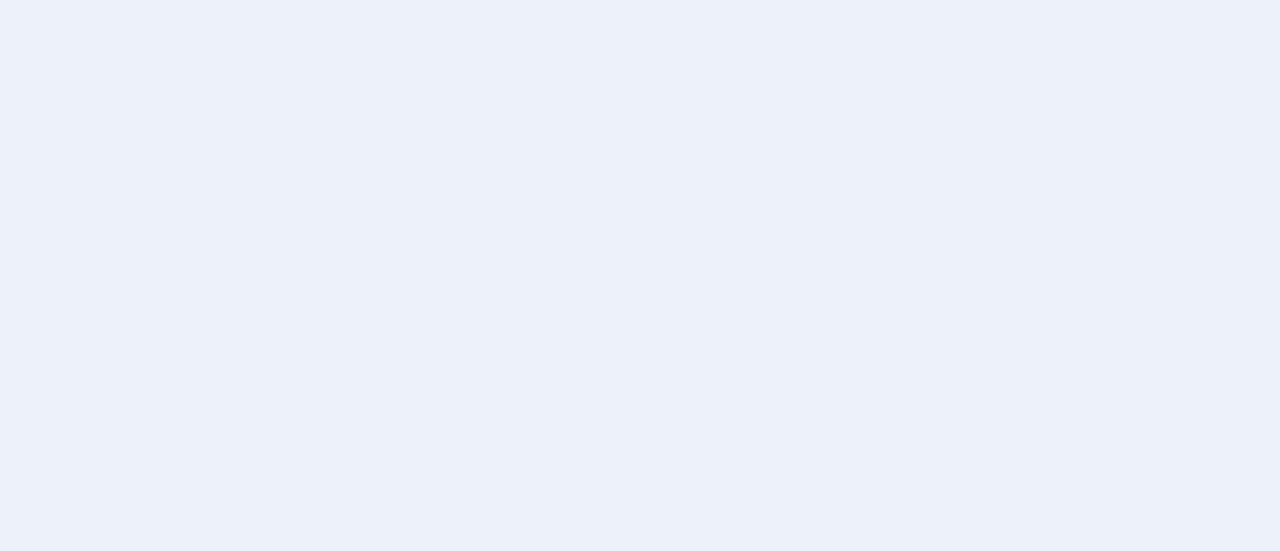 scroll, scrollTop: 0, scrollLeft: 0, axis: both 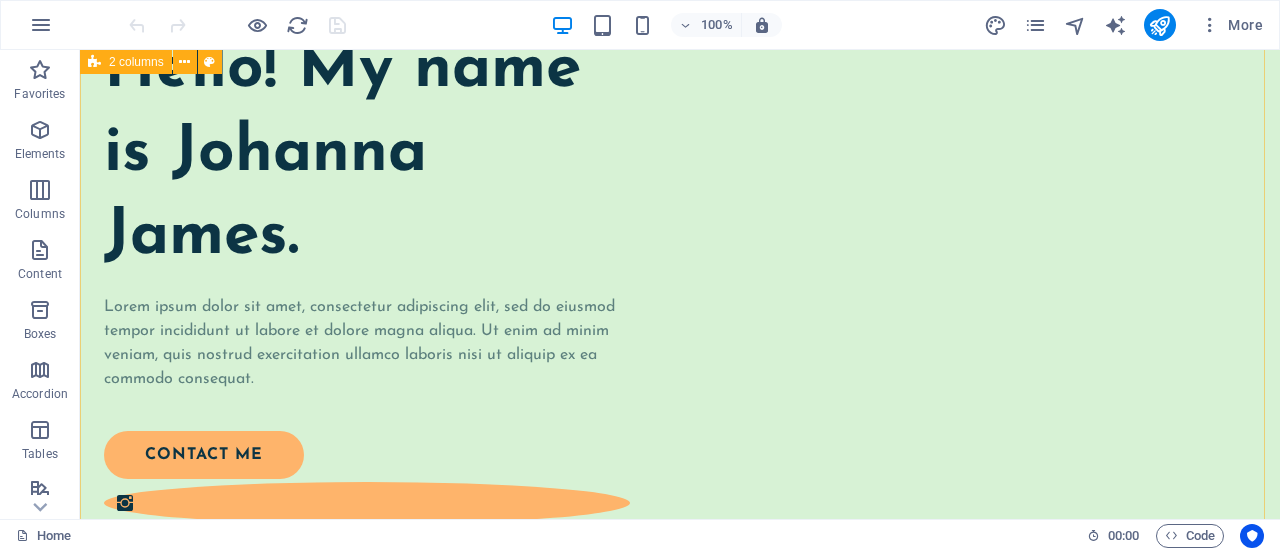 click on "Hello! My name is Johanna James. Lorem ipsum dolor sit amet, consectetur adipiscing elit, sed do eiusmod tempor incididunt ut labore et dolore magna aliqua. Ut enim ad minim veniam, quis nostrud exercitation ullamco laboris nisi ut aliquip ex ea commodo consequat. contact me" at bounding box center [680, 731] 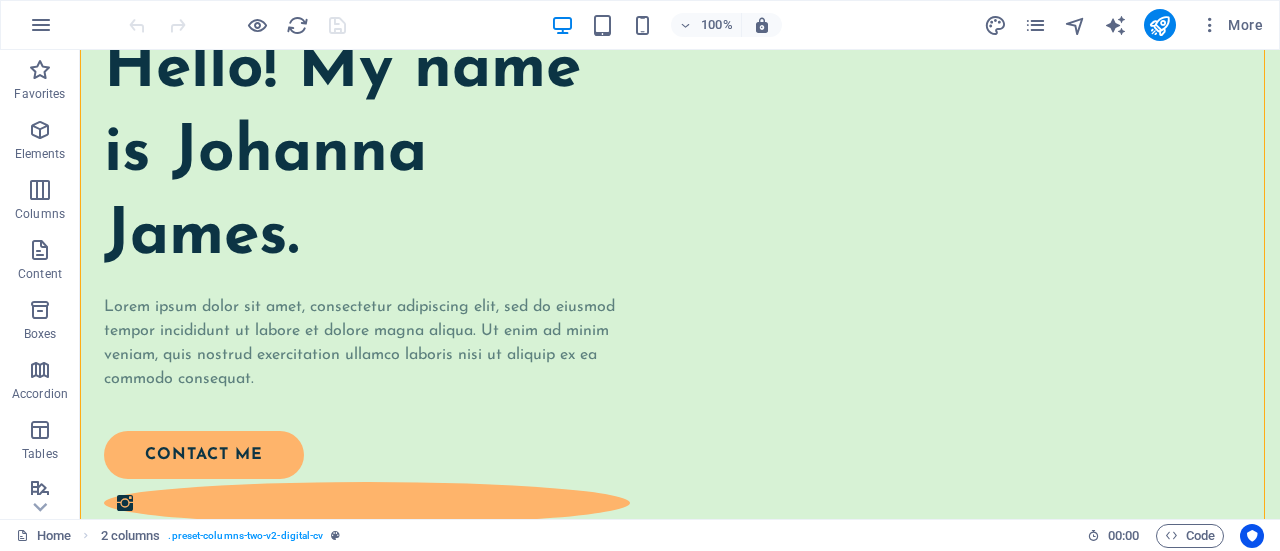 scroll, scrollTop: 0, scrollLeft: 0, axis: both 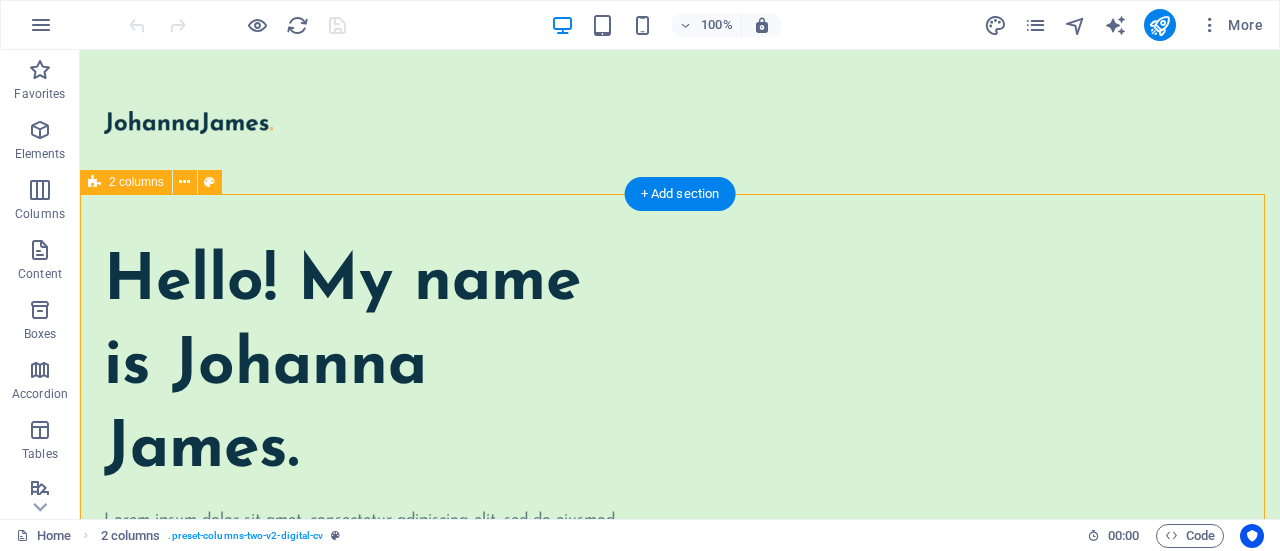 click on "Hello! My name is Johanna James. Lorem ipsum dolor sit amet, consectetur adipiscing elit, sed do eiusmod tempor incididunt ut labore et dolore magna aliqua. Ut enim ad minim veniam, quis nostrud exercitation ullamco laboris nisi ut aliquip ex ea commodo consequat. contact me" at bounding box center [680, 944] 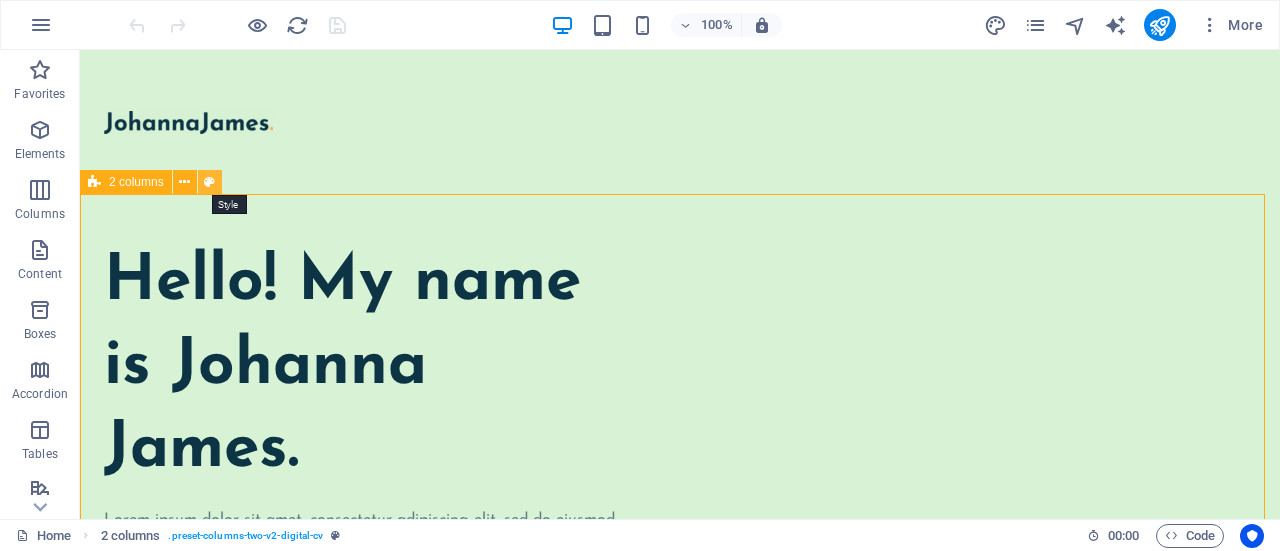 click at bounding box center [209, 182] 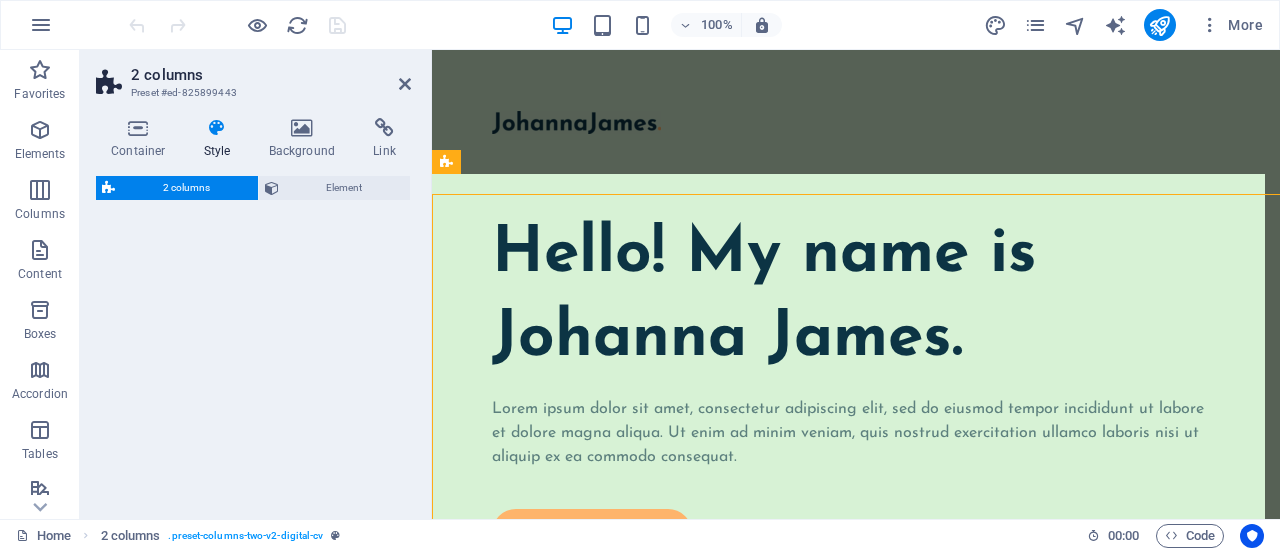 select on "px" 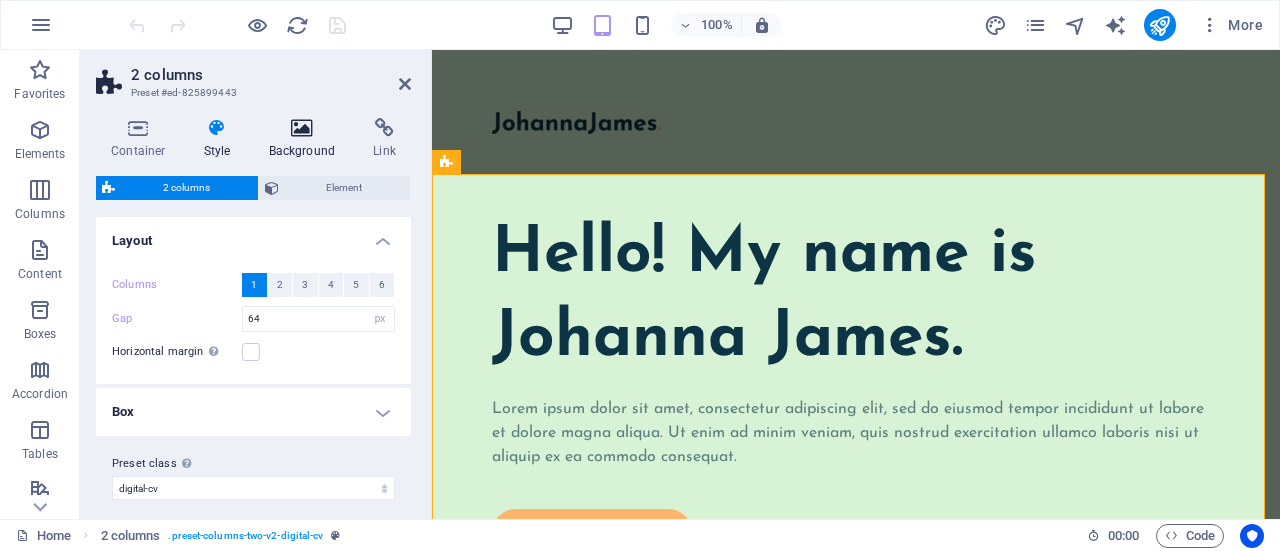 click on "Background" at bounding box center (306, 139) 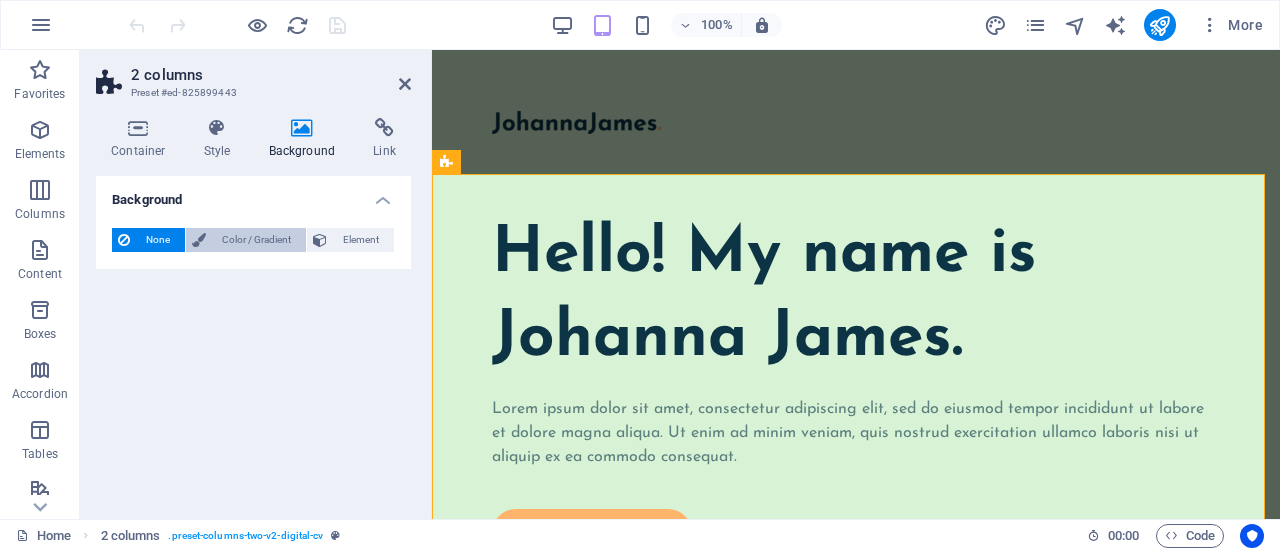 click on "Color / Gradient" at bounding box center [256, 240] 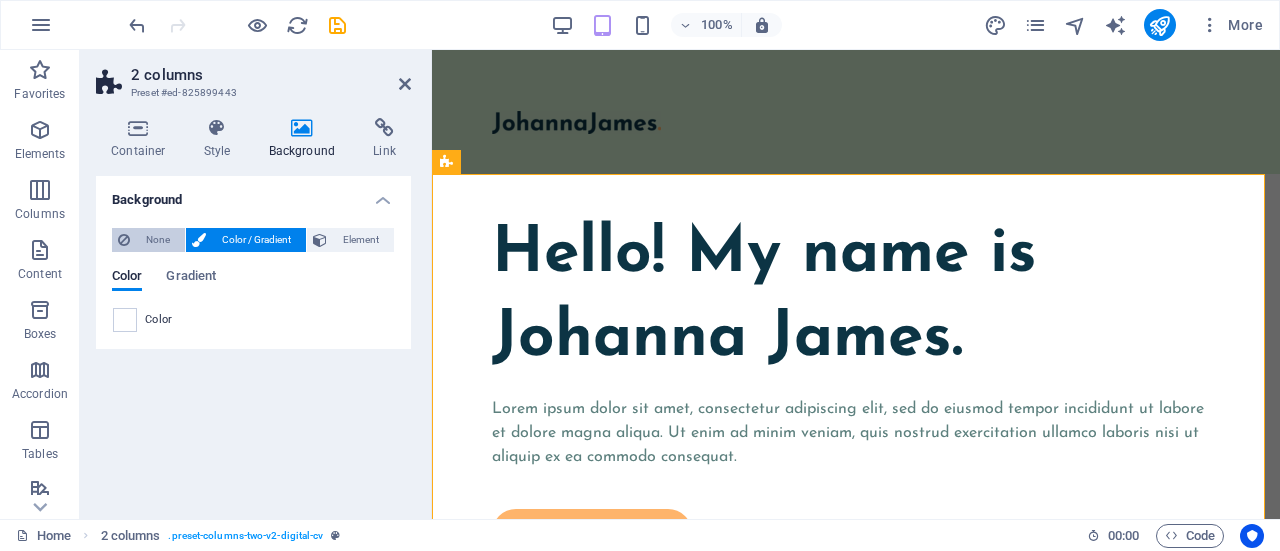 click on "None" at bounding box center [157, 240] 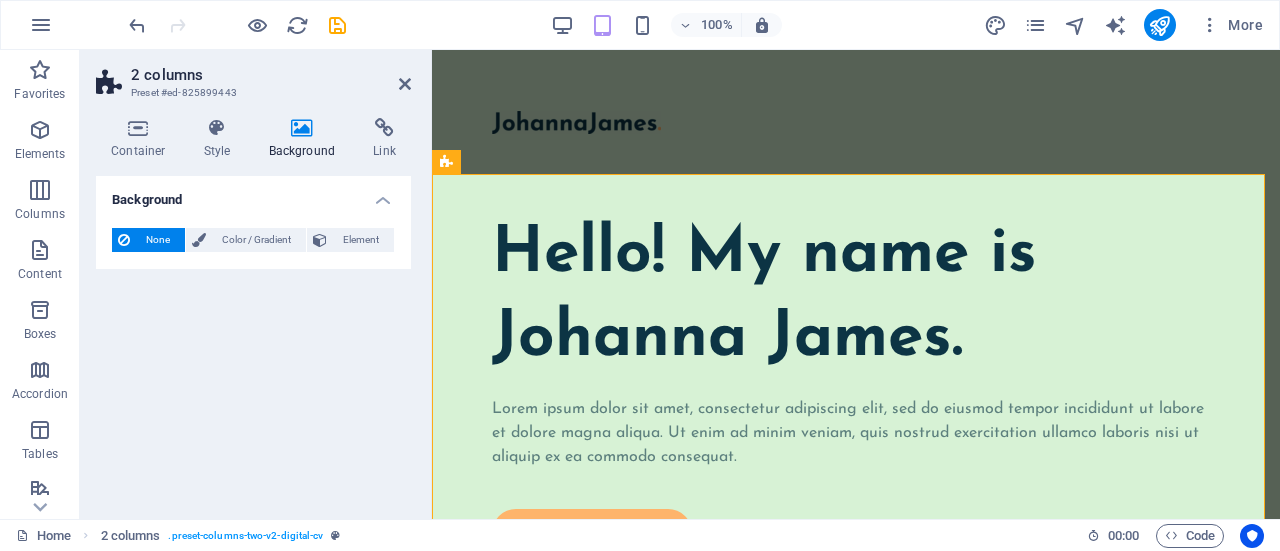 click on "Background" at bounding box center [306, 139] 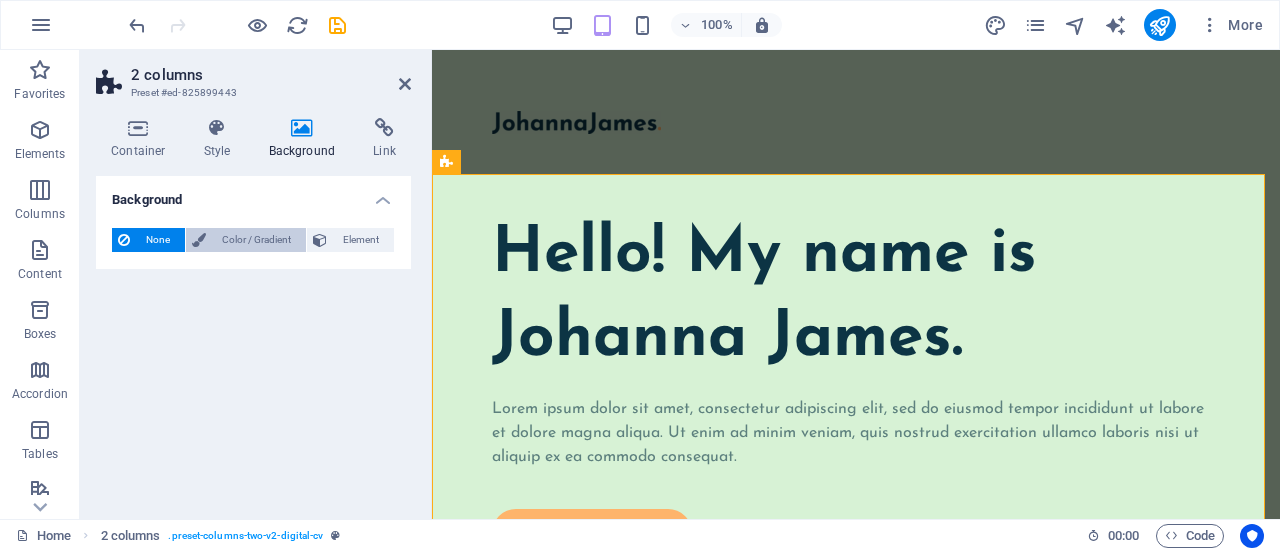 click on "Color / Gradient" at bounding box center (256, 240) 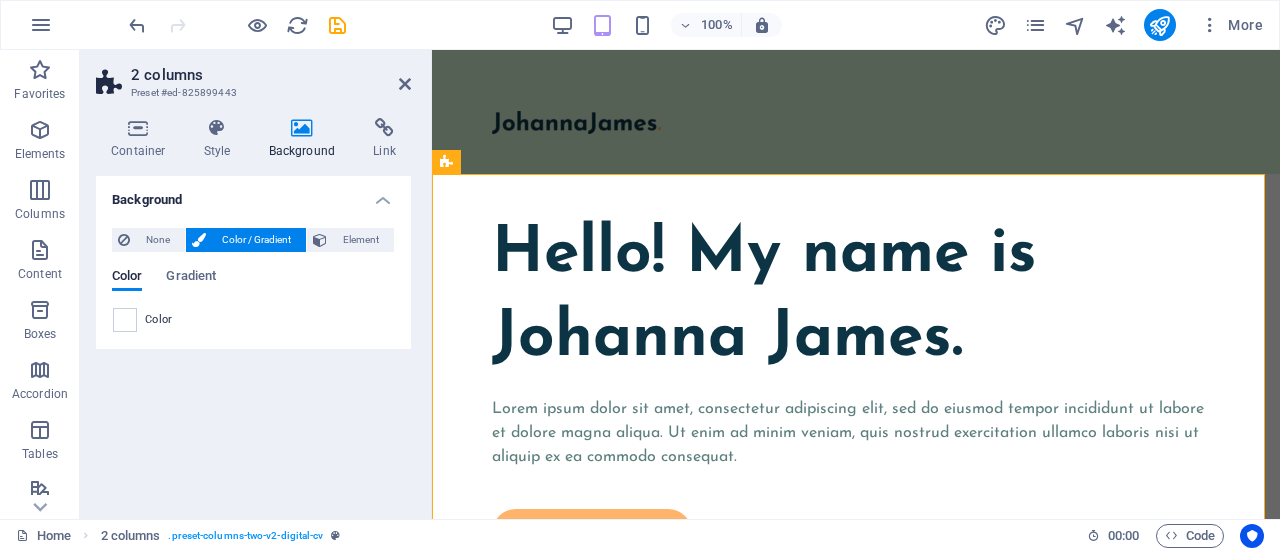click on "Color" at bounding box center [159, 320] 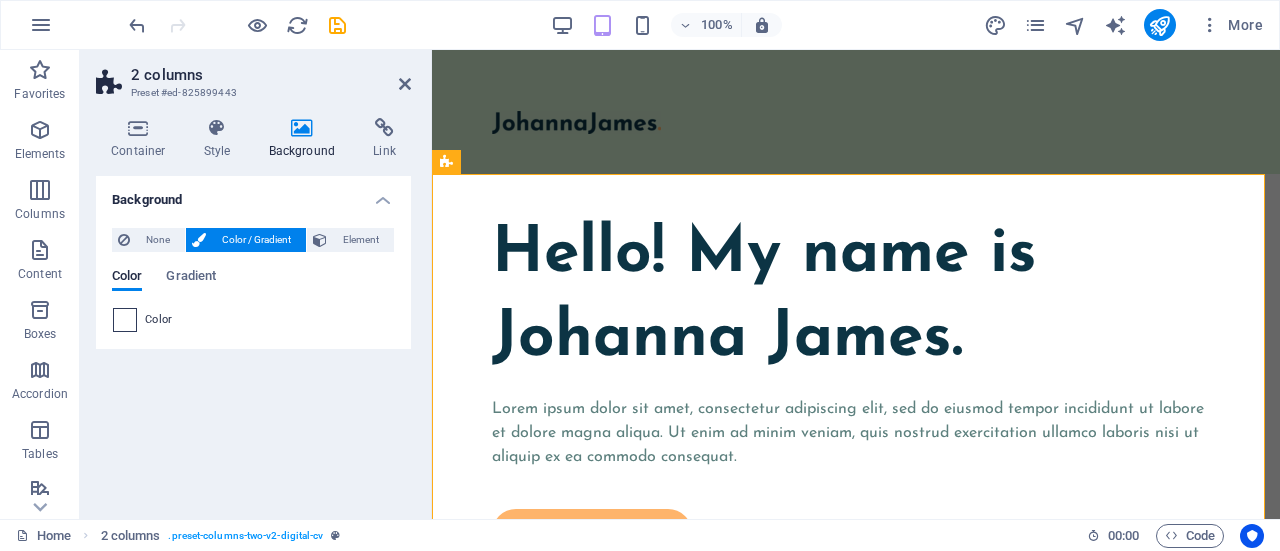 click at bounding box center [125, 320] 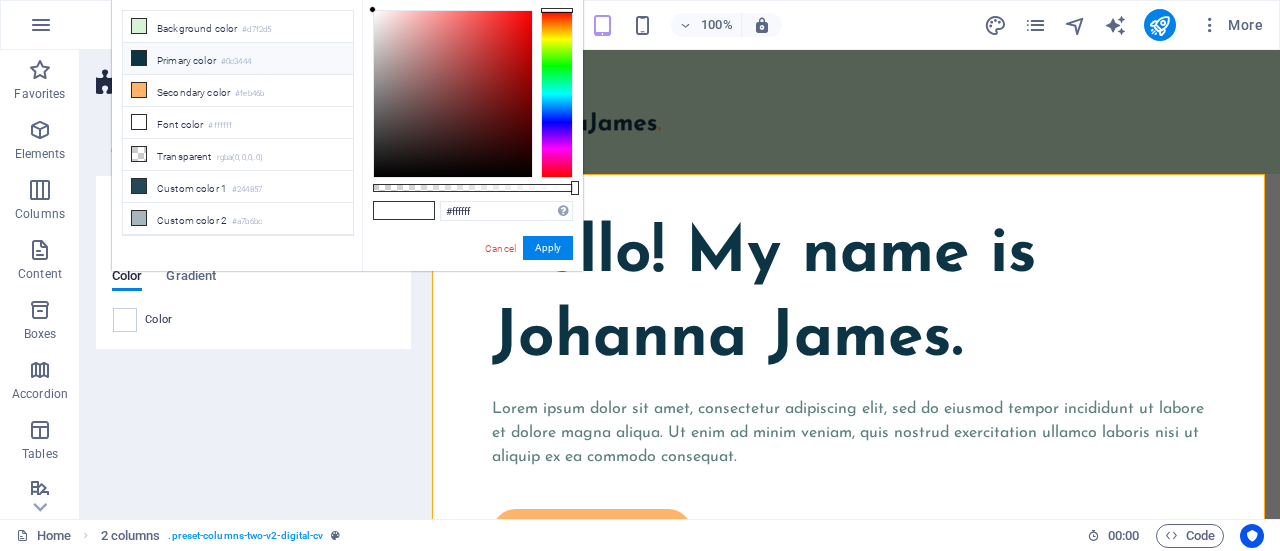 click at bounding box center (139, 58) 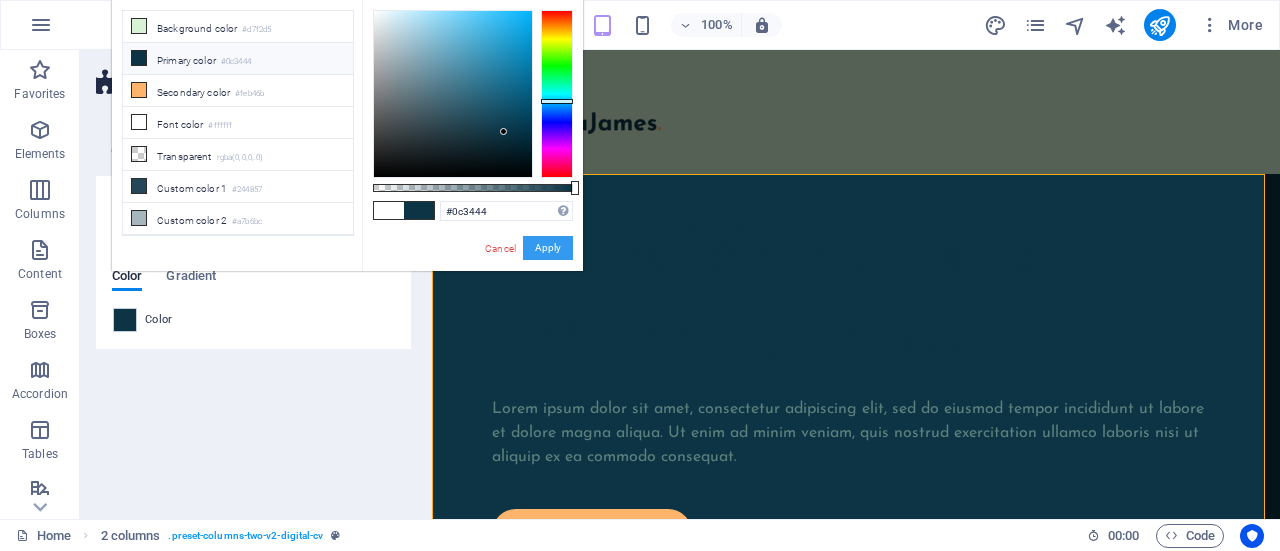 click on "Apply" at bounding box center (548, 248) 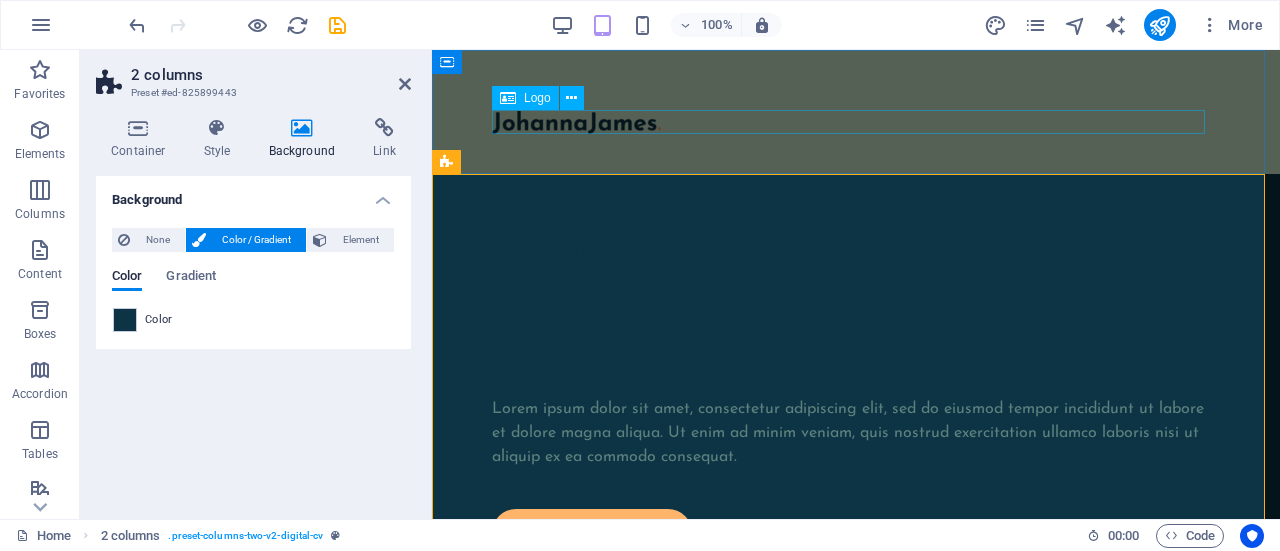 click at bounding box center [856, 122] 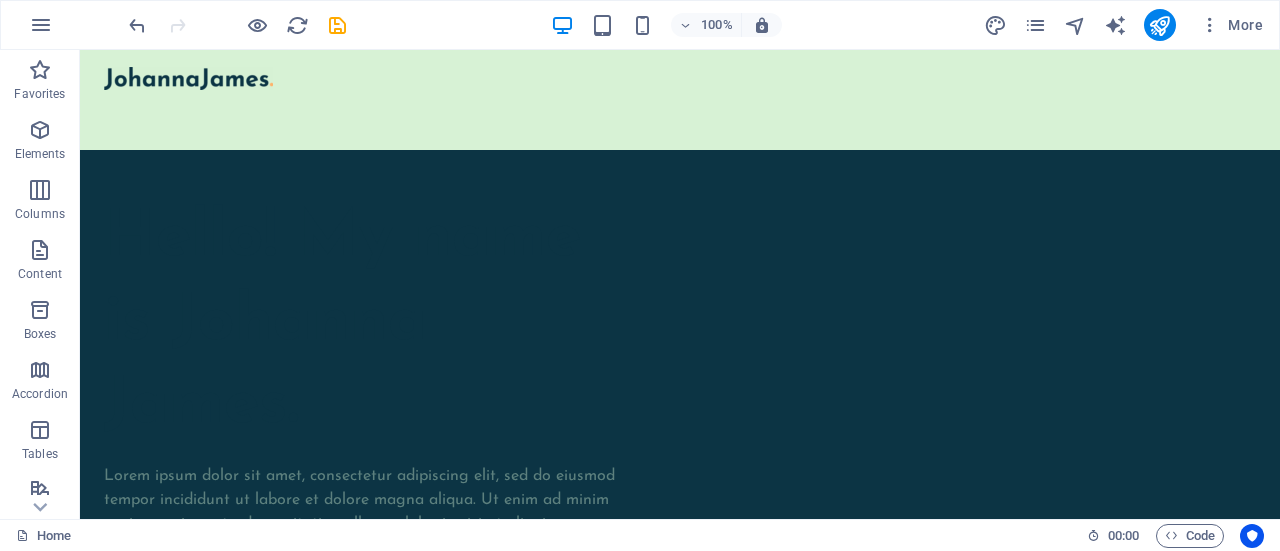 scroll, scrollTop: 0, scrollLeft: 0, axis: both 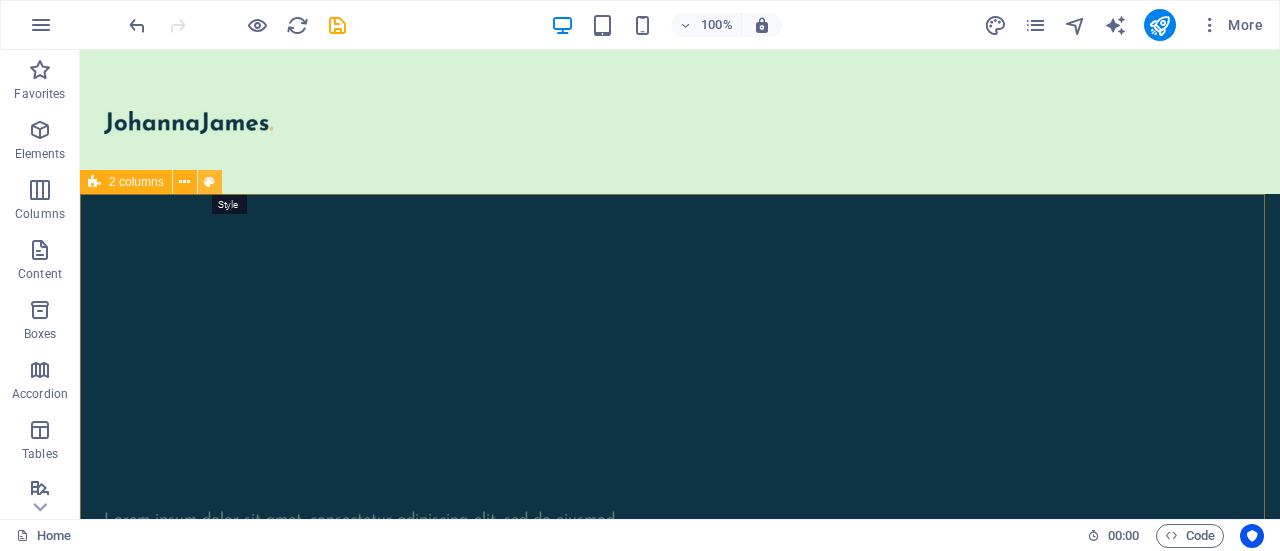 click at bounding box center (209, 182) 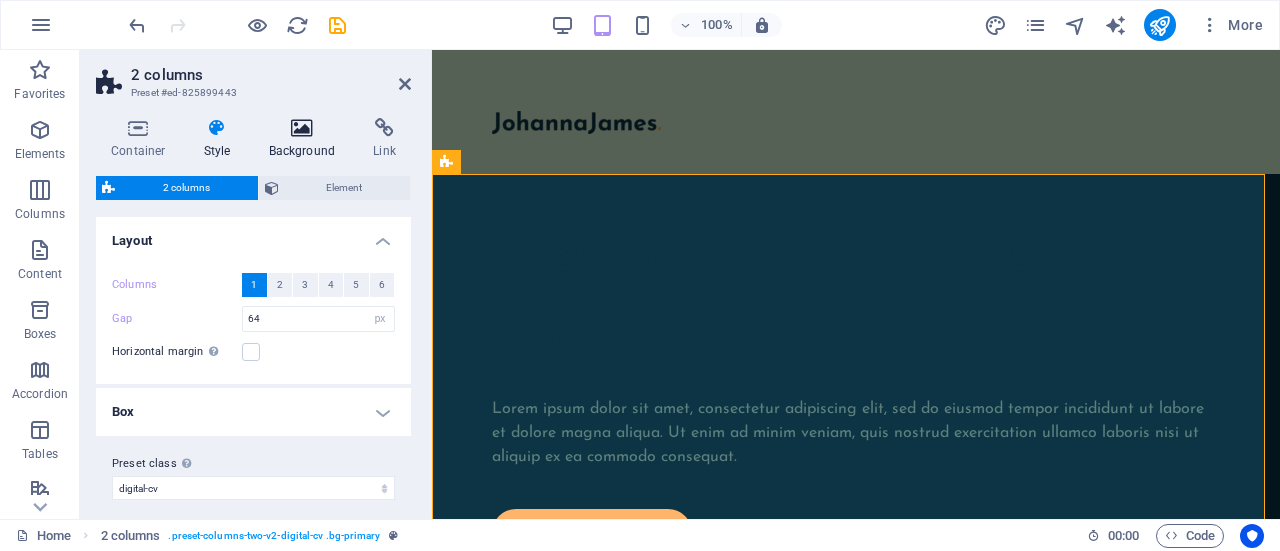 click on "Background" at bounding box center (306, 139) 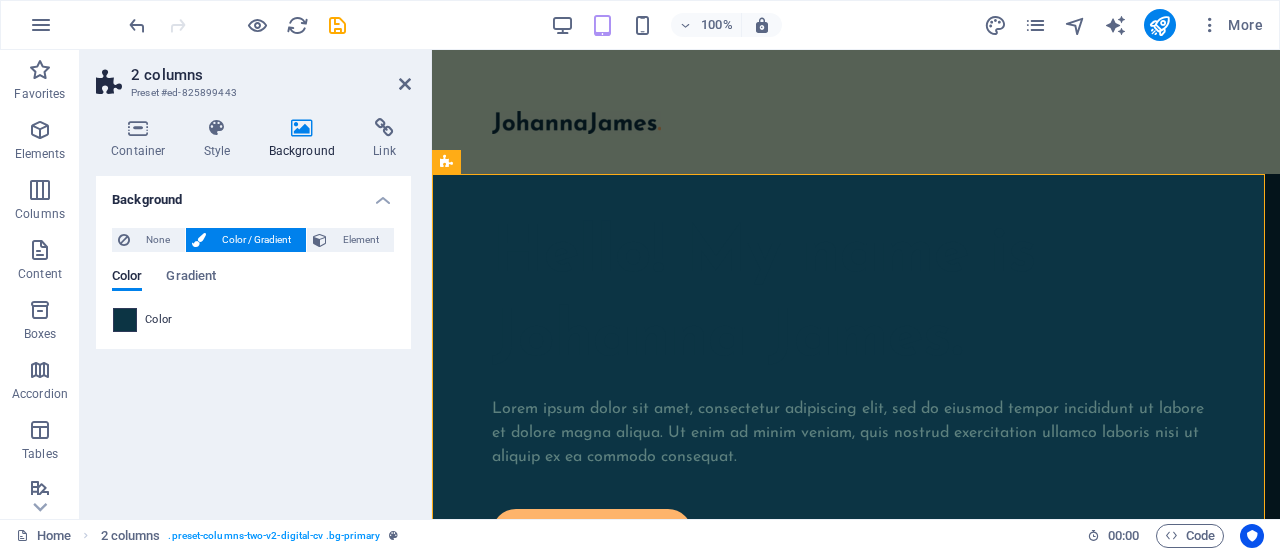 click at bounding box center [125, 320] 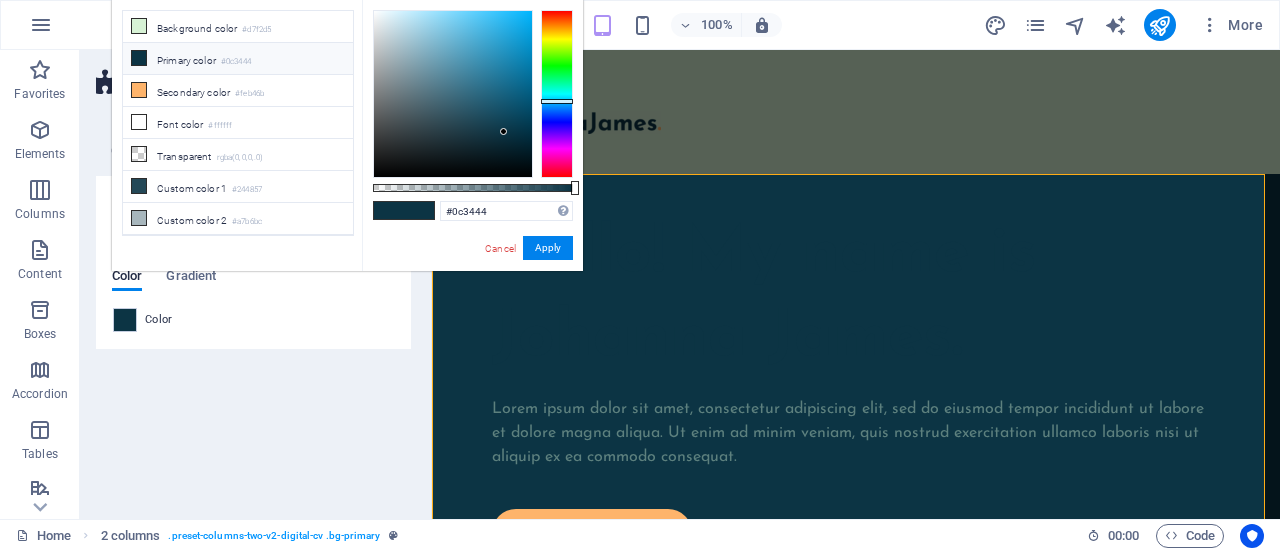 click on "Primary color
#0c3444" at bounding box center [238, 59] 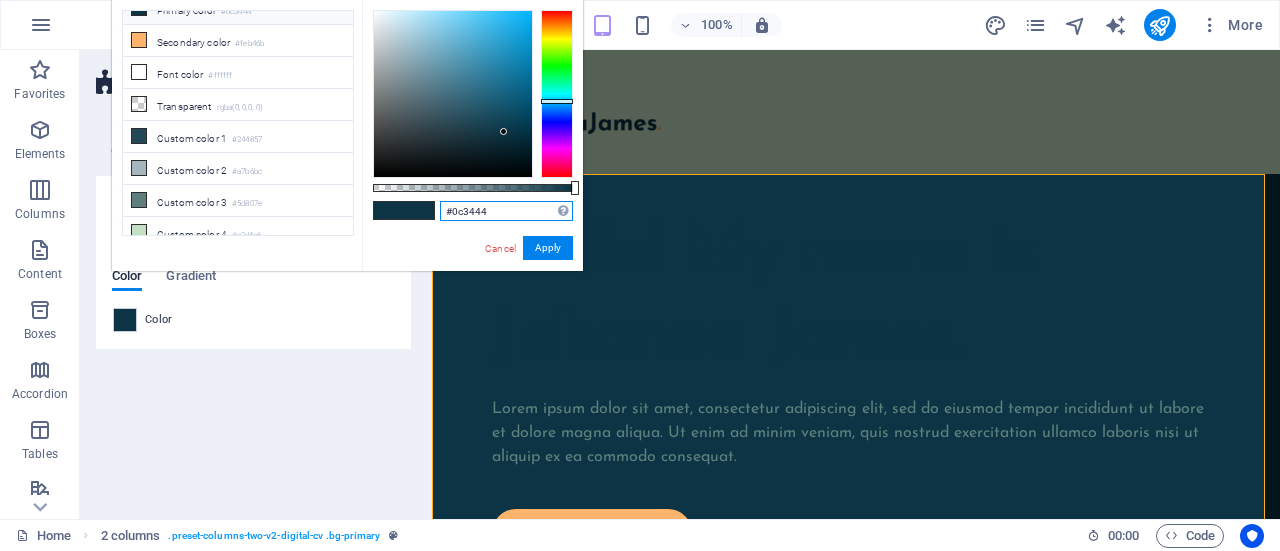 click on "#0c3444" at bounding box center (506, 211) 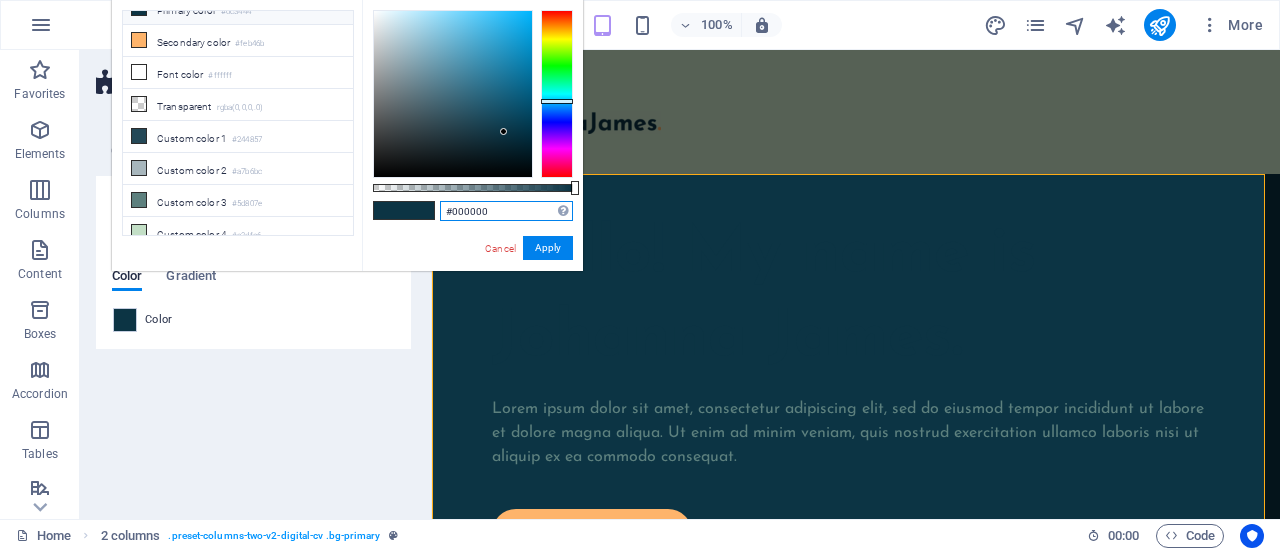 type on "#000000" 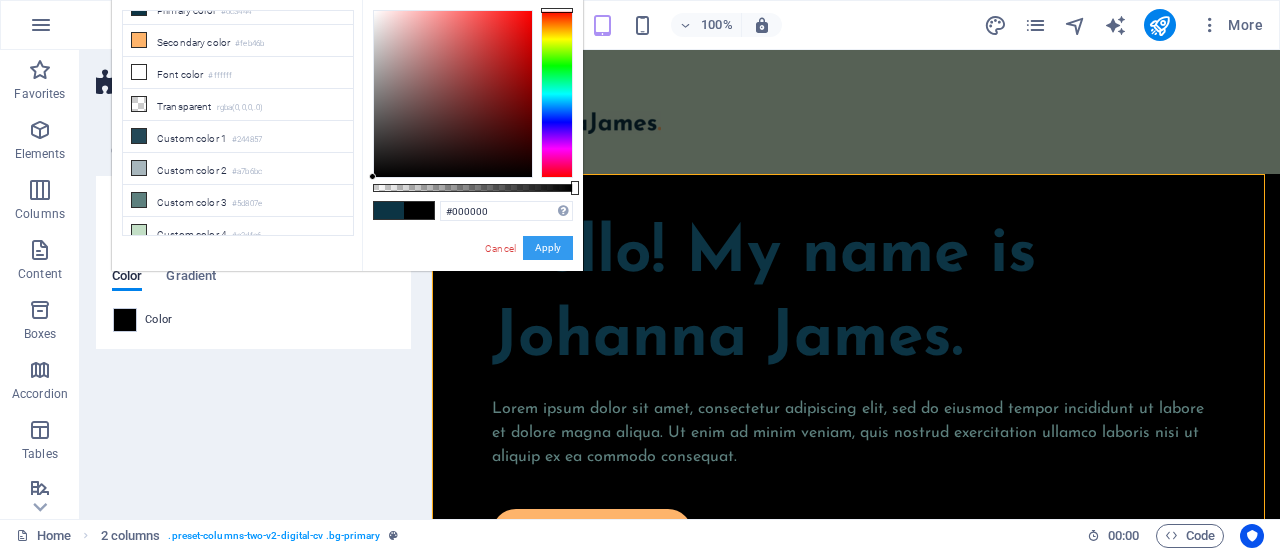 click on "Apply" at bounding box center [548, 248] 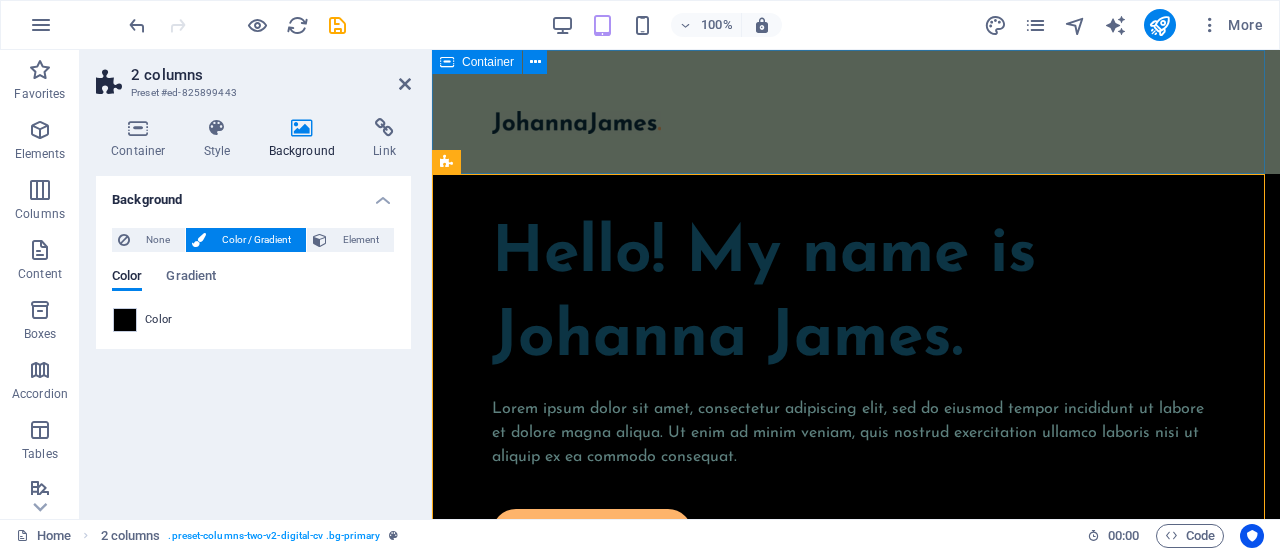 click at bounding box center [856, 112] 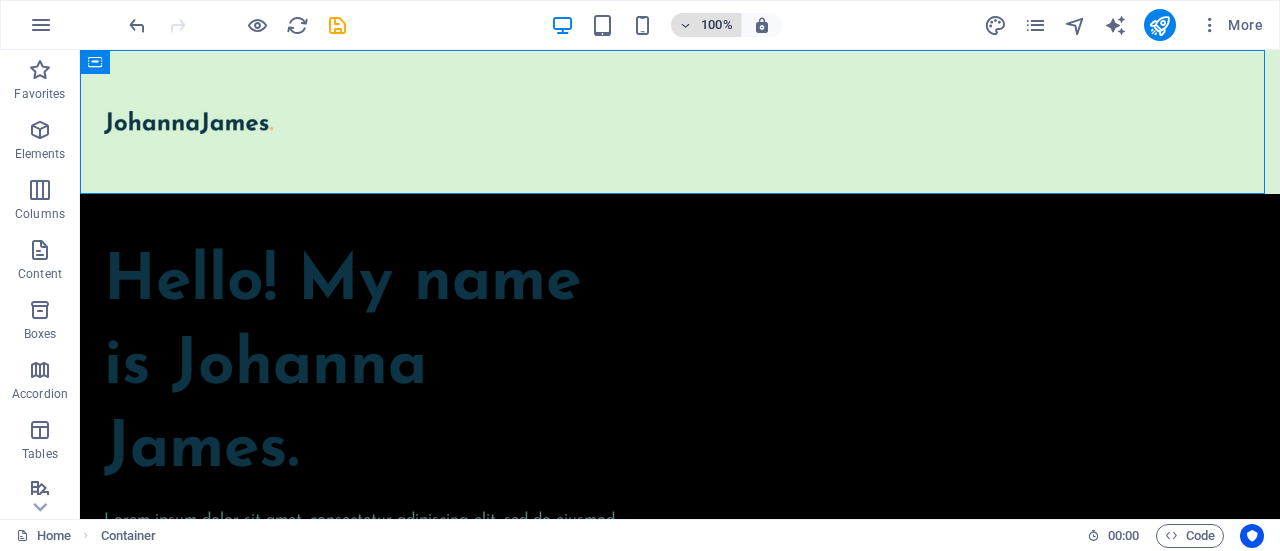 click at bounding box center (686, 25) 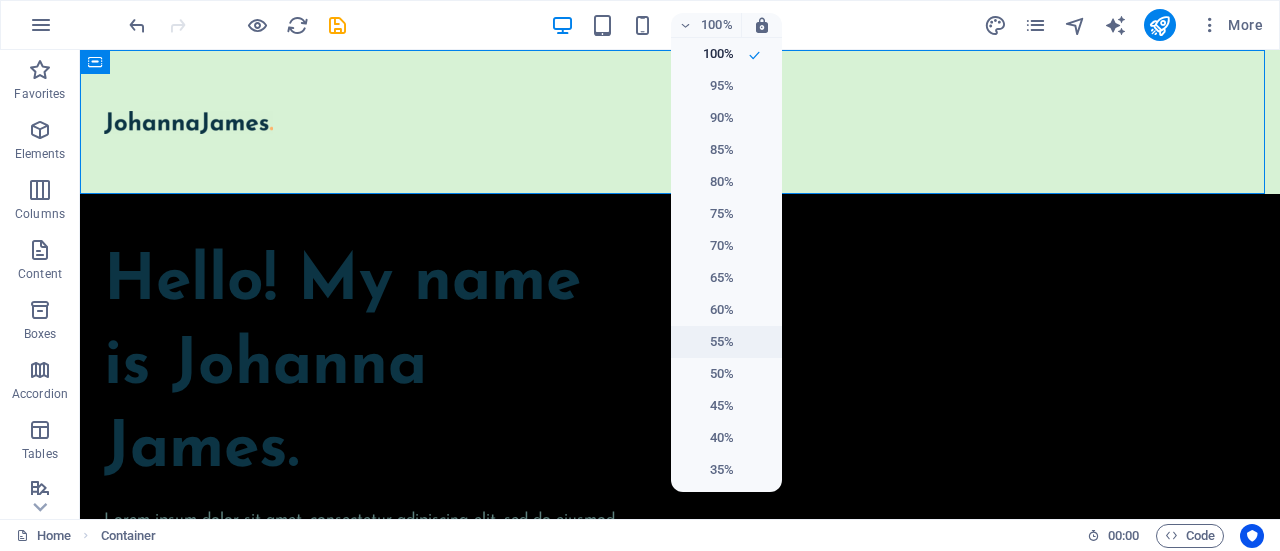 click on "55%" at bounding box center (708, 342) 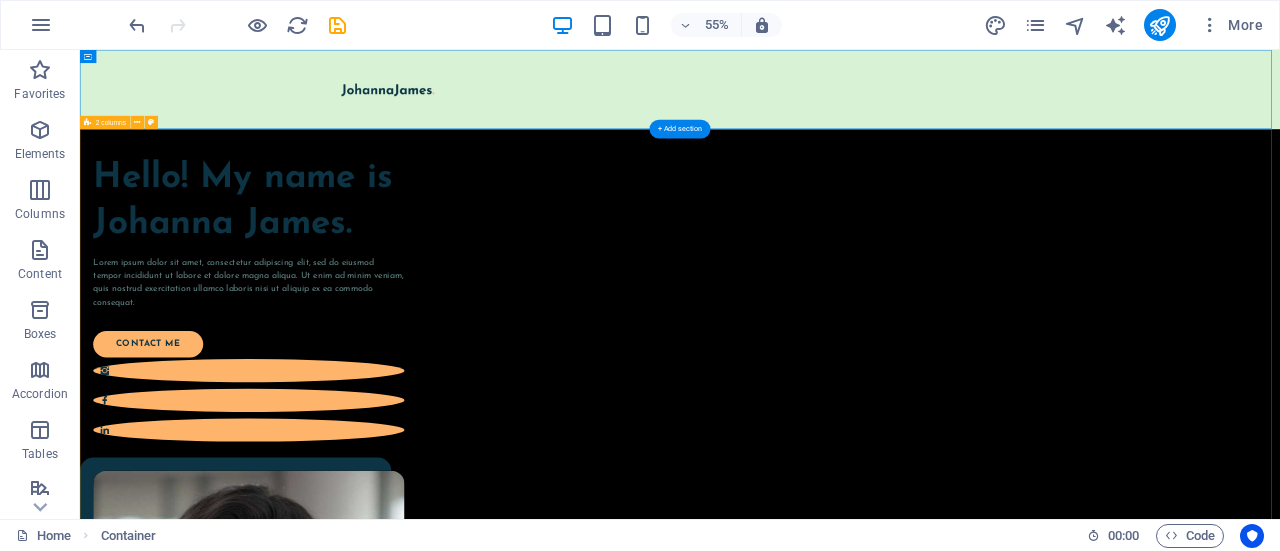 click on "Hello! My name is Johanna James. Lorem ipsum dolor sit amet, consectetur adipiscing elit, sed do eiusmod tempor incididunt ut labore et dolore magna aliqua. Ut enim ad minim veniam, quis nostrud exercitation ullamco laboris nisi ut aliquip ex ea commodo consequat. contact me" at bounding box center [1171, 926] 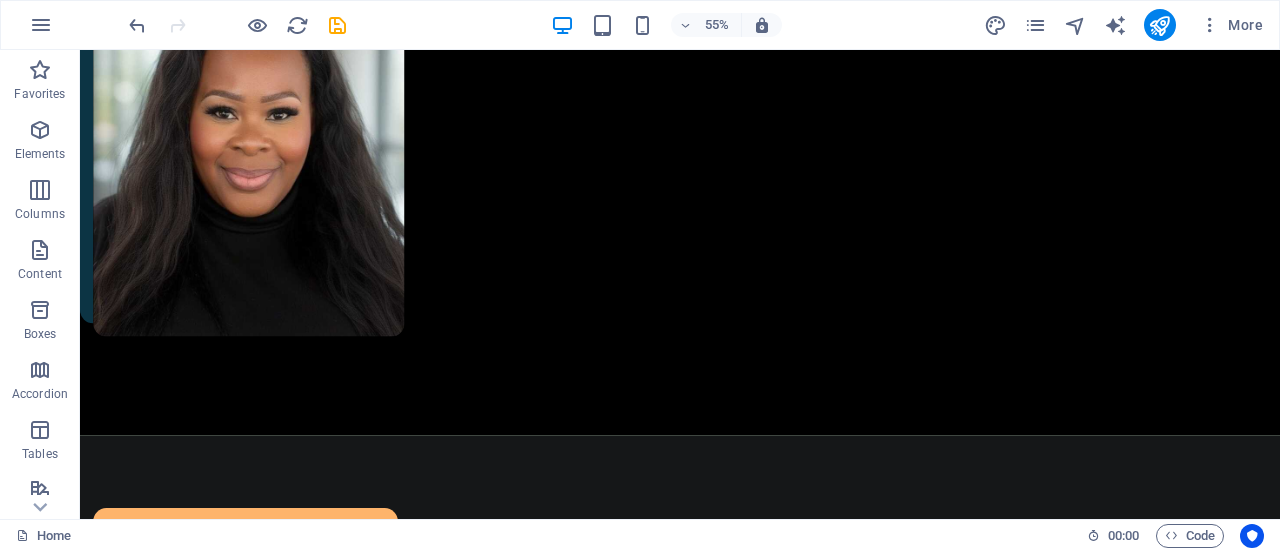 scroll, scrollTop: 1020, scrollLeft: 0, axis: vertical 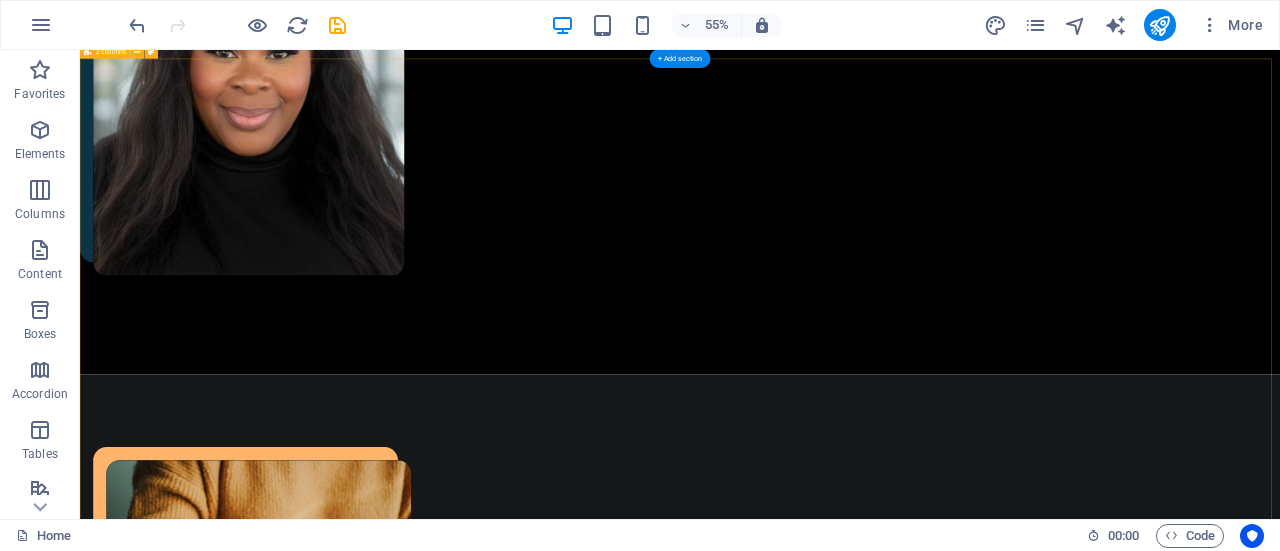 click on "A little bit of my story Lorem ipsum dolor sit amet, consectetur adipiscing elit, sed do eiusmod tempor incididunt ut labore et dolore magna aliqua. Ut enim ad minim veniam, quis nostrud exercitation ullamco laboris nisi ut aliquip ex ea commodo consequat. Lorem ipsum dolor sit amet, consectetur adipiscing elit, sed do eiusmod tempor incididunt ut labore et dolore magna aliqua. Ut enim ad minim veniam, quis nostrud exercitation ullamco laboris nisi ut aliquip ex ea commodo consequat. Lorem ipsum dolor sit amet, consectetur adipiscing elit, sed do eiusmod tempor incididunt ut labore et dolore magna aliqua. Ut enim ad minim veniam, quis nostrud exercitation ullamco laboris nisi ut aliquip ex ea commodo consequat. Download CV" at bounding box center [1171, 1359] 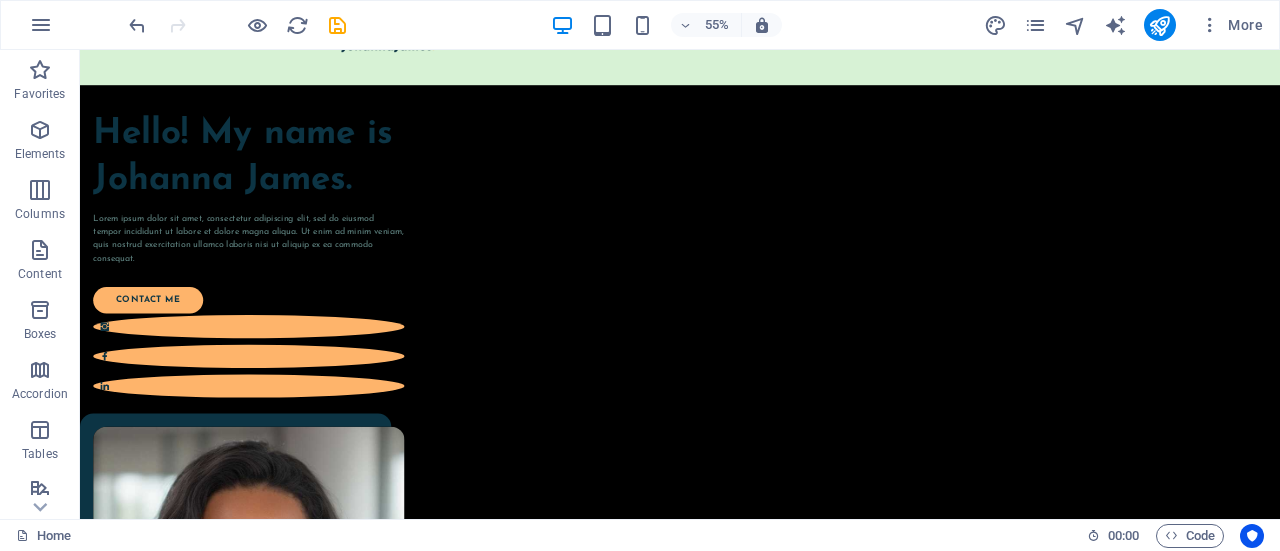 scroll, scrollTop: 73, scrollLeft: 0, axis: vertical 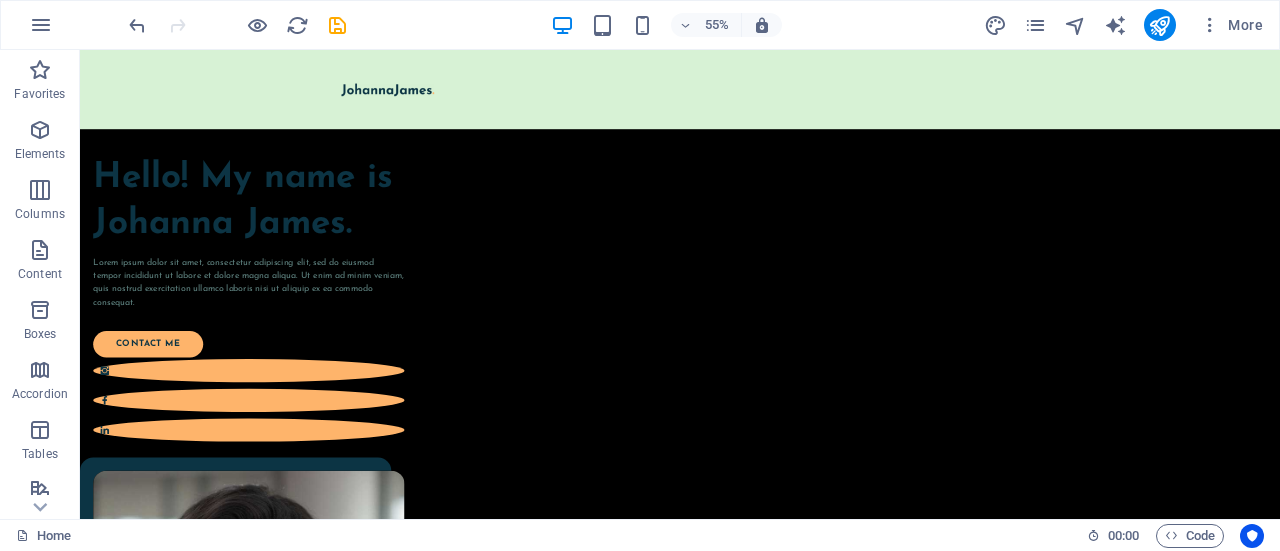 drag, startPoint x: 2254, startPoint y: 163, endPoint x: 1354, endPoint y: 72, distance: 904.58887 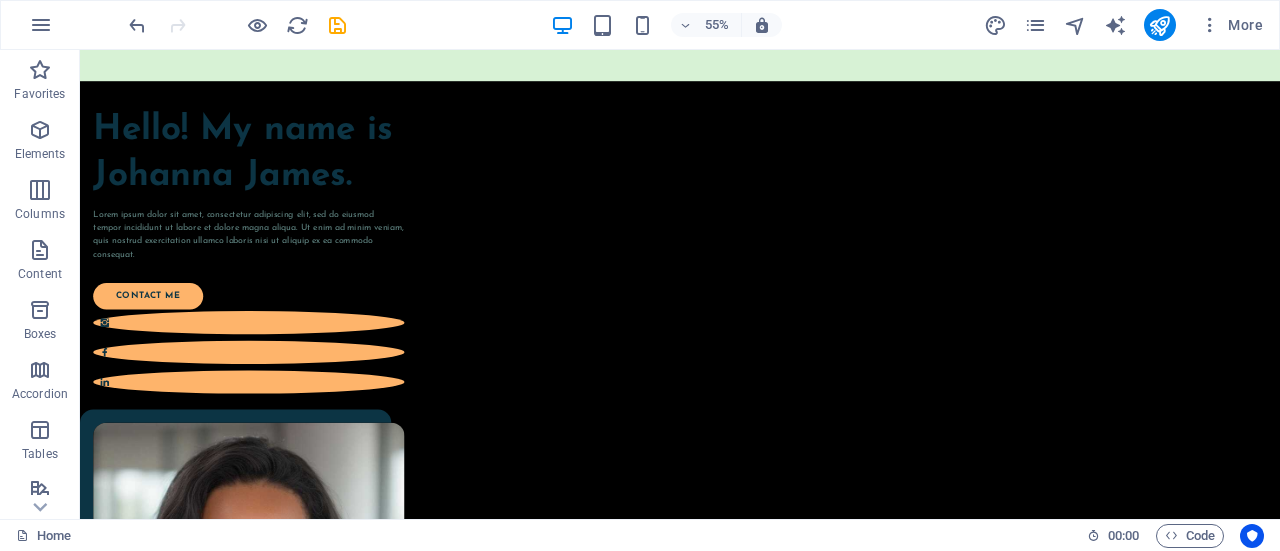 scroll, scrollTop: 24, scrollLeft: 0, axis: vertical 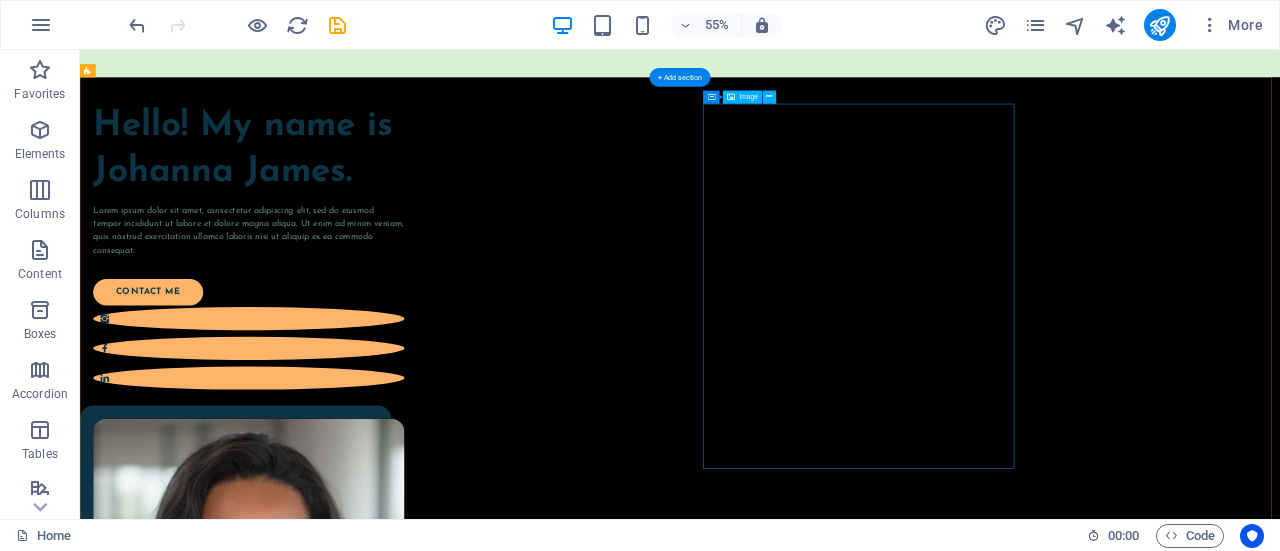 click at bounding box center (387, 1053) 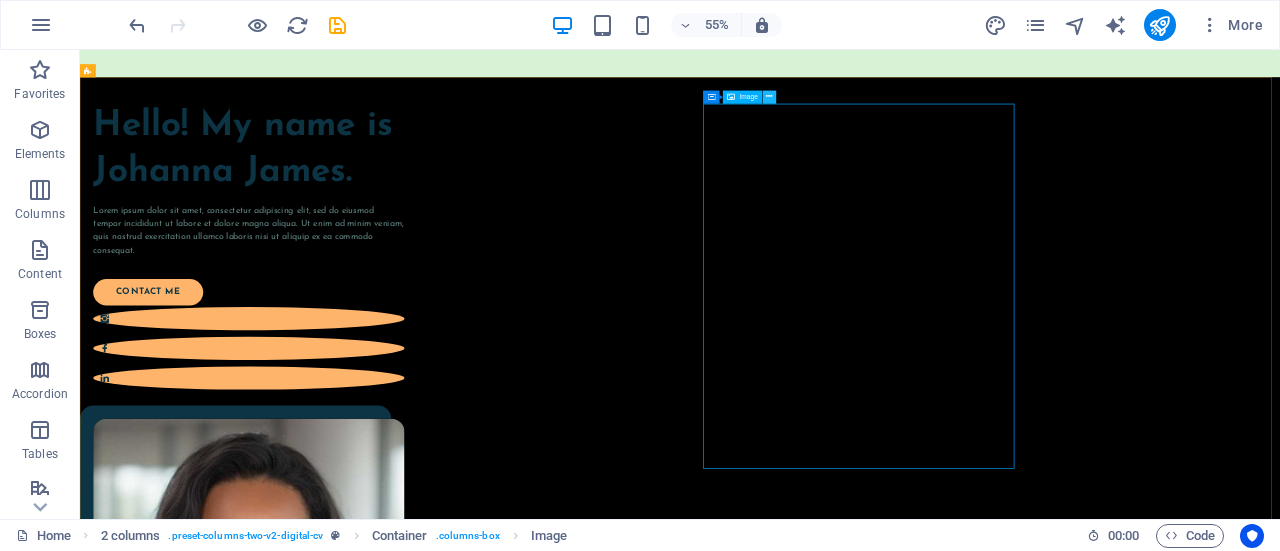 click at bounding box center (770, 97) 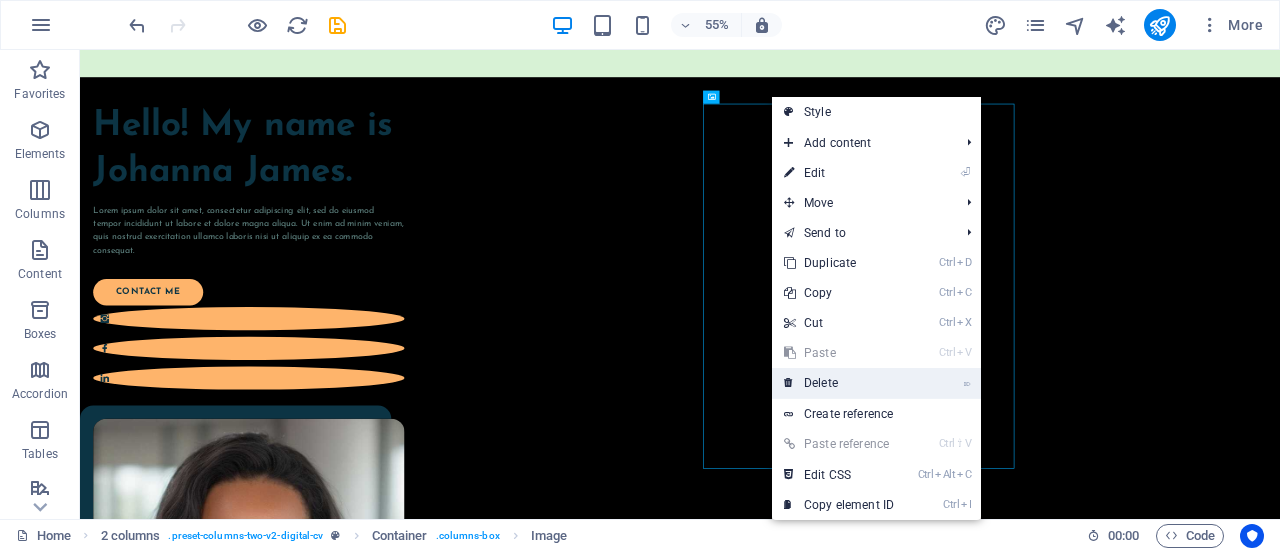 click on "⌦  Delete" at bounding box center [839, 383] 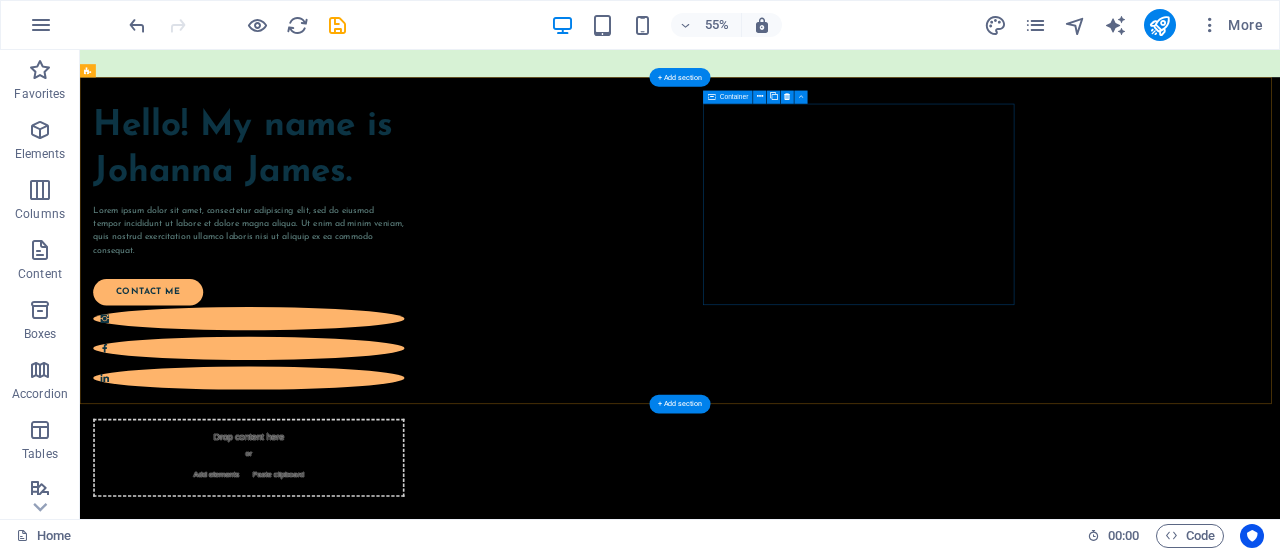 click on "Add elements" at bounding box center [328, 822] 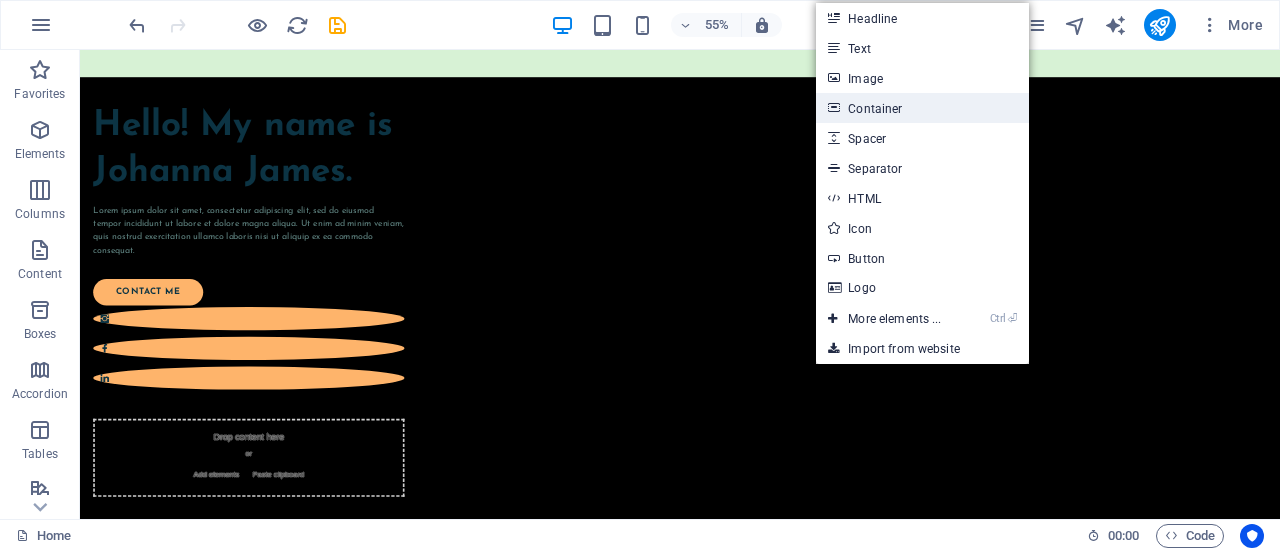 click on "Container" at bounding box center (922, 108) 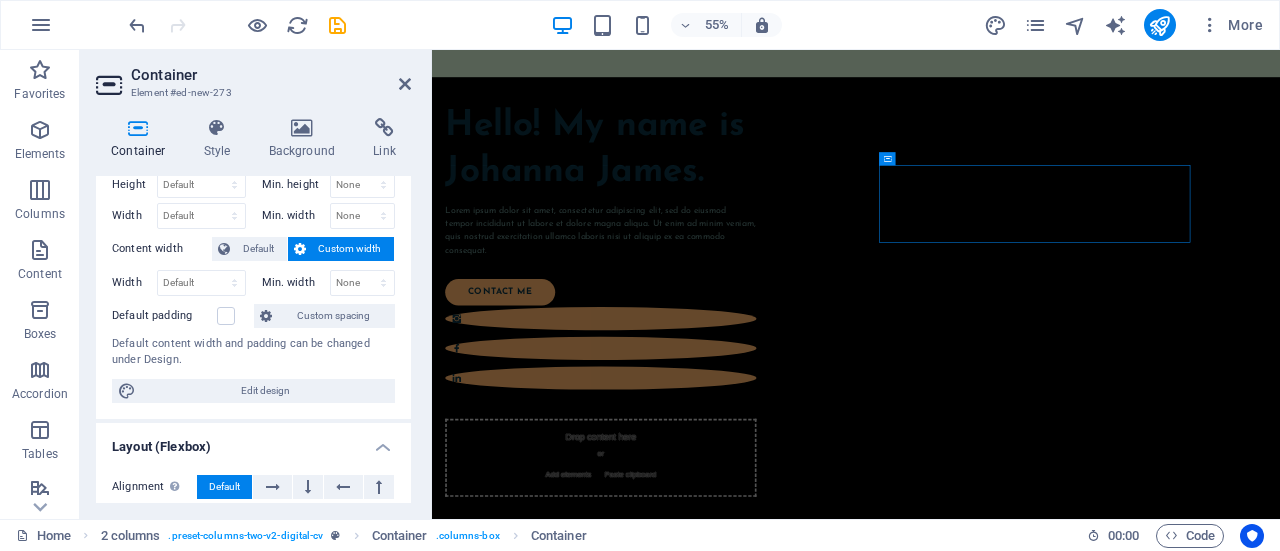 scroll, scrollTop: 54, scrollLeft: 0, axis: vertical 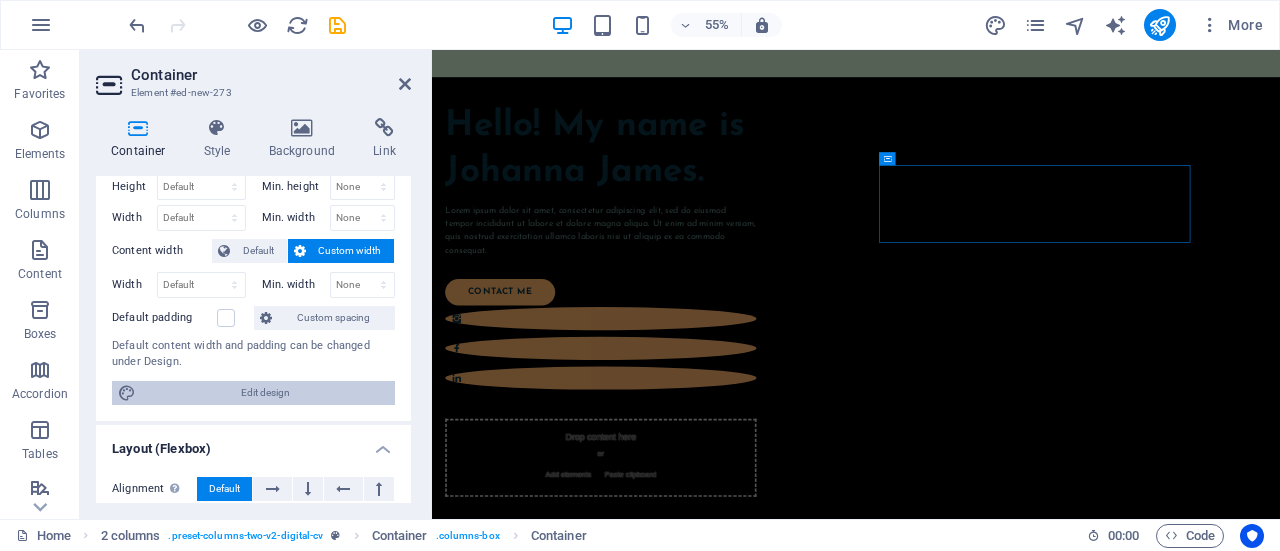 click on "Edit design" at bounding box center (265, 393) 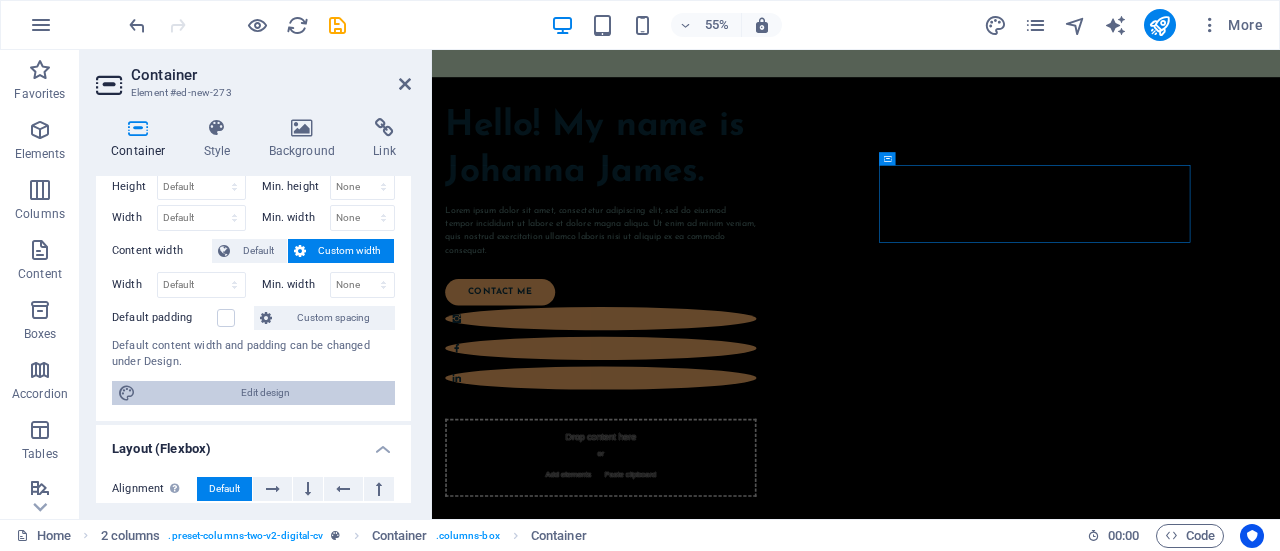 select on "rem" 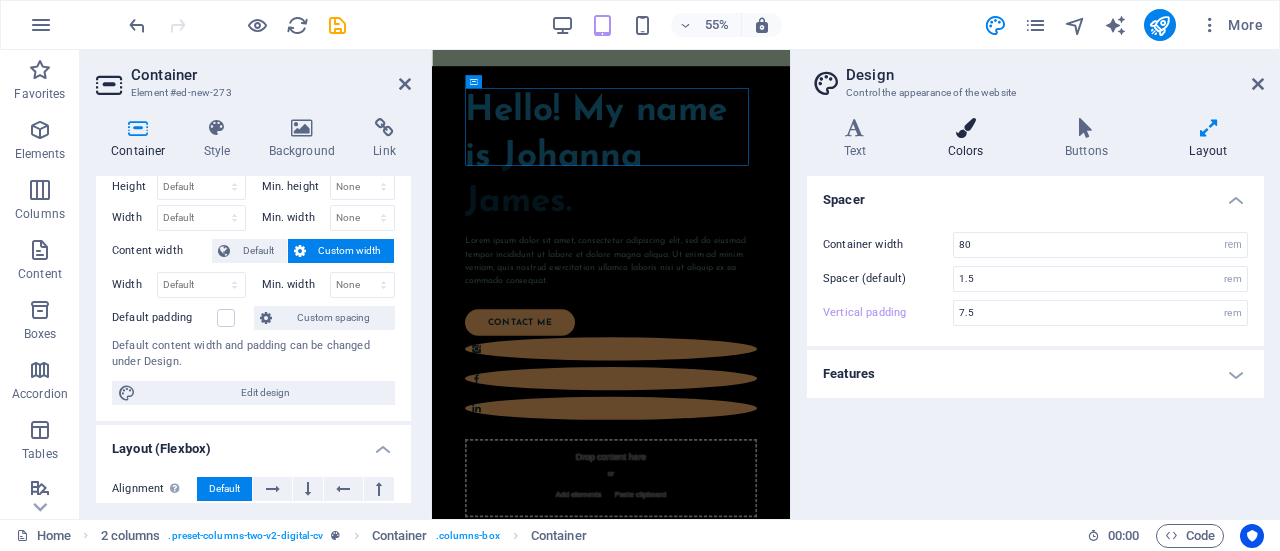 click on "Colors" at bounding box center [969, 139] 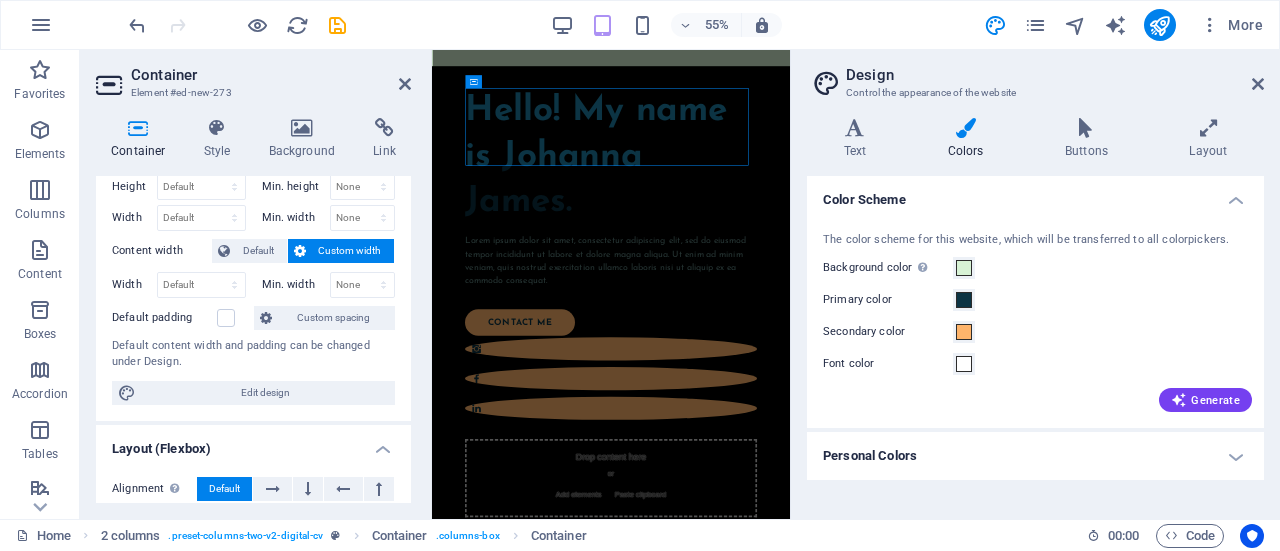 click on "Personal Colors" at bounding box center (1035, 456) 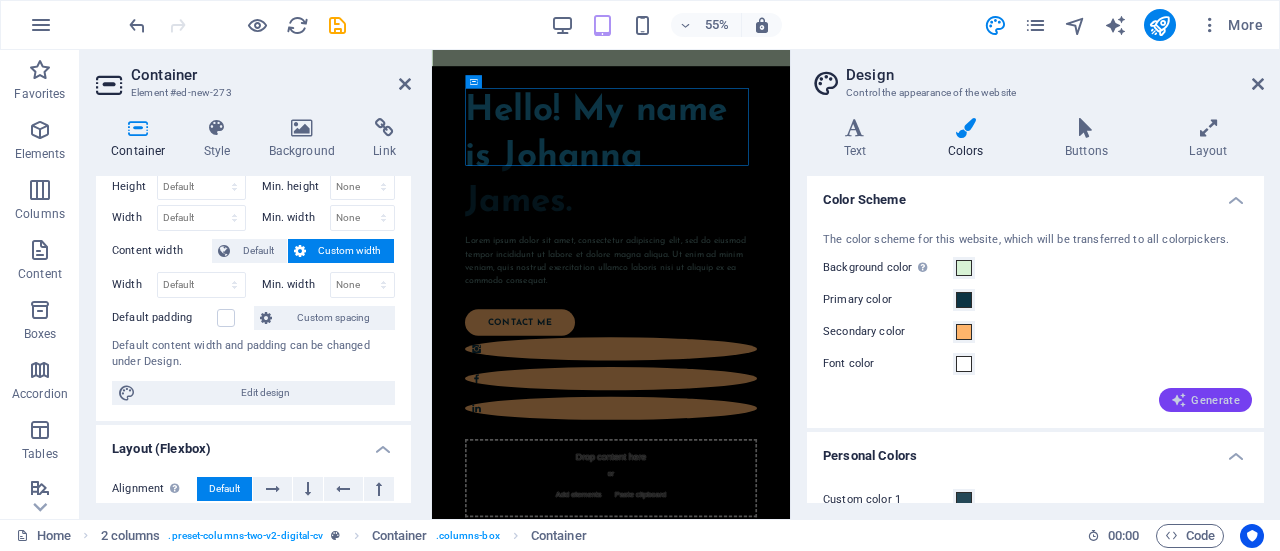 click on "Generate" at bounding box center (1205, 400) 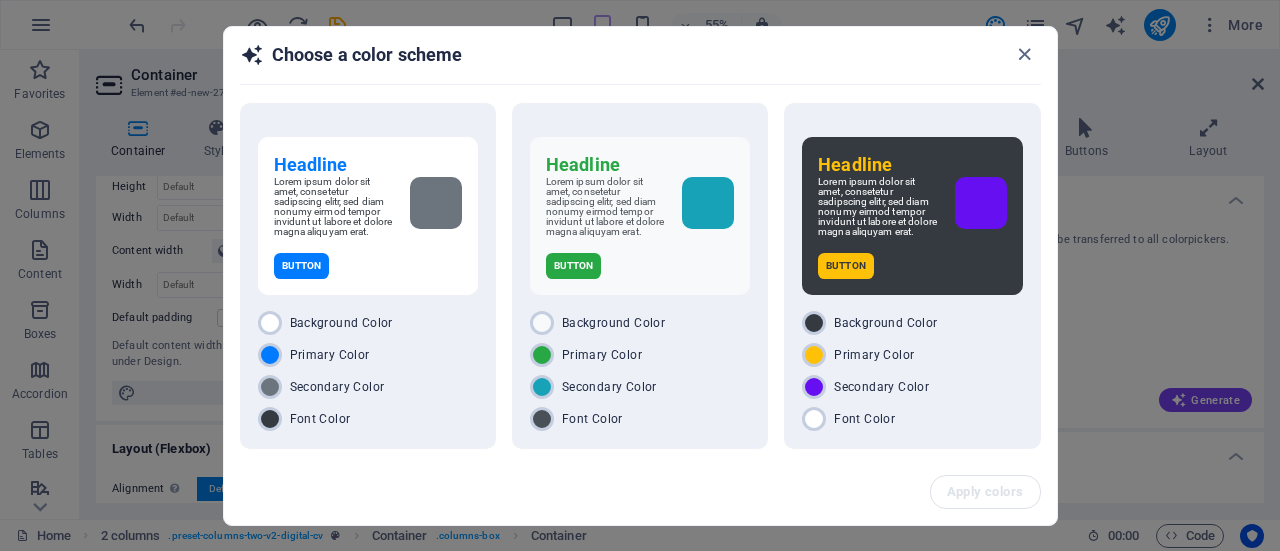 drag, startPoint x: 1051, startPoint y: 213, endPoint x: 1046, endPoint y: 355, distance: 142.088 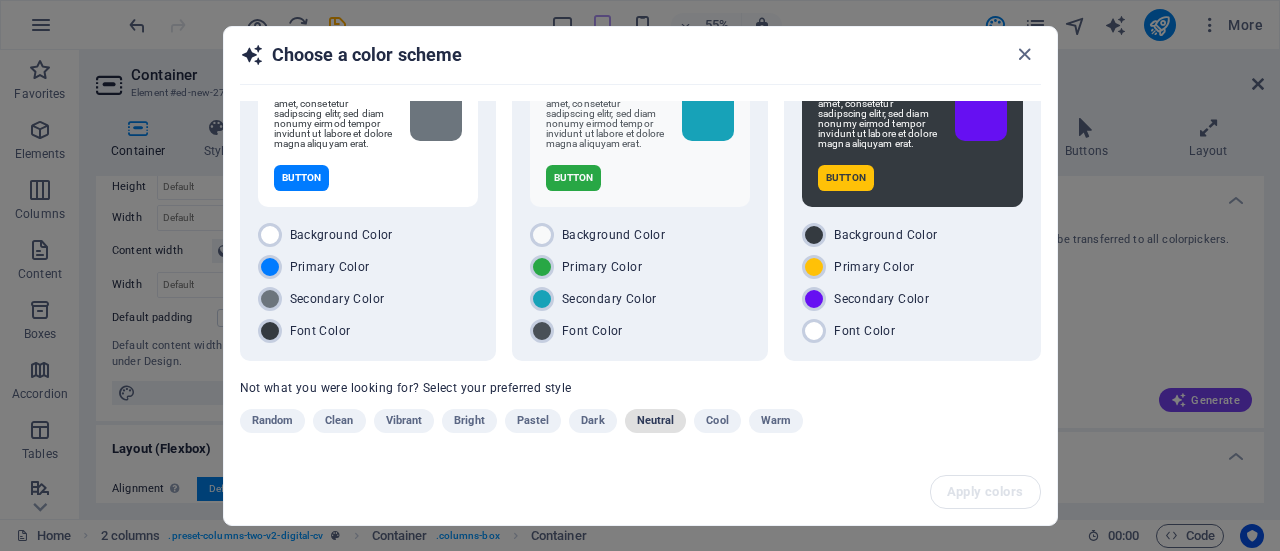 click on "Neutral" at bounding box center [656, 421] 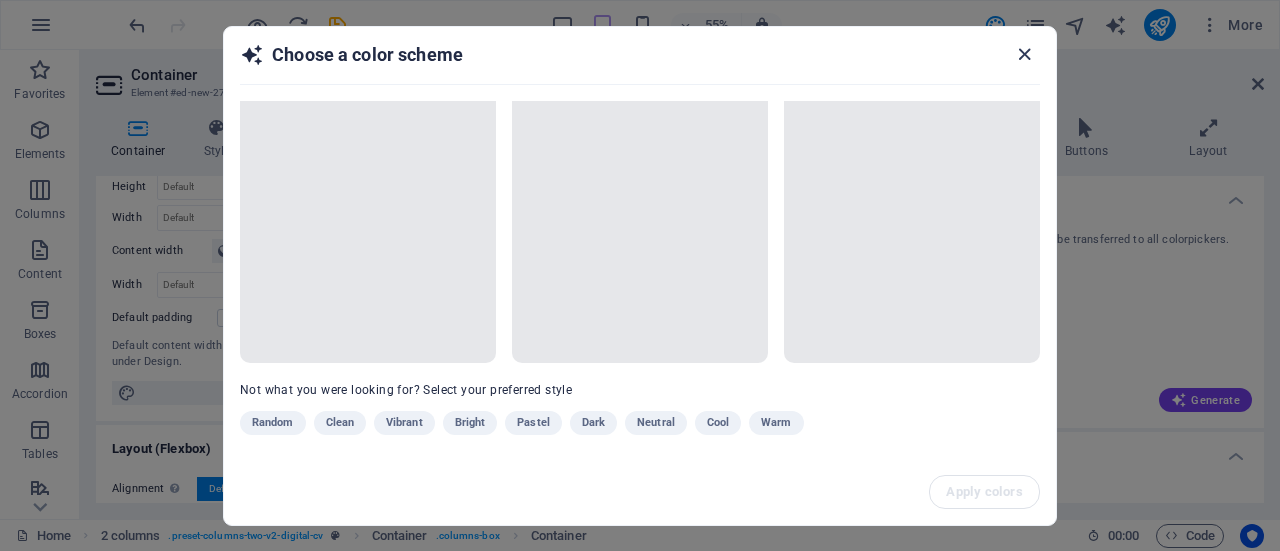 scroll, scrollTop: 96, scrollLeft: 0, axis: vertical 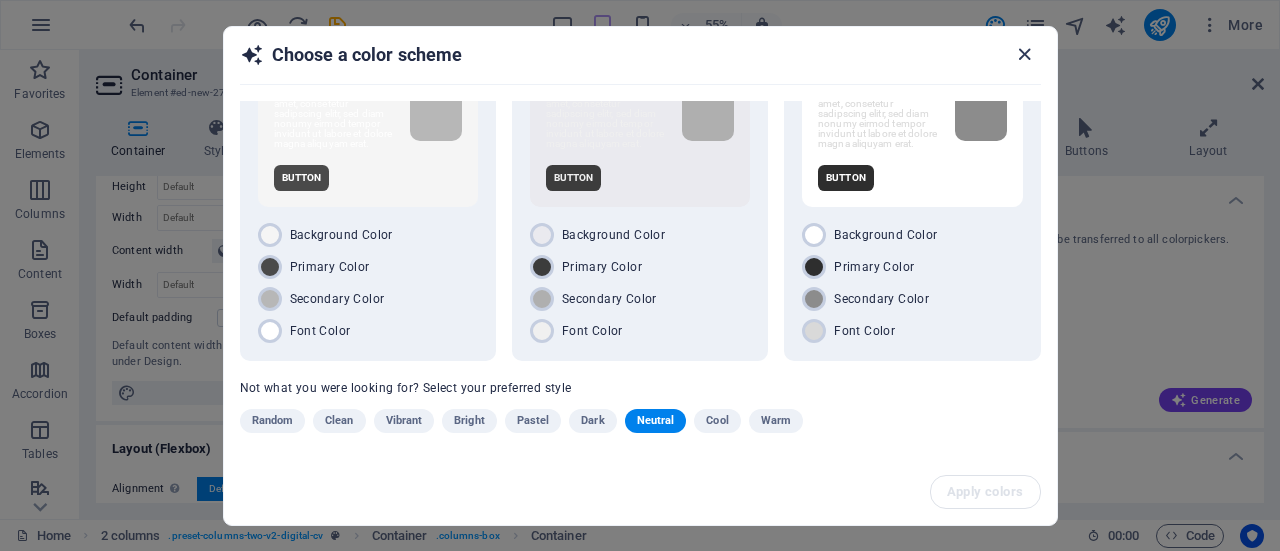 click at bounding box center (1024, 54) 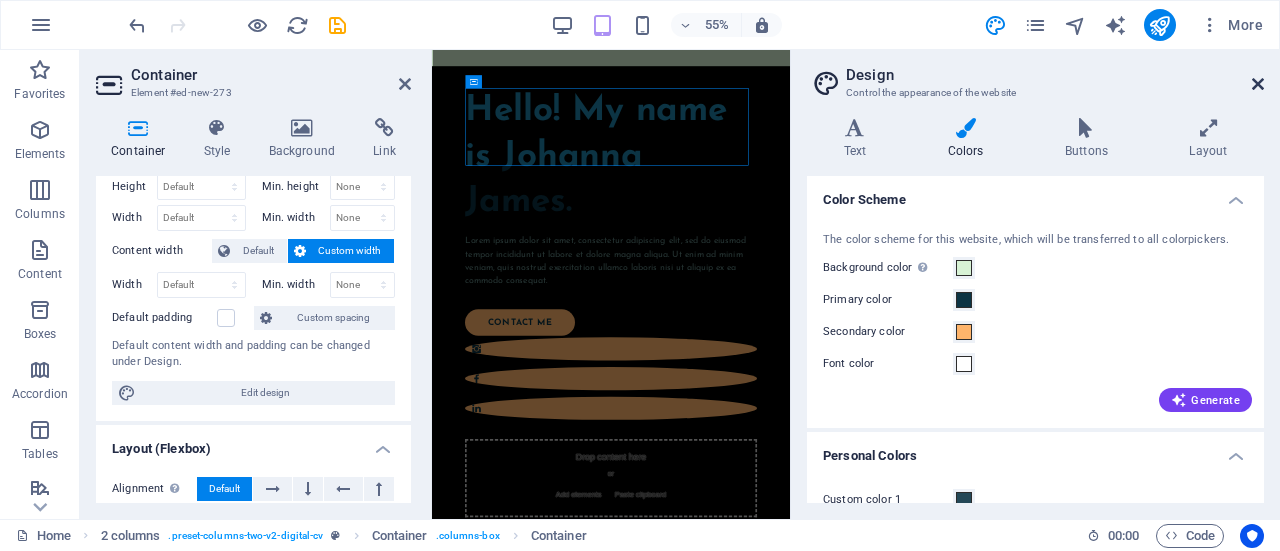 click at bounding box center [1258, 84] 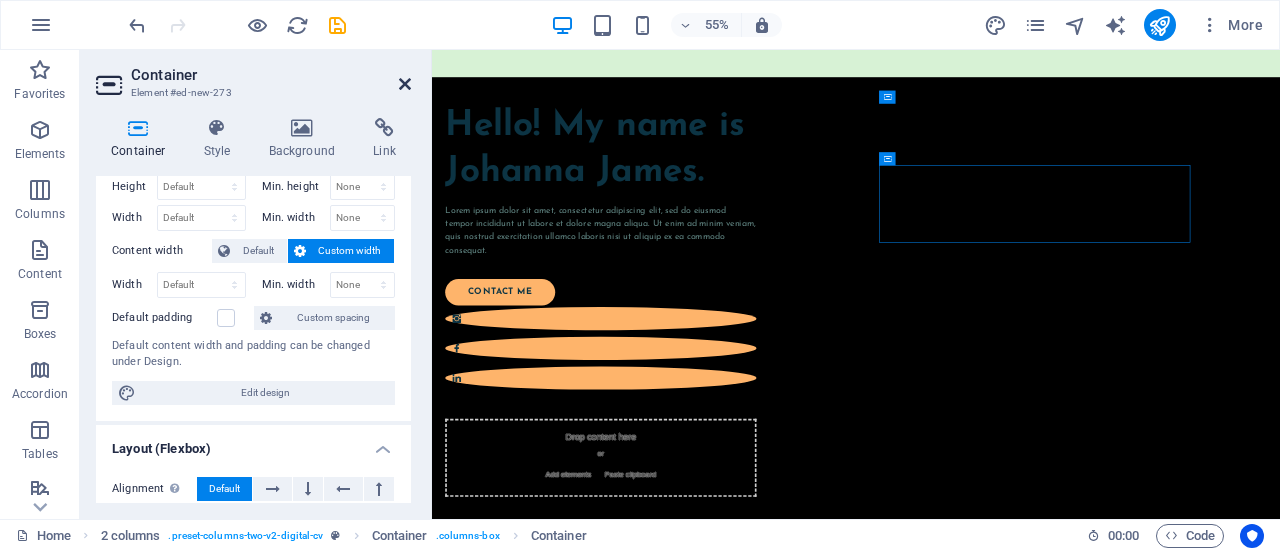 click at bounding box center (405, 84) 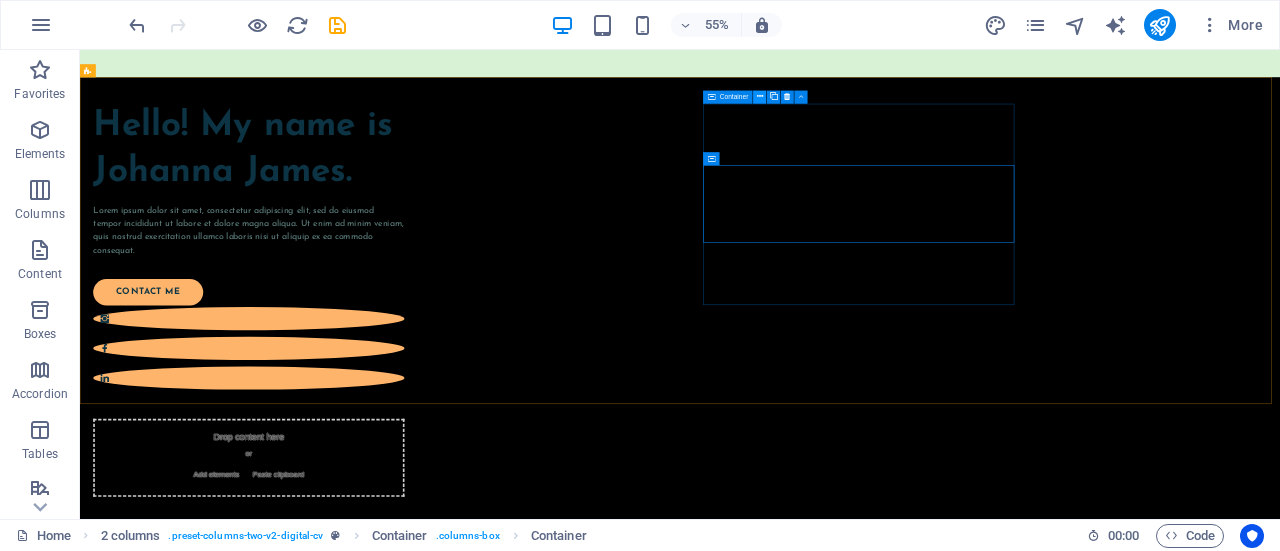 click at bounding box center (760, 97) 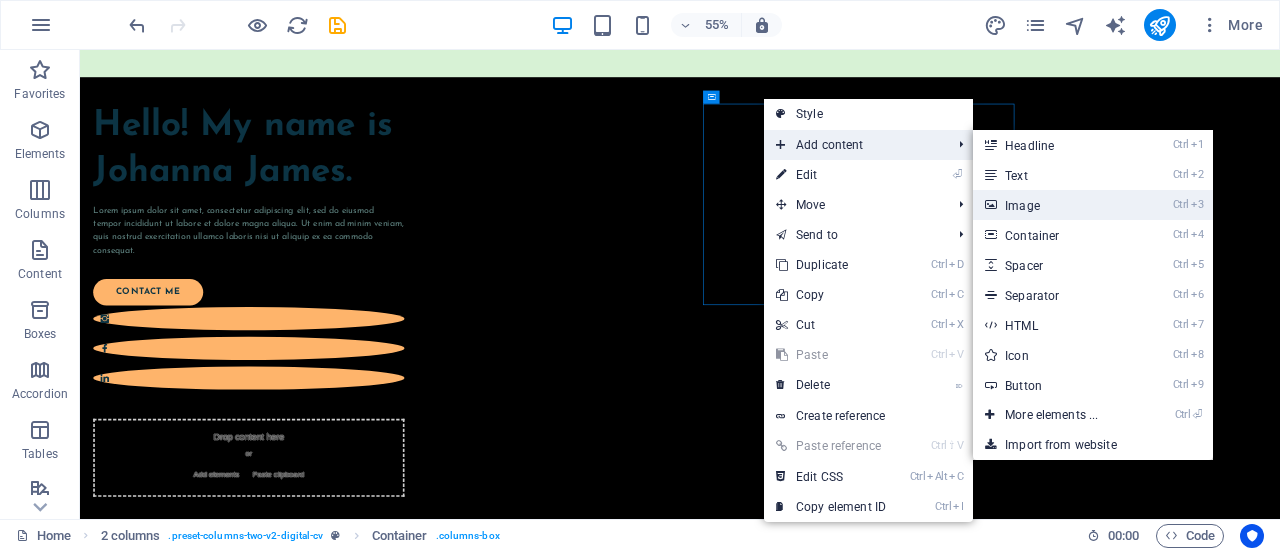 click on "Ctrl 3  Image" at bounding box center (1055, 205) 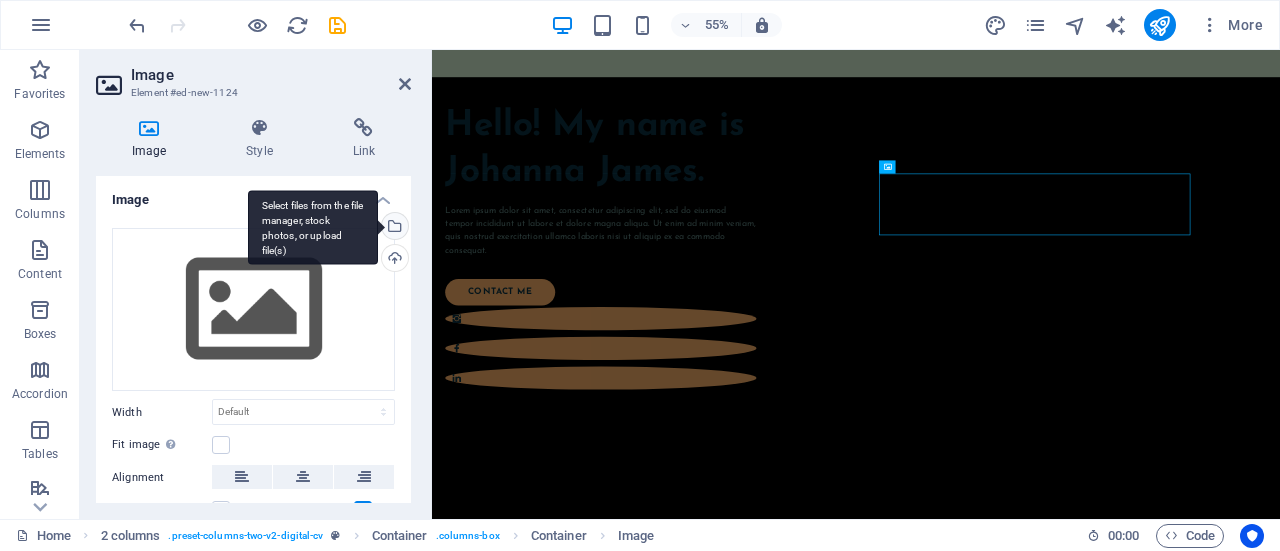 click on "Select files from the file manager, stock photos, or upload file(s)" at bounding box center (393, 228) 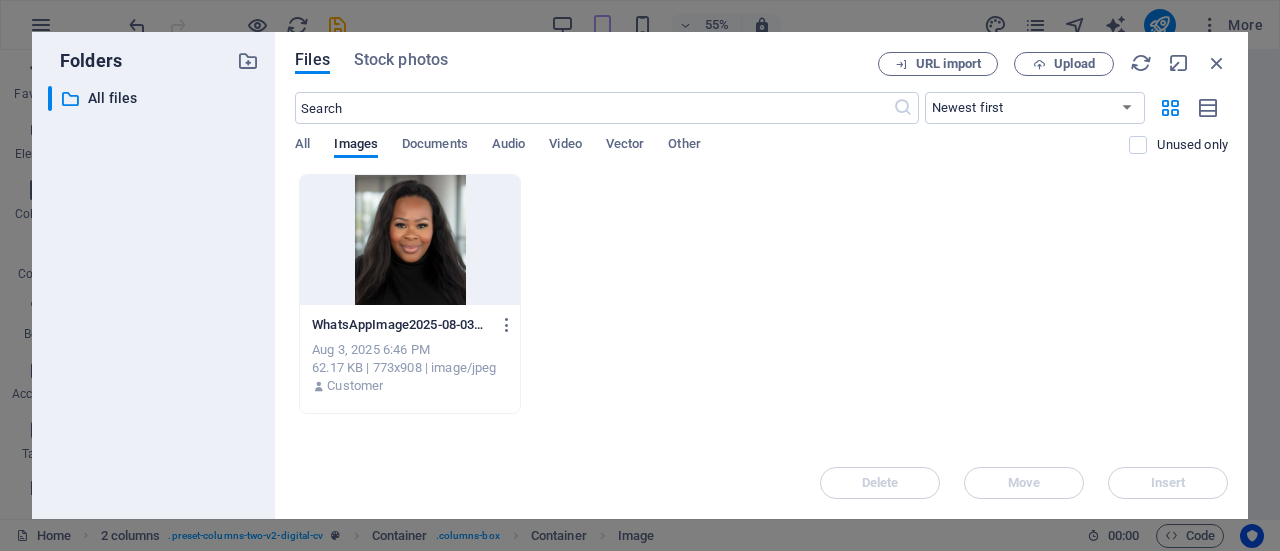 click at bounding box center (410, 240) 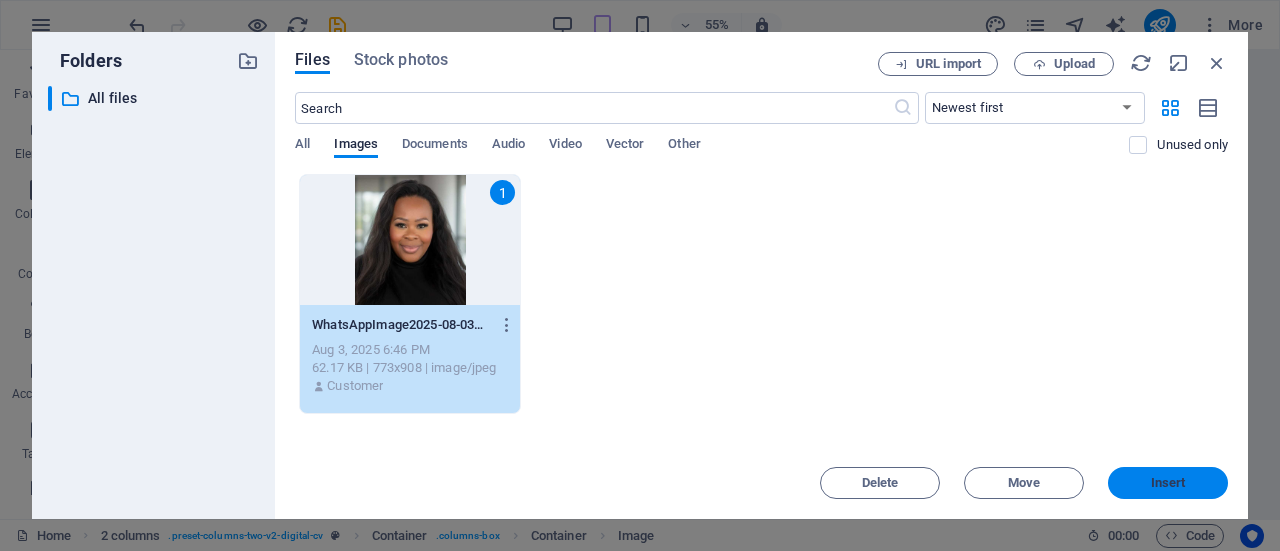 click on "Insert" at bounding box center (1168, 483) 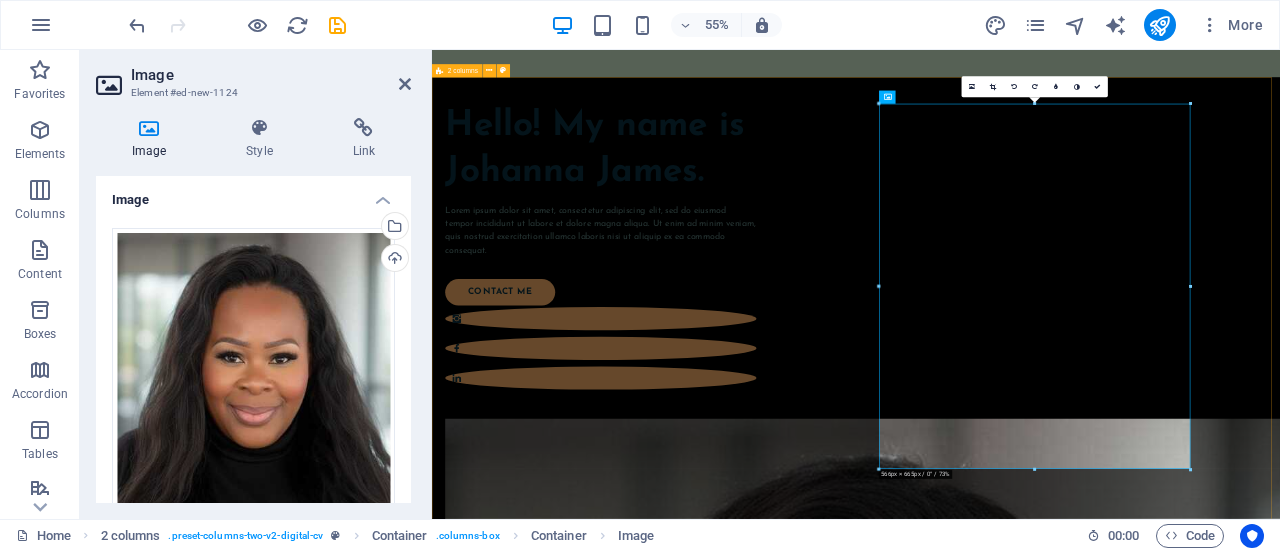 click on "Hello! My name is Johanna James. Lorem ipsum dolor sit amet, consectetur adipiscing elit, sed do eiusmod tempor incididunt ut labore et dolore magna aliqua. Ut enim ad minim veniam, quis nostrud exercitation ullamco laboris nisi ut aliquip ex ea commodo consequat. contact me" at bounding box center [1203, 1406] 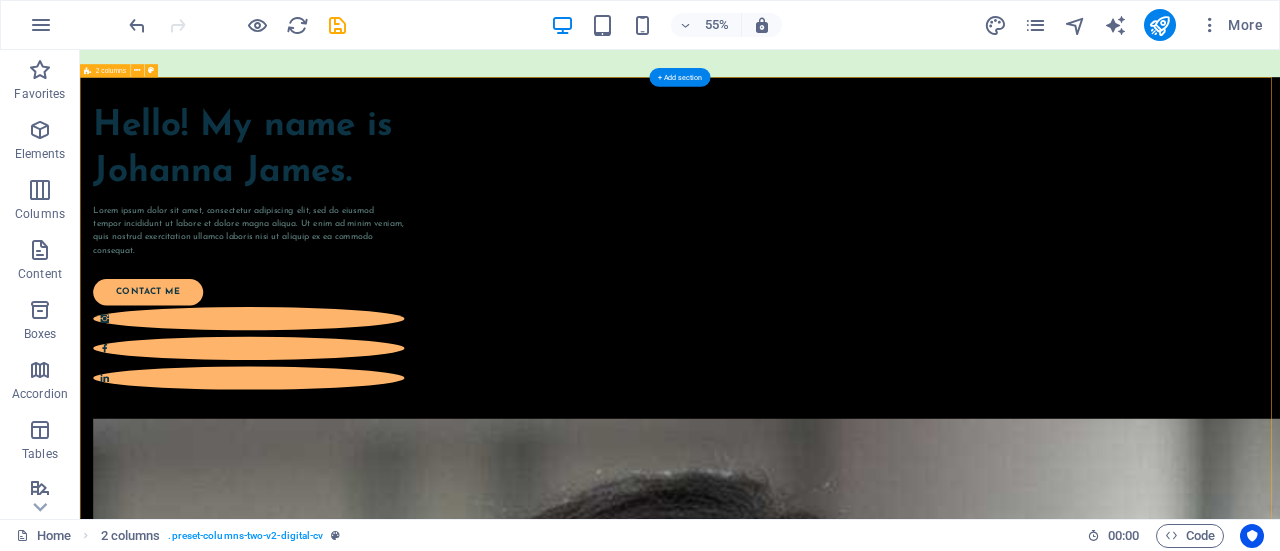click on "Hello! My name is Johanna James. Lorem ipsum dolor sit amet, consectetur adipiscing elit, sed do eiusmod tempor incididunt ut labore et dolore magna aliqua. Ut enim ad minim veniam, quis nostrud exercitation ullamco laboris nisi ut aliquip ex ea commodo consequat. contact me" at bounding box center [1171, 1781] 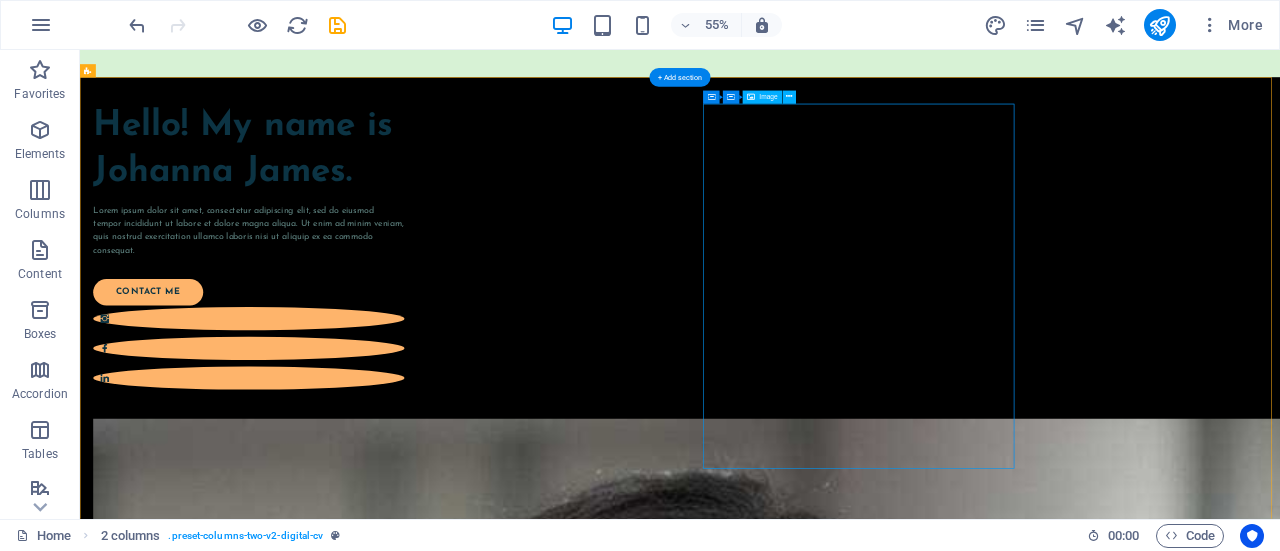 click at bounding box center [387, 2002] 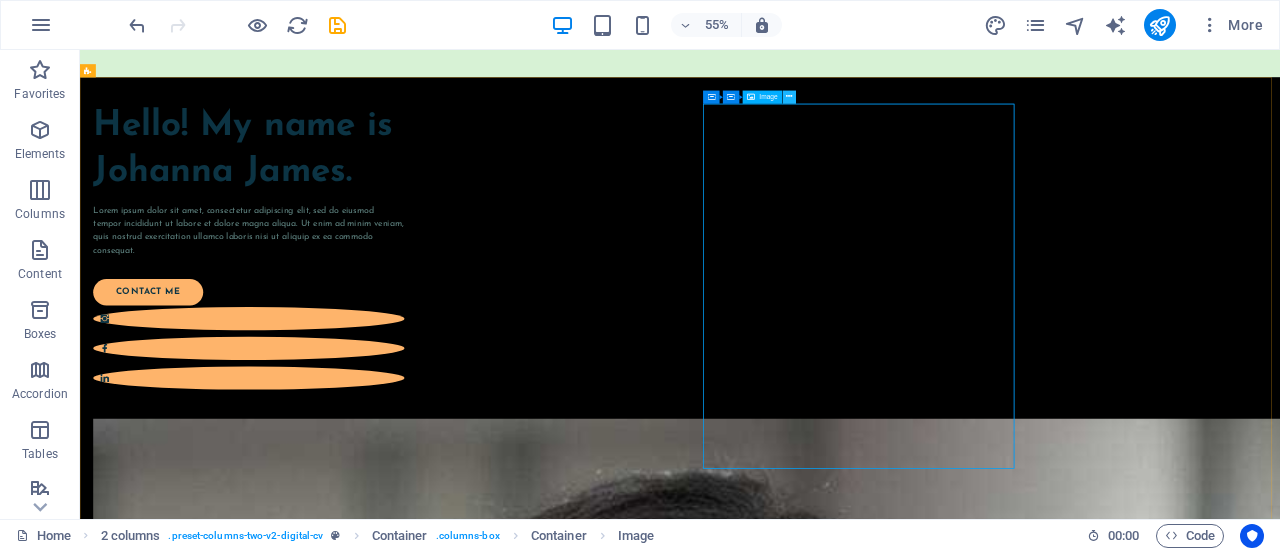 click at bounding box center [789, 96] 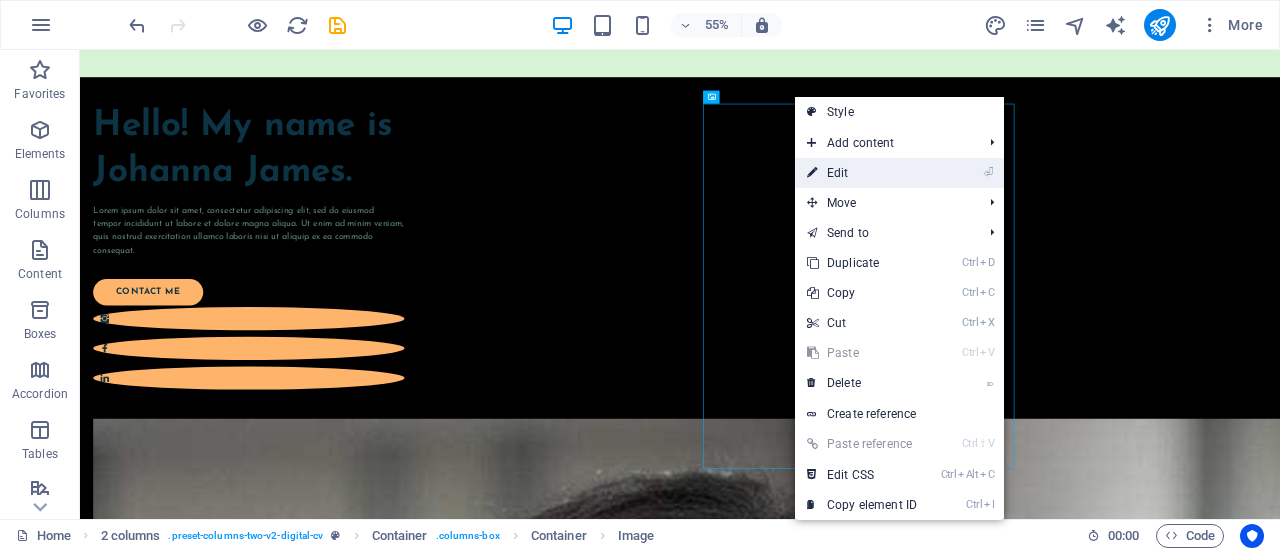 click on "⏎  Edit" at bounding box center [862, 173] 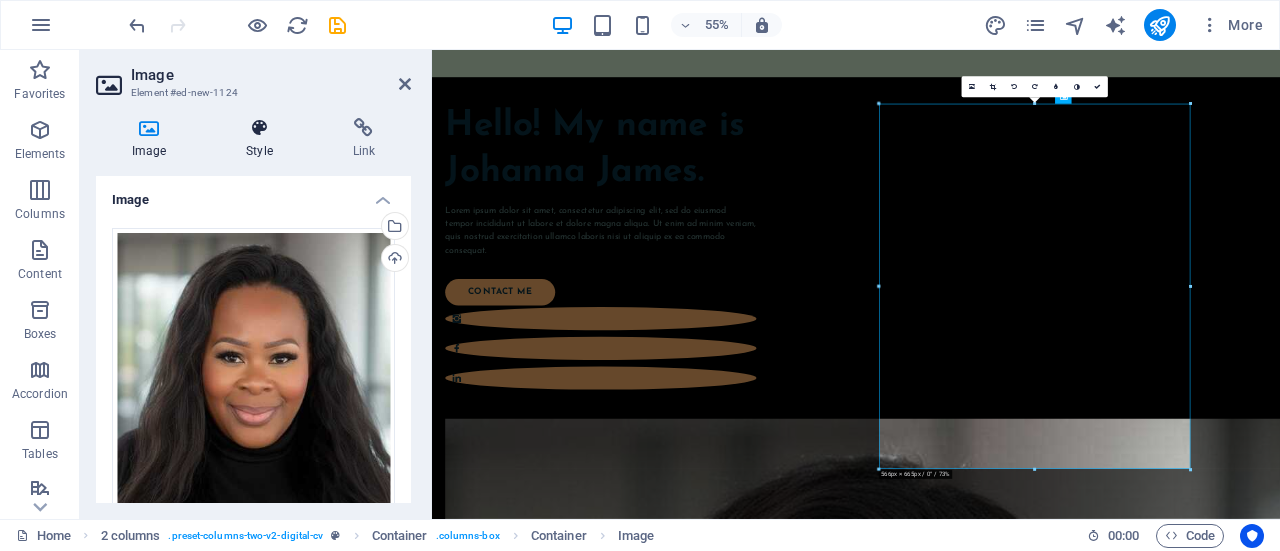 click at bounding box center (259, 128) 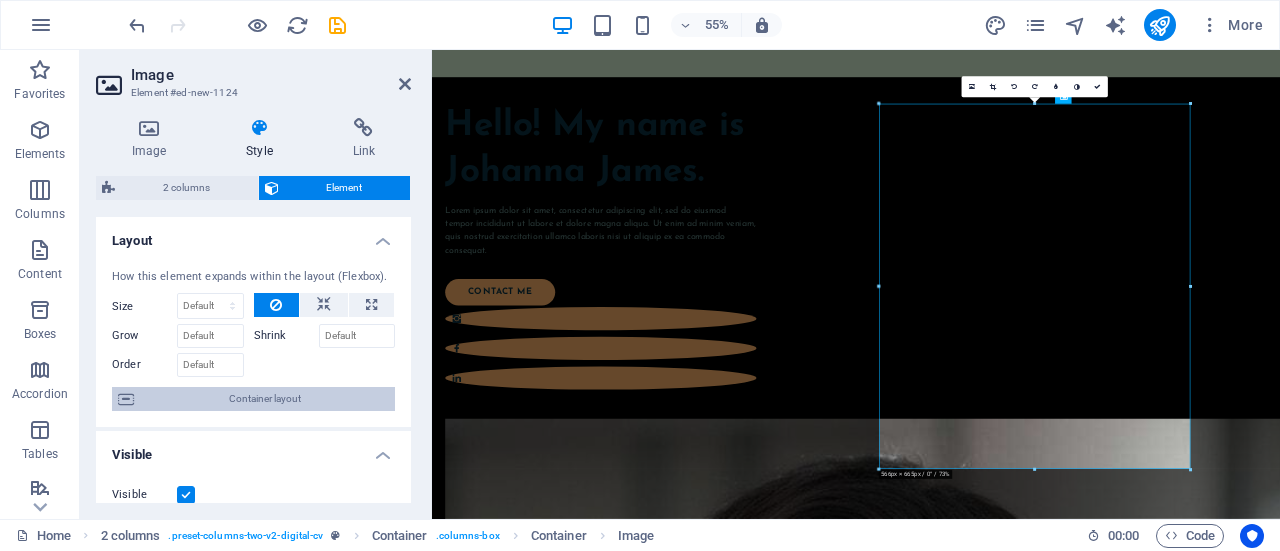 click on "Container layout" at bounding box center (264, 399) 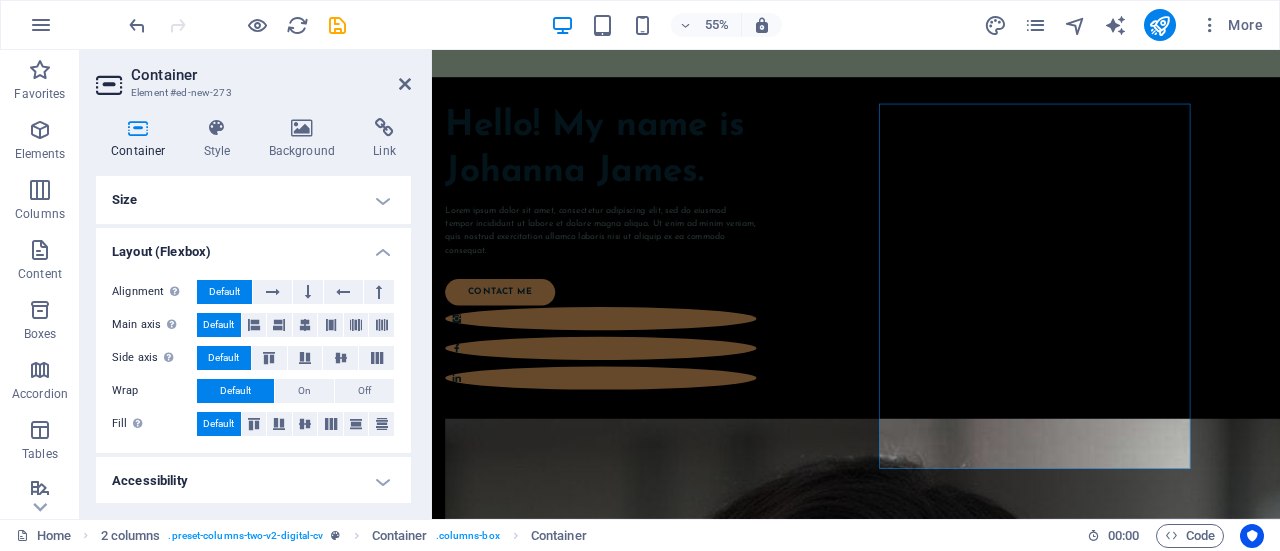 click on "Size" at bounding box center (253, 200) 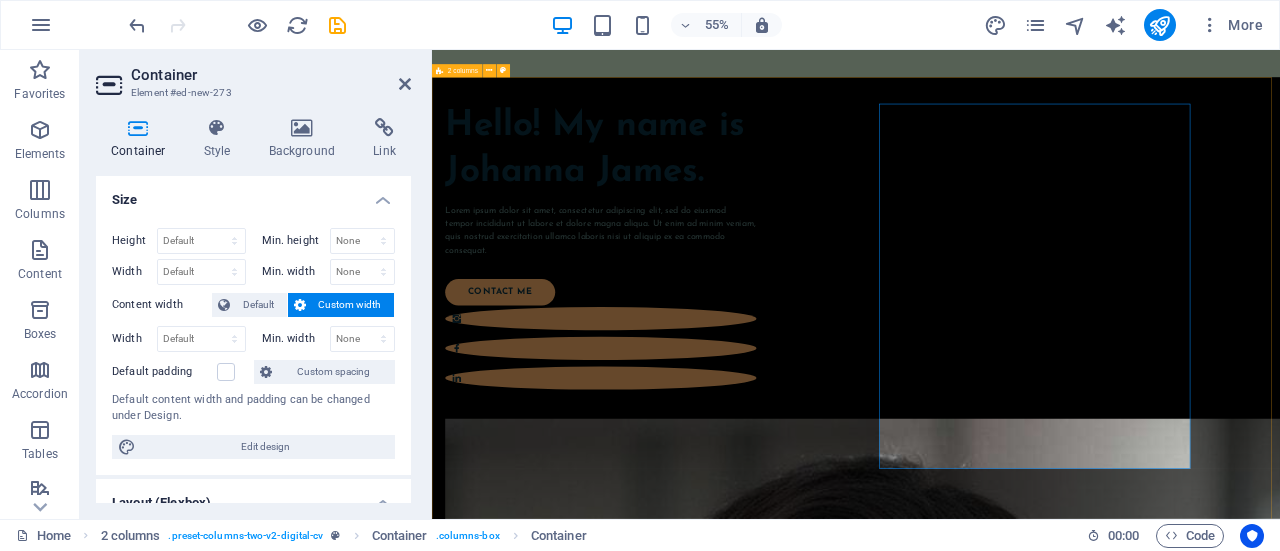 click on "Hello! My name is Johanna James. Lorem ipsum dolor sit amet, consectetur adipiscing elit, sed do eiusmod tempor incididunt ut labore et dolore magna aliqua. Ut enim ad minim veniam, quis nostrud exercitation ullamco laboris nisi ut aliquip ex ea commodo consequat. contact me" at bounding box center (1203, 1406) 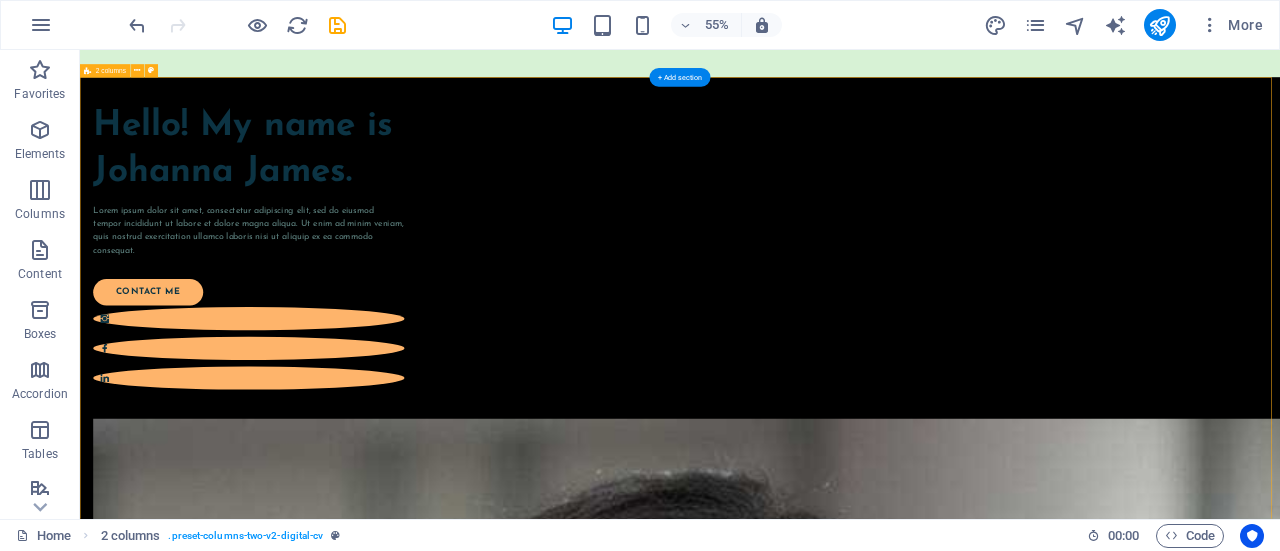 click on "Hello! My name is Johanna James. Lorem ipsum dolor sit amet, consectetur adipiscing elit, sed do eiusmod tempor incididunt ut labore et dolore magna aliqua. Ut enim ad minim veniam, quis nostrud exercitation ullamco laboris nisi ut aliquip ex ea commodo consequat. contact me" at bounding box center (1171, 1781) 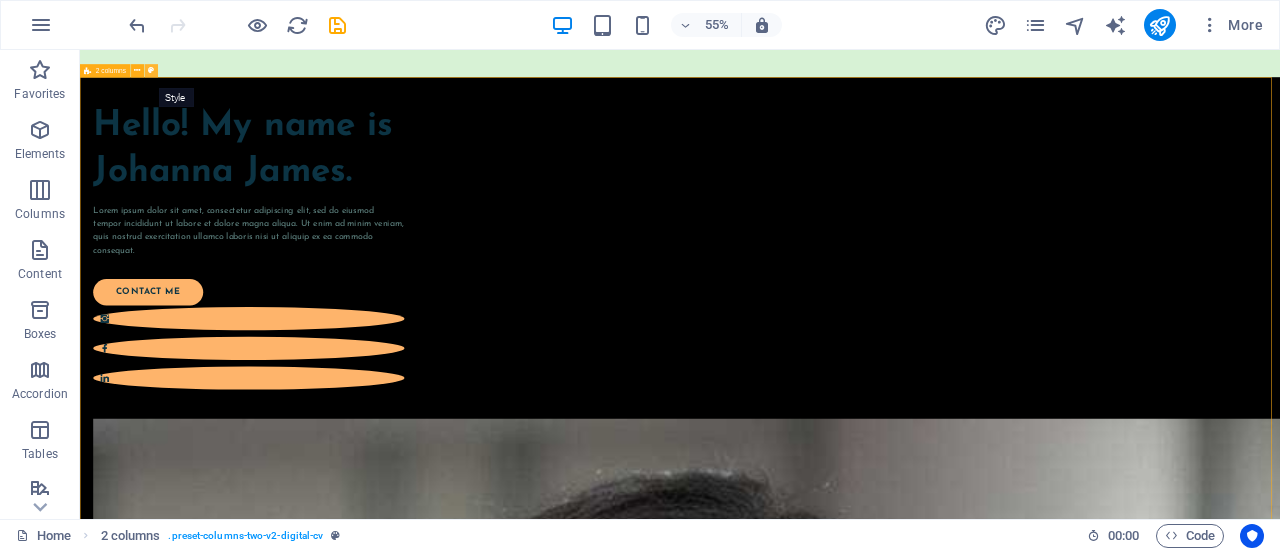 click at bounding box center (151, 71) 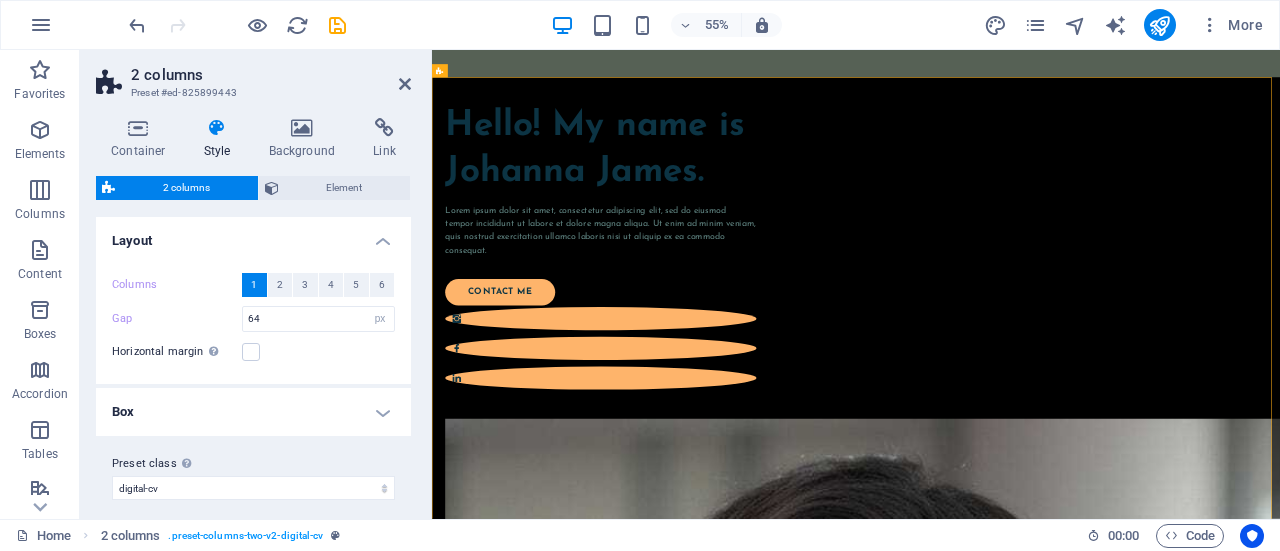 type on "100" 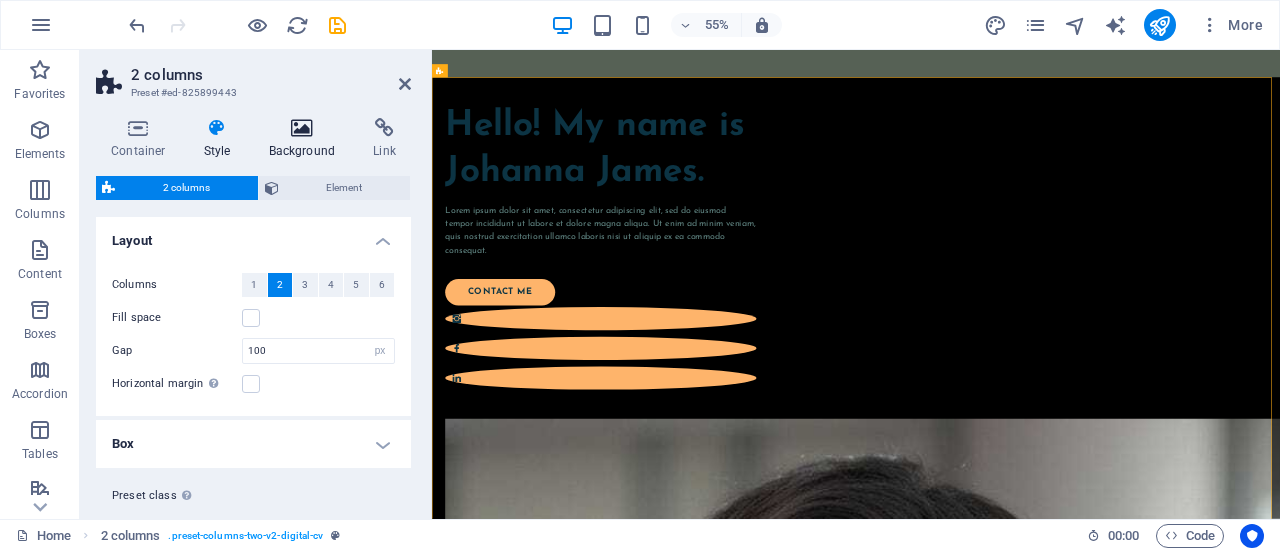 click at bounding box center (302, 128) 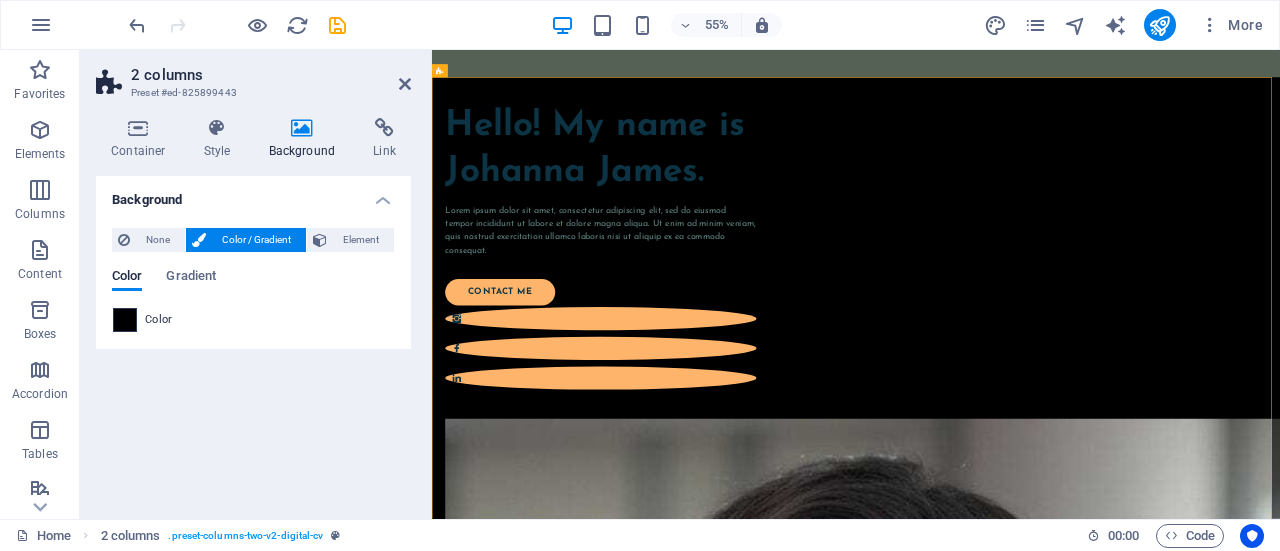 click at bounding box center [125, 320] 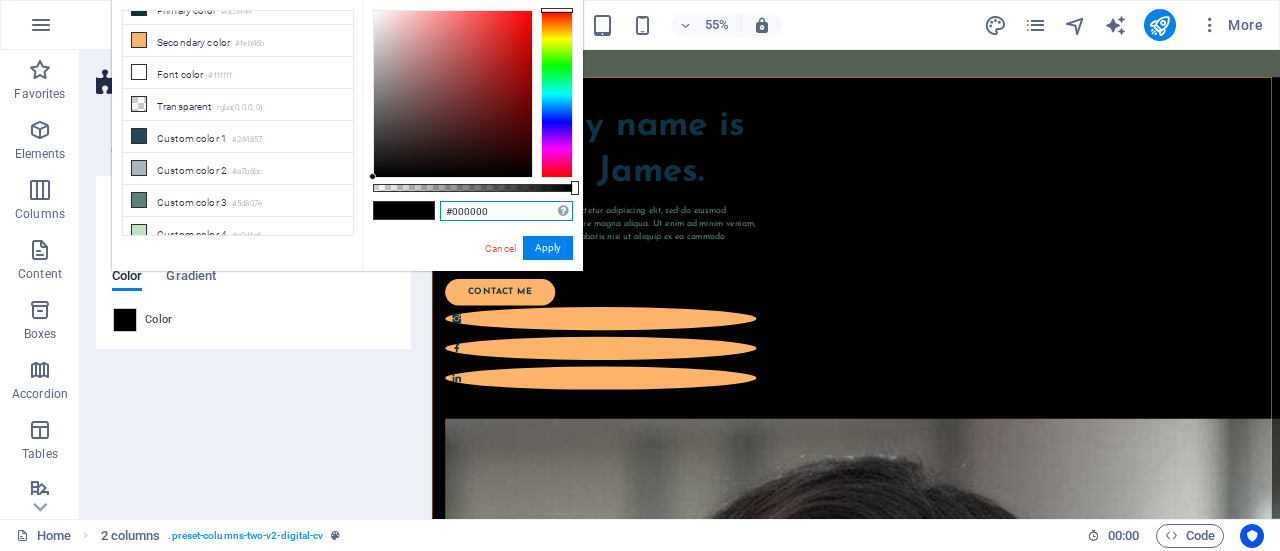 click on "#000000" at bounding box center [506, 211] 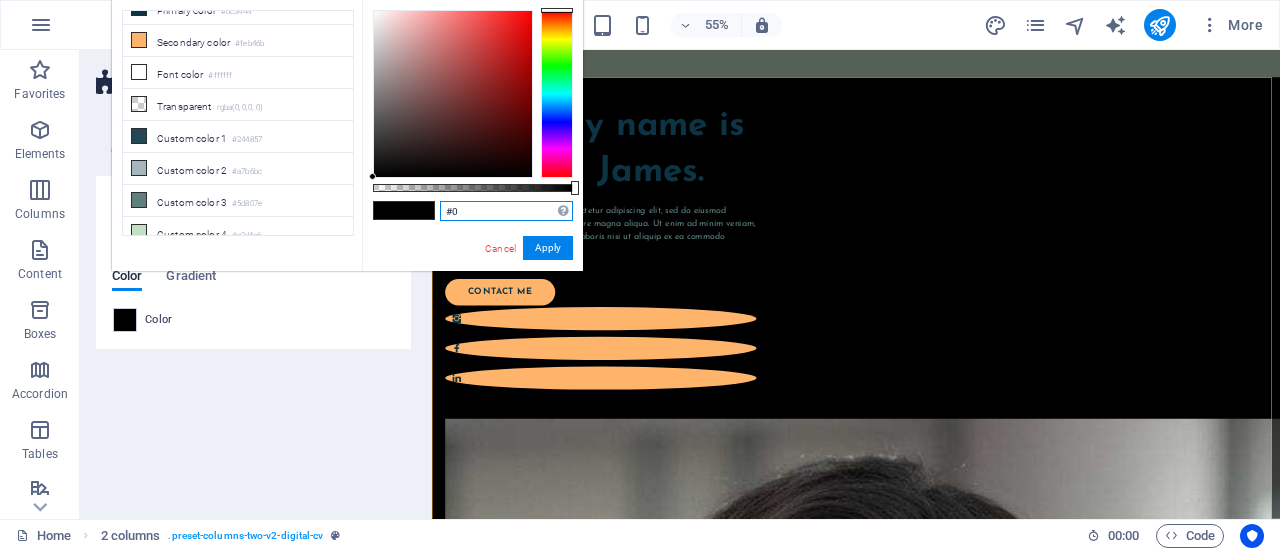 type on "#" 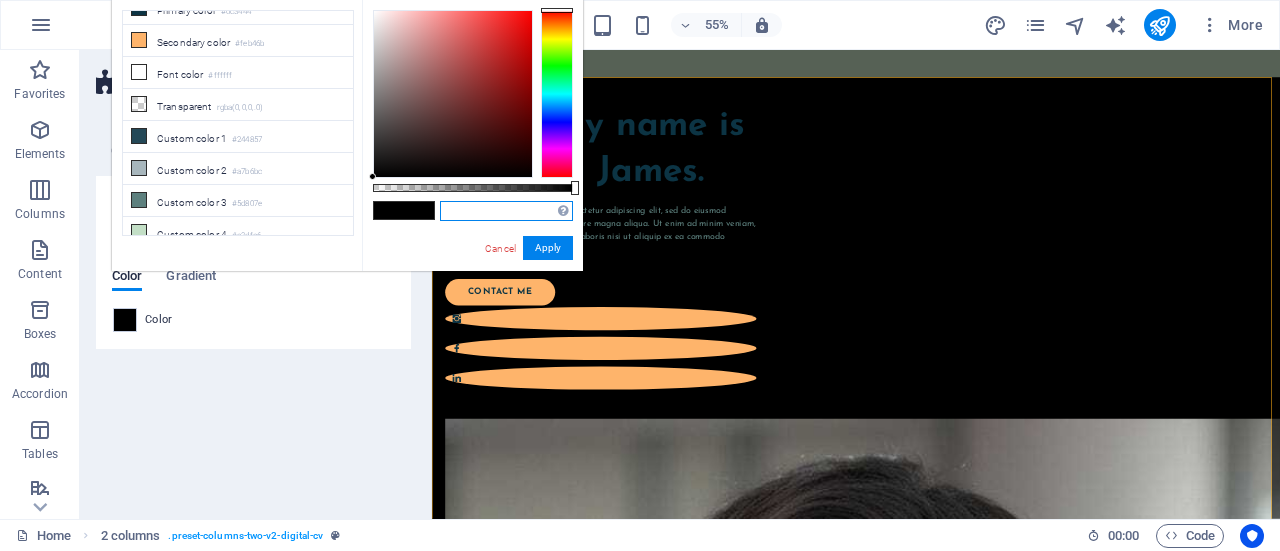 paste on "#F5EFE6" 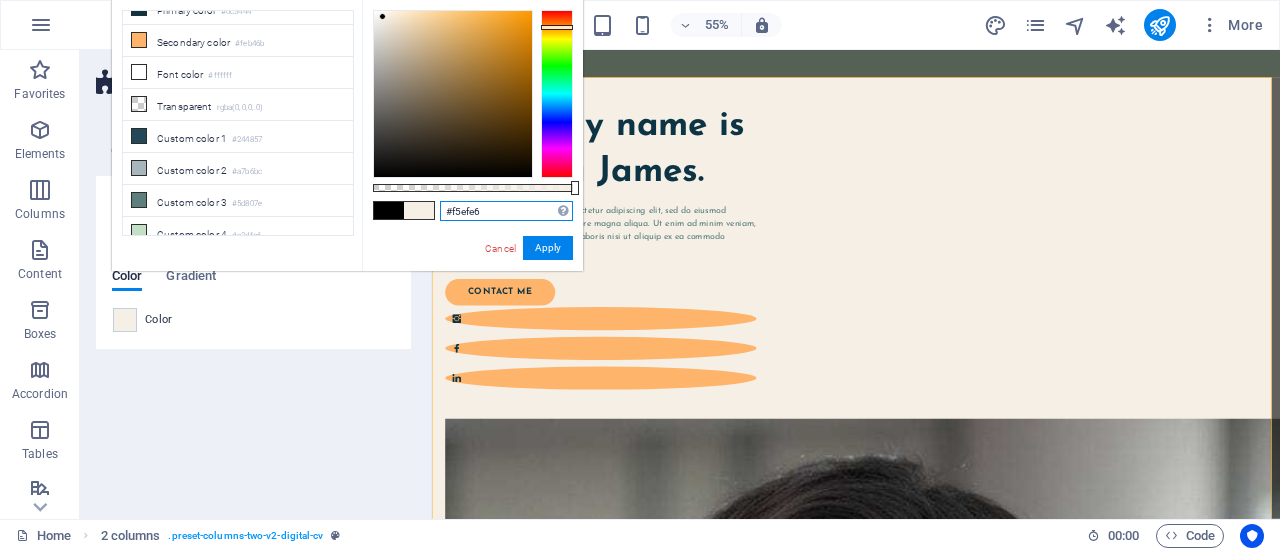 type on "#f5efe6" 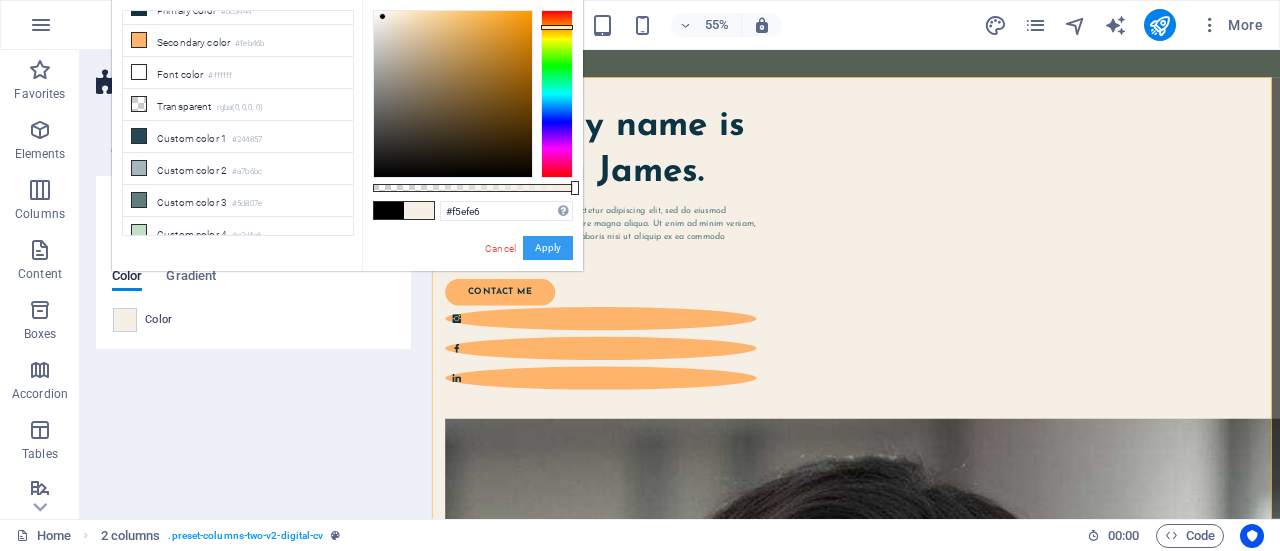 click on "Apply" at bounding box center (548, 248) 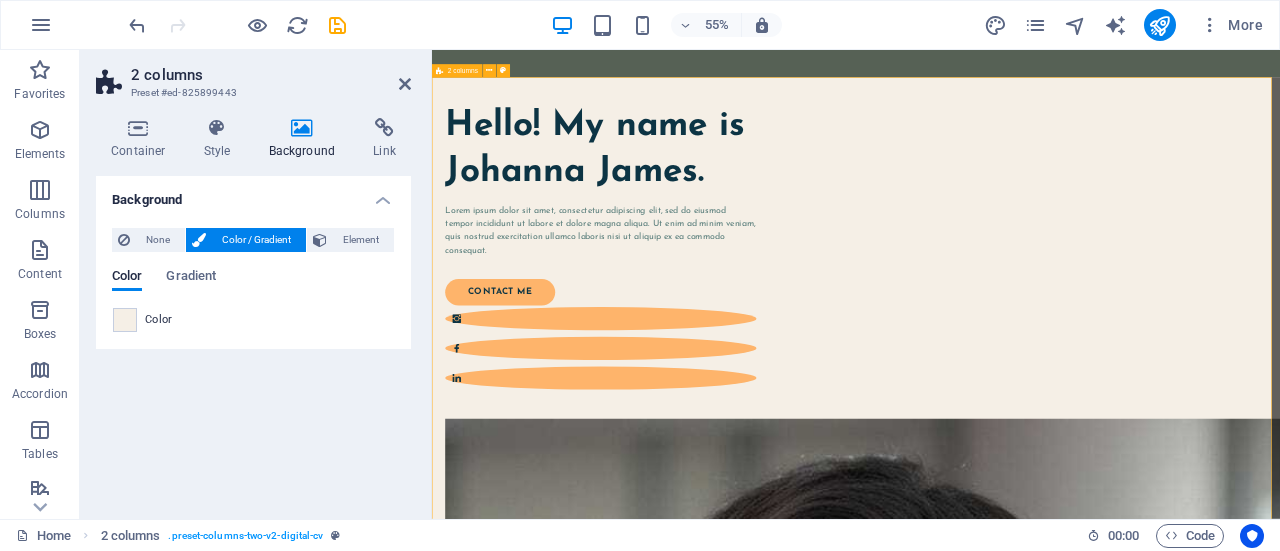 click on "Hello! My name is Johanna James. Lorem ipsum dolor sit amet, consectetur adipiscing elit, sed do eiusmod tempor incididunt ut labore et dolore magna aliqua. Ut enim ad minim veniam, quis nostrud exercitation ullamco laboris nisi ut aliquip ex ea commodo consequat. contact me" at bounding box center (1203, 1406) 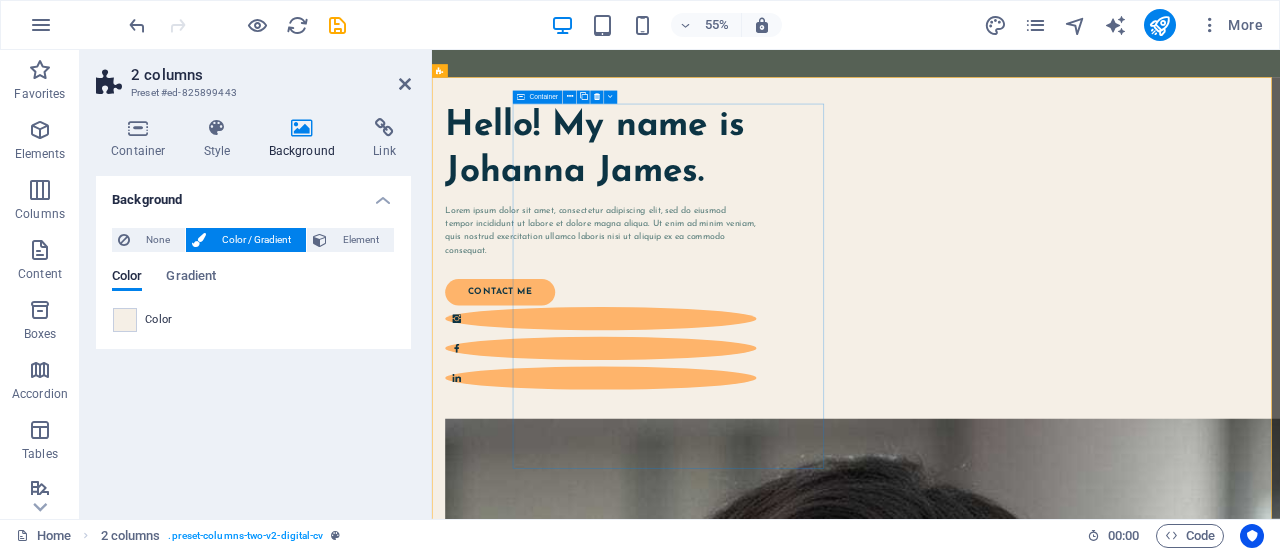 click on "Hello! My name is Johanna James. Lorem ipsum dolor sit amet, consectetur adipiscing elit, sed do eiusmod tempor incididunt ut labore et dolore magna aliqua. Ut enim ad minim veniam, quis nostrud exercitation ullamco laboris nisi ut aliquip ex ea commodo consequat. contact me" at bounding box center [739, 409] 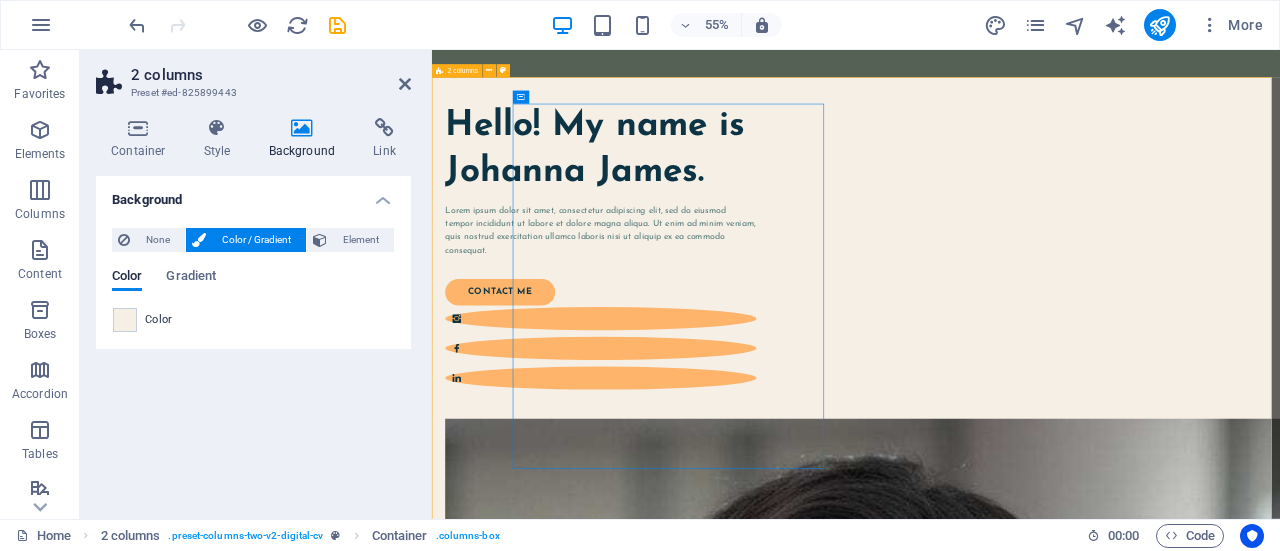 click on "Hello! My name is Johanna James. Lorem ipsum dolor sit amet, consectetur adipiscing elit, sed do eiusmod tempor incididunt ut labore et dolore magna aliqua. Ut enim ad minim veniam, quis nostrud exercitation ullamco laboris nisi ut aliquip ex ea commodo consequat. contact me" at bounding box center [1203, 1406] 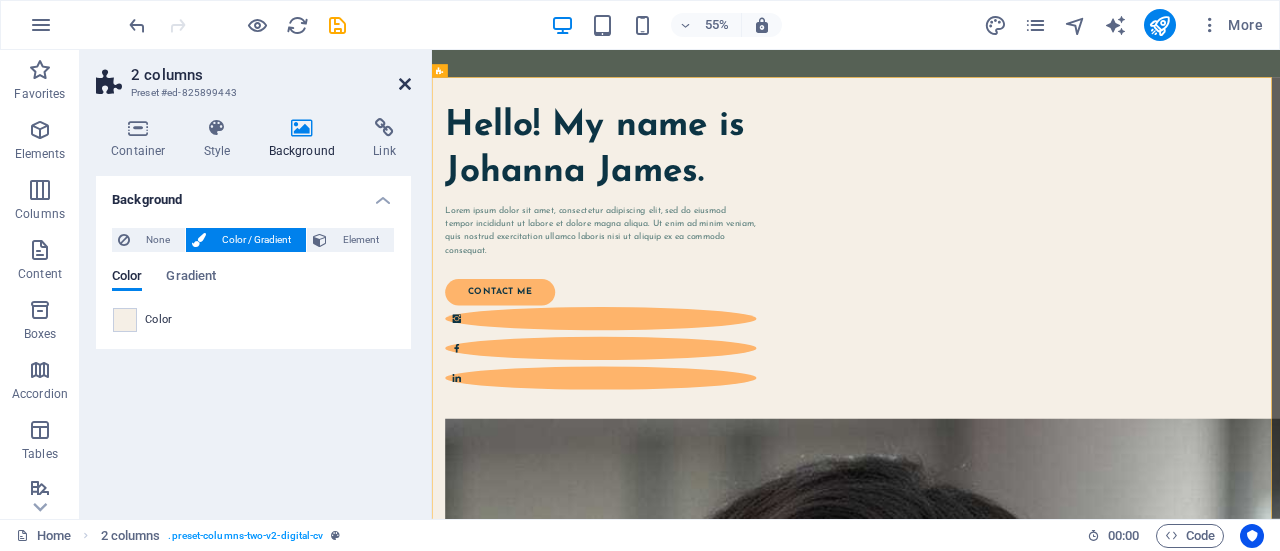 click at bounding box center (405, 84) 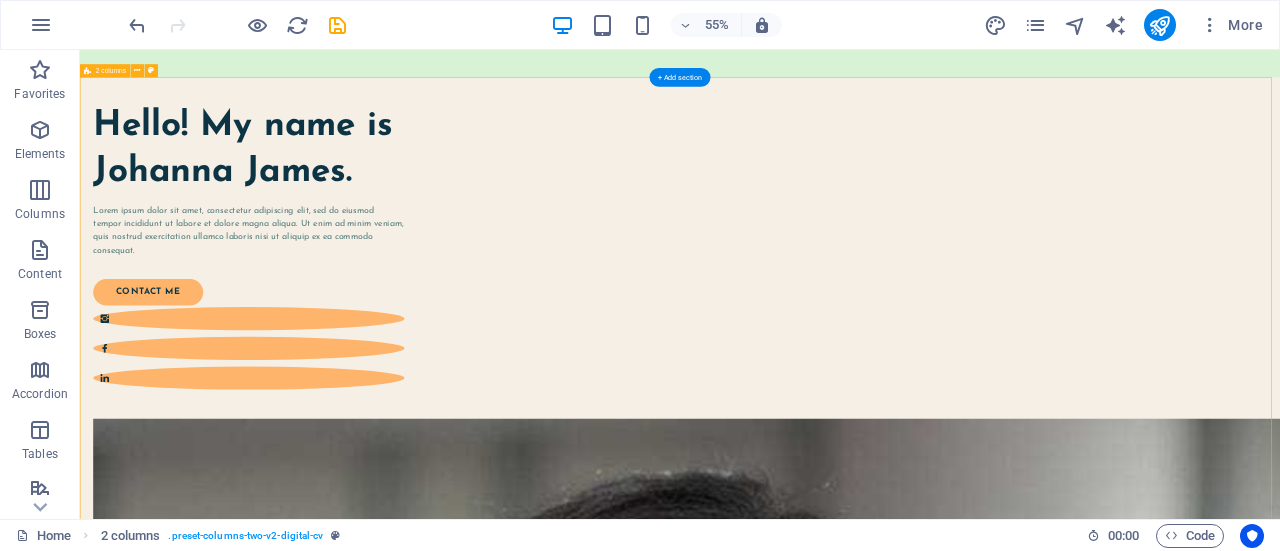 click on "Hello! My name is Johanna James. Lorem ipsum dolor sit amet, consectetur adipiscing elit, sed do eiusmod tempor incididunt ut labore et dolore magna aliqua. Ut enim ad minim veniam, quis nostrud exercitation ullamco laboris nisi ut aliquip ex ea commodo consequat. contact me" at bounding box center [1171, 1781] 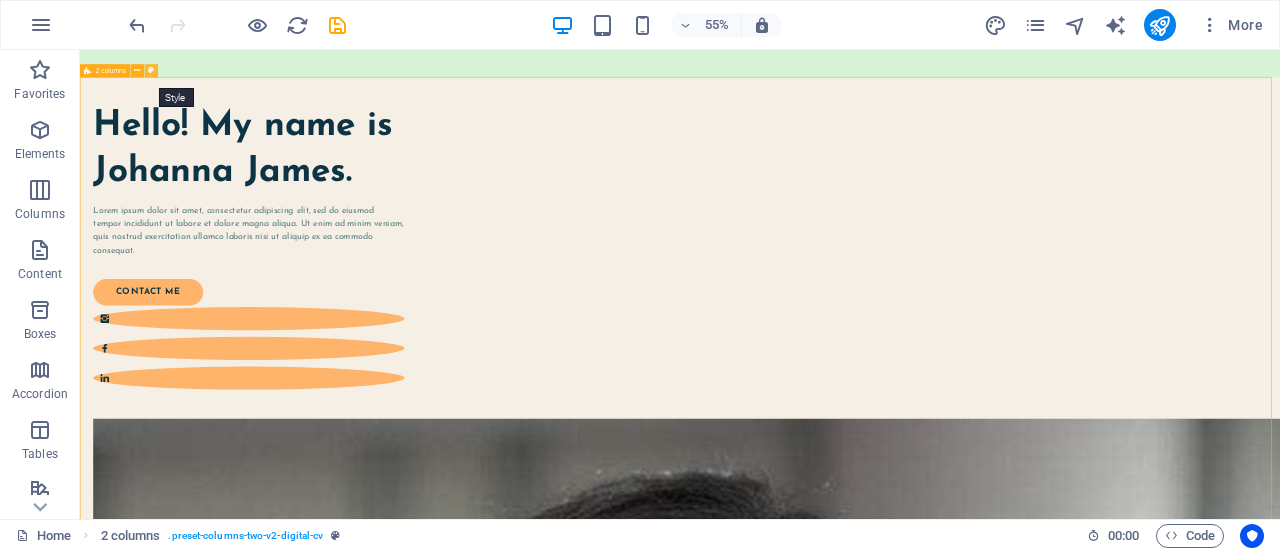 click at bounding box center [151, 71] 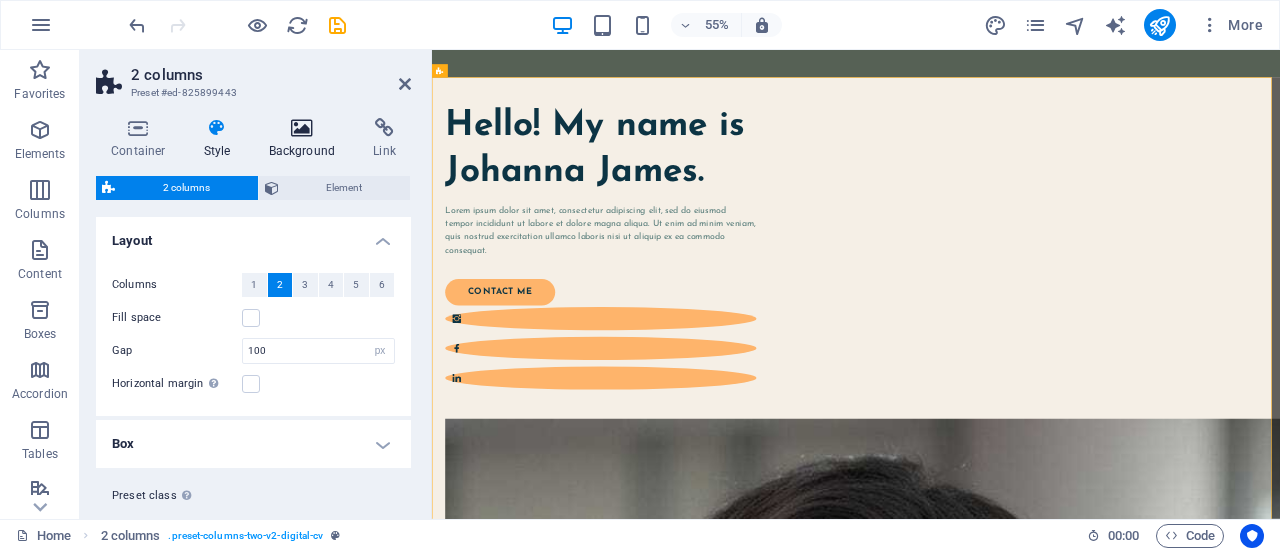 click on "Background" at bounding box center [306, 139] 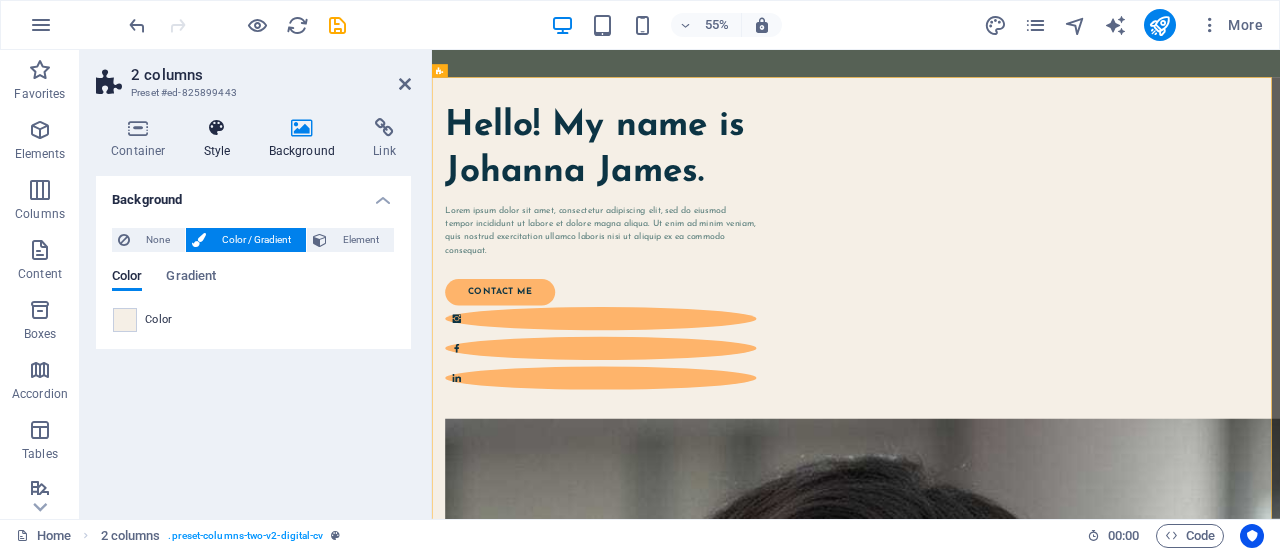 click on "Style" at bounding box center [221, 139] 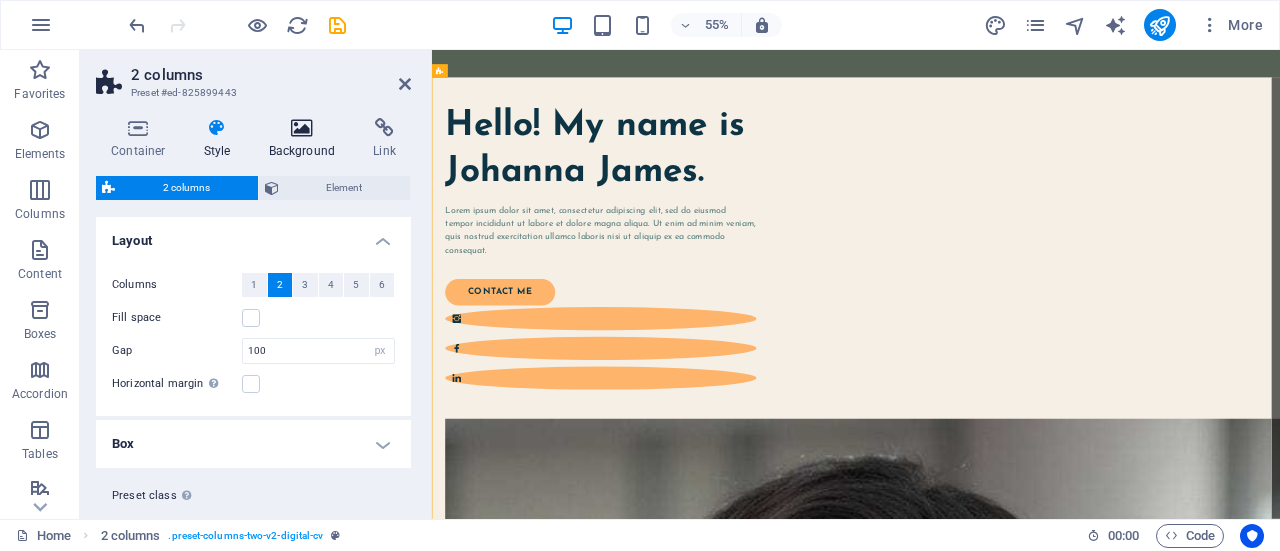 click at bounding box center (302, 128) 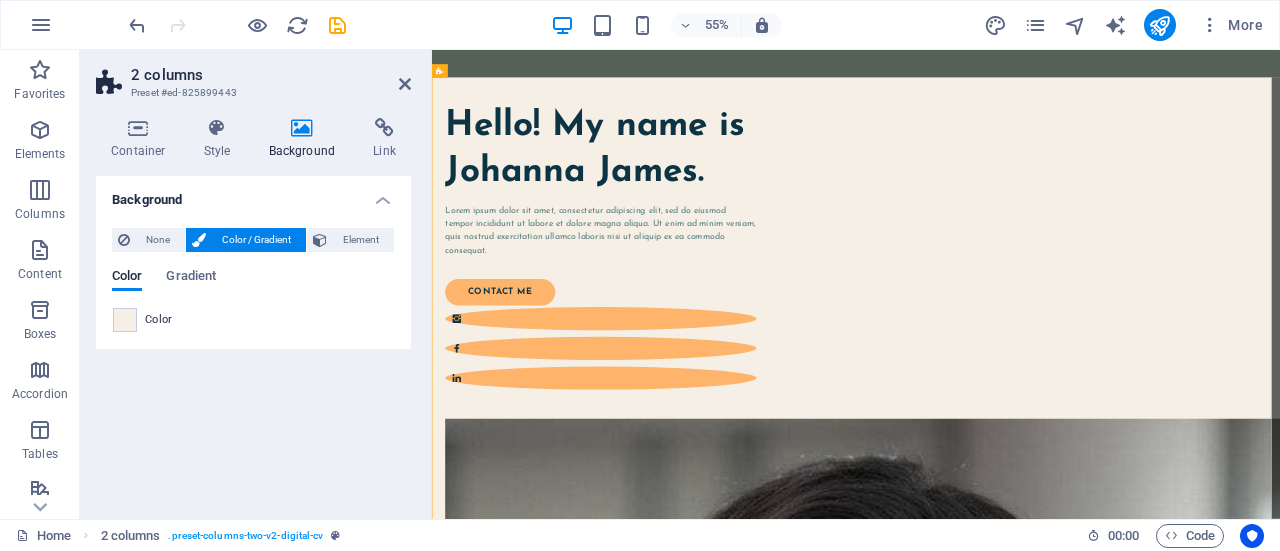click on "Color" at bounding box center [253, 320] 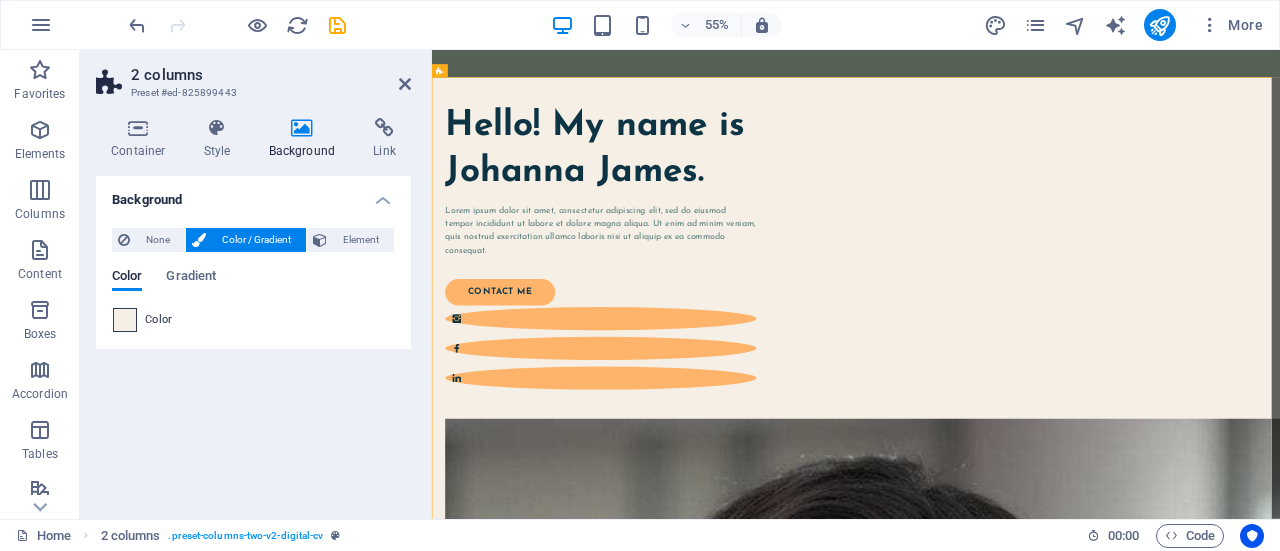 click at bounding box center (125, 320) 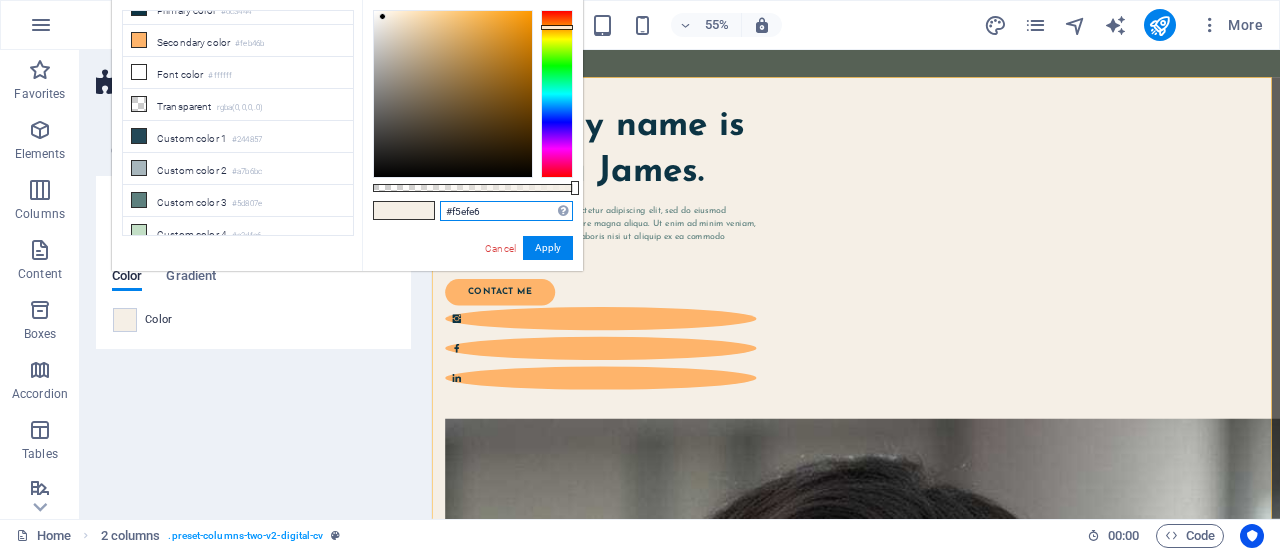 click on "#f5efe6" at bounding box center [506, 211] 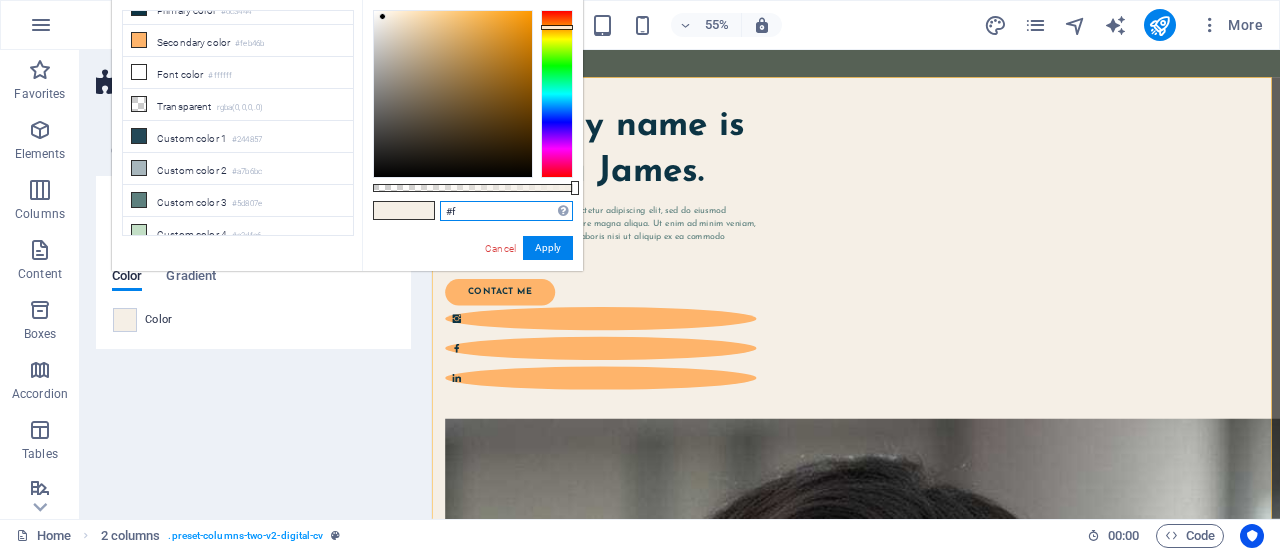 type on "#" 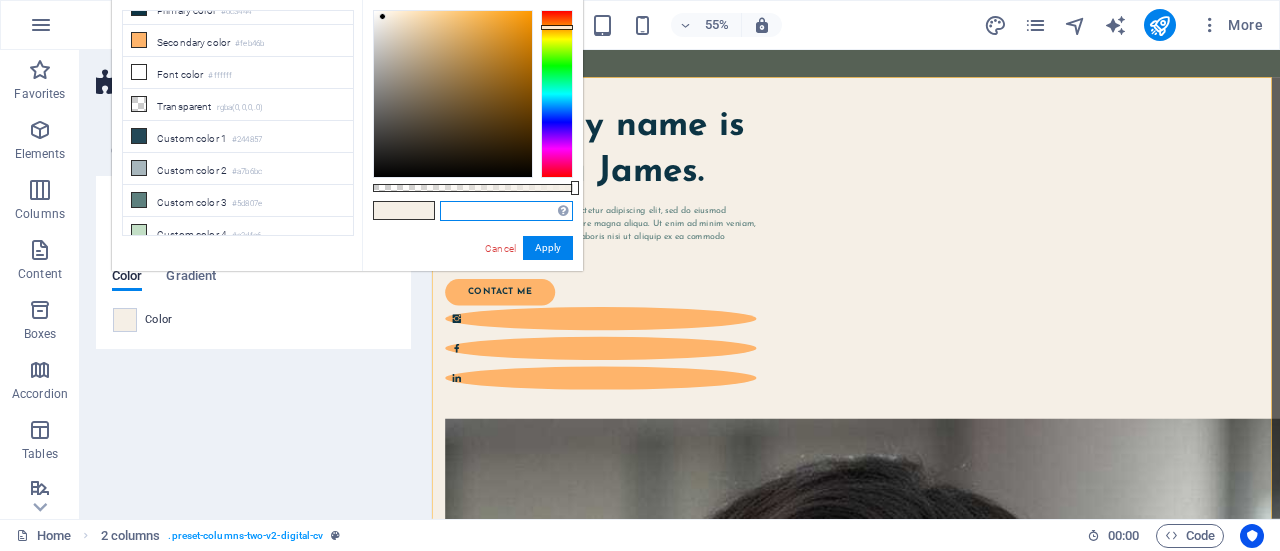 paste on "#D8C9B6" 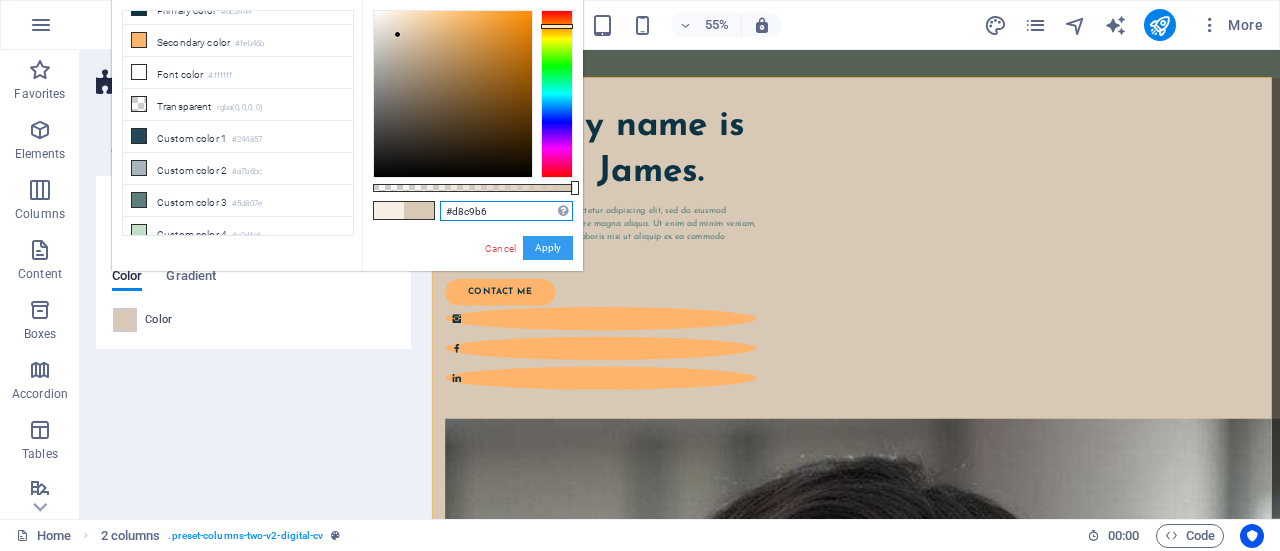 type on "#d8c9b6" 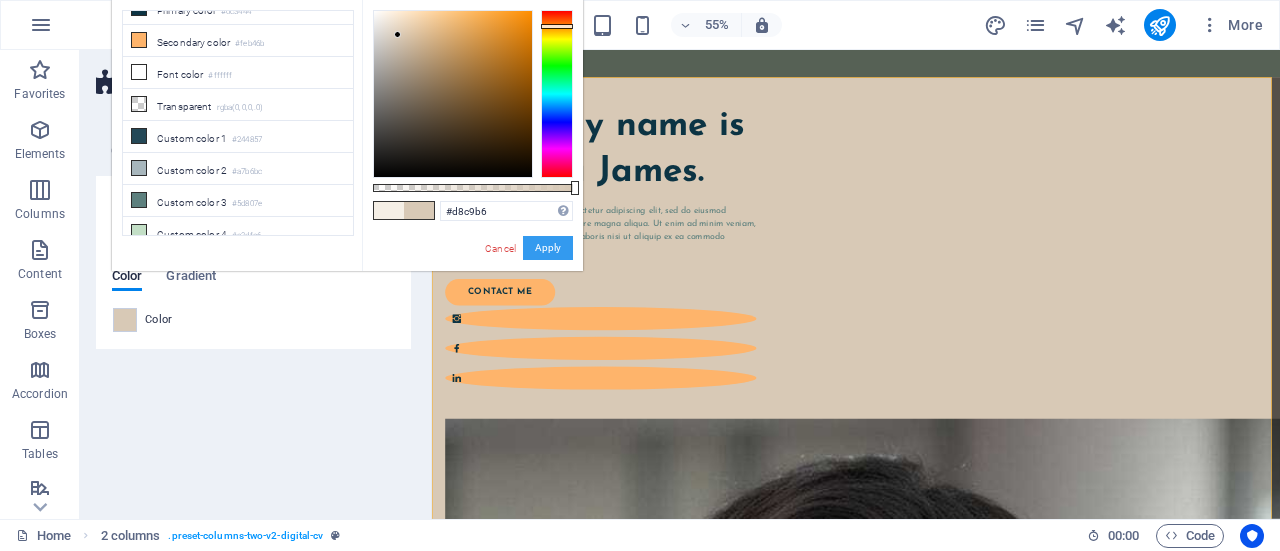 click on "Apply" at bounding box center (548, 248) 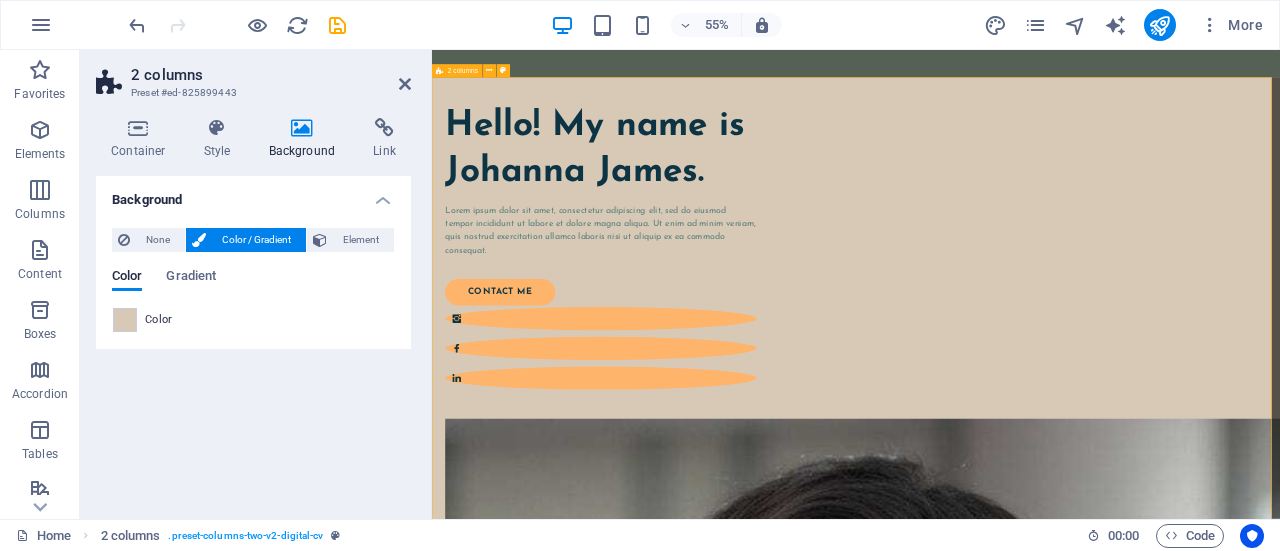 click on "Hello! My name is Johanna James. Lorem ipsum dolor sit amet, consectetur adipiscing elit, sed do eiusmod tempor incididunt ut labore et dolore magna aliqua. Ut enim ad minim veniam, quis nostrud exercitation ullamco laboris nisi ut aliquip ex ea commodo consequat. contact me" at bounding box center [1203, 1406] 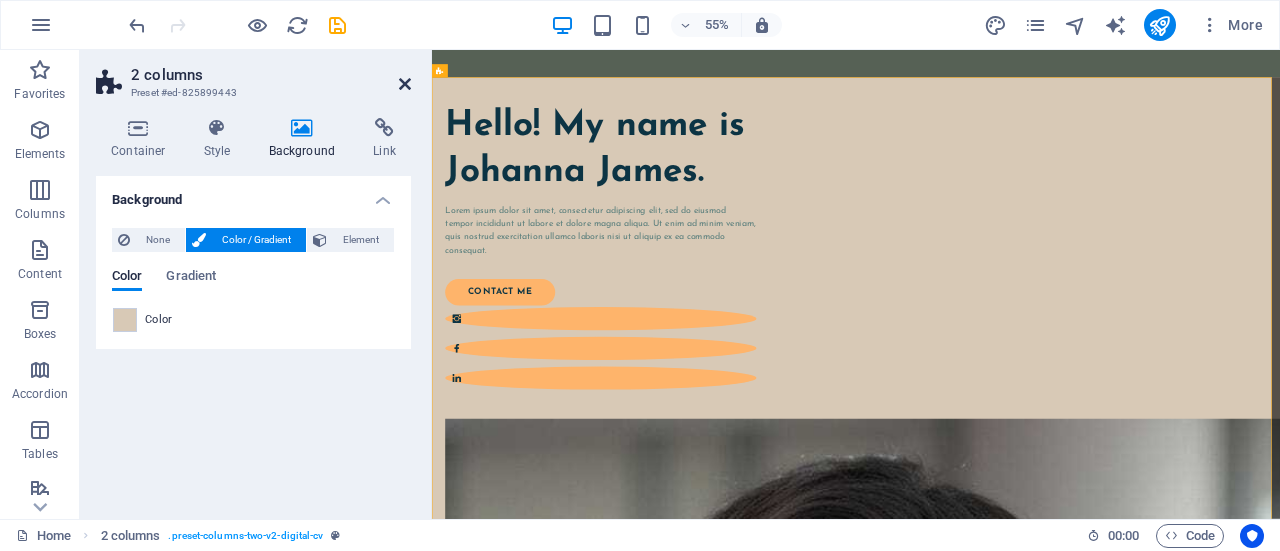 click at bounding box center [405, 84] 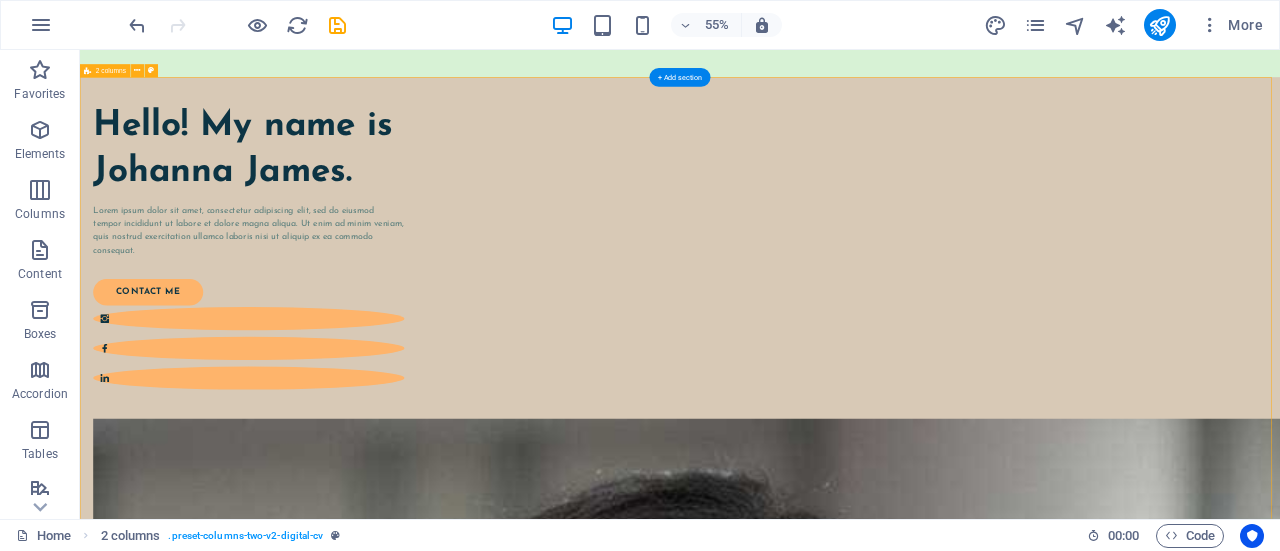 click on "Hello! My name is Johanna James. Lorem ipsum dolor sit amet, consectetur adipiscing elit, sed do eiusmod tempor incididunt ut labore et dolore magna aliqua. Ut enim ad minim veniam, quis nostrud exercitation ullamco laboris nisi ut aliquip ex ea commodo consequat. contact me" at bounding box center [1171, 1781] 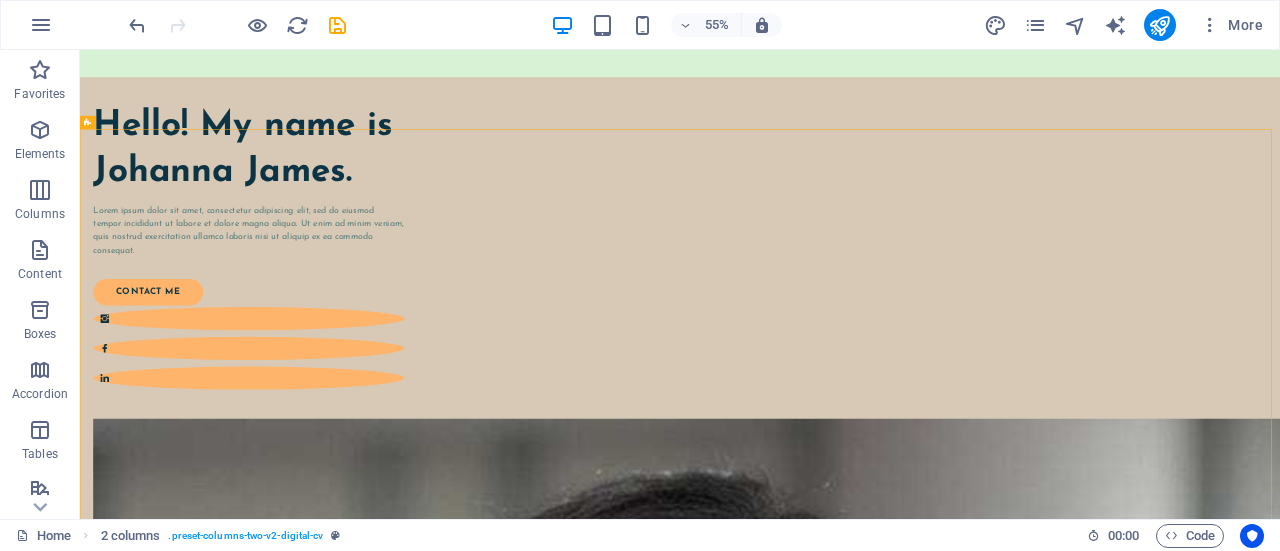 scroll, scrollTop: 0, scrollLeft: 0, axis: both 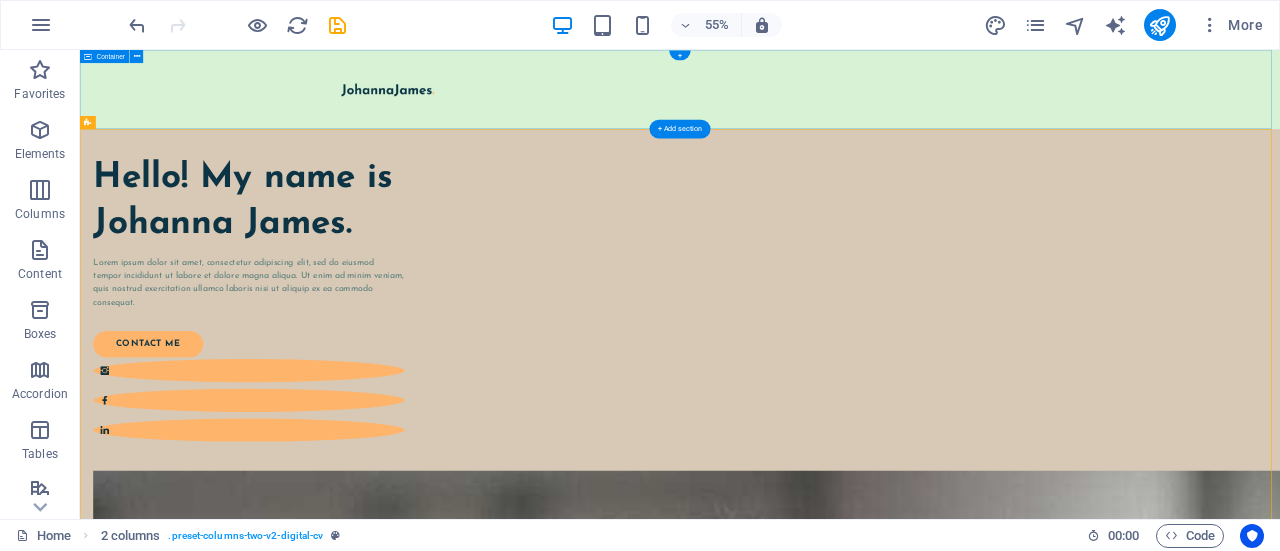 click at bounding box center [1171, 122] 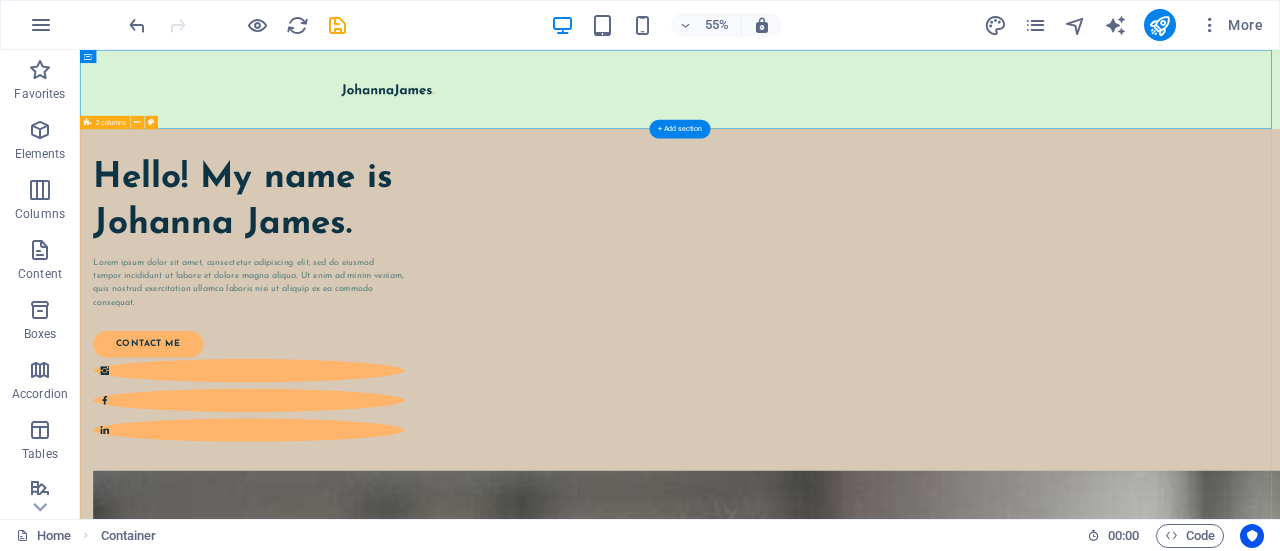 click on "Hello! My name is Johanna James. Lorem ipsum dolor sit amet, consectetur adipiscing elit, sed do eiusmod tempor incididunt ut labore et dolore magna aliqua. Ut enim ad minim veniam, quis nostrud exercitation ullamco laboris nisi ut aliquip ex ea commodo consequat. contact me" at bounding box center [1171, 1875] 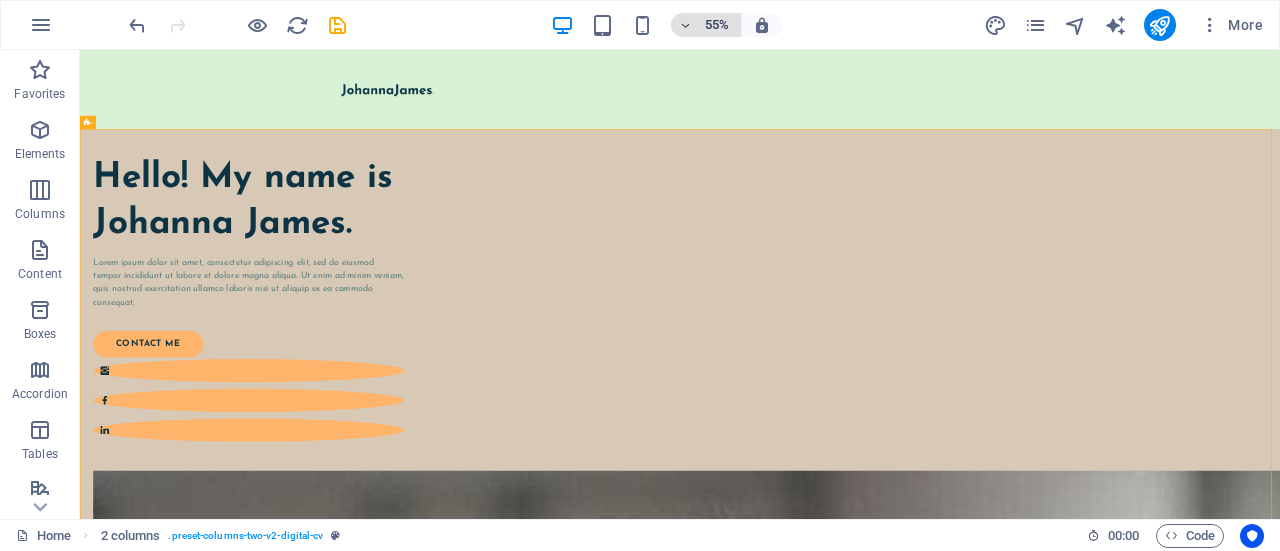click on "55%" at bounding box center (717, 25) 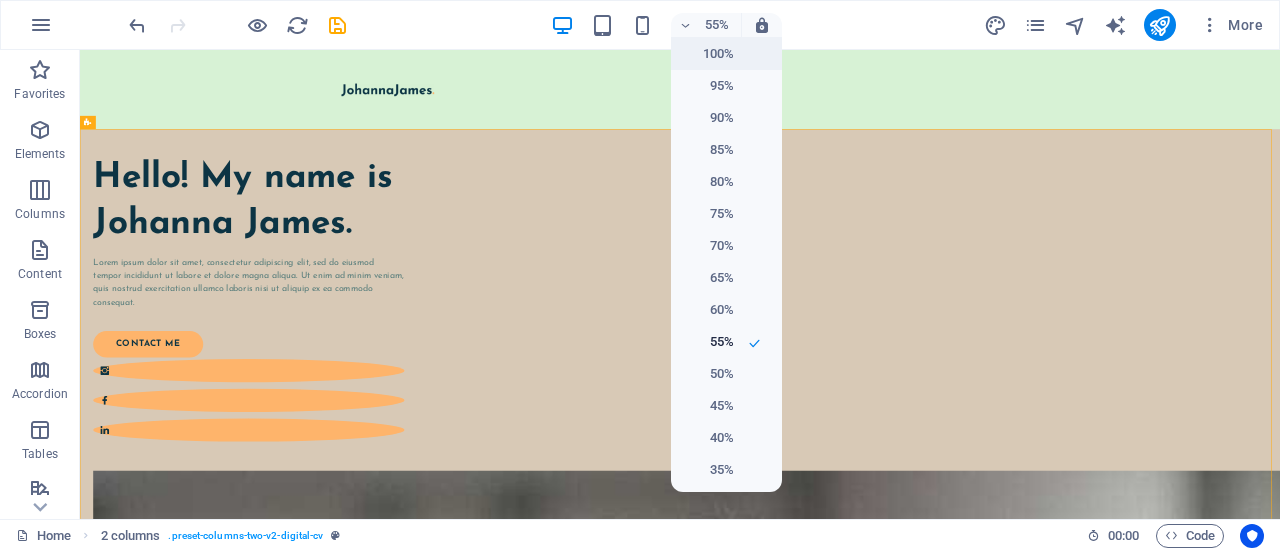 click on "100%" at bounding box center [708, 54] 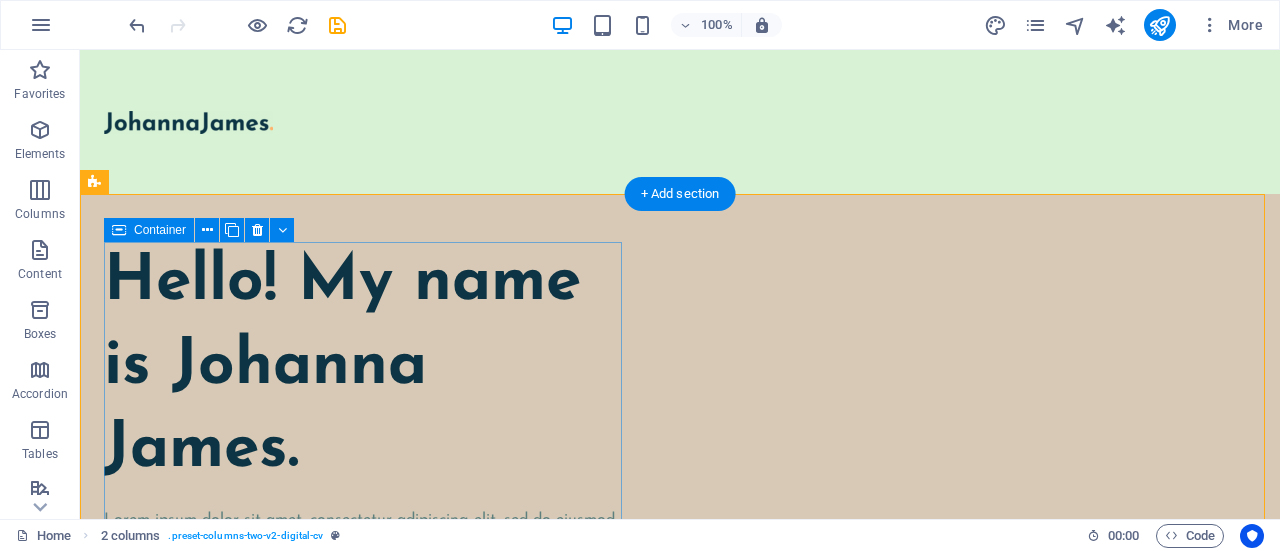 click on "Hello! My name is Johanna James. Lorem ipsum dolor sit amet, consectetur adipiscing elit, sed do eiusmod tempor incididunt ut labore et dolore magna aliqua. Ut enim ad minim veniam, quis nostrud exercitation ullamco laboris nisi ut aliquip ex ea commodo consequat. contact me" at bounding box center (367, 545) 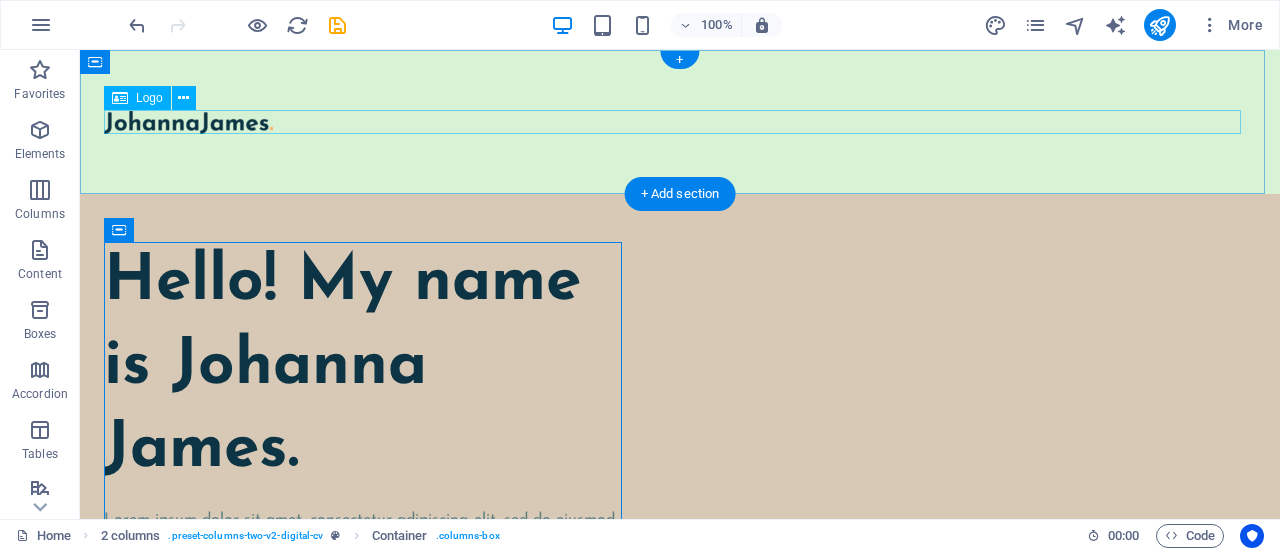 click at bounding box center (680, 122) 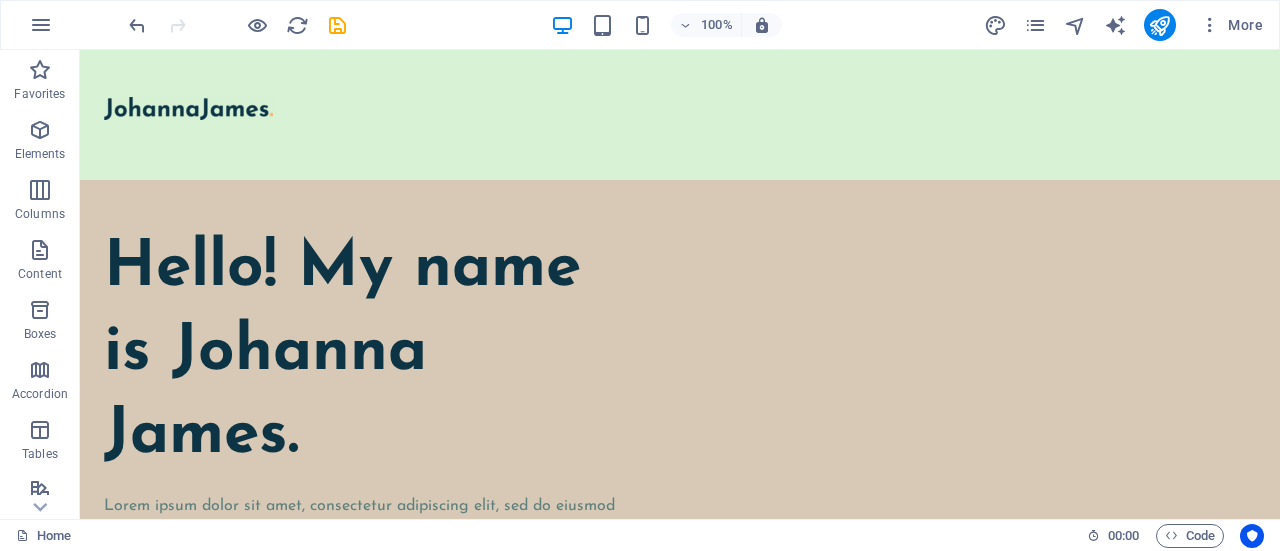 scroll, scrollTop: 0, scrollLeft: 0, axis: both 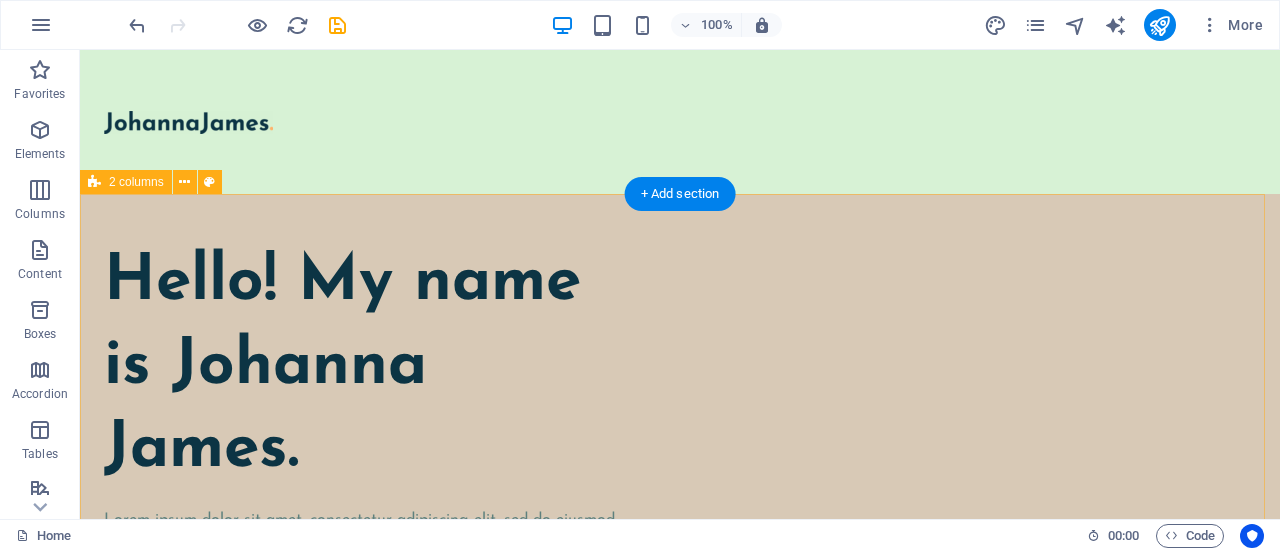 click on "Hello! My name is Johanna James. Lorem ipsum dolor sit amet, consectetur adipiscing elit, sed do eiusmod tempor incididunt ut labore et dolore magna aliqua. Ut enim ad minim veniam, quis nostrud exercitation ullamco laboris nisi ut aliquip ex ea commodo consequat. contact me" at bounding box center [680, 1340] 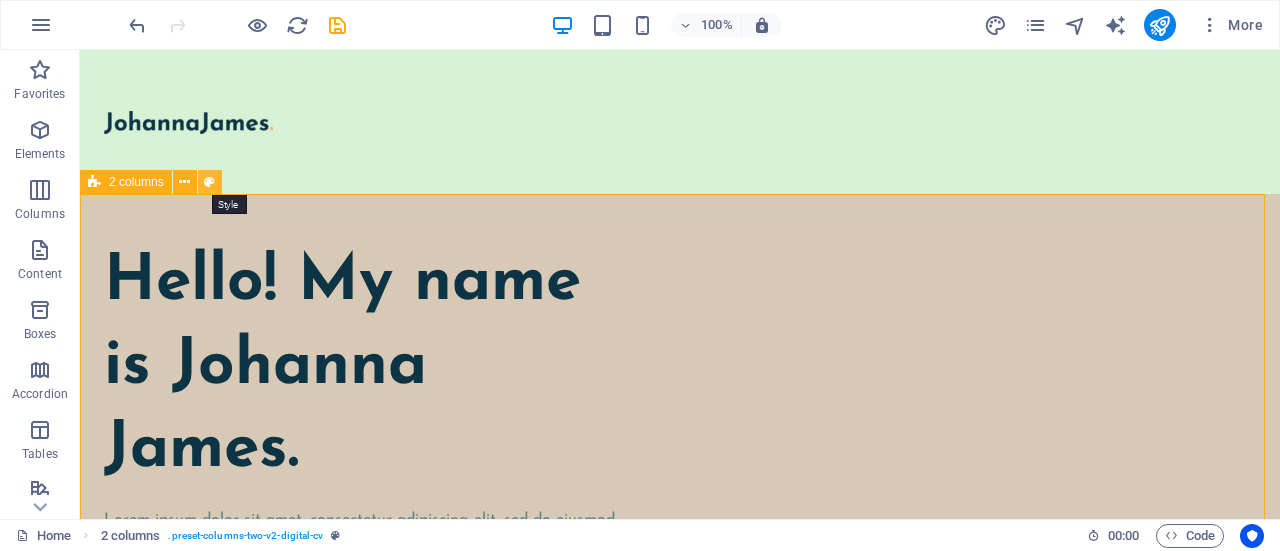 click at bounding box center [209, 182] 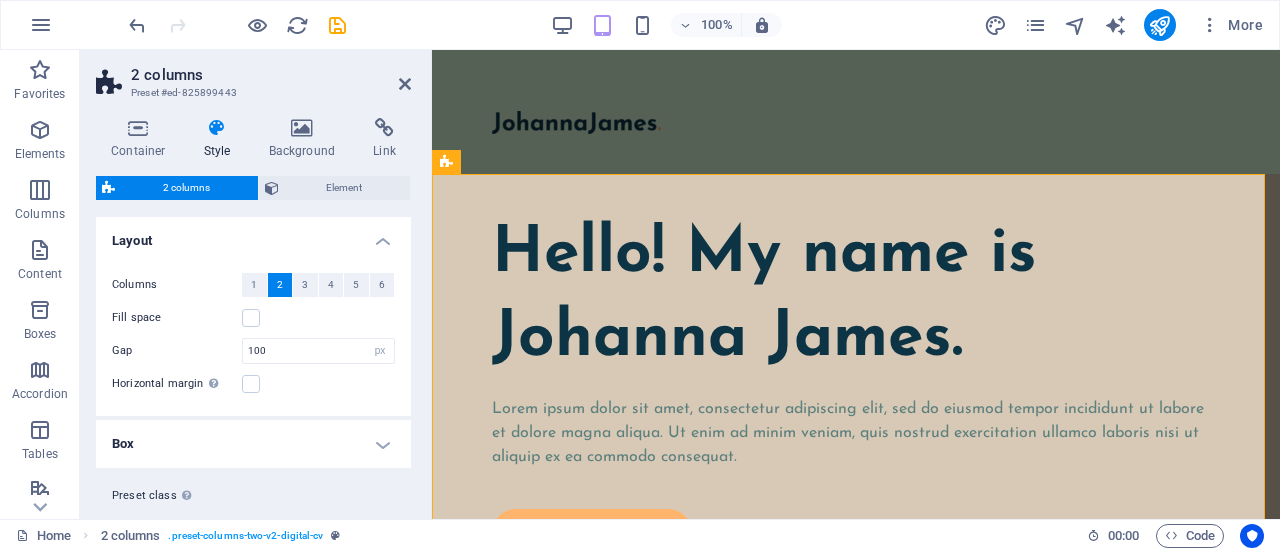 type on "64" 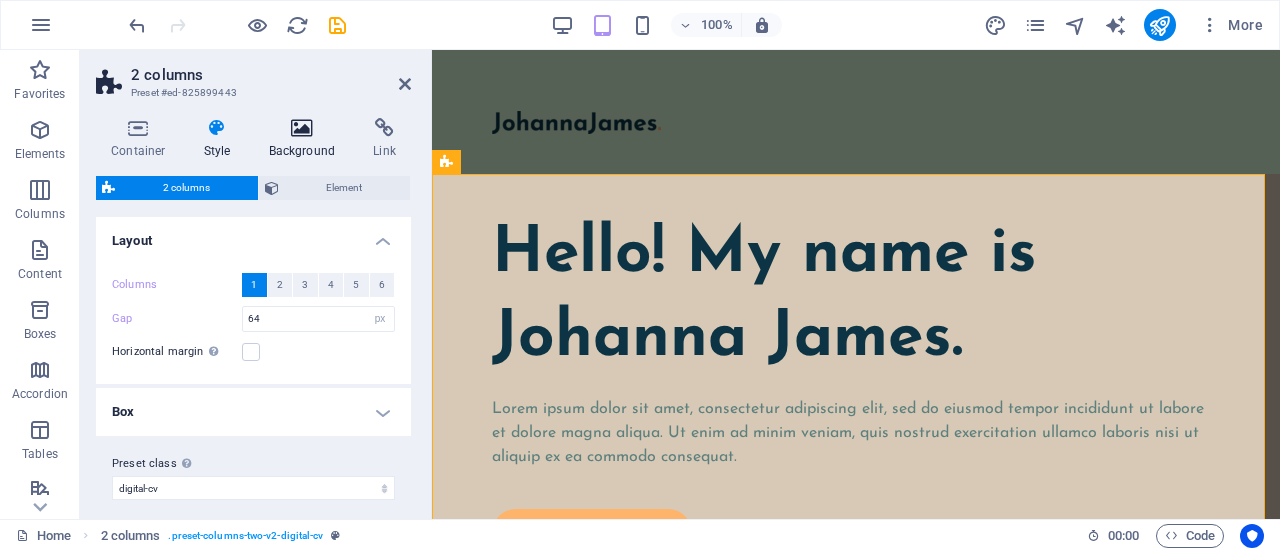 click on "Background" at bounding box center (306, 139) 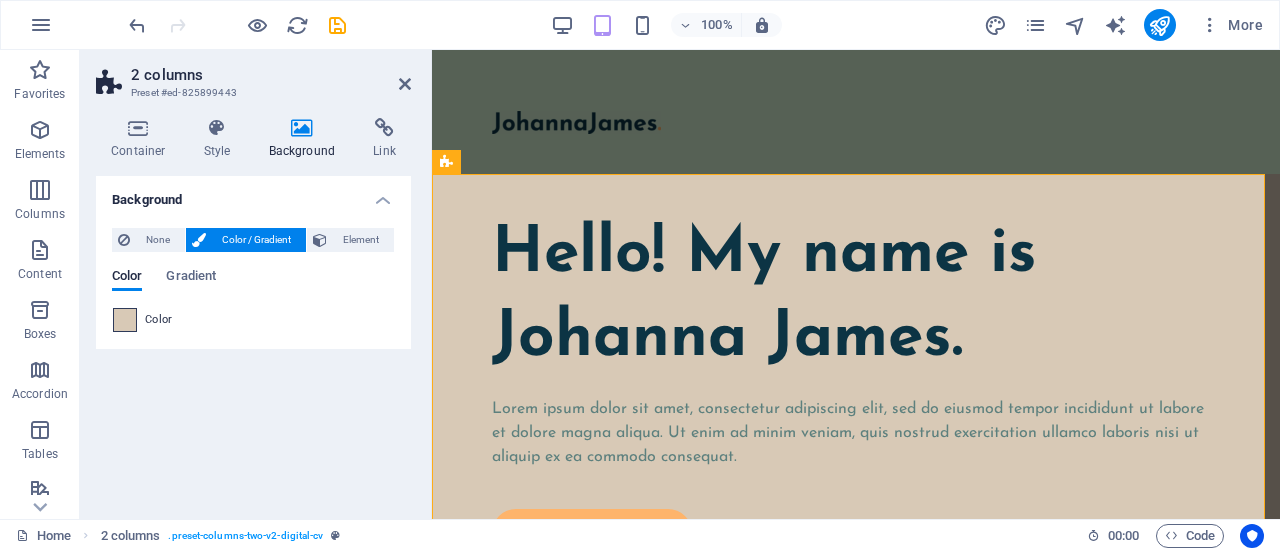 click at bounding box center [125, 320] 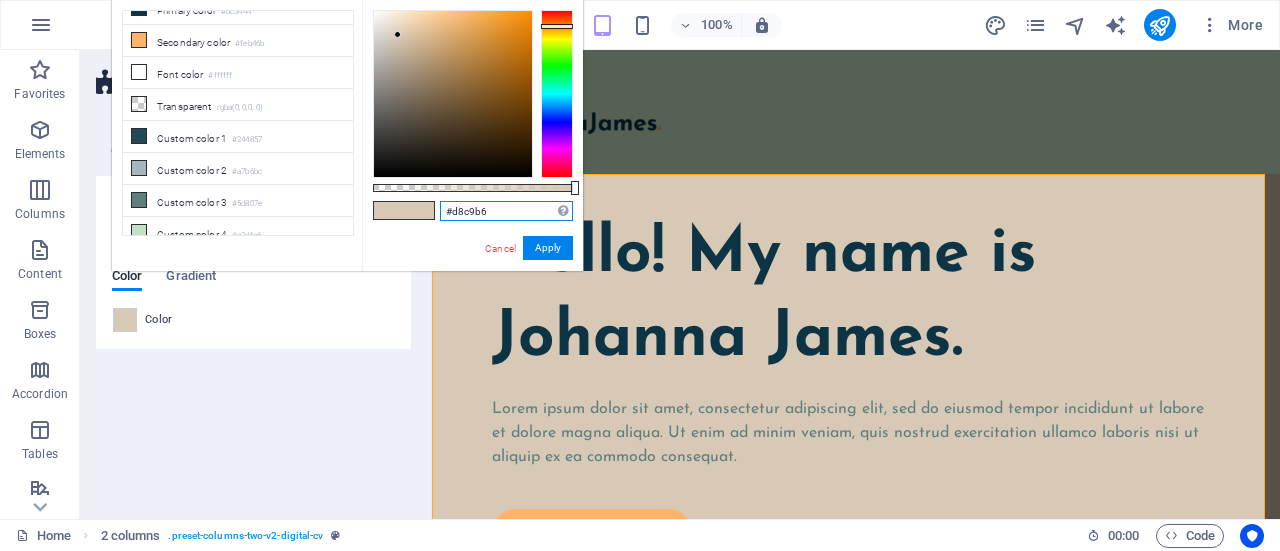 click on "#d8c9b6" at bounding box center (506, 211) 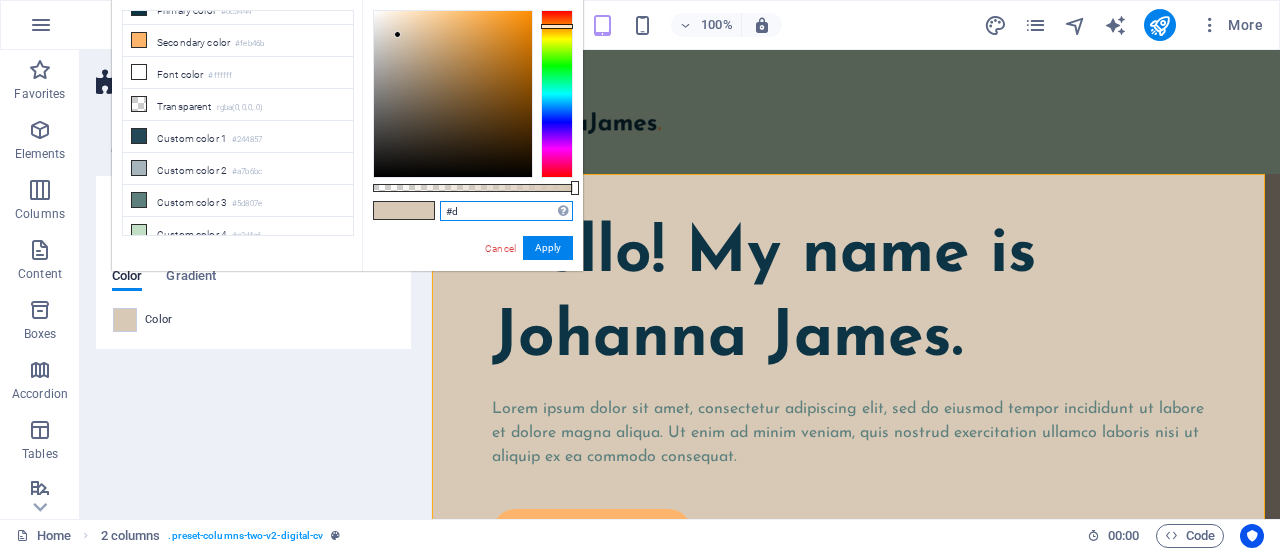 type on "#" 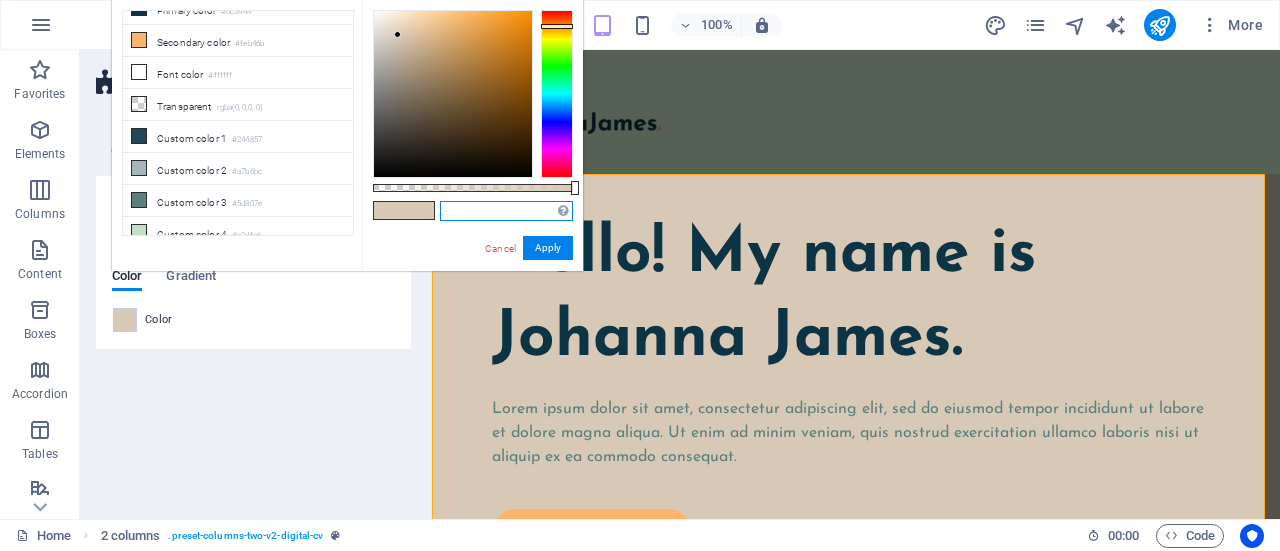 type on "b" 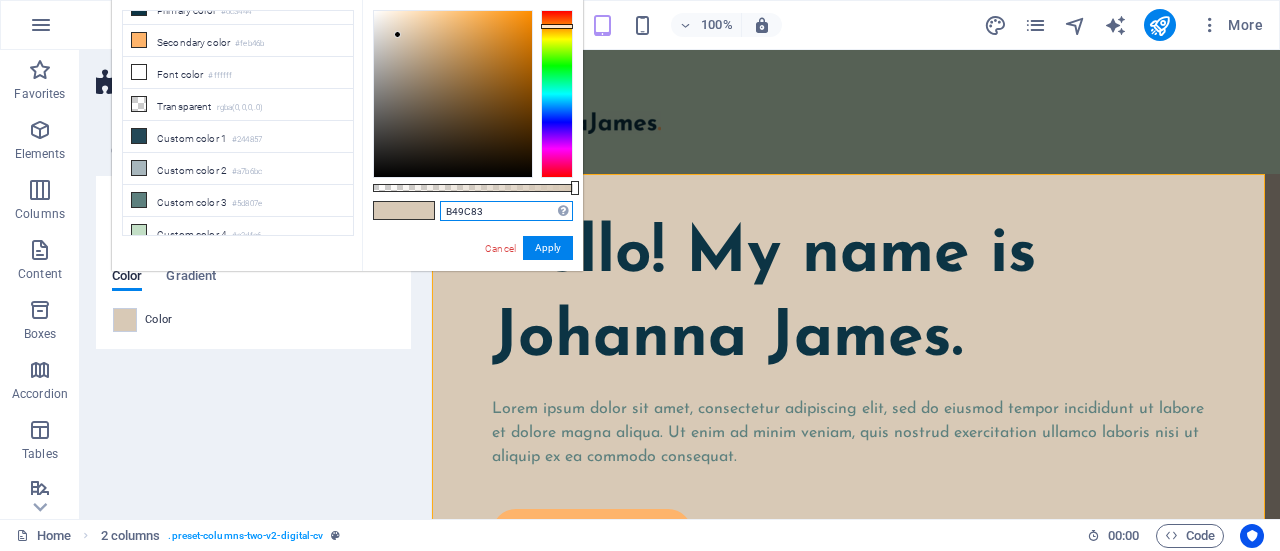 type on "#b49c83" 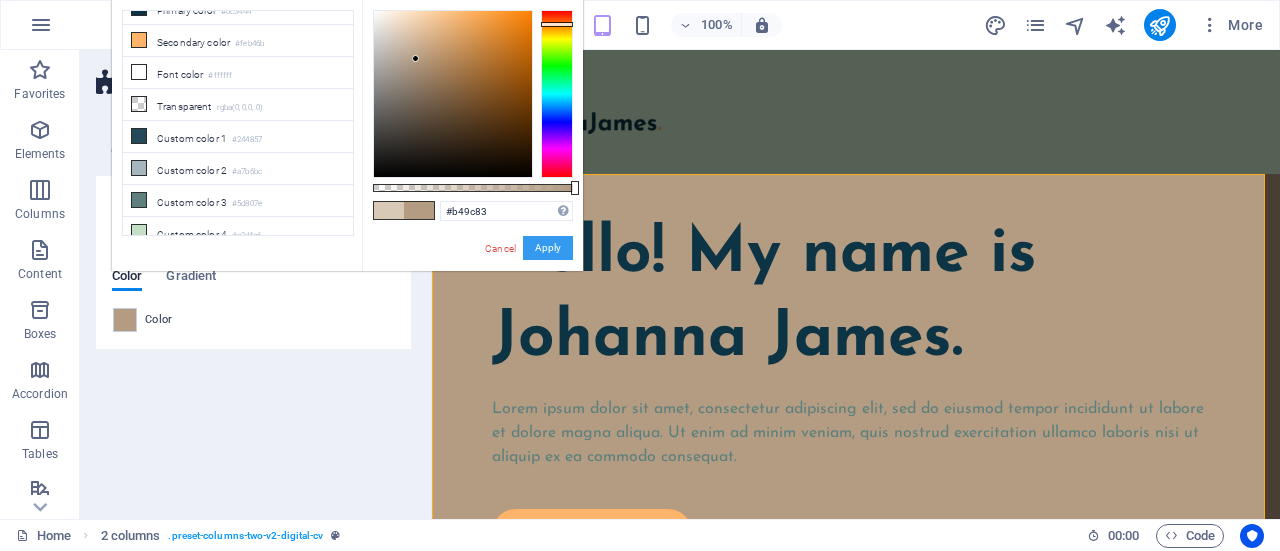 click on "Apply" at bounding box center [548, 248] 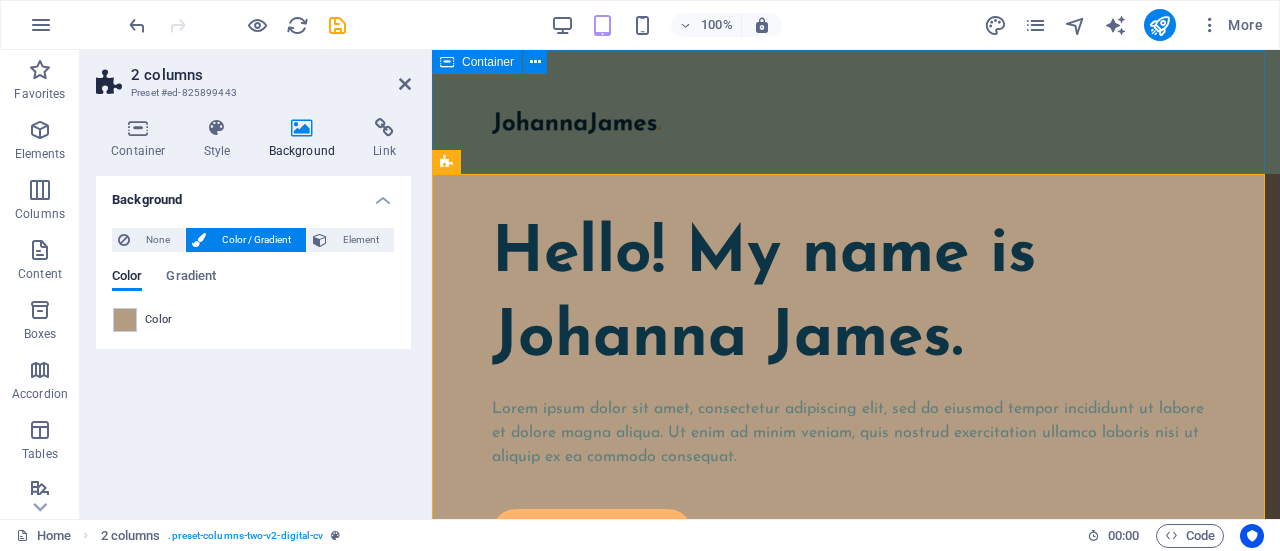 click at bounding box center [856, 112] 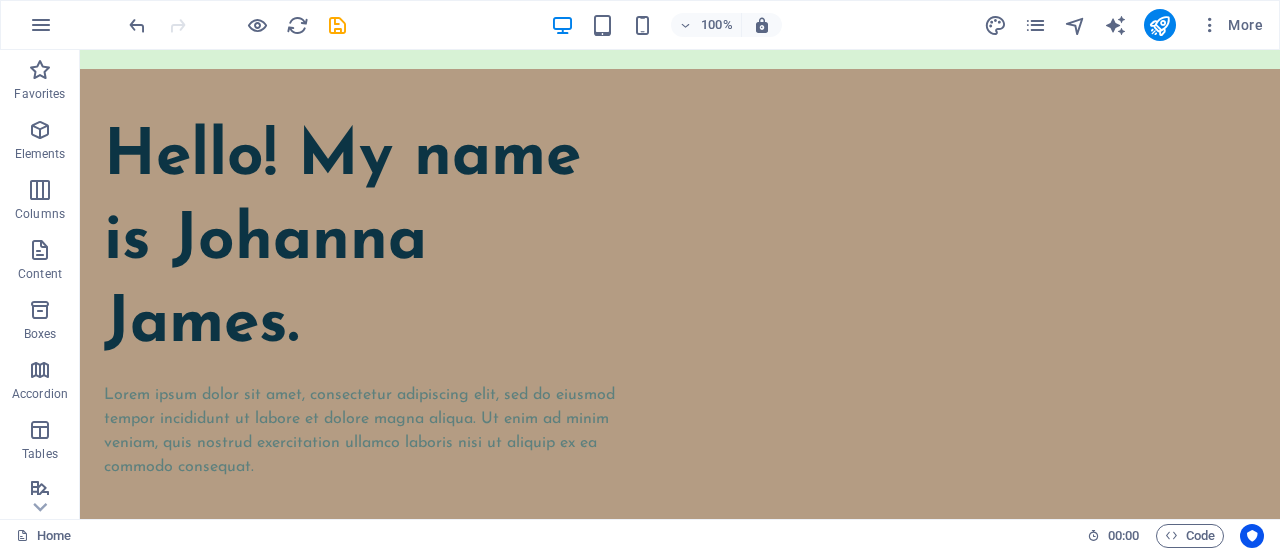 scroll, scrollTop: 132, scrollLeft: 0, axis: vertical 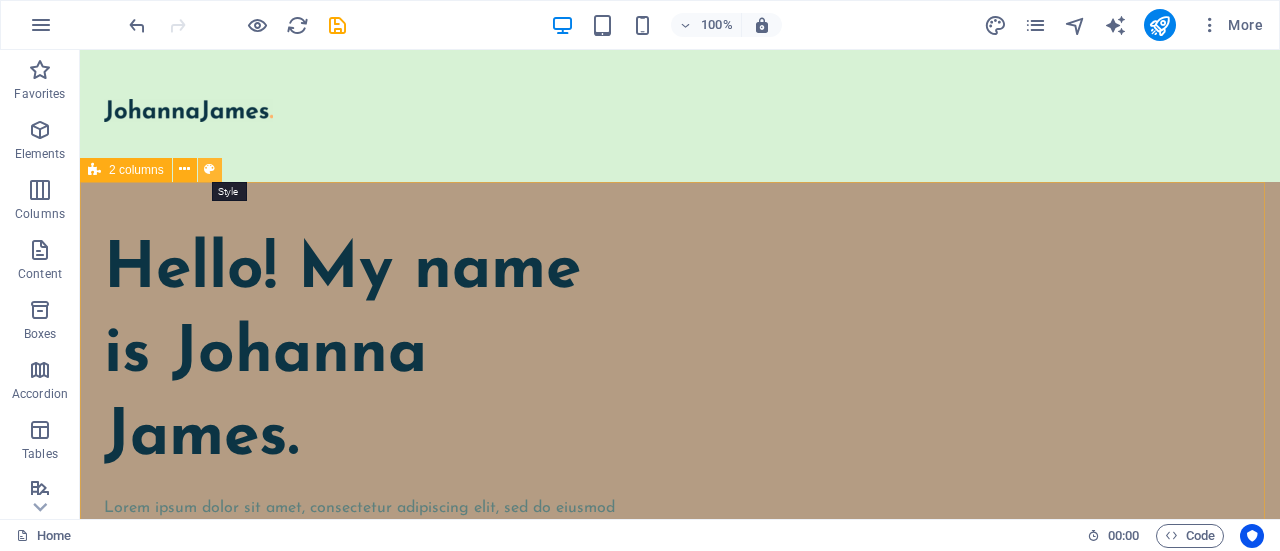click at bounding box center [210, 170] 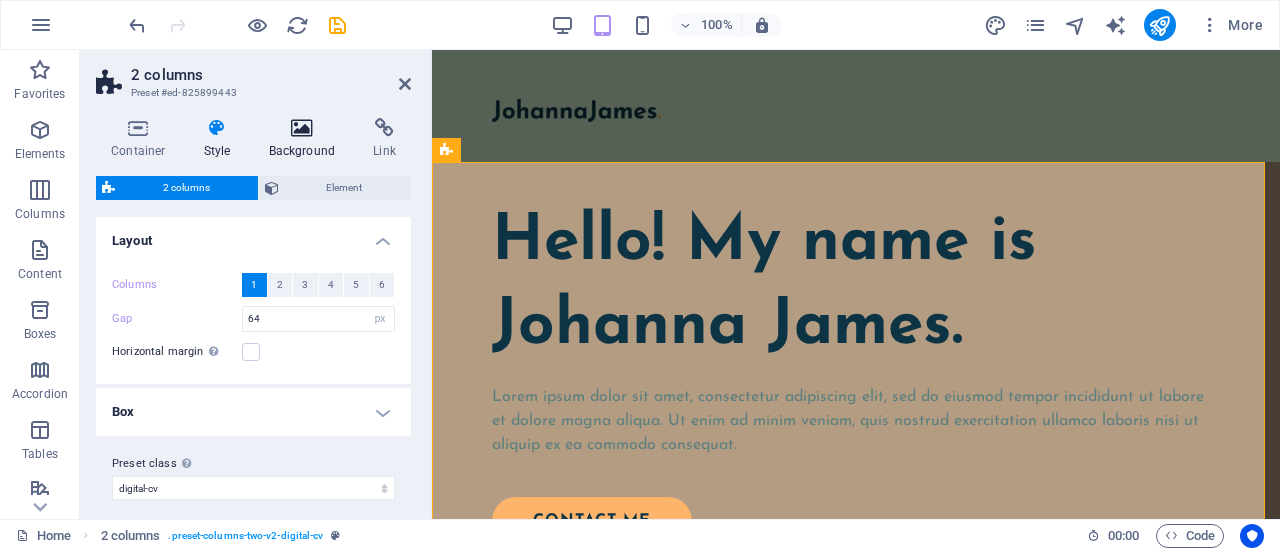 click at bounding box center (302, 128) 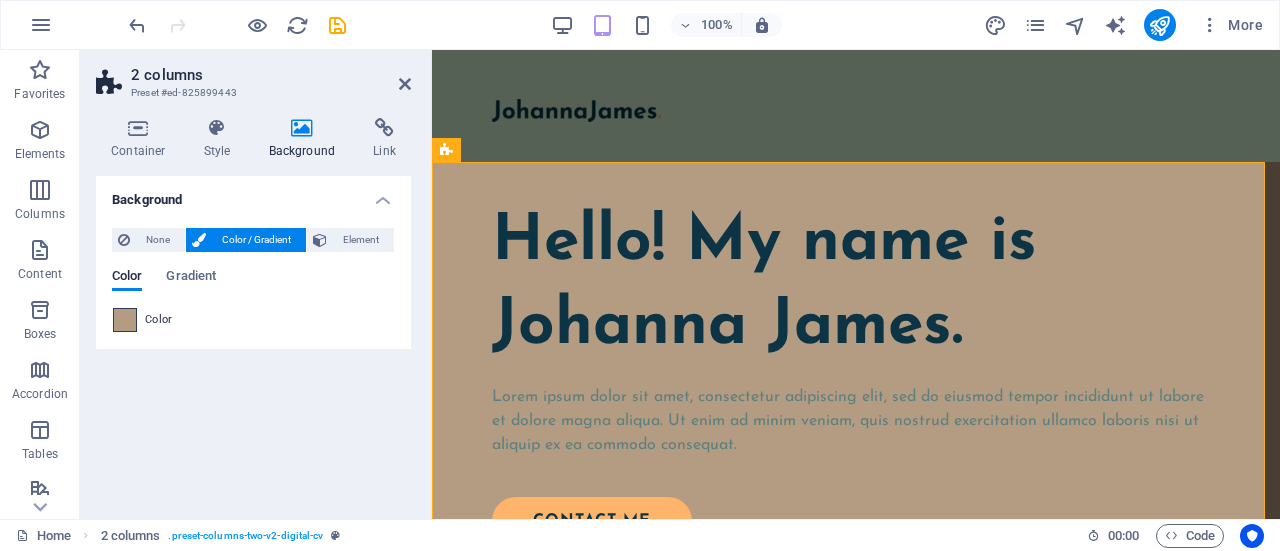 click at bounding box center [125, 320] 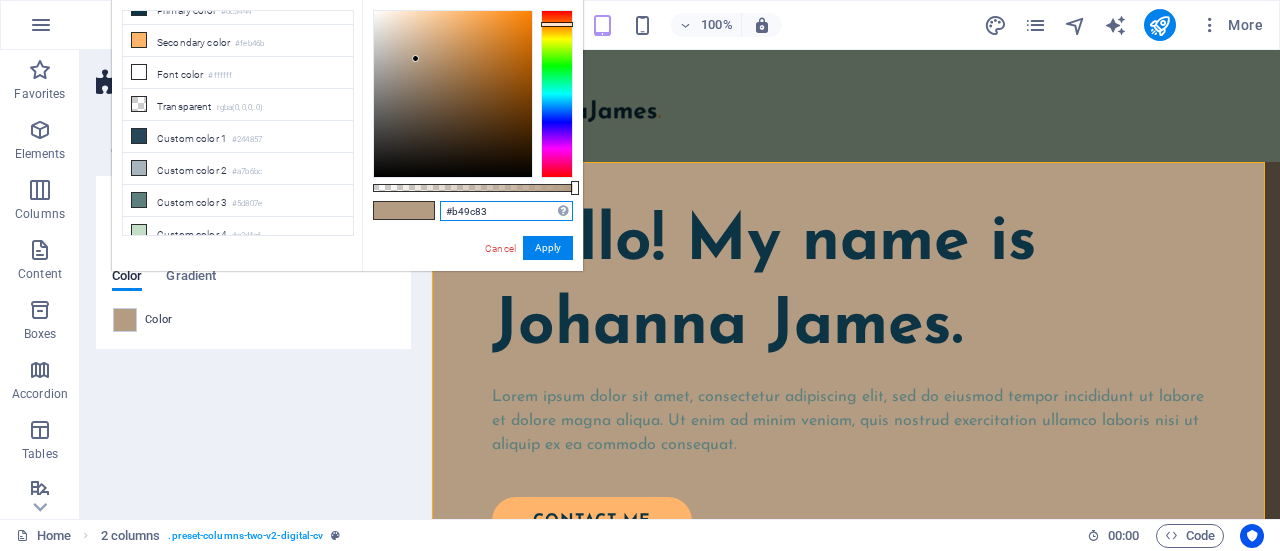click on "#b49c83" at bounding box center (506, 211) 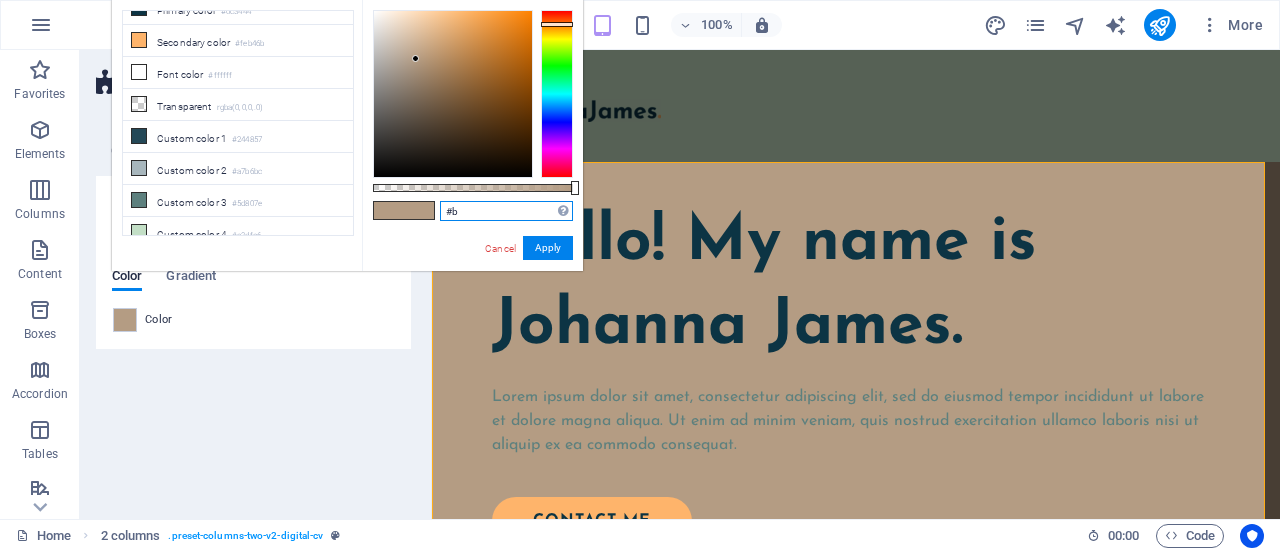 type on "#" 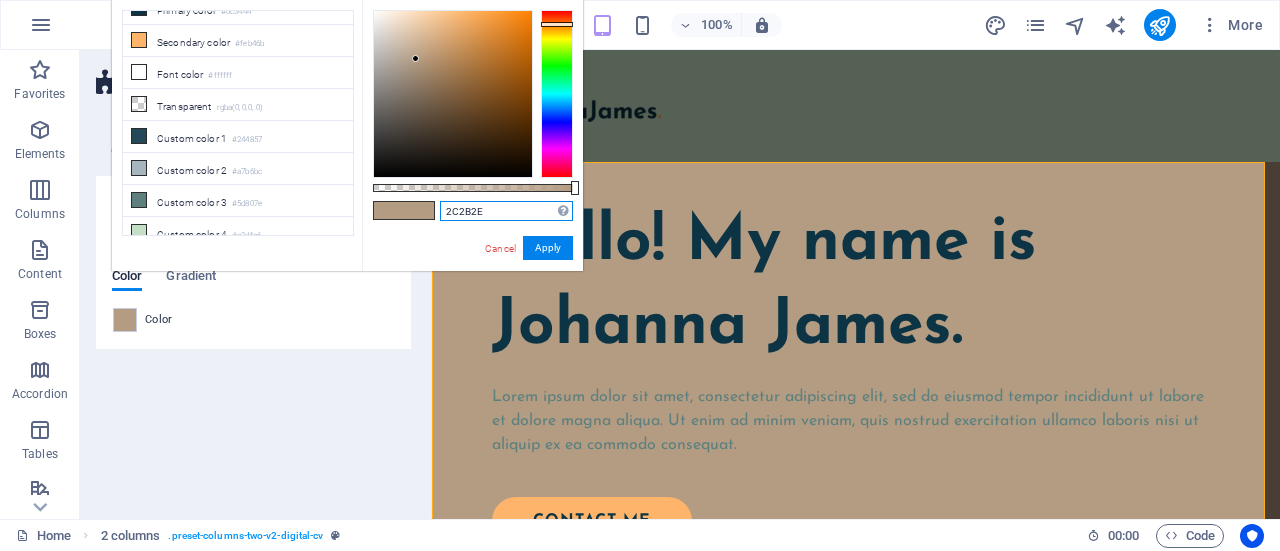 type on "#2c2b2e" 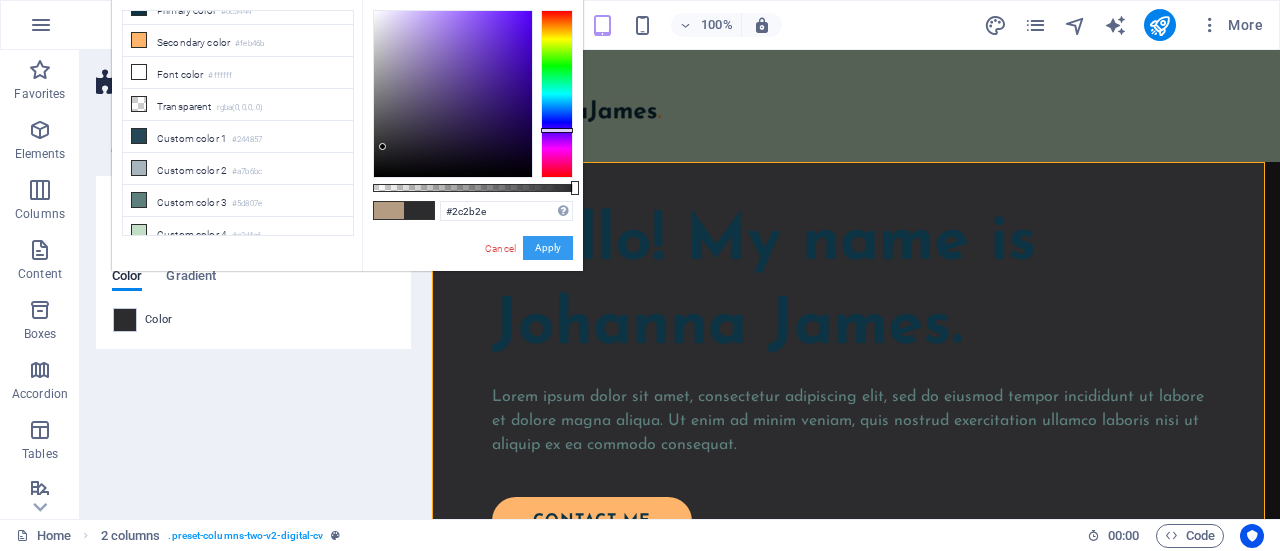 click on "Apply" at bounding box center (548, 248) 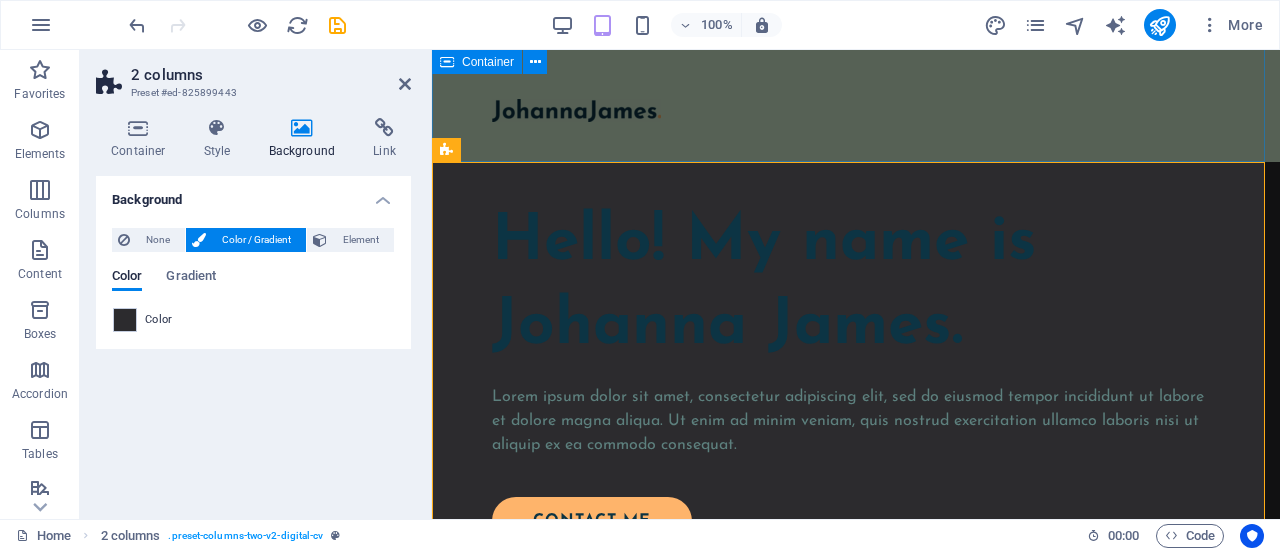 click at bounding box center [856, 100] 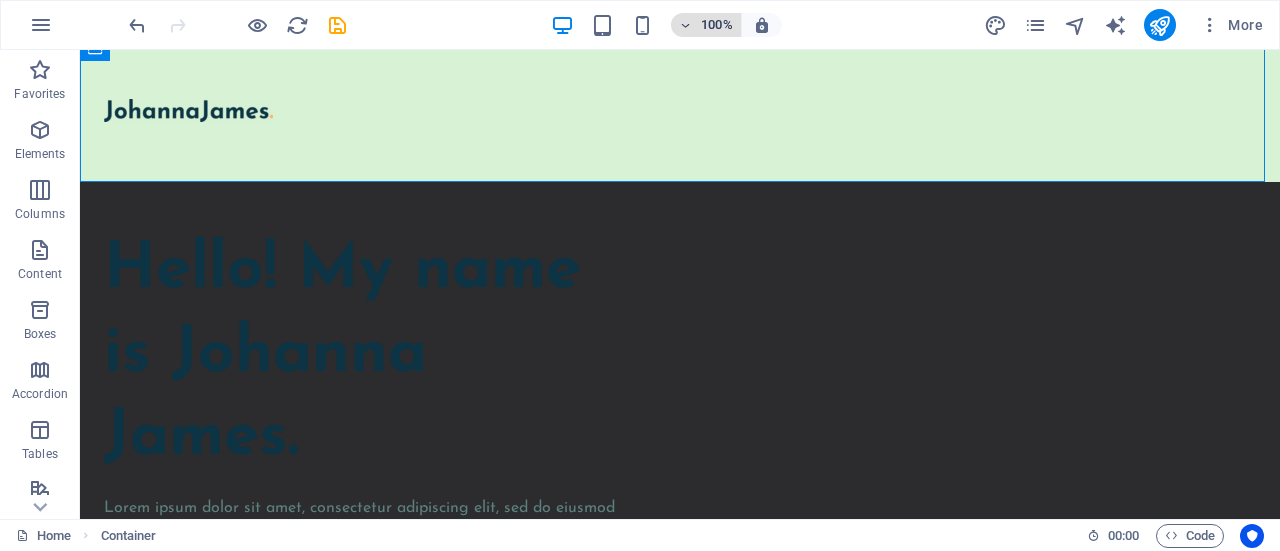click at bounding box center [686, 25] 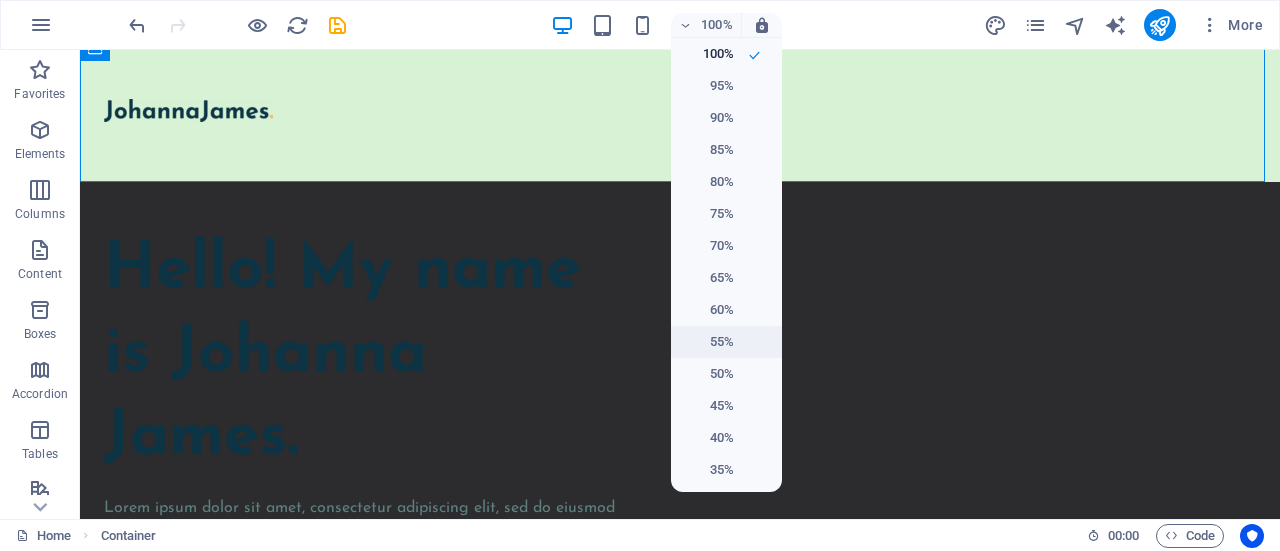 click on "55%" at bounding box center (708, 342) 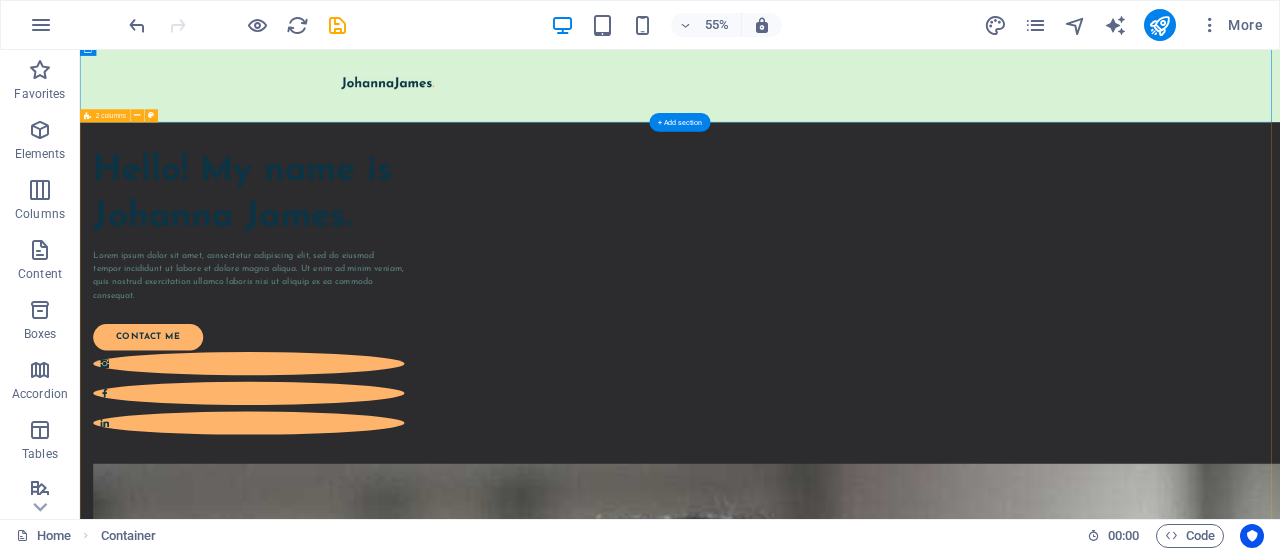 click on "Hello! My name is Johanna James. Lorem ipsum dolor sit amet, consectetur adipiscing elit, sed do eiusmod tempor incididunt ut labore et dolore magna aliqua. Ut enim ad minim veniam, quis nostrud exercitation ullamco laboris nisi ut aliquip ex ea commodo consequat. contact me" at bounding box center (1171, 1863) 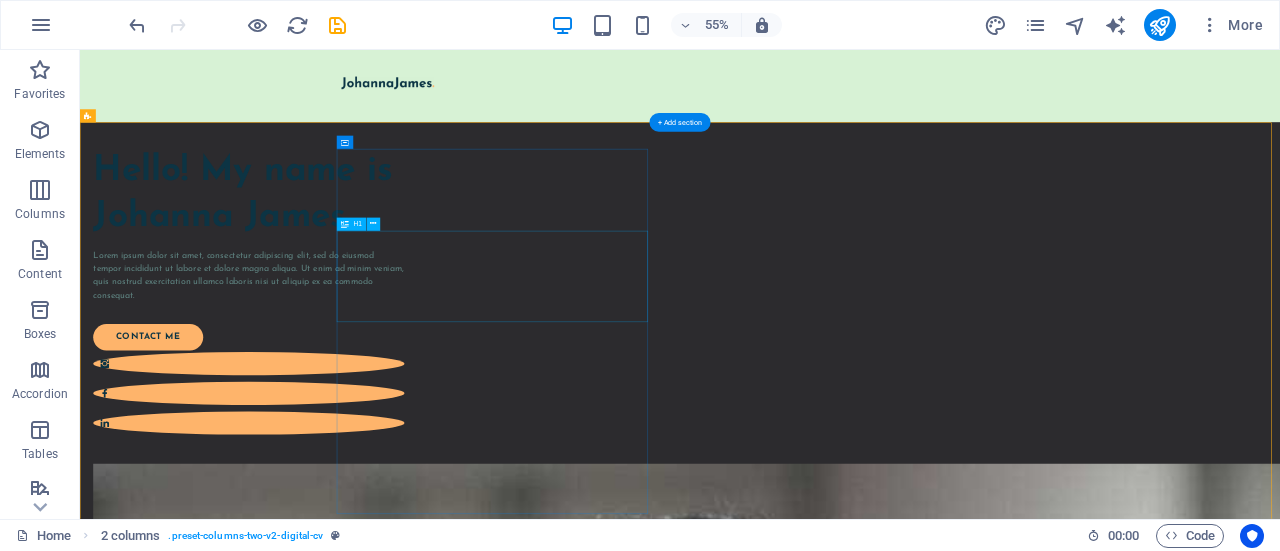 click on "Hello! My name is Johanna James." at bounding box center [387, 313] 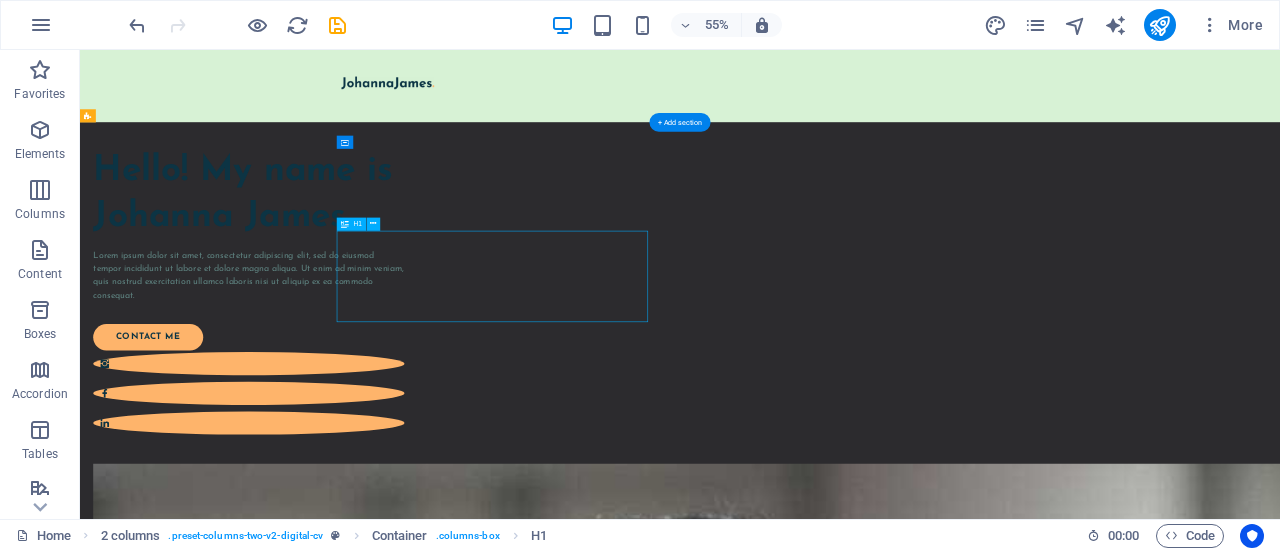 click on "Hello! My name is Johanna James." at bounding box center [387, 313] 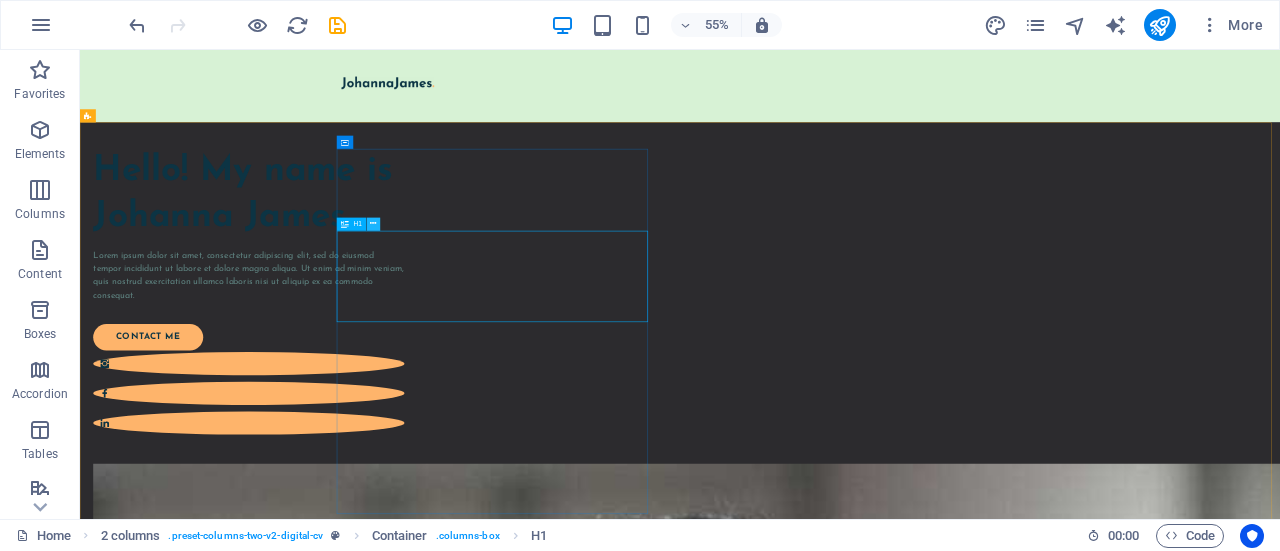 click at bounding box center [373, 224] 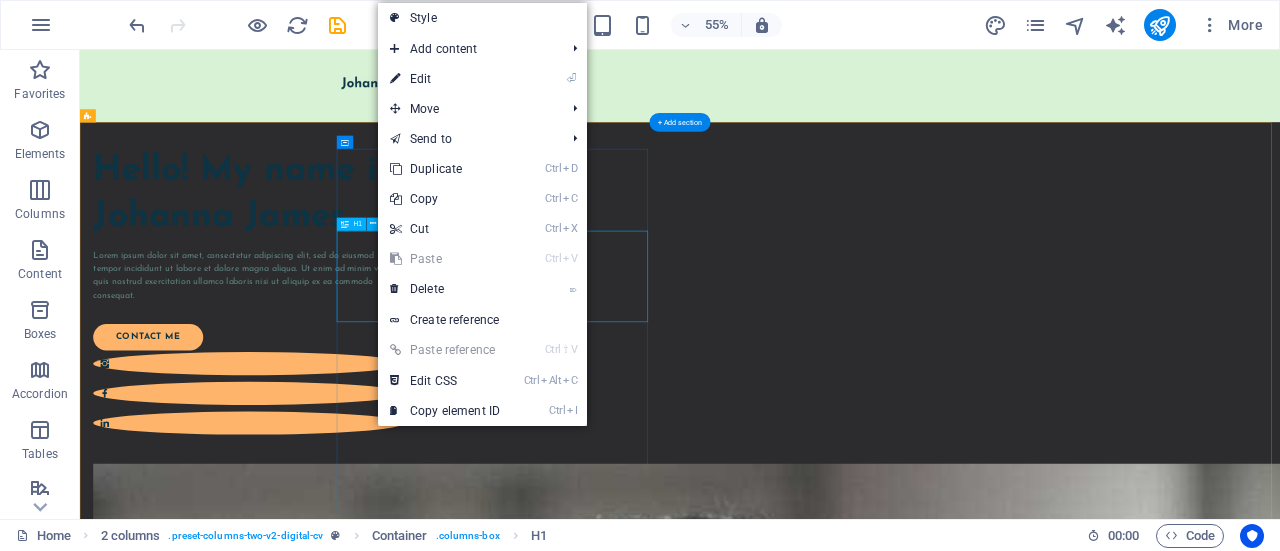 click on "Hello! My name is Johanna James." at bounding box center [387, 313] 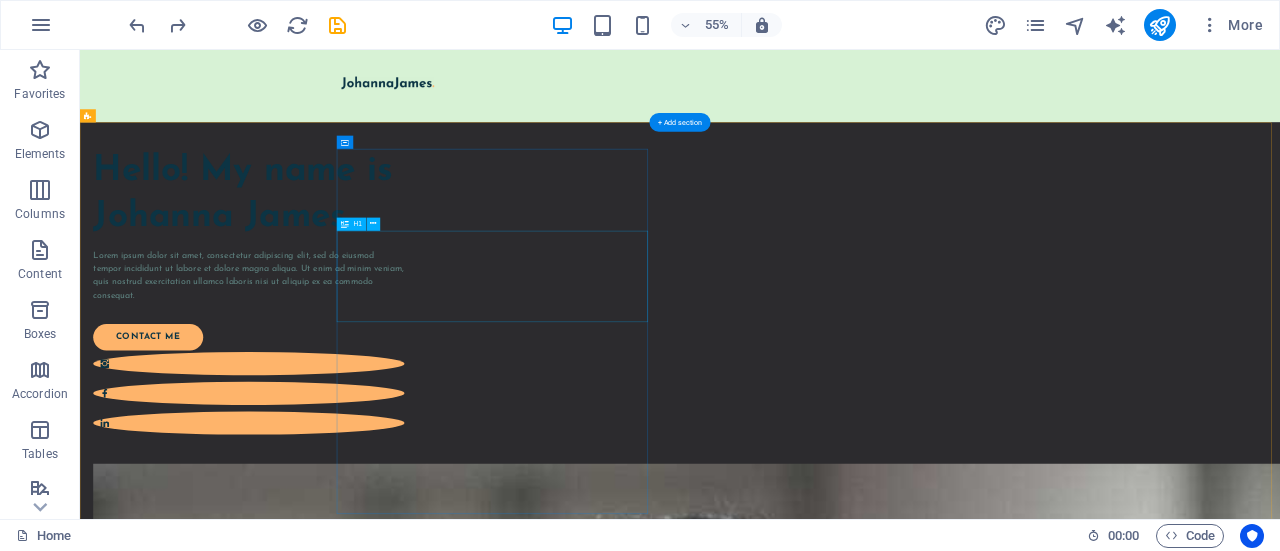 click on "Hello! My name is Johanna James." at bounding box center (387, 313) 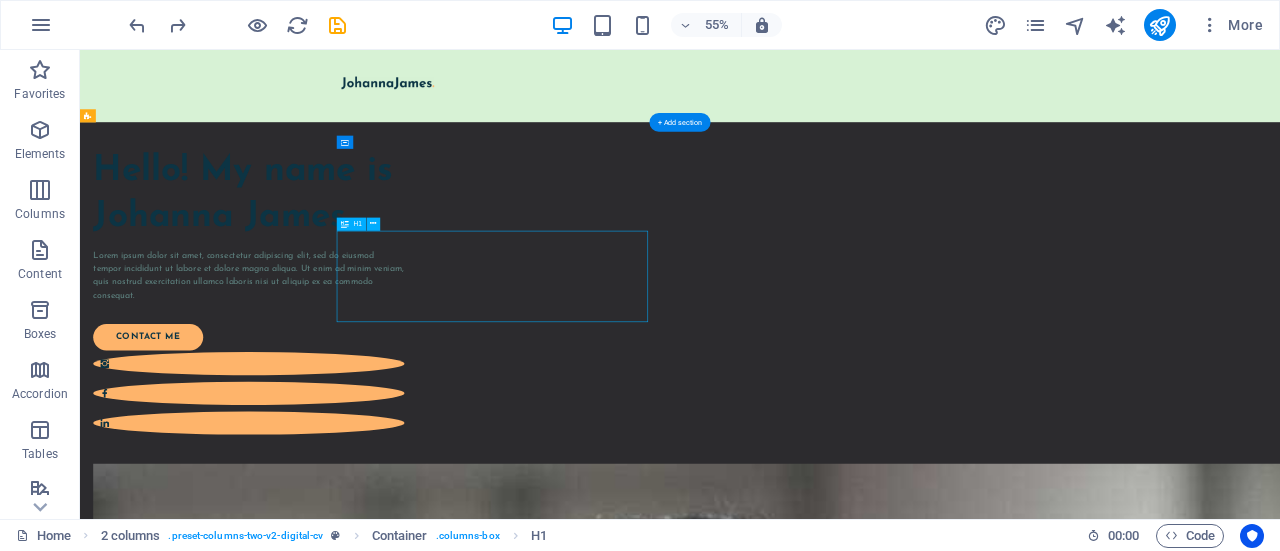 click on "Hello! My name is Johanna James." at bounding box center [387, 313] 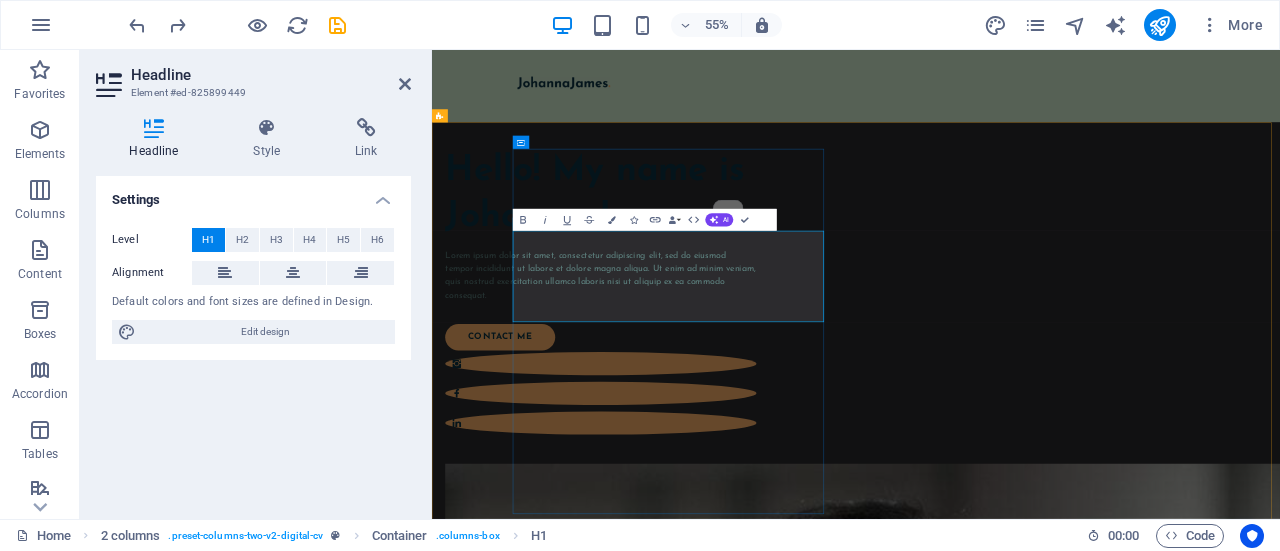 type 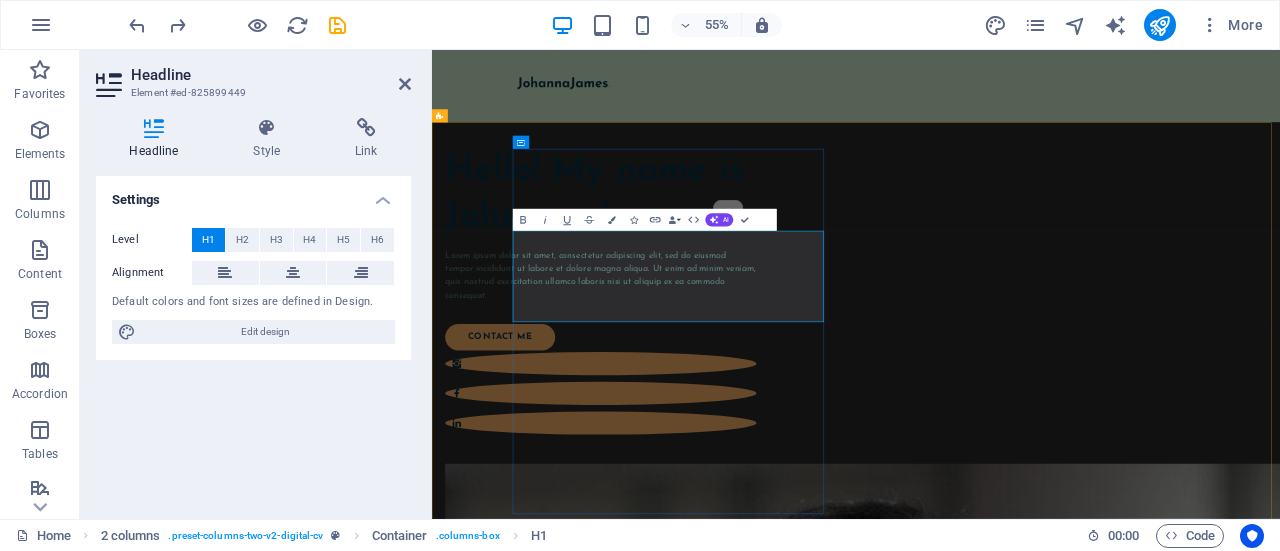 scroll, scrollTop: 54, scrollLeft: 0, axis: vertical 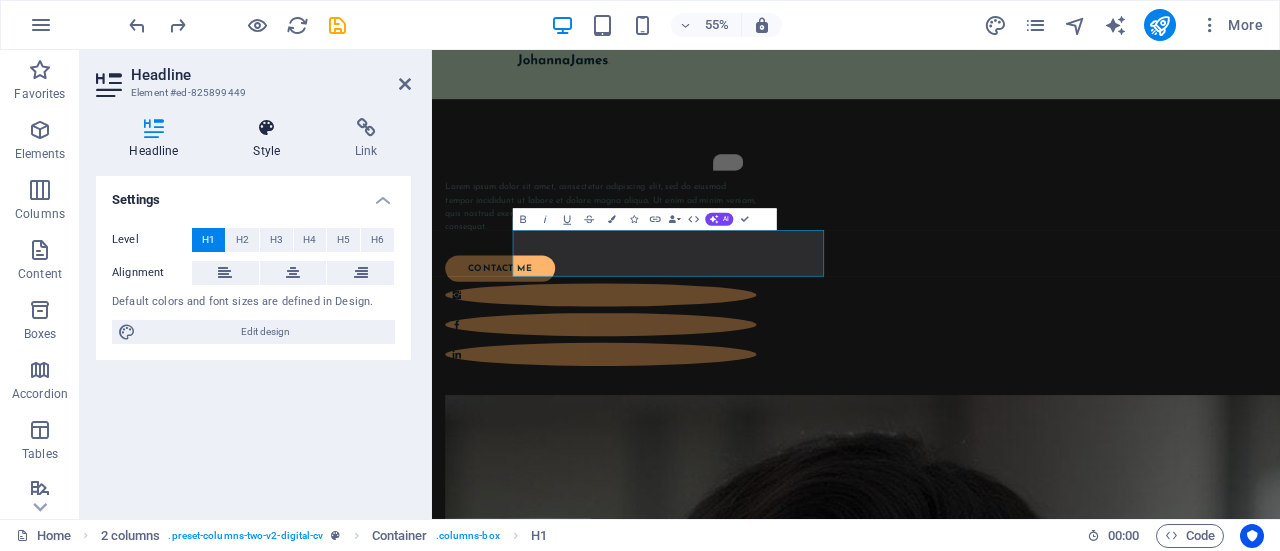 click on "Style" at bounding box center [271, 139] 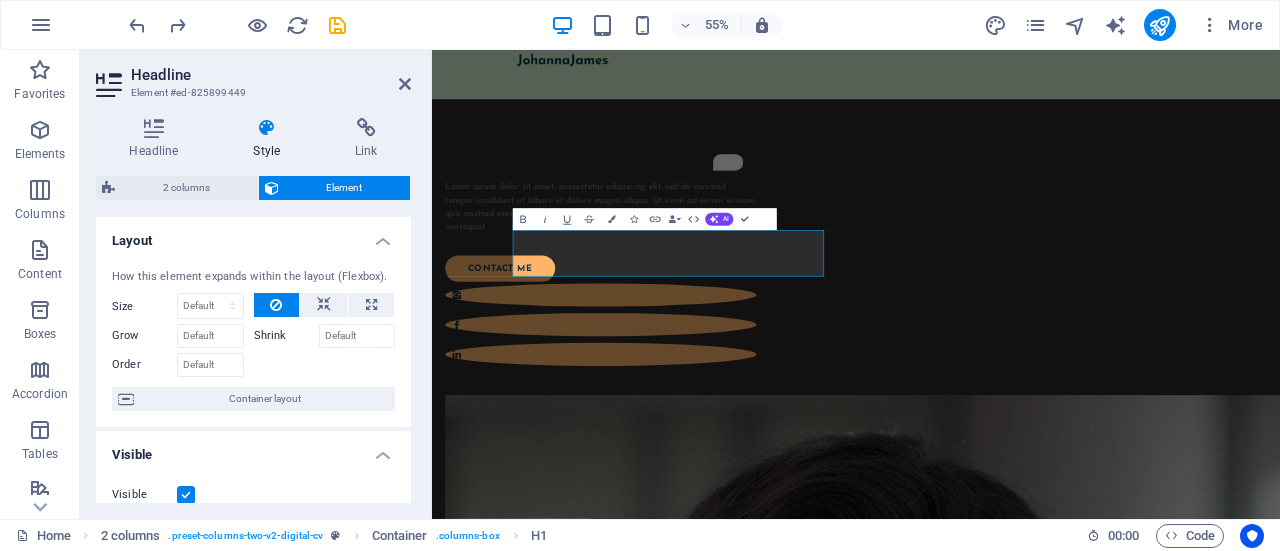 drag, startPoint x: 406, startPoint y: 229, endPoint x: 404, endPoint y: 271, distance: 42.047592 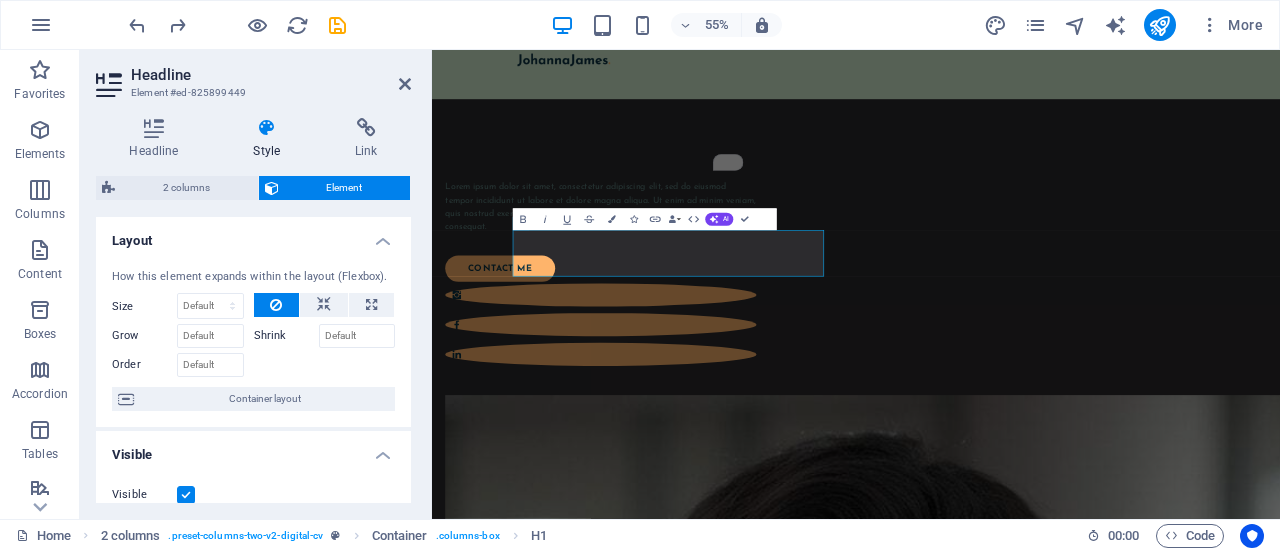 click on "Layout How this element expands within the layout (Flexbox). Size Default auto px % 1/1 1/2 1/3 1/4 1/5 1/6 1/7 1/8 1/9 1/10 Grow Shrink Order Container layout" at bounding box center (253, 322) 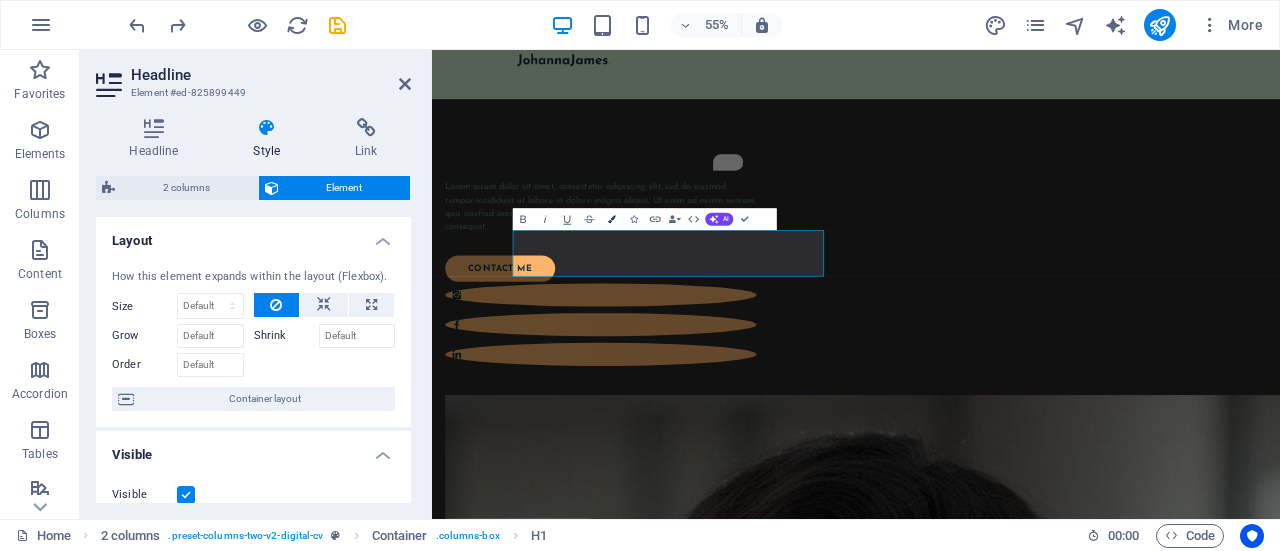 click at bounding box center (612, 220) 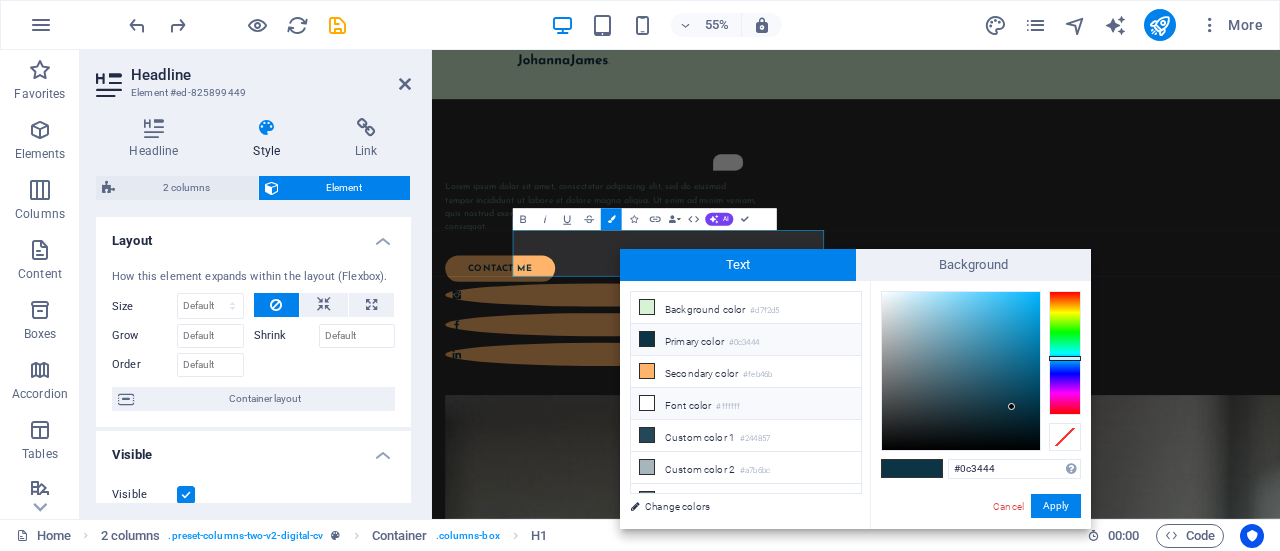 click on "Font color
#ffffff" at bounding box center (746, 404) 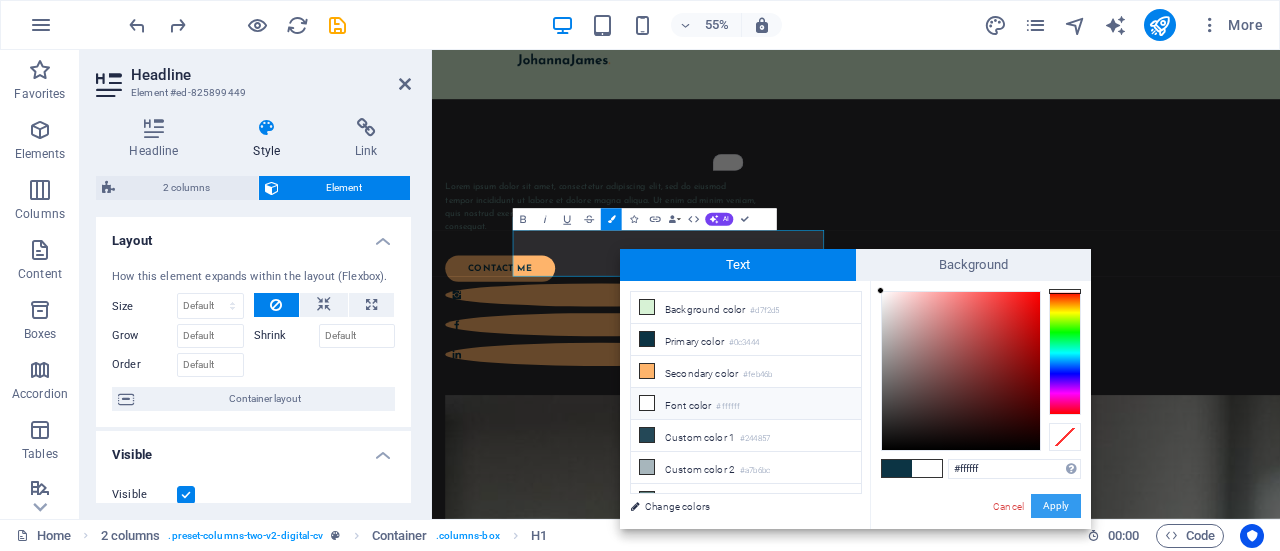 click on "Apply" at bounding box center (1056, 506) 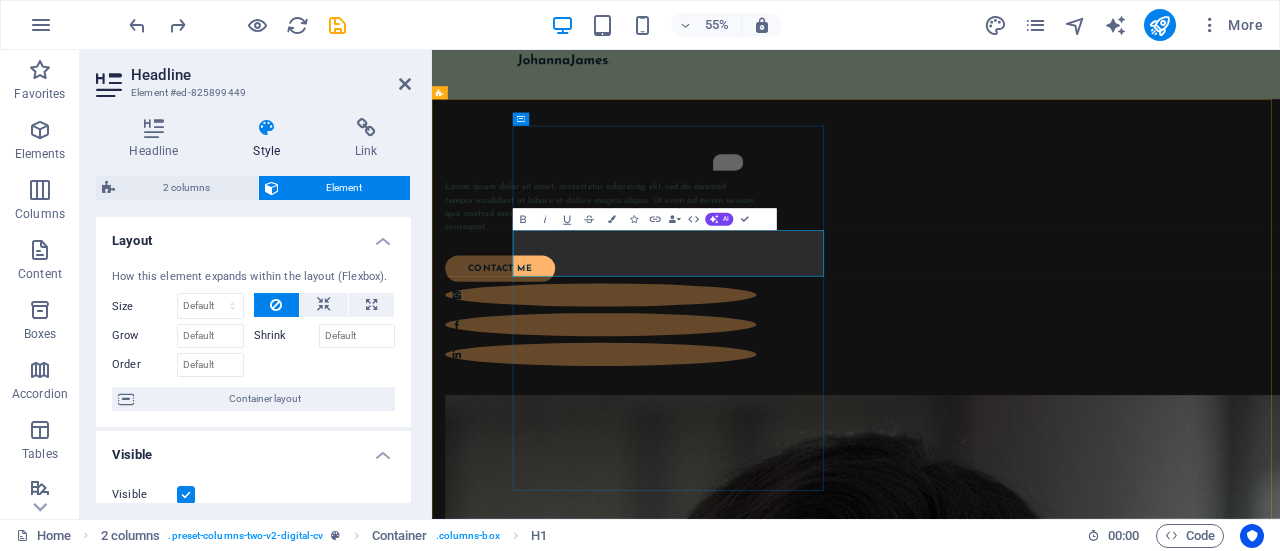 click on "​​ ​" at bounding box center (739, 229) 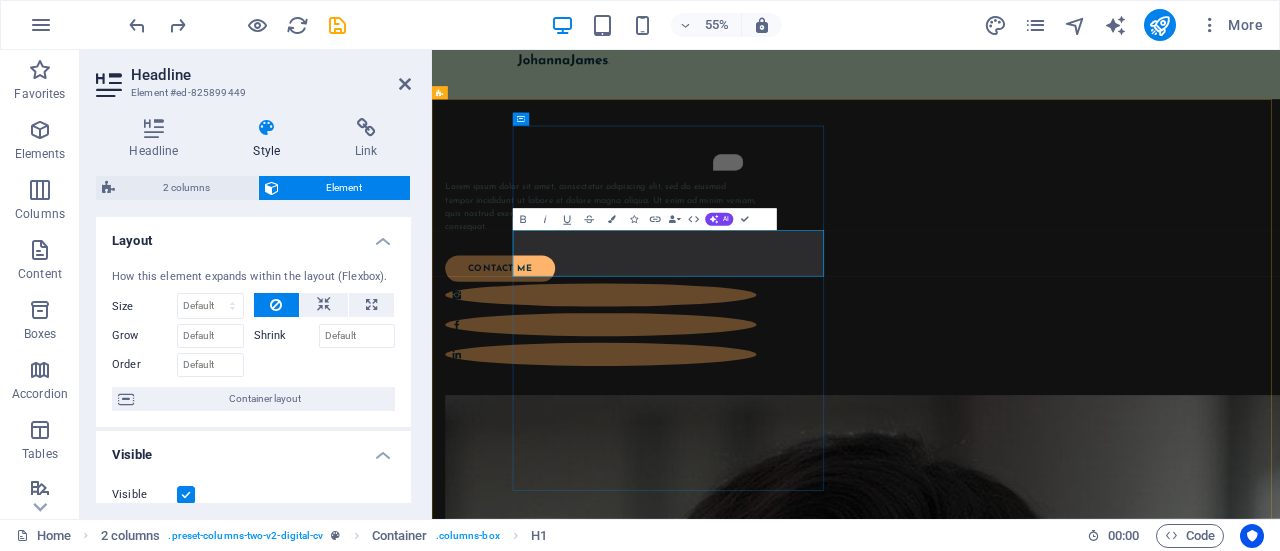 click on "​​ ​" at bounding box center (739, 229) 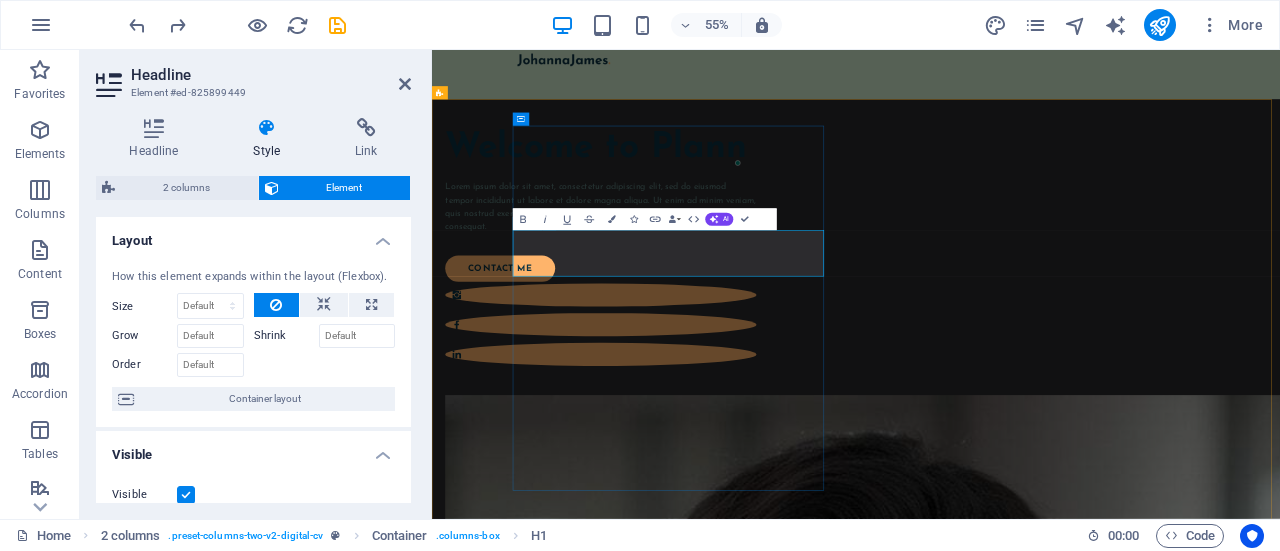 scroll, scrollTop: 12, scrollLeft: 0, axis: vertical 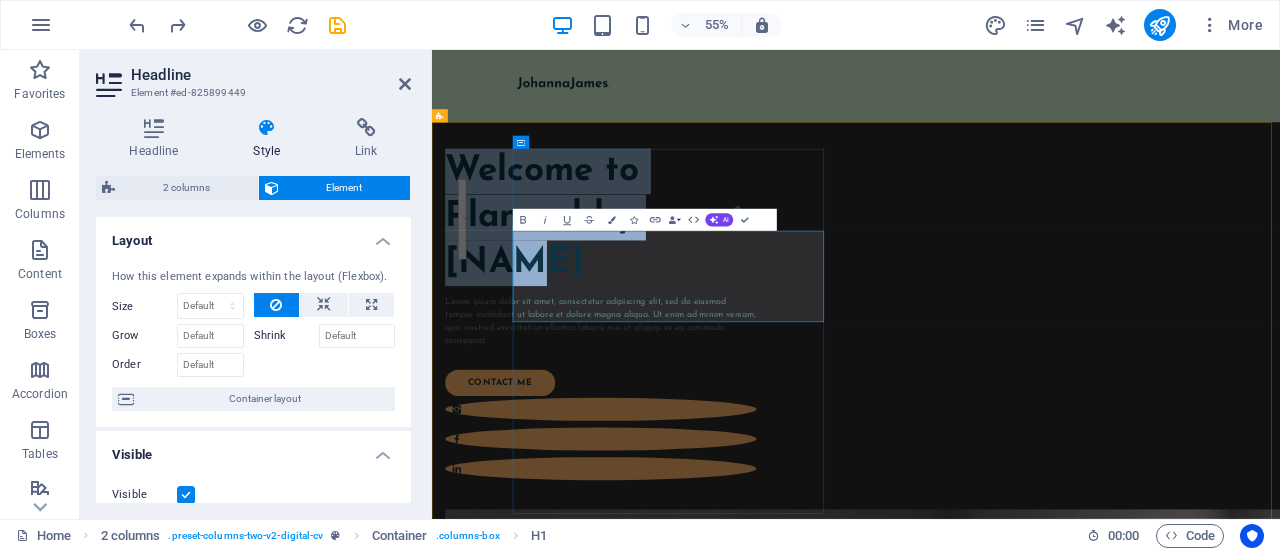drag, startPoint x: 1096, startPoint y: 511, endPoint x: 576, endPoint y: 415, distance: 528.7873 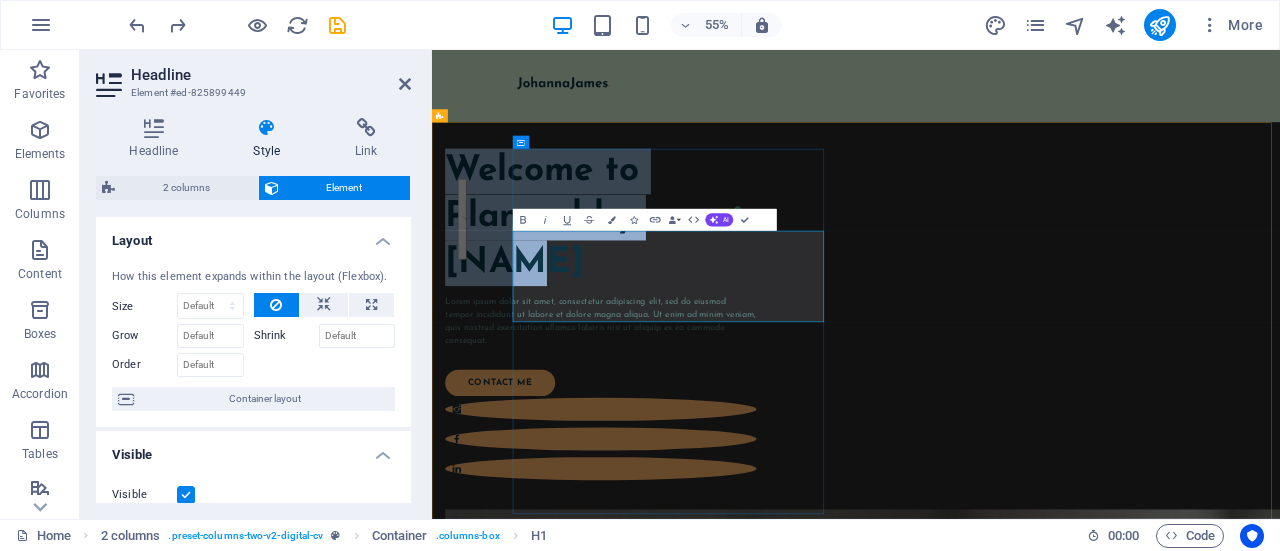 click on "​​Welcome to Planned by Dima ​ Lorem ipsum dolor sit amet, consectetur adipiscing elit, sed do eiusmod tempor incididunt ut labore et dolore magna aliqua. Ut enim ad minim veniam, quis nostrud exercitation ullamco laboris nisi ut aliquip ex ea commodo consequat. contact me" at bounding box center (1203, 1529) 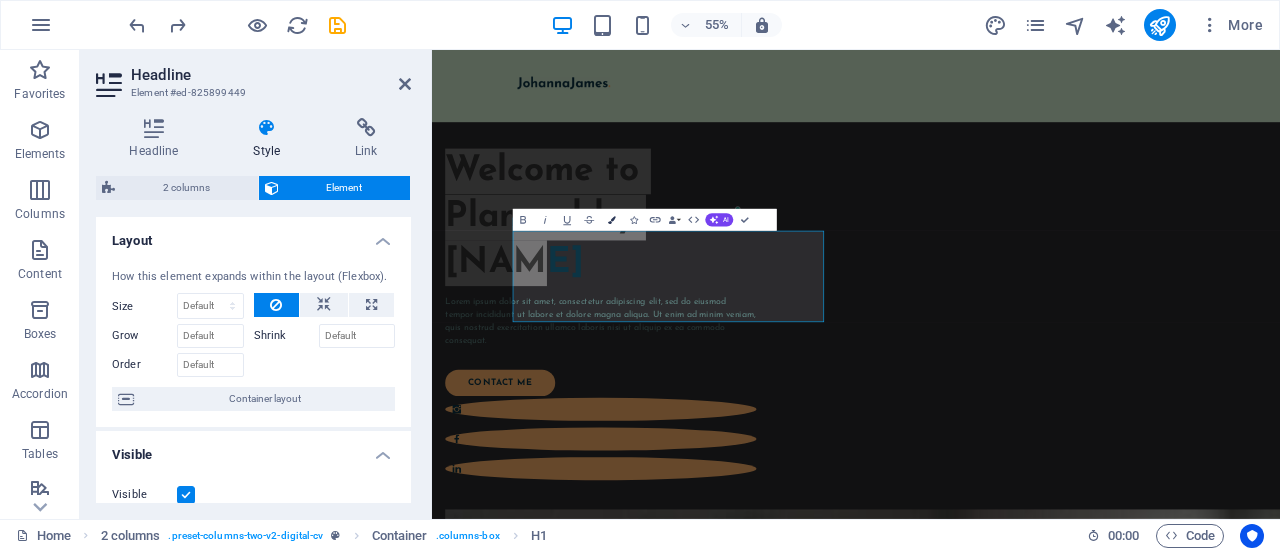 click at bounding box center [612, 220] 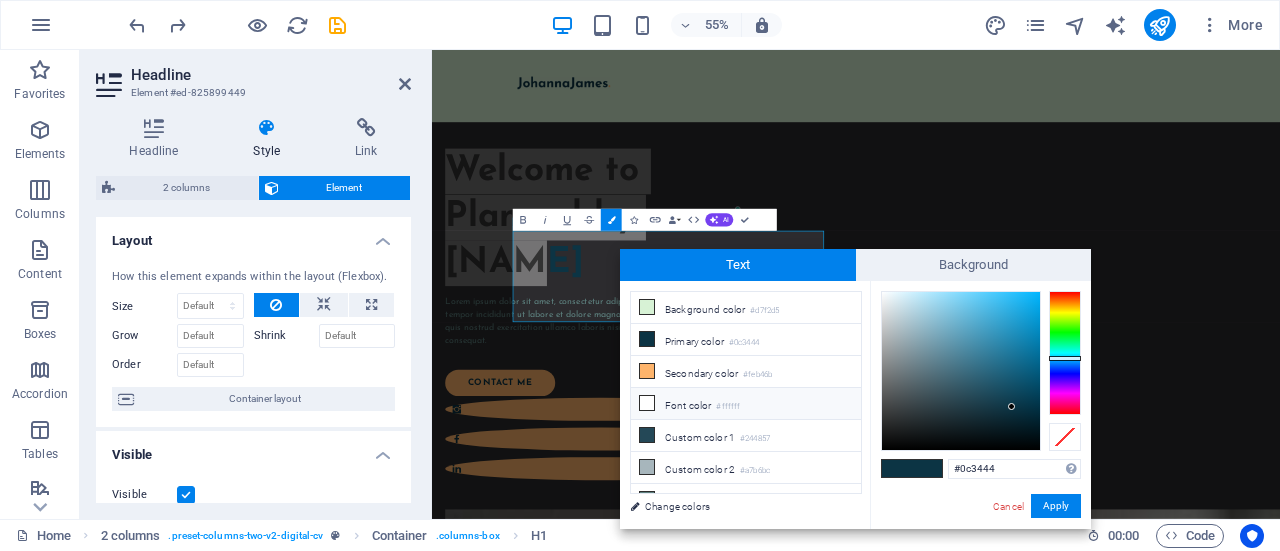 click on "Font color
#ffffff" at bounding box center (746, 404) 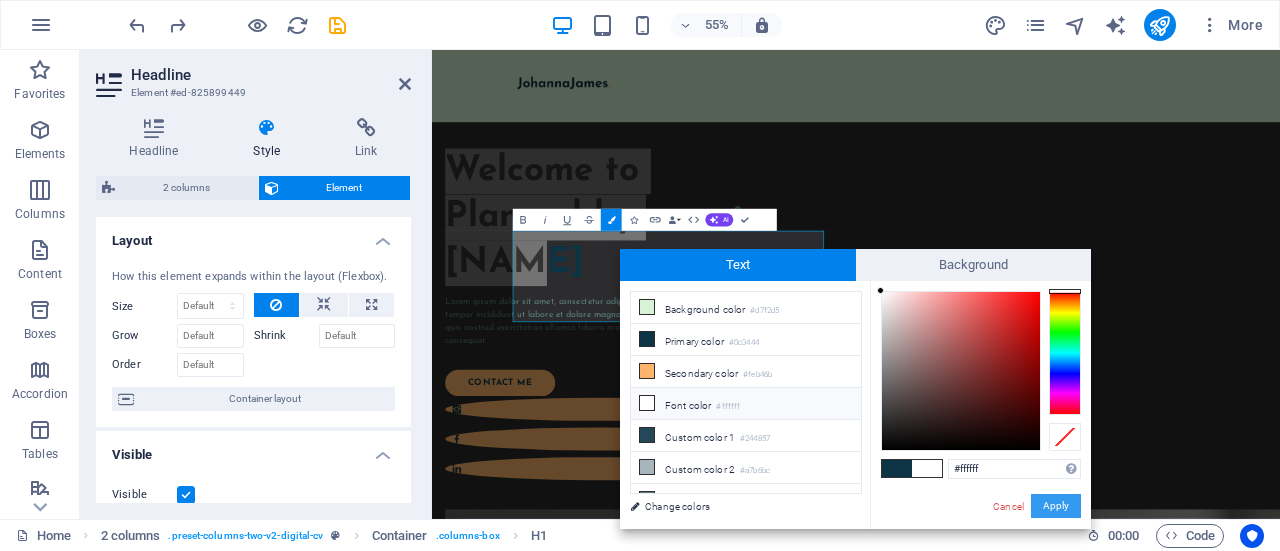 click on "Apply" at bounding box center [1056, 506] 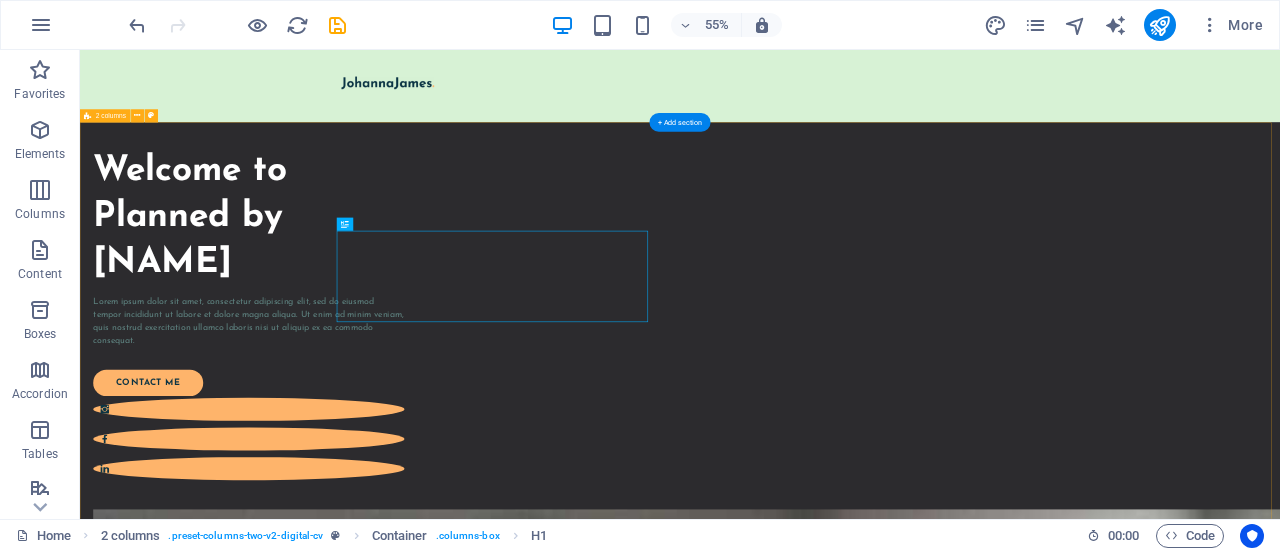 click on "Welcome to Planned by Dima Lorem ipsum dolor sit amet, consectetur adipiscing elit, sed do eiusmod tempor incididunt ut labore et dolore magna aliqua. Ut enim ad minim veniam, quis nostrud exercitation ullamco laboris nisi ut aliquip ex ea commodo consequat. contact me" at bounding box center (1171, 1905) 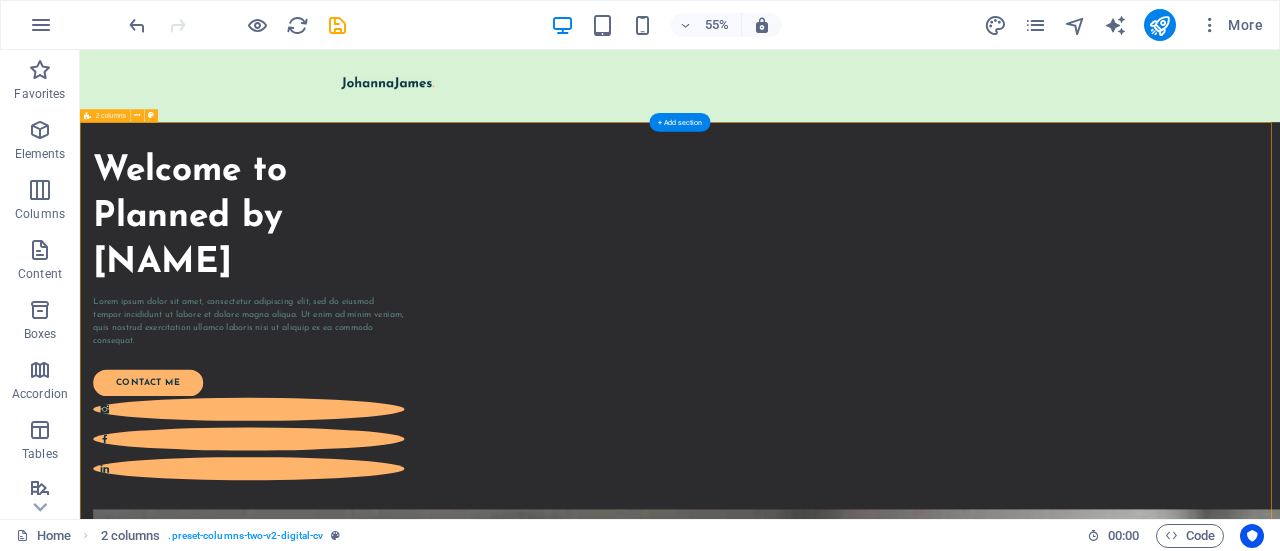 click on "Welcome to Planned by Dima Lorem ipsum dolor sit amet, consectetur adipiscing elit, sed do eiusmod tempor incididunt ut labore et dolore magna aliqua. Ut enim ad minim veniam, quis nostrud exercitation ullamco laboris nisi ut aliquip ex ea commodo consequat. contact me" at bounding box center [1171, 1905] 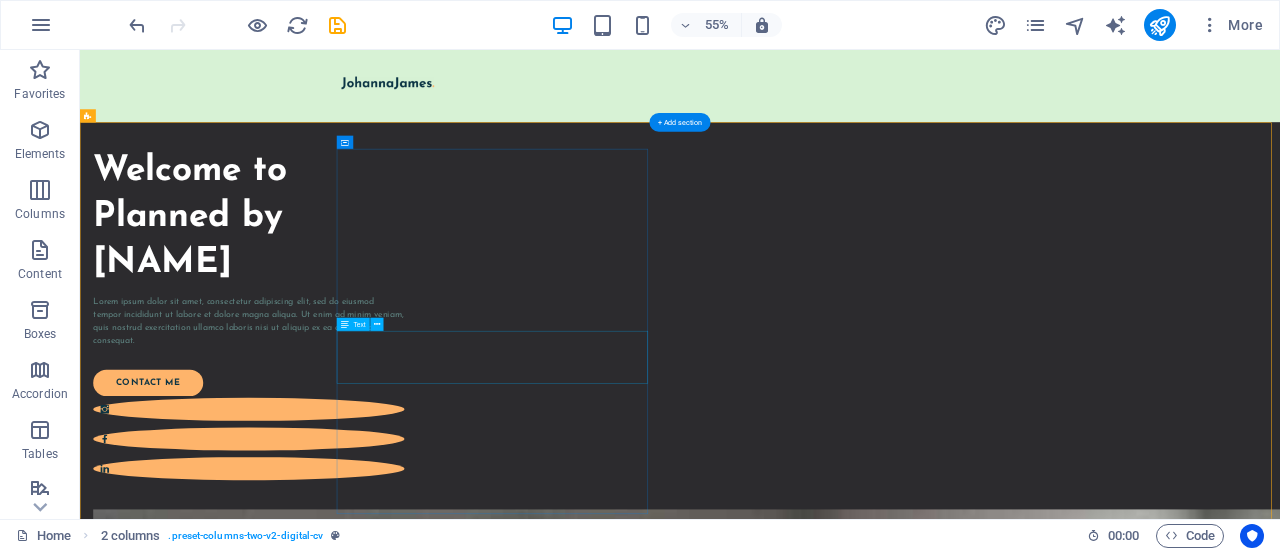 click on "Lorem ipsum dolor sit amet, consectetur adipiscing elit, sed do eiusmod tempor incididunt ut labore et dolore magna aliqua. Ut enim ad minim veniam, quis nostrud exercitation ullamco laboris nisi ut aliquip ex ea commodo consequat." at bounding box center (387, 544) 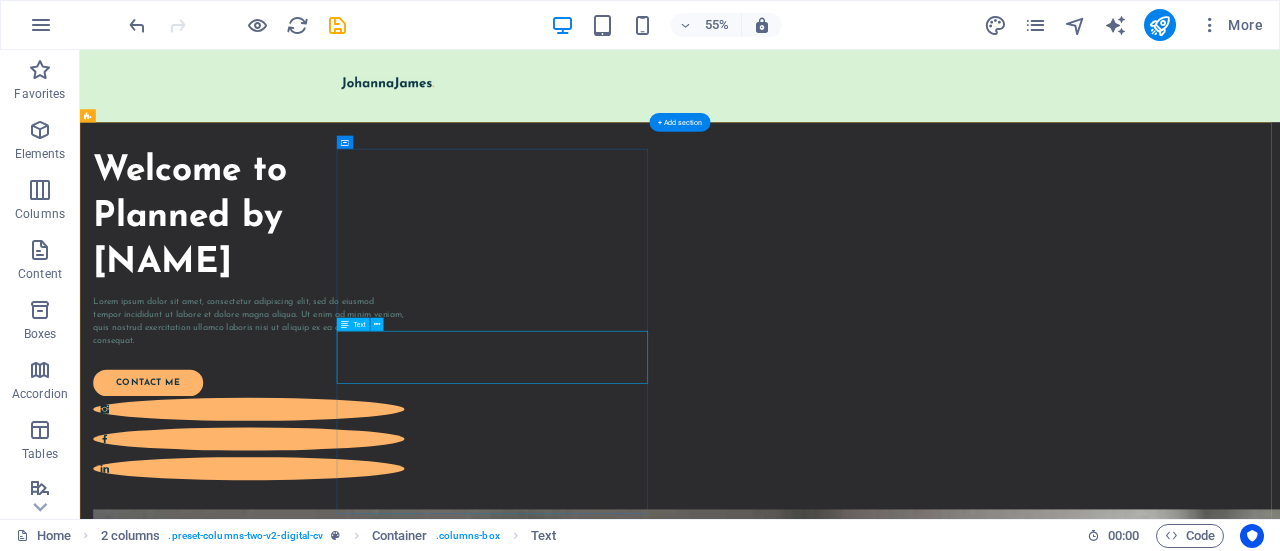 click on "Lorem ipsum dolor sit amet, consectetur adipiscing elit, sed do eiusmod tempor incididunt ut labore et dolore magna aliqua. Ut enim ad minim veniam, quis nostrud exercitation ullamco laboris nisi ut aliquip ex ea commodo consequat." at bounding box center [387, 544] 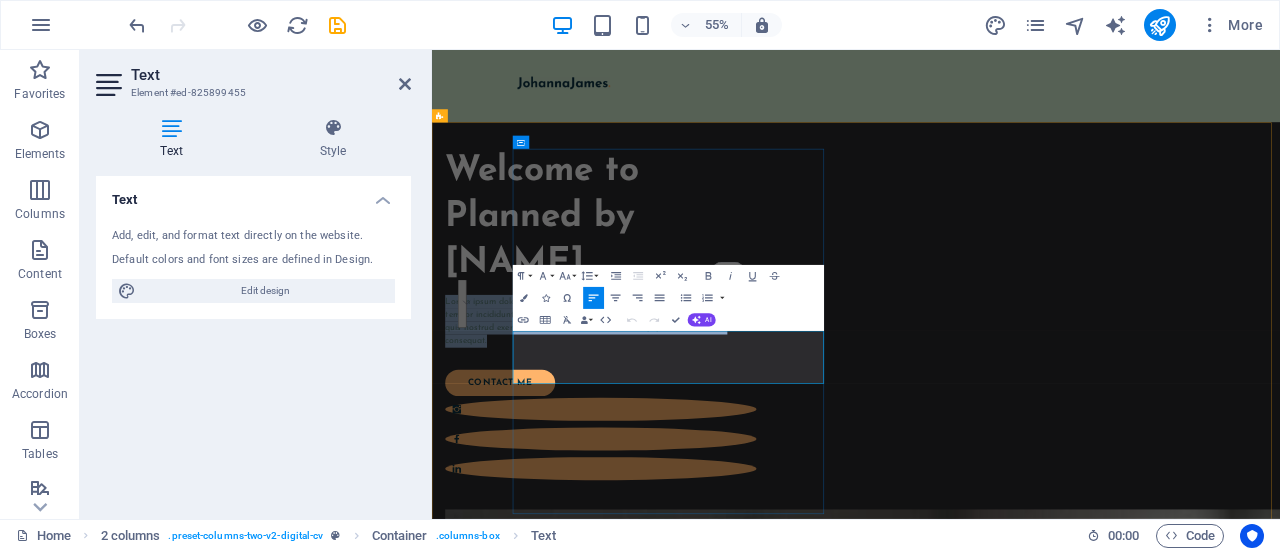 drag, startPoint x: 747, startPoint y: 644, endPoint x: 582, endPoint y: 574, distance: 179.23448 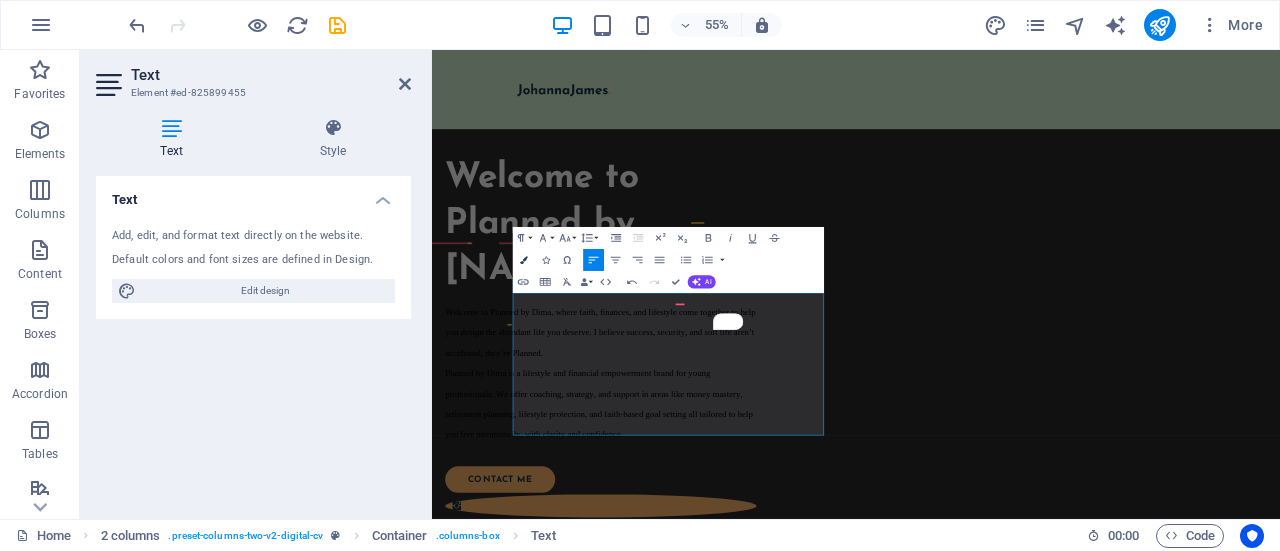 click on "Colors" at bounding box center (523, 260) 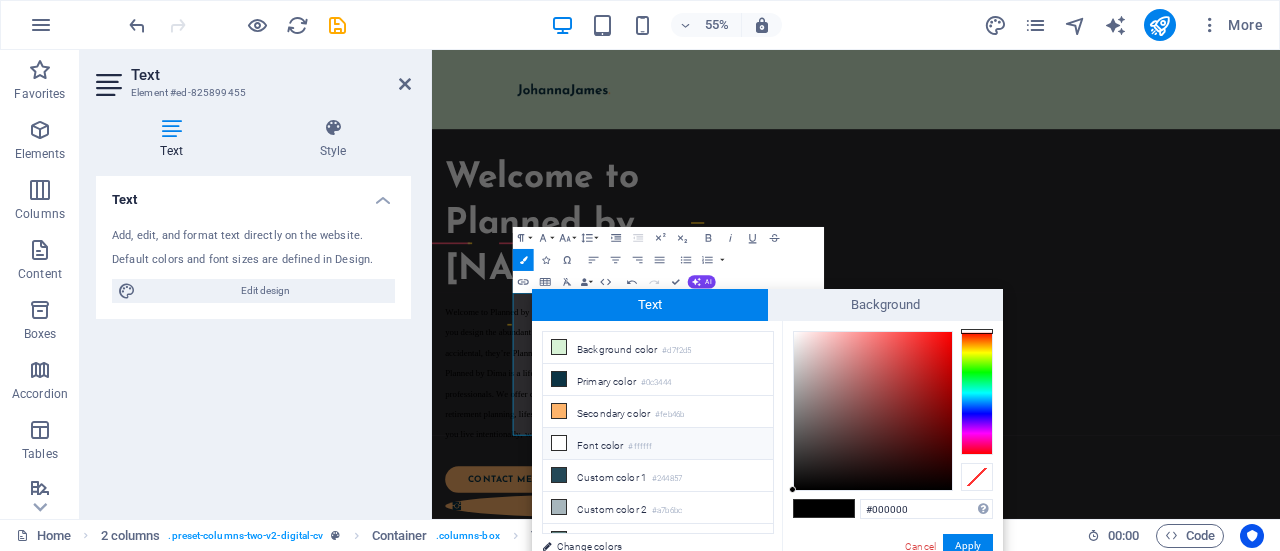 click on "Font color
#ffffff" at bounding box center [658, 444] 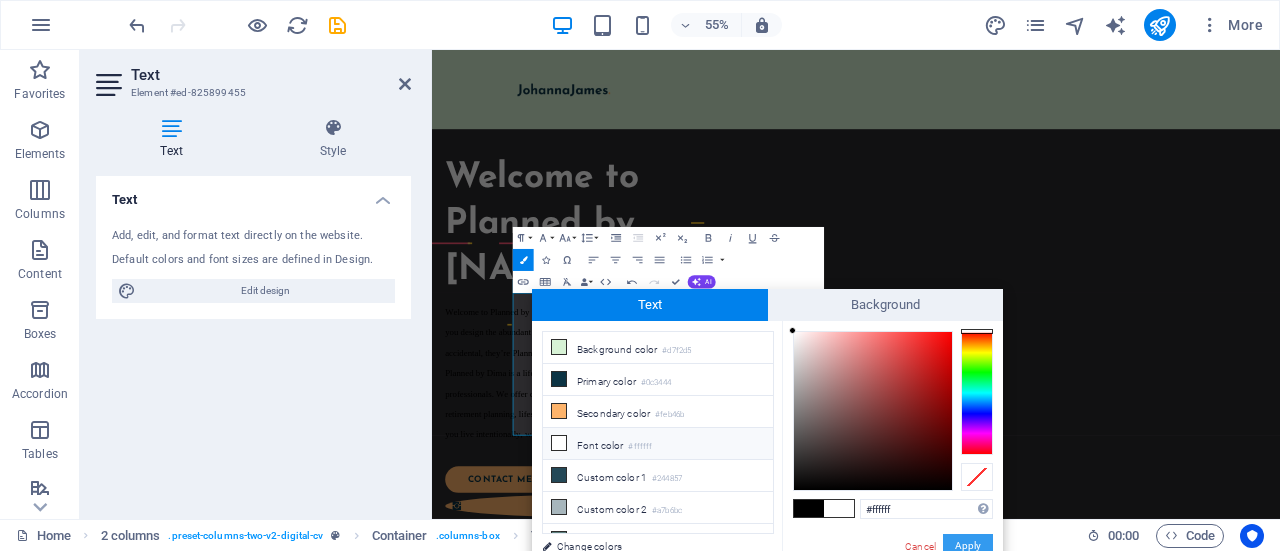 click on "Apply" at bounding box center [968, 546] 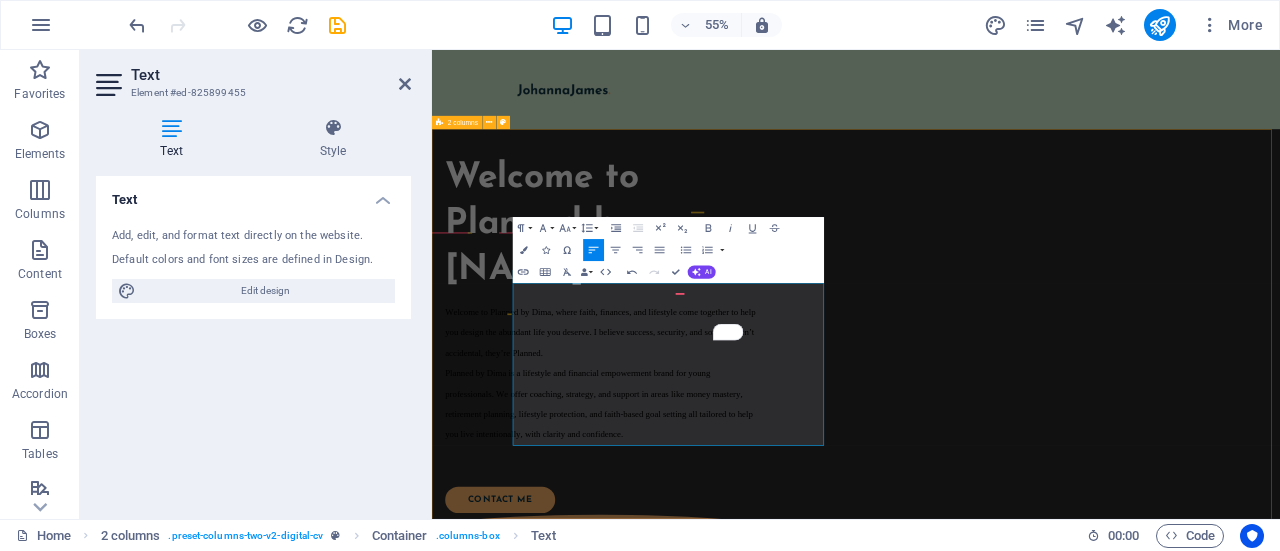 click on "Welcome to Planned by Dima Welcome to Planned by Dima, where faith, finances, and lifestyle come together to help you design the abundant life you deserve. I believe success, security, and soft life aren’t accidental, they’re Planned. Planned by Dima is a lifestyle and financial empowerment brand for young professionals. We offer coaching, strategy, and support in areas like money mastery, retirement planning, lifestyle protection, and faith-based goal setting all tailored to help you live intentionally, with clarity and confidence. ​ ​ contact me" at bounding box center [1203, 1641] 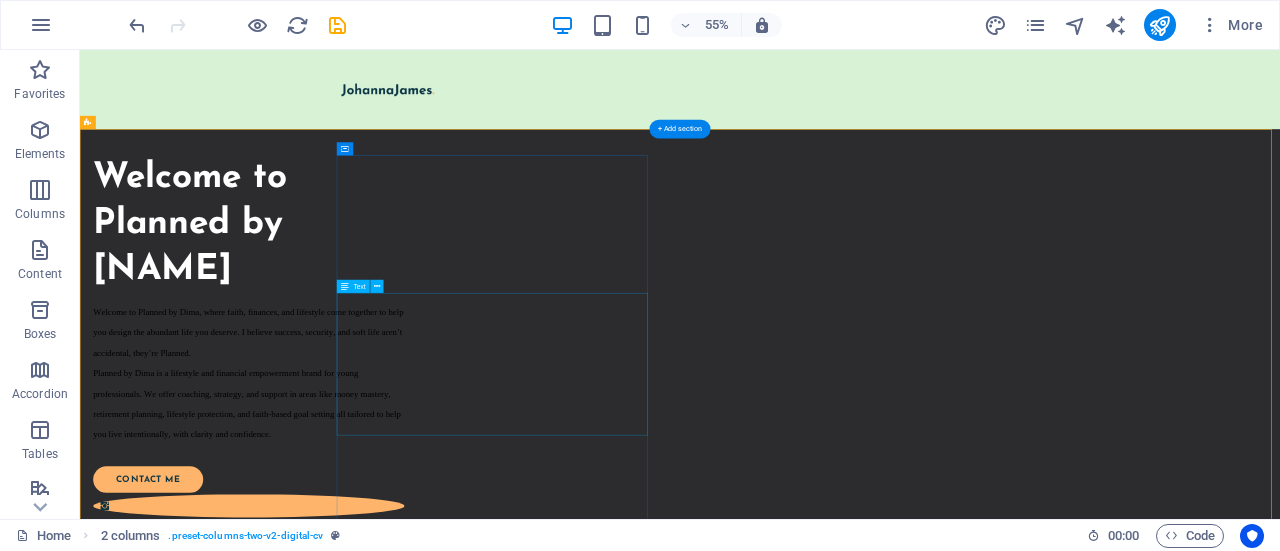 click on "Welcome to Planned by Dima, where faith, finances, and lifestyle come together to help you design the abundant life you deserve. I believe success, security, and soft life aren’t accidental, they’re Planned. Planned by Dima is a lifestyle and financial empowerment brand for young professionals. We offer coaching, strategy, and support in areas like money mastery, retirement planning, lifestyle protection, and faith-based goal setting all tailored to help you live intentionally, with clarity and confidence." at bounding box center [387, 637] 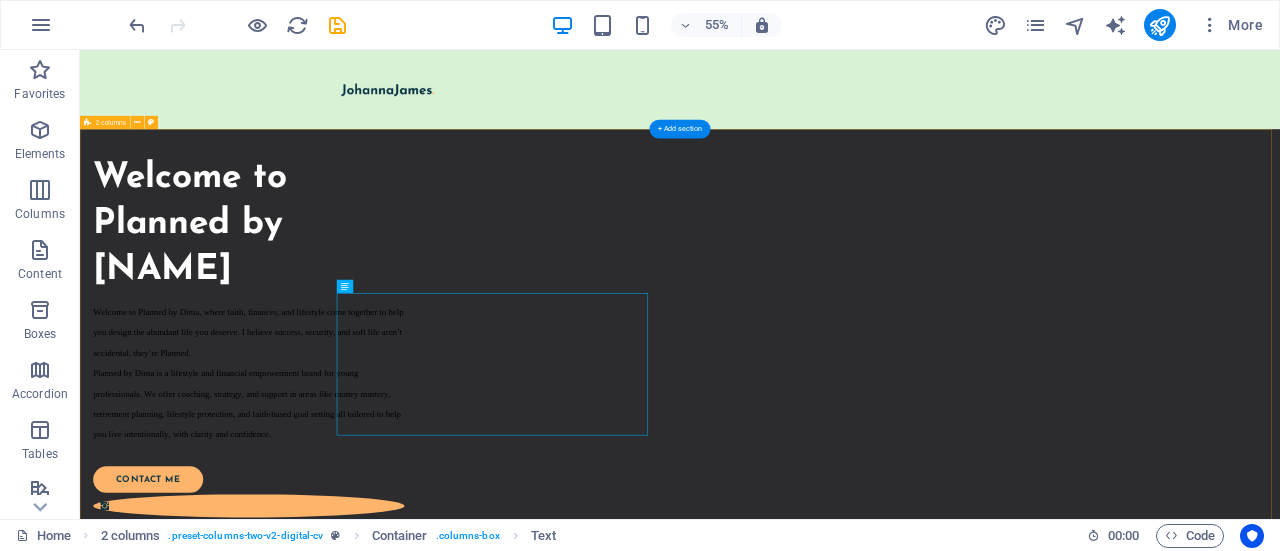 click on "Welcome to Planned by Dima Welcome to Planned by Dima, where faith, finances, and lifestyle come together to help you design the abundant life you deserve. I believe success, security, and soft life aren’t accidental, they’re Planned. Planned by Dima is a lifestyle and financial empowerment brand for young professionals. We offer coaching, strategy, and support in areas like money mastery, retirement planning, lifestyle protection, and faith-based goal setting all tailored to help you live intentionally, with clarity and confidence. contact me" at bounding box center (1171, 1999) 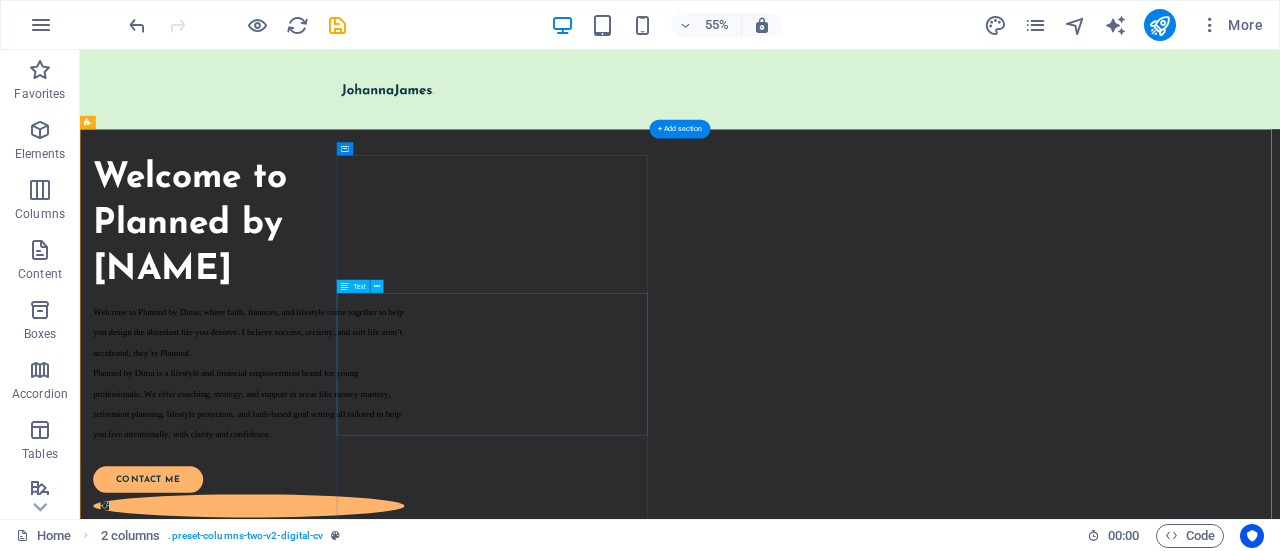 click on "Welcome to Planned by Dima, where faith, finances, and lifestyle come together to help you design the abundant life you deserve. I believe success, security, and soft life aren’t accidental, they’re Planned. Planned by Dima is a lifestyle and financial empowerment brand for young professionals. We offer coaching, strategy, and support in areas like money mastery, retirement planning, lifestyle protection, and faith-based goal setting all tailored to help you live intentionally, with clarity and confidence." at bounding box center (387, 637) 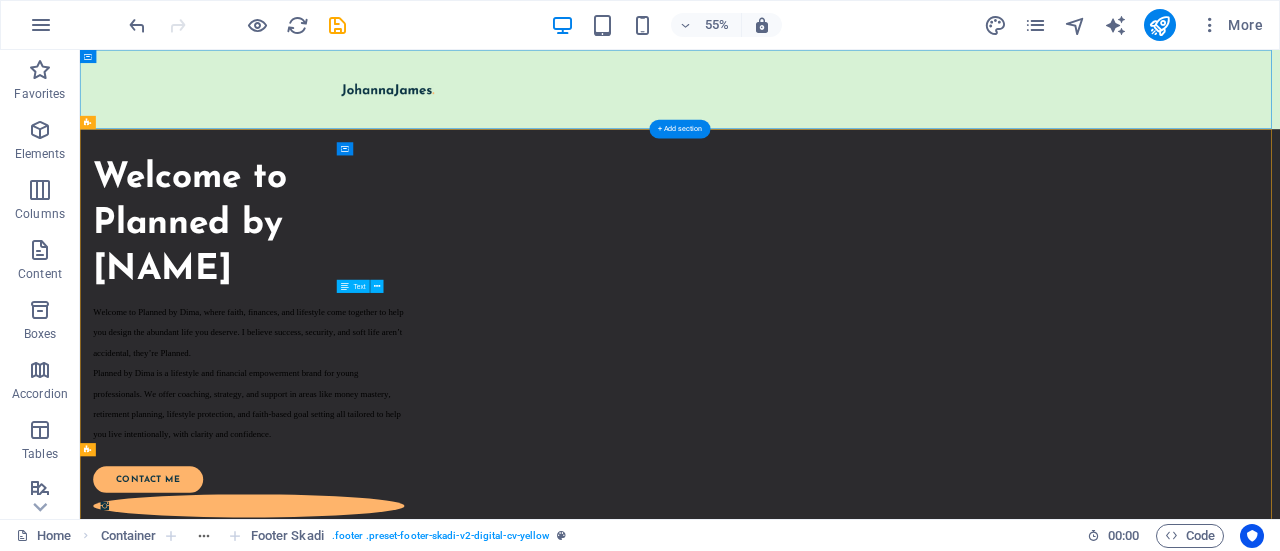 click on "Welcome to Planned by Dima, where faith, finances, and lifestyle come together to help you design the abundant life you deserve. I believe success, security, and soft life aren’t accidental, they’re Planned. Planned by Dima is a lifestyle and financial empowerment brand for young professionals. We offer coaching, strategy, and support in areas like money mastery, retirement planning, lifestyle protection, and faith-based goal setting all tailored to help you live intentionally, with clarity and confidence." at bounding box center [387, 637] 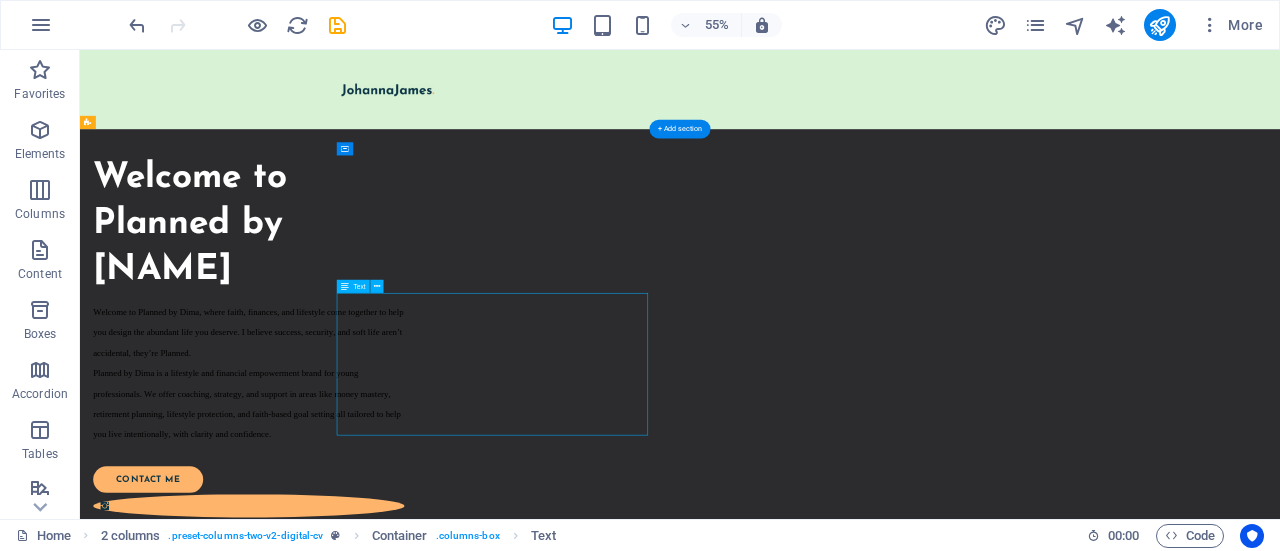 click on "Welcome to Planned by Dima, where faith, finances, and lifestyle come together to help you design the abundant life you deserve. I believe success, security, and soft life aren’t accidental, they’re Planned. Planned by Dima is a lifestyle and financial empowerment brand for young professionals. We offer coaching, strategy, and support in areas like money mastery, retirement planning, lifestyle protection, and faith-based goal setting all tailored to help you live intentionally, with clarity and confidence." at bounding box center [387, 637] 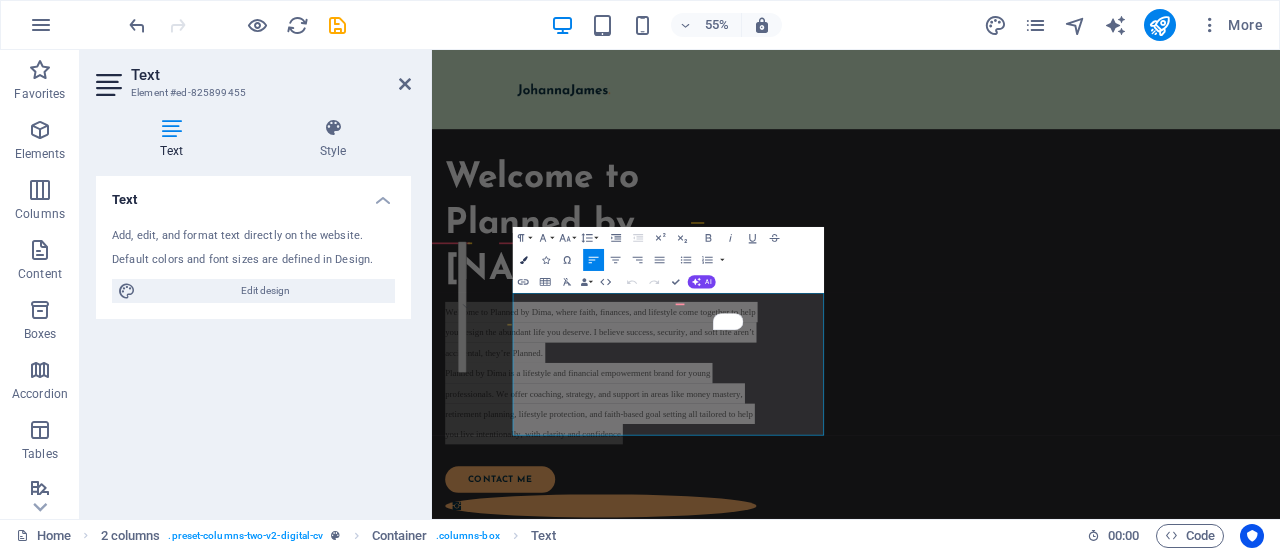 click at bounding box center (524, 260) 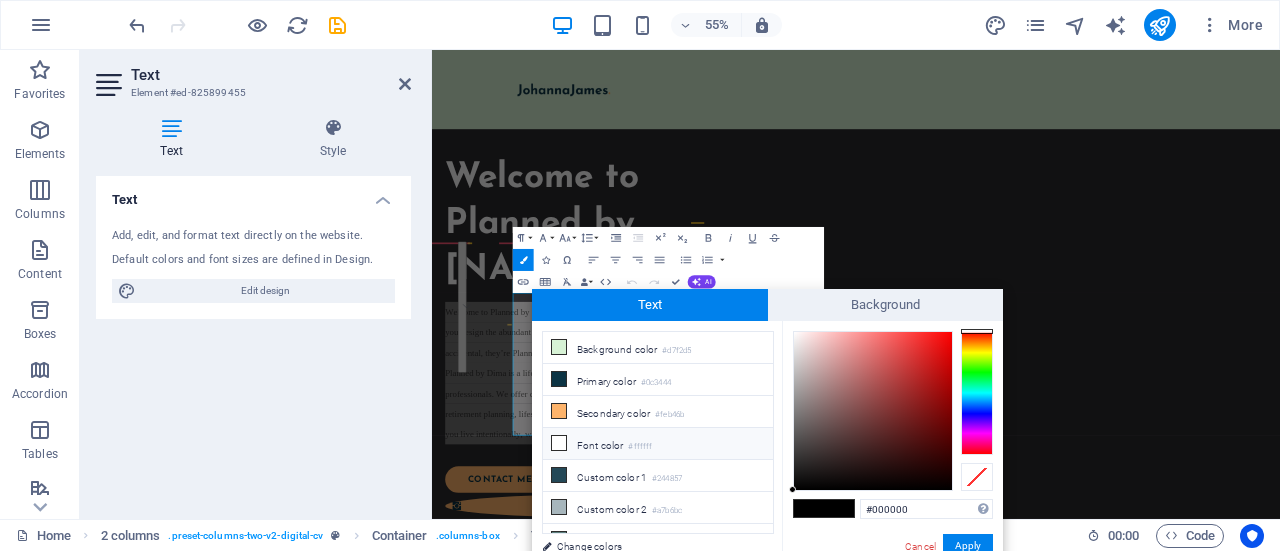 click on "Font color
#ffffff" at bounding box center [658, 444] 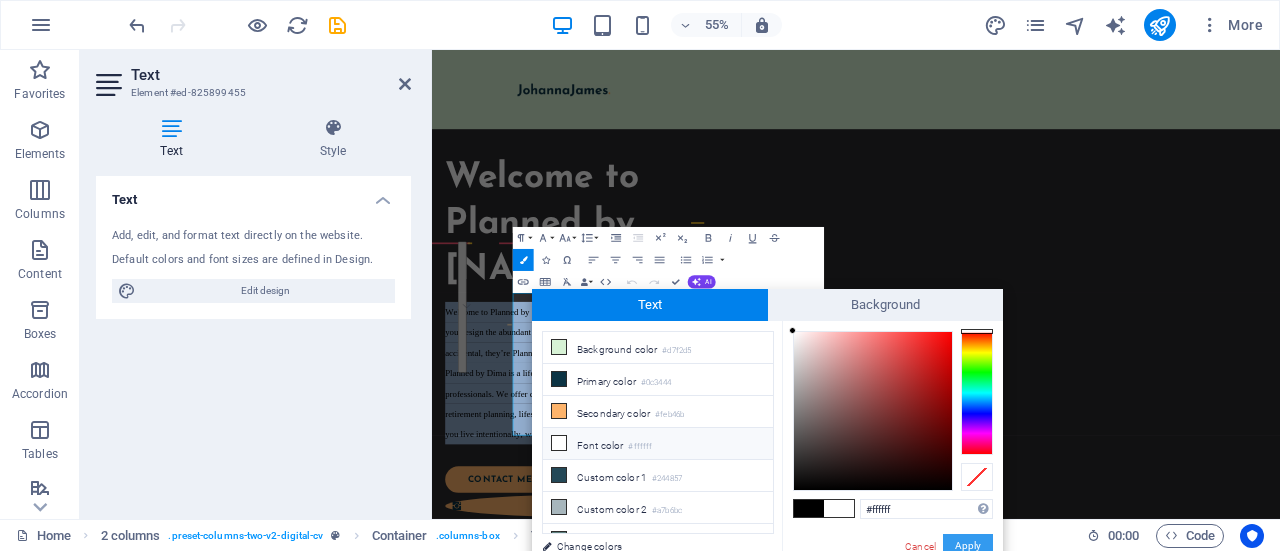 click on "Apply" at bounding box center (968, 546) 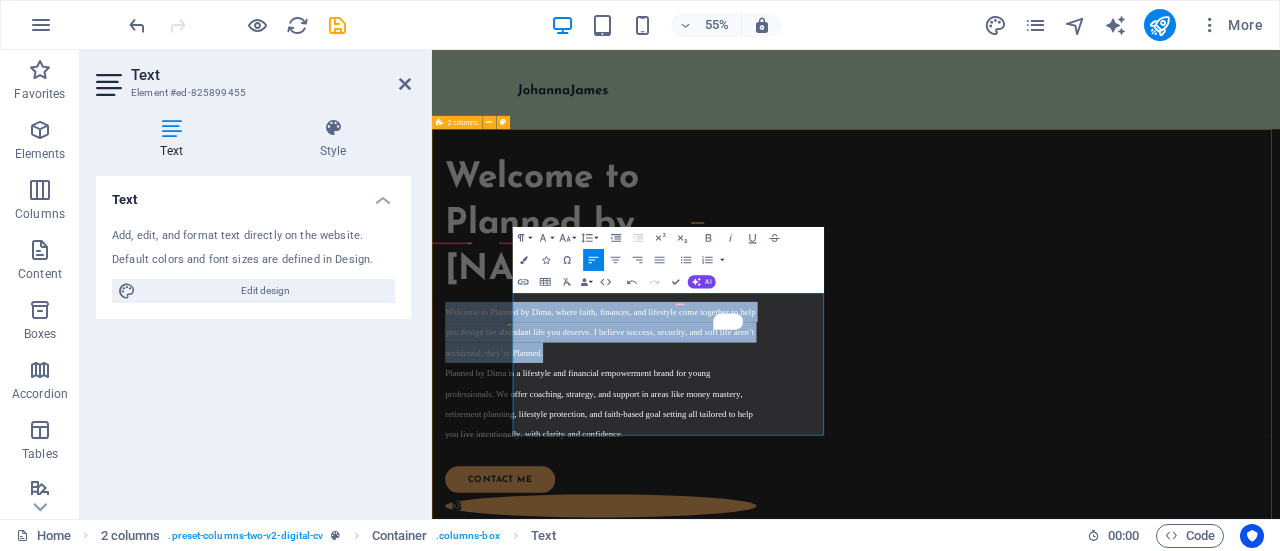 click on "Welcome to Planned by Dima Welcome to Planned by Dima, where faith, finances, and lifestyle come together to help you design the abundant life you deserve. I believe success, security, and soft life aren’t accidental, they’re Planned. Planned by Dima is a lifestyle and financial empowerment brand for young professionals. We offer coaching, strategy, and support in areas like money mastery, retirement planning, lifestyle protection, and faith-based goal setting all tailored to help you live intentionally, with clarity and confidence. contact me" at bounding box center (1203, 1623) 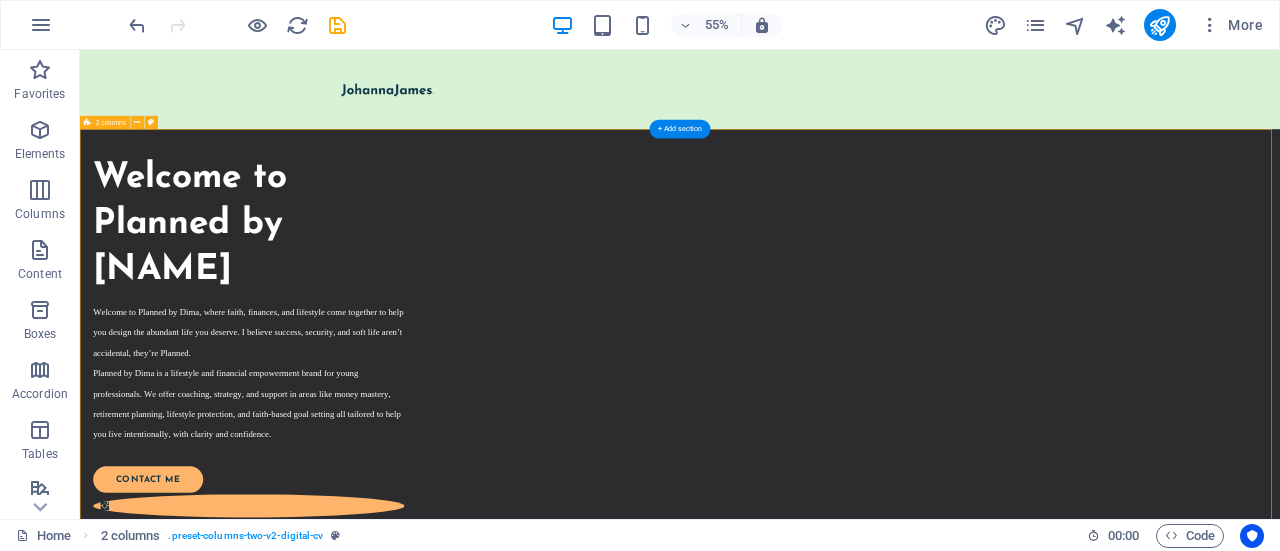click on "Welcome to Planned by Dima Welcome to Planned by Dima, where faith, finances, and lifestyle come together to help you design the abundant life you deserve. I believe success, security, and soft life aren’t accidental, they’re Planned. Planned by Dima is a lifestyle and financial empowerment brand for young professionals. We offer coaching, strategy, and support in areas like money mastery, retirement planning, lifestyle protection, and faith-based goal setting all tailored to help you live intentionally, with clarity and confidence. contact me" at bounding box center (1171, 1999) 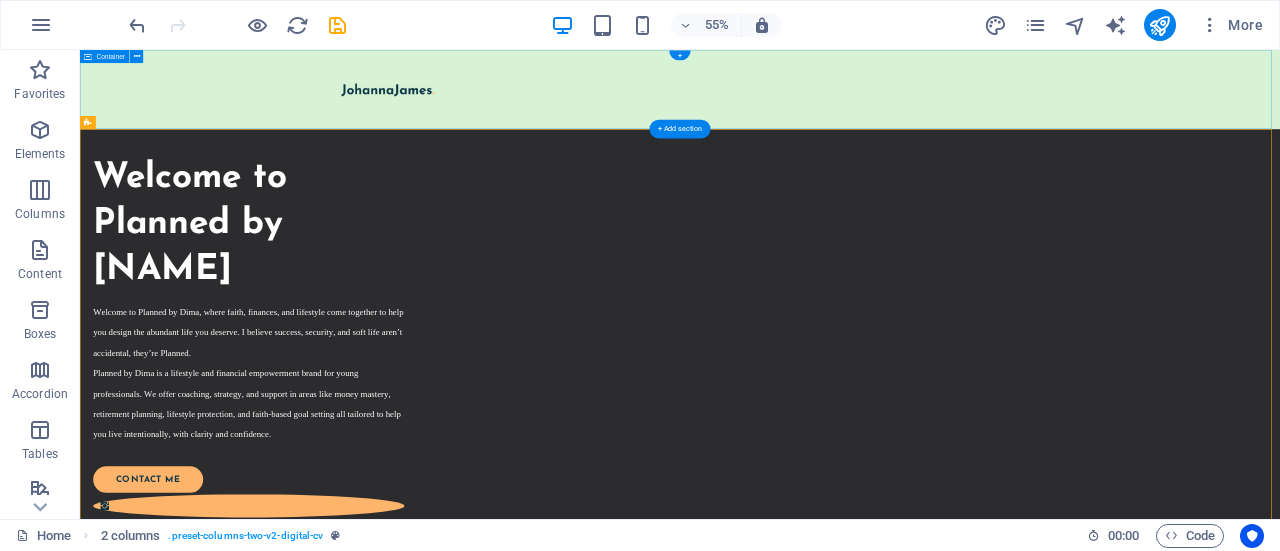 click at bounding box center [1171, 122] 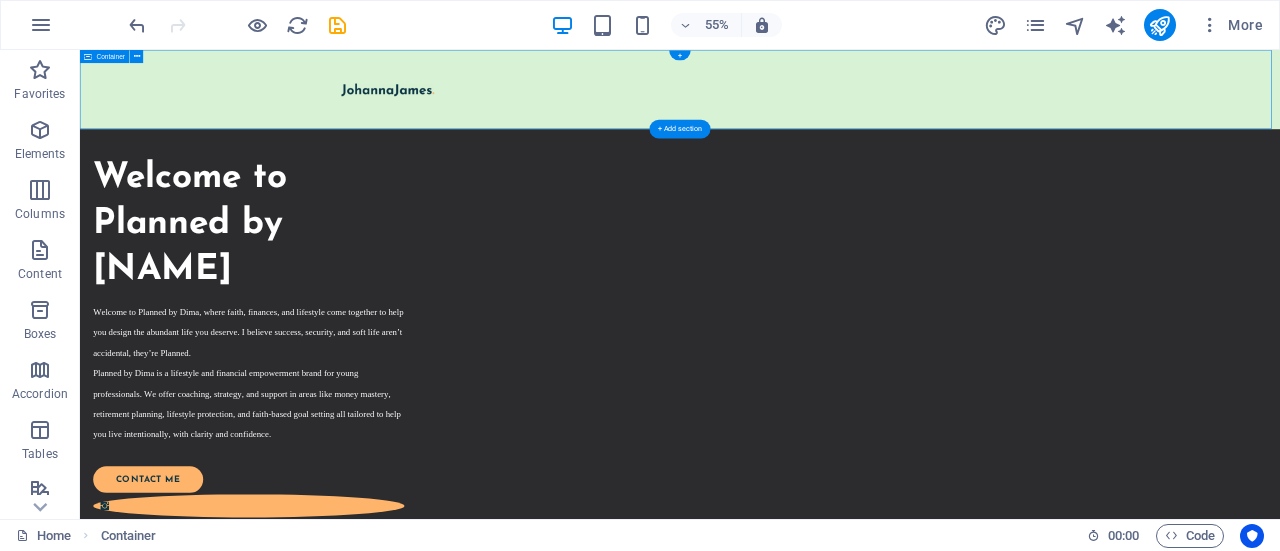 click at bounding box center (1171, 122) 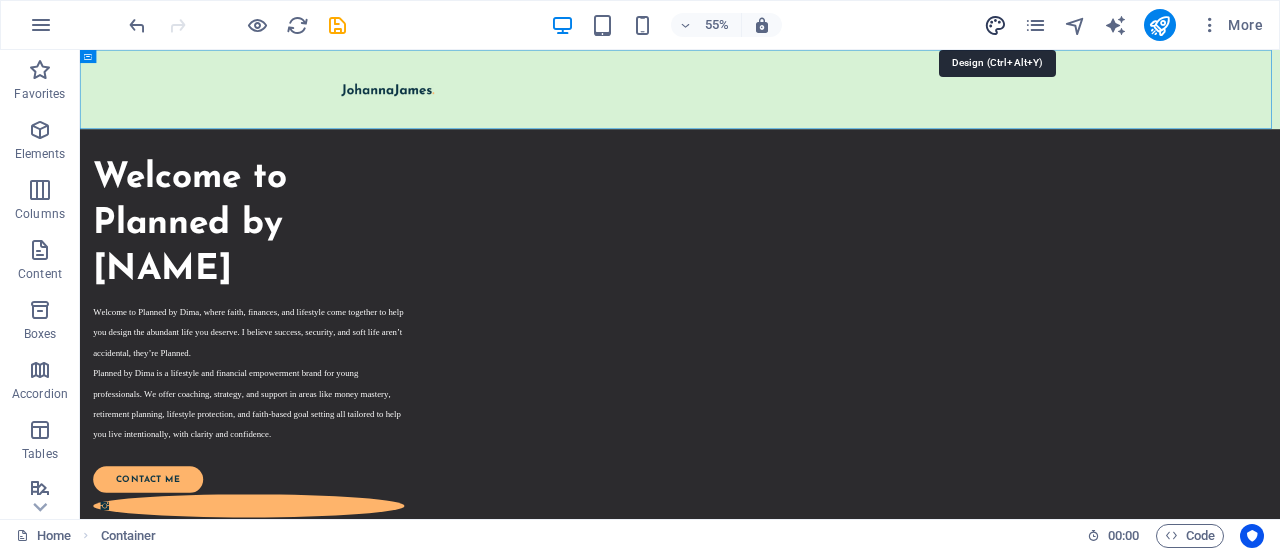 click at bounding box center (995, 25) 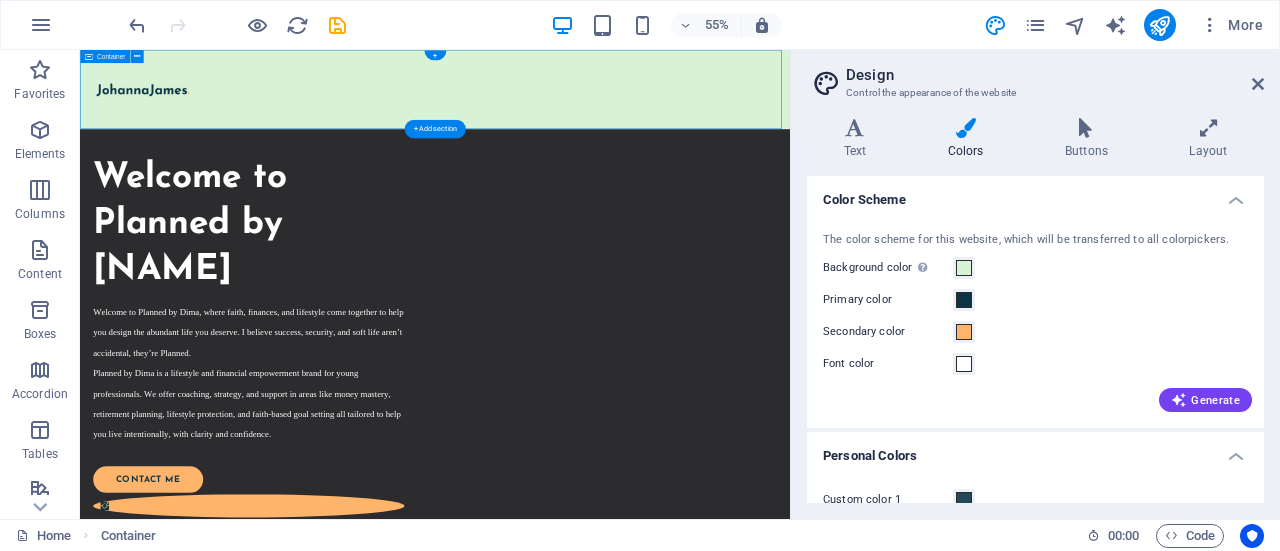 click at bounding box center (725, 122) 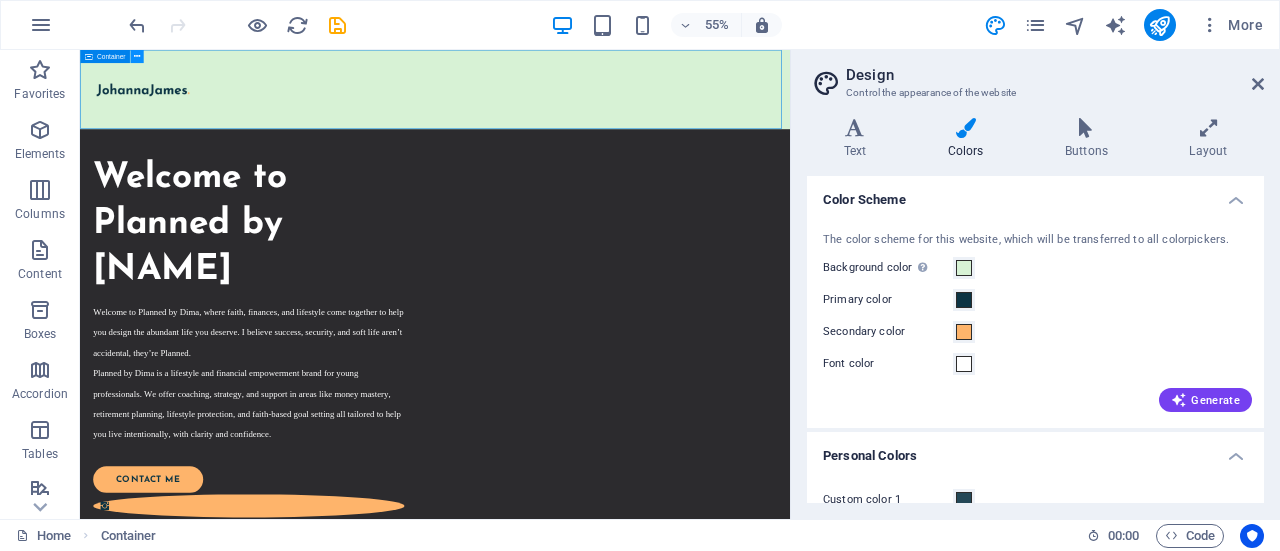 click at bounding box center (137, 57) 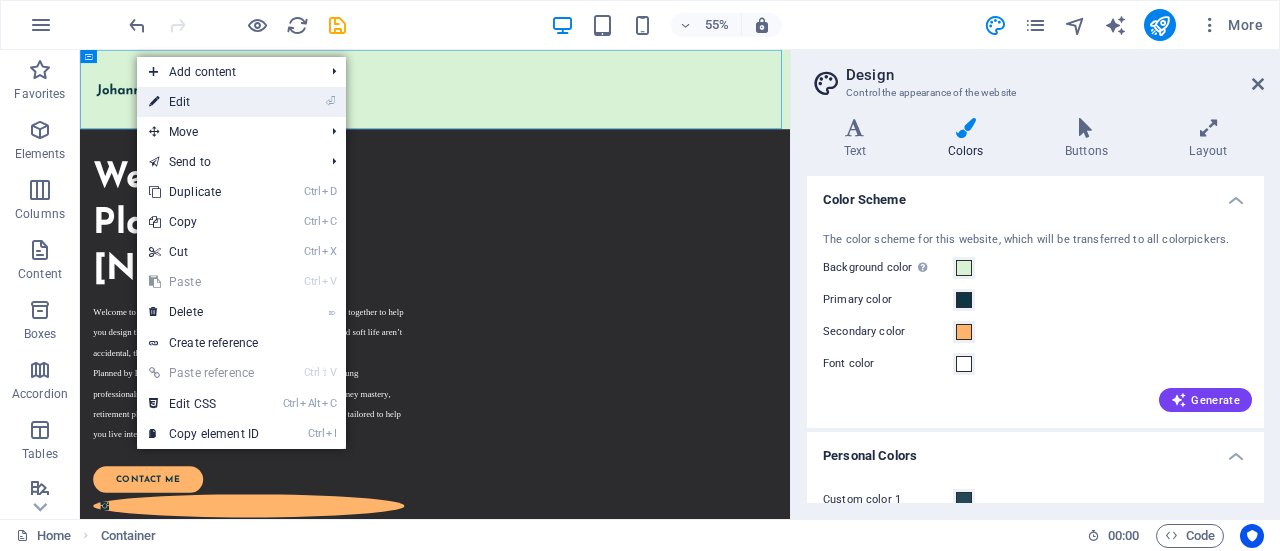 click on "⏎  Edit" at bounding box center (204, 102) 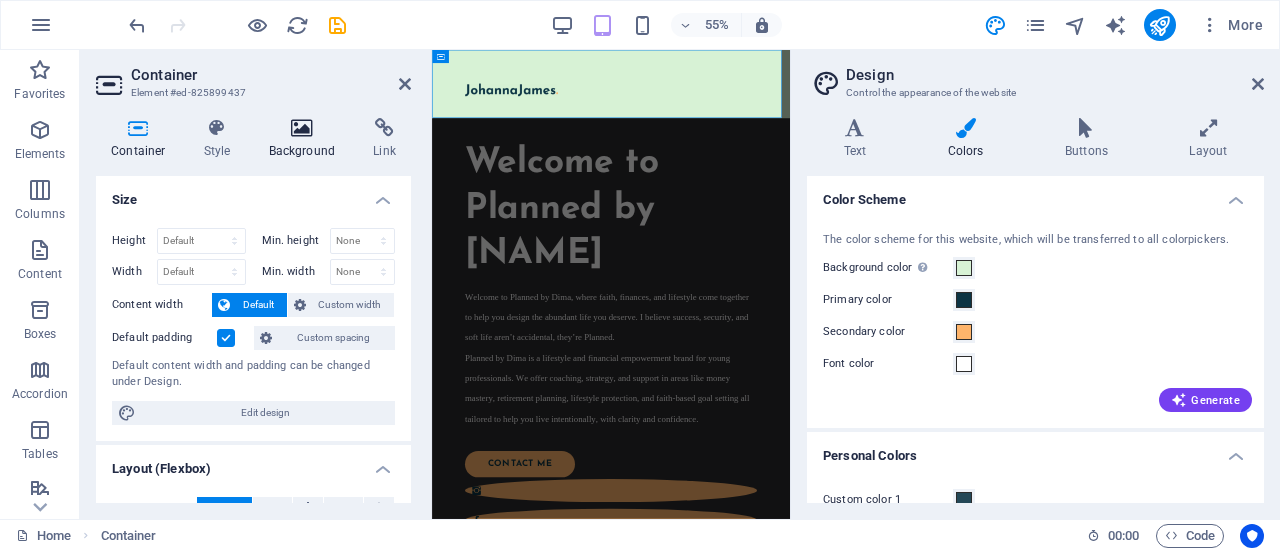 click at bounding box center [302, 128] 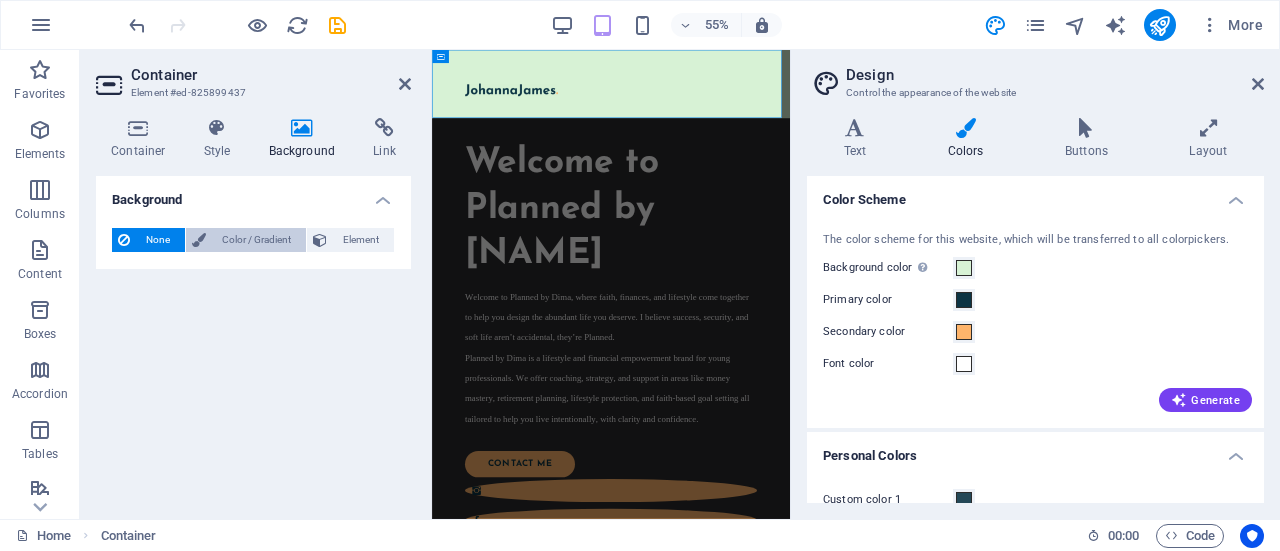 click on "Color / Gradient" at bounding box center [256, 240] 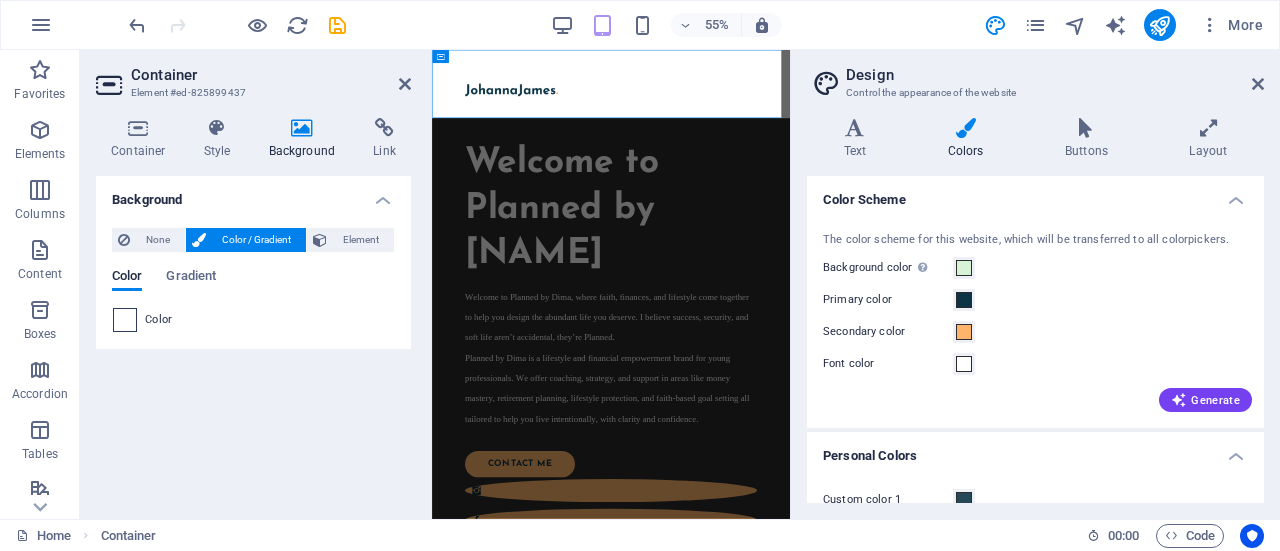 click at bounding box center (125, 320) 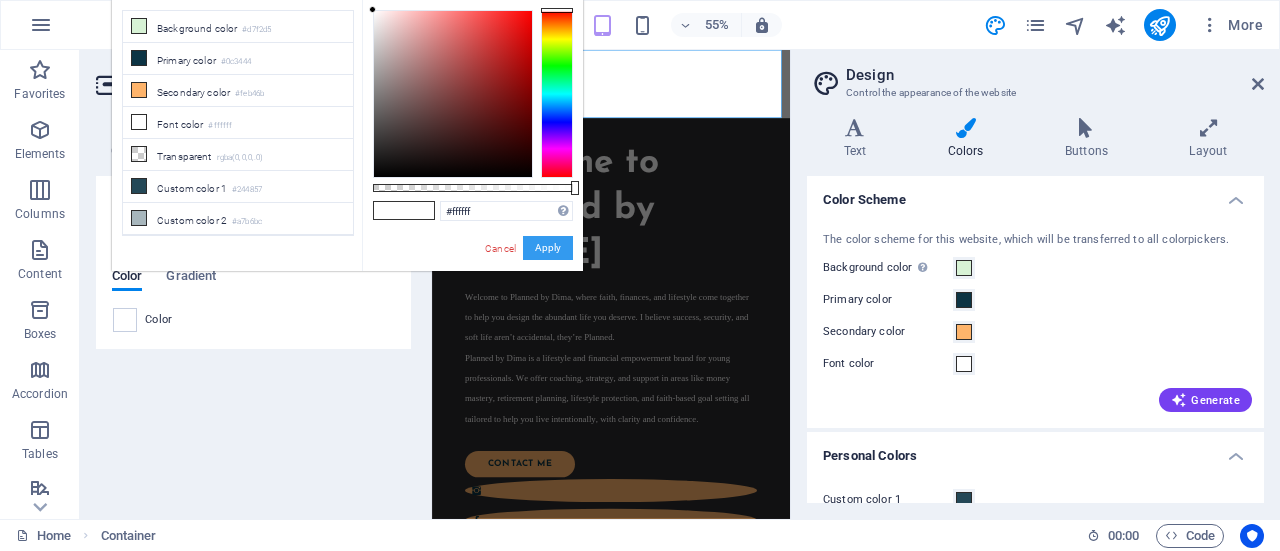 click on "Apply" at bounding box center [548, 248] 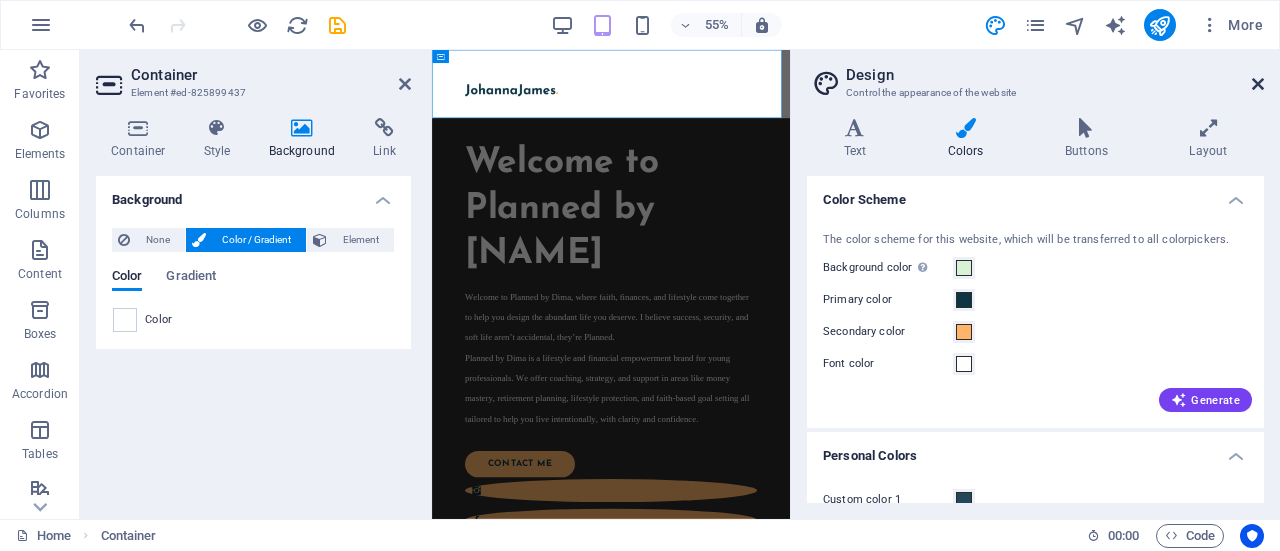 click at bounding box center [1258, 84] 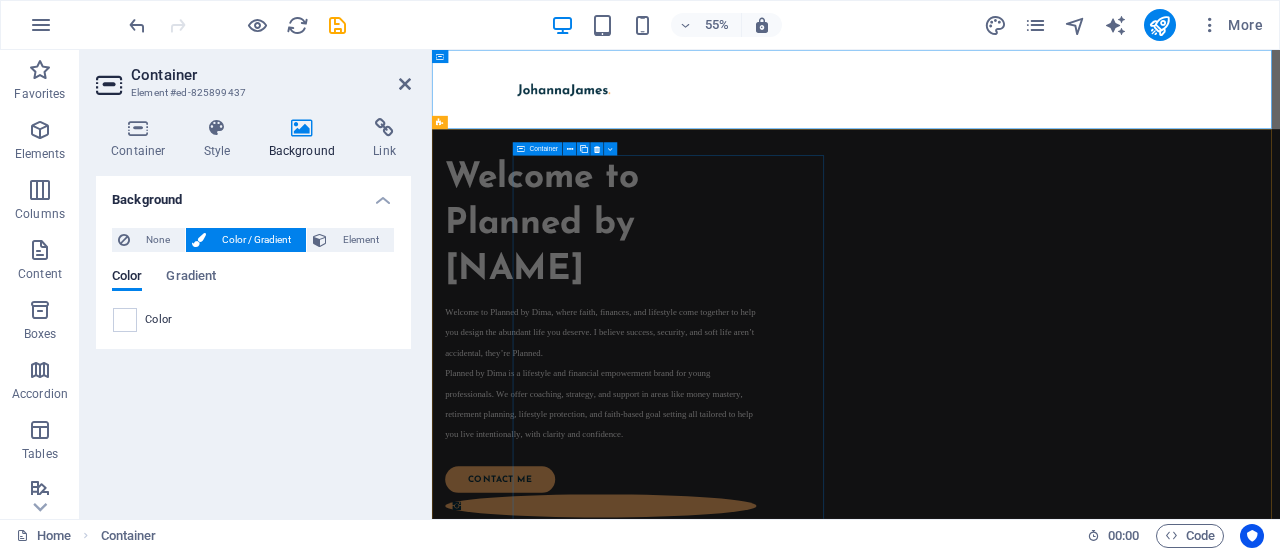 click on "Welcome to Planned by Dima Welcome to Planned by Dima, where faith, finances, and lifestyle come together to help you design the abundant life you deserve. I believe success, security, and soft life aren’t accidental, they’re Planned. Planned by Dima is a lifestyle and financial empowerment brand for young professionals. We offer coaching, strategy, and support in areas like money mastery, retirement planning, lifestyle protection, and faith-based goal setting all tailored to help you live intentionally, with clarity and confidence. contact me" at bounding box center [739, 626] 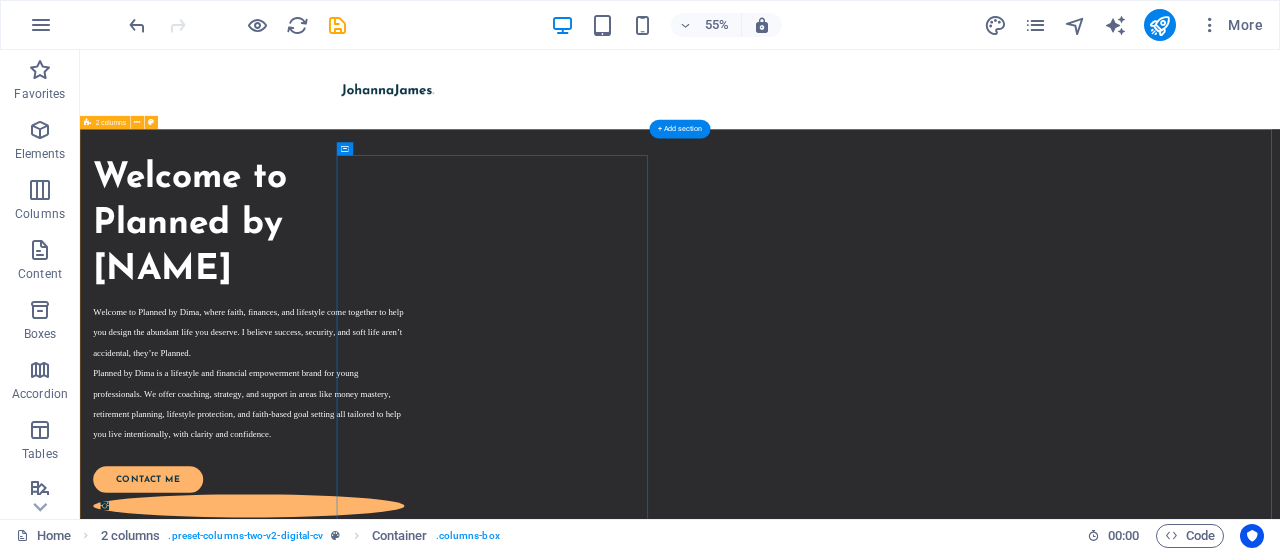 click on "Welcome to Planned by Dima Welcome to Planned by Dima, where faith, finances, and lifestyle come together to help you design the abundant life you deserve. I believe success, security, and soft life aren’t accidental, they’re Planned. Planned by Dima is a lifestyle and financial empowerment brand for young professionals. We offer coaching, strategy, and support in areas like money mastery, retirement planning, lifestyle protection, and faith-based goal setting all tailored to help you live intentionally, with clarity and confidence. contact me" at bounding box center [1171, 1999] 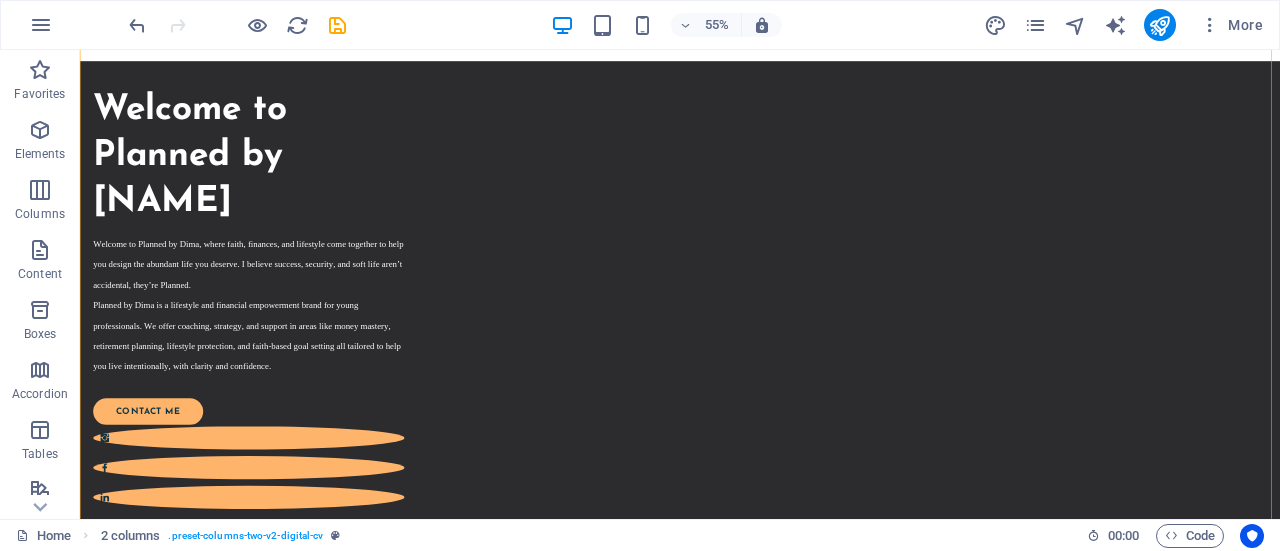 scroll, scrollTop: 112, scrollLeft: 0, axis: vertical 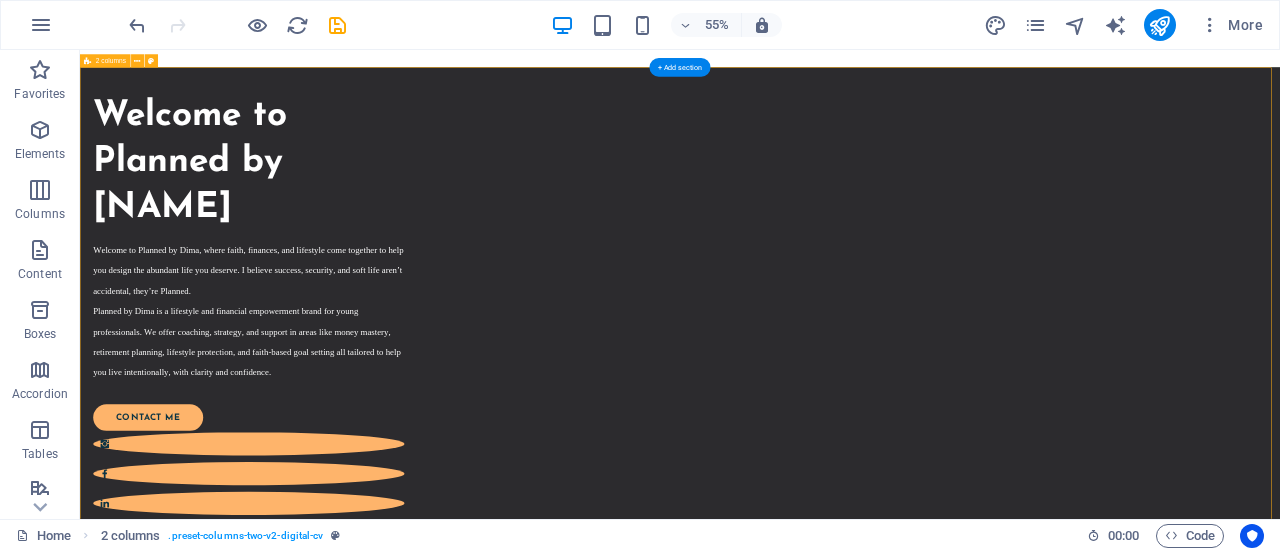 click on "Welcome to Planned by Dima Welcome to Planned by Dima, where faith, finances, and lifestyle come together to help you design the abundant life you deserve. I believe success, security, and soft life aren’t accidental, they’re Planned. Planned by Dima is a lifestyle and financial empowerment brand for young professionals. We offer coaching, strategy, and support in areas like money mastery, retirement planning, lifestyle protection, and faith-based goal setting all tailored to help you live intentionally, with clarity and confidence. contact me" at bounding box center [1171, 1887] 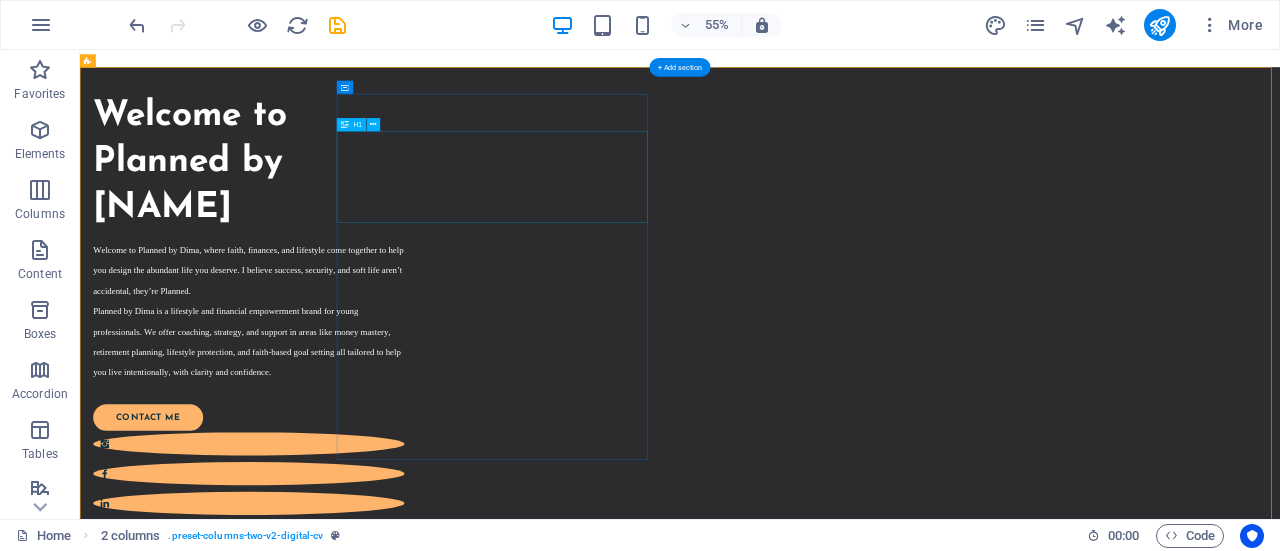 click on "Welcome to Planned by Dima" at bounding box center (387, 255) 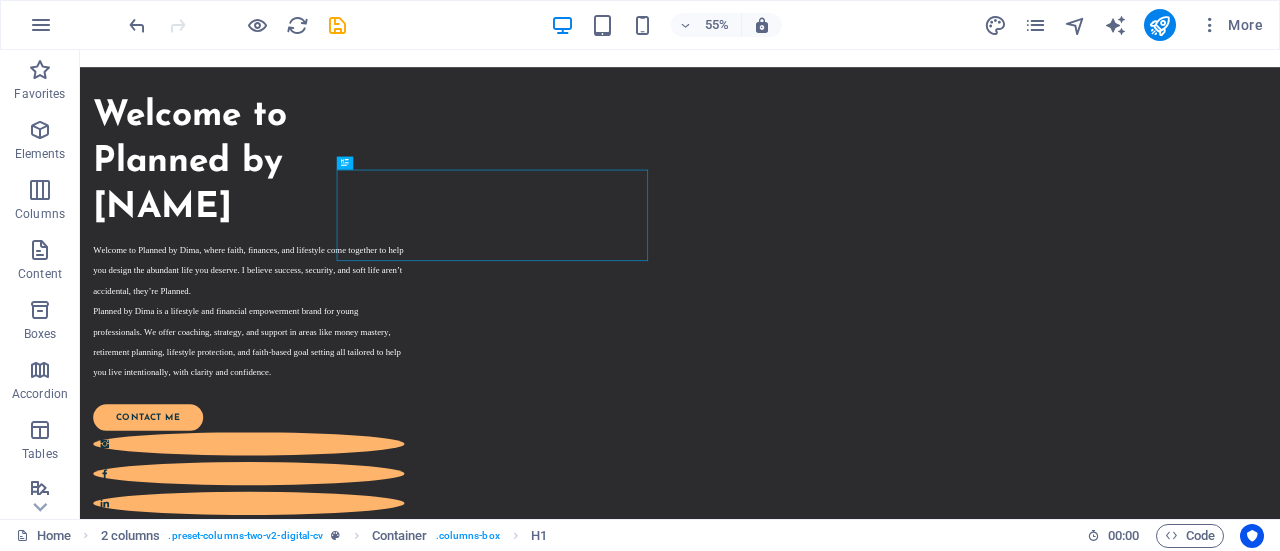 scroll, scrollTop: 0, scrollLeft: 0, axis: both 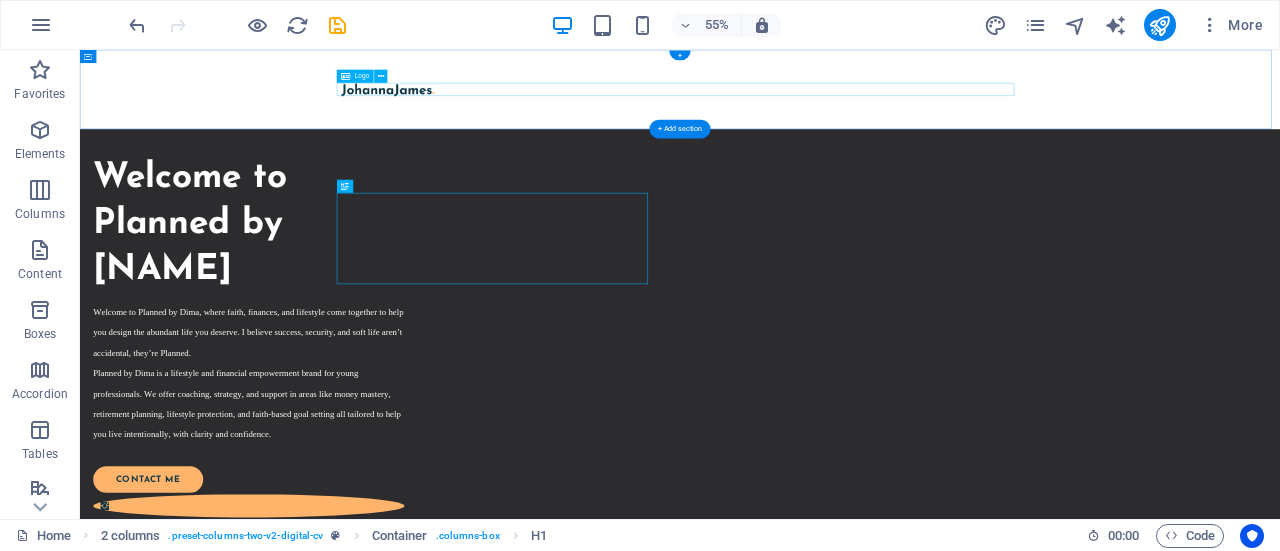 click at bounding box center [1171, 122] 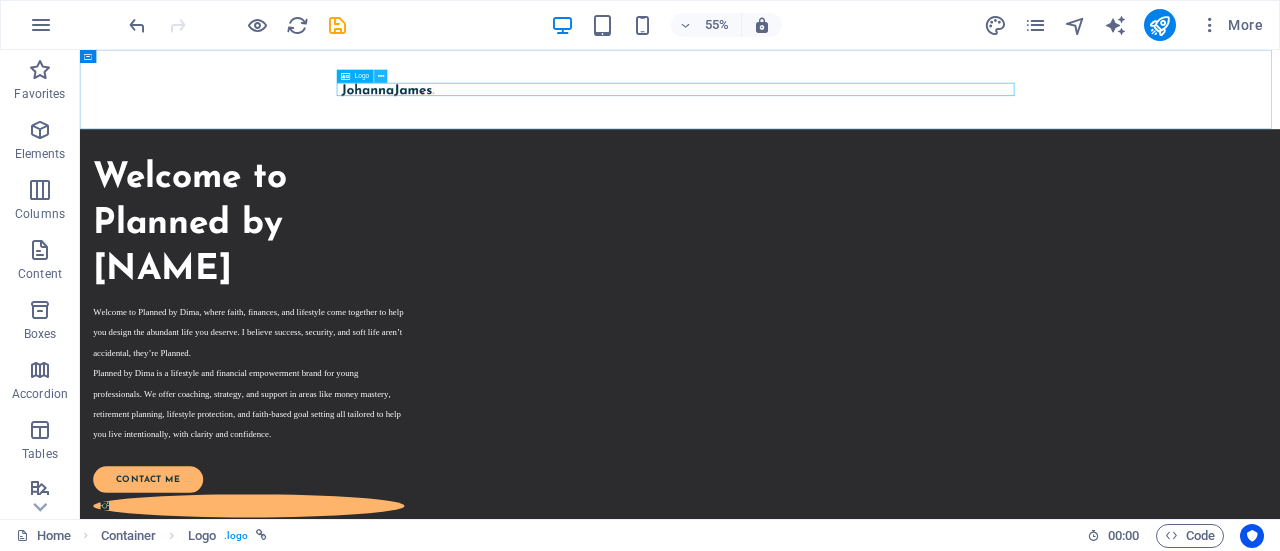 click at bounding box center (381, 77) 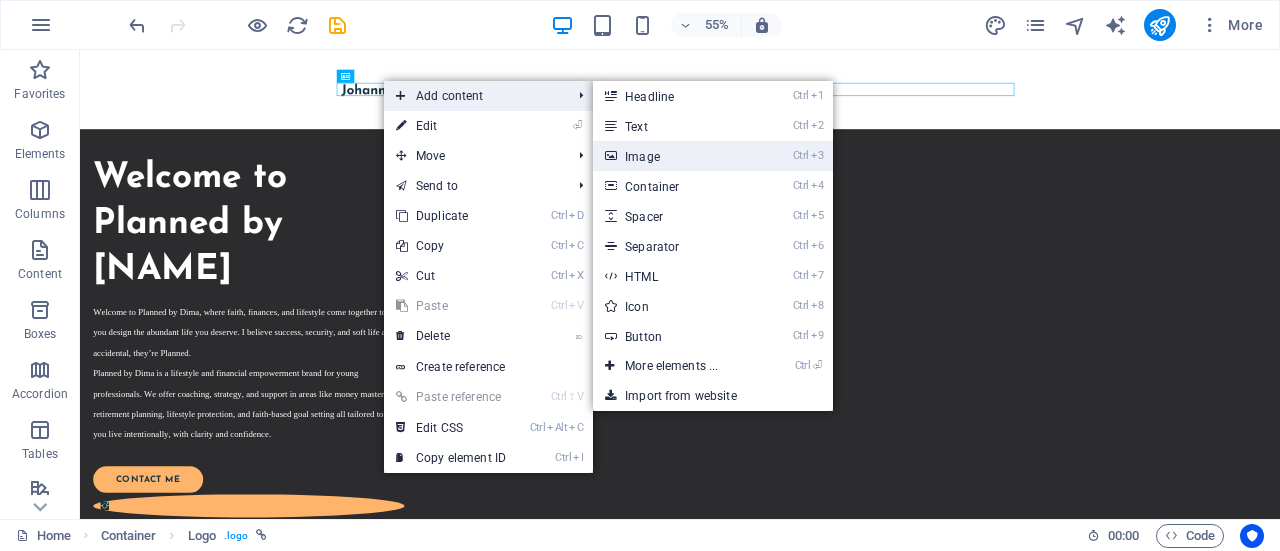 click on "Ctrl 3  Image" at bounding box center (675, 156) 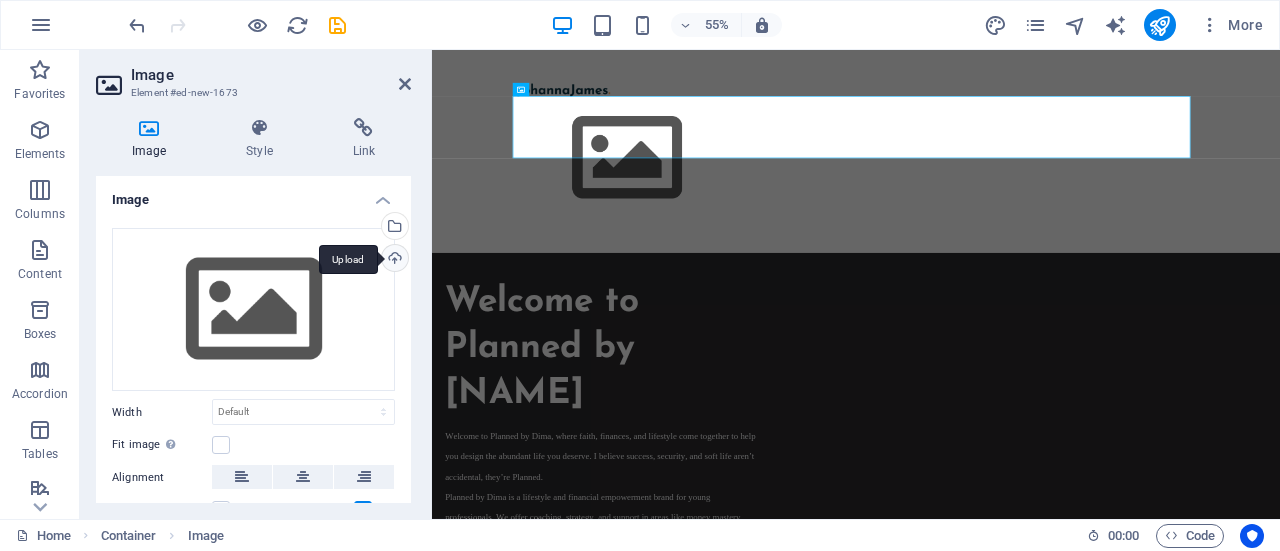 click on "Upload" at bounding box center [393, 260] 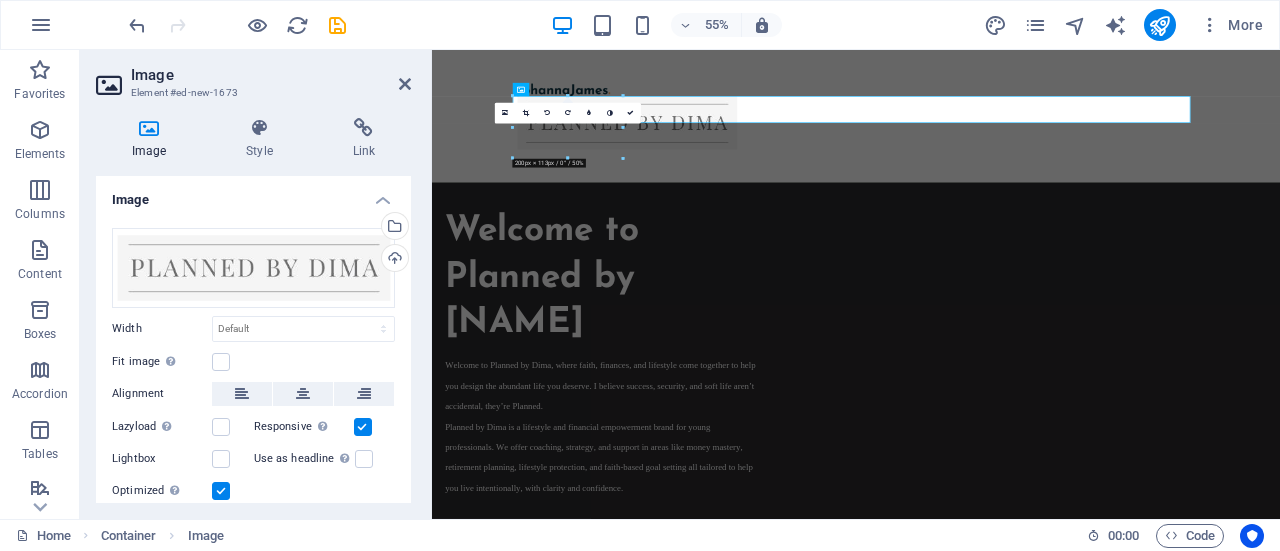 click on "Drag files here, click to choose files or select files from Files or our free stock photos & videos Select files from the file manager, stock photos, or upload file(s) Upload Width Default auto px rem % em vh vw Fit image Automatically fit image to a fixed width and height Height Default auto px Alignment Lazyload Loading images after the page loads improves page speed. Responsive Automatically load retina image and smartphone optimized sizes. Lightbox Use as headline The image will be wrapped in an H1 headline tag. Useful for giving alternative text the weight of an H1 headline, e.g. for the logo. Leave unchecked if uncertain. Optimized Images are compressed to improve page speed. Position Direction Custom X offset 50 px rem % vh vw Y offset 50 px rem % vh vw" at bounding box center (253, 365) 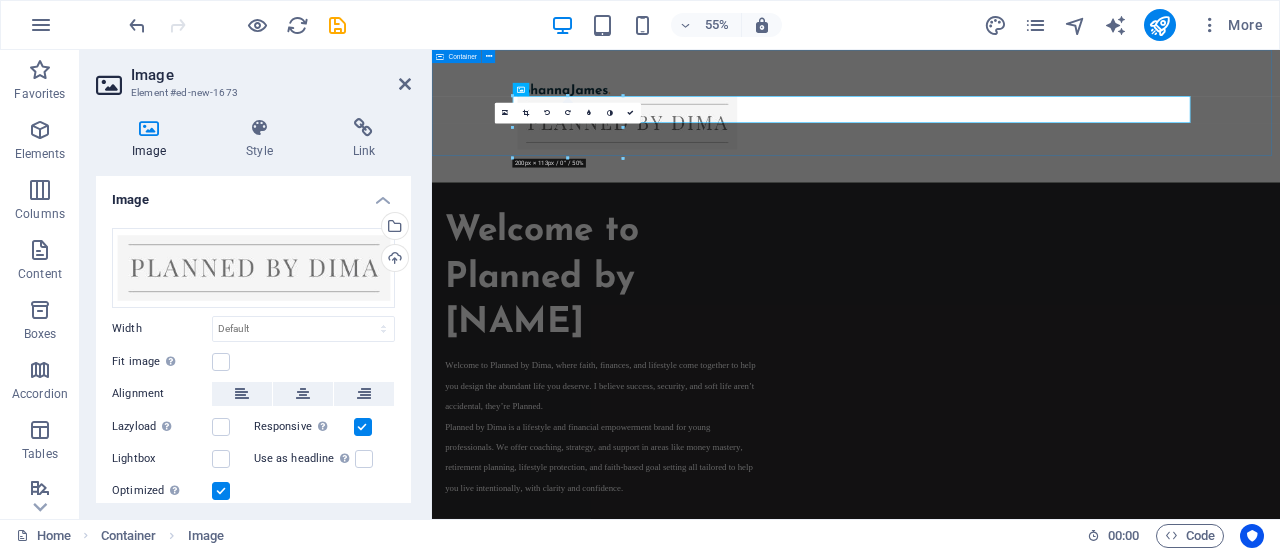 click at bounding box center (1203, 170) 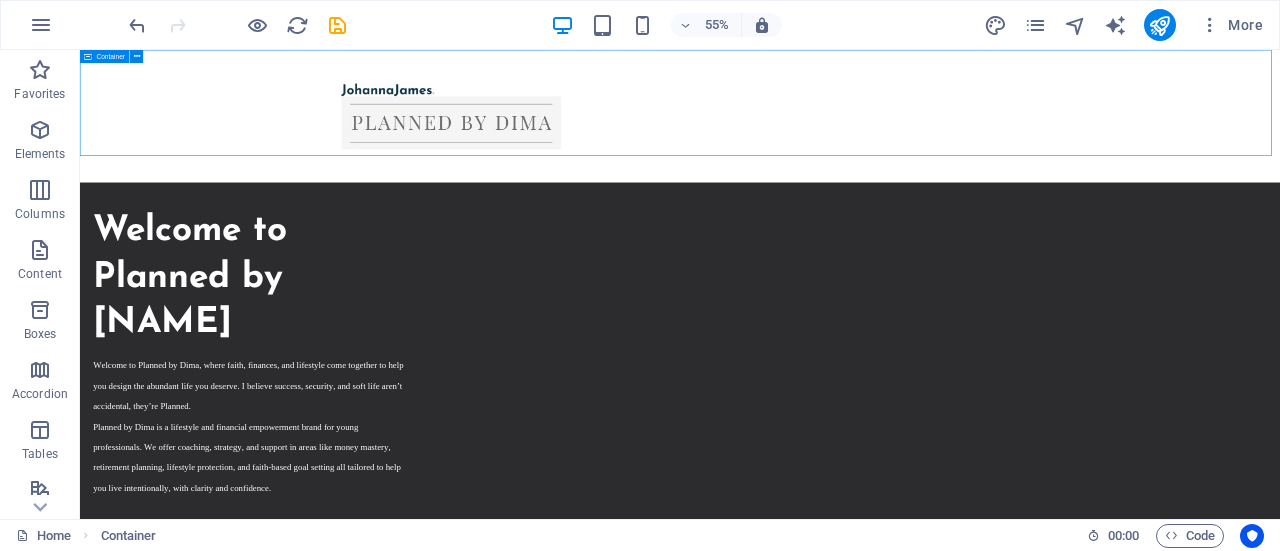 click at bounding box center [1171, 170] 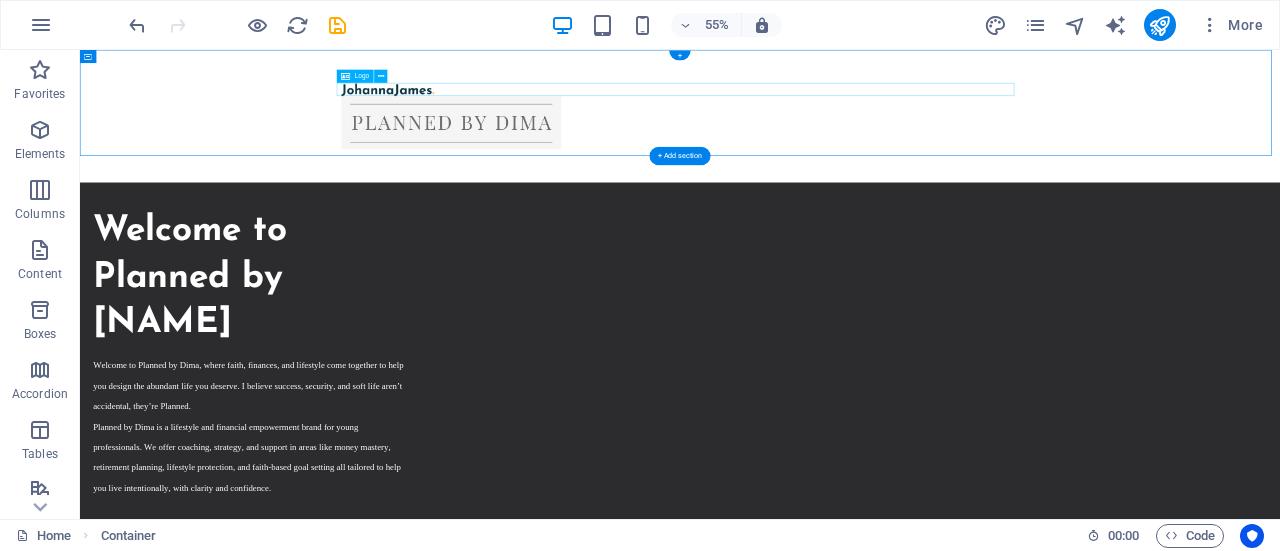click at bounding box center (1171, 122) 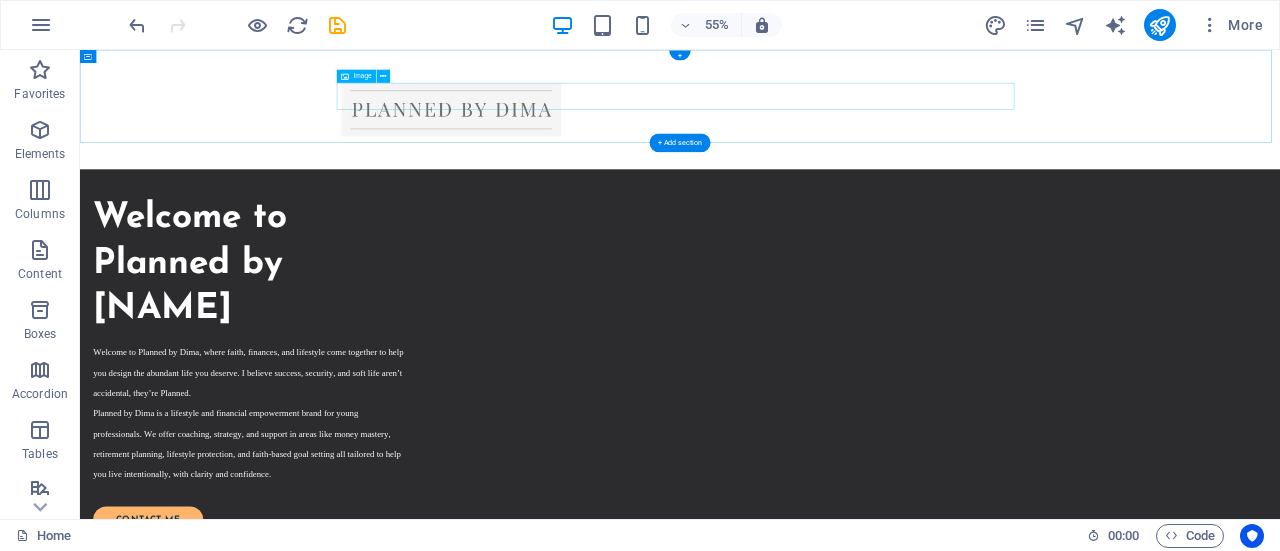 click at bounding box center [1171, 158] 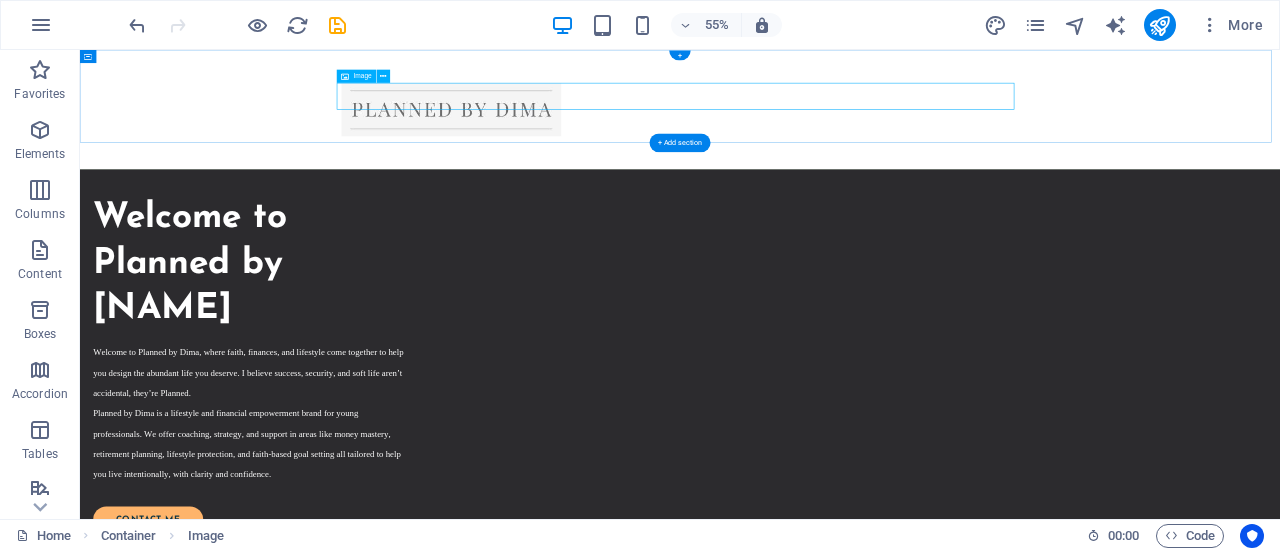 click at bounding box center (1171, 158) 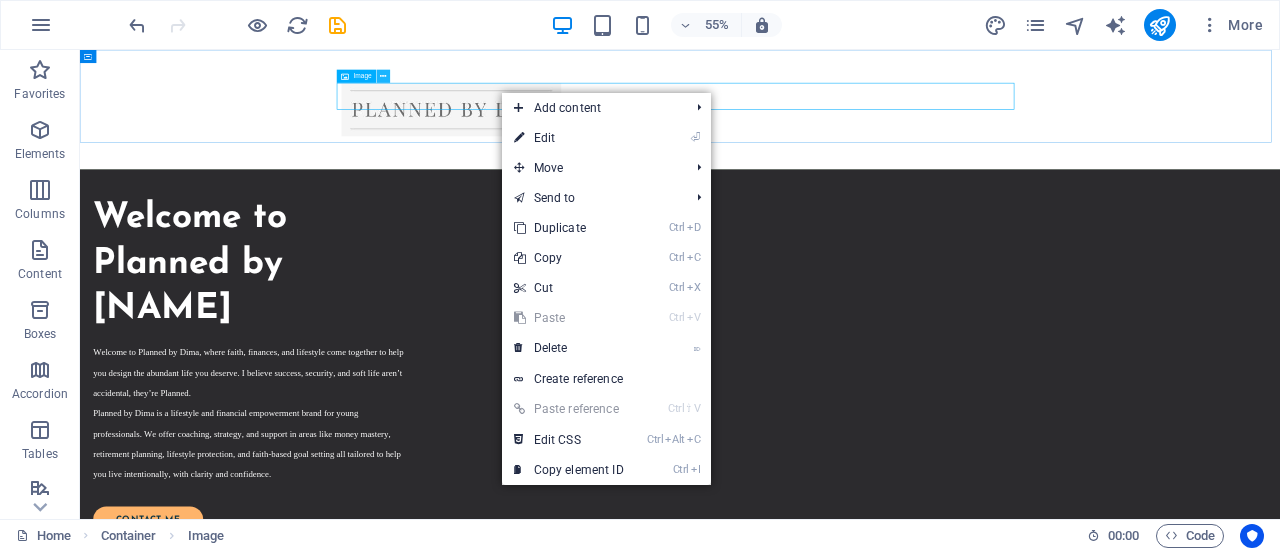 click at bounding box center (383, 77) 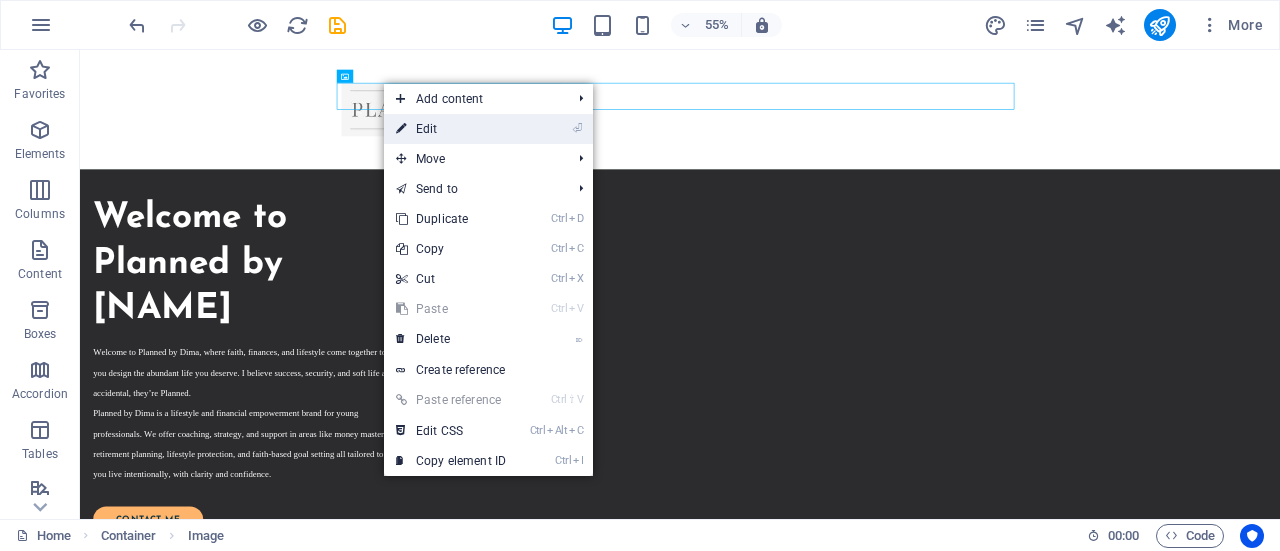 click on "⏎  Edit" at bounding box center [451, 129] 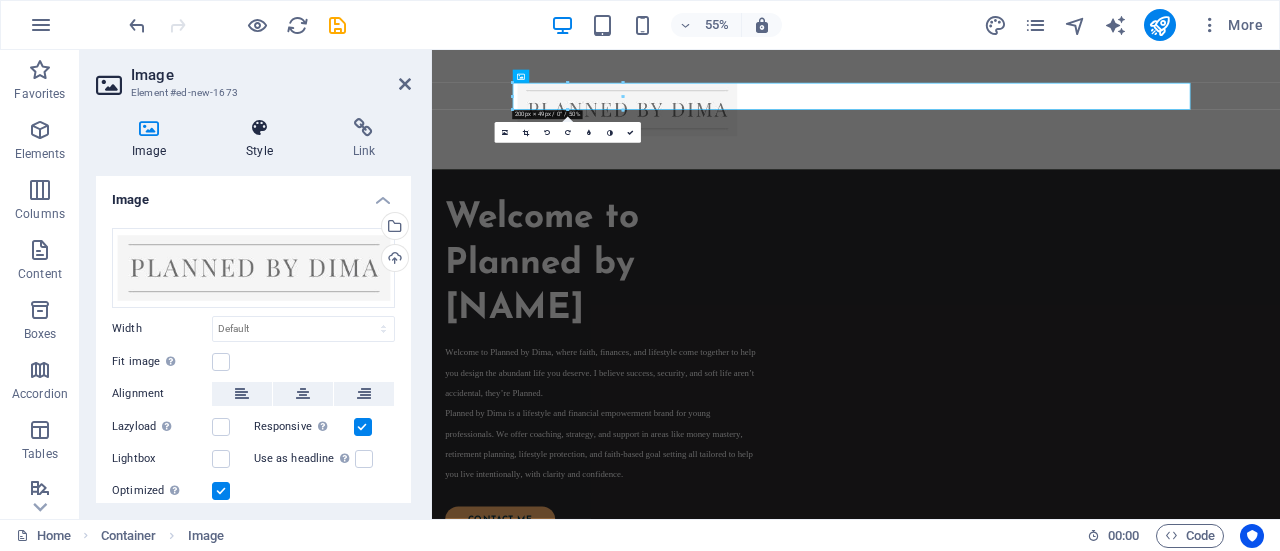 click at bounding box center (259, 128) 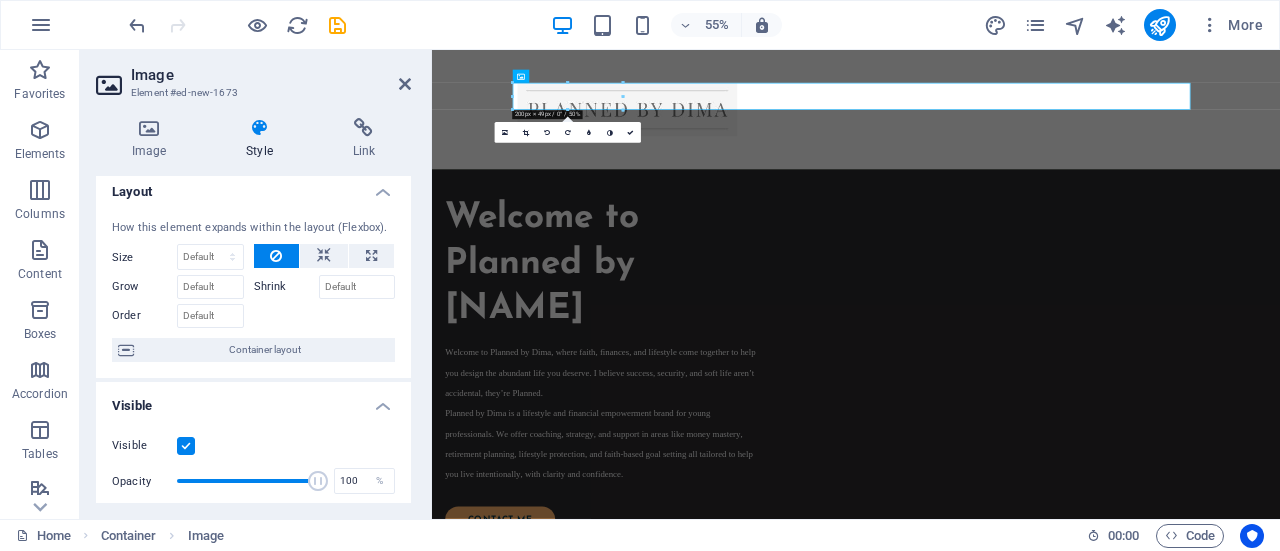 scroll, scrollTop: 0, scrollLeft: 0, axis: both 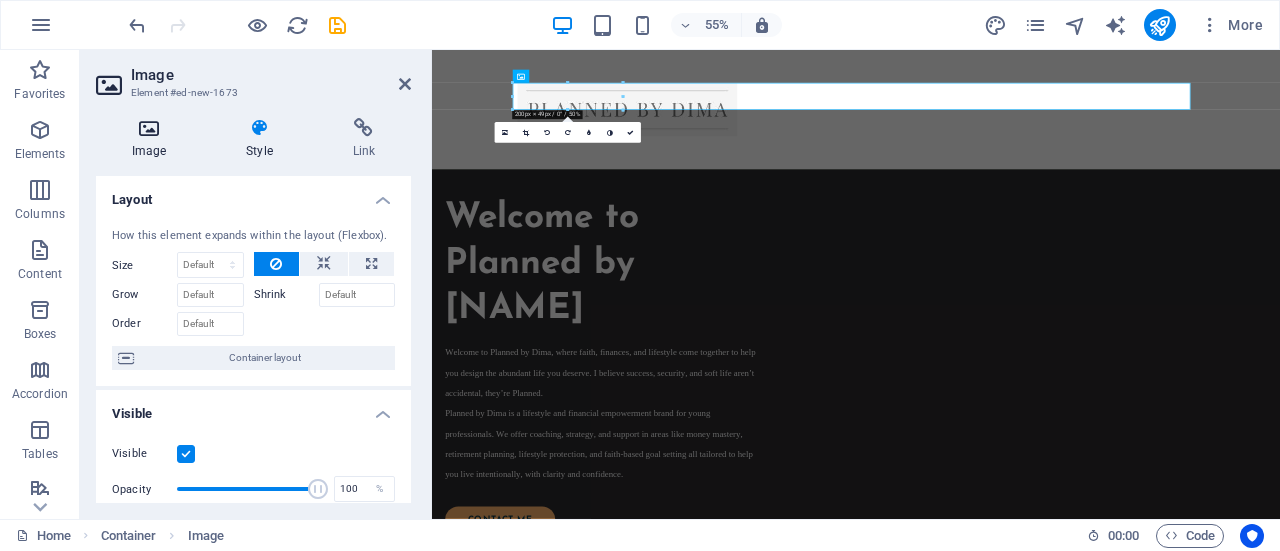 click on "Image" at bounding box center (153, 139) 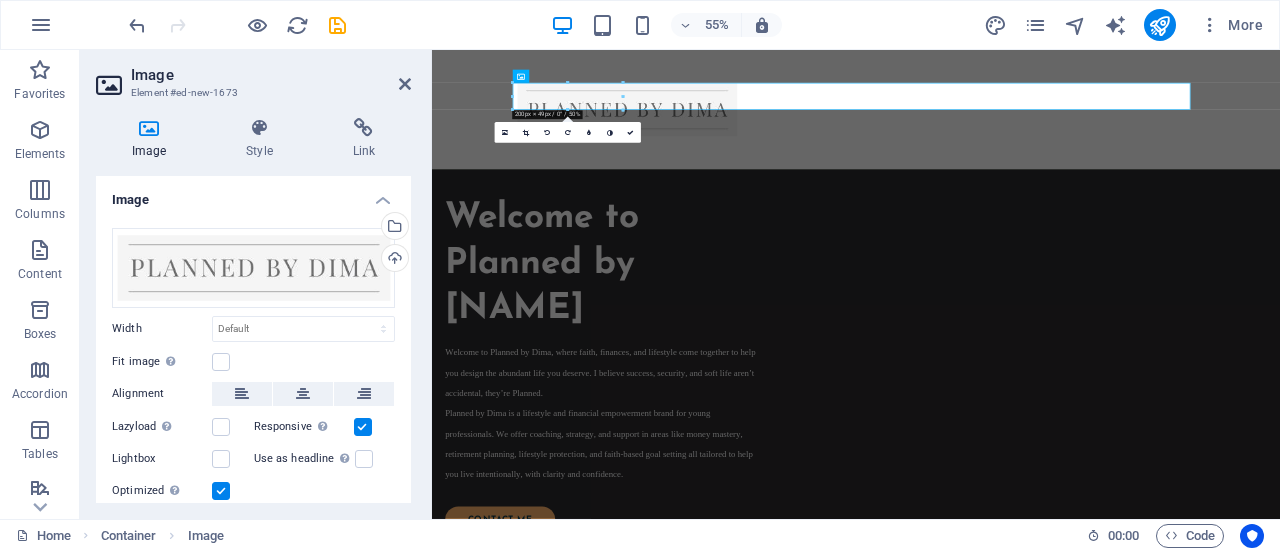 drag, startPoint x: 406, startPoint y: 289, endPoint x: 398, endPoint y: 359, distance: 70.45566 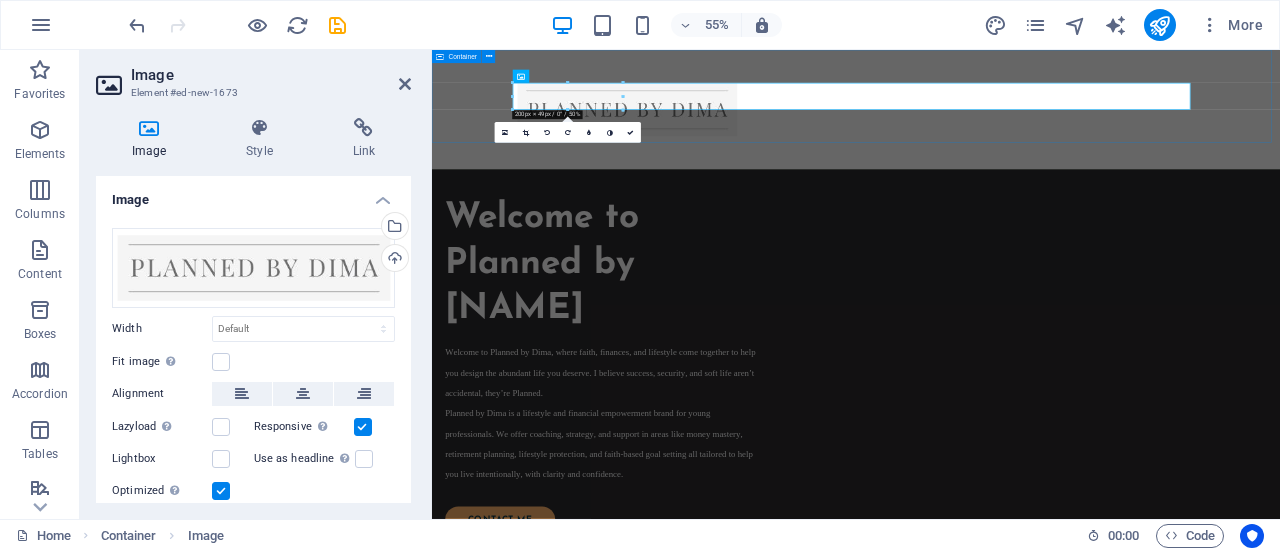 click at bounding box center (1203, 158) 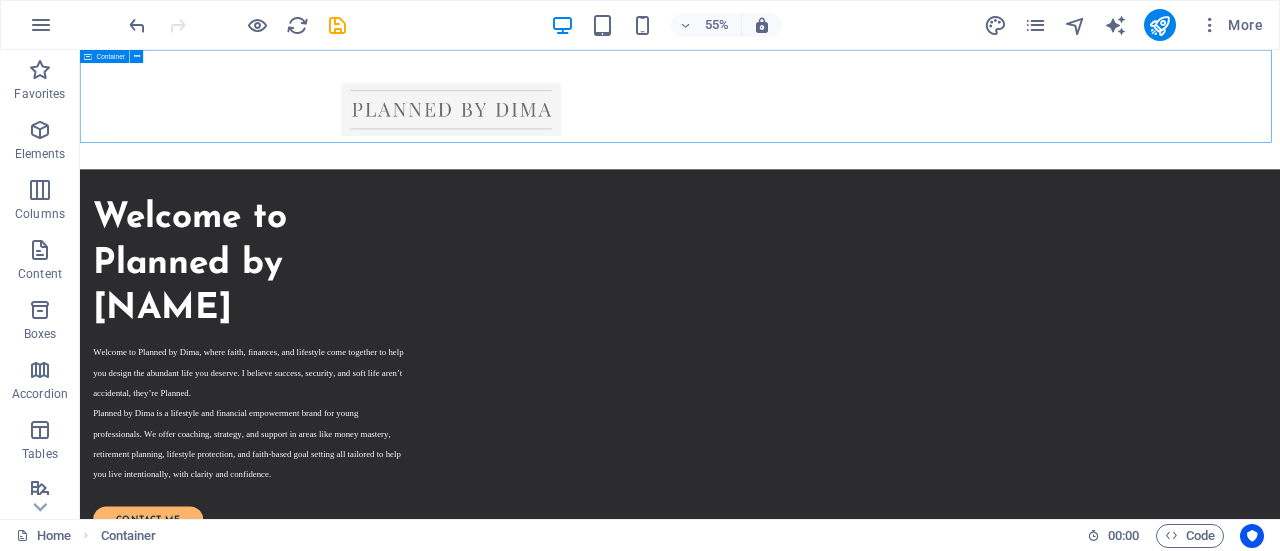 click at bounding box center (1171, 158) 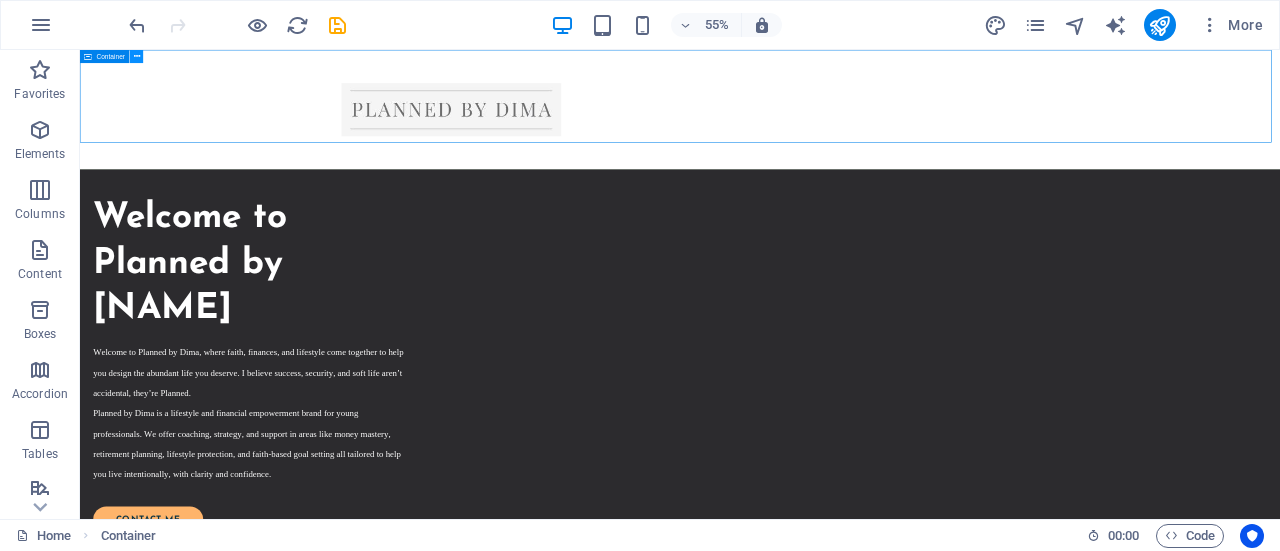click at bounding box center [137, 57] 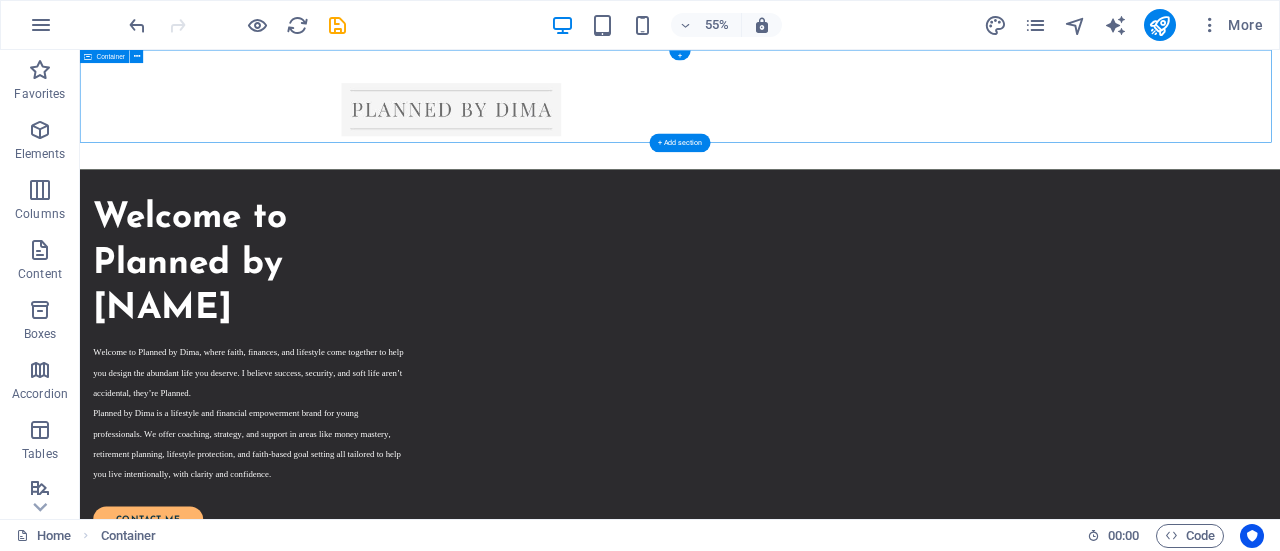 click at bounding box center [1171, 158] 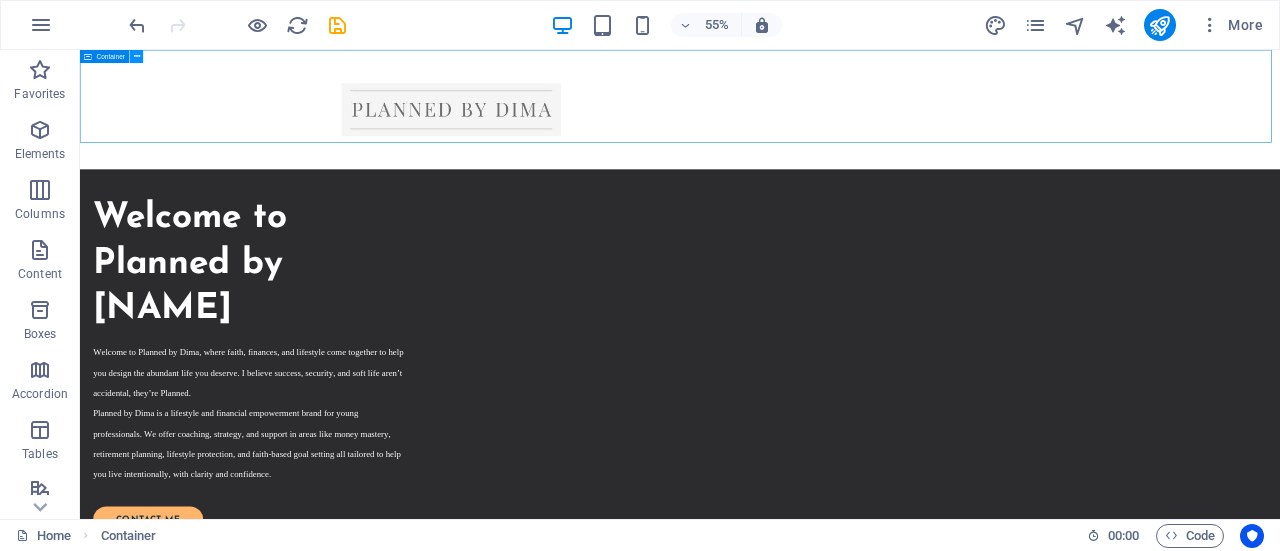 click at bounding box center [137, 57] 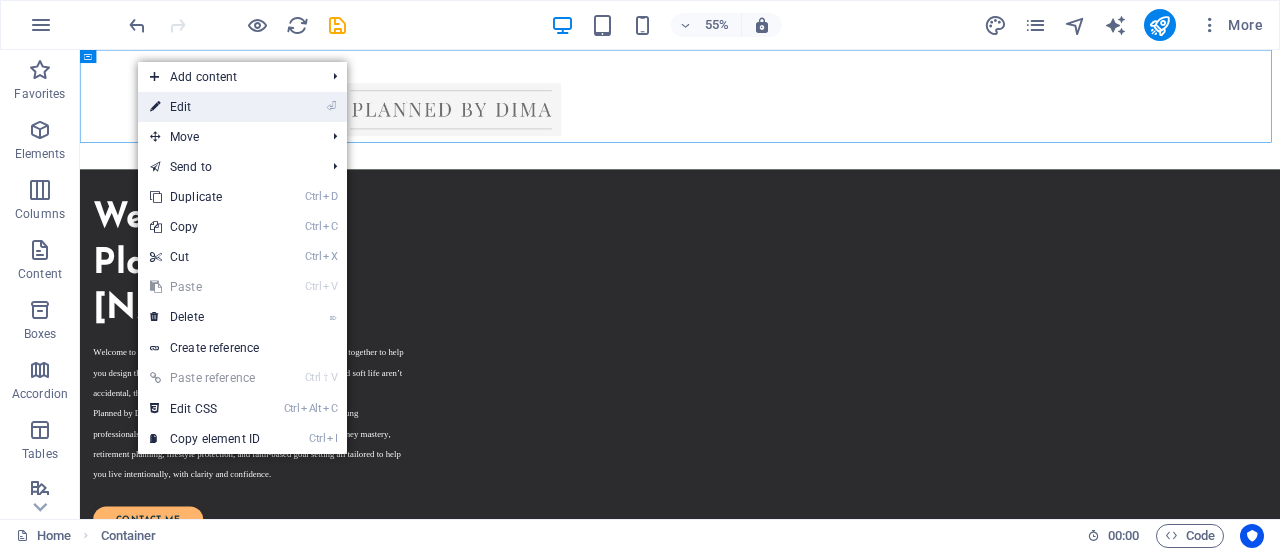 click on "⏎  Edit" at bounding box center [205, 107] 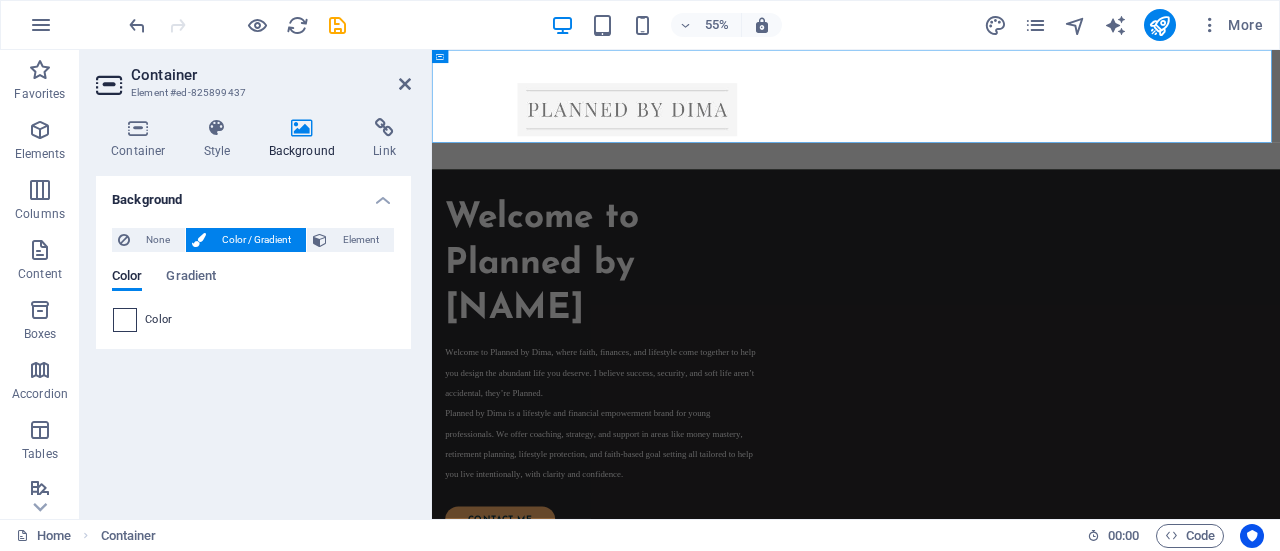 click at bounding box center [125, 320] 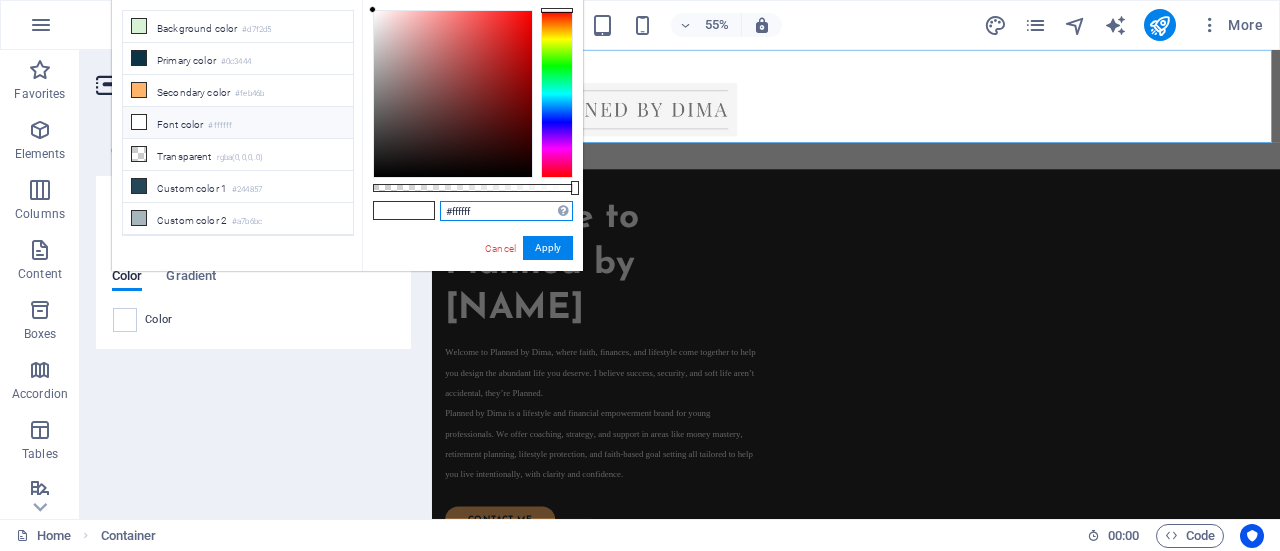 click on "#ffffff" at bounding box center (506, 211) 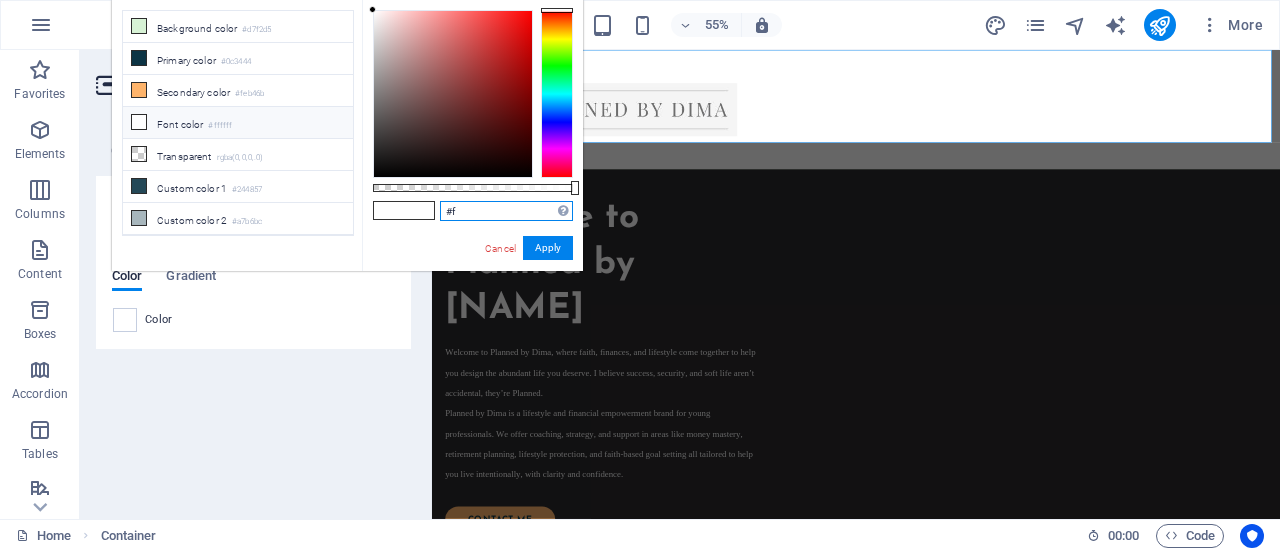 type on "#" 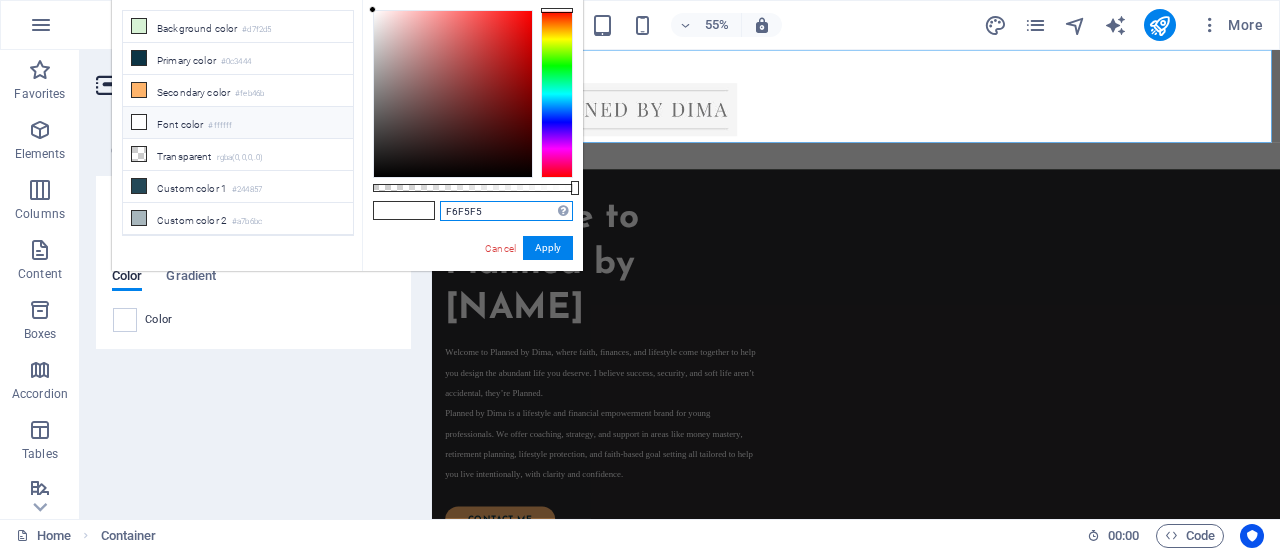 type on "#f6f5f5" 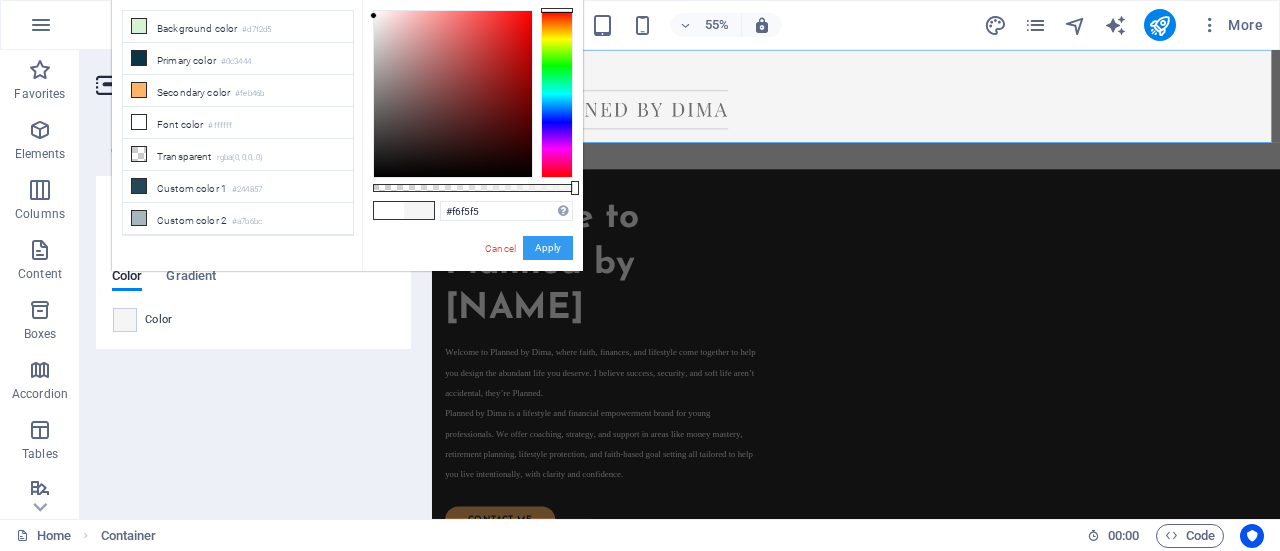 click on "Apply" at bounding box center (548, 248) 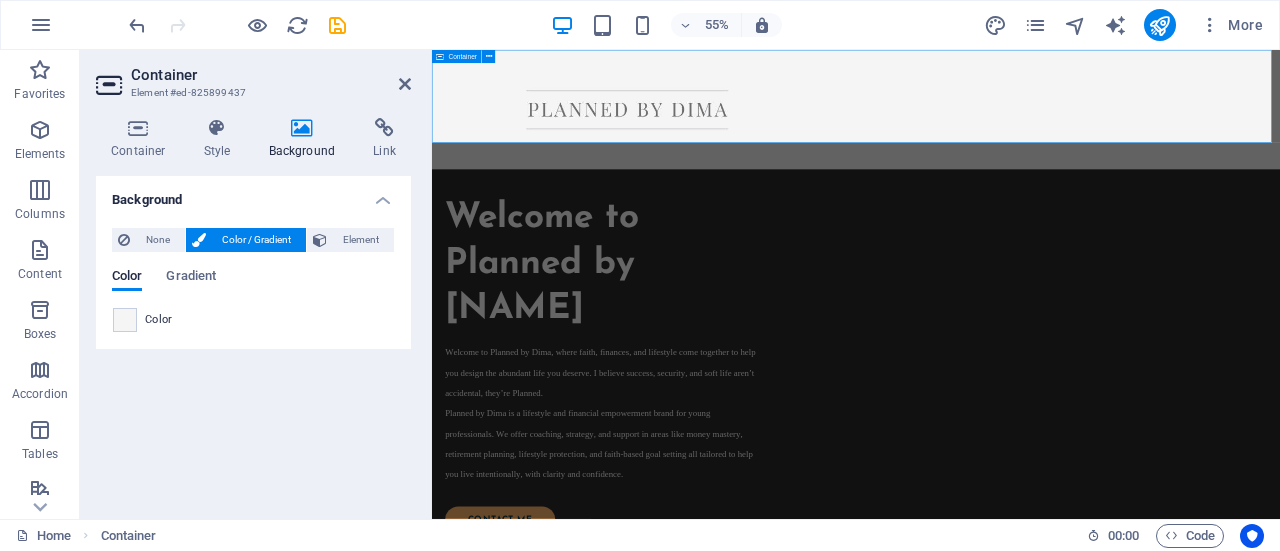 click at bounding box center [1203, 158] 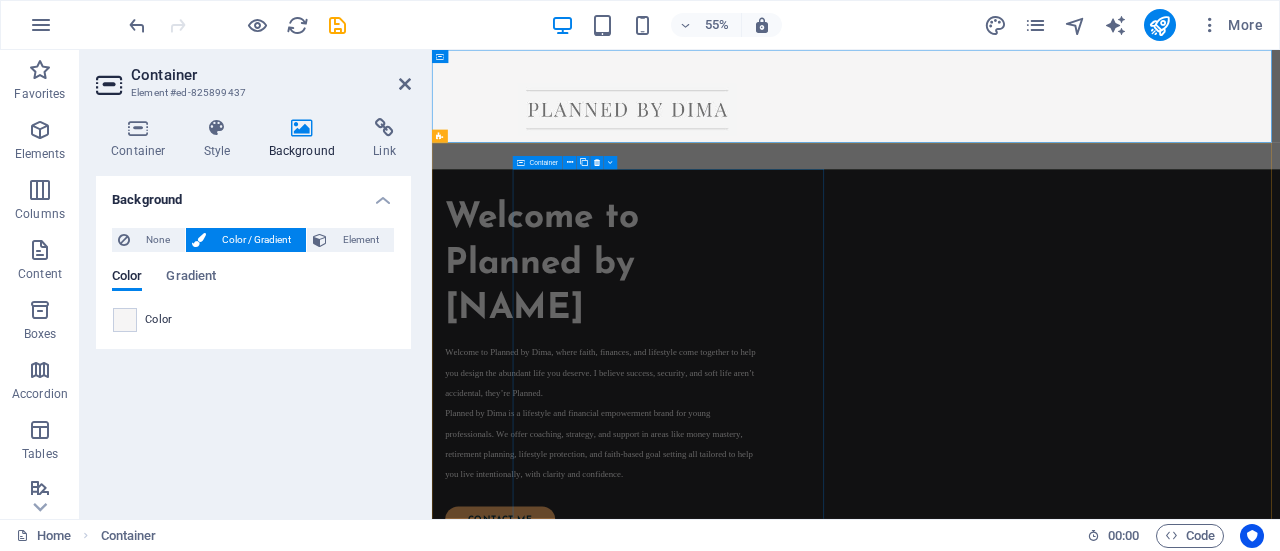 click on "Welcome to Planned by Dima Welcome to Planned by Dima, where faith, finances, and lifestyle come together to help you design the abundant life you deserve. I believe success, security, and soft life aren’t accidental, they’re Planned. Planned by Dima is a lifestyle and financial empowerment brand for young professionals. We offer coaching, strategy, and support in areas like money mastery, retirement planning, lifestyle protection, and faith-based goal setting all tailored to help you live intentionally, with clarity and confidence. contact me" at bounding box center [739, 699] 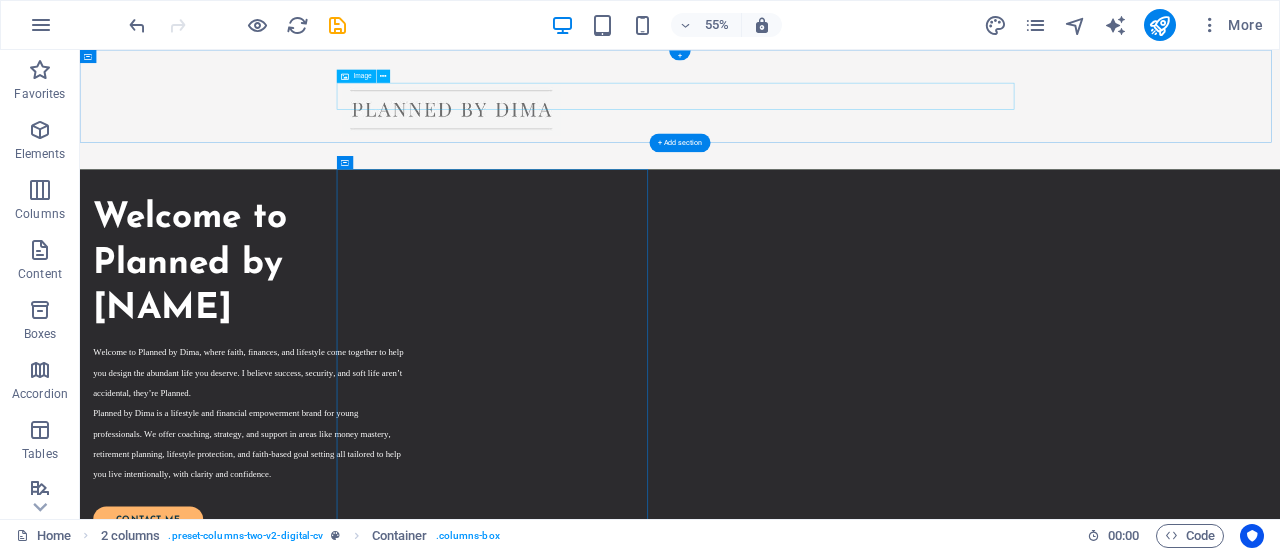 click at bounding box center [1171, 158] 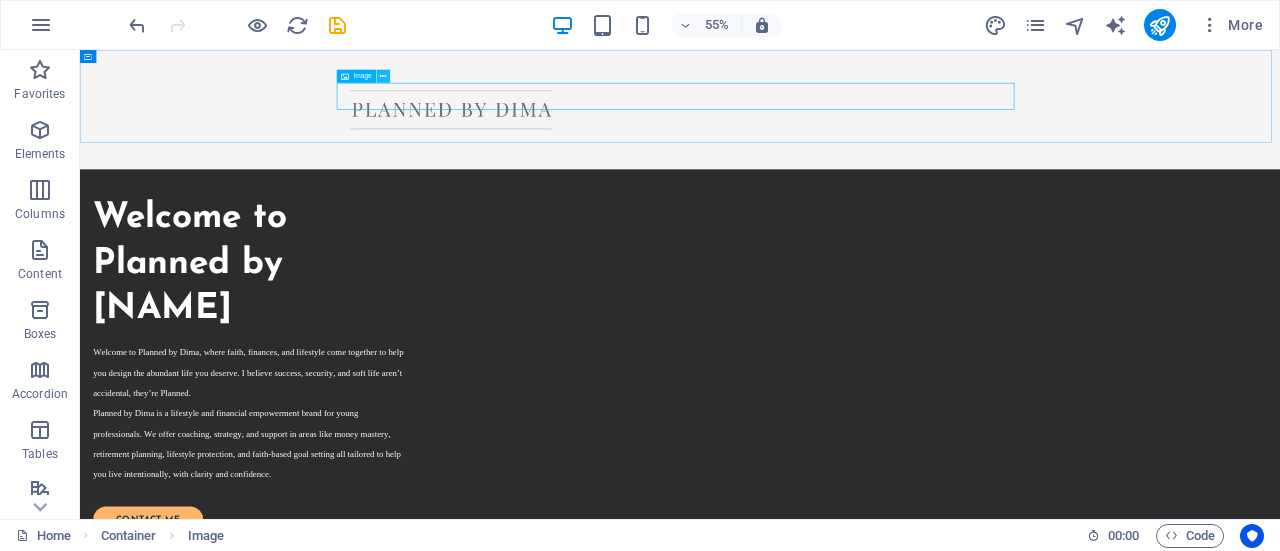 click at bounding box center (383, 77) 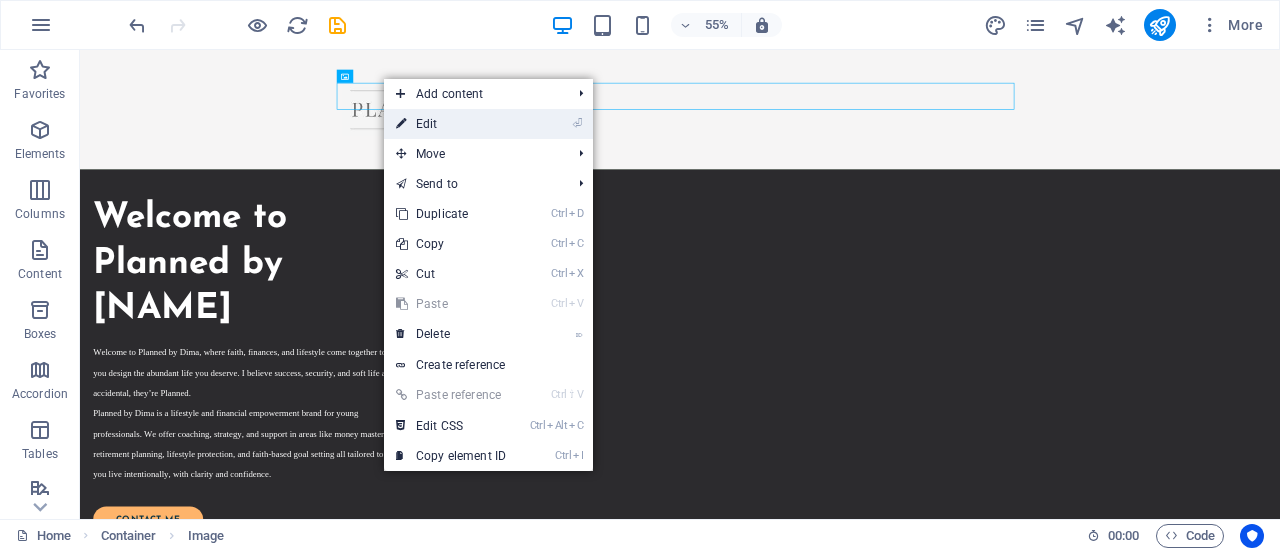 click on "⏎  Edit" at bounding box center [451, 124] 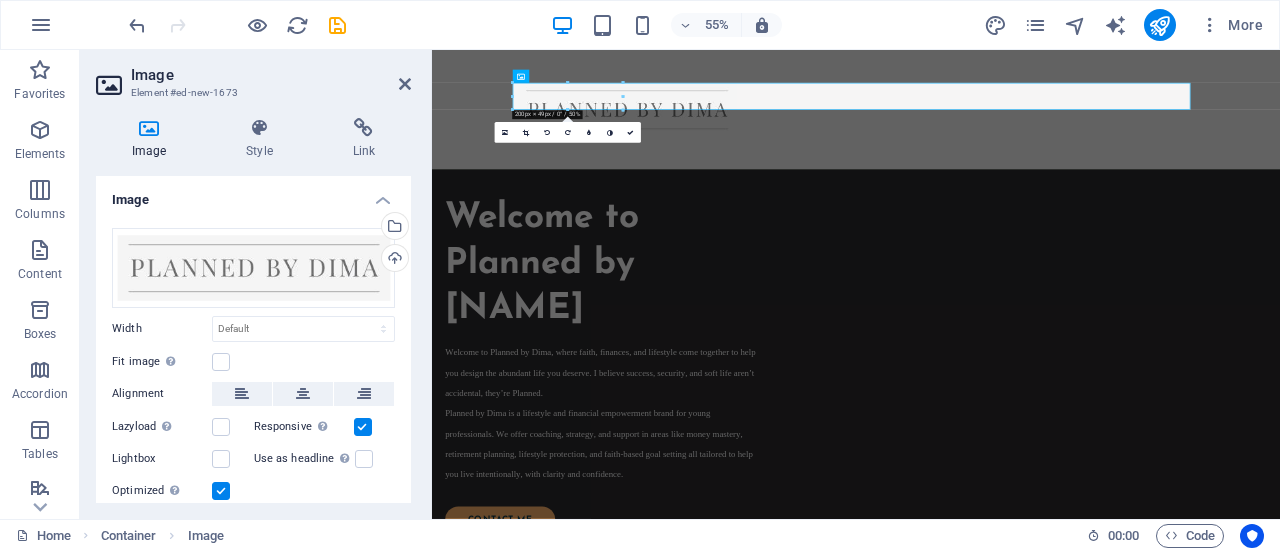 drag, startPoint x: 406, startPoint y: 351, endPoint x: 410, endPoint y: 375, distance: 24.33105 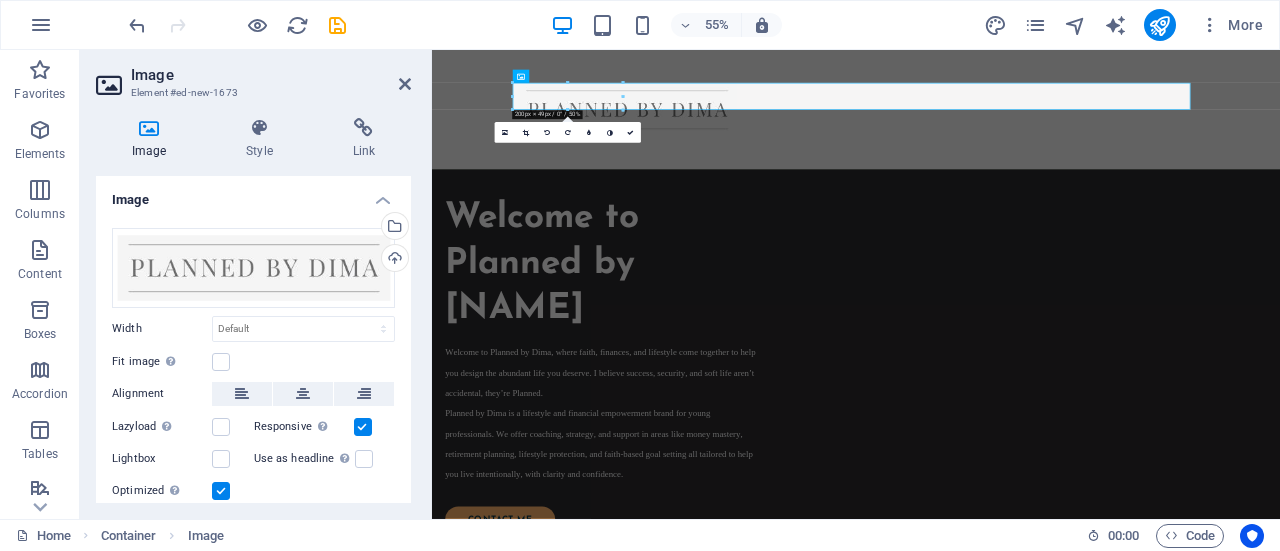 click on "Image Drag files here, click to choose files or select files from Files or our free stock photos & videos Select files from the file manager, stock photos, or upload file(s) Upload Width Default auto px rem % em vh vw Fit image Automatically fit image to a fixed width and height Height Default auto px Alignment Lazyload Loading images after the page loads improves page speed. Responsive Automatically load retina image and smartphone optimized sizes. Lightbox Use as headline The image will be wrapped in an H1 headline tag. Useful for giving alternative text the weight of an H1 headline, e.g. for the logo. Leave unchecked if uncertain. Optimized Images are compressed to improve page speed. Position Direction Custom X offset 50 px rem % vh vw Y offset 50 px rem % vh vw Text Float No float Image left Image right Determine how text should behave around the image. Text Alternative text Image caption Paragraph Format Normal Heading 1 Heading 2 Heading 3 Heading 4 Heading 5 Heading 6 Code Font Family Arial Georgia 8" at bounding box center [253, 339] 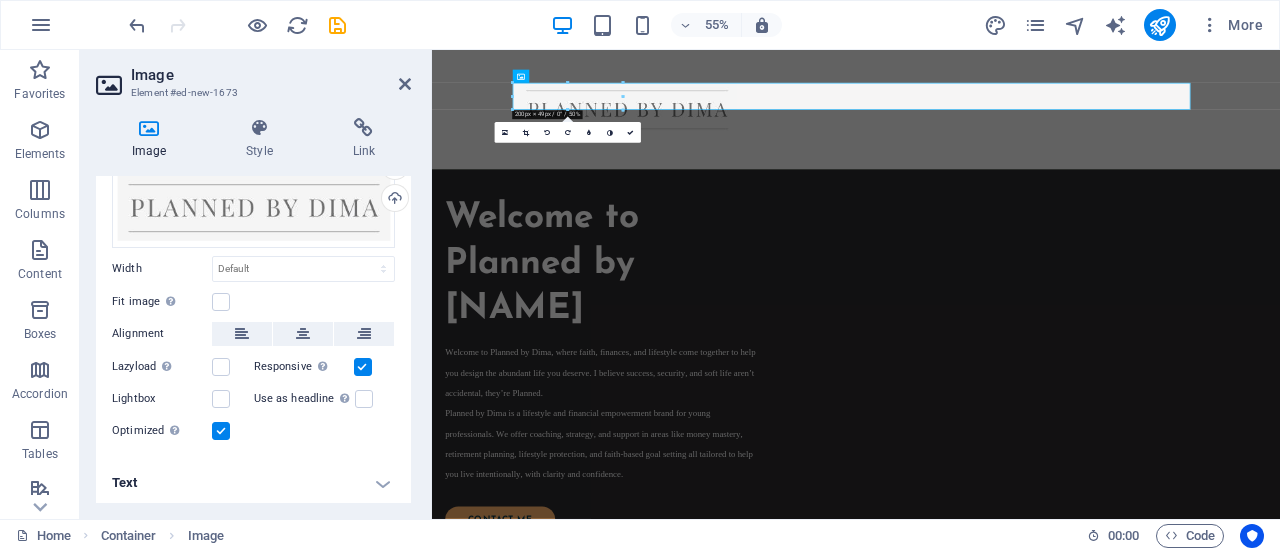 scroll, scrollTop: 62, scrollLeft: 0, axis: vertical 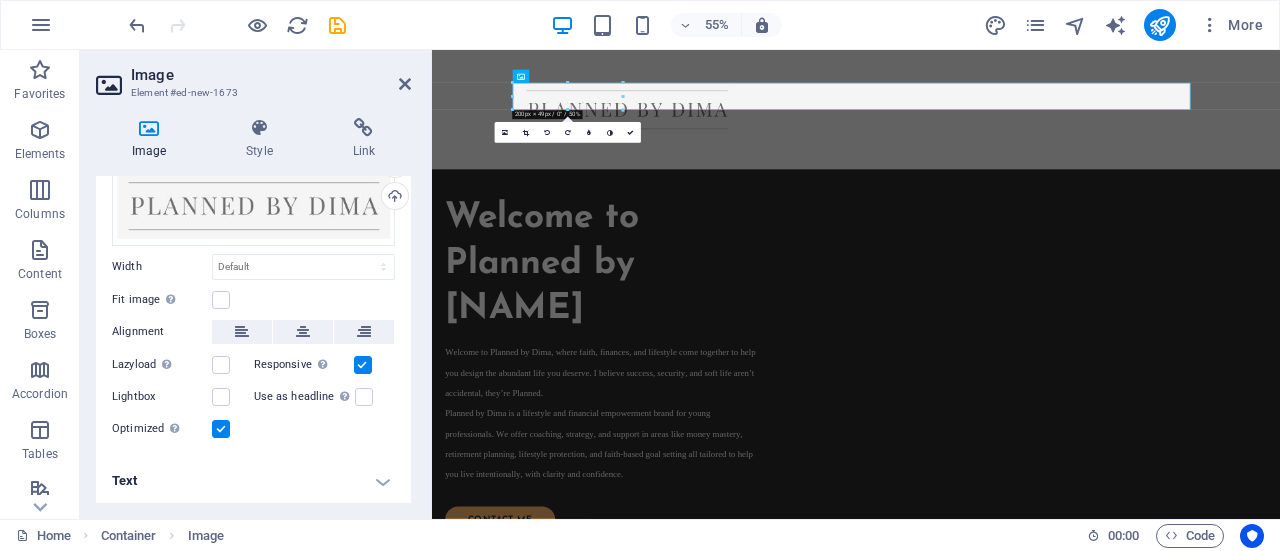 click on "Text" at bounding box center (253, 481) 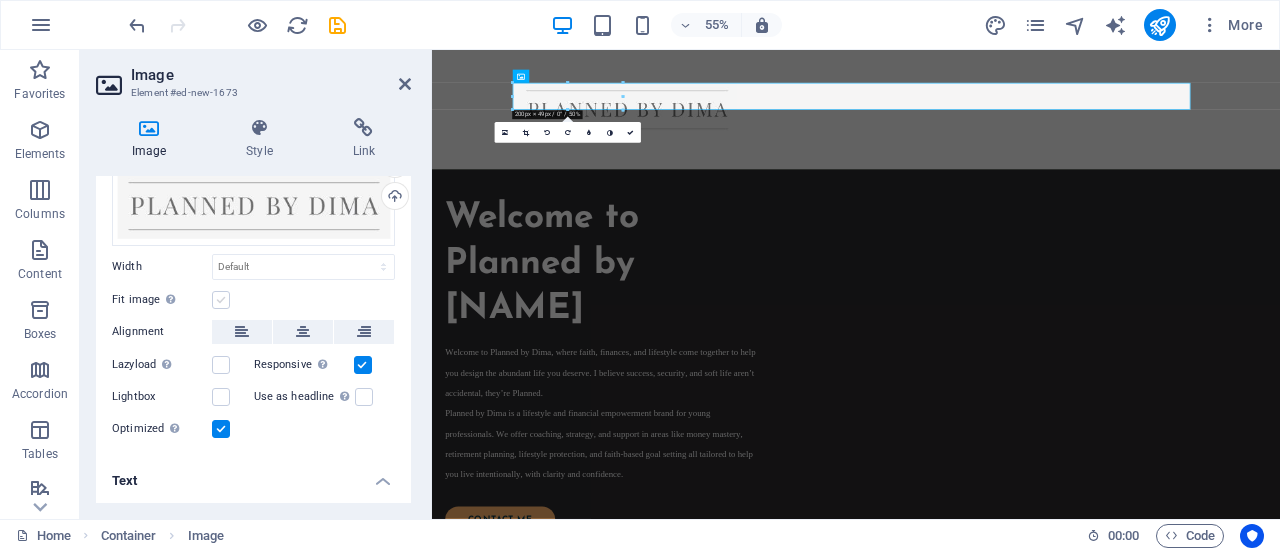 click at bounding box center [221, 300] 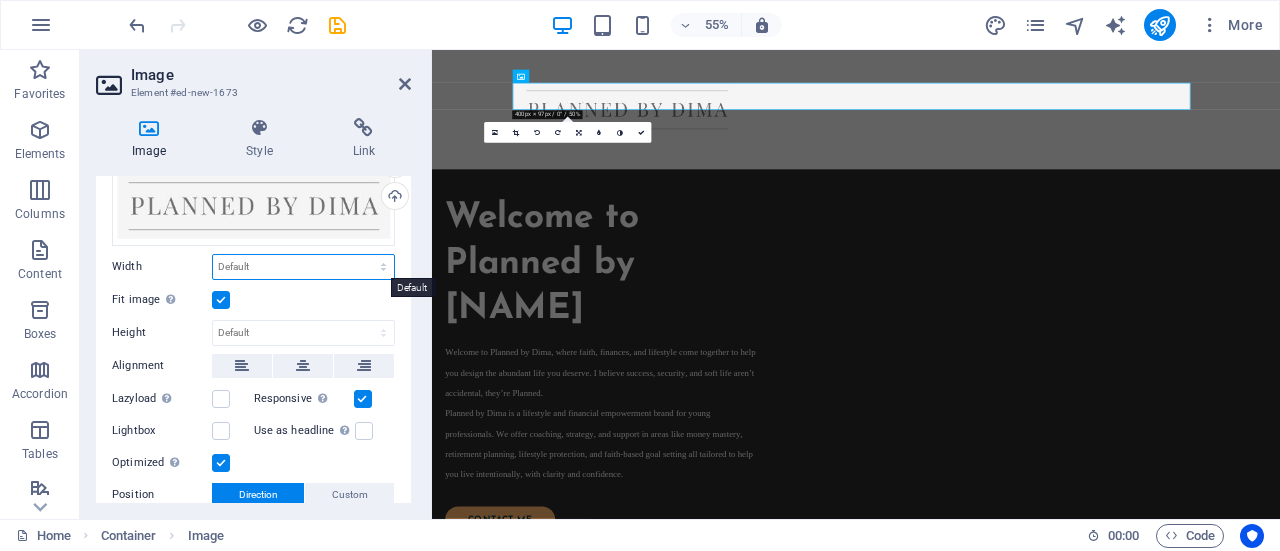 click on "Default auto px rem % em vh vw" at bounding box center [303, 267] 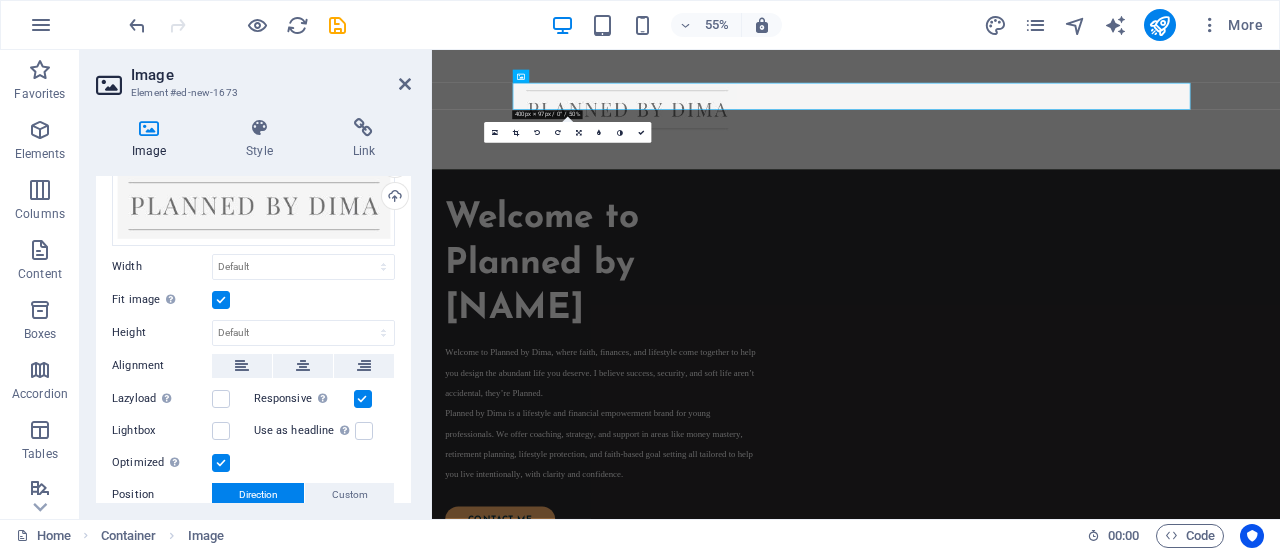 click on "Image Style Link Image Drag files here, click to choose files or select files from Files or our free stock photos & videos Select files from the file manager, stock photos, or upload file(s) Upload Width Default auto px rem % em vh vw Fit image Automatically fit image to a fixed width and height Height Default auto px Alignment Lazyload Loading images after the page loads improves page speed. Responsive Automatically load retina image and smartphone optimized sizes. Lightbox Use as headline The image will be wrapped in an H1 headline tag. Useful for giving alternative text the weight of an H1 headline, e.g. for the logo. Leave unchecked if uncertain. Optimized Images are compressed to improve page speed. Position Direction Custom X offset 50 px rem % vh vw Y offset 50 px rem % vh vw Text Float No float Image left Image right Determine how text should behave around the image. Text Alternative text Image caption Paragraph Format Normal Heading 1 Heading 2 Heading 3 Heading 4 Heading 5 Heading 6 Code Font Family" at bounding box center (253, 310) 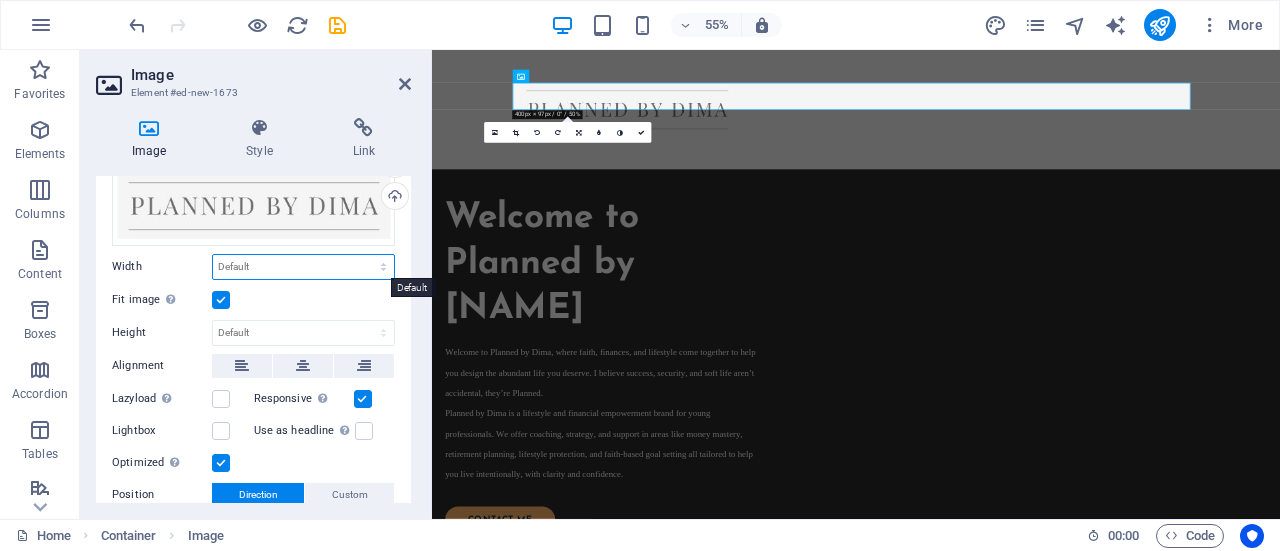 click on "Default auto px rem % em vh vw" at bounding box center (303, 267) 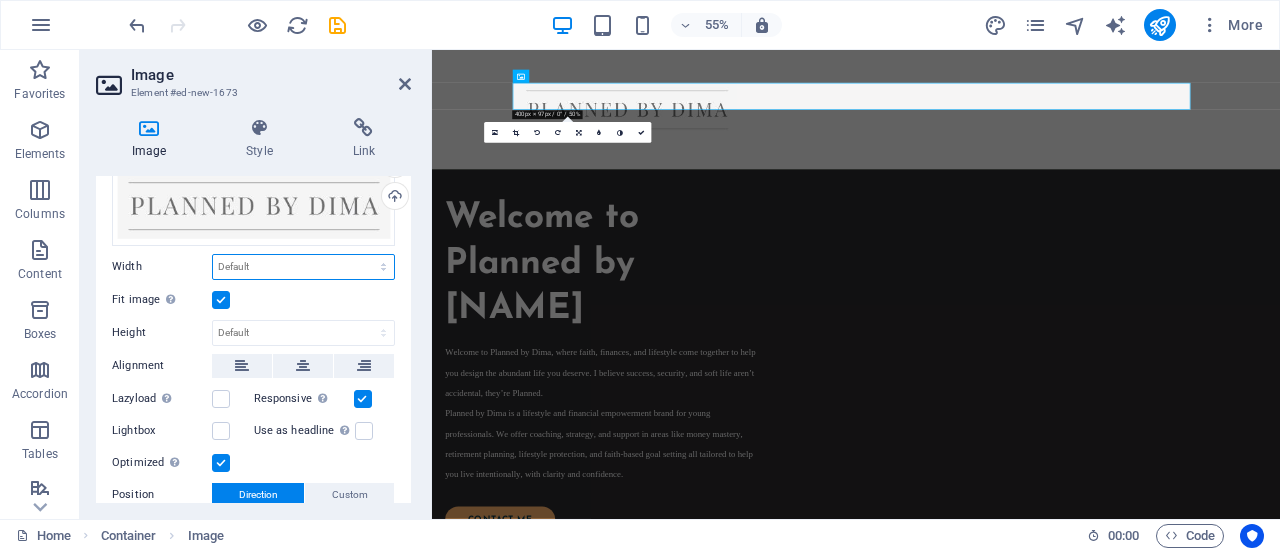 select on "%" 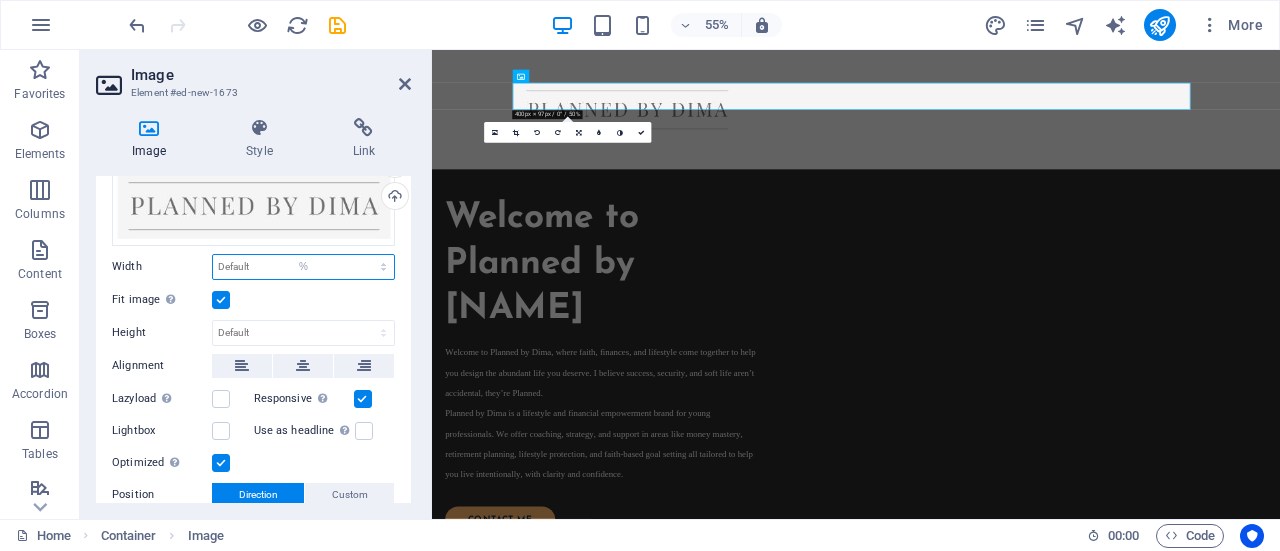 click on "Default auto px rem % em vh vw" at bounding box center [303, 267] 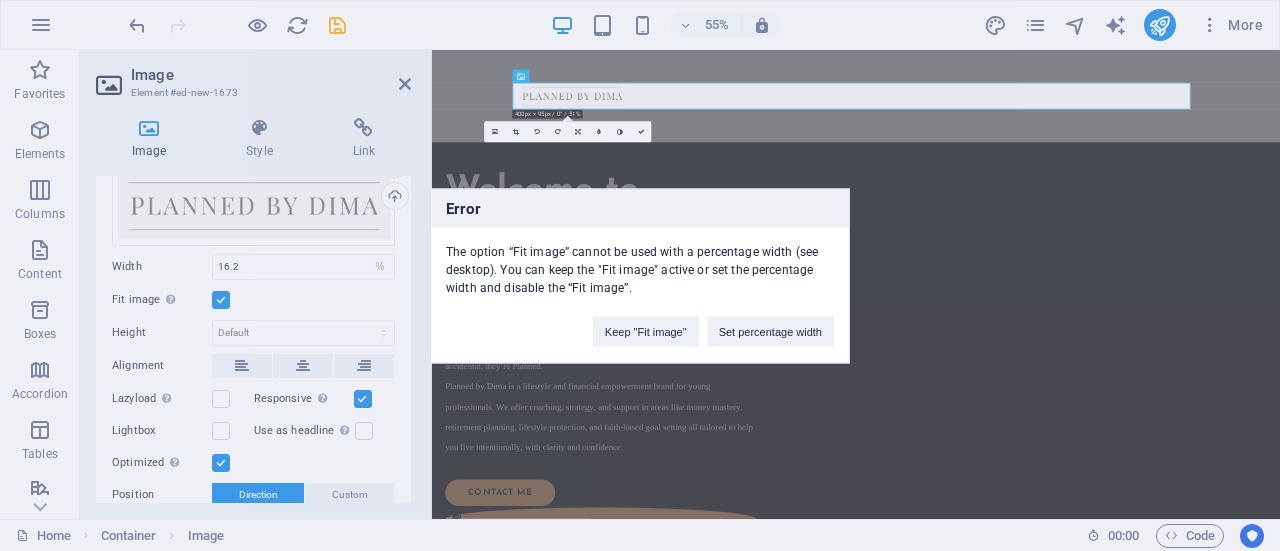 click on "Error The option “Fit image” cannot be used with a percentage width (see desktop). You can keep the "Fit image" active or set the percentage width and disable the “Fit image”. Keep "Fit image" Set percentage width" at bounding box center (640, 275) 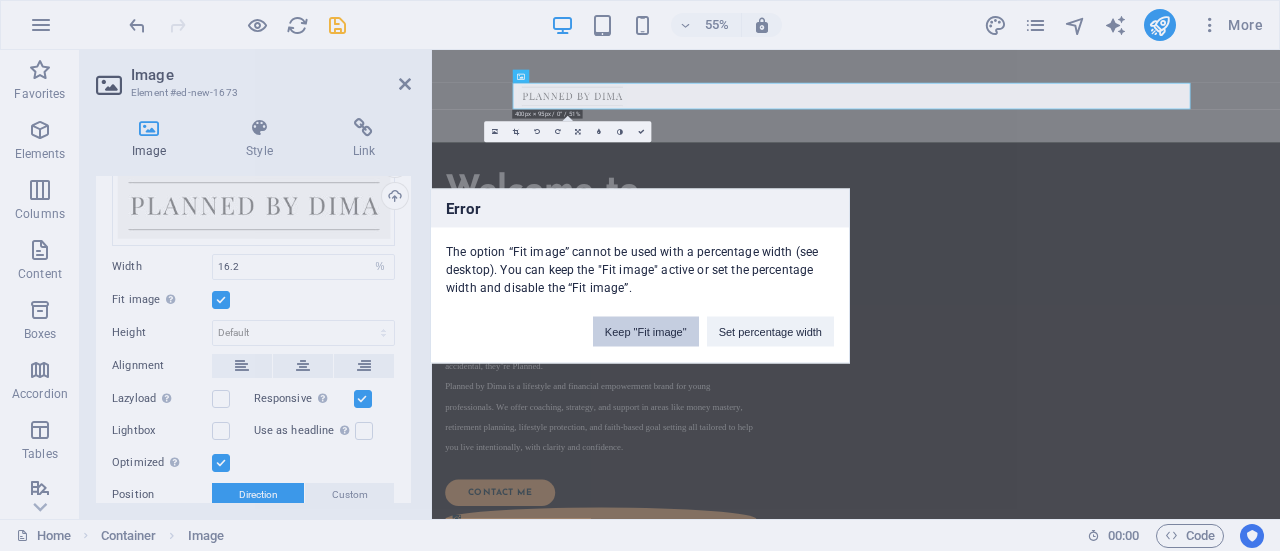 click on "Keep "Fit image"" at bounding box center (646, 331) 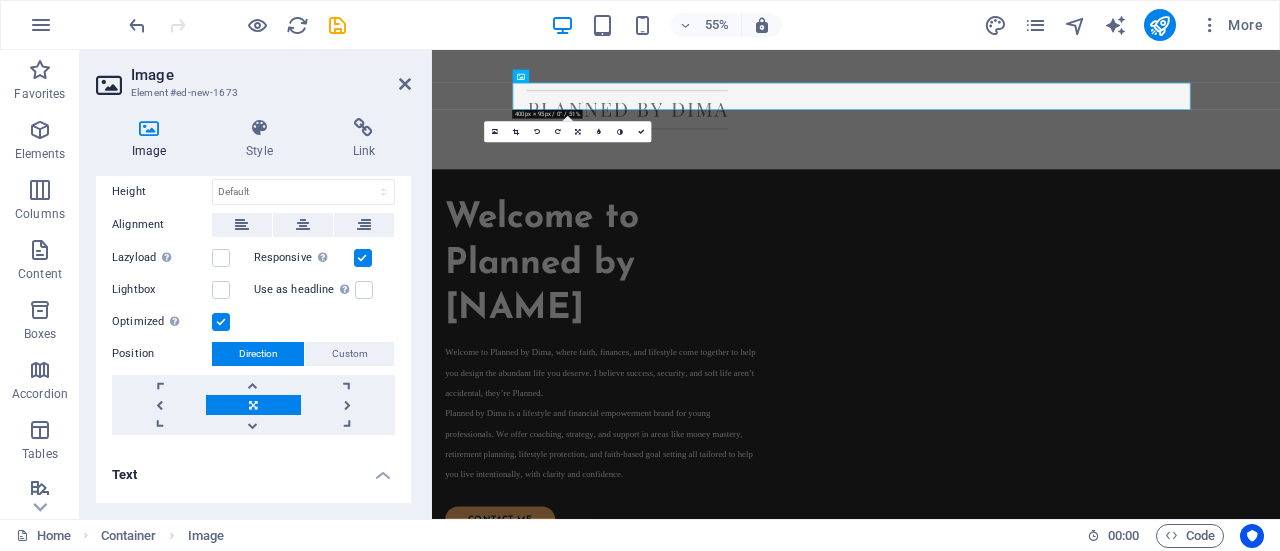 scroll, scrollTop: 207, scrollLeft: 0, axis: vertical 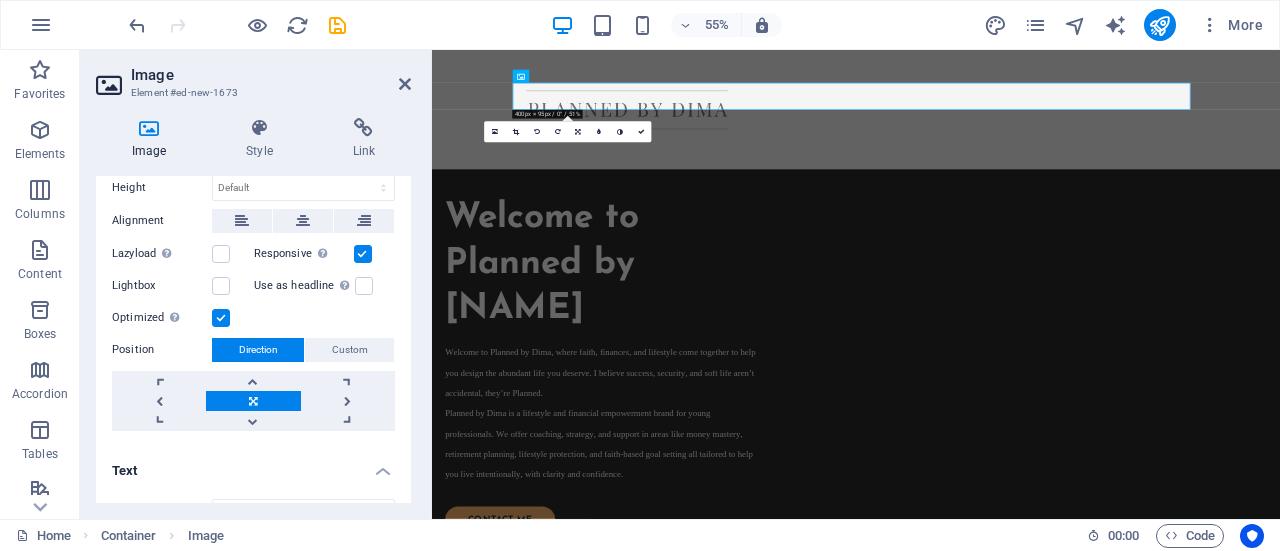 click at bounding box center (253, 401) 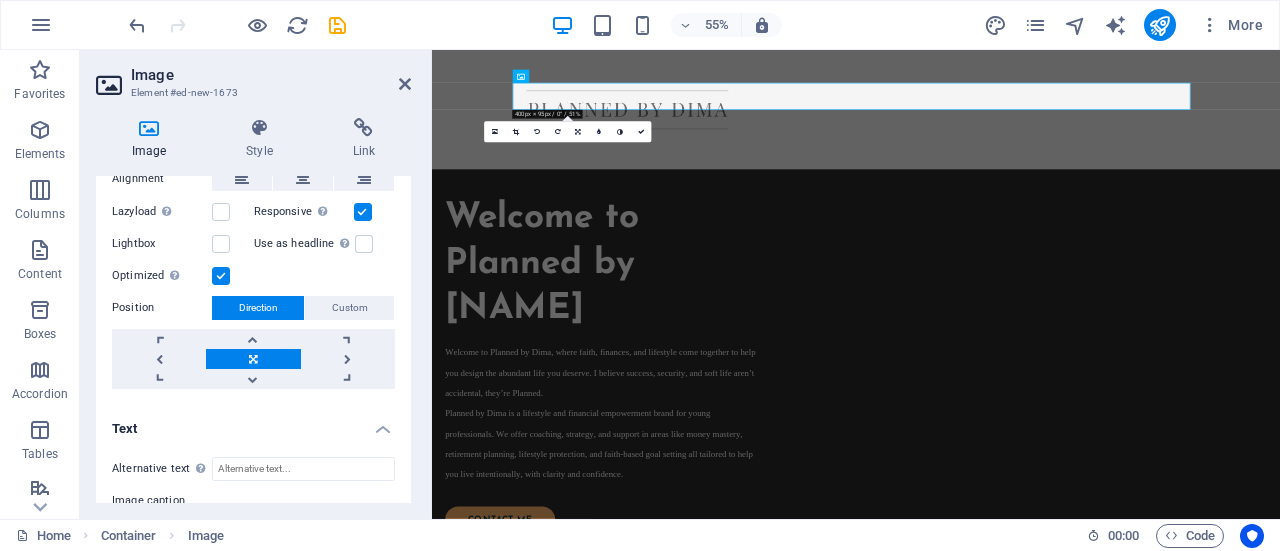 scroll, scrollTop: 288, scrollLeft: 0, axis: vertical 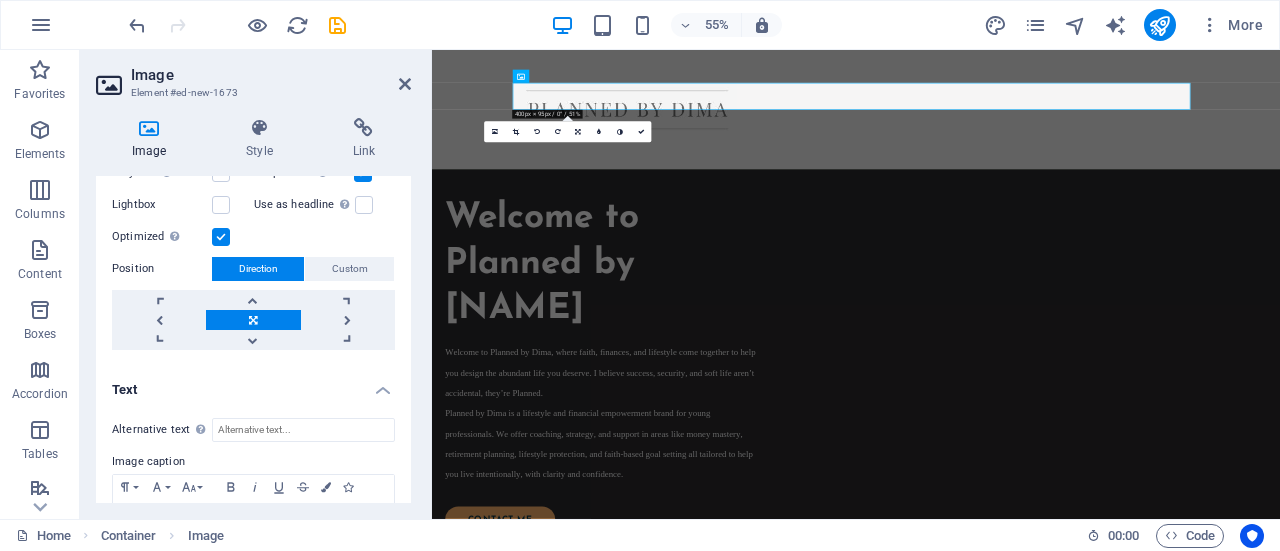 click on "Image Style Link Image Drag files here, click to choose files or select files from Files or our free stock photos & videos Select files from the file manager, stock photos, or upload file(s) Upload Width Default auto px rem % em vh vw Fit image Automatically fit image to a fixed width and height Height Default auto px Alignment Lazyload Loading images after the page loads improves page speed. Responsive Automatically load retina image and smartphone optimized sizes. Lightbox Use as headline The image will be wrapped in an H1 headline tag. Useful for giving alternative text the weight of an H1 headline, e.g. for the logo. Leave unchecked if uncertain. Optimized Images are compressed to improve page speed. Position Direction Custom X offset 50 px rem % vh vw Y offset 50 px rem % vh vw Text Float No float Image left Image right Determine how text should behave around the image. Text Alternative text Image caption Paragraph Format Normal Heading 1 Heading 2 Heading 3 Heading 4 Heading 5 Heading 6 Code Font Family" at bounding box center (253, 310) 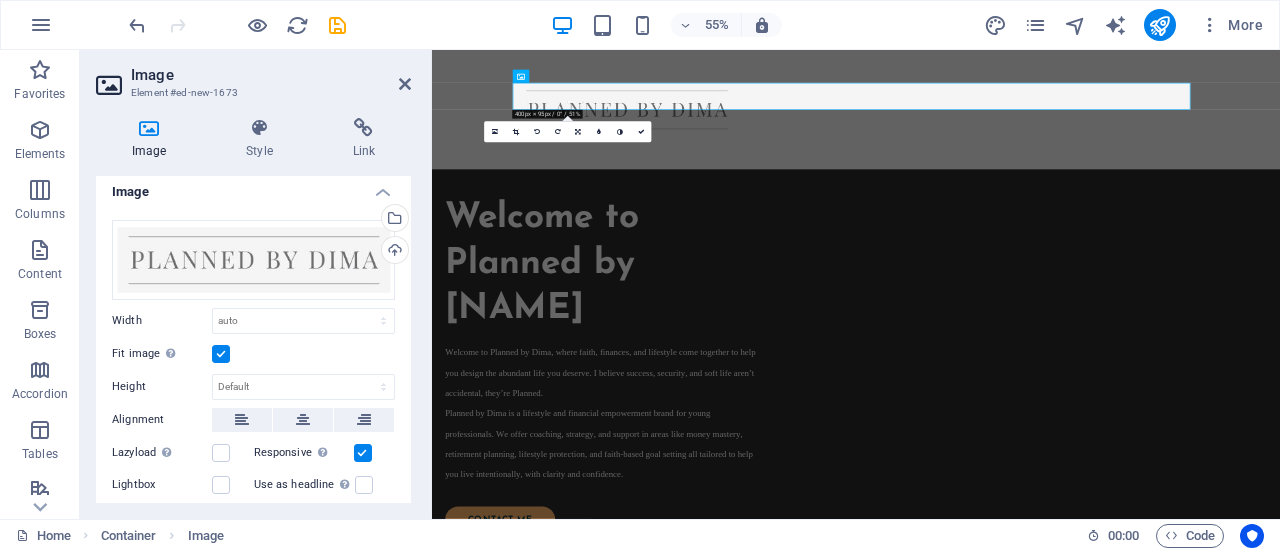 scroll, scrollTop: 0, scrollLeft: 0, axis: both 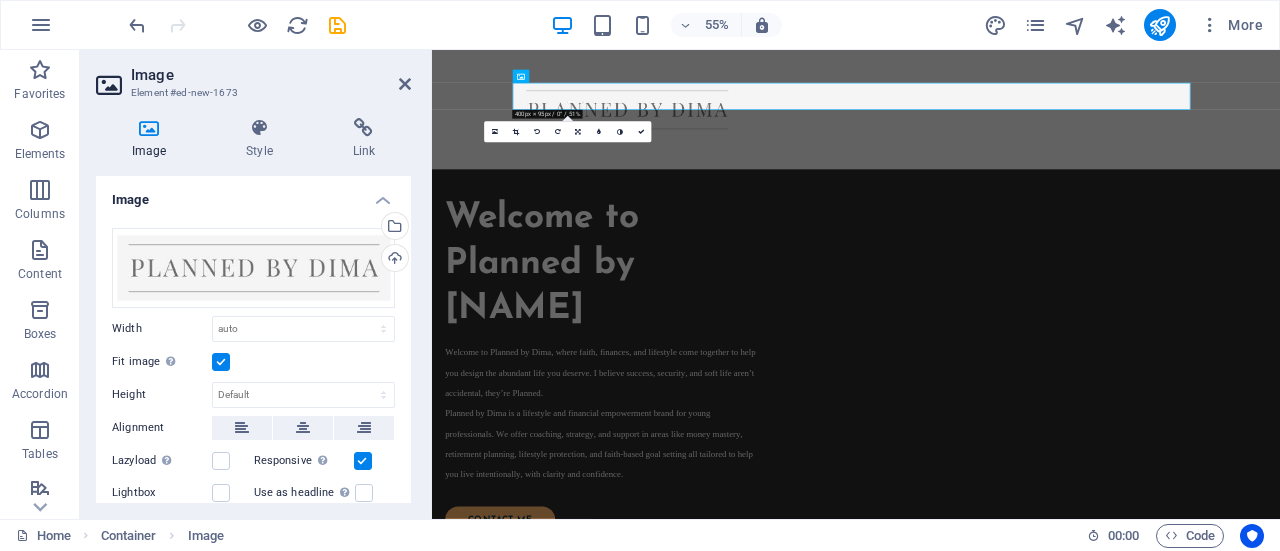 click at bounding box center (221, 362) 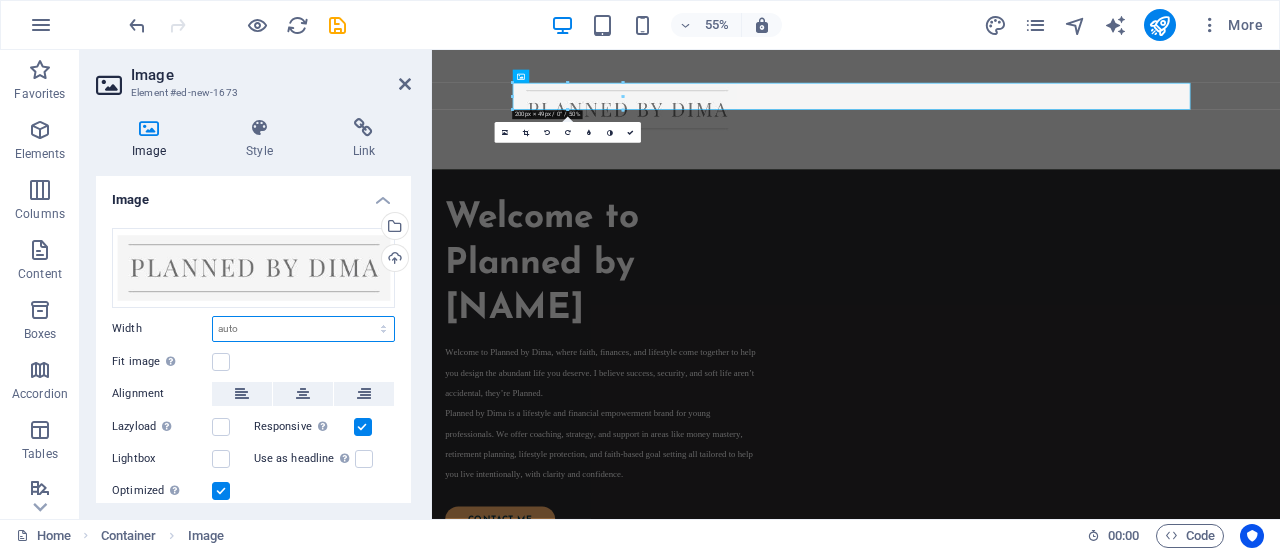 click on "Default auto px rem % em vh vw" at bounding box center (303, 329) 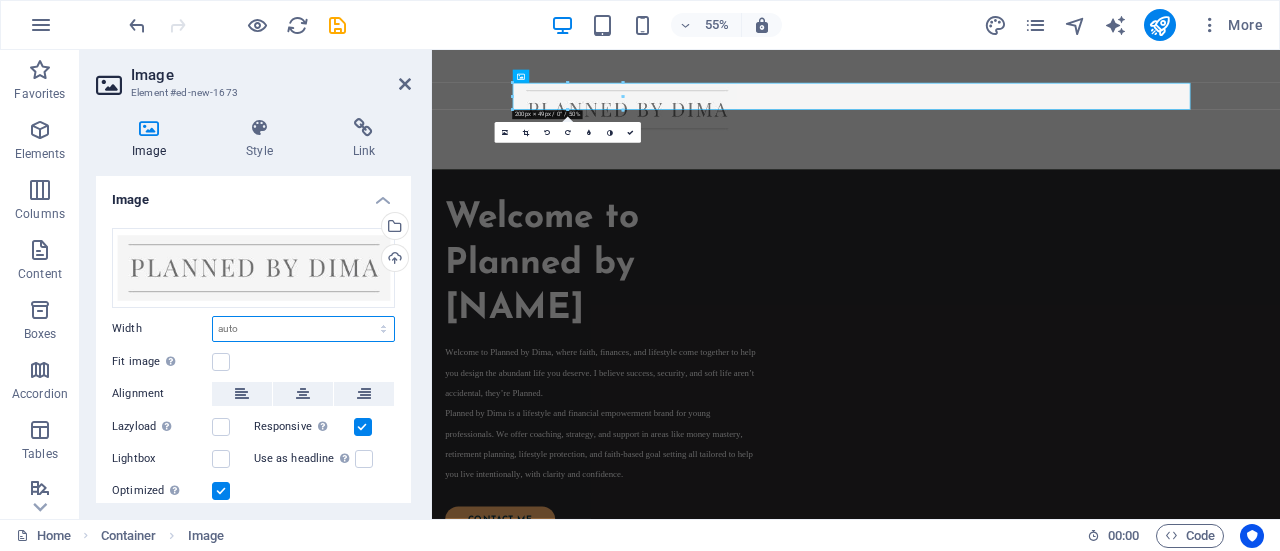select on "%" 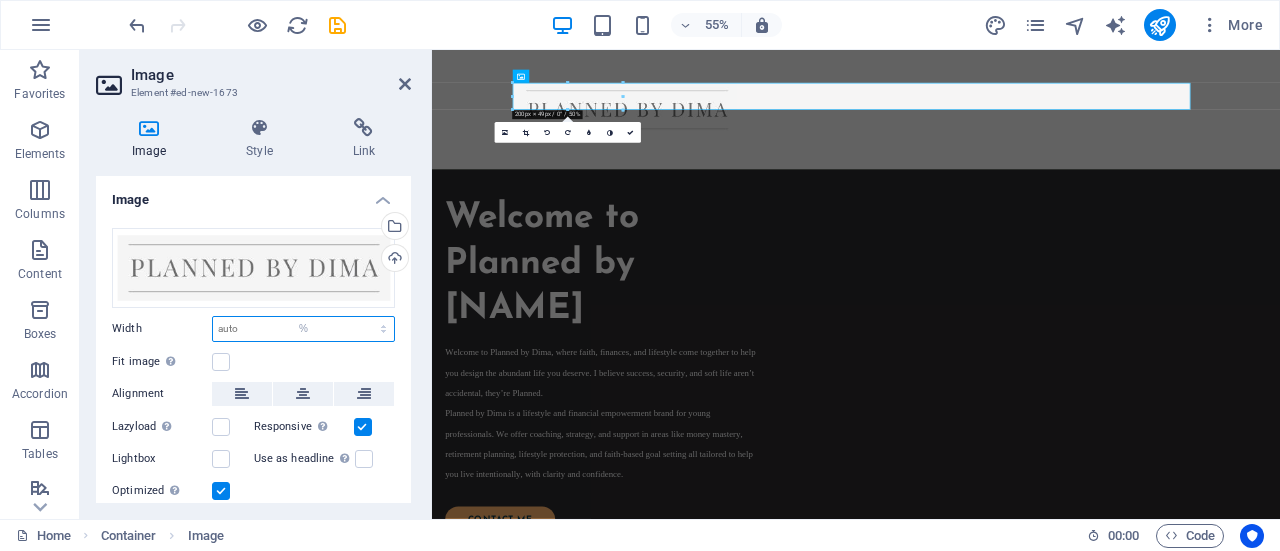 click on "Default auto px rem % em vh vw" at bounding box center [303, 329] 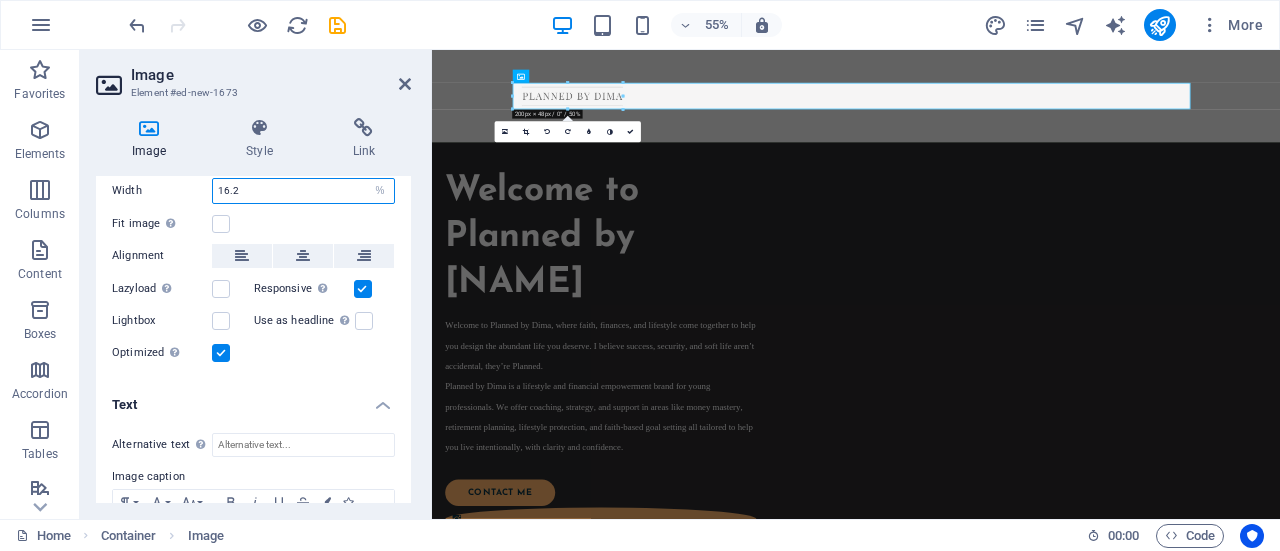 scroll, scrollTop: 0, scrollLeft: 0, axis: both 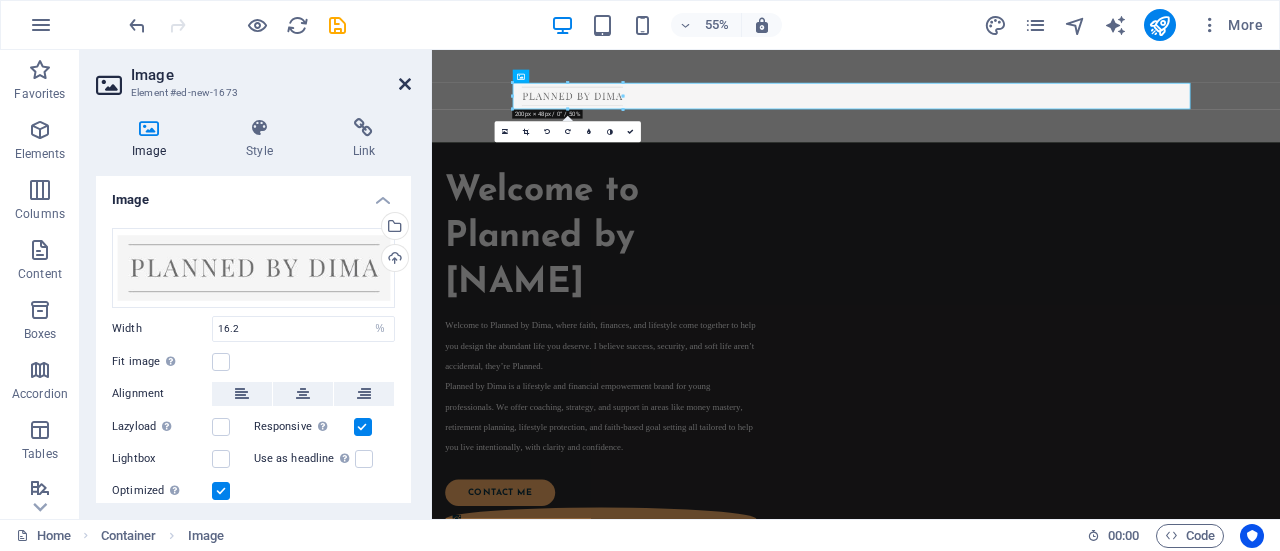 click at bounding box center (405, 84) 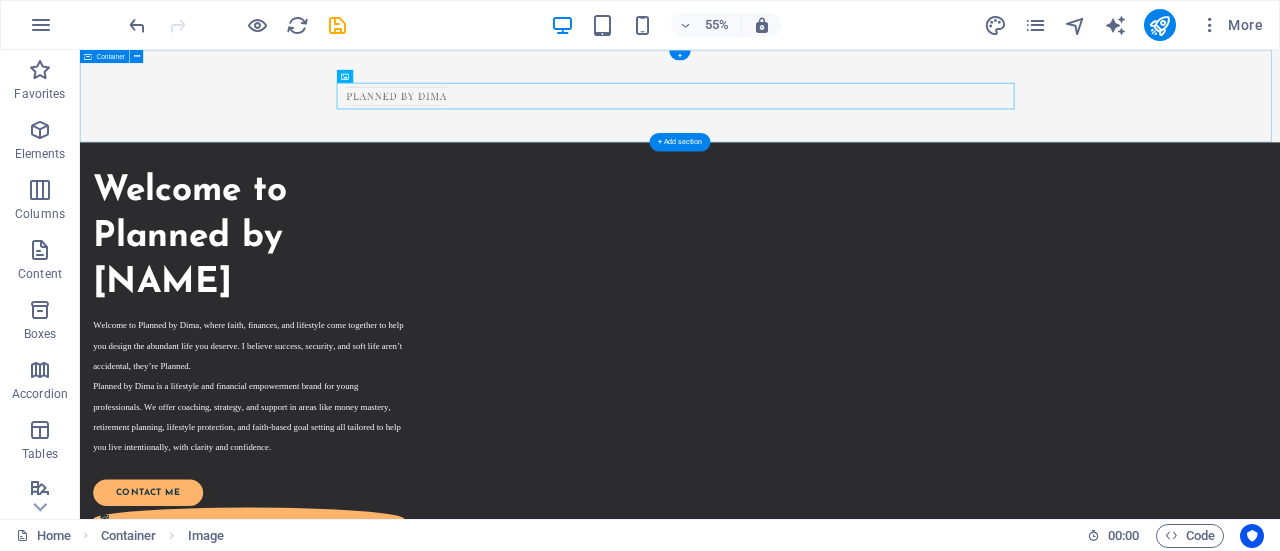 click at bounding box center (1171, 134) 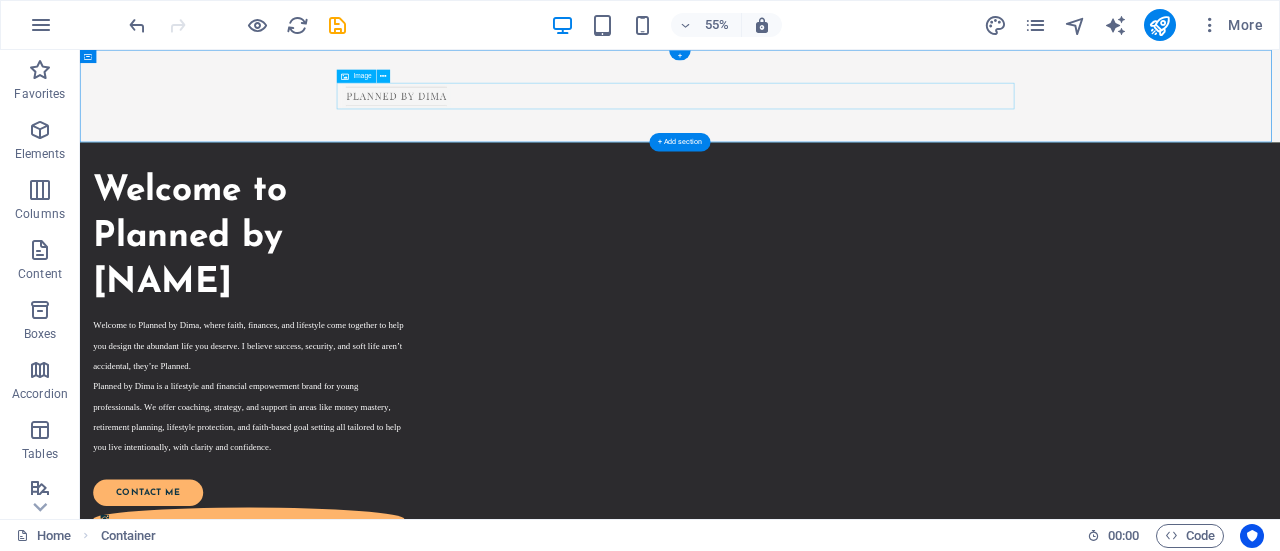 click at bounding box center (1171, 134) 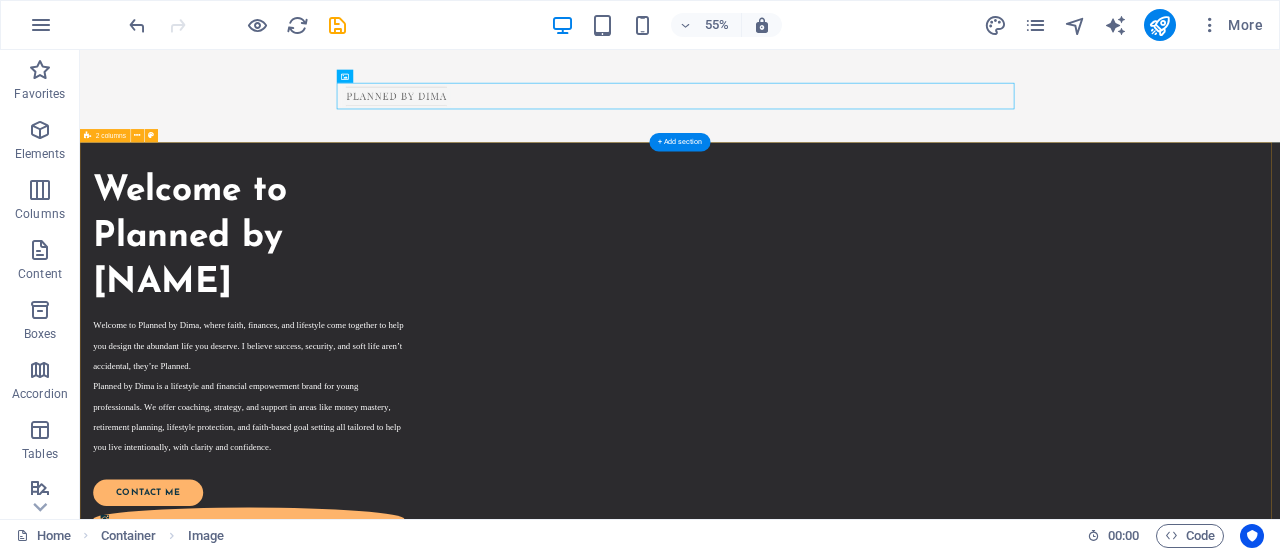 click on "Welcome to Planned by Dima Welcome to Planned by Dima, where faith, finances, and lifestyle come together to help you design the abundant life you deserve. I believe success, security, and soft life aren’t accidental, they’re Planned. Planned by Dima is a lifestyle and financial empowerment brand for young professionals. We offer coaching, strategy, and support in areas like money mastery, retirement planning, lifestyle protection, and faith-based goal setting all tailored to help you live intentionally, with clarity and confidence. contact me" at bounding box center [1171, 2023] 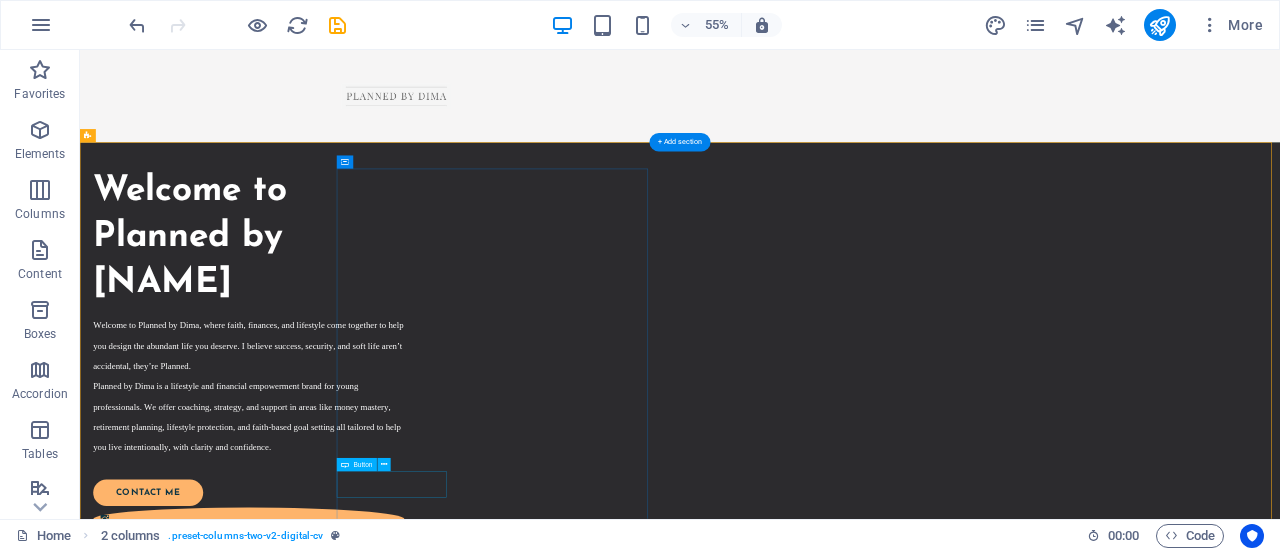 click on "contact me" at bounding box center (375, 855) 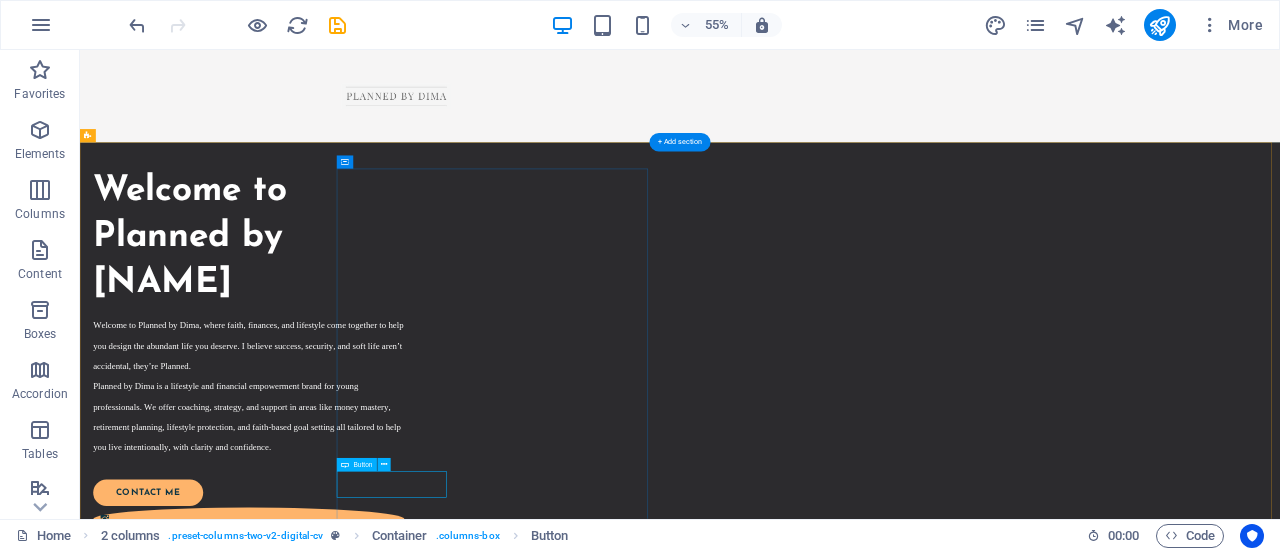 click on "contact me" at bounding box center [375, 855] 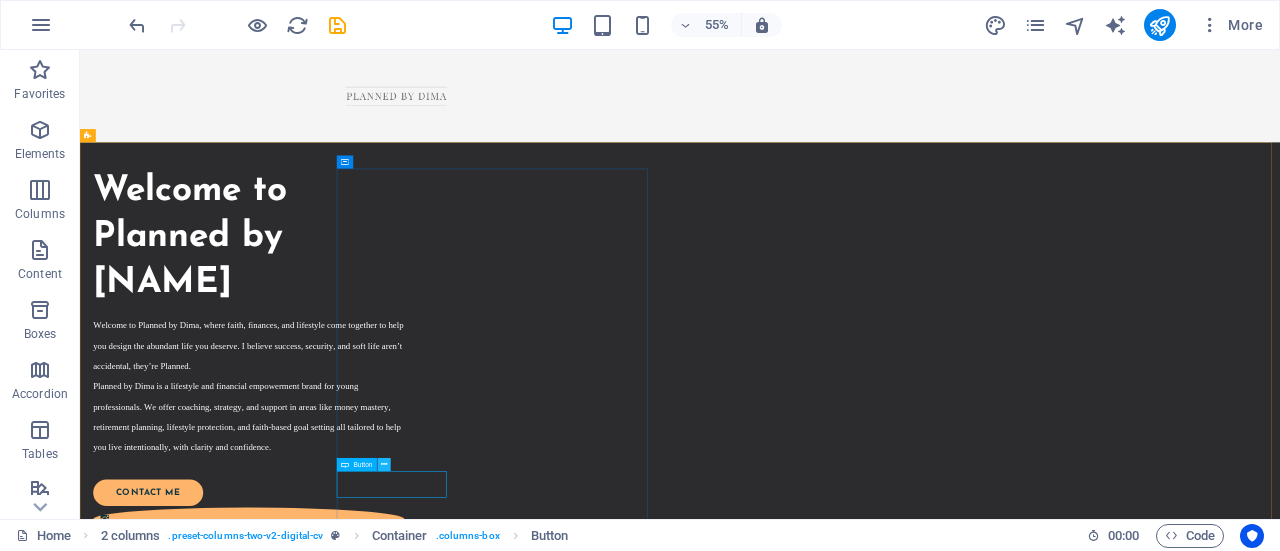 click at bounding box center [384, 465] 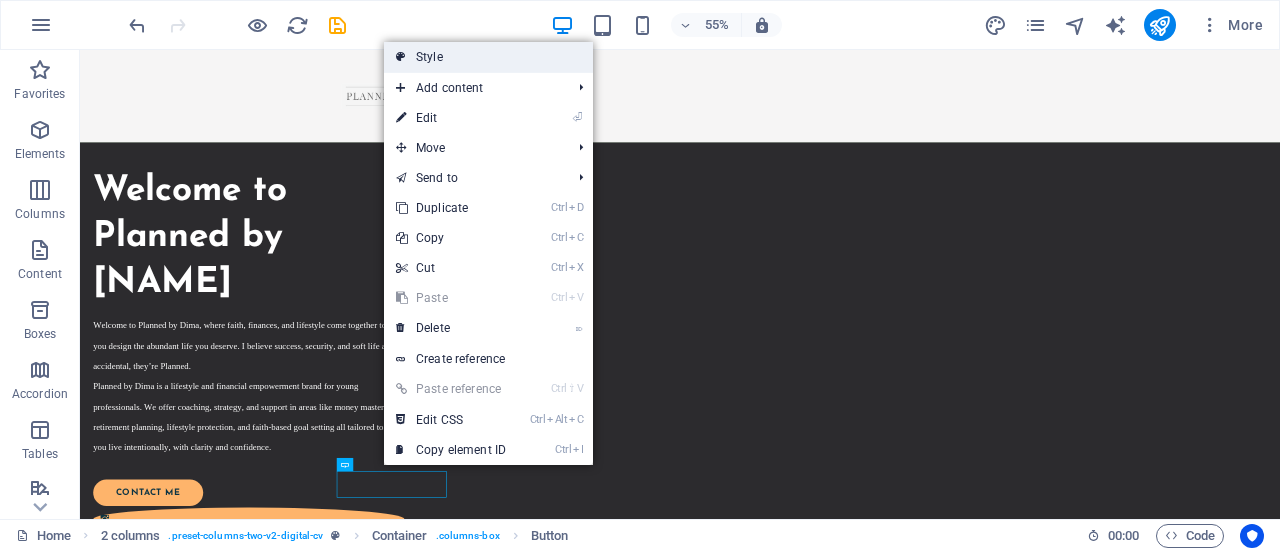 click on "Style" at bounding box center (488, 57) 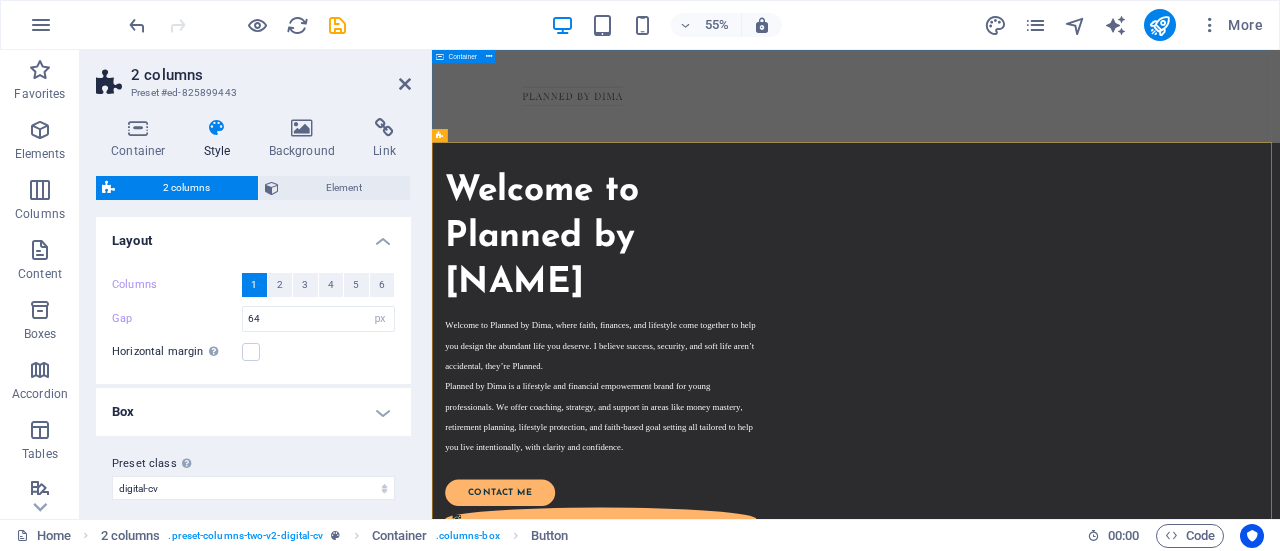 type on "100" 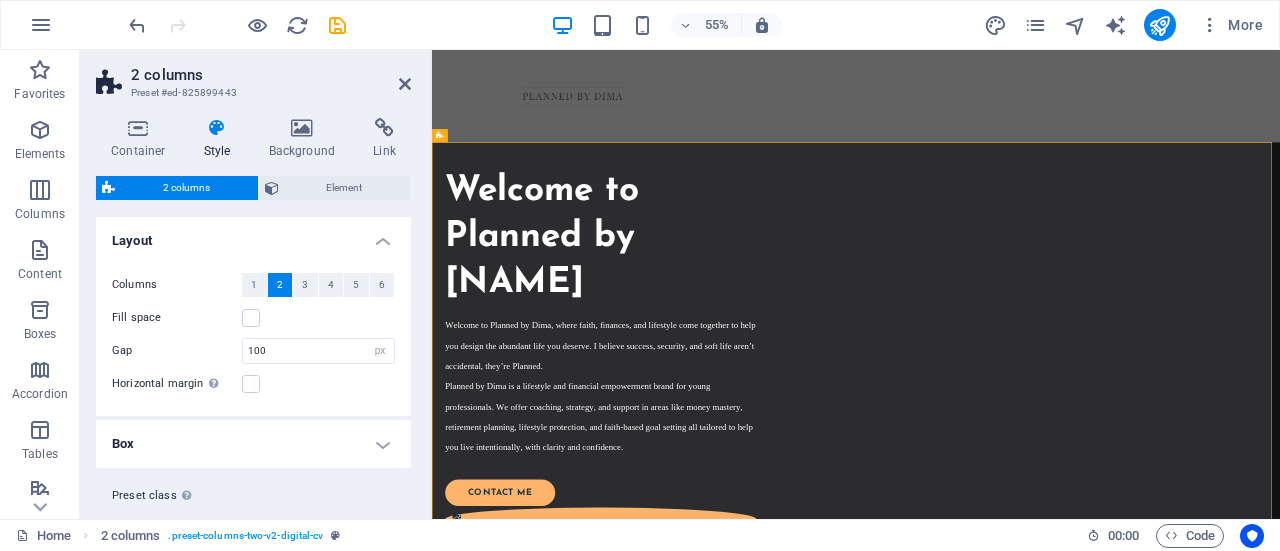 scroll, scrollTop: 43, scrollLeft: 0, axis: vertical 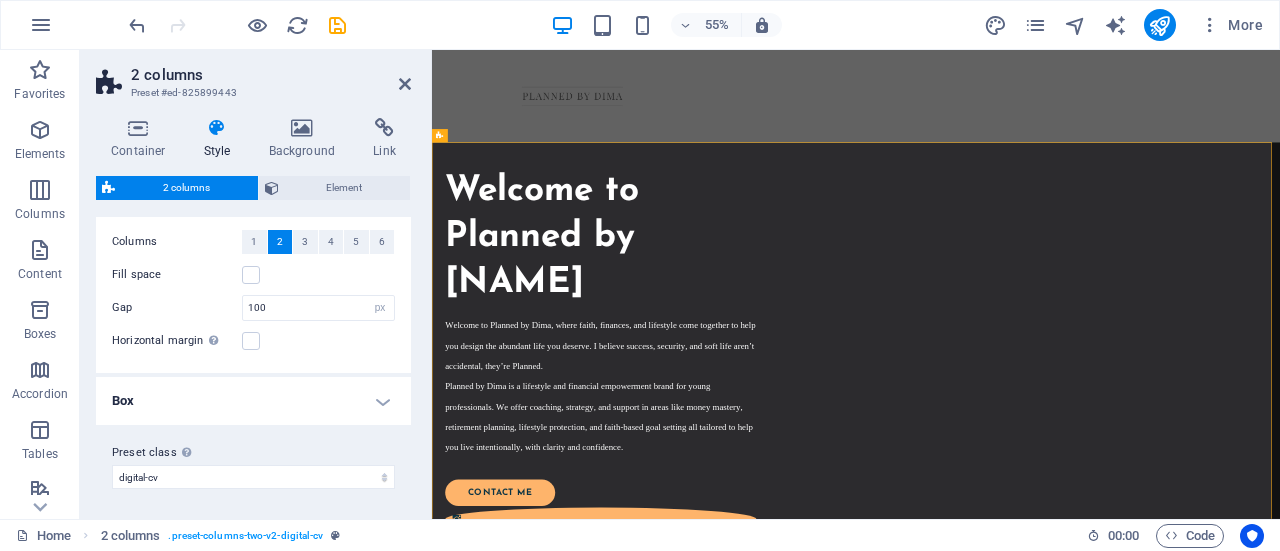 click on "Container Style Background Link Size Height Default px rem % vh vw Min. height None px rem % vh vw Width Default px rem % em vh vw Min. width None px rem % vh vw Content width Default Custom width Width Default px rem % em vh vw Min. width None px rem % vh vw Default padding Custom spacing Default content width and padding can be changed under Design. Edit design Layout (Flexbox) Alignment Determines the flex direction. Default Main axis Determine how elements should behave along the main axis inside this container (justify content). Default Side axis Control the vertical direction of the element inside of the container (align items). Default Wrap Default On Off Fill Controls the distances and direction of elements on the y-axis across several lines (align content). Default Accessibility ARIA helps assistive technologies (like screen readers) to understand the role, state, and behavior of web elements Role The ARIA role defines the purpose of an element.  None Alert Article Banner Comment Fan" at bounding box center (253, 310) 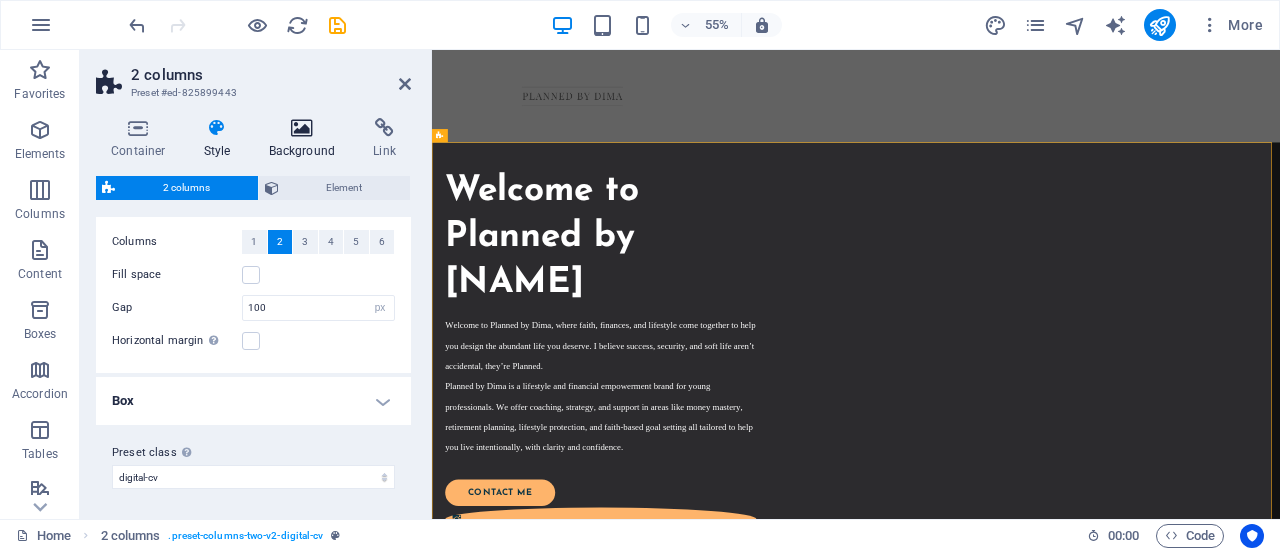 click at bounding box center (302, 128) 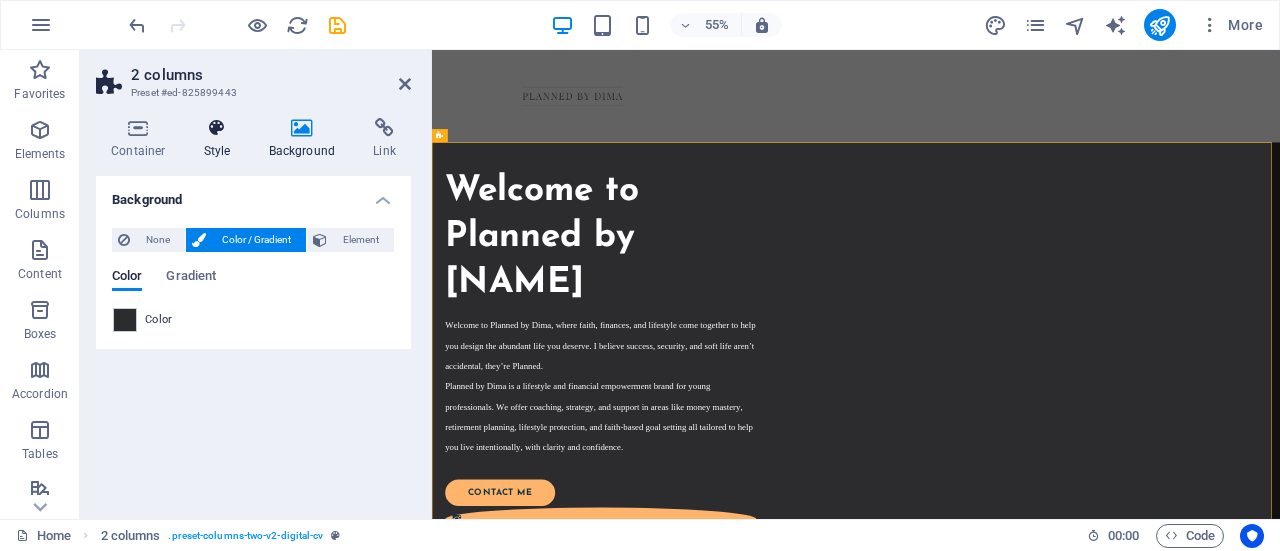 click at bounding box center (217, 128) 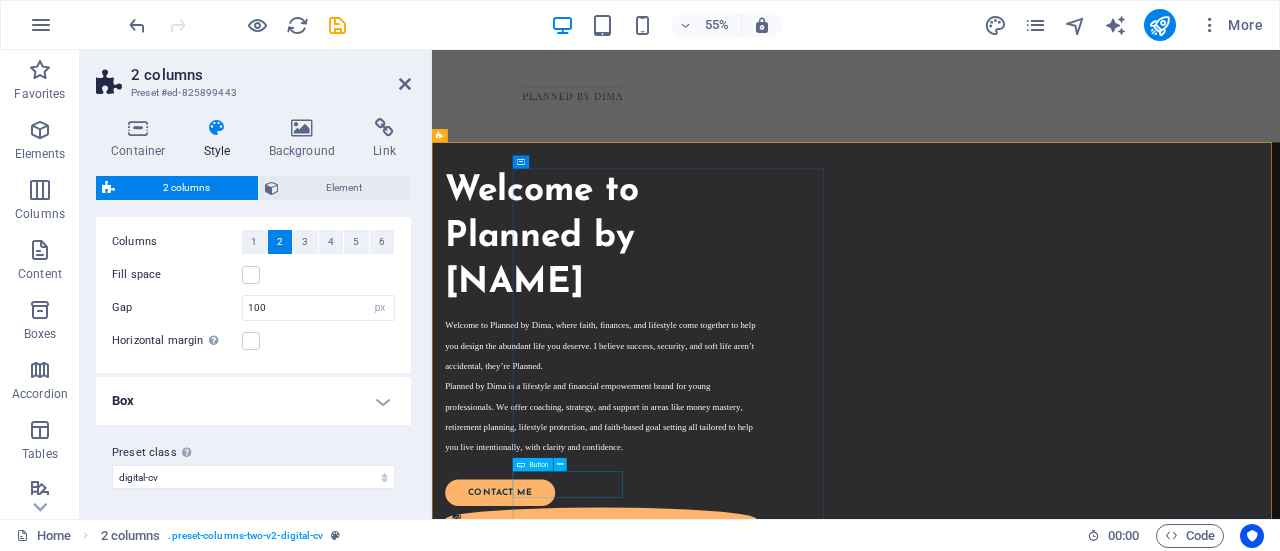 click on "contact me" at bounding box center (727, 855) 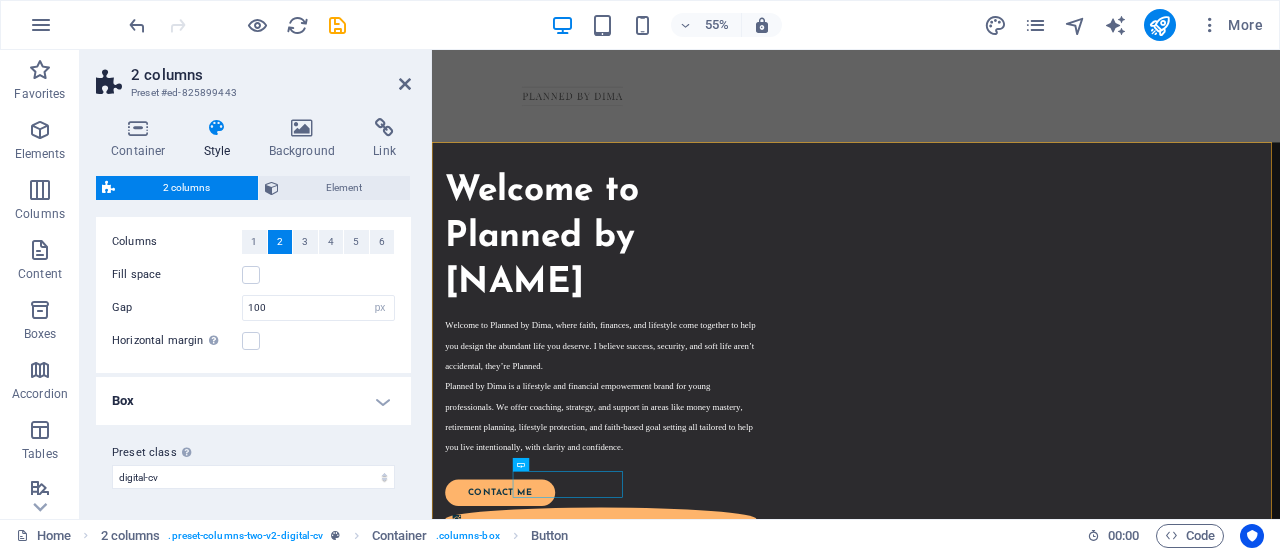 click on "Box" at bounding box center [253, 401] 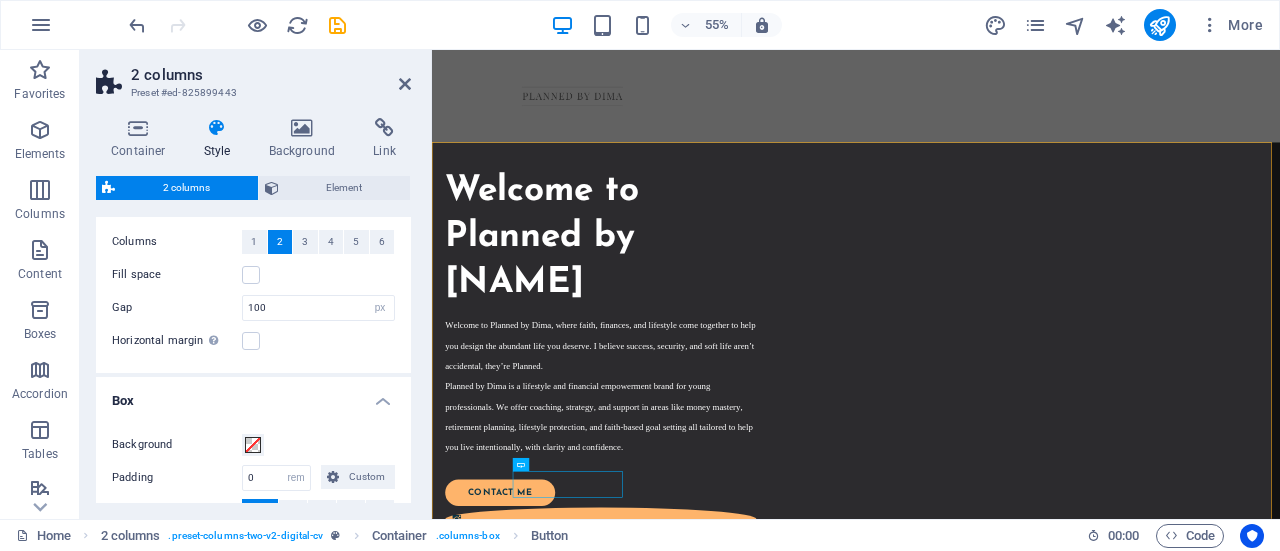 drag, startPoint x: 412, startPoint y: 365, endPoint x: 412, endPoint y: 401, distance: 36 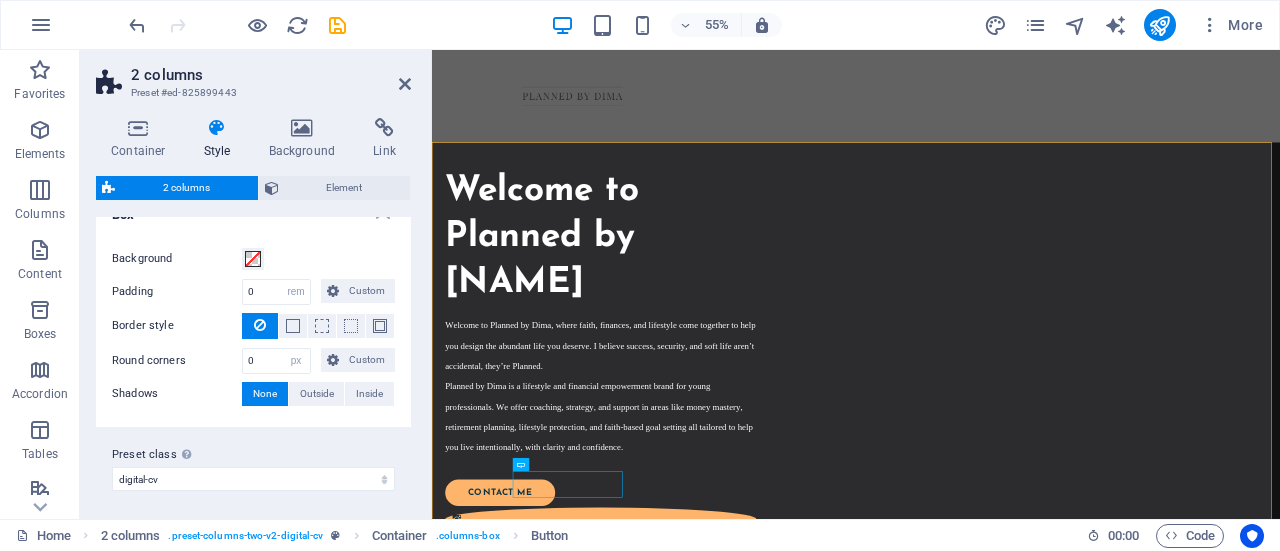 scroll, scrollTop: 0, scrollLeft: 0, axis: both 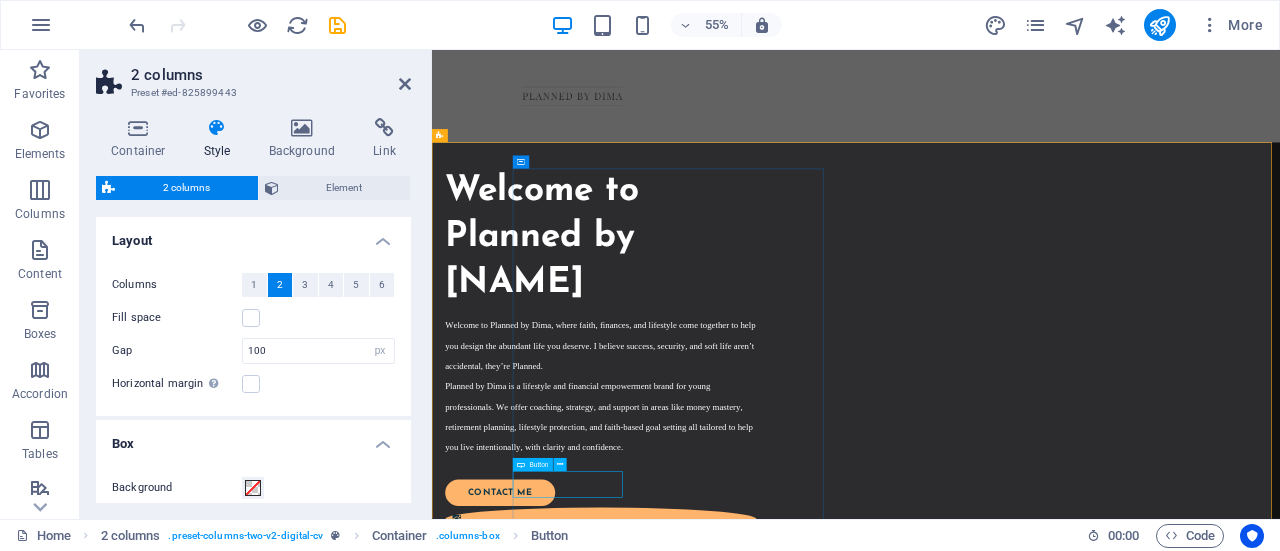 click on "contact me" at bounding box center [727, 855] 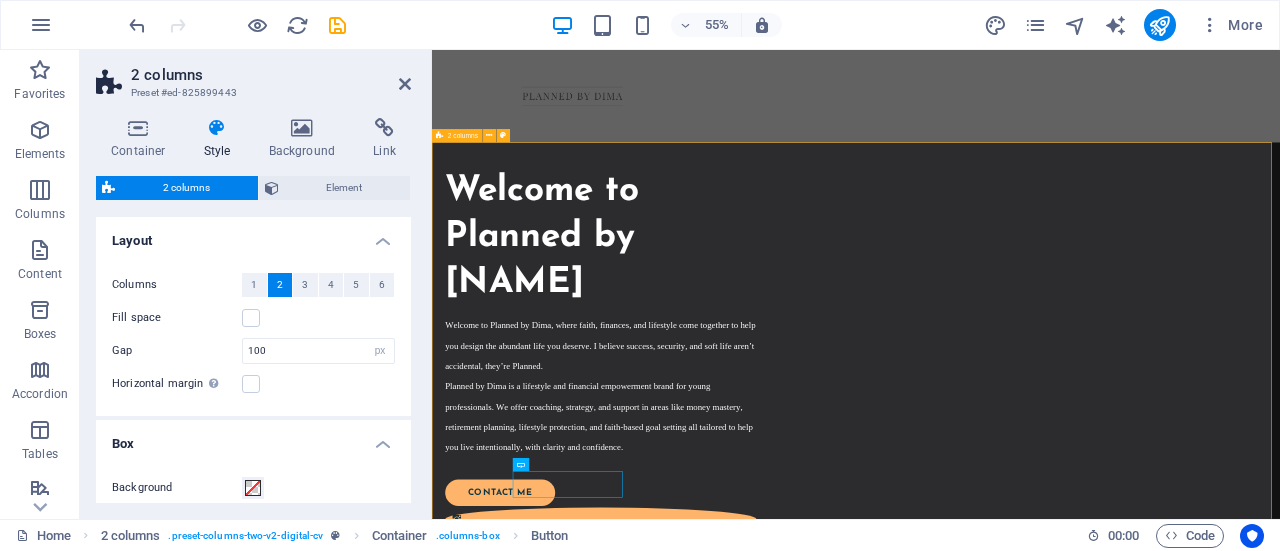 click on "Welcome to Planned by Dima Welcome to Planned by Dima, where faith, finances, and lifestyle come together to help you design the abundant life you deserve. I believe success, security, and soft life aren’t accidental, they’re Planned. Planned by Dima is a lifestyle and financial empowerment brand for young professionals. We offer coaching, strategy, and support in areas like money mastery, retirement planning, lifestyle protection, and faith-based goal setting all tailored to help you live intentionally, with clarity and confidence. contact me" at bounding box center (1203, 1647) 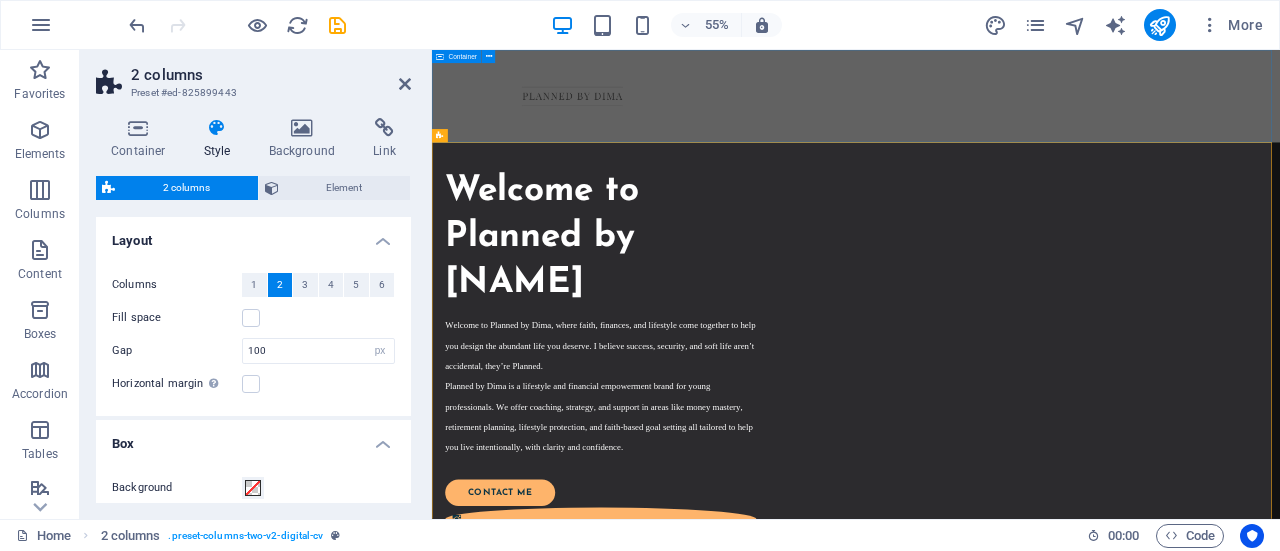 click at bounding box center (1203, 134) 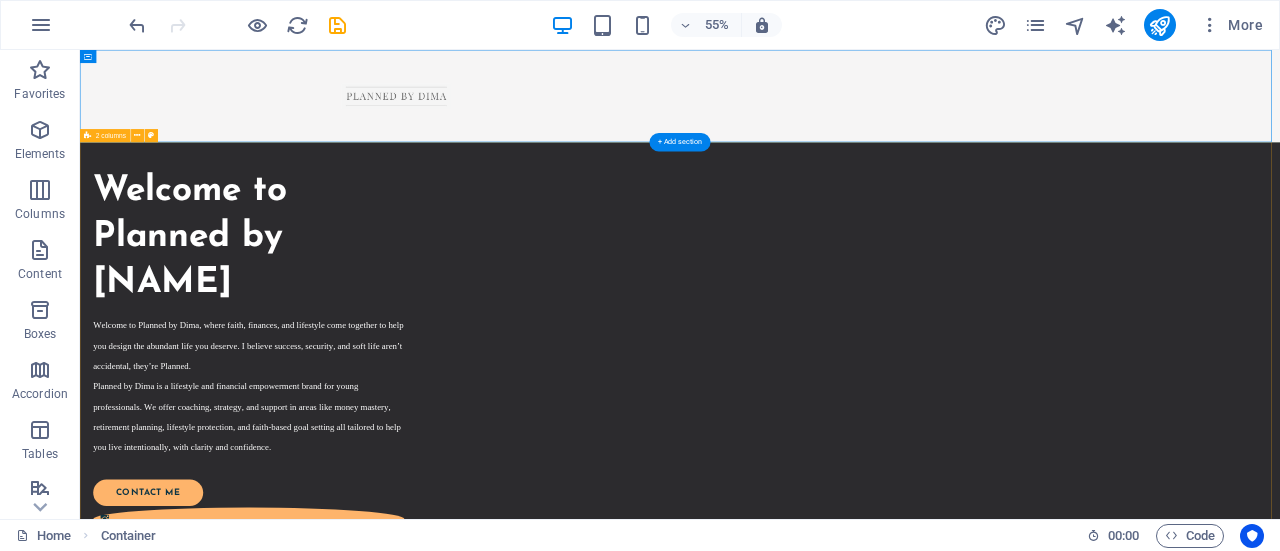 click on "Welcome to Planned by Dima Welcome to Planned by Dima, where faith, finances, and lifestyle come together to help you design the abundant life you deserve. I believe success, security, and soft life aren’t accidental, they’re Planned. Planned by Dima is a lifestyle and financial empowerment brand for young professionals. We offer coaching, strategy, and support in areas like money mastery, retirement planning, lifestyle protection, and faith-based goal setting all tailored to help you live intentionally, with clarity and confidence. contact me" at bounding box center [1171, 2023] 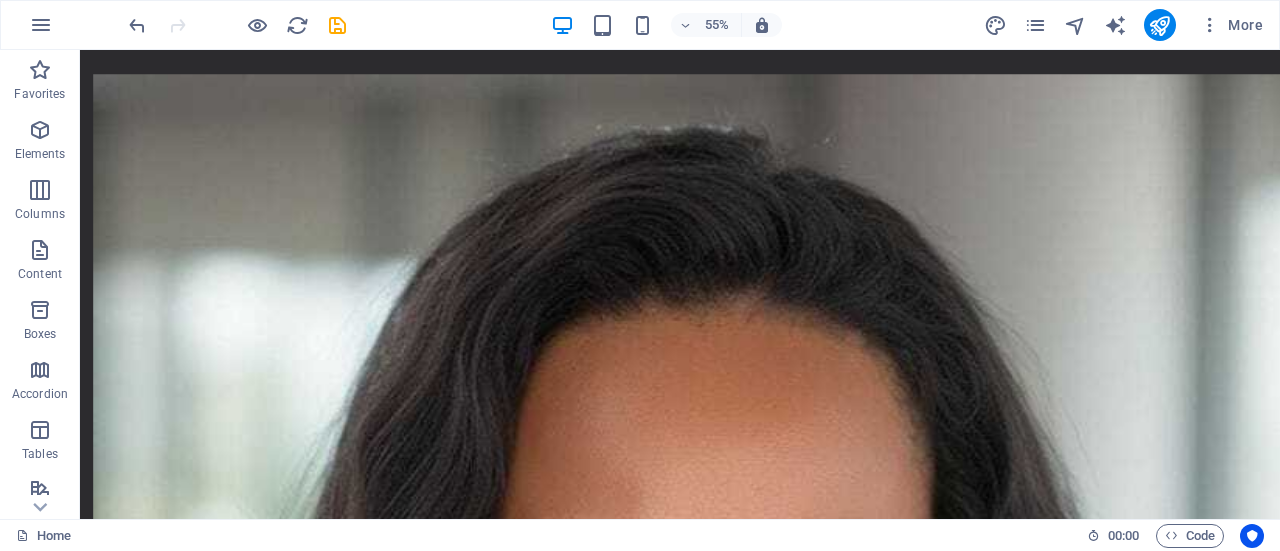scroll, scrollTop: 1006, scrollLeft: 0, axis: vertical 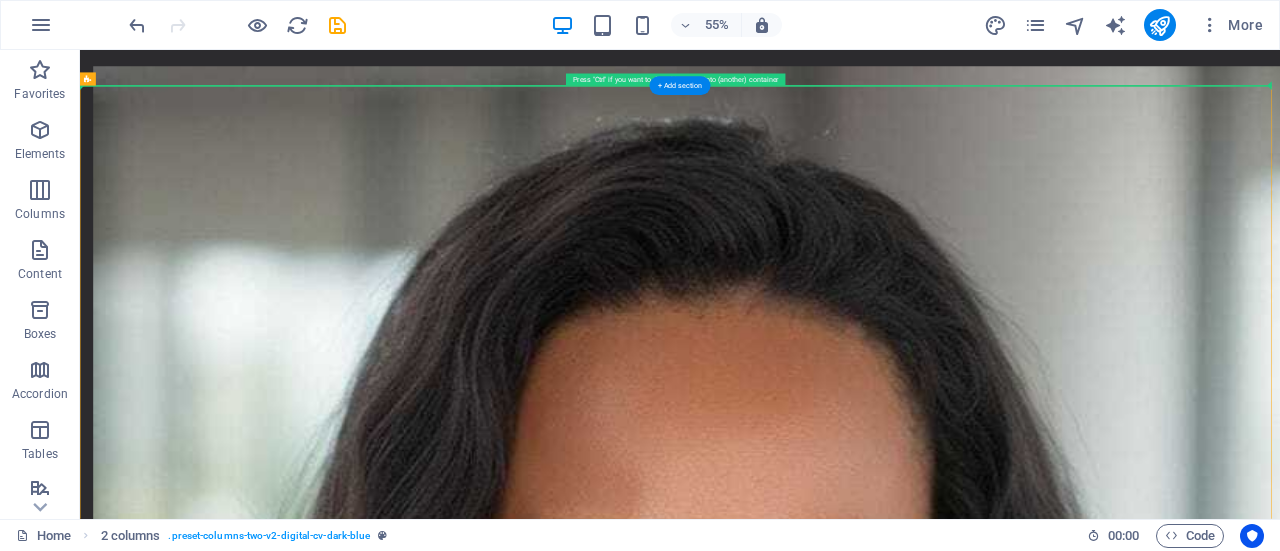 drag, startPoint x: 2243, startPoint y: 306, endPoint x: 2246, endPoint y: 84, distance: 222.02026 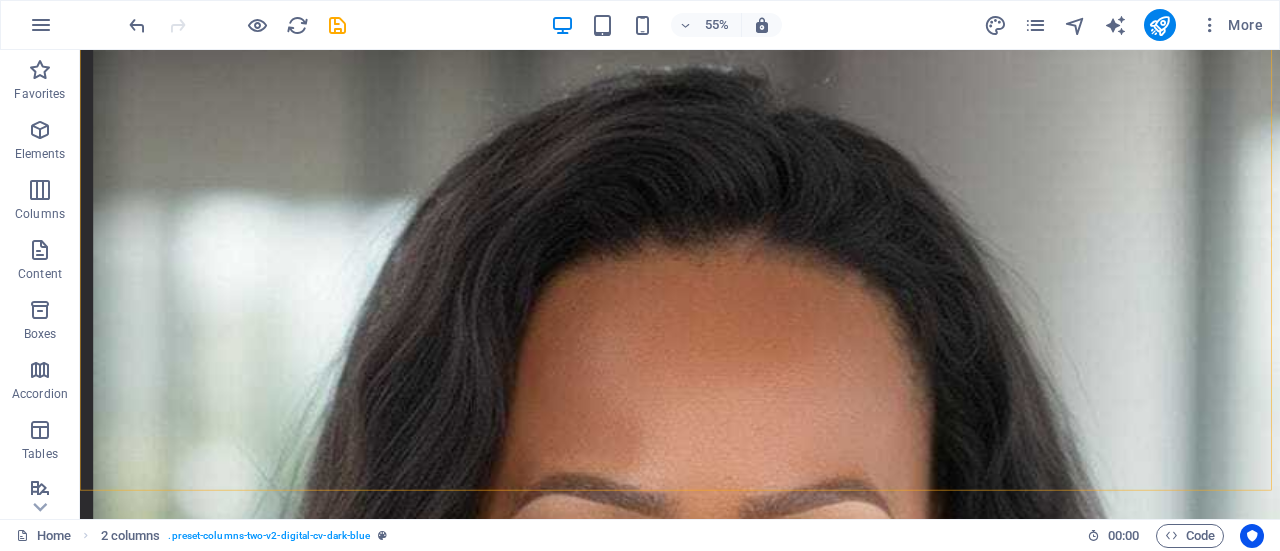 scroll, scrollTop: 1150, scrollLeft: 0, axis: vertical 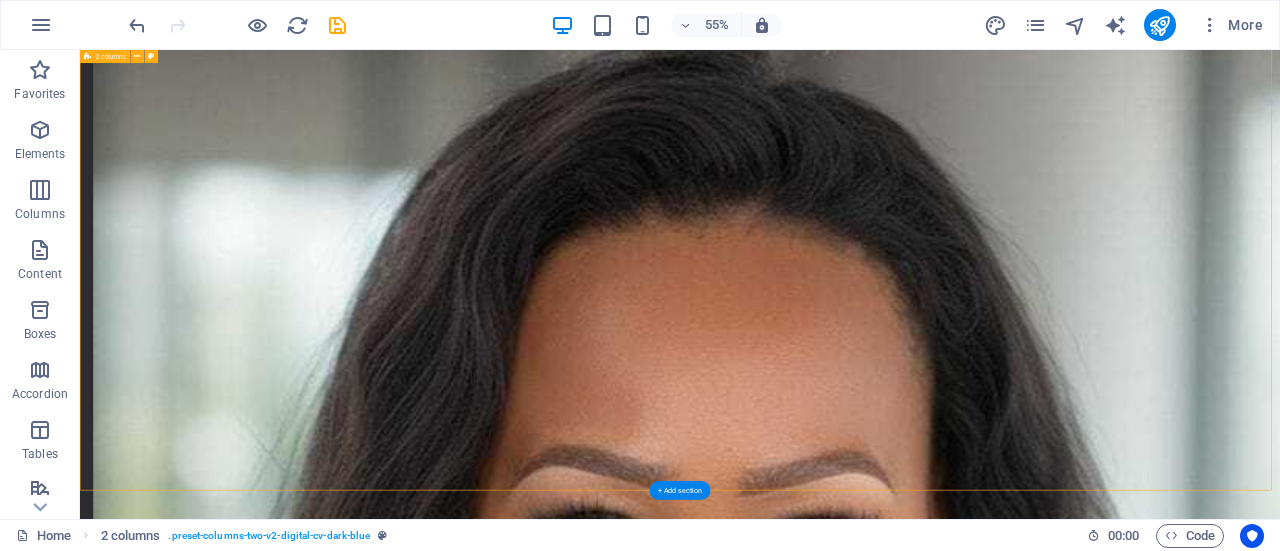 click on "A little bit of my story Lorem ipsum dolor sit amet, consectetur adipiscing elit, sed do eiusmod tempor incididunt ut labore et dolore magna aliqua. Ut enim ad minim veniam, quis nostrud exercitation ullamco laboris nisi ut aliquip ex ea commodo consequat. Lorem ipsum dolor sit amet, consectetur adipiscing elit, sed do eiusmod tempor incididunt ut labore et dolore magna aliqua. Ut enim ad minim veniam, quis nostrud exercitation ullamco laboris nisi ut aliquip ex ea commodo consequat. Lorem ipsum dolor sit amet, consectetur adipiscing elit, sed do eiusmod tempor incididunt ut labore et dolore magna aliqua. Ut enim ad minim veniam, quis nostrud exercitation ullamco laboris nisi ut aliquip ex ea commodo consequat. Download CV" at bounding box center (1171, 3397) 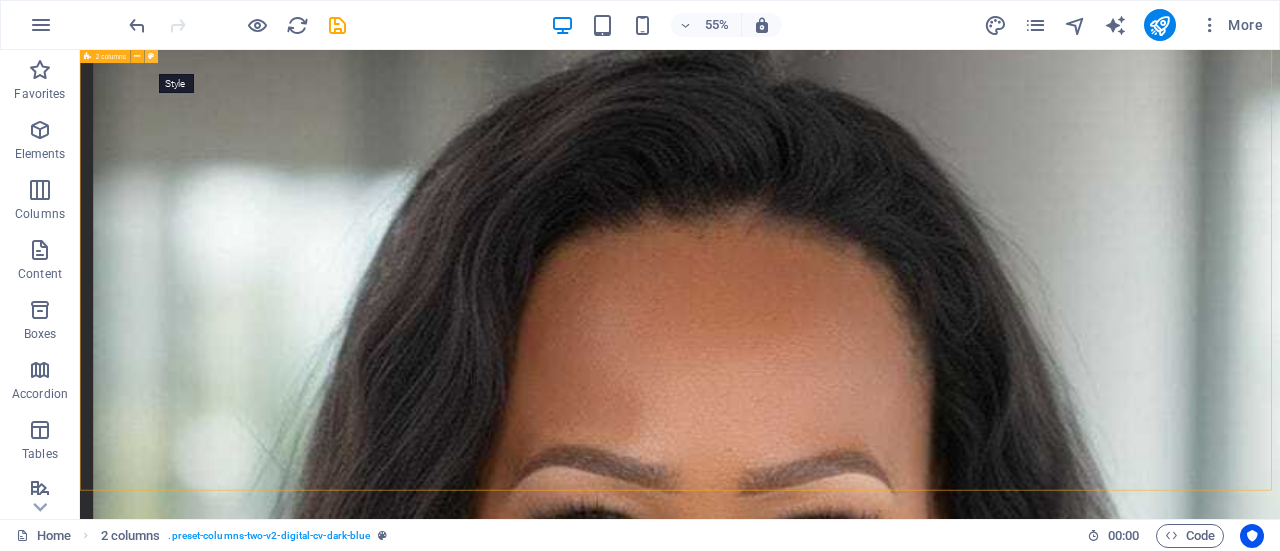 click at bounding box center [151, 57] 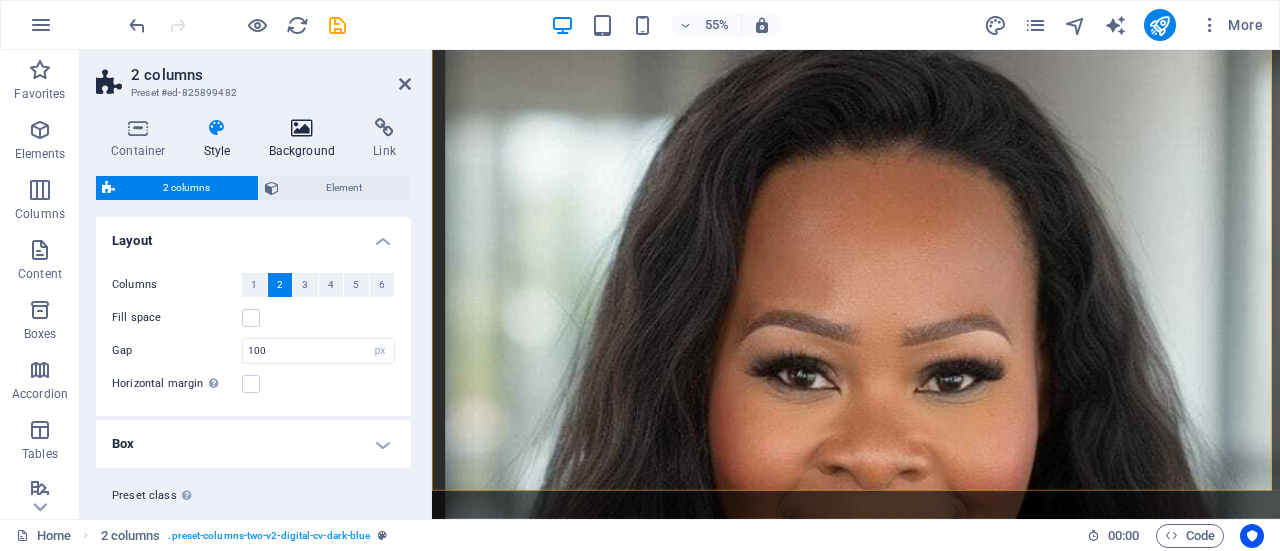 click on "Background" at bounding box center (306, 139) 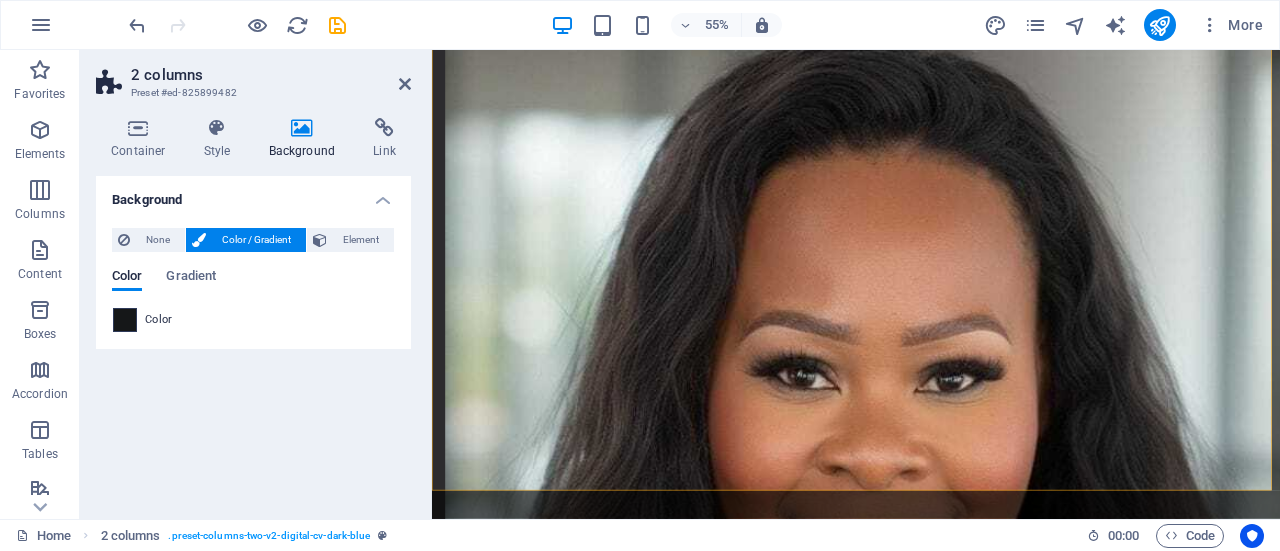 click at bounding box center [125, 320] 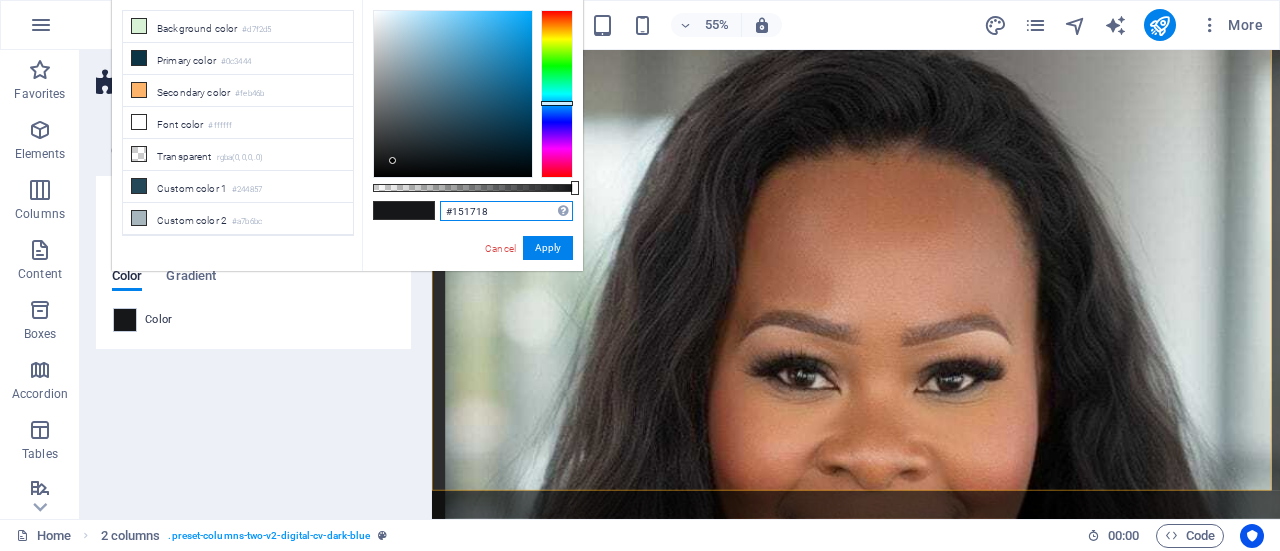 click on "#151718" at bounding box center (506, 211) 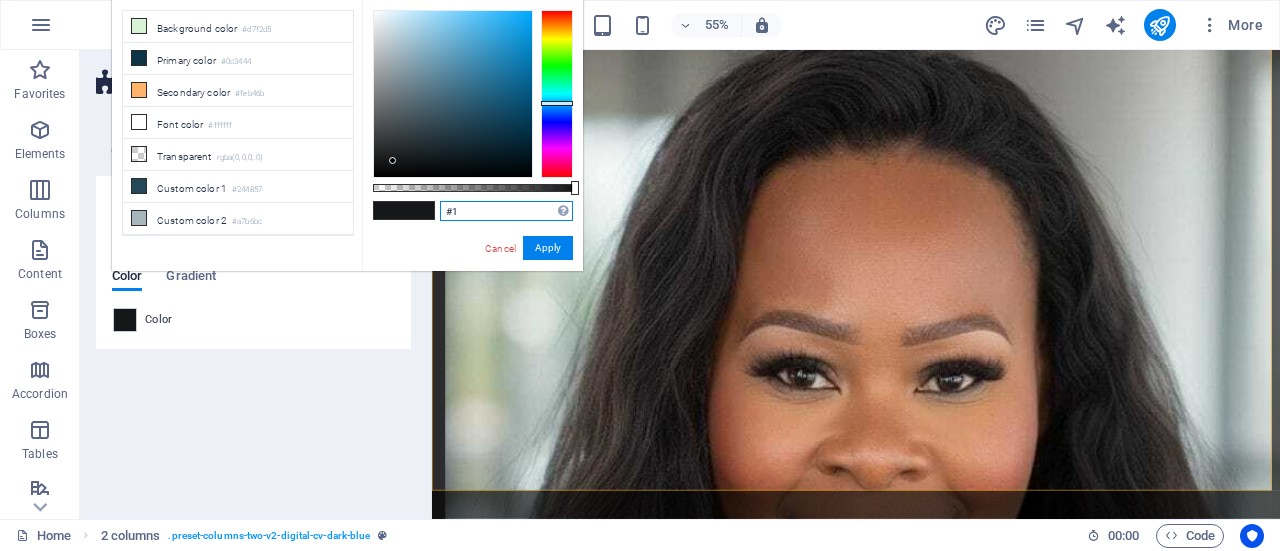 type on "#" 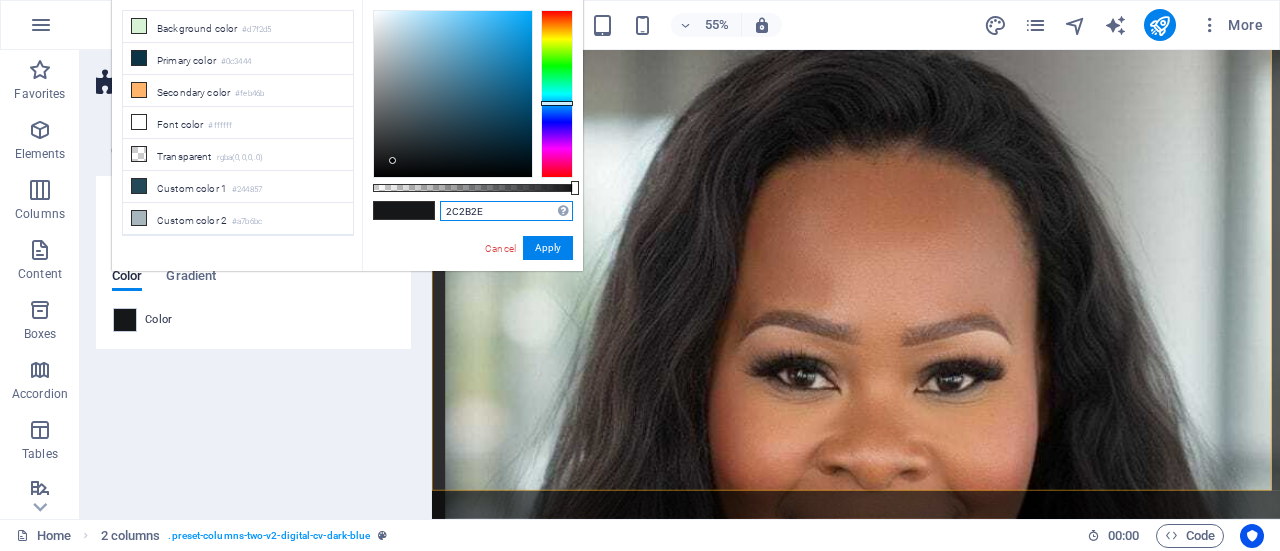 type on "#2c2b2e" 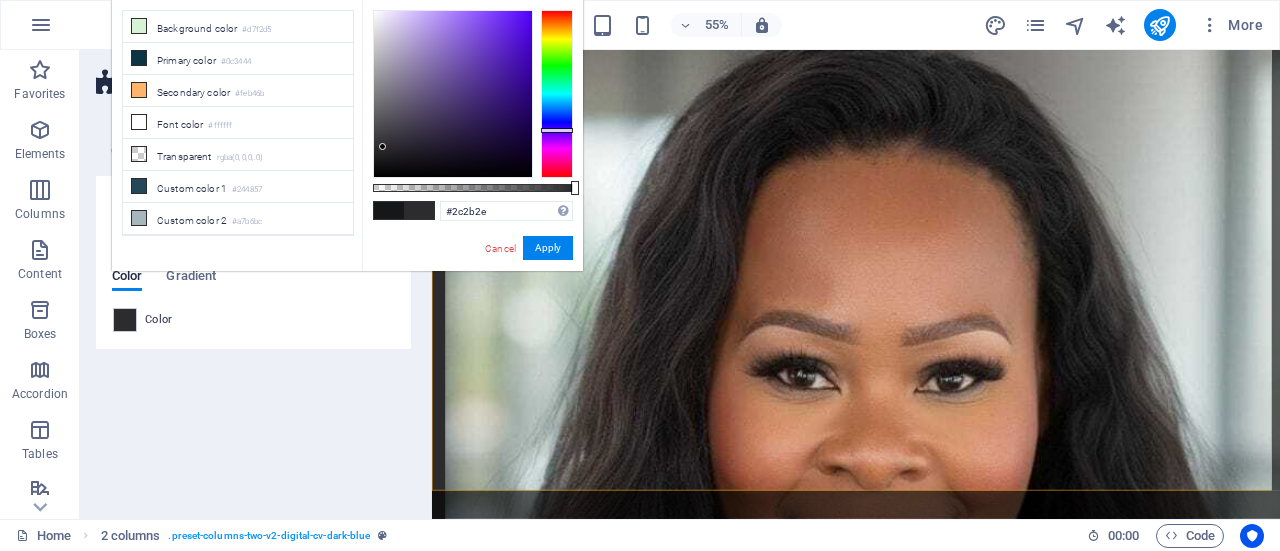 click on "A little bit of my story Lorem ipsum dolor sit amet, consectetur adipiscing elit, sed do eiusmod tempor incididunt ut labore et dolore magna aliqua. Ut enim ad minim veniam, quis nostrud exercitation ullamco laboris nisi ut aliquip ex ea commodo consequat. Lorem ipsum dolor sit amet, consectetur adipiscing elit, sed do eiusmod tempor incididunt ut labore et dolore magna aliqua. Ut enim ad minim veniam, quis nostrud exercitation ullamco laboris nisi ut aliquip ex ea commodo consequat. Lorem ipsum dolor sit amet, consectetur adipiscing elit, sed do eiusmod tempor incididunt ut labore et dolore magna aliqua. Ut enim ad minim veniam, quis nostrud exercitation ullamco laboris nisi ut aliquip ex ea commodo consequat. Download CV" at bounding box center (1203, 2645) 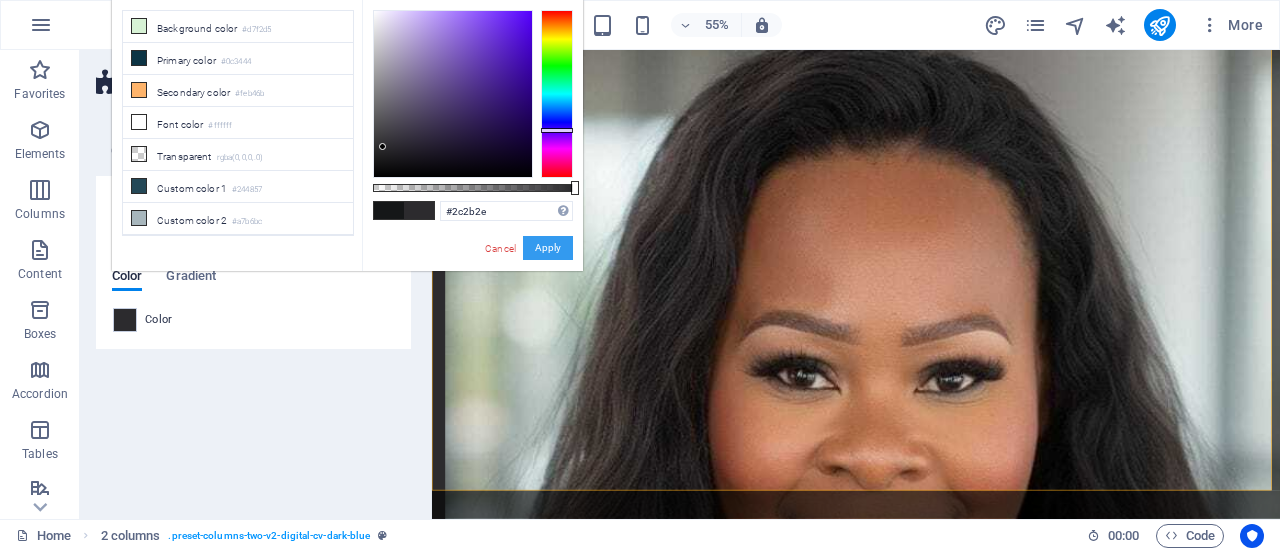 click on "Apply" at bounding box center (548, 248) 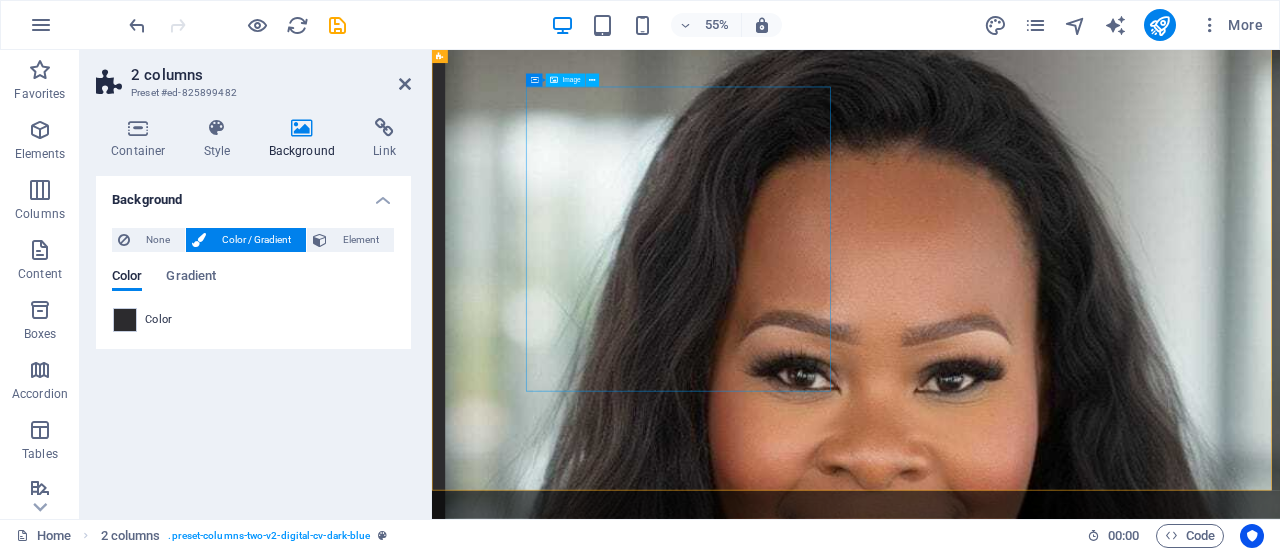 click at bounding box center [757, 2359] 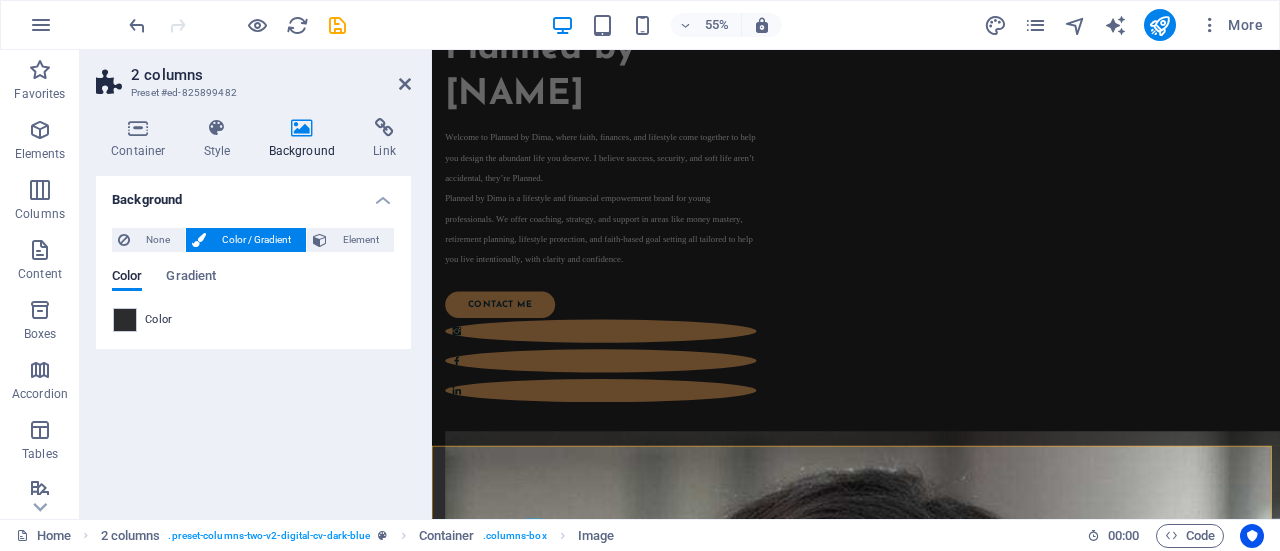 scroll, scrollTop: 414, scrollLeft: 0, axis: vertical 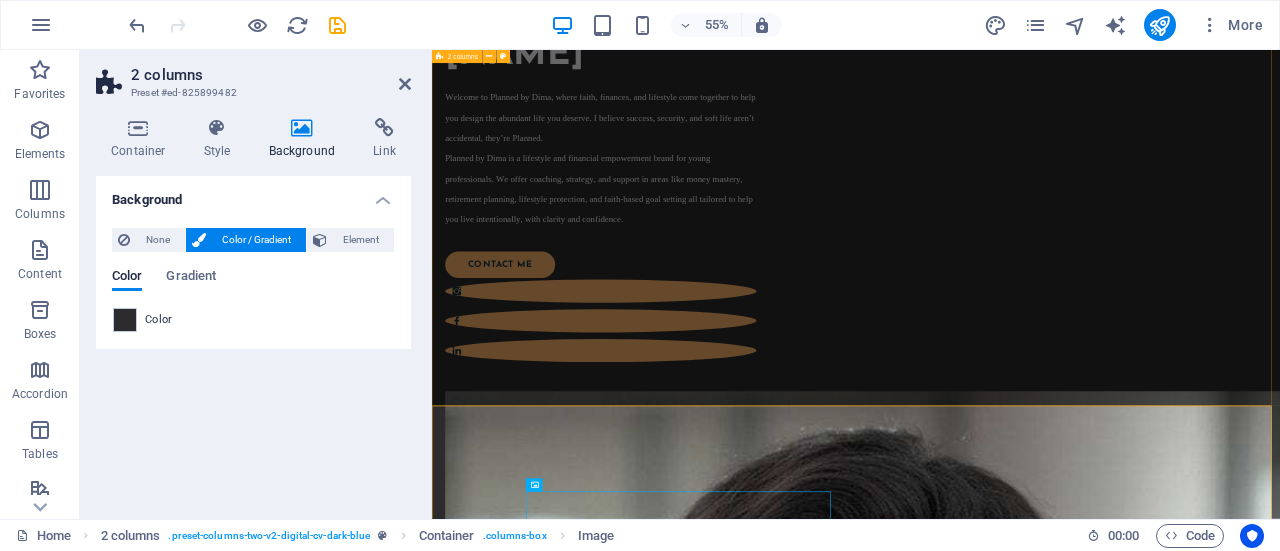click on "Welcome to Planned by Dima Welcome to Planned by Dima, where faith, finances, and lifestyle come together to help you design the abundant life you deserve. I believe success, security, and soft life aren’t accidental, they’re Planned. Planned by Dima is a lifestyle and financial empowerment brand for young professionals. We offer coaching, strategy, and support in areas like money mastery, retirement planning, lifestyle protection, and faith-based goal setting all tailored to help you live intentionally, with clarity and confidence. contact me" at bounding box center (1203, 1233) 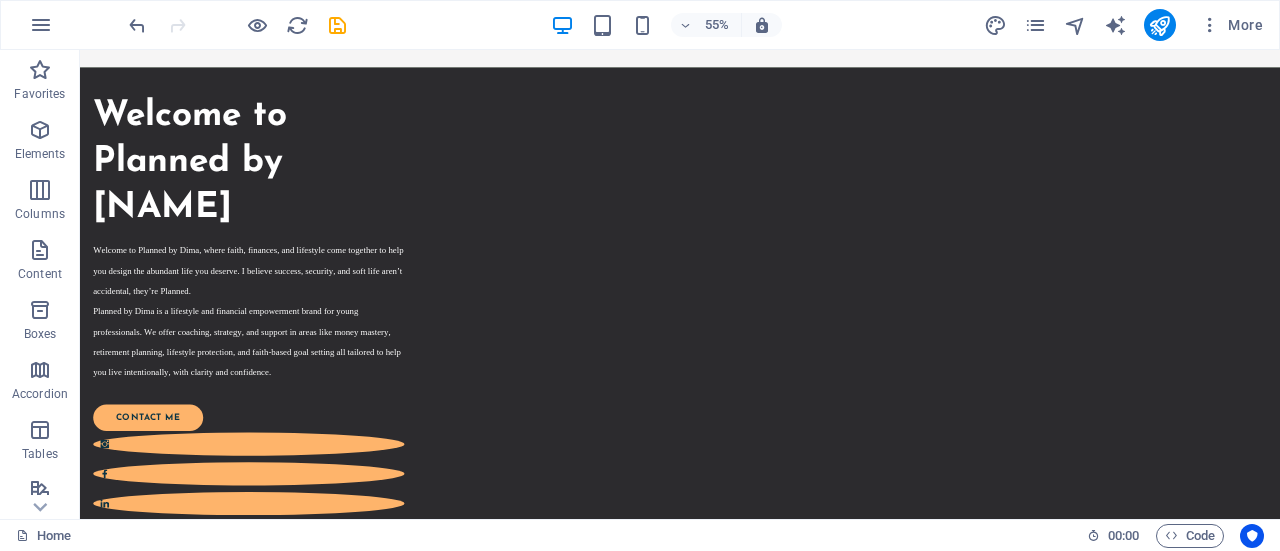 scroll, scrollTop: 122, scrollLeft: 0, axis: vertical 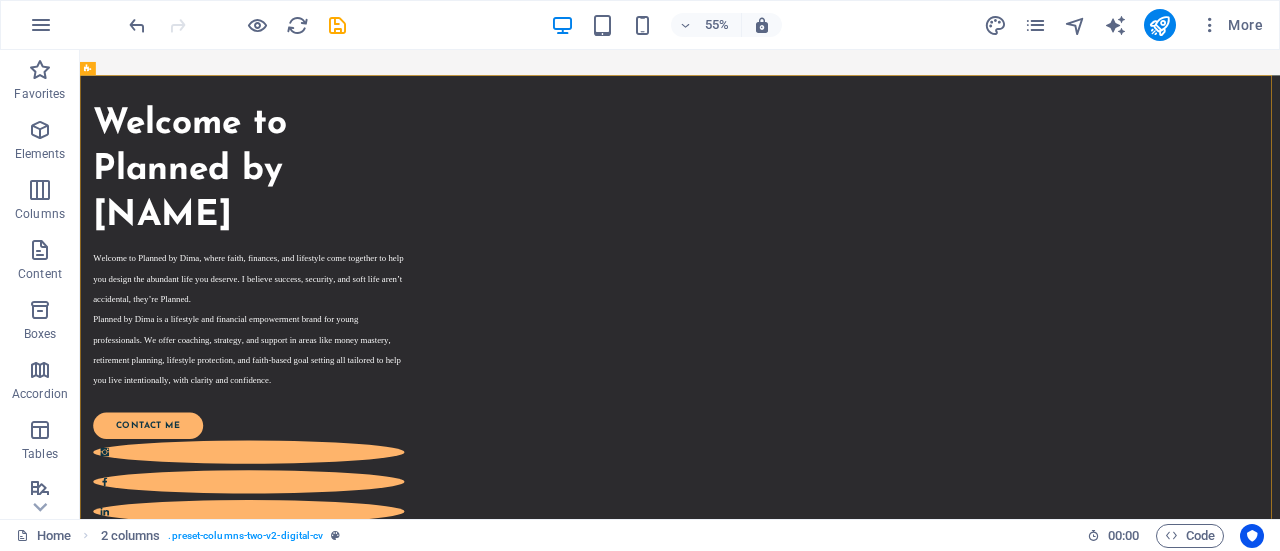 drag, startPoint x: 2166, startPoint y: 453, endPoint x: 2260, endPoint y: 211, distance: 259.6151 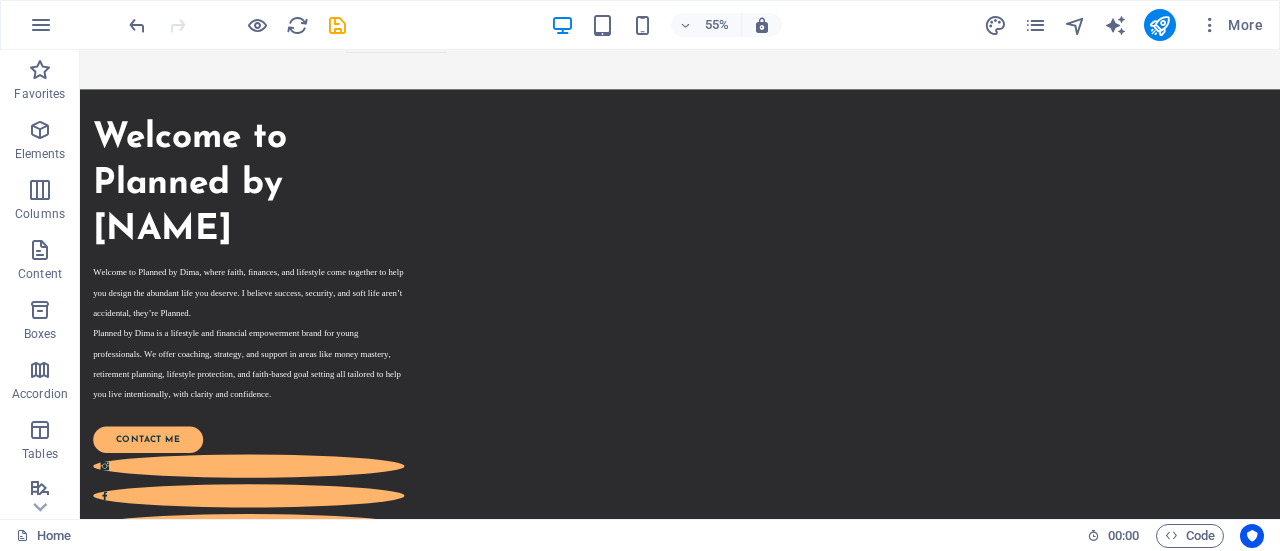 scroll, scrollTop: 0, scrollLeft: 0, axis: both 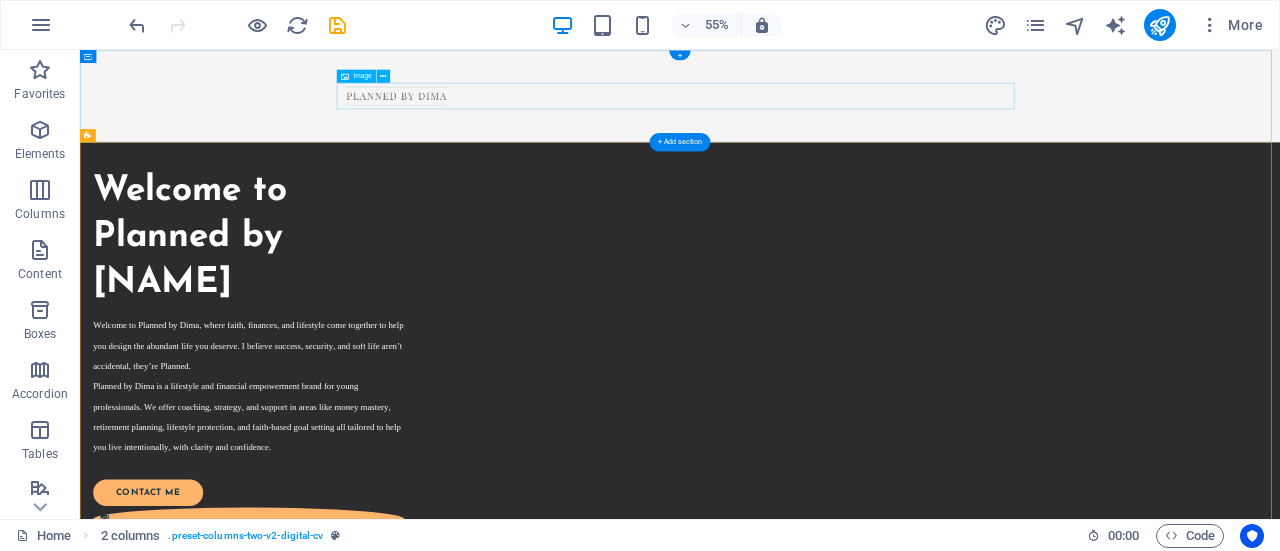 click at bounding box center (1171, 134) 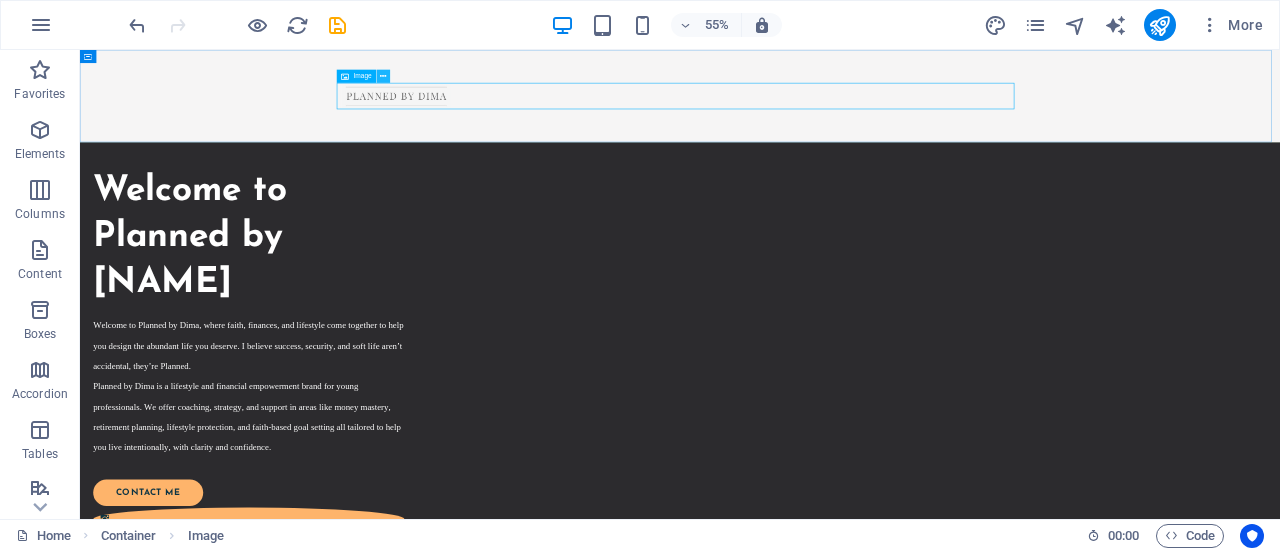 click at bounding box center [383, 77] 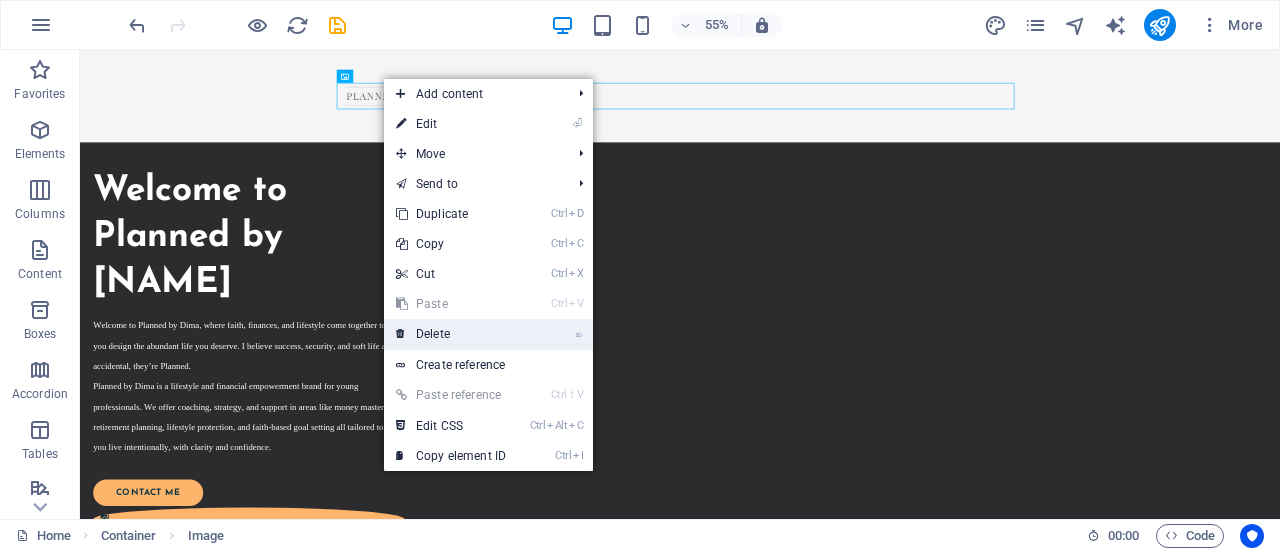 click on "⌦  Delete" at bounding box center [451, 334] 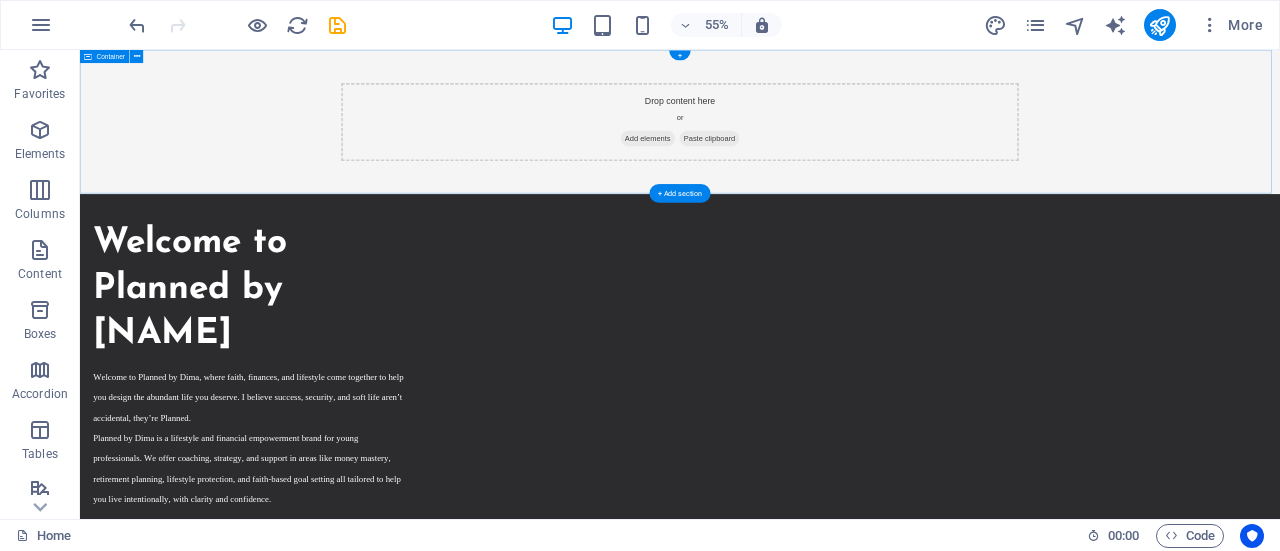 click on "Add elements" at bounding box center [1112, 211] 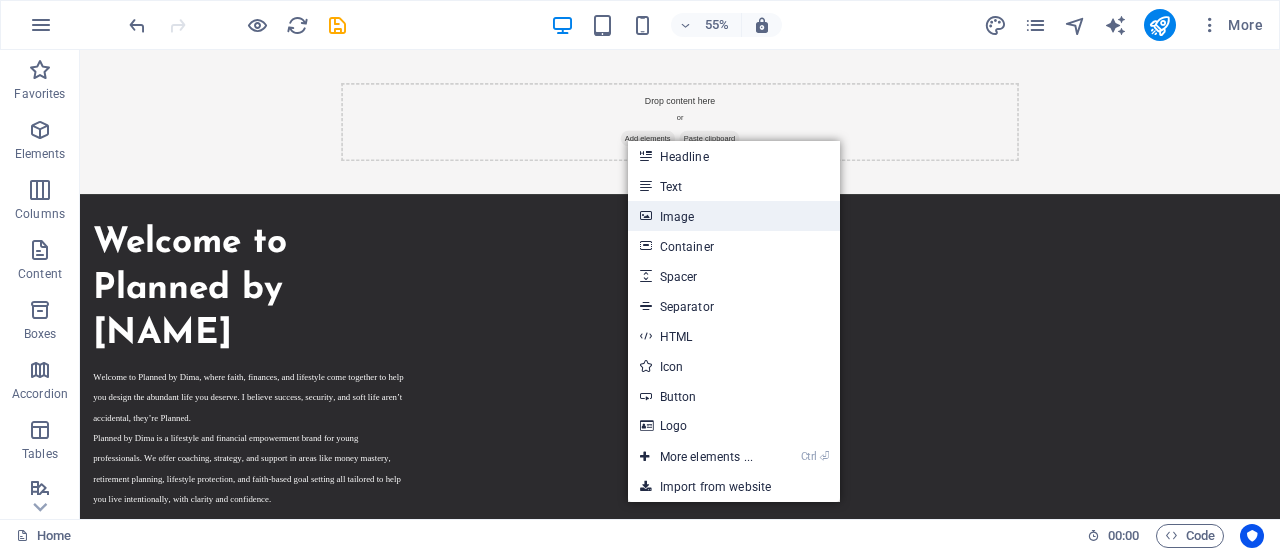 click on "Image" at bounding box center (734, 216) 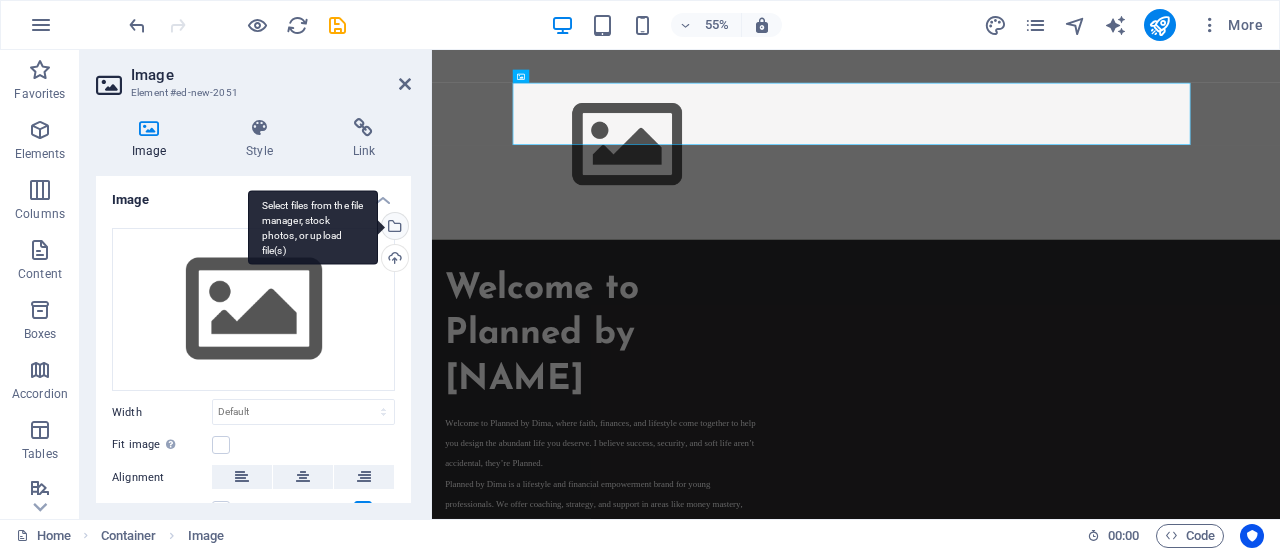 click on "Select files from the file manager, stock photos, or upload file(s)" at bounding box center (393, 228) 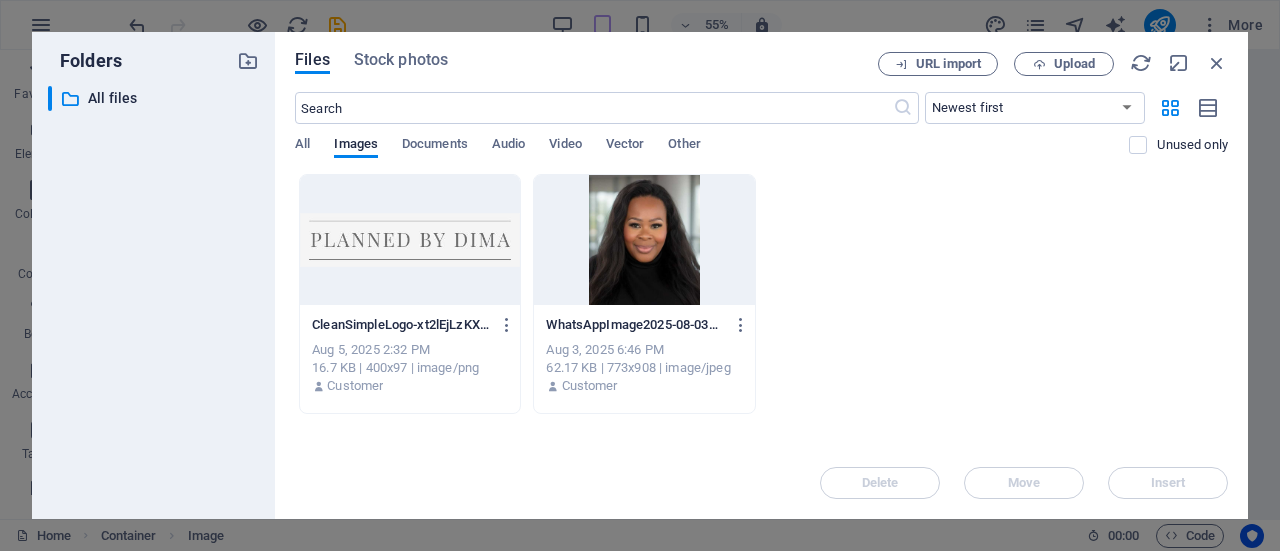 click at bounding box center [410, 240] 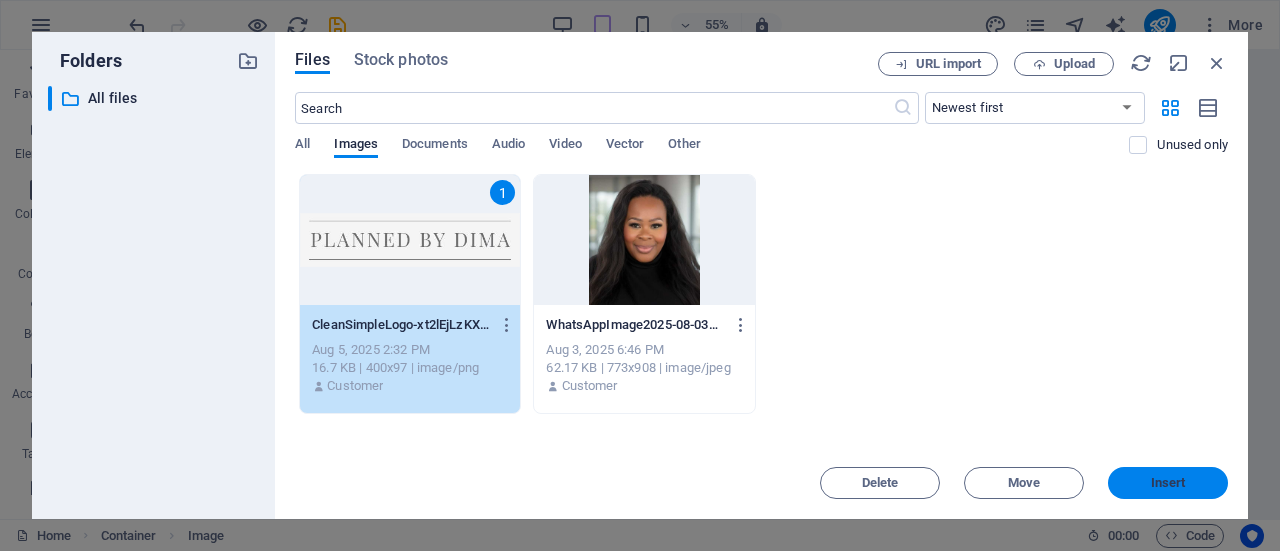 click on "Insert" at bounding box center [1168, 483] 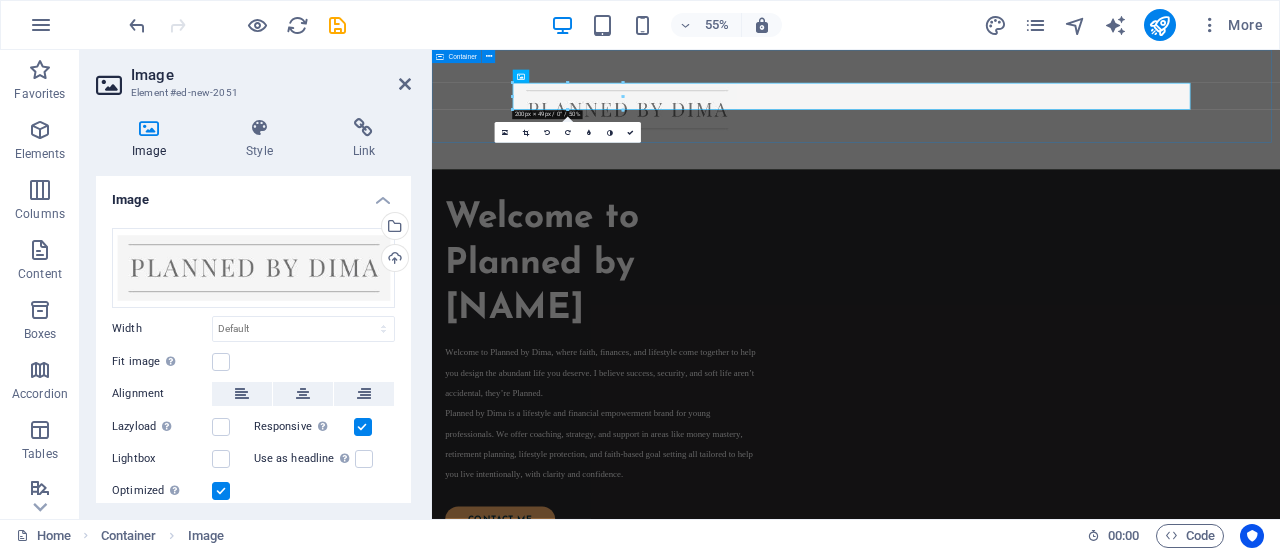 click at bounding box center (1203, 158) 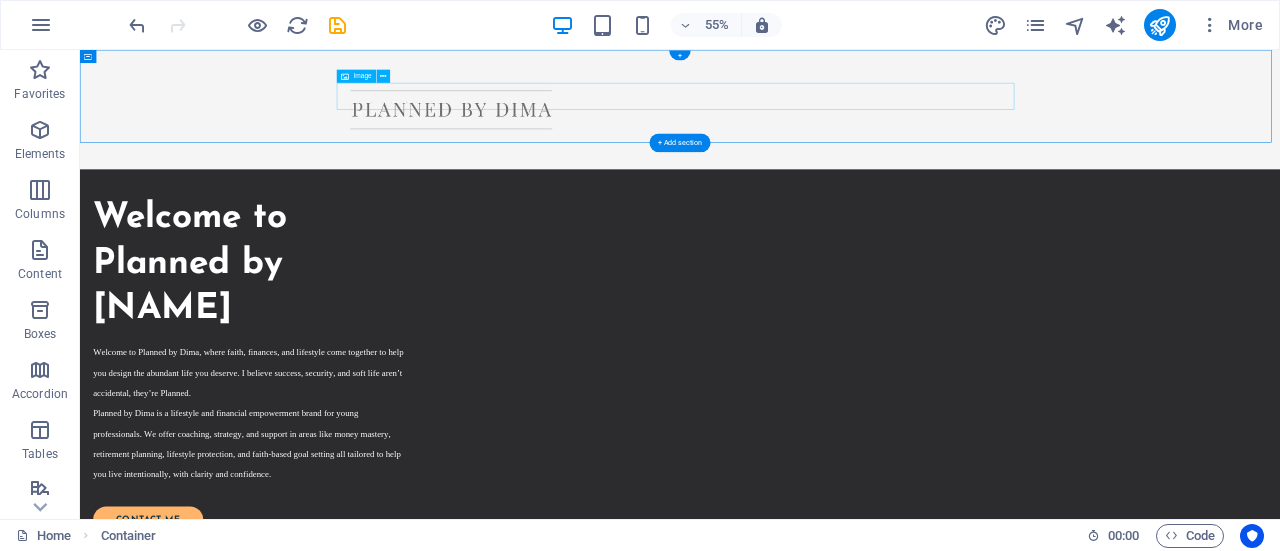 click at bounding box center (1171, 158) 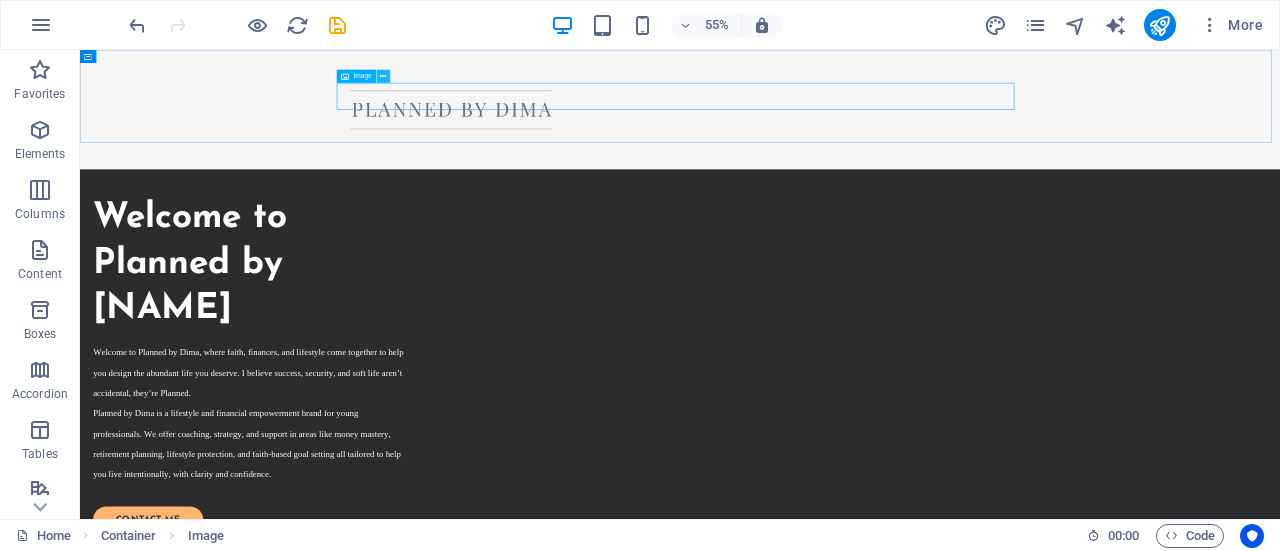 click at bounding box center (383, 76) 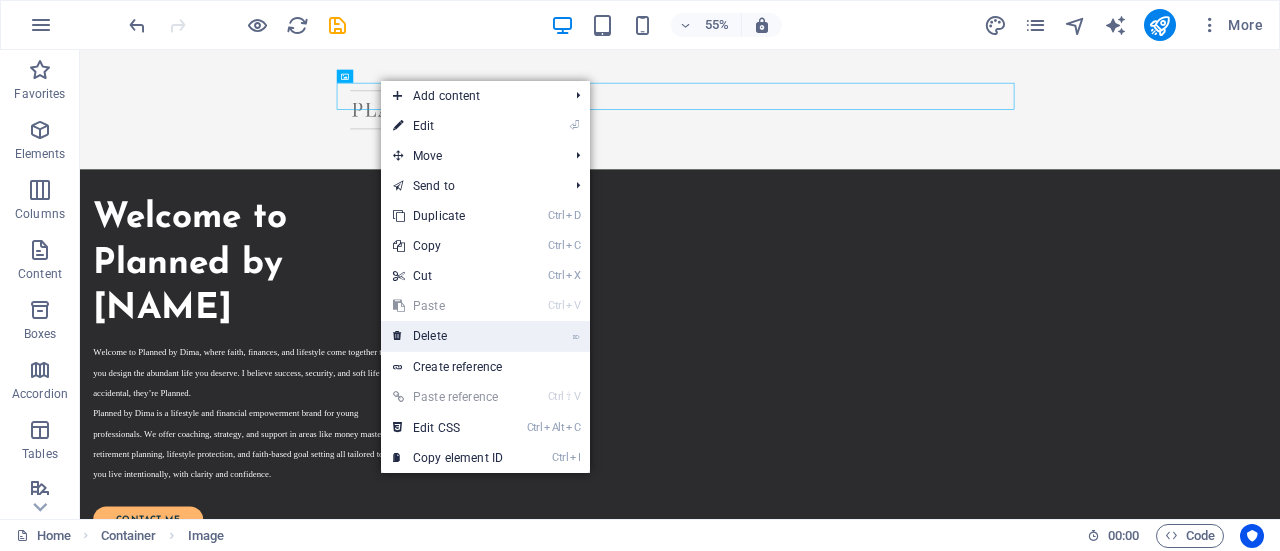 click on "⌦  Delete" at bounding box center (448, 336) 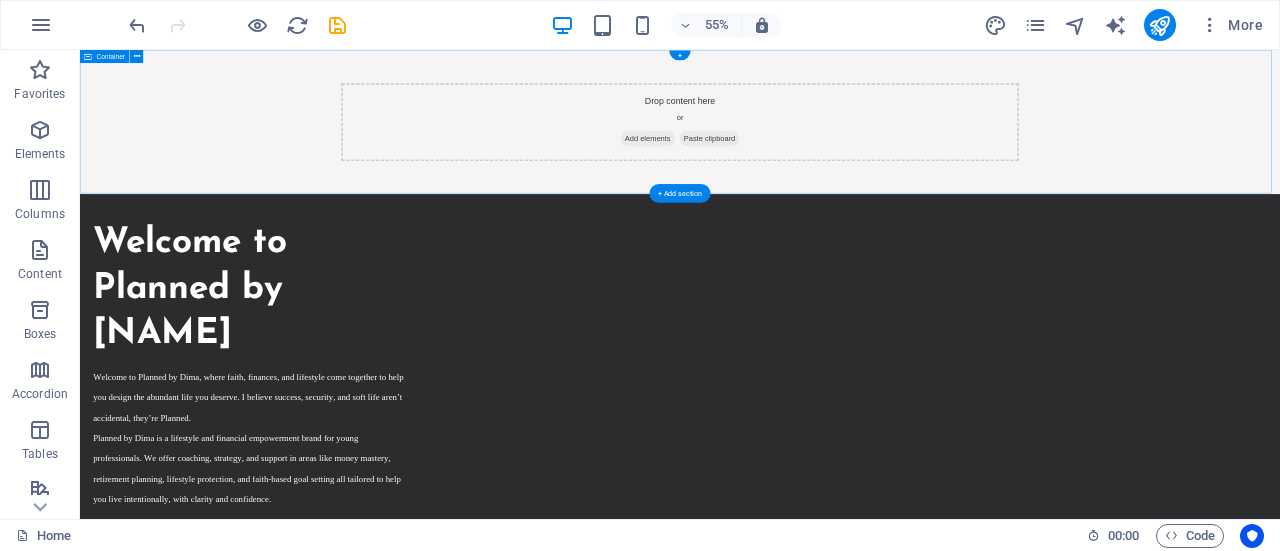 click on "Drop content here or  Add elements  Paste clipboard" at bounding box center [1171, 181] 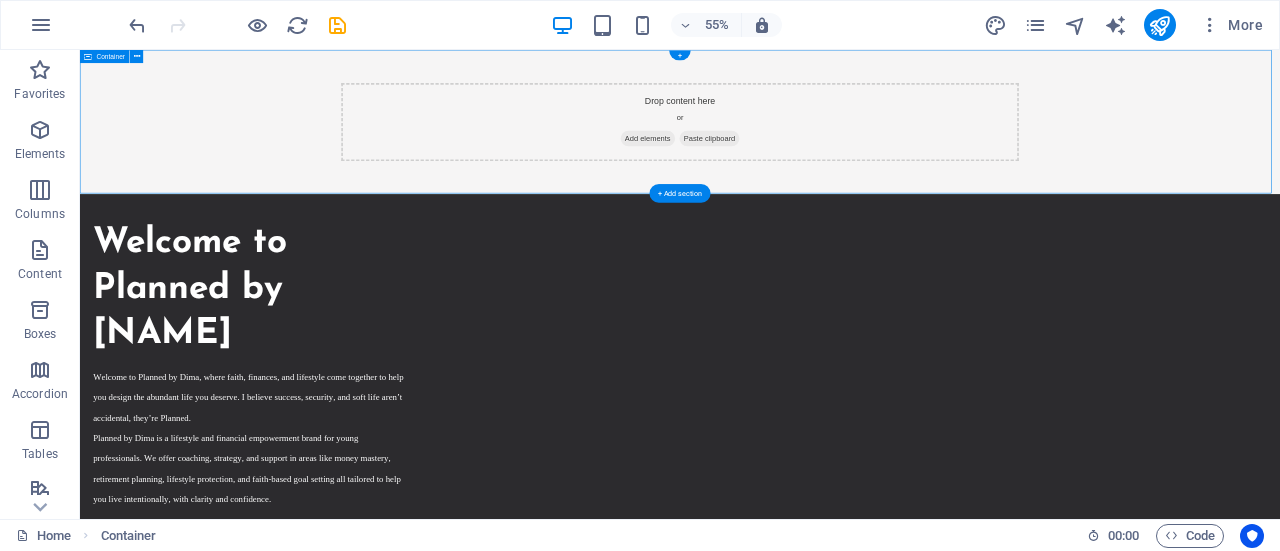 click on "Add elements" at bounding box center [1112, 211] 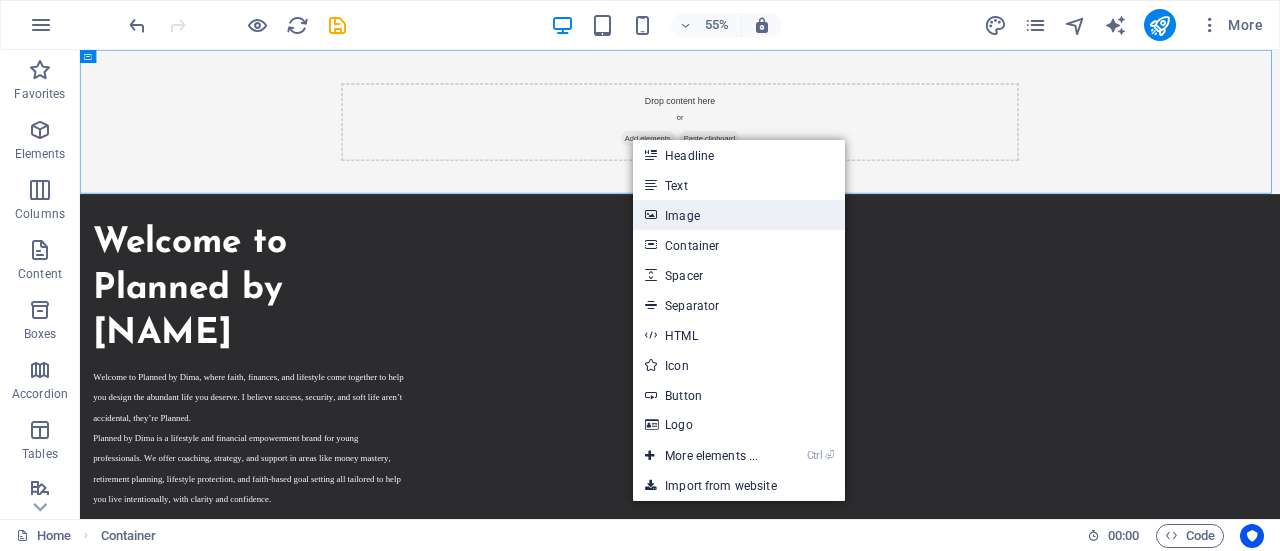 click on "Image" at bounding box center (739, 215) 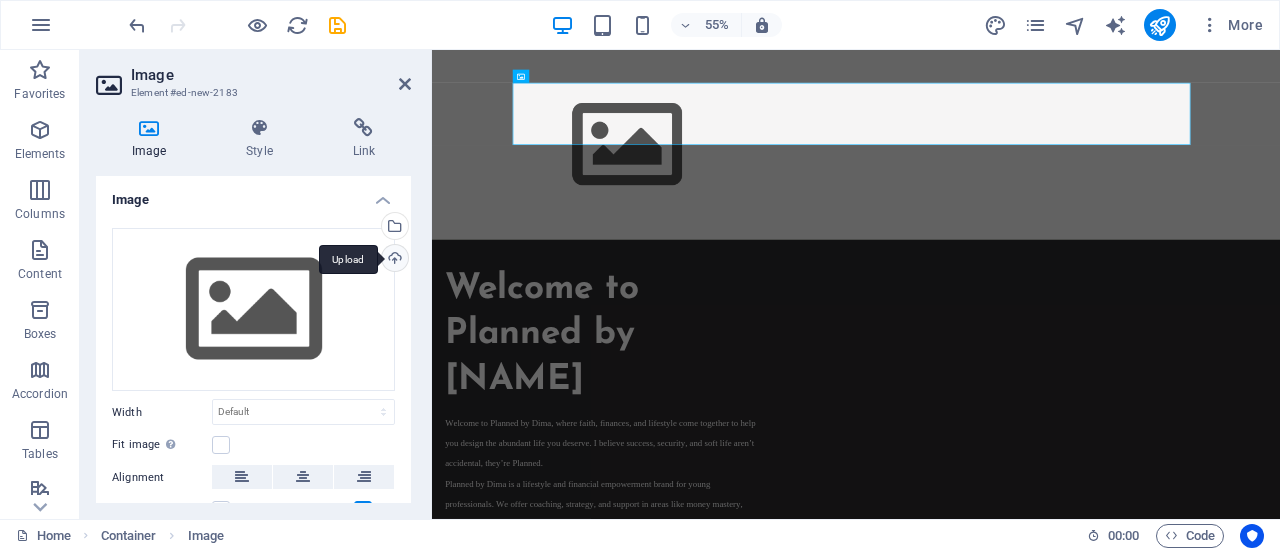 click on "Upload" at bounding box center (393, 260) 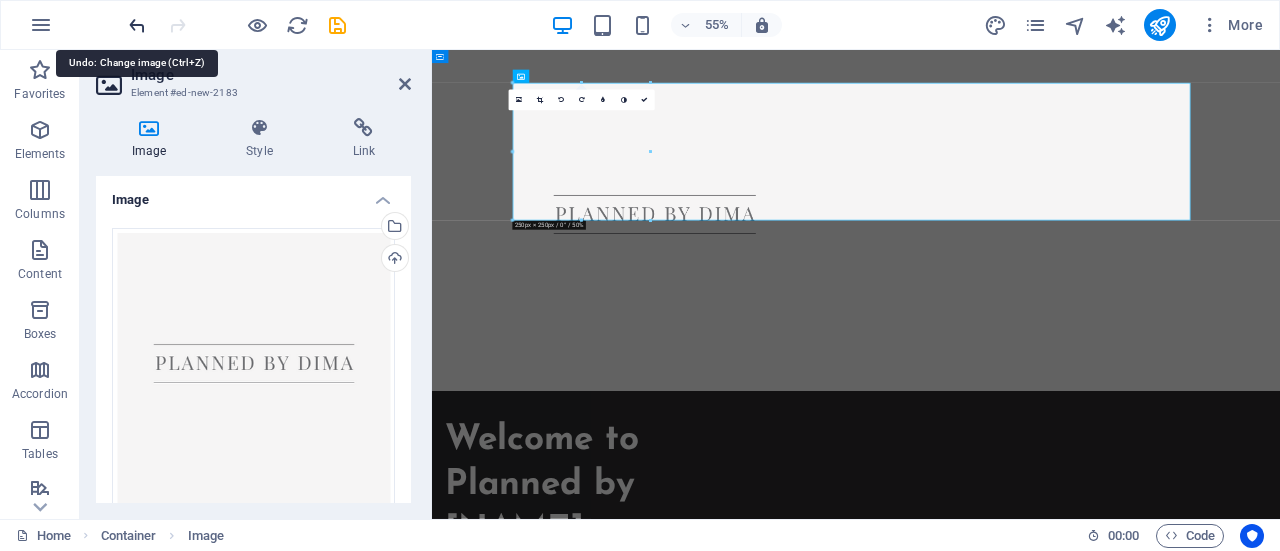 click at bounding box center (137, 25) 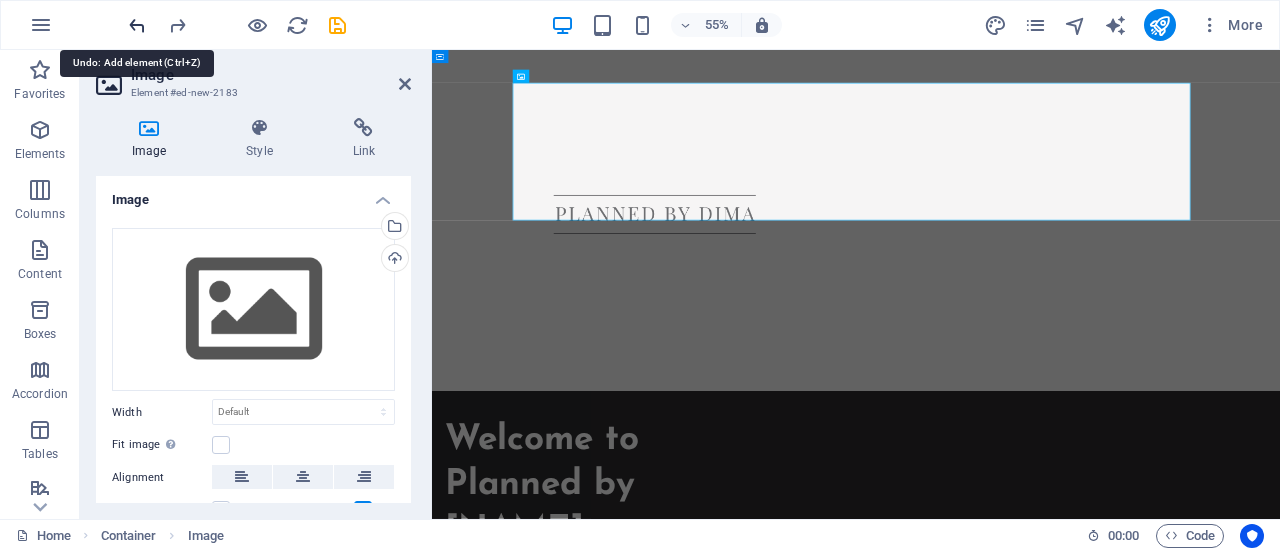 click at bounding box center (137, 25) 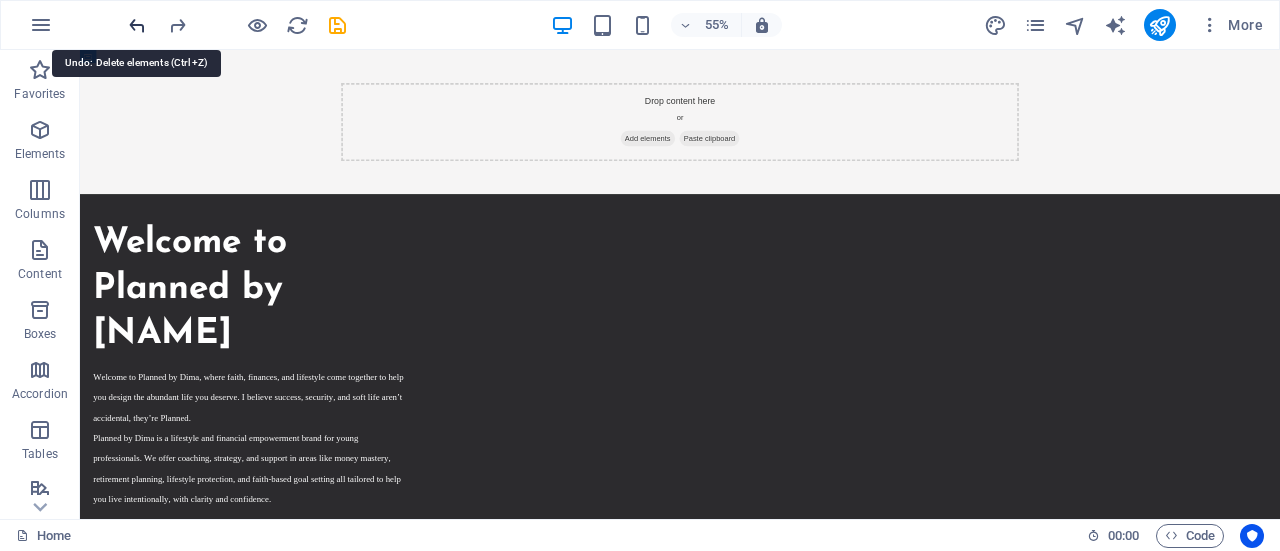 click at bounding box center (137, 25) 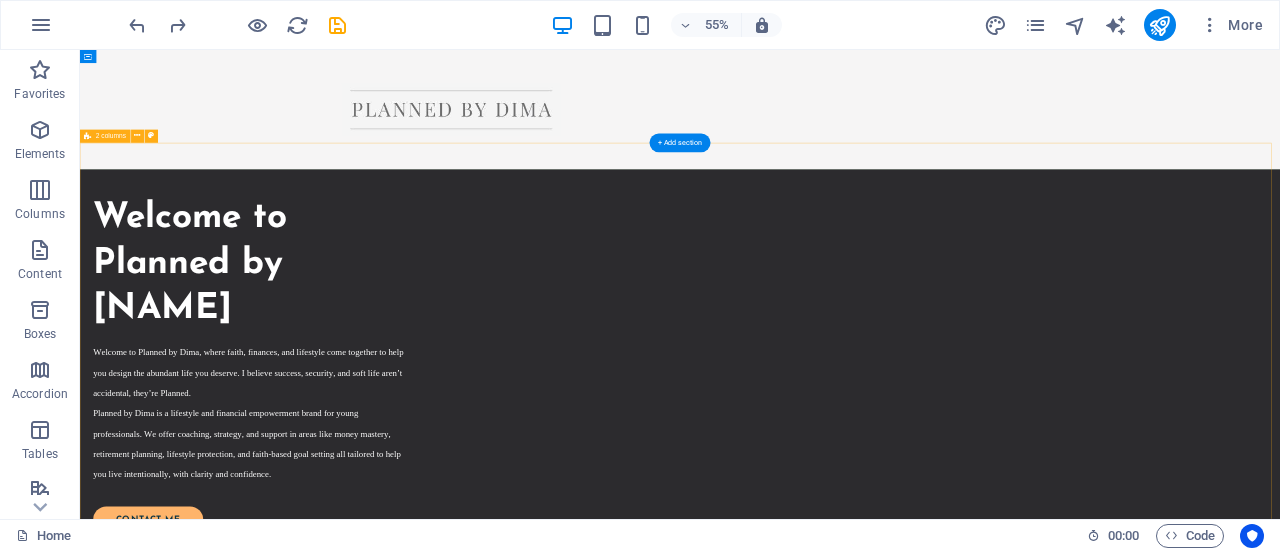click on "Welcome to Planned by Dima Welcome to Planned by Dima, where faith, finances, and lifestyle come together to help you design the abundant life you deserve. I believe success, security, and soft life aren’t accidental, they’re Planned. Planned by Dima is a lifestyle and financial empowerment brand for young professionals. We offer coaching, strategy, and support in areas like money mastery, retirement planning, lifestyle protection, and faith-based goal setting all tailored to help you live intentionally, with clarity and confidence. contact me" at bounding box center (1171, 2072) 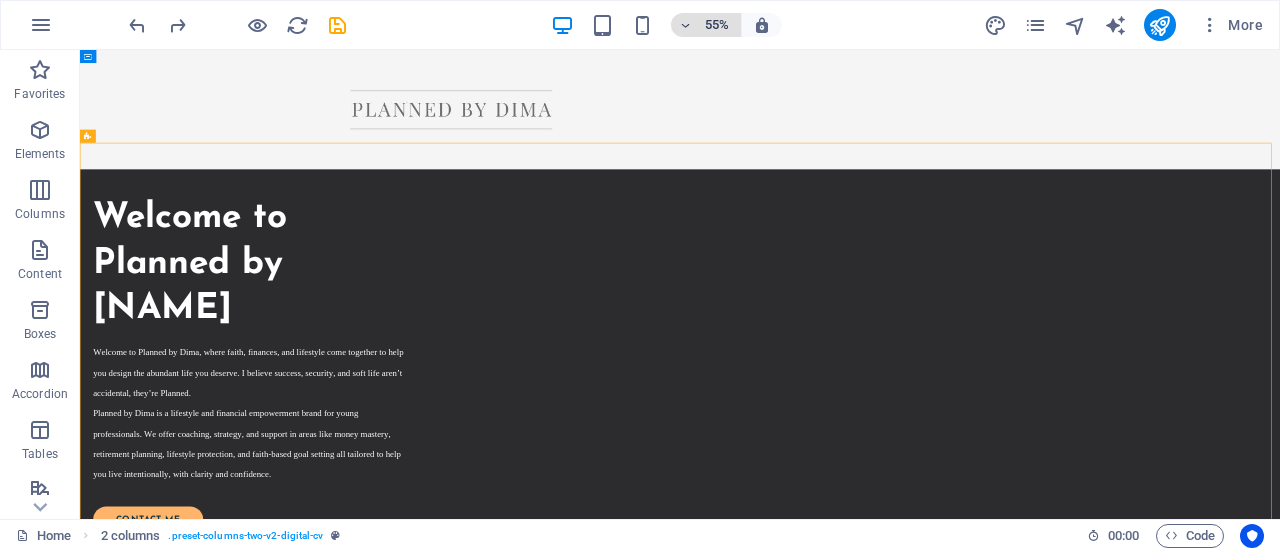click on "55%" at bounding box center (706, 25) 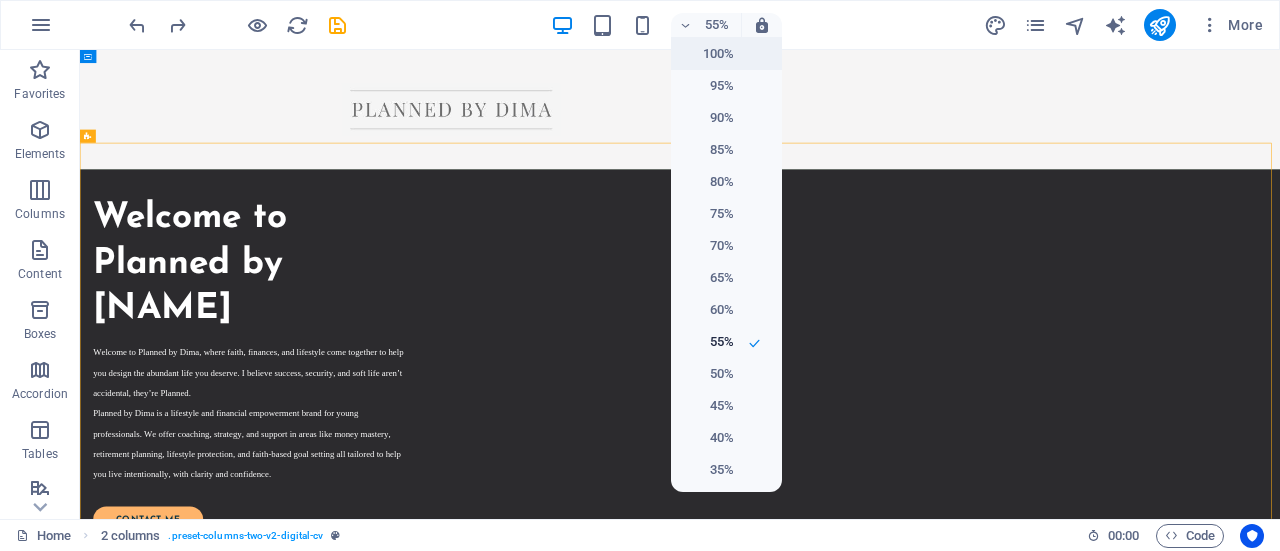 click on "100%" at bounding box center (708, 54) 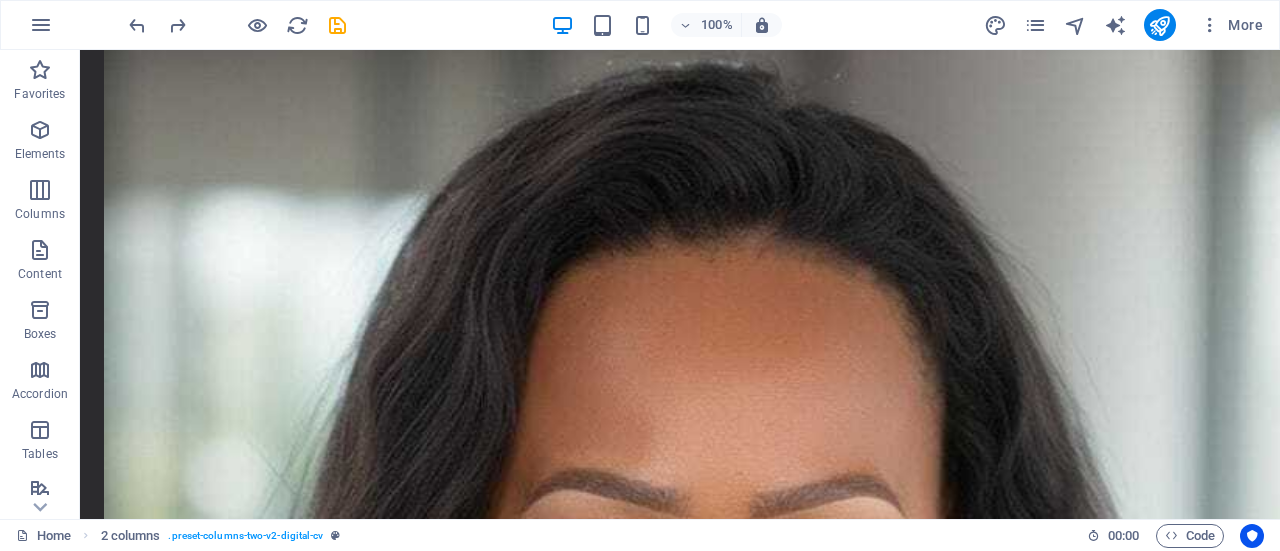 scroll, scrollTop: 1132, scrollLeft: 0, axis: vertical 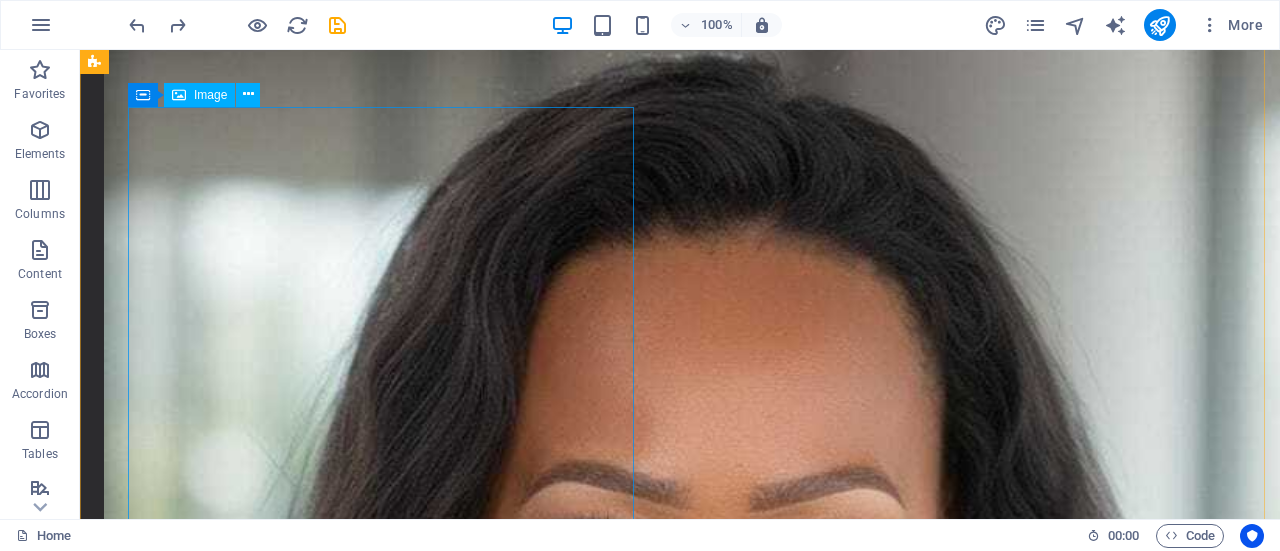 click at bounding box center (385, 2004) 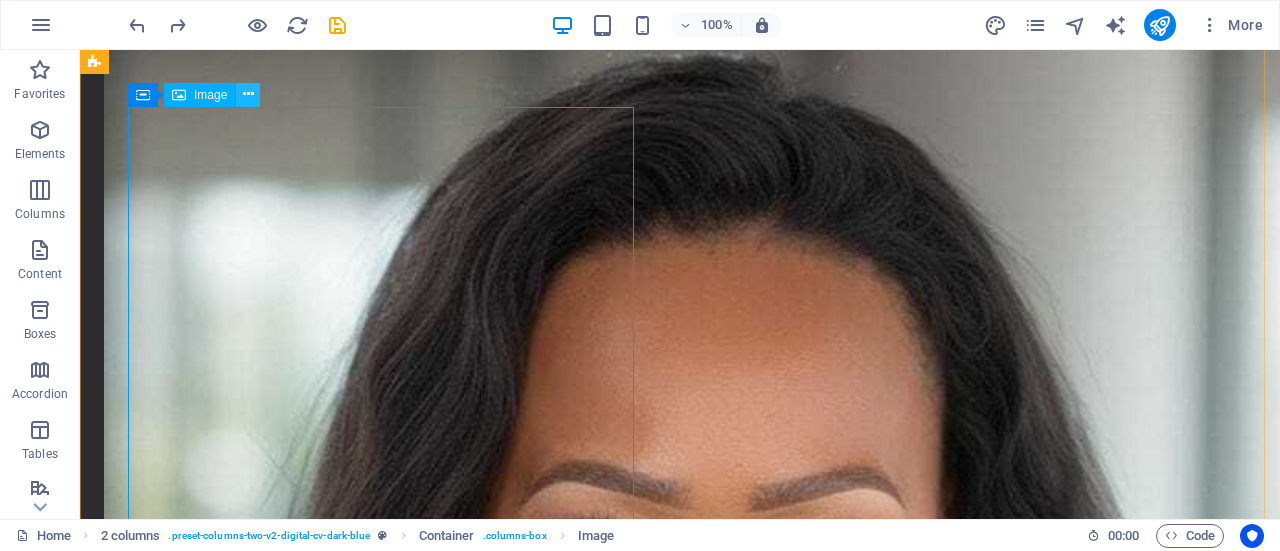 click at bounding box center (248, 94) 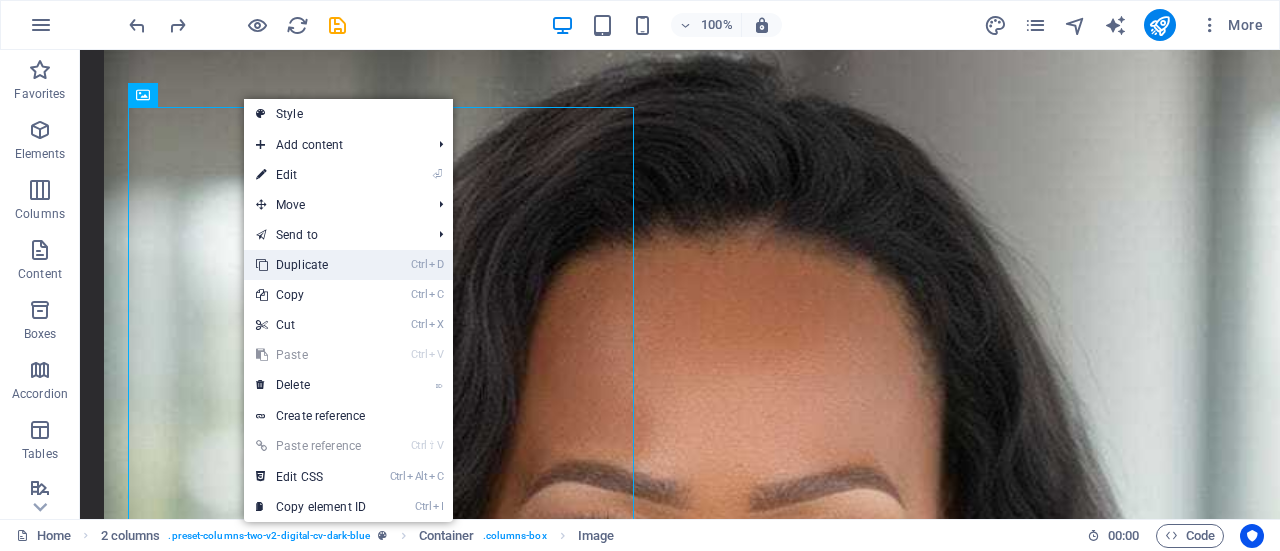 click on "Ctrl D  Duplicate" at bounding box center [311, 265] 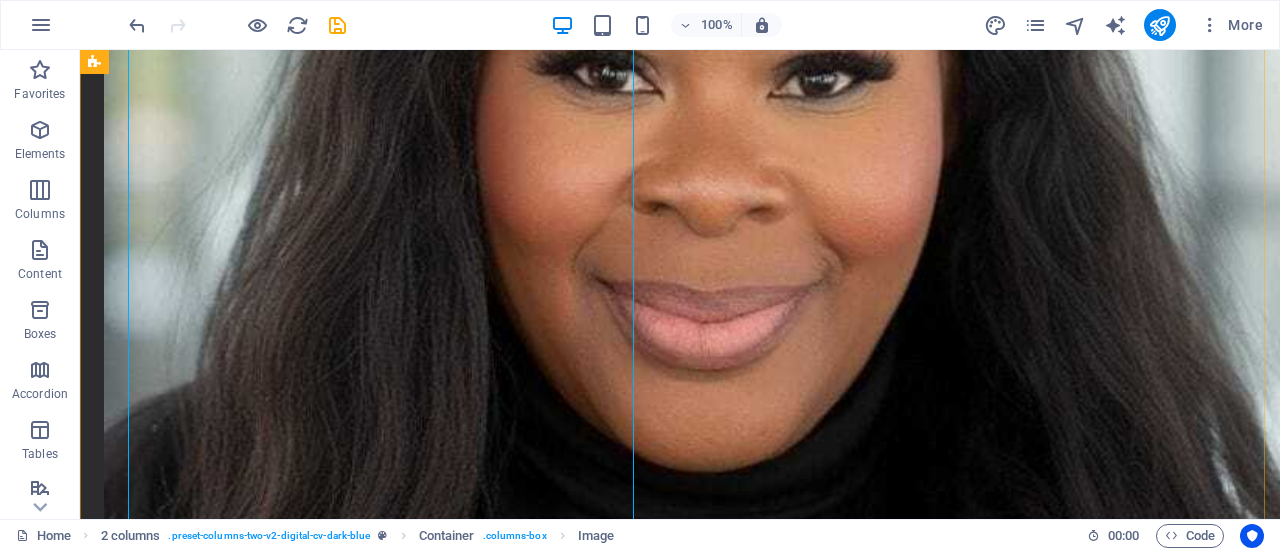 scroll, scrollTop: 1690, scrollLeft: 0, axis: vertical 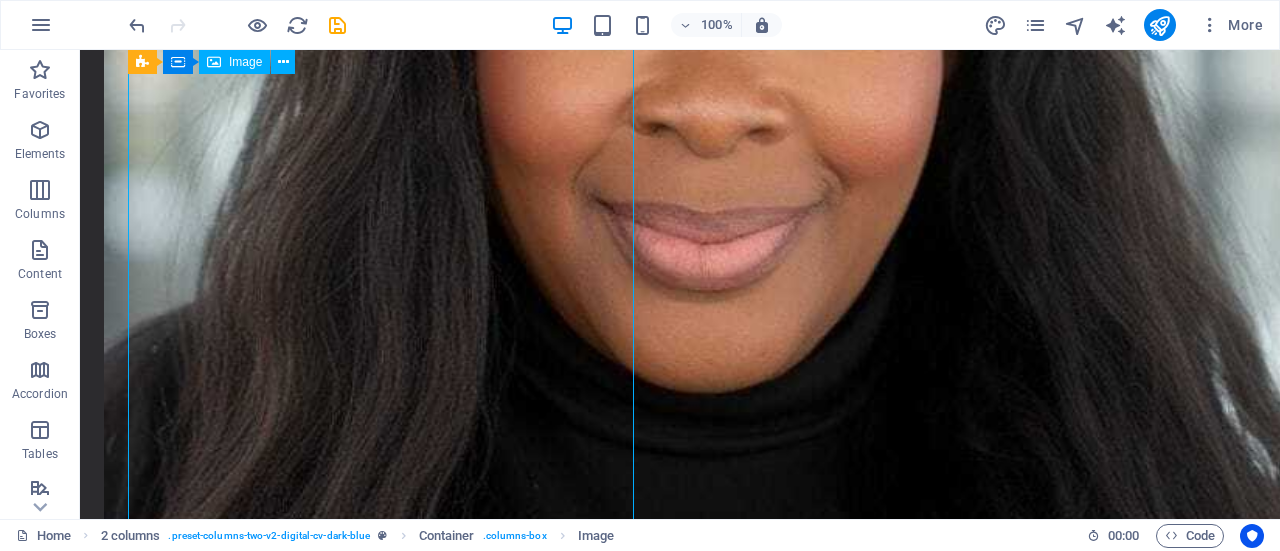drag, startPoint x: 349, startPoint y: 279, endPoint x: 393, endPoint y: 404, distance: 132.51793 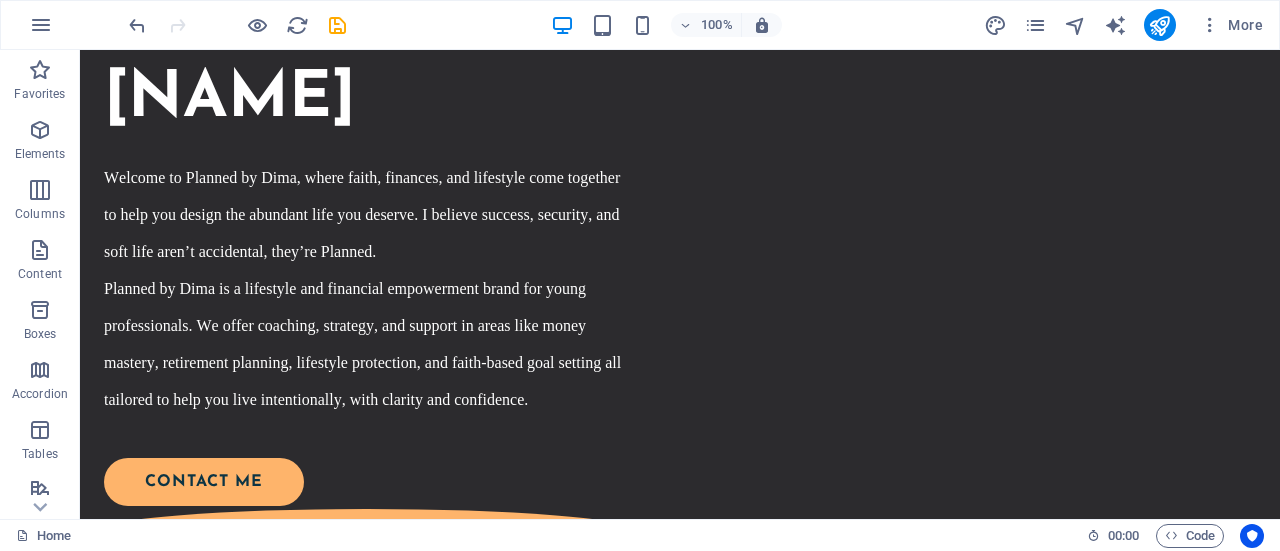 scroll, scrollTop: 415, scrollLeft: 0, axis: vertical 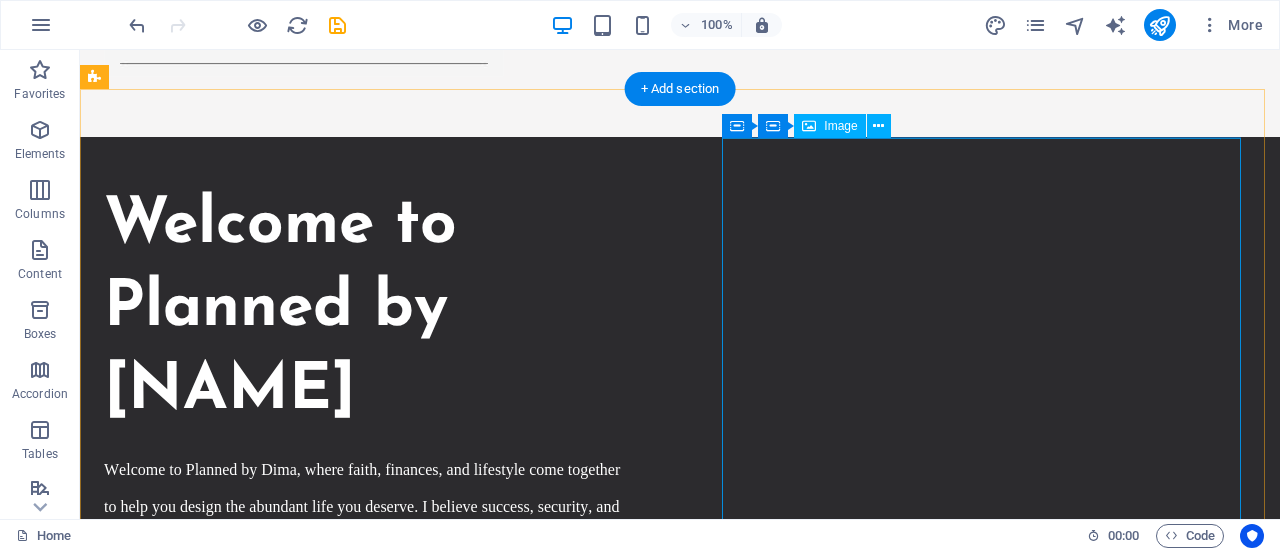 click at bounding box center (367, 1709) 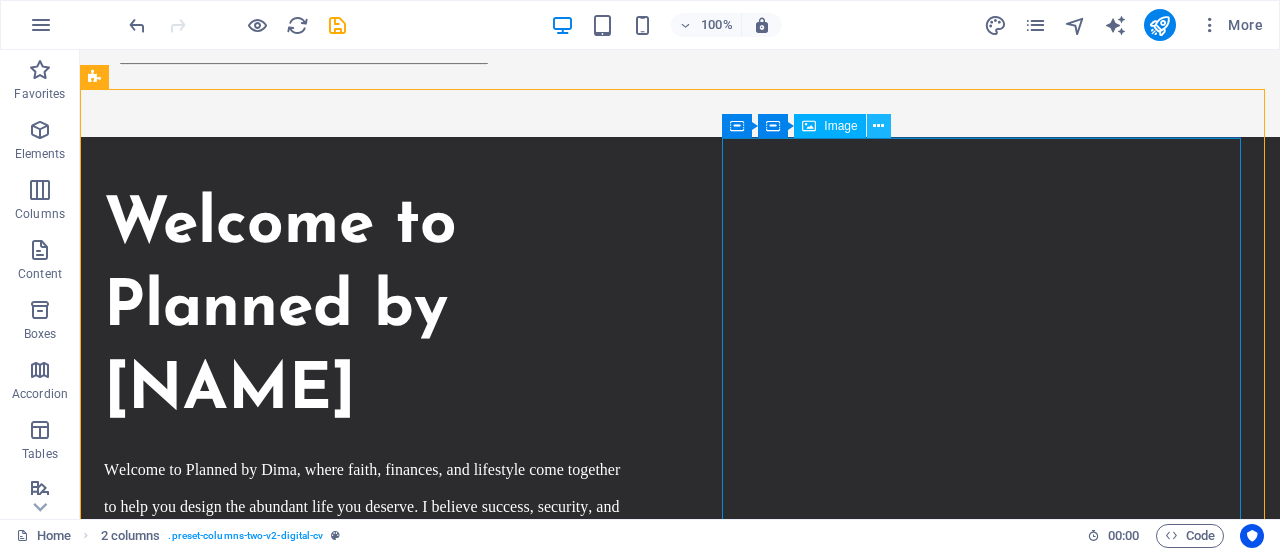 click at bounding box center (878, 126) 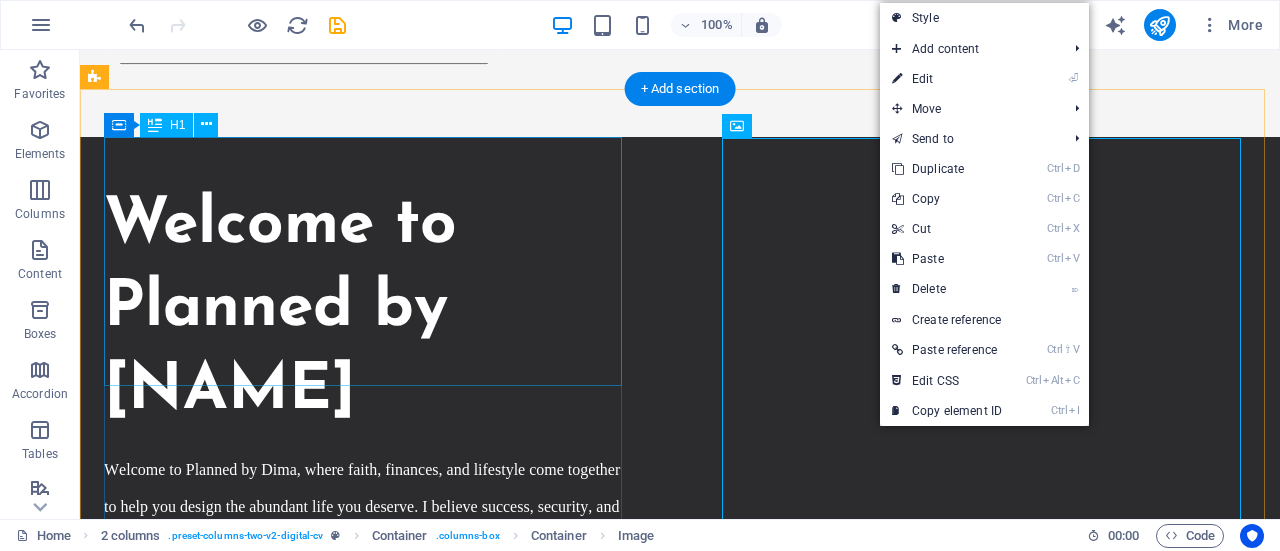 click on "Welcome to Planned by Dima" at bounding box center [367, 310] 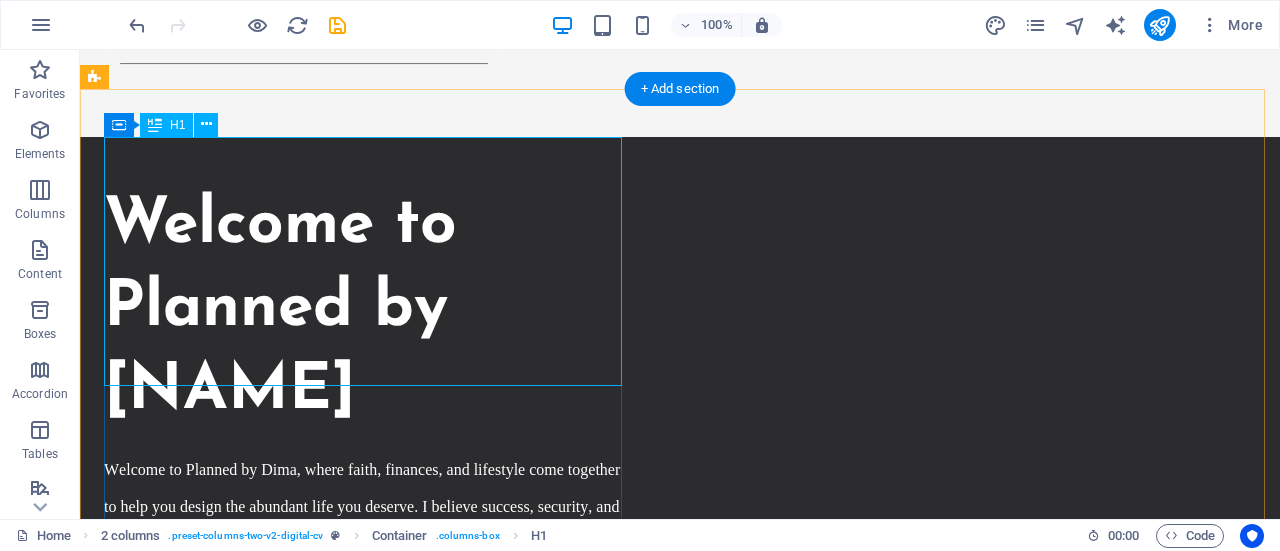 click on "Welcome to Planned by Dima" at bounding box center (367, 310) 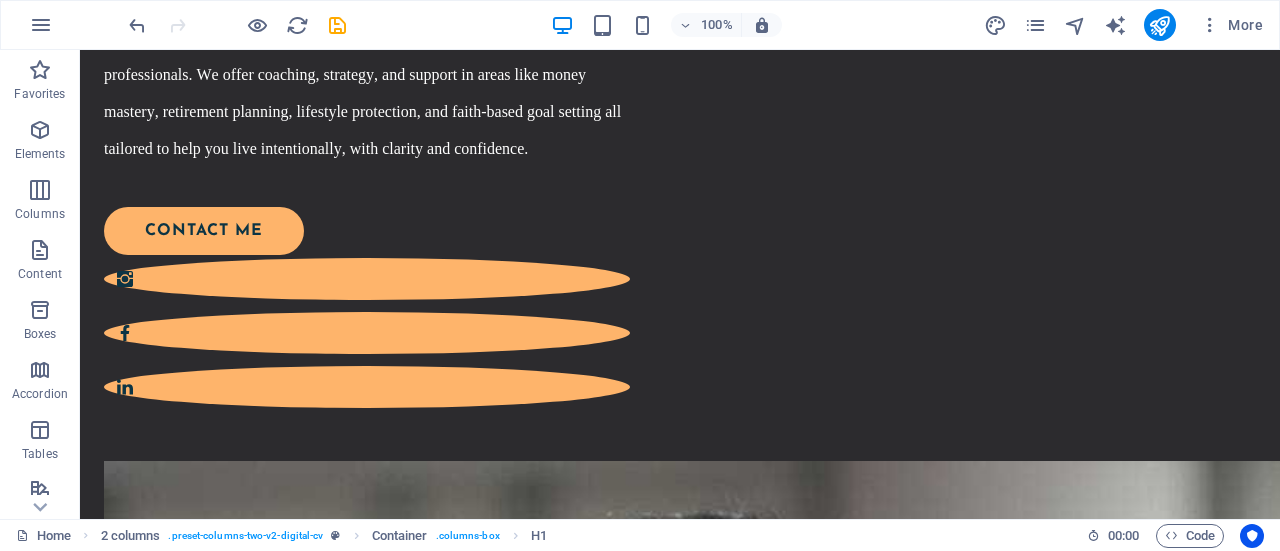 scroll, scrollTop: 666, scrollLeft: 0, axis: vertical 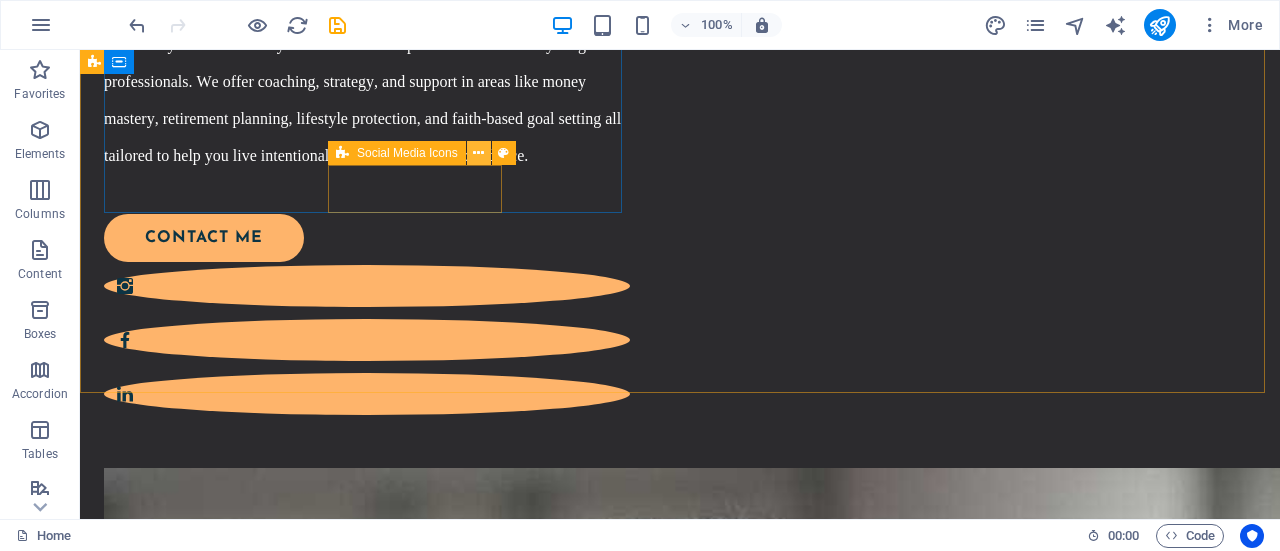 click at bounding box center (478, 153) 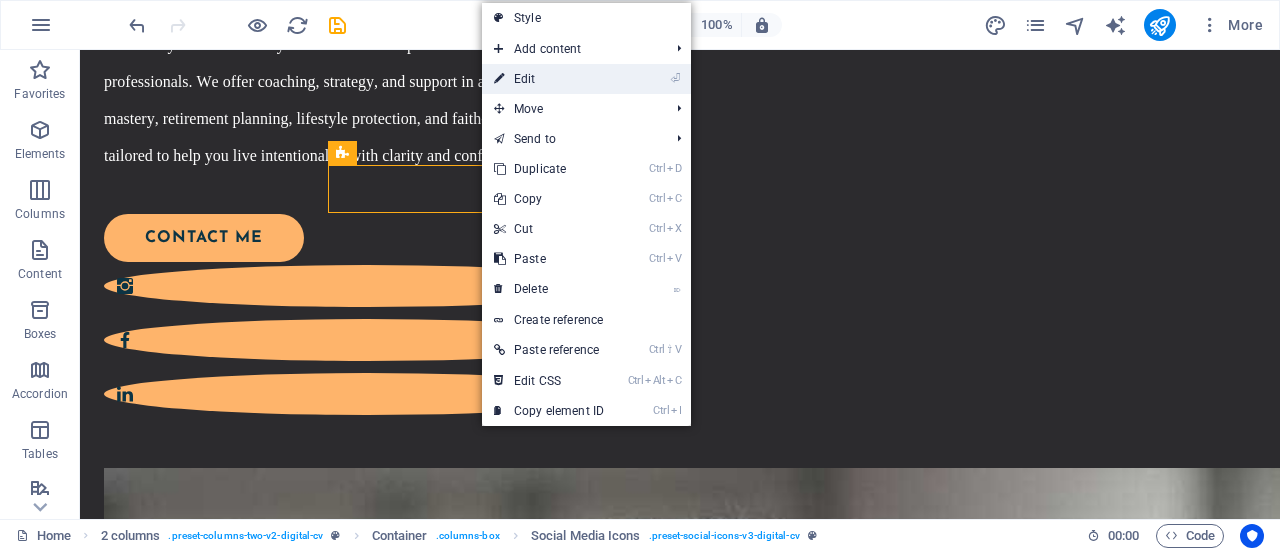 click on "⏎  Edit" at bounding box center [549, 79] 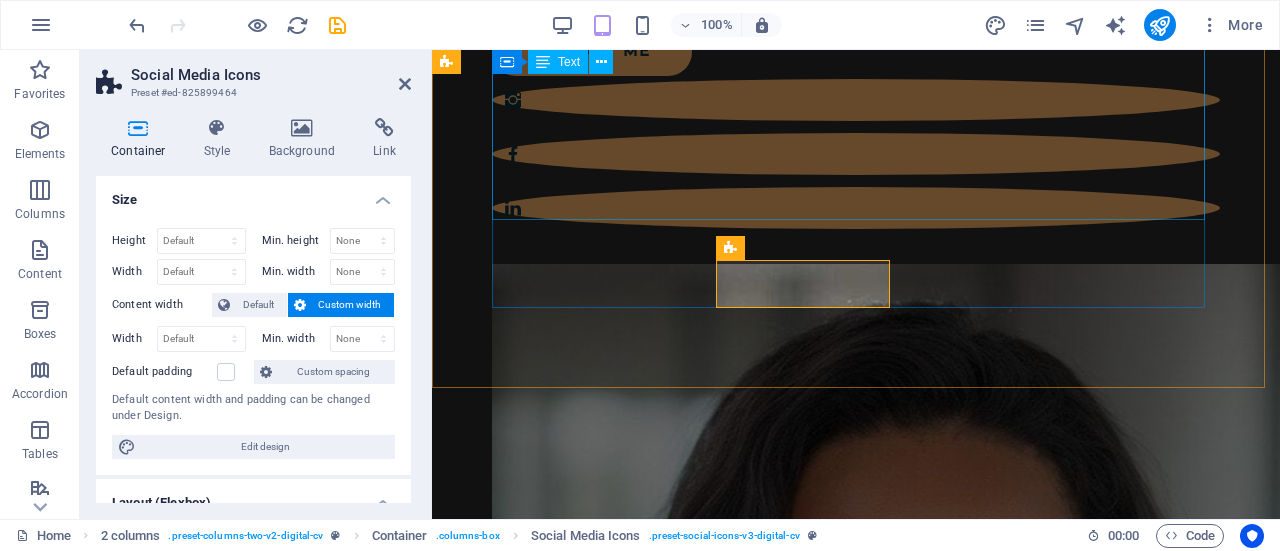 scroll, scrollTop: 1286, scrollLeft: 0, axis: vertical 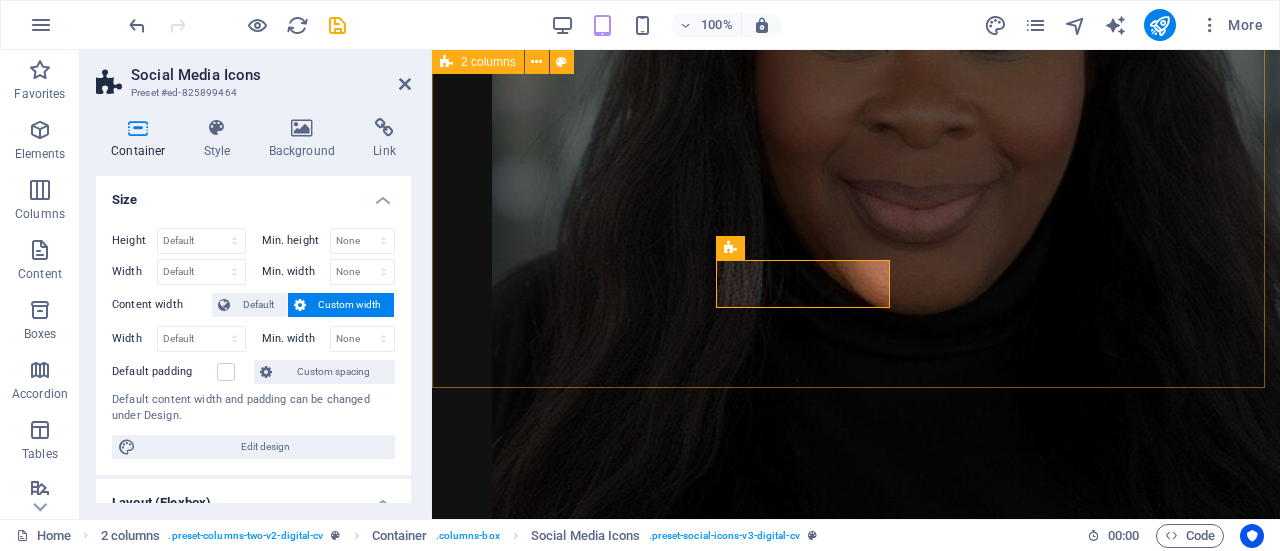 click on "Welcome to Planned by Dima Welcome to Planned by Dima, where faith, finances, and lifestyle come together to help you design the abundant life you deserve. I believe success, security, and soft life aren’t accidental, they’re Planned. Planned by Dima is a lifestyle and financial empowerment brand for young professionals. We offer coaching, strategy, and support in areas like money mastery, retirement planning, lifestyle protection, and faith-based goal setting all tailored to help you live intentionally, with clarity and confidence. contact me" at bounding box center [856, -160] 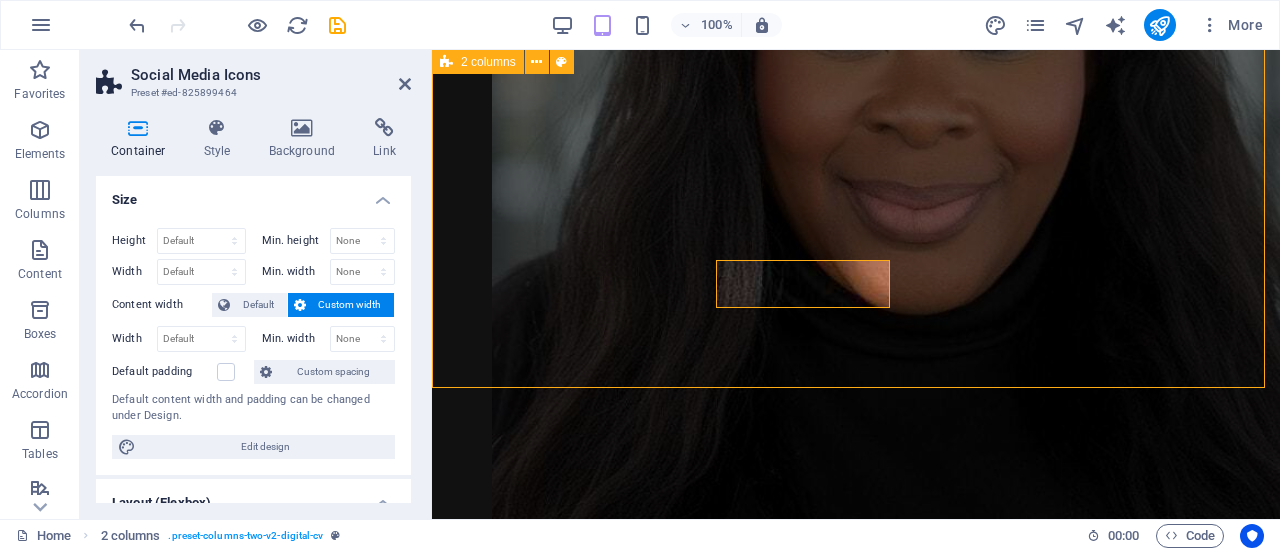 scroll, scrollTop: 354, scrollLeft: 0, axis: vertical 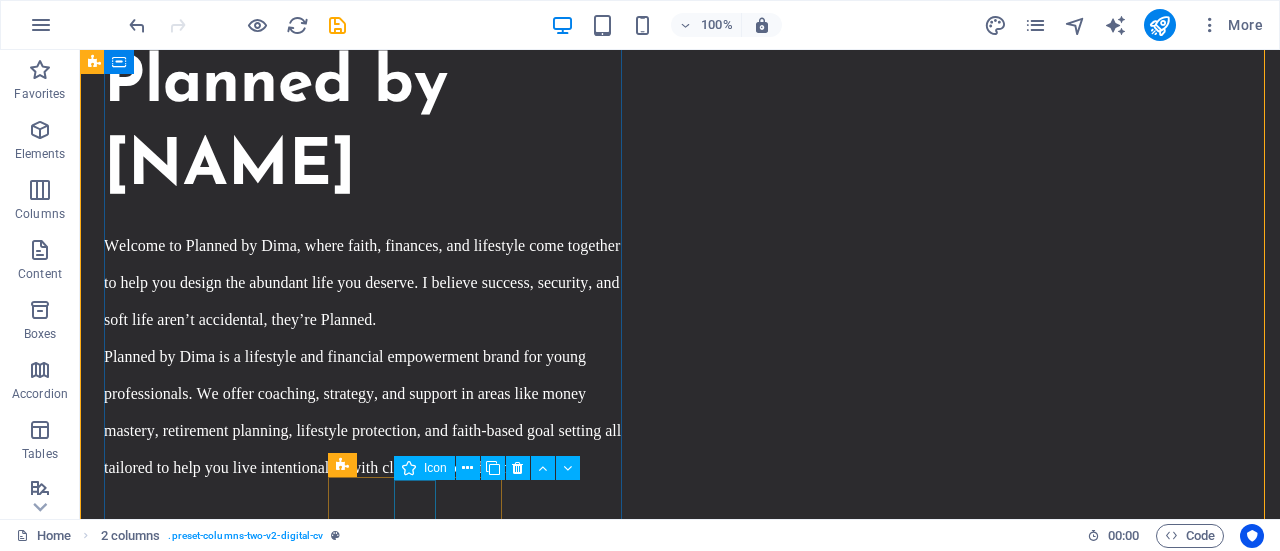 click at bounding box center [367, 652] 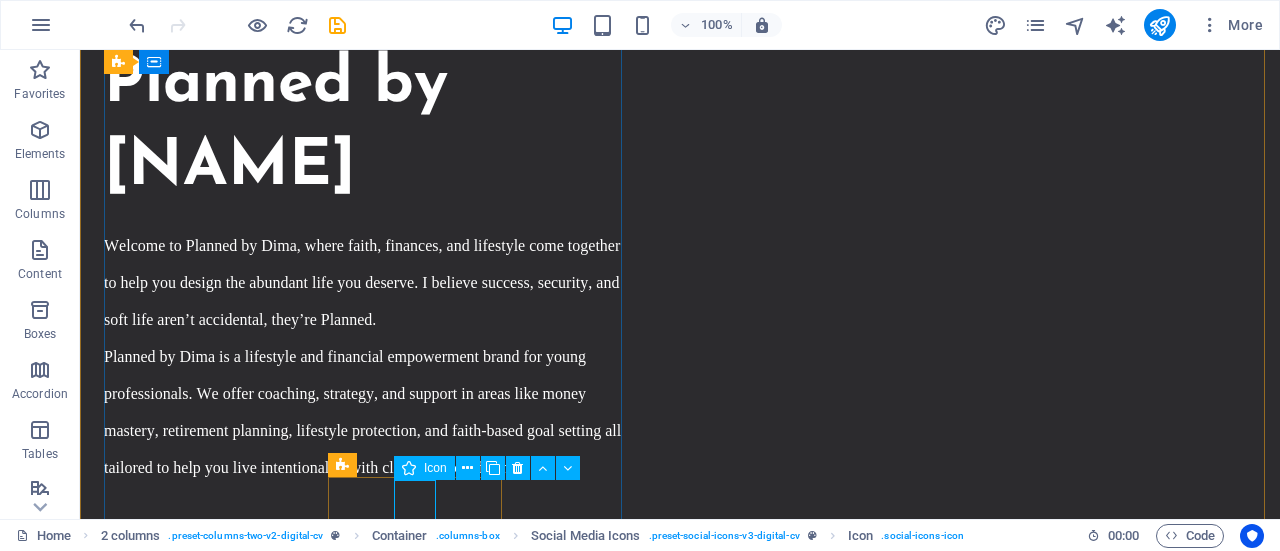 click at bounding box center (367, 652) 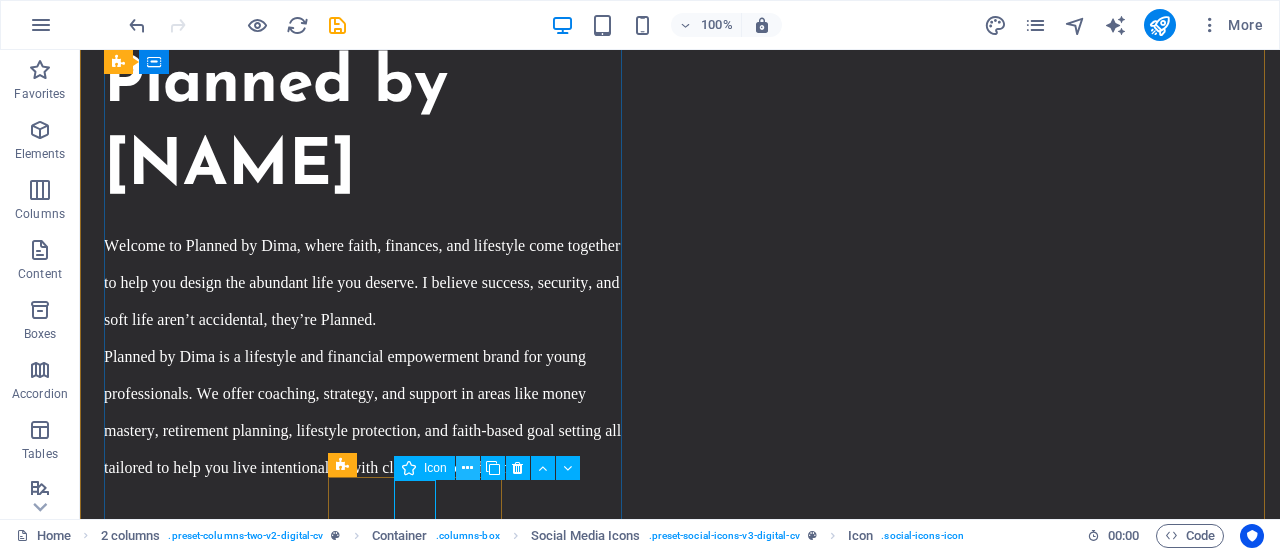 click at bounding box center (467, 468) 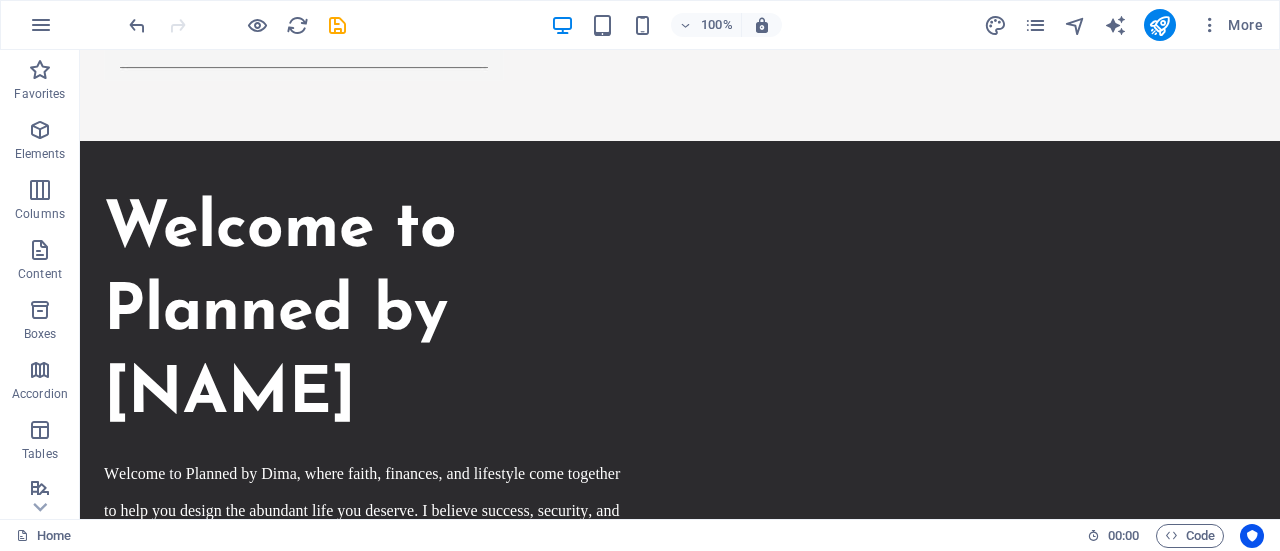 scroll, scrollTop: 114, scrollLeft: 0, axis: vertical 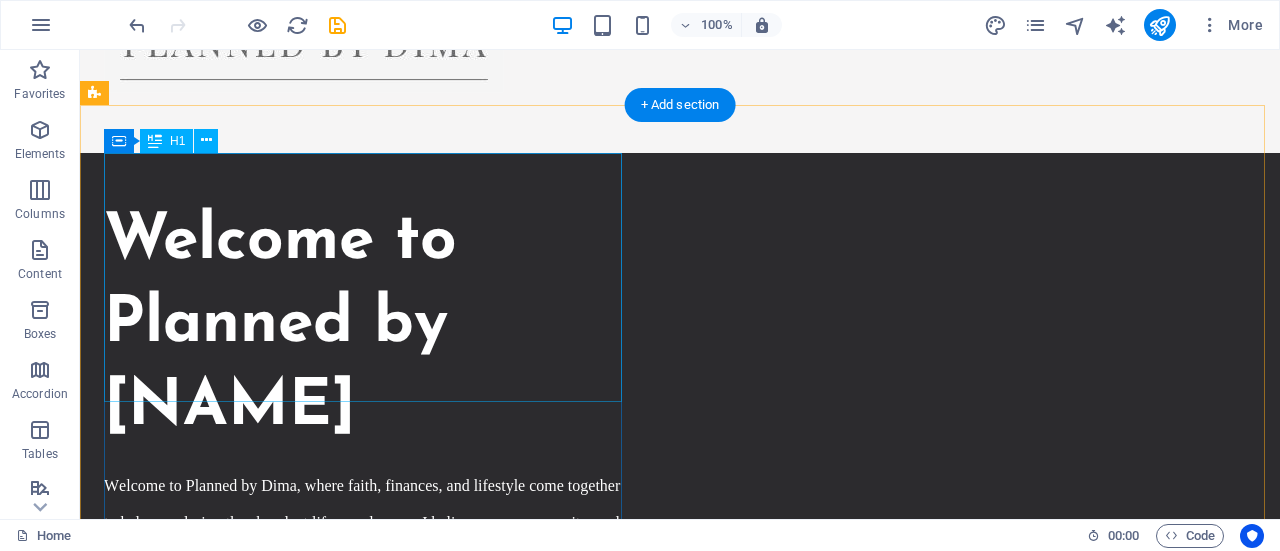drag, startPoint x: 1274, startPoint y: 101, endPoint x: 570, endPoint y: 318, distance: 736.6851 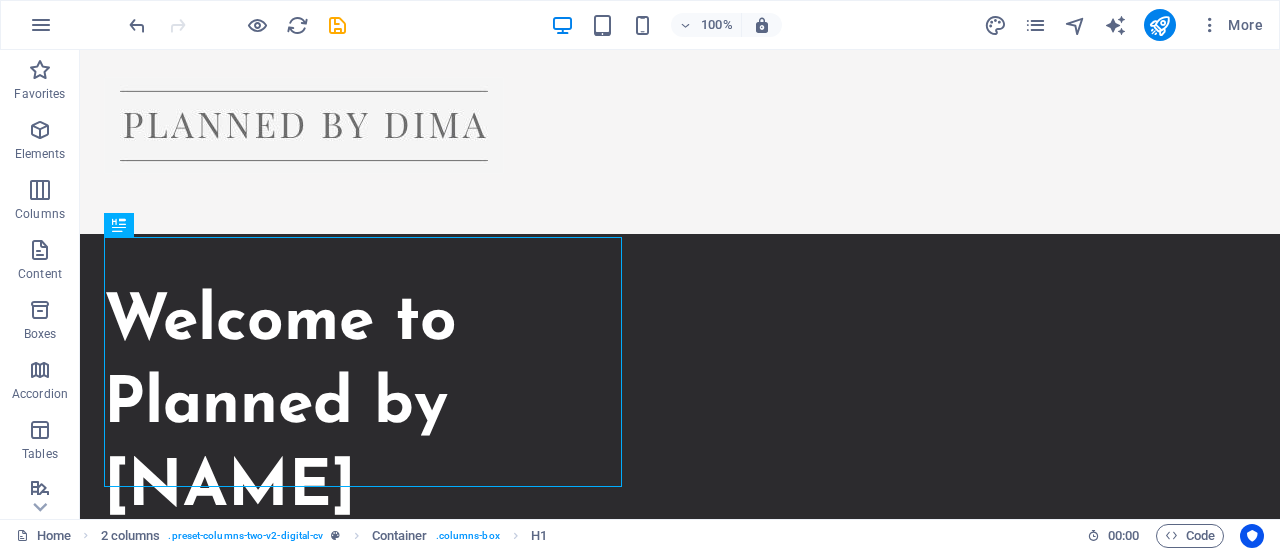 scroll, scrollTop: 16, scrollLeft: 0, axis: vertical 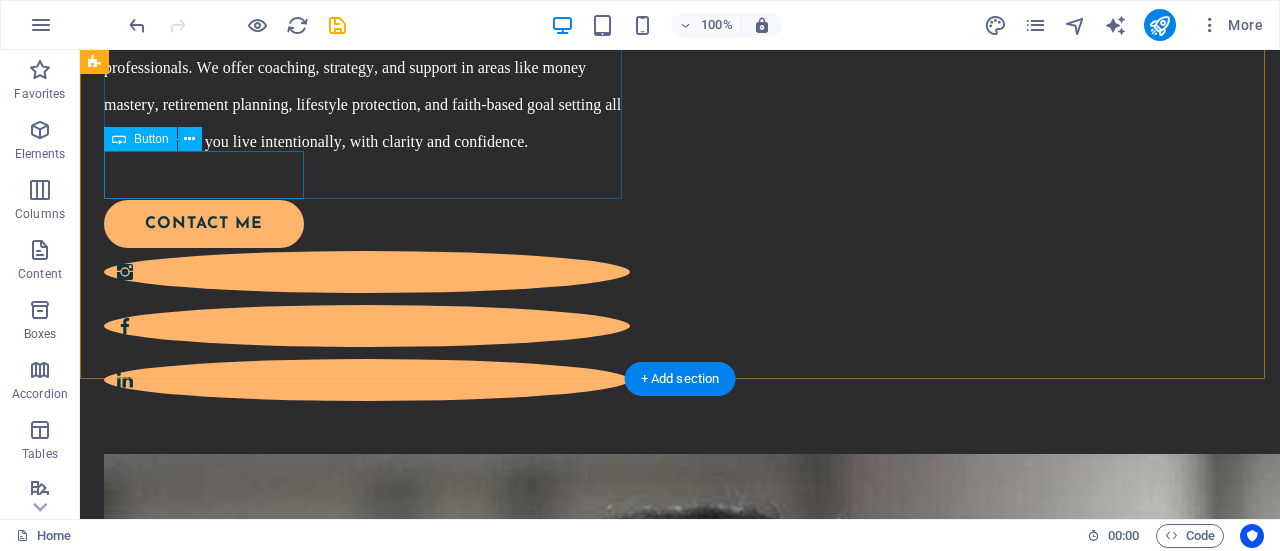 click on "contact me" at bounding box center [355, 224] 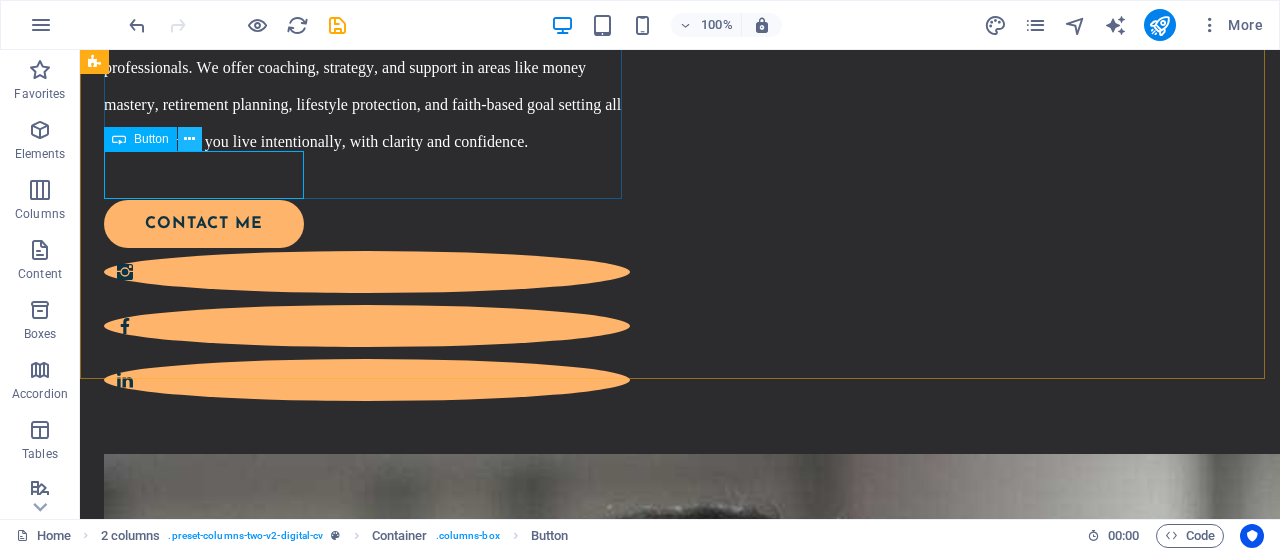 click at bounding box center (189, 139) 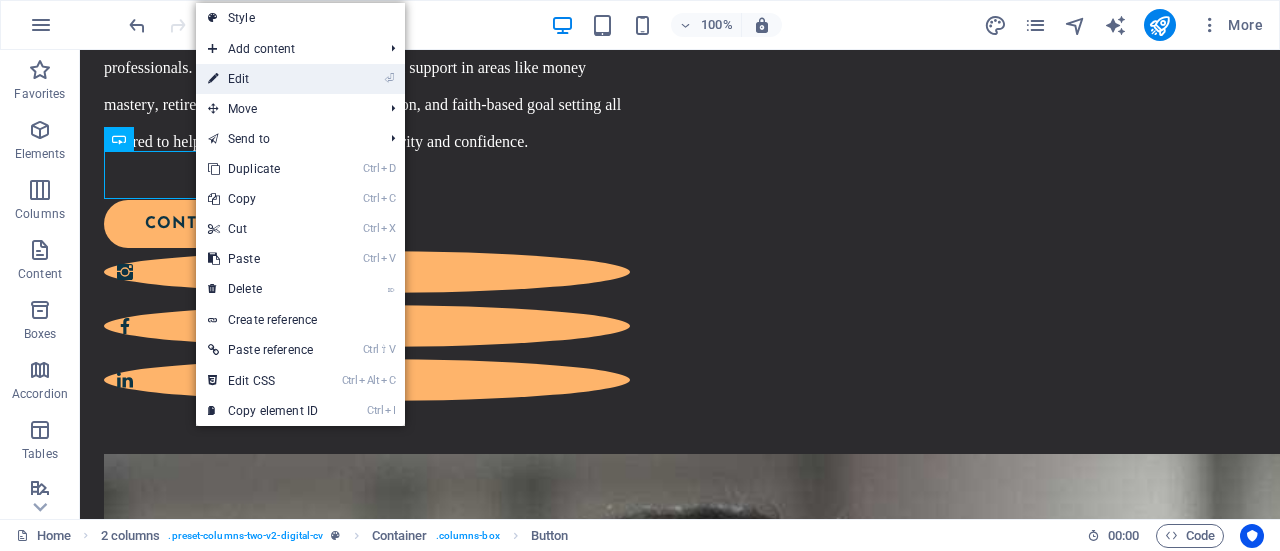 click on "⏎  Edit" at bounding box center [263, 79] 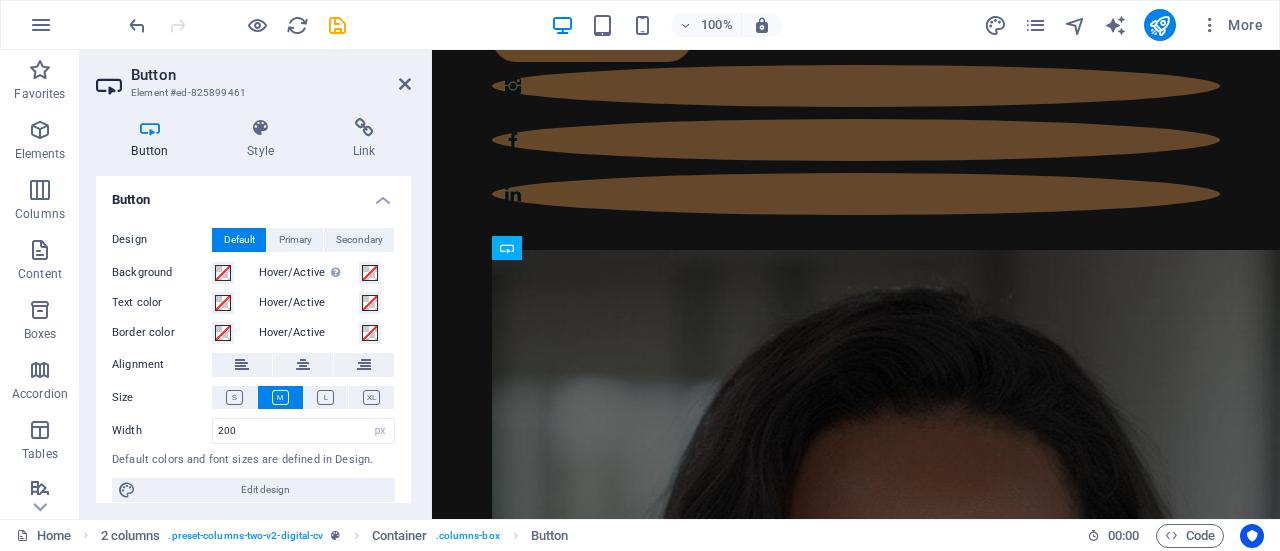 scroll, scrollTop: 1286, scrollLeft: 0, axis: vertical 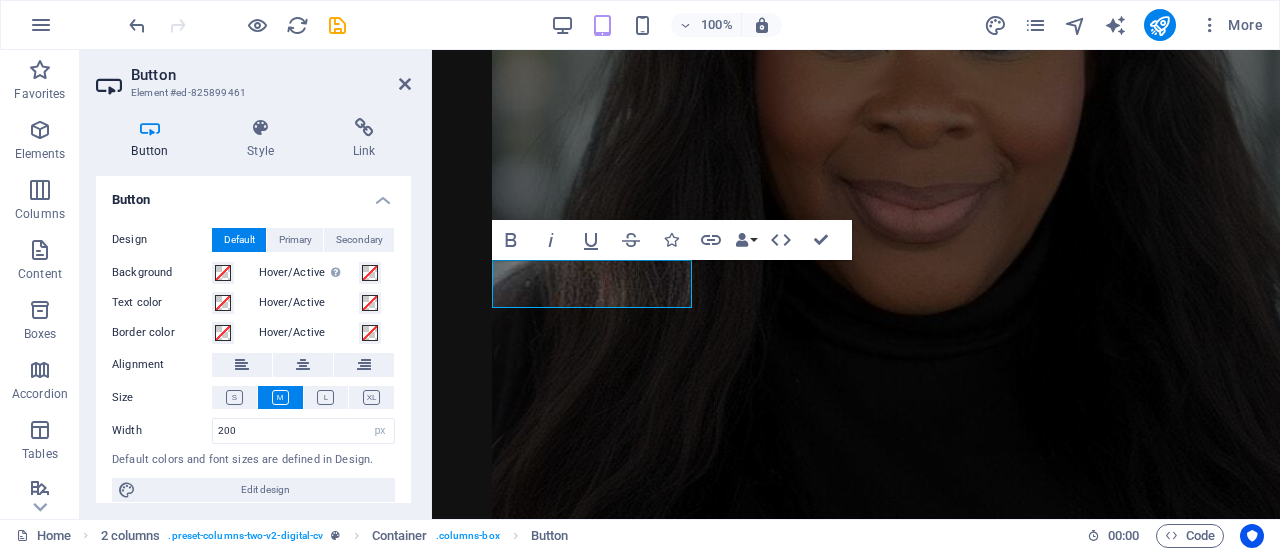 drag, startPoint x: 406, startPoint y: 219, endPoint x: 409, endPoint y: 268, distance: 49.09175 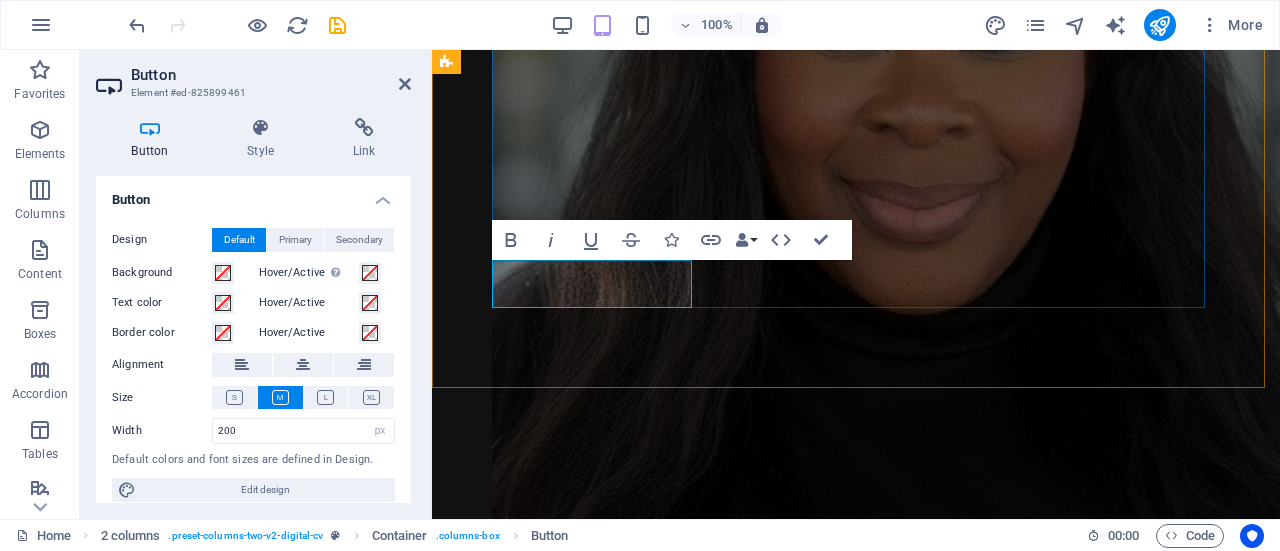 click on "contact me" at bounding box center (592, -568) 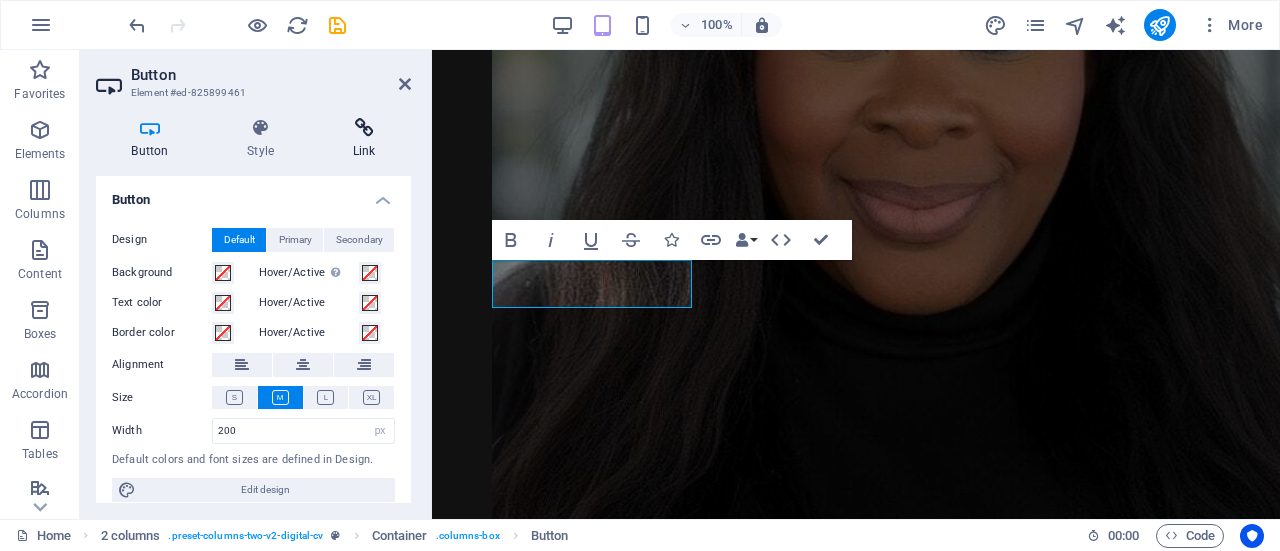 click on "Link" at bounding box center (364, 139) 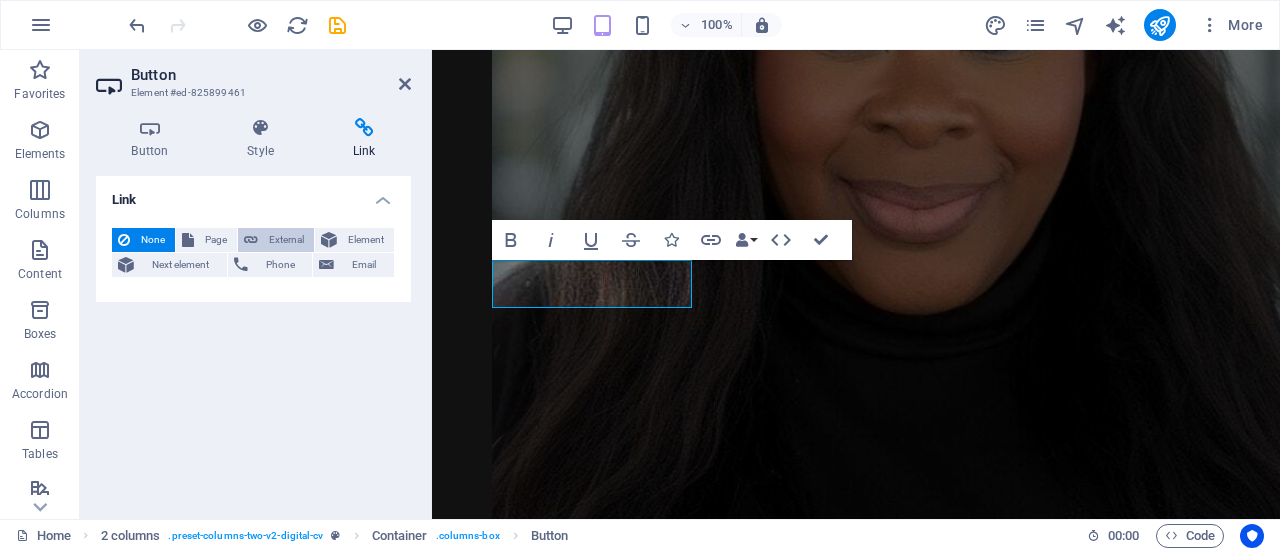 click on "External" at bounding box center (286, 240) 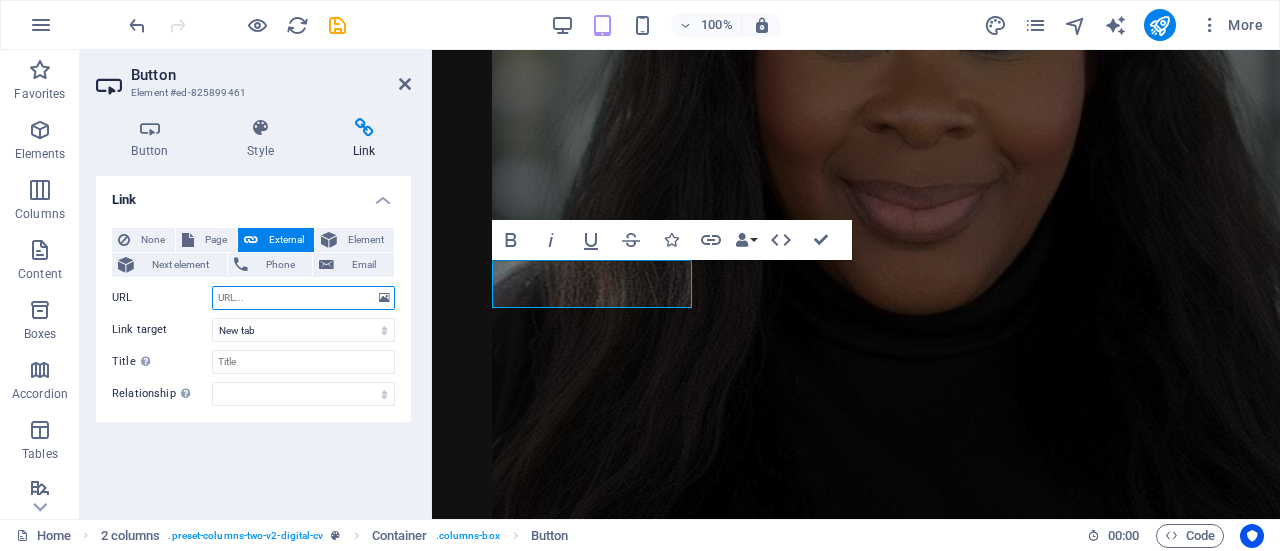 click on "URL" at bounding box center [303, 298] 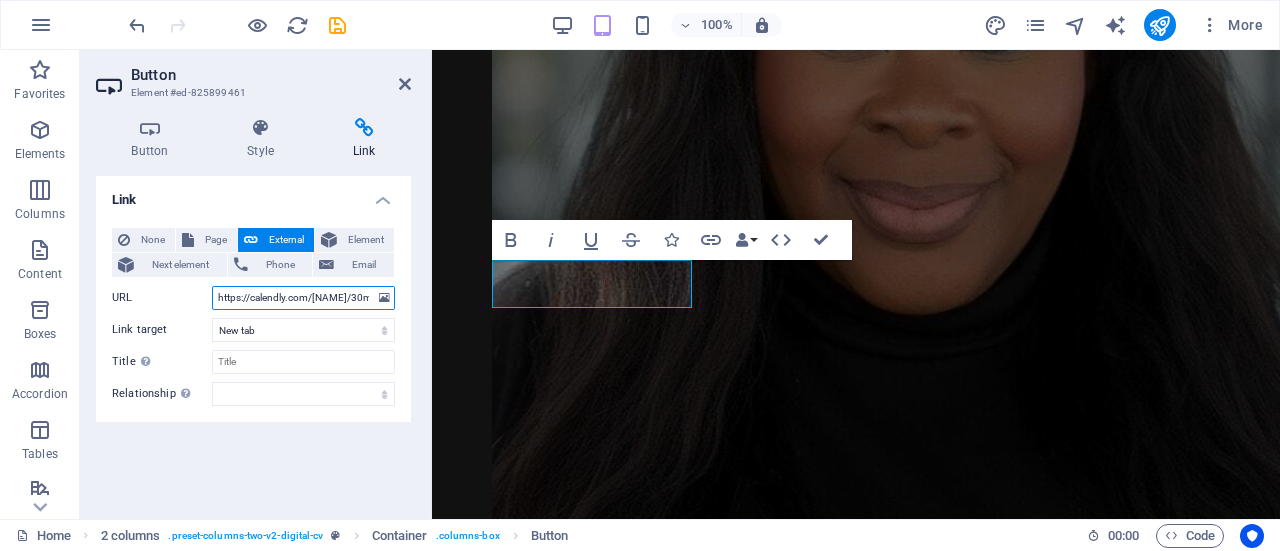 scroll, scrollTop: 0, scrollLeft: 83, axis: horizontal 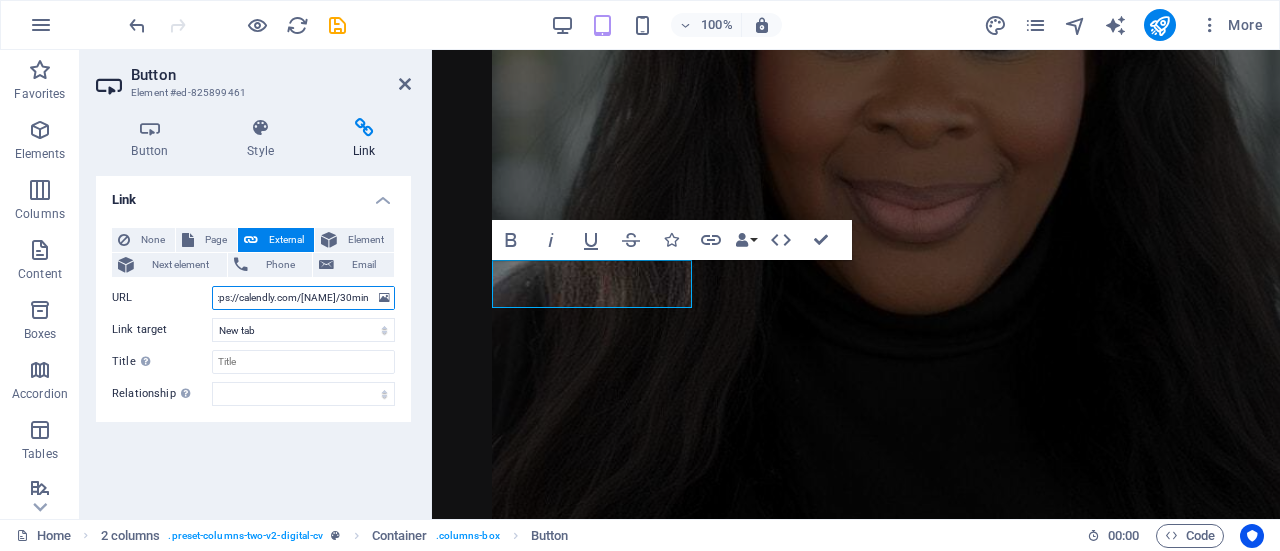 type on "https://calendly.com/dimakatsotshabalala25/30min" 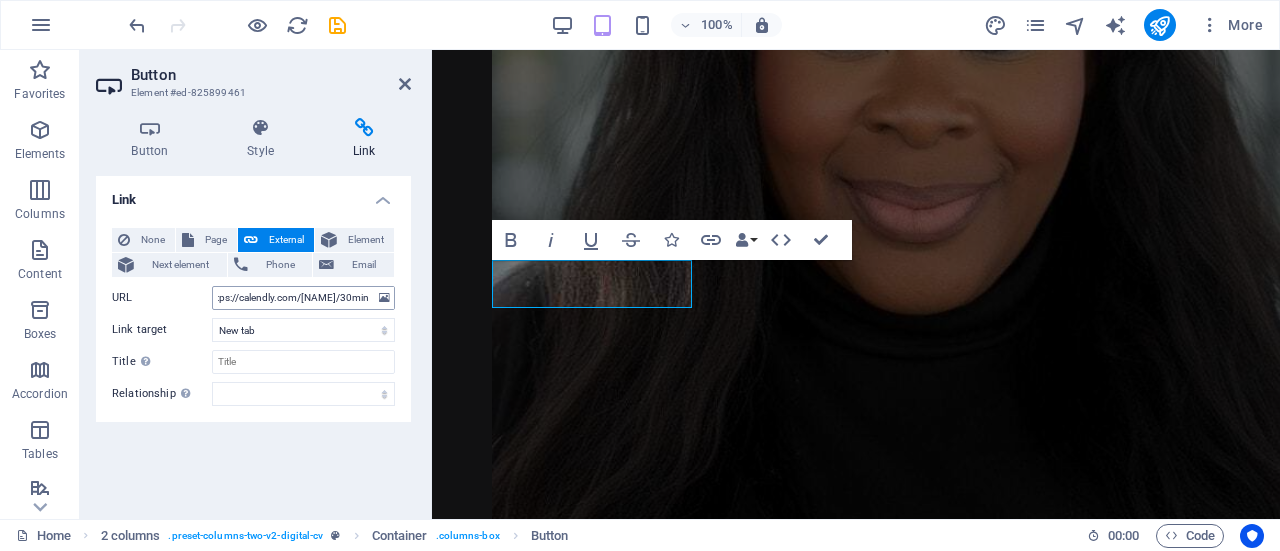 scroll, scrollTop: 0, scrollLeft: 0, axis: both 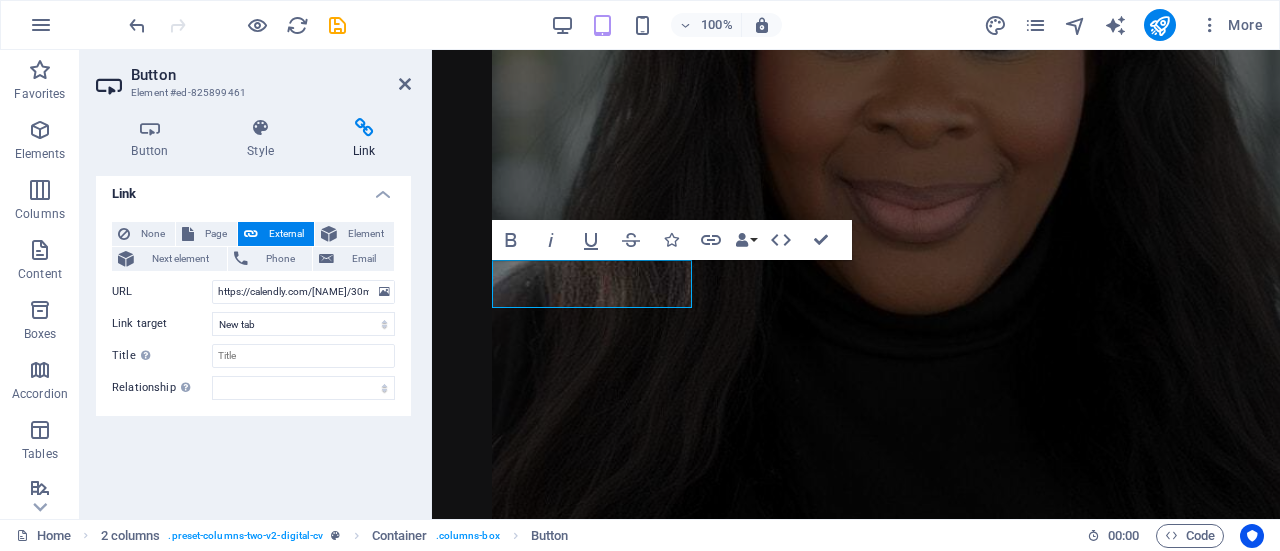click on "Link None Page External Element Next element Phone Email Page Home Legal Notice Privacy Subpage Test Element
URL https://calendly.com/dimakatsotshabalala25/30min Phone Email Link target New tab Same tab Overlay Title Additional link description, should not be the same as the link text. The title is most often shown as a tooltip text when the mouse moves over the element. Leave empty if uncertain. Relationship Sets the  relationship of this link to the link target . For example, the value "nofollow" instructs search engines not to follow the link. Can be left empty. alternate author bookmark external help license next nofollow noreferrer noopener prev search tag" at bounding box center (253, 339) 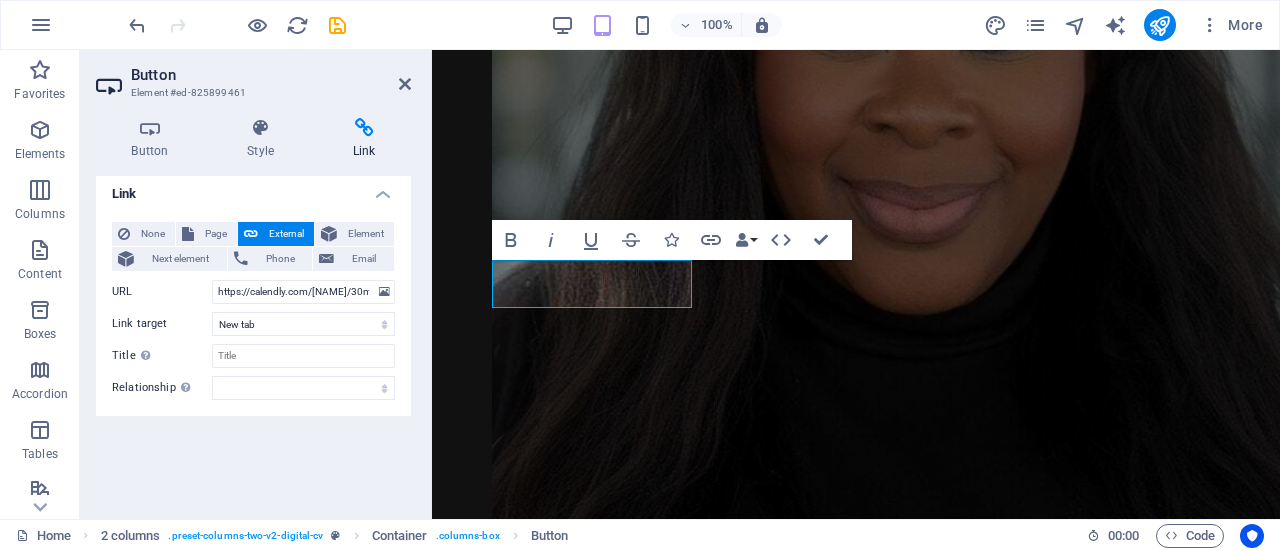 click on "Link None Page External Element Next element Phone Email Page Home Legal Notice Privacy Subpage Test Element
URL https://calendly.com/dimakatsotshabalala25/30min Phone Email Link target New tab Same tab Overlay Title Additional link description, should not be the same as the link text. The title is most often shown as a tooltip text when the mouse moves over the element. Leave empty if uncertain. Relationship Sets the  relationship of this link to the link target . For example, the value "nofollow" instructs search engines not to follow the link. Can be left empty. alternate author bookmark external help license next nofollow noreferrer noopener prev search tag" at bounding box center [253, 339] 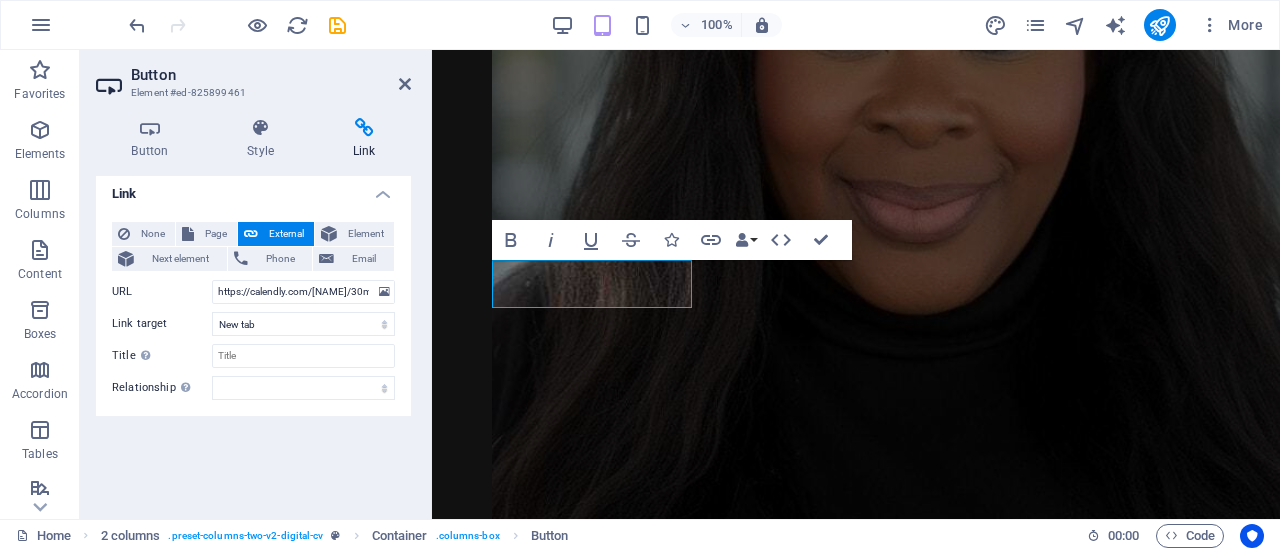 click on "Link None Page External Element Next element Phone Email Page Home Legal Notice Privacy Subpage Test Element
URL https://calendly.com/dimakatsotshabalala25/30min Phone Email Link target New tab Same tab Overlay Title Additional link description, should not be the same as the link text. The title is most often shown as a tooltip text when the mouse moves over the element. Leave empty if uncertain. Relationship Sets the  relationship of this link to the link target . For example, the value "nofollow" instructs search engines not to follow the link. Can be left empty. alternate author bookmark external help license next nofollow noreferrer noopener prev search tag" at bounding box center [253, 339] 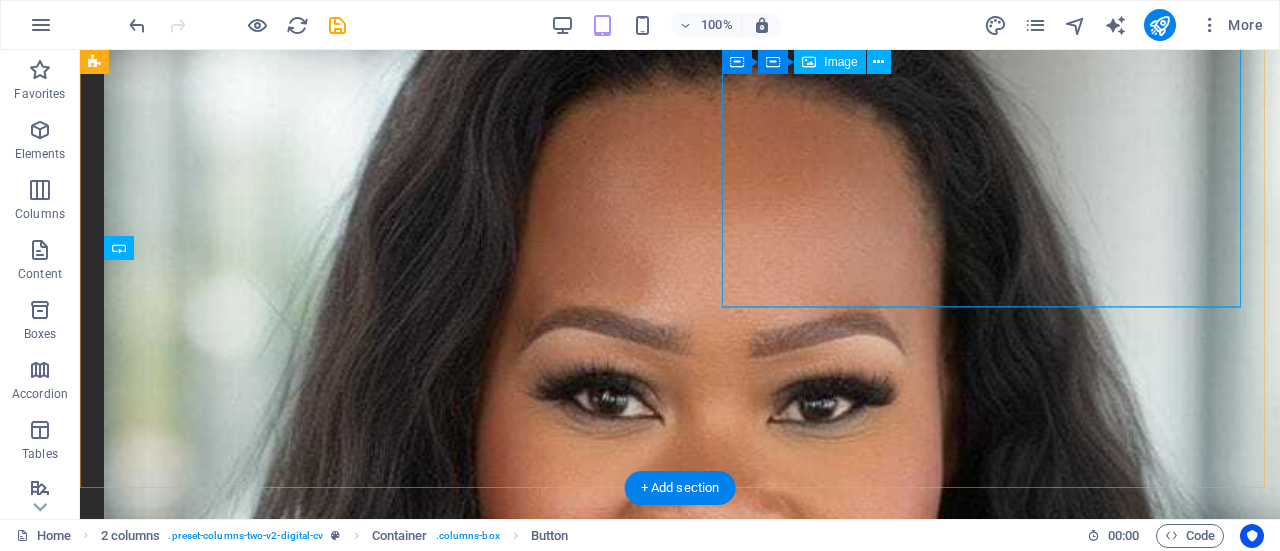 scroll, scrollTop: 570, scrollLeft: 0, axis: vertical 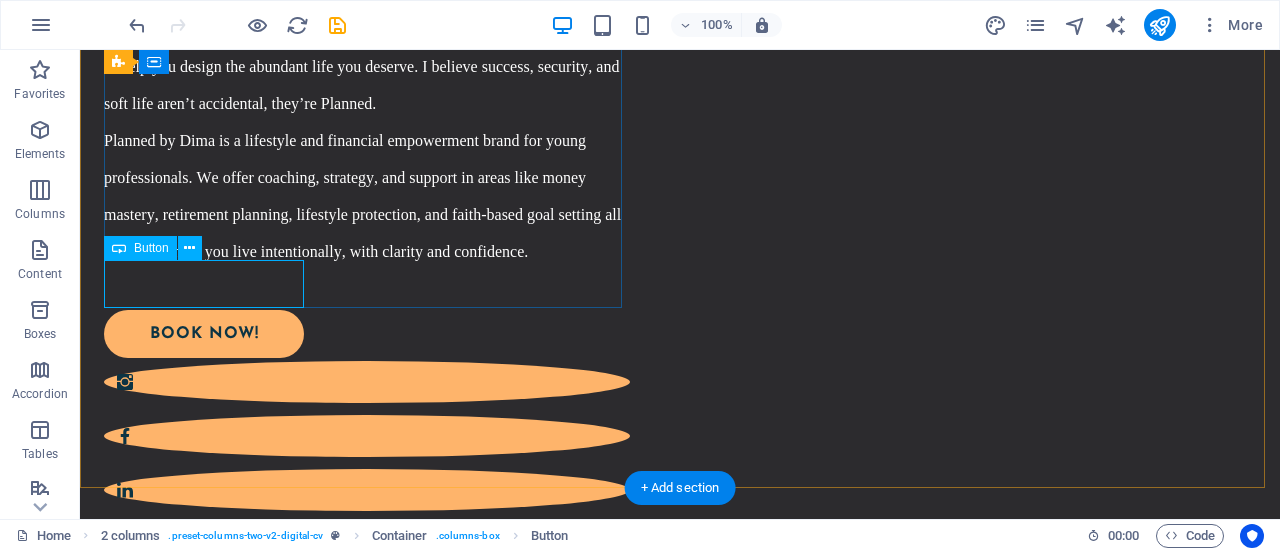 click on "bOOK nOW!" at bounding box center [355, 334] 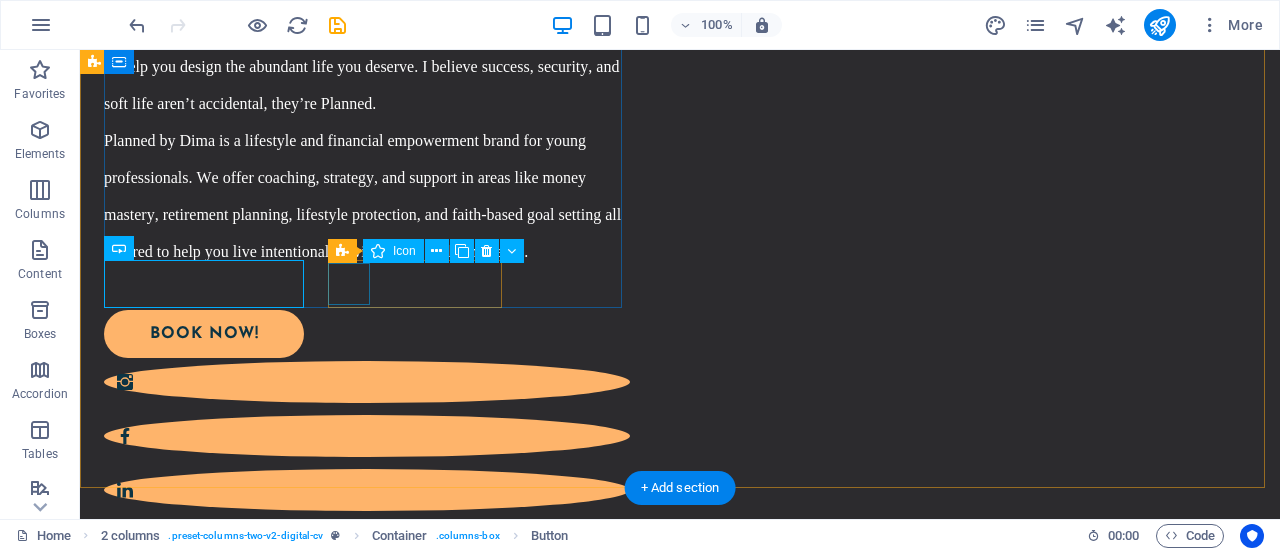 drag, startPoint x: 1276, startPoint y: 128, endPoint x: 351, endPoint y: 293, distance: 939.60095 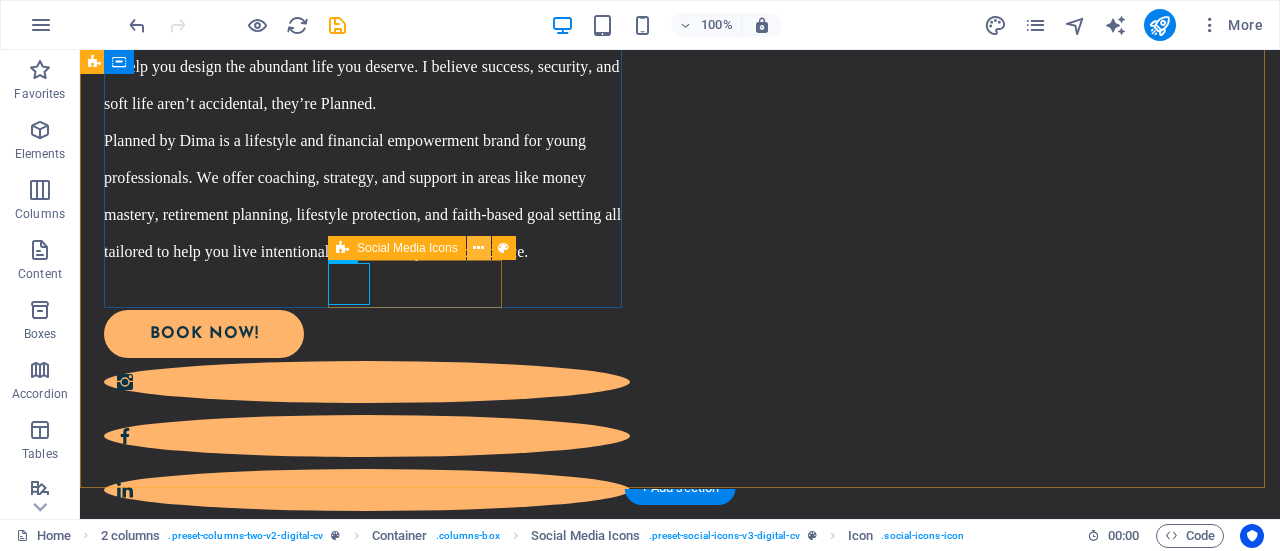 click at bounding box center (478, 248) 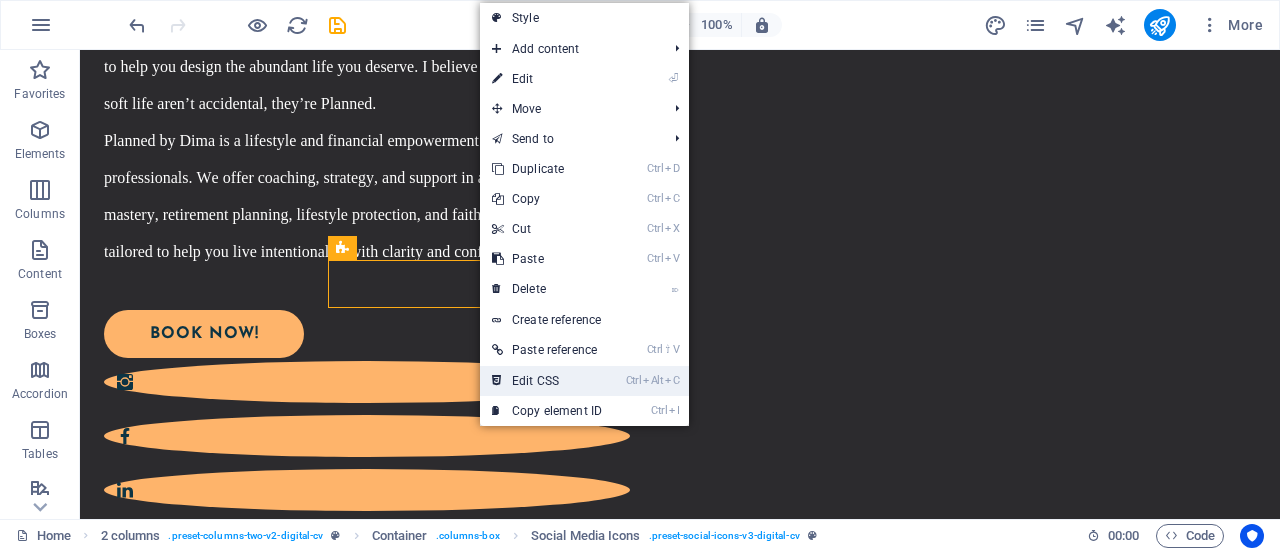 click on "Ctrl Alt C  Edit CSS" at bounding box center (547, 381) 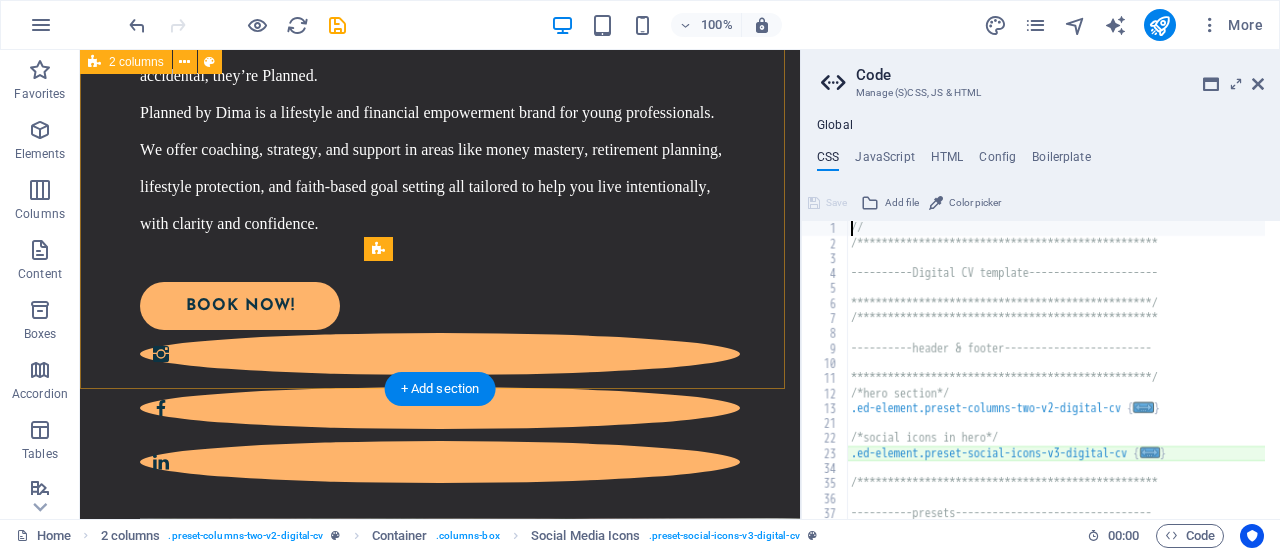 scroll, scrollTop: 1210, scrollLeft: 0, axis: vertical 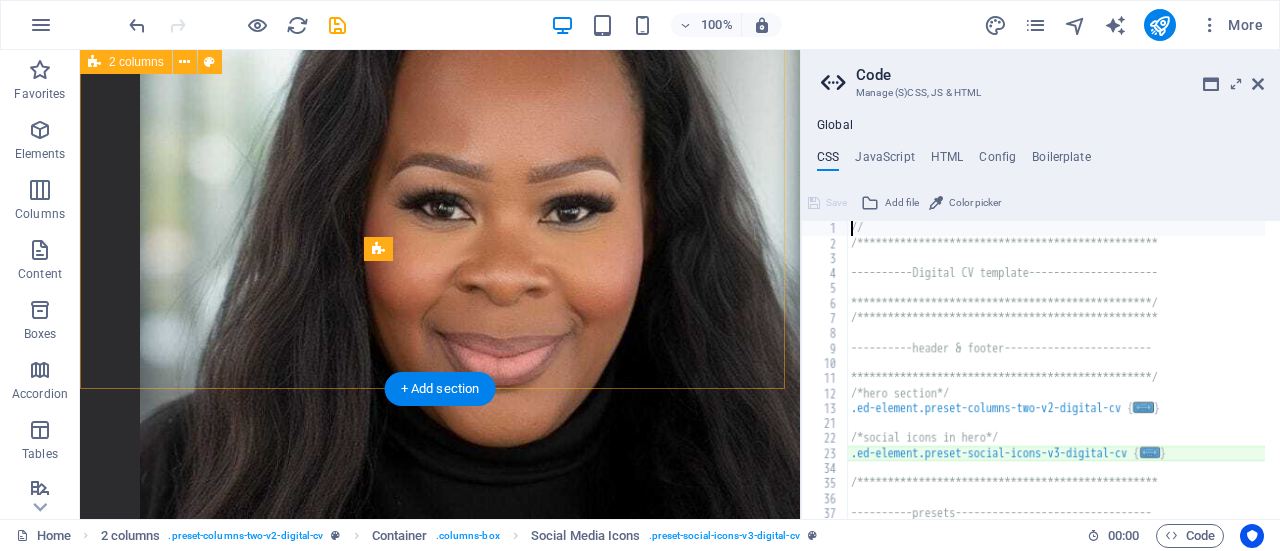 type on "@include social-icons-v3(" 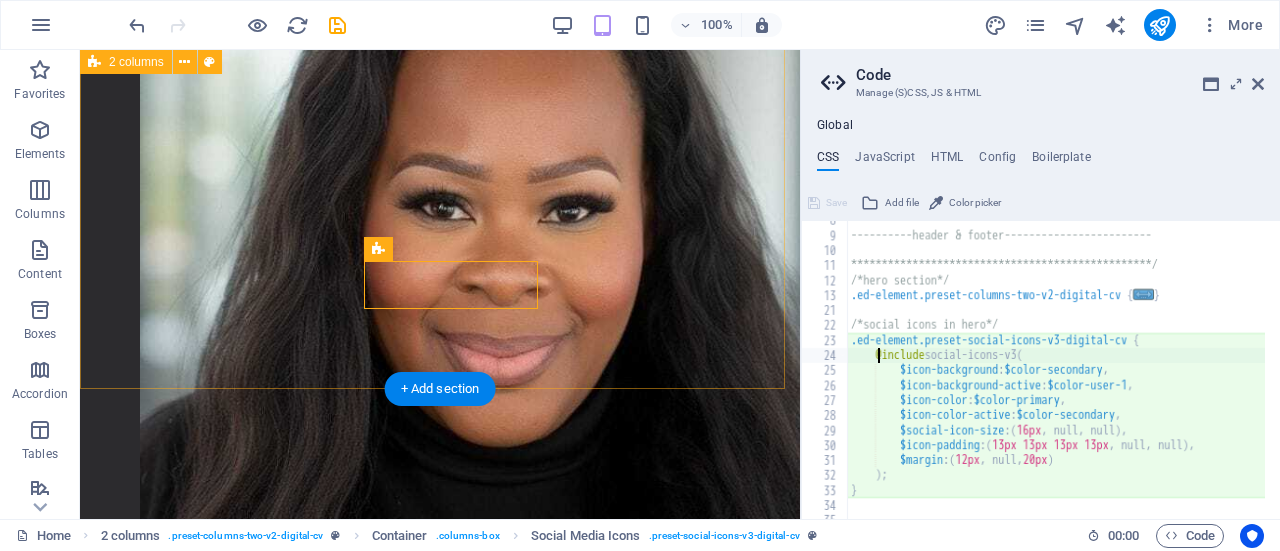 scroll, scrollTop: 113, scrollLeft: 0, axis: vertical 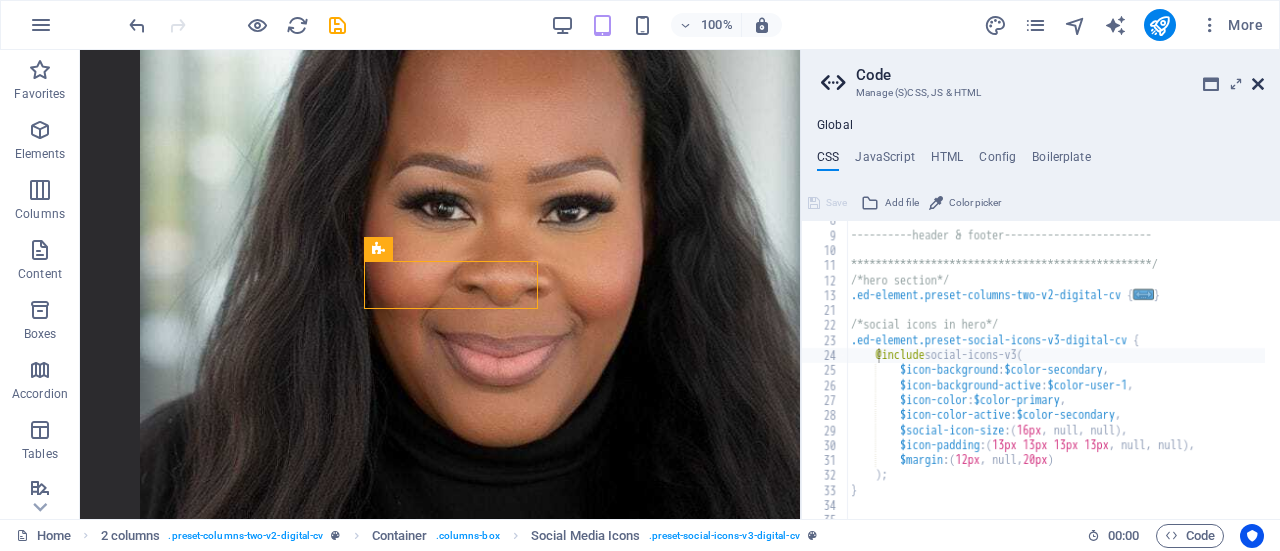 click at bounding box center [1258, 84] 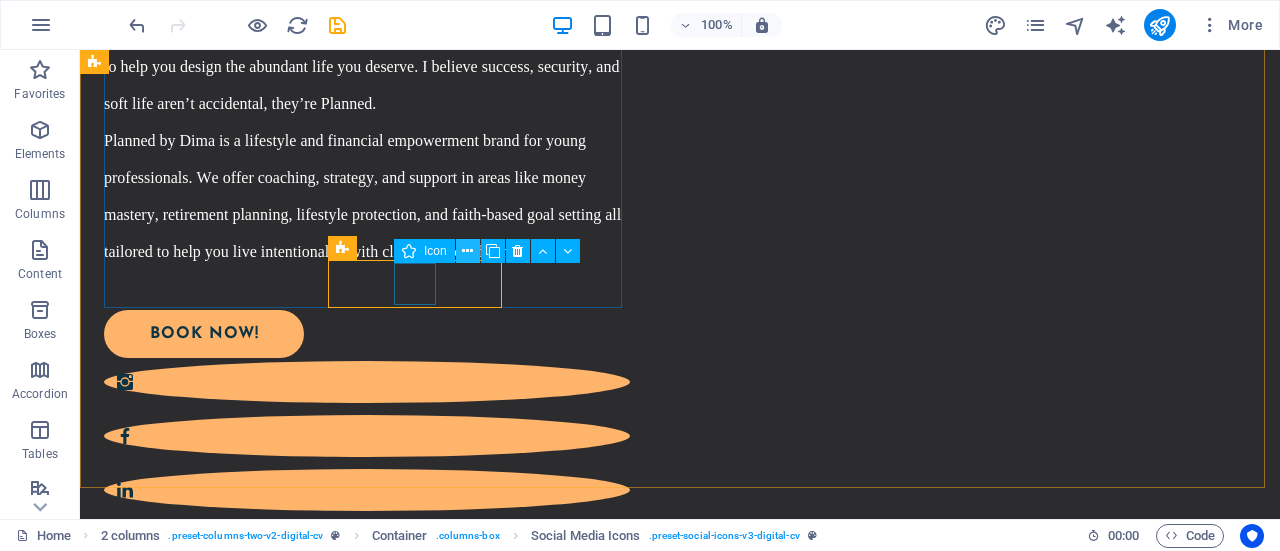click at bounding box center (467, 251) 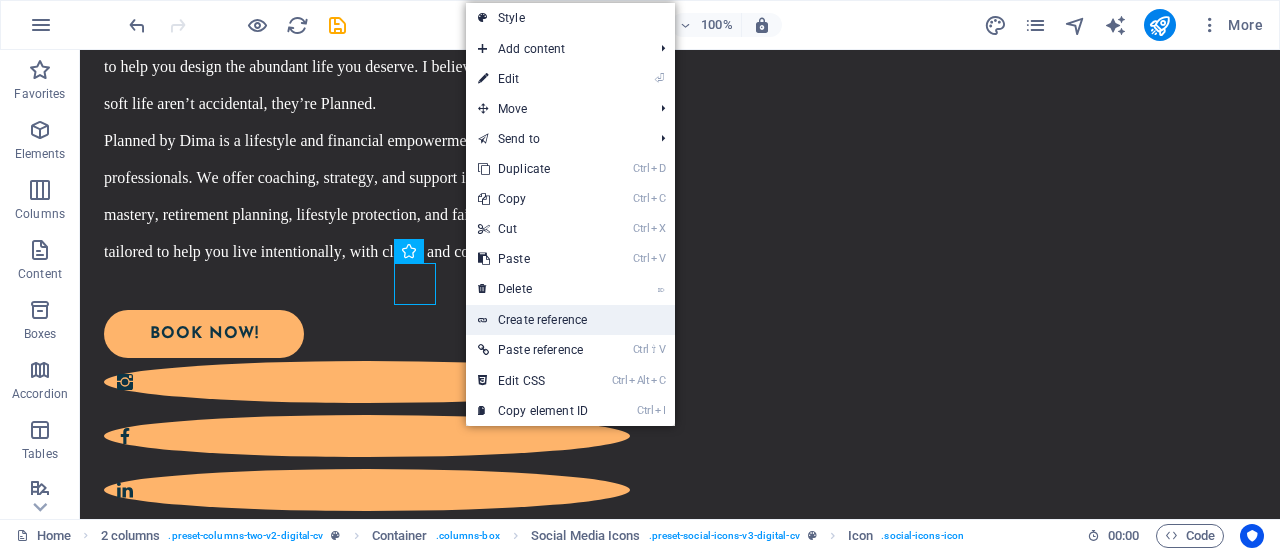 click on "Create reference" at bounding box center (570, 320) 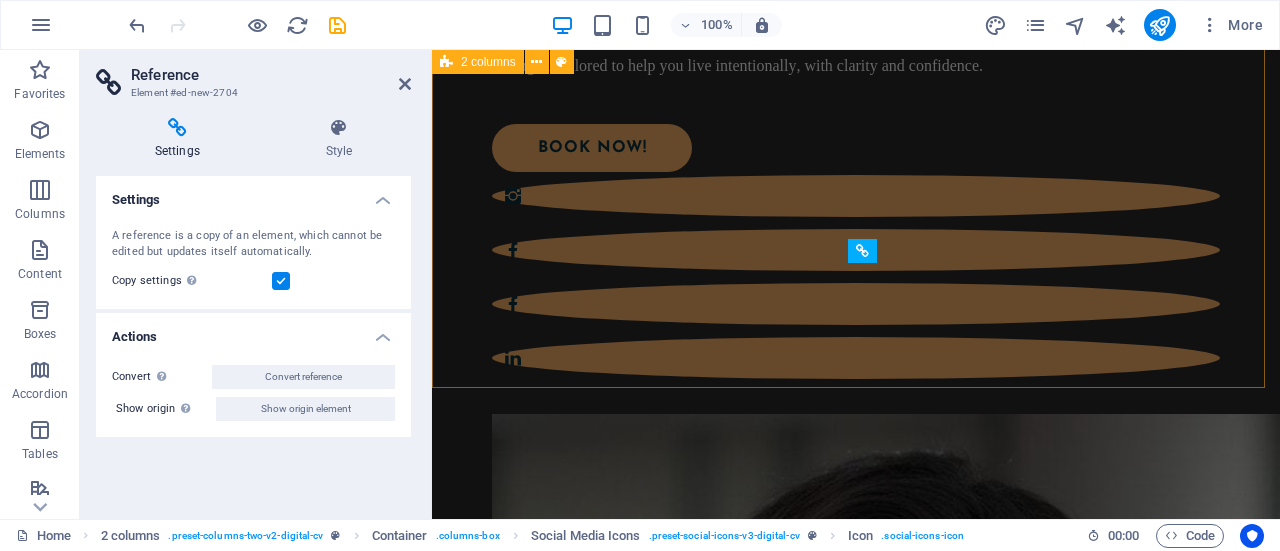 scroll, scrollTop: 1286, scrollLeft: 0, axis: vertical 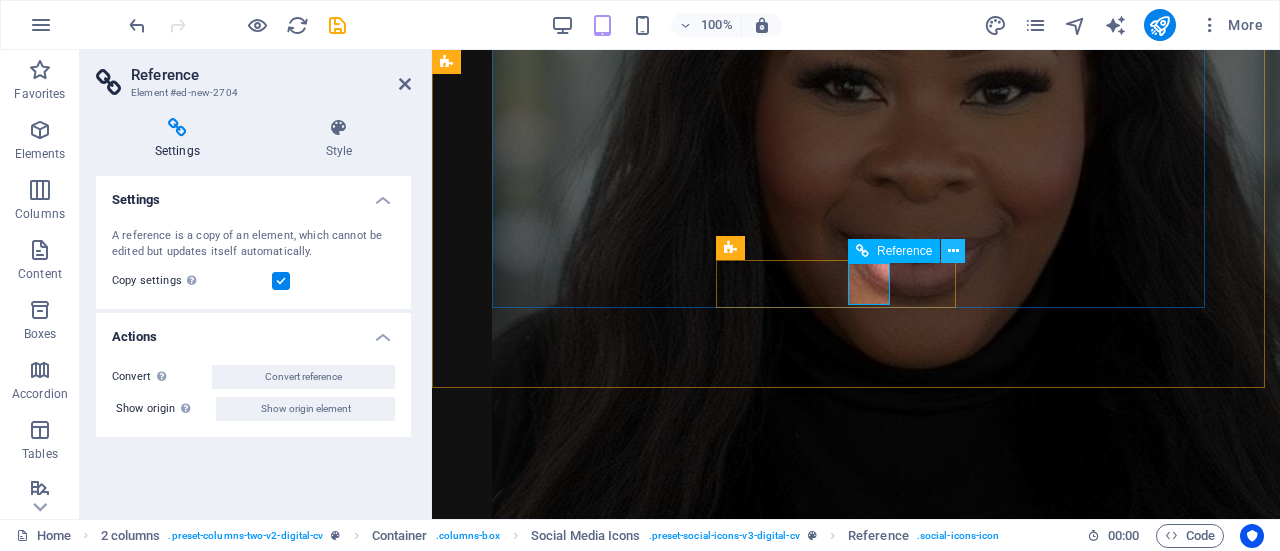 click at bounding box center (953, 251) 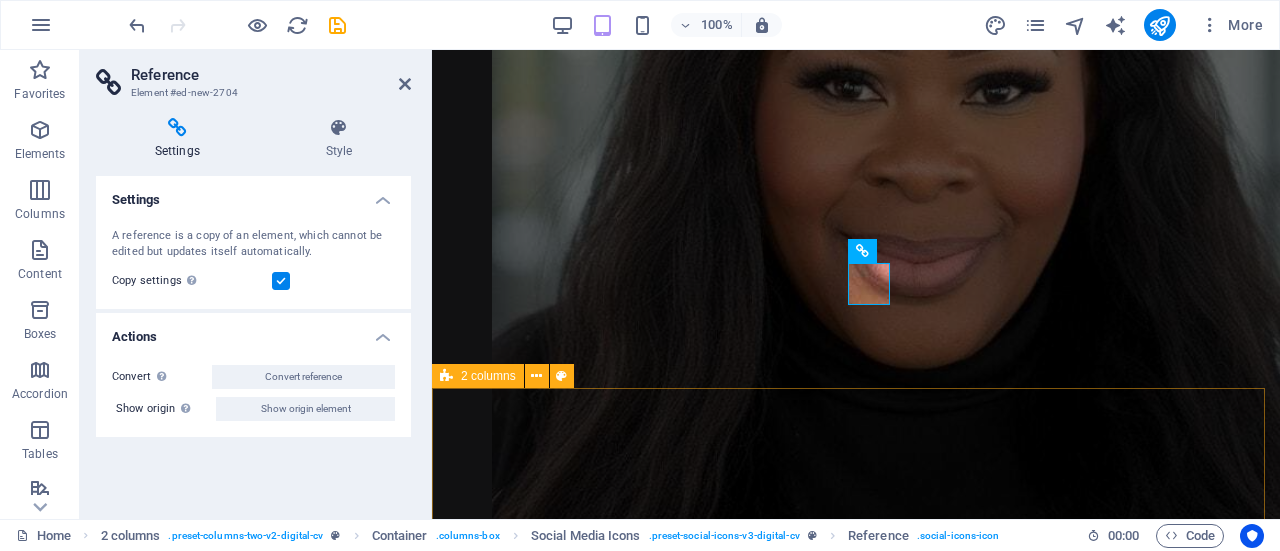 click on "A little bit of my story Lorem ipsum dolor sit amet, consectetur adipiscing elit, sed do eiusmod tempor incididunt ut labore et dolore magna aliqua. Ut enim ad minim veniam, quis nostrud exercitation ullamco laboris nisi ut aliquip ex ea commodo consequat. Lorem ipsum dolor sit amet, consectetur adipiscing elit, sed do eiusmod tempor incididunt ut labore et dolore magna aliqua. Ut enim ad minim veniam, quis nostrud exercitation ullamco laboris nisi ut aliquip ex ea commodo consequat. Lorem ipsum dolor sit amet, consectetur adipiscing elit, sed do eiusmod tempor incididunt ut labore et dolore magna aliqua. Ut enim ad minim veniam, quis nostrud exercitation ullamco laboris nisi ut aliquip ex ea commodo consequat. Download CV" at bounding box center (856, 1361) 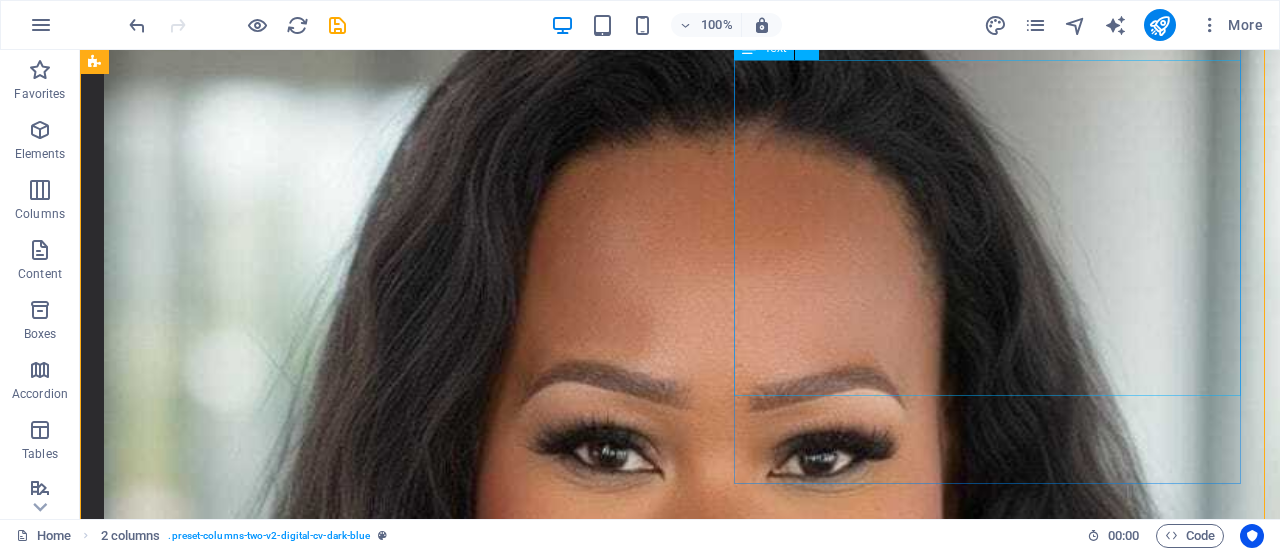 click on "Lorem ipsum dolor sit amet, consectetur adipiscing elit, sed do eiusmod tempor incididunt ut labore et dolore magna aliqua. Ut enim ad minim veniam, quis nostrud exercitation ullamco laboris nisi ut aliquip ex ea commodo consequat. Lorem ipsum dolor sit amet, consectetur adipiscing elit, sed do eiusmod tempor incididunt ut labore et dolore magna aliqua. Ut enim ad minim veniam, quis nostrud exercitation ullamco laboris nisi ut aliquip ex ea commodo consequat. Lorem ipsum dolor sit amet, consectetur adipiscing elit, sed do eiusmod tempor incididunt ut labore et dolore magna aliqua. Ut enim ad minim veniam, quis nostrud exercitation ullamco laboris nisi ut aliquip ex ea commodo consequat." at bounding box center [385, 2453] 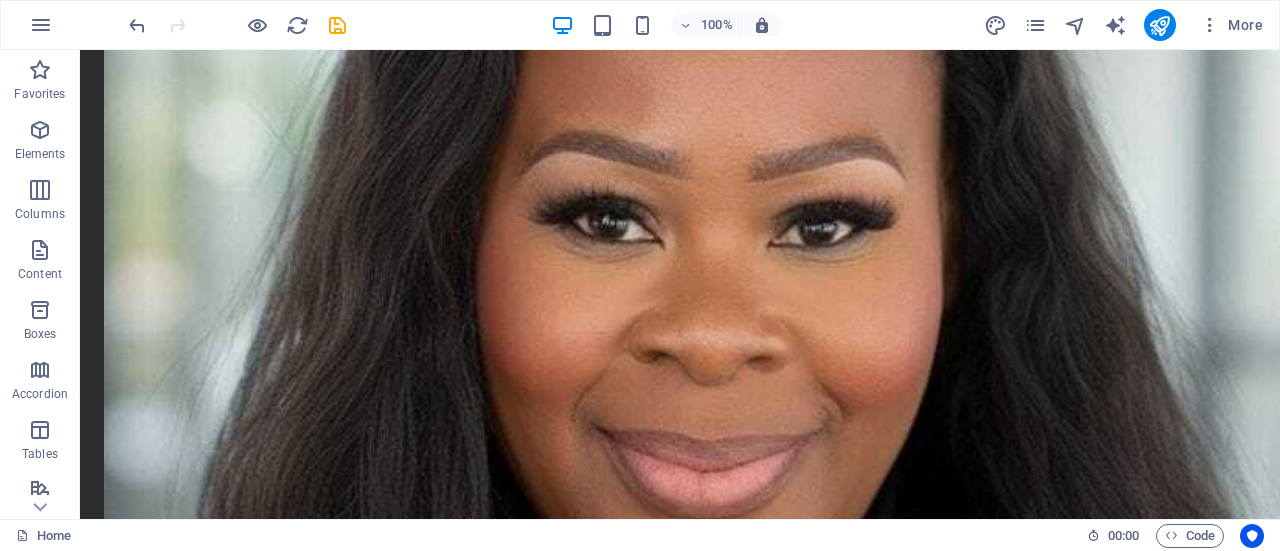 scroll, scrollTop: 1532, scrollLeft: 0, axis: vertical 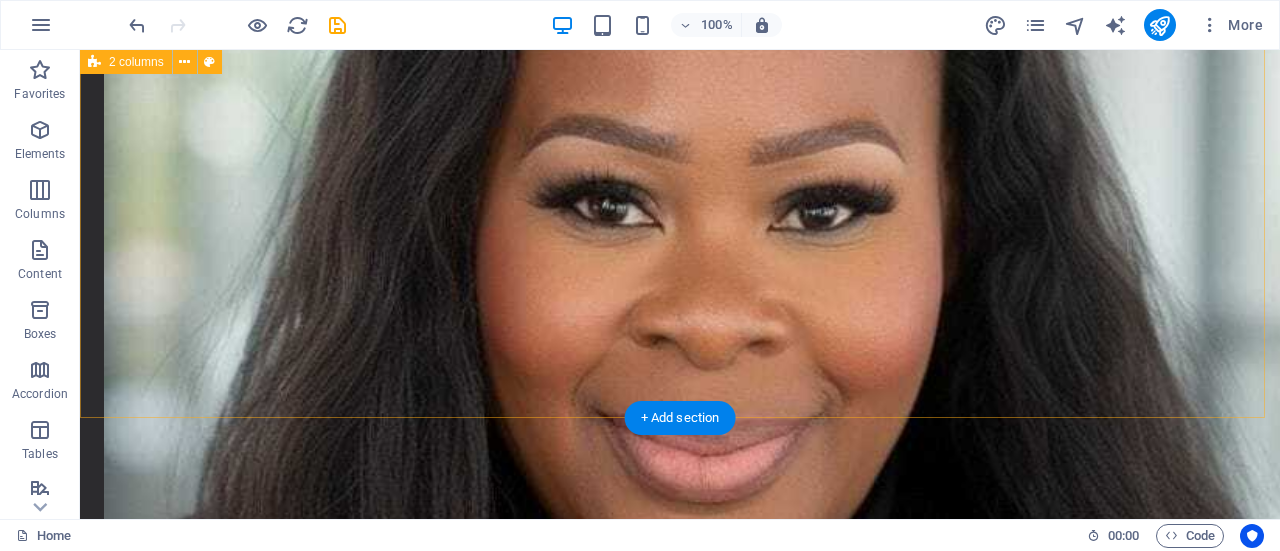 drag, startPoint x: 1279, startPoint y: 285, endPoint x: 932, endPoint y: 405, distance: 367.16345 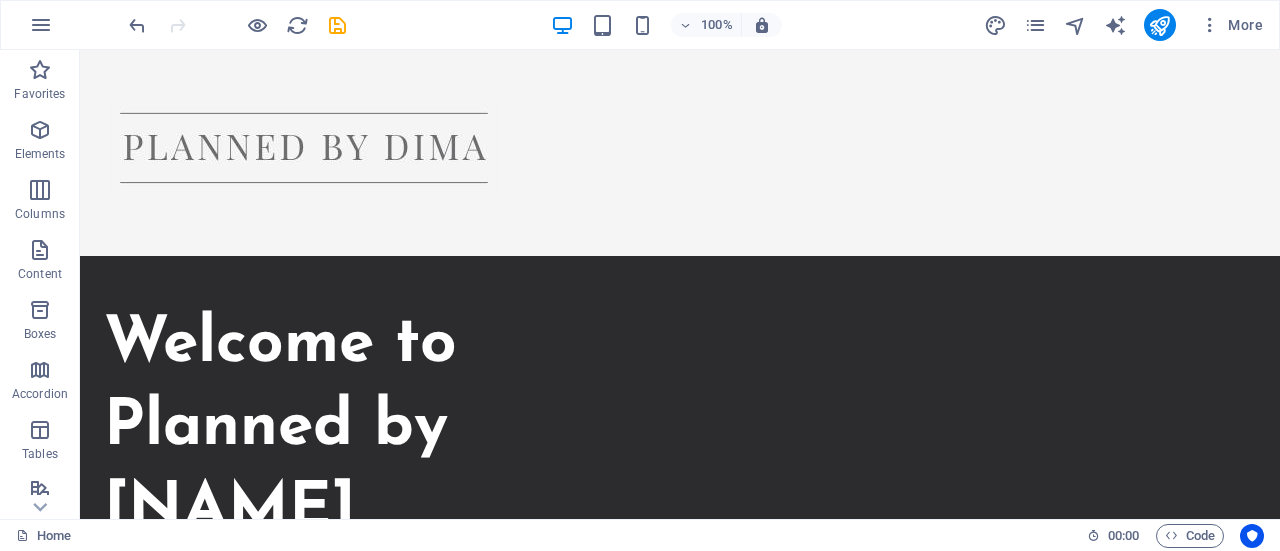 scroll, scrollTop: 0, scrollLeft: 0, axis: both 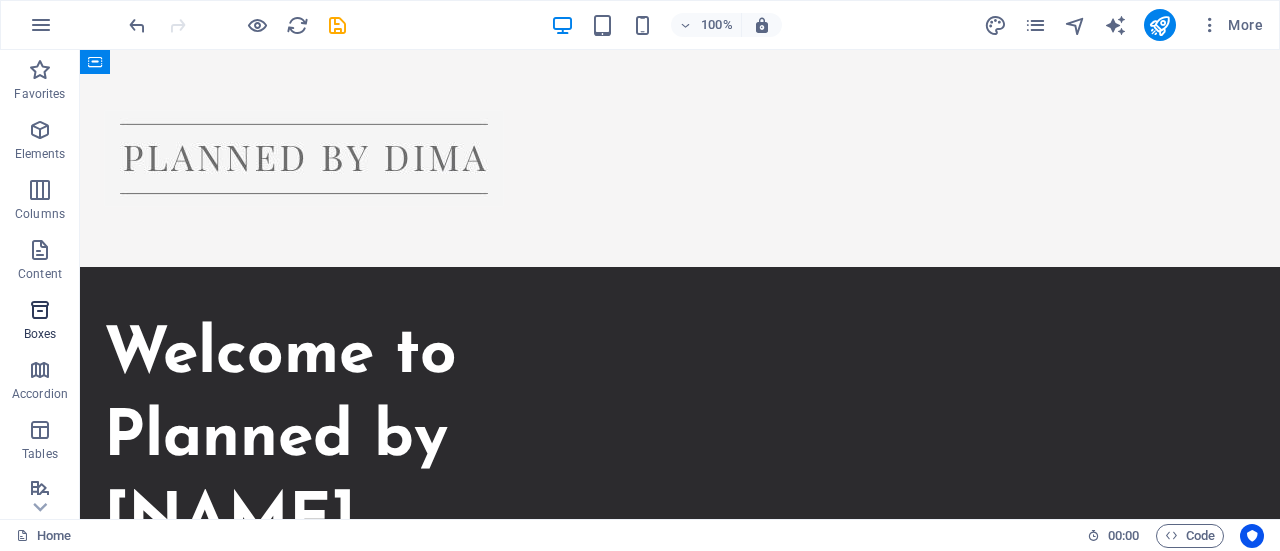 click on "Boxes" at bounding box center [40, 322] 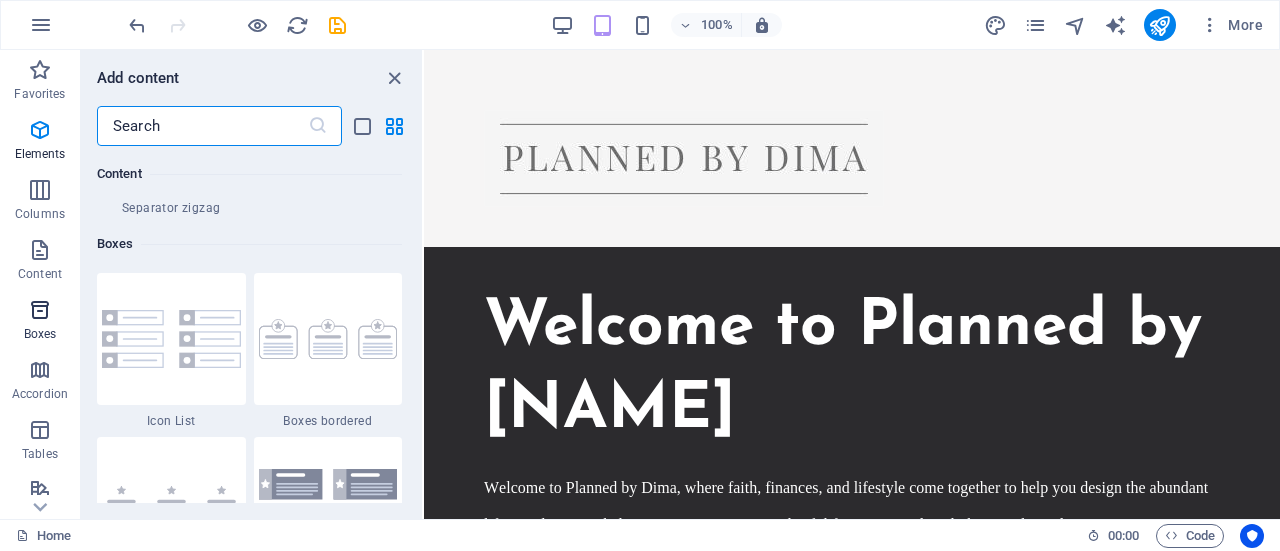 scroll, scrollTop: 5516, scrollLeft: 0, axis: vertical 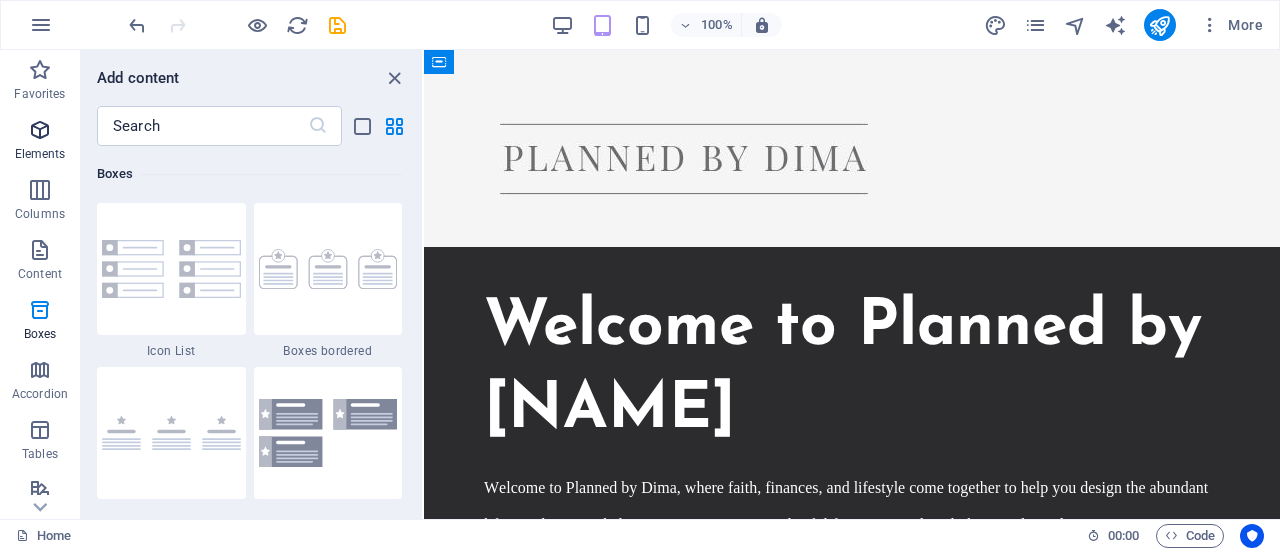 click at bounding box center [40, 130] 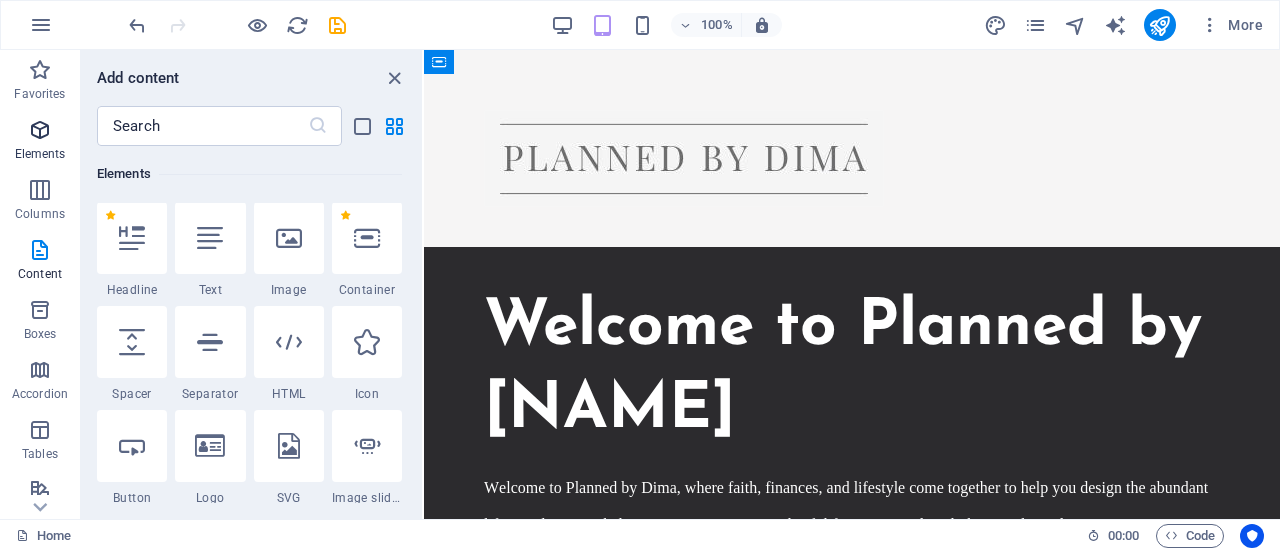 scroll, scrollTop: 213, scrollLeft: 0, axis: vertical 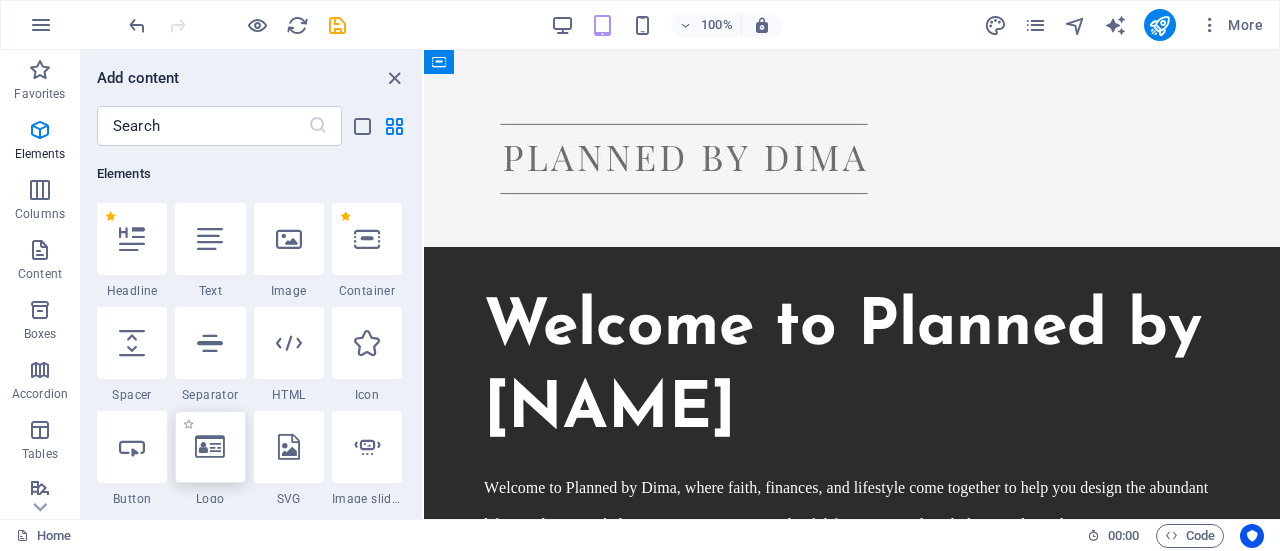 click at bounding box center (210, 447) 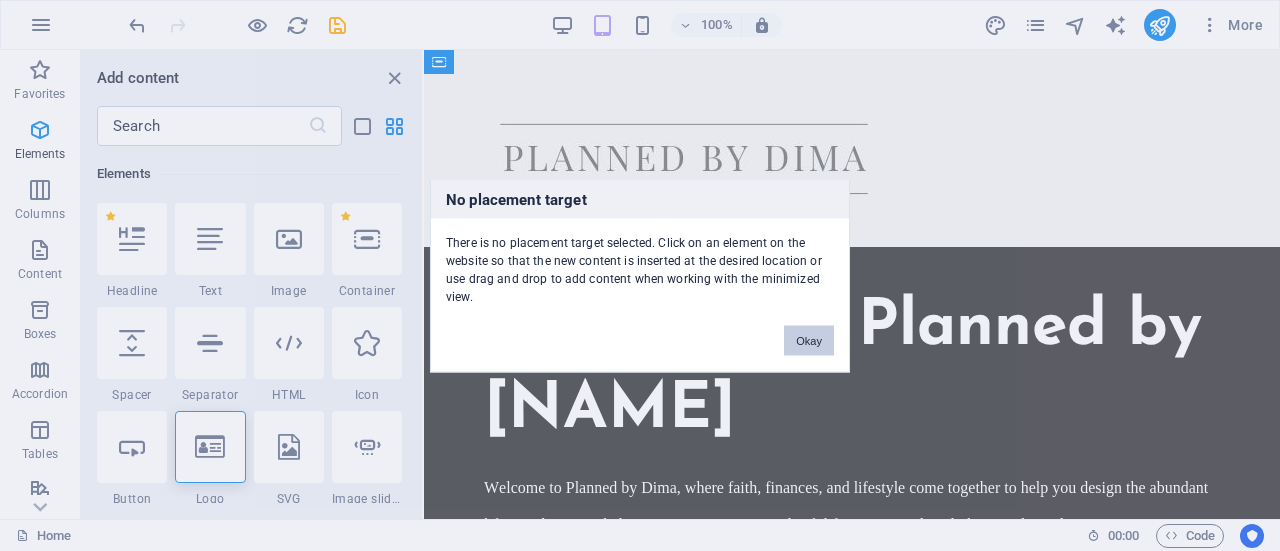 click on "Okay" at bounding box center (809, 340) 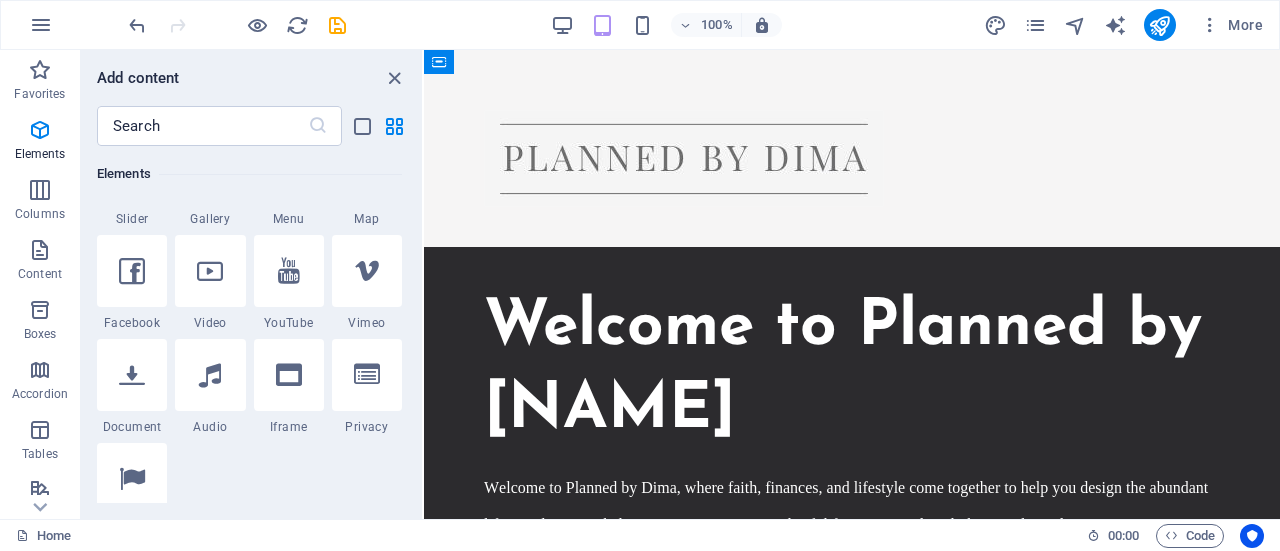 scroll, scrollTop: 598, scrollLeft: 0, axis: vertical 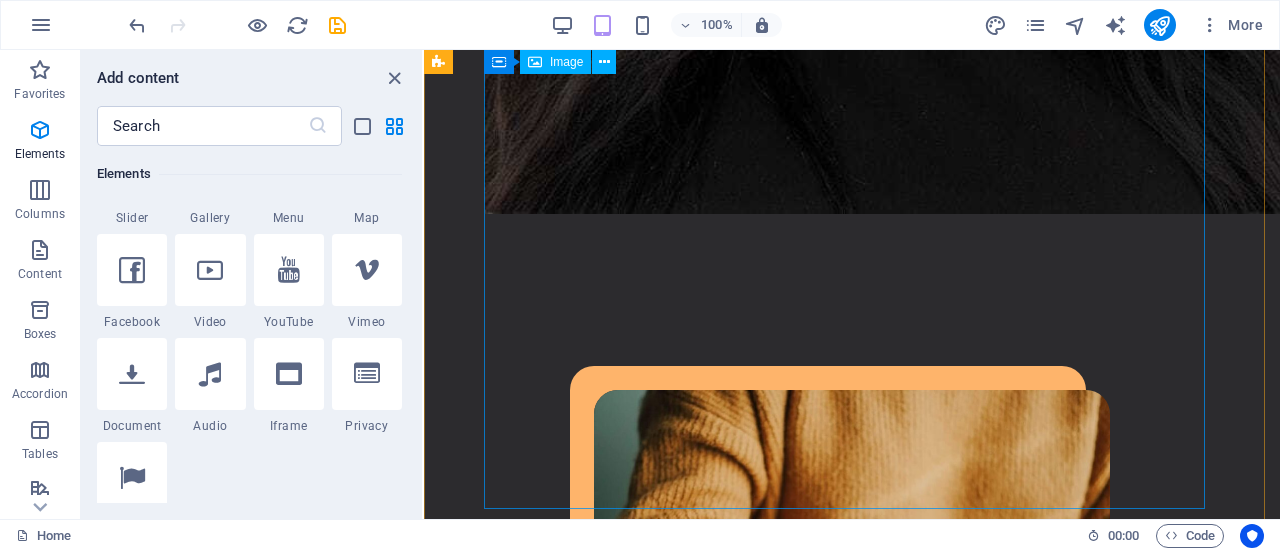 click at bounding box center (852, 647) 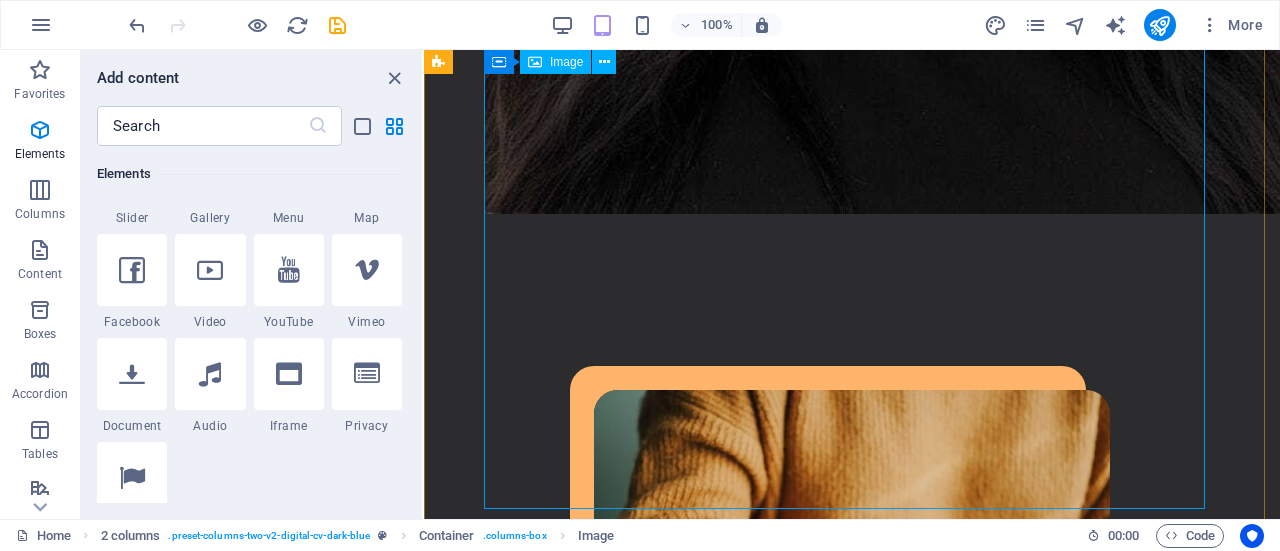 click at bounding box center (852, 647) 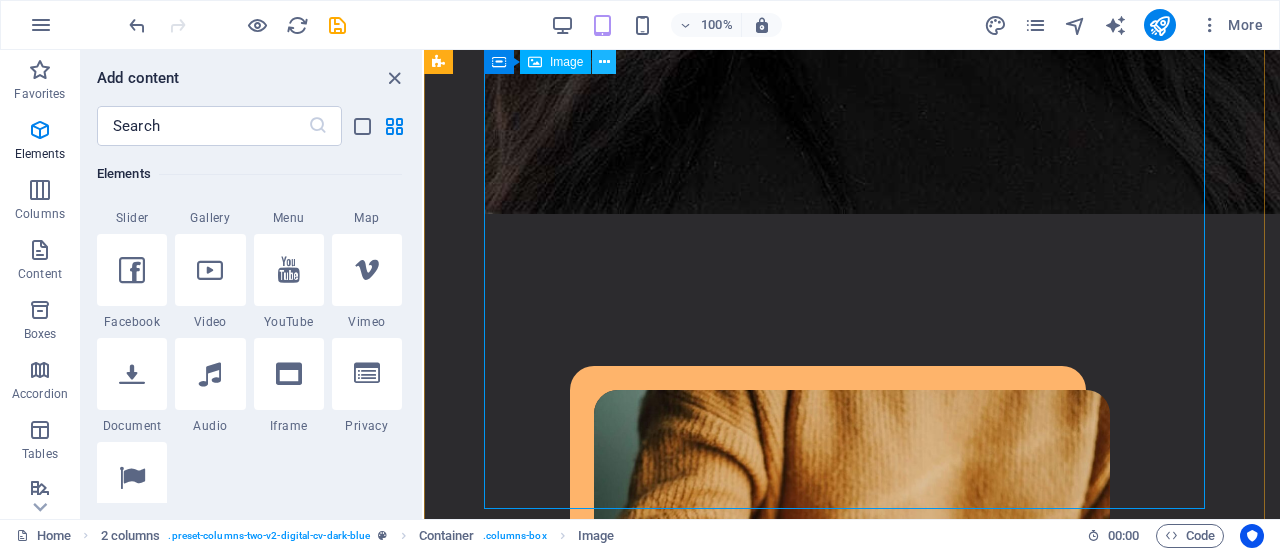click at bounding box center (604, 62) 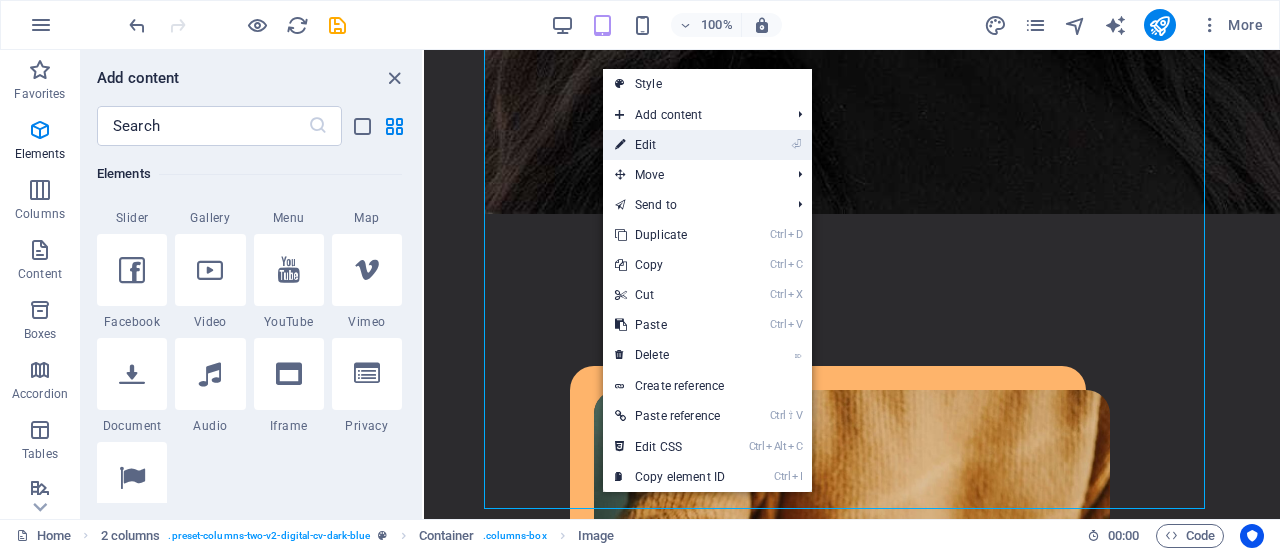 click on "⏎  Edit" at bounding box center (670, 145) 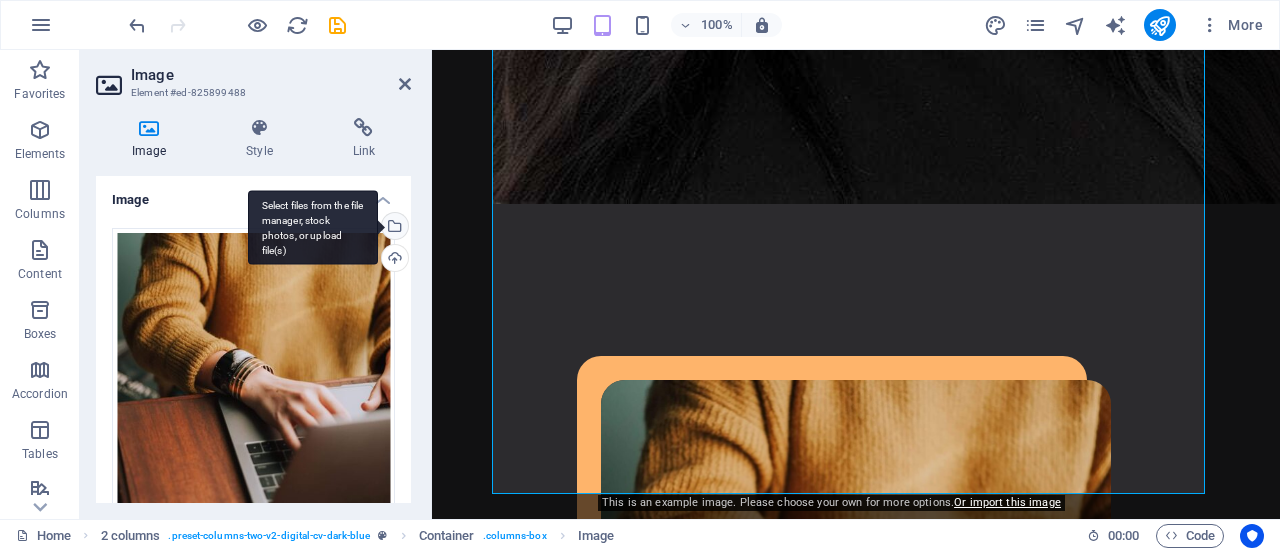 click on "Select files from the file manager, stock photos, or upload file(s)" at bounding box center (313, 227) 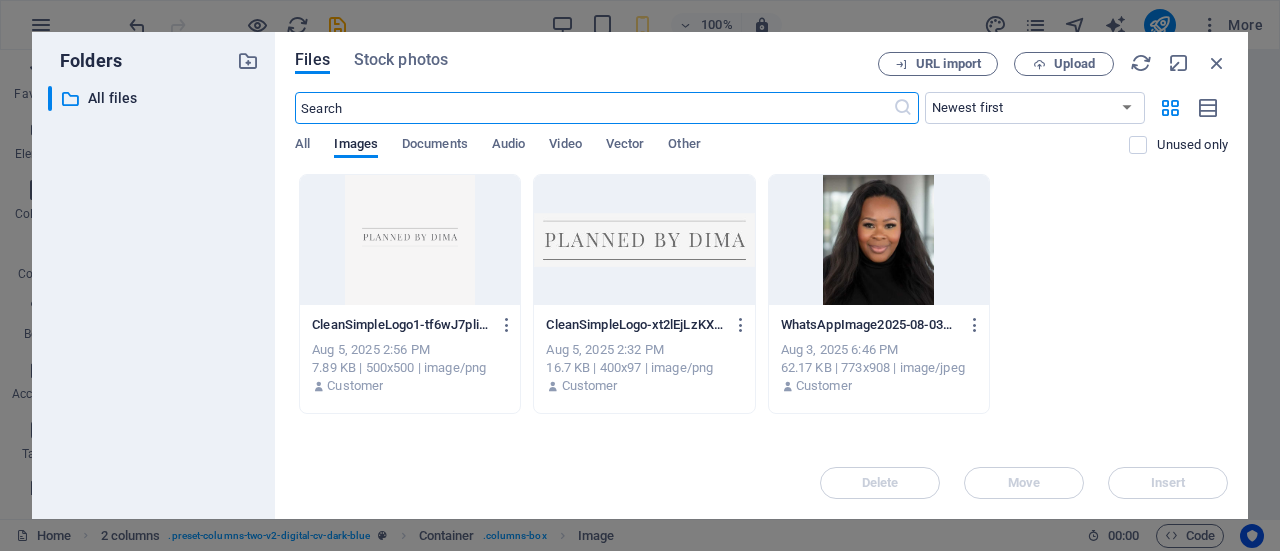 scroll, scrollTop: 1355, scrollLeft: 0, axis: vertical 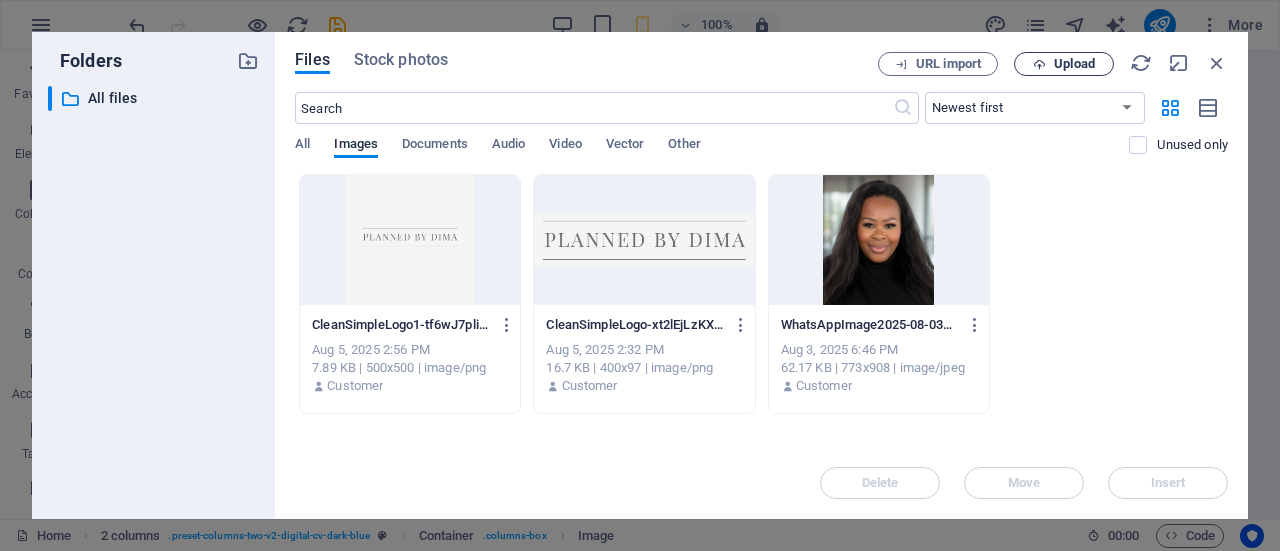 click on "Upload" at bounding box center (1064, 64) 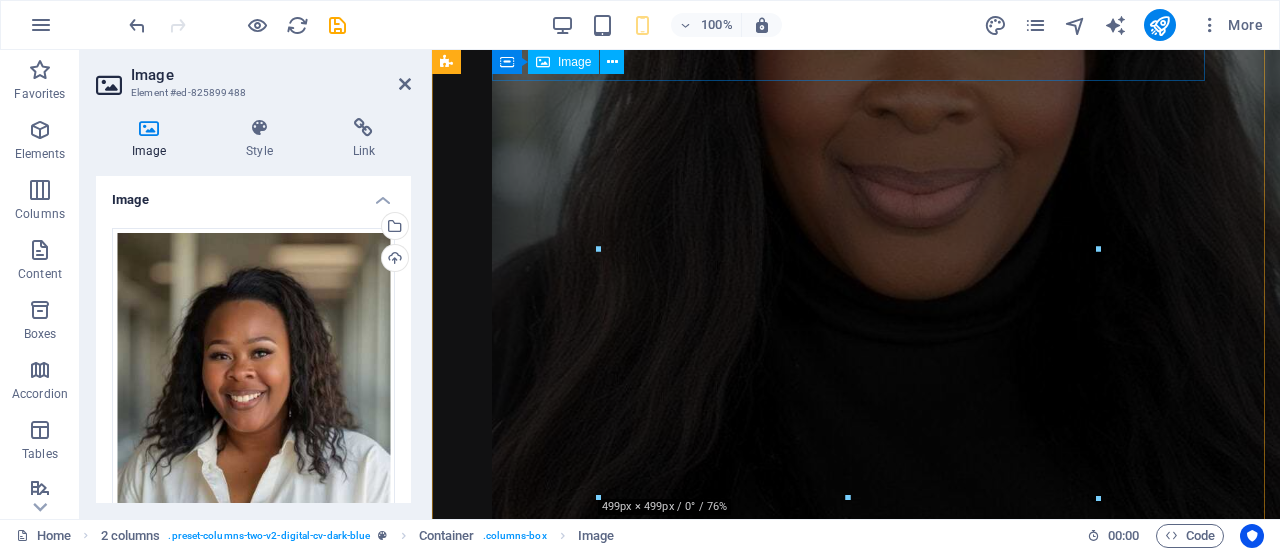 type on "70" 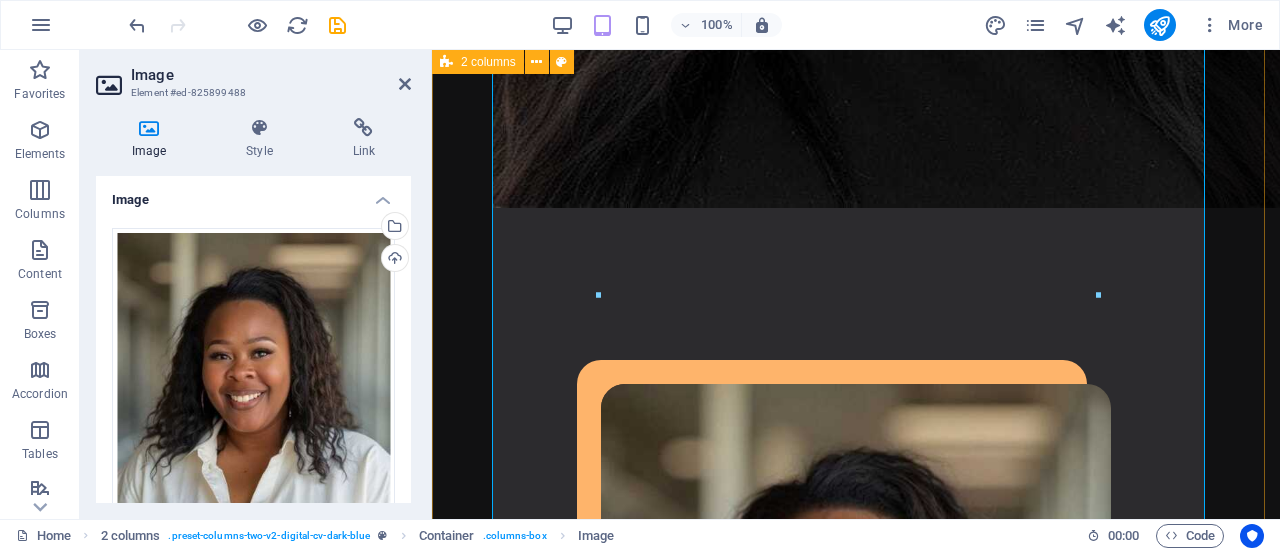 click on "A little bit of my story Lorem ipsum dolor sit amet, consectetur adipiscing elit, sed do eiusmod tempor incididunt ut labore et dolore magna aliqua. Ut enim ad minim veniam, quis nostrud exercitation ullamco laboris nisi ut aliquip ex ea commodo consequat. Lorem ipsum dolor sit amet, consectetur adipiscing elit, sed do eiusmod tempor incididunt ut labore et dolore magna aliqua. Ut enim ad minim veniam, quis nostrud exercitation ullamco laboris nisi ut aliquip ex ea commodo consequat. Lorem ipsum dolor sit amet, consectetur adipiscing elit, sed do eiusmod tempor incididunt ut labore et dolore magna aliqua. Ut enim ad minim veniam, quis nostrud exercitation ullamco laboris nisi ut aliquip ex ea commodo consequat. Download CV" at bounding box center (856, 922) 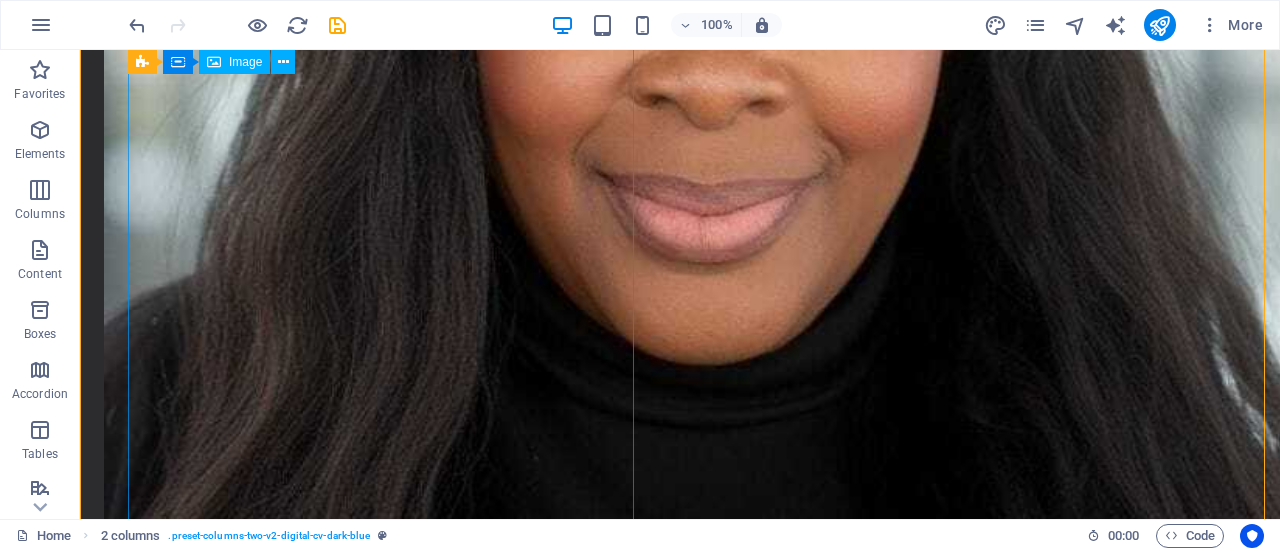 scroll, scrollTop: 1243, scrollLeft: 0, axis: vertical 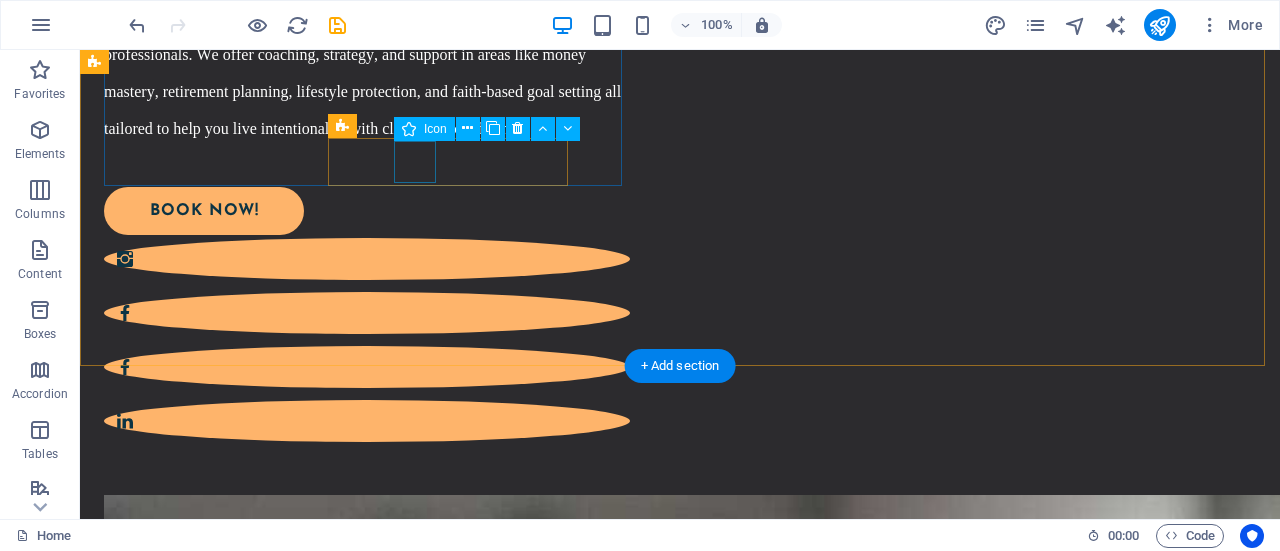 click at bounding box center (367, 313) 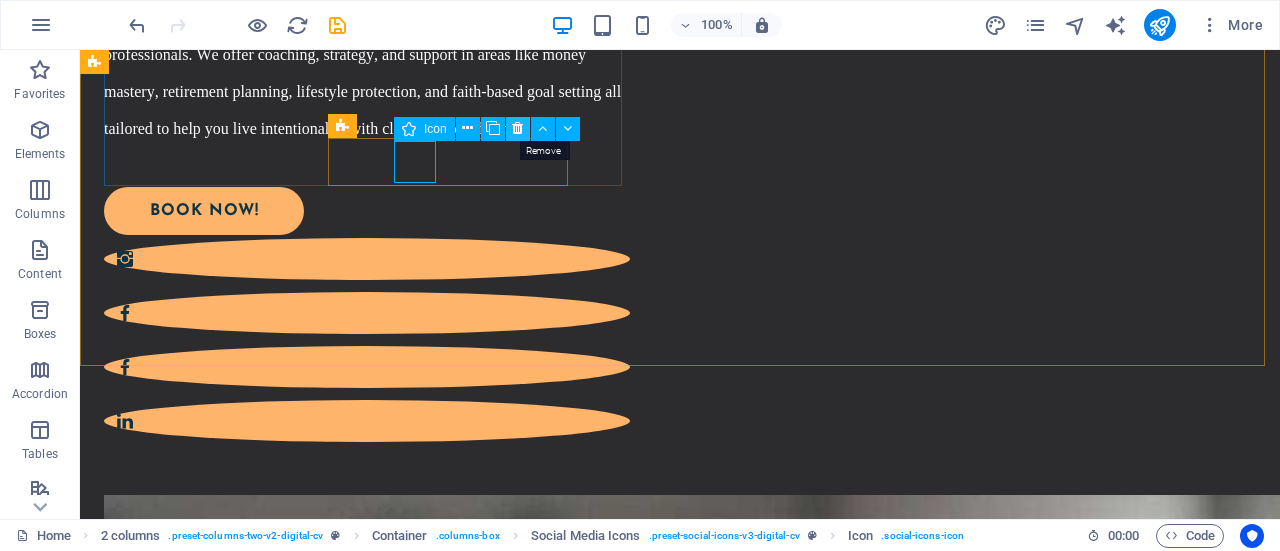 click at bounding box center [517, 128] 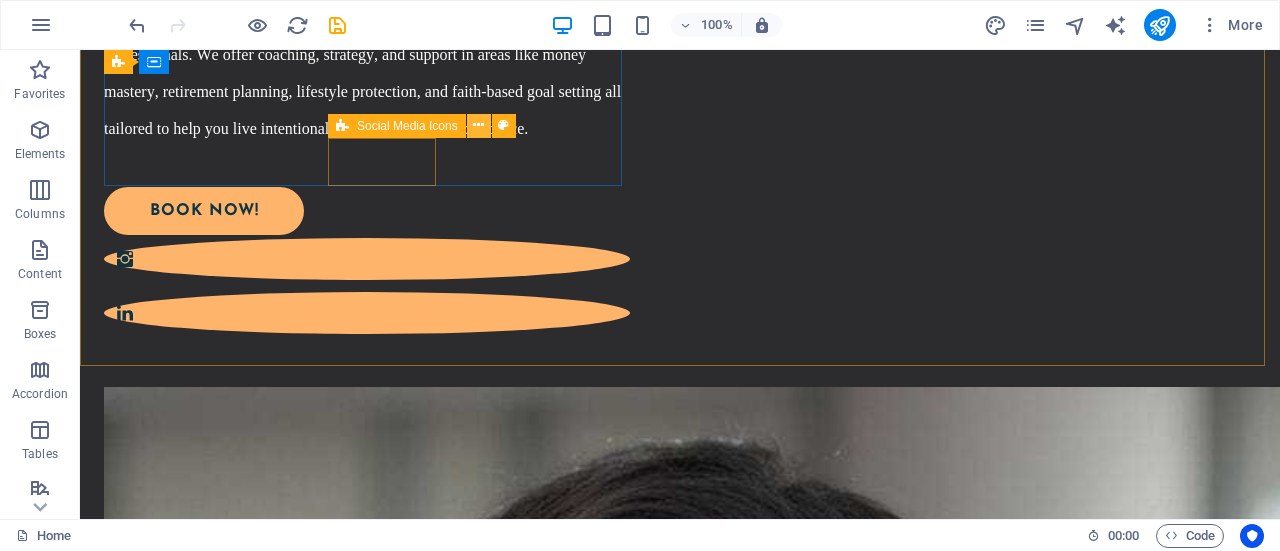 click at bounding box center (478, 125) 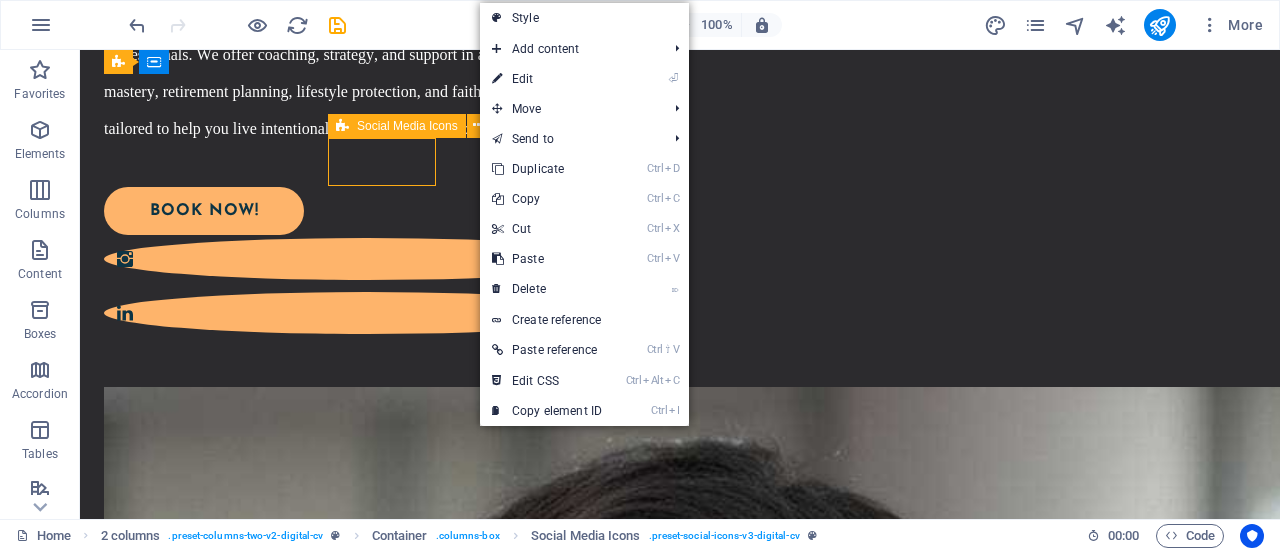 click on "Social Media Icons" at bounding box center (407, 126) 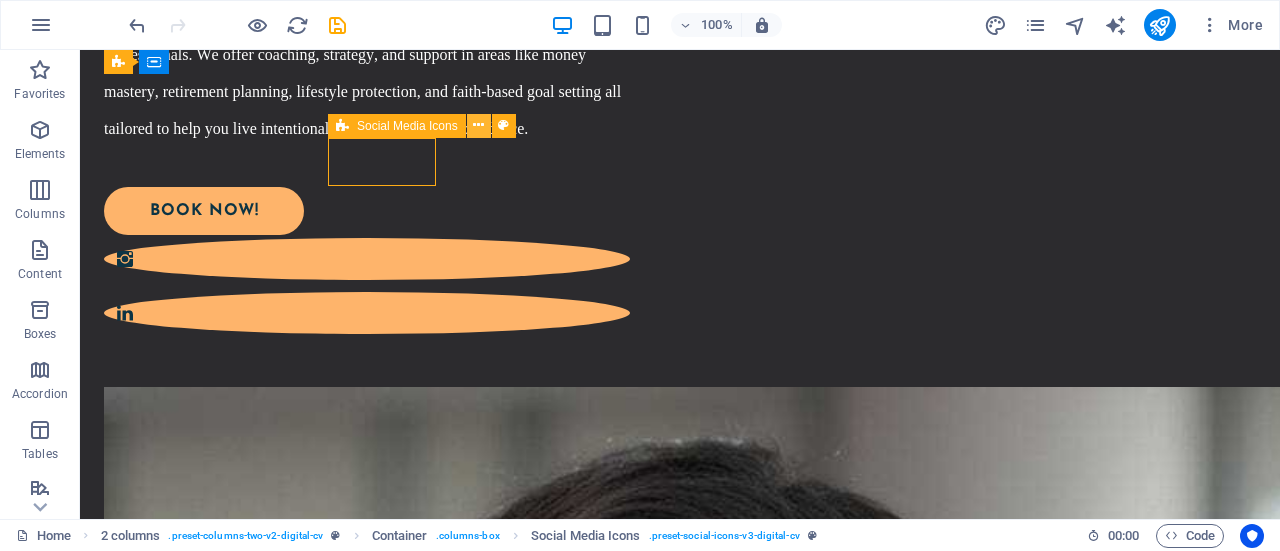 click at bounding box center [478, 125] 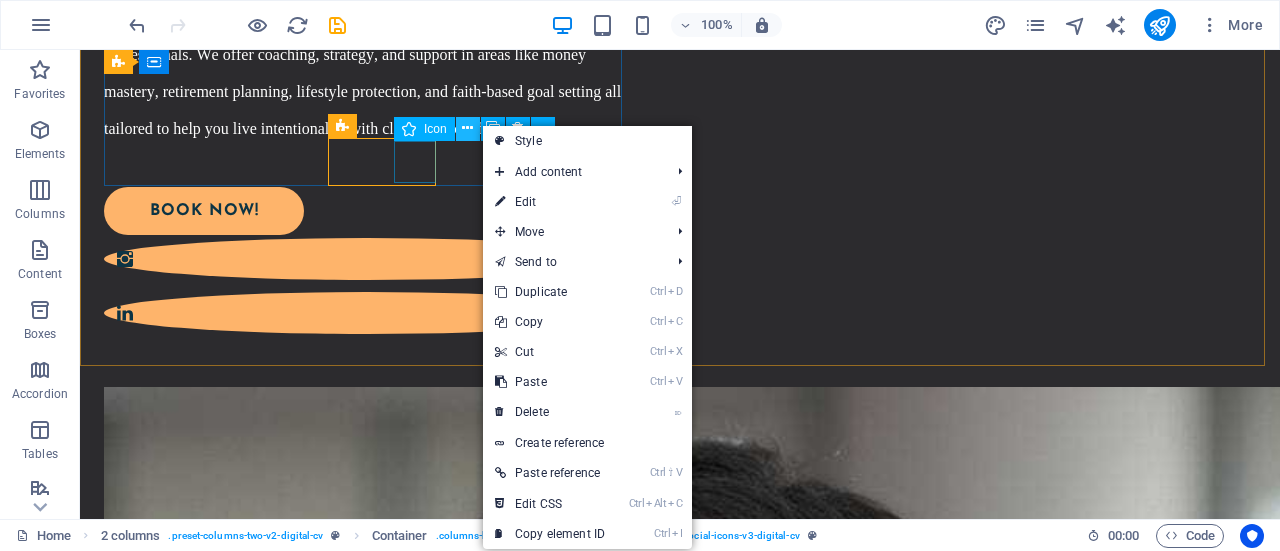 click at bounding box center [467, 128] 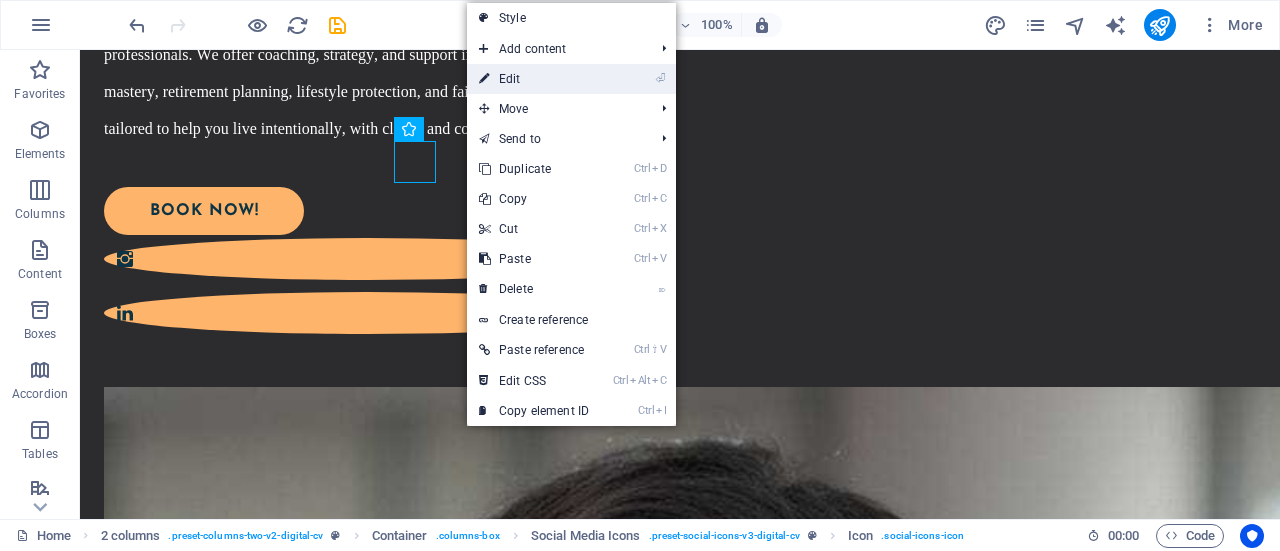 click on "⏎  Edit" at bounding box center (534, 79) 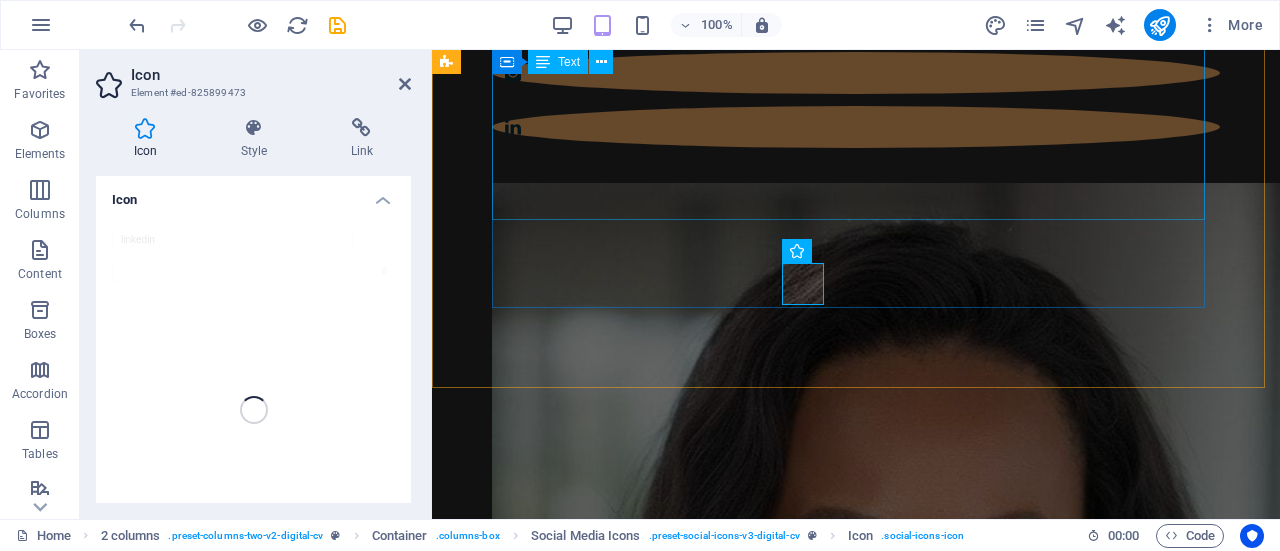 scroll, scrollTop: 1286, scrollLeft: 0, axis: vertical 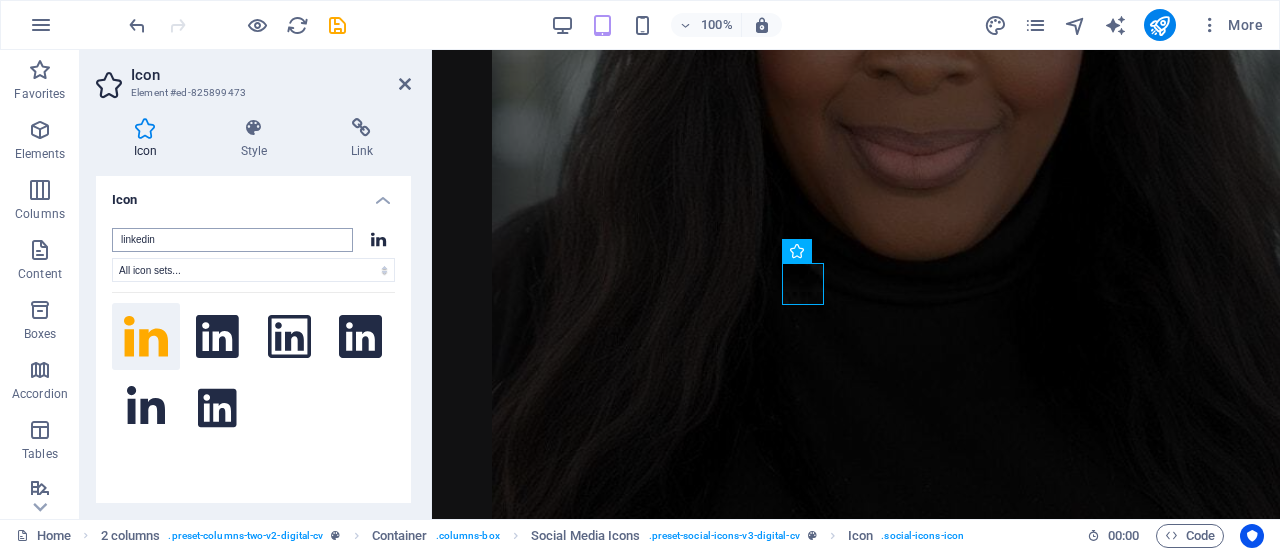click on "linkedin" at bounding box center (232, 240) 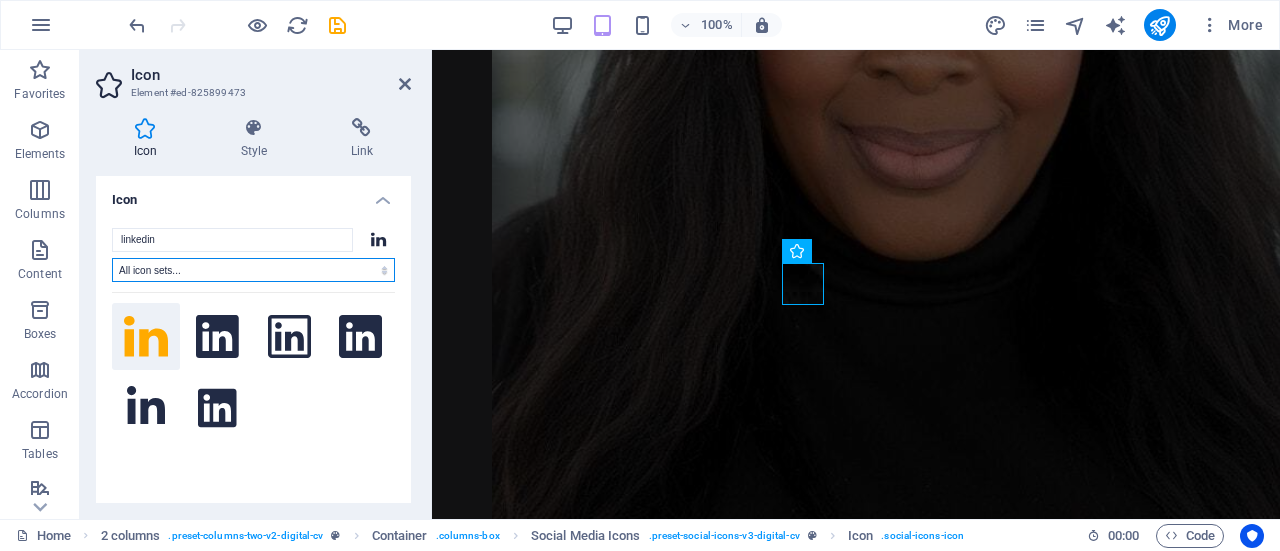 click on "All icon sets... IcoFont Ionicons FontAwesome Brands FontAwesome Duotone FontAwesome Solid FontAwesome Regular FontAwesome Light FontAwesome Thin FontAwesome Sharp Solid FontAwesome Sharp Regular FontAwesome Sharp Light FontAwesome Sharp Thin" at bounding box center [253, 270] 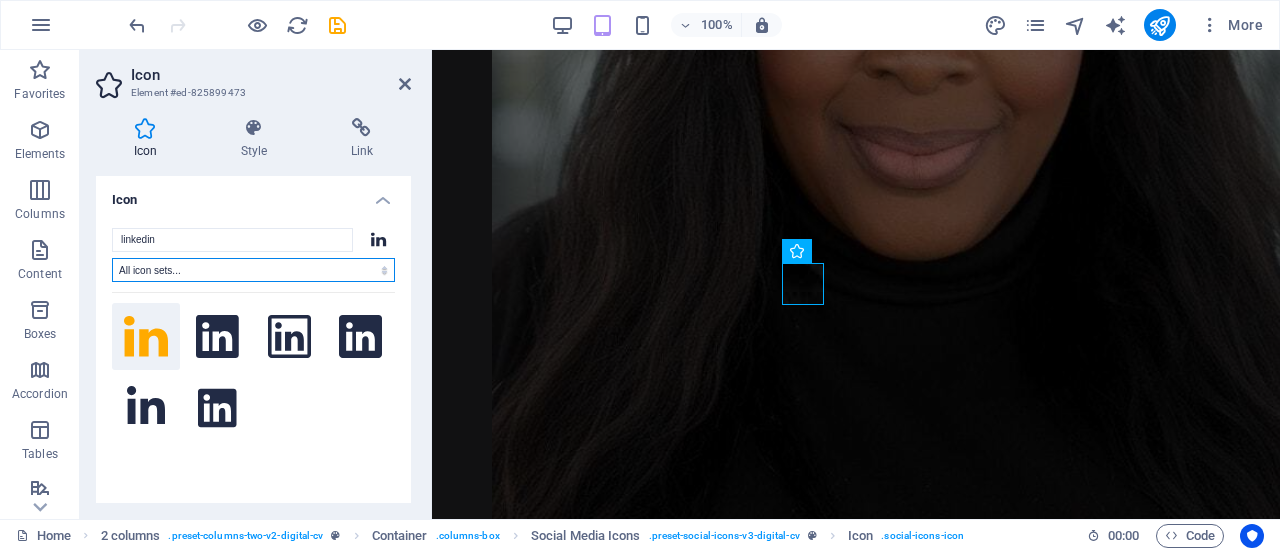 click on "All icon sets... IcoFont Ionicons FontAwesome Brands FontAwesome Duotone FontAwesome Solid FontAwesome Regular FontAwesome Light FontAwesome Thin FontAwesome Sharp Solid FontAwesome Sharp Regular FontAwesome Sharp Light FontAwesome Sharp Thin" at bounding box center [253, 270] 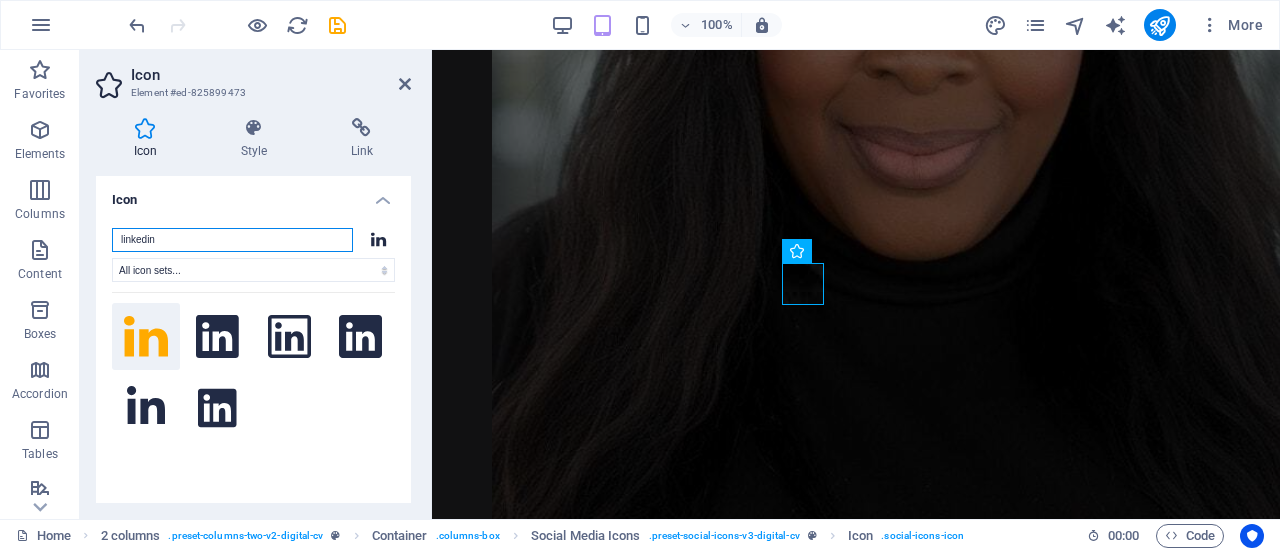 click on "linkedin" at bounding box center (232, 240) 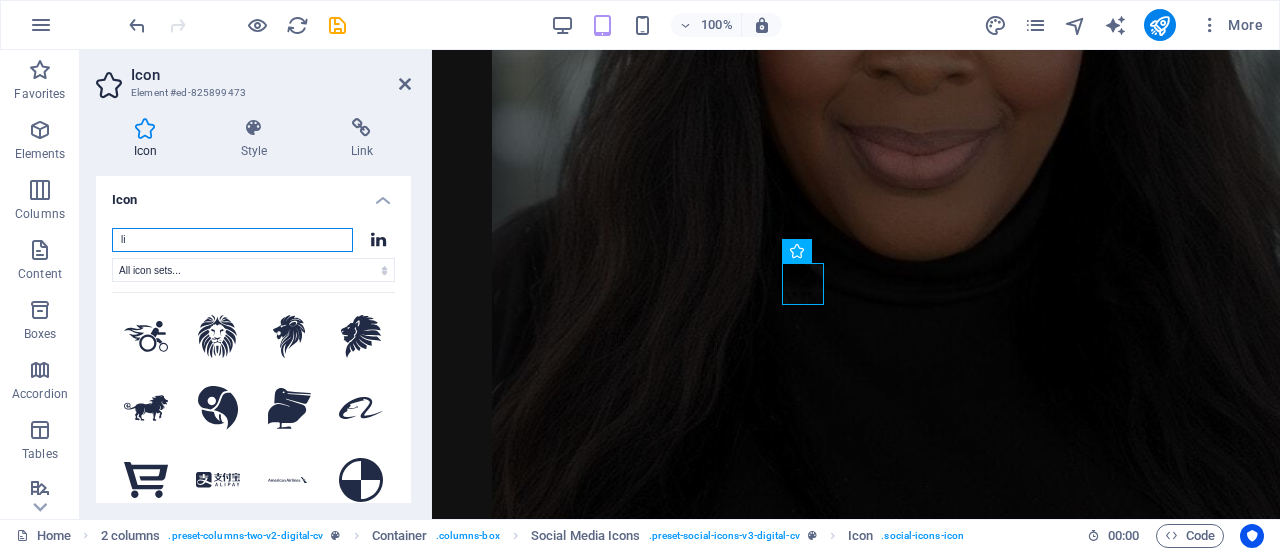 type on "l" 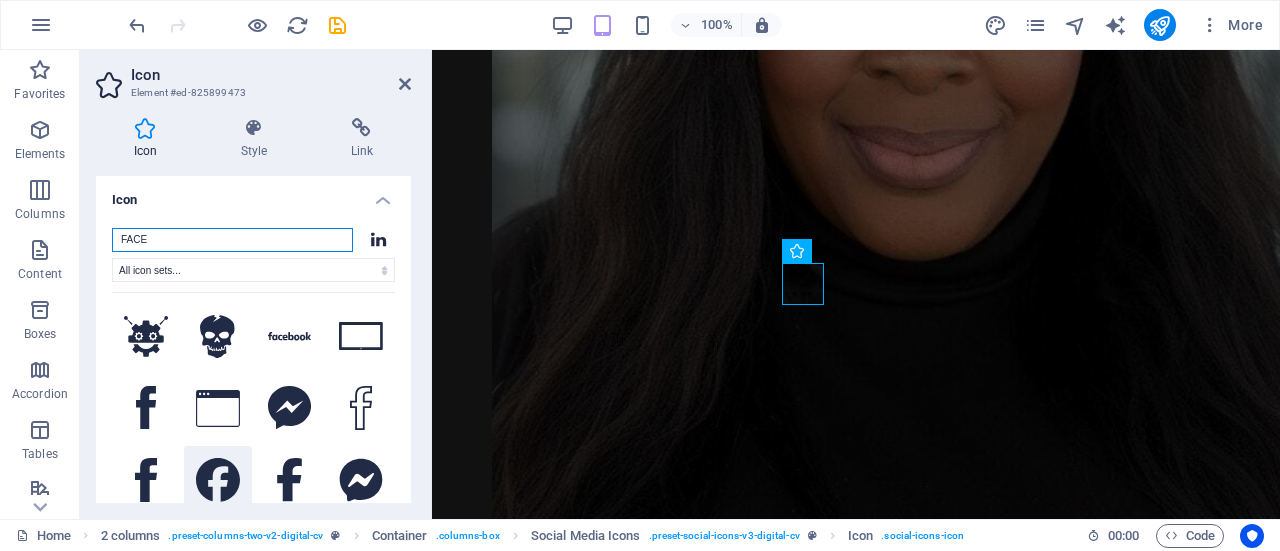 type on "FACE" 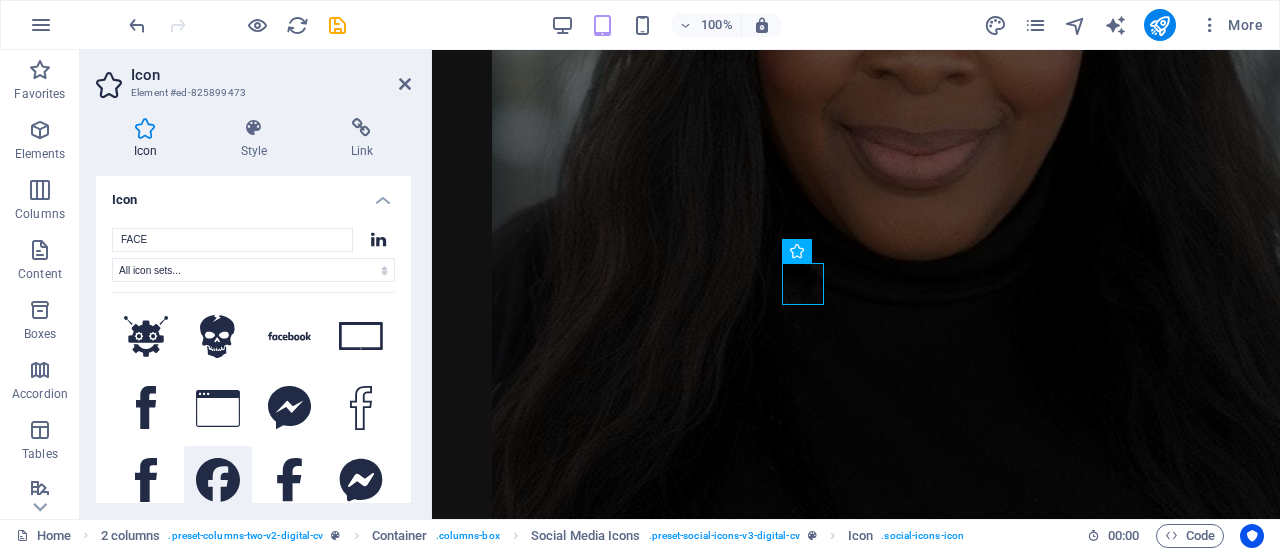 click 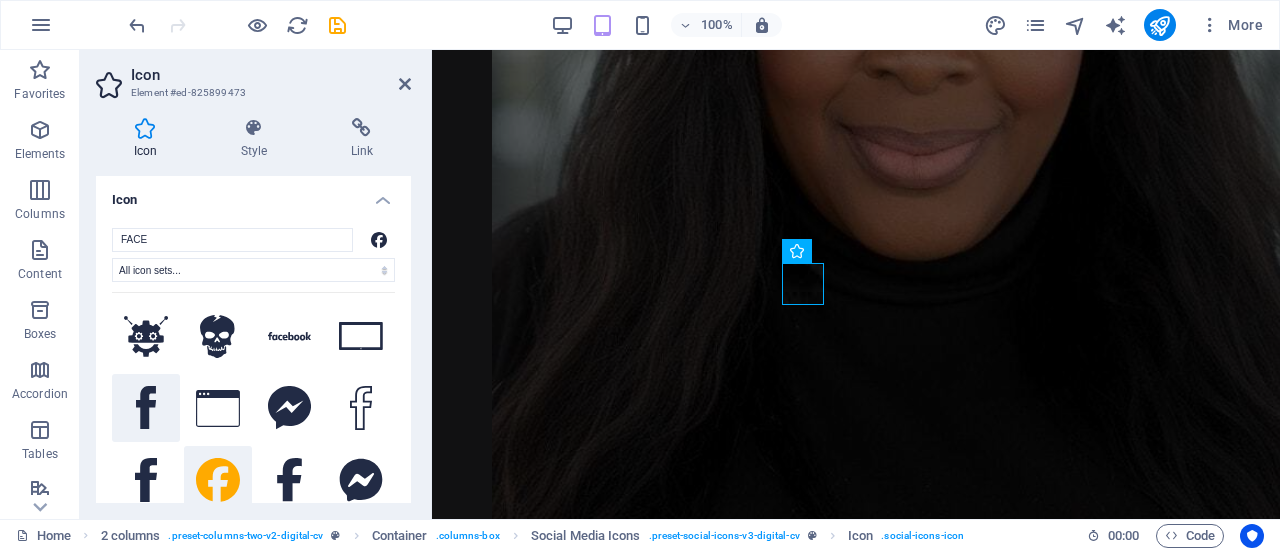 click at bounding box center (146, 408) 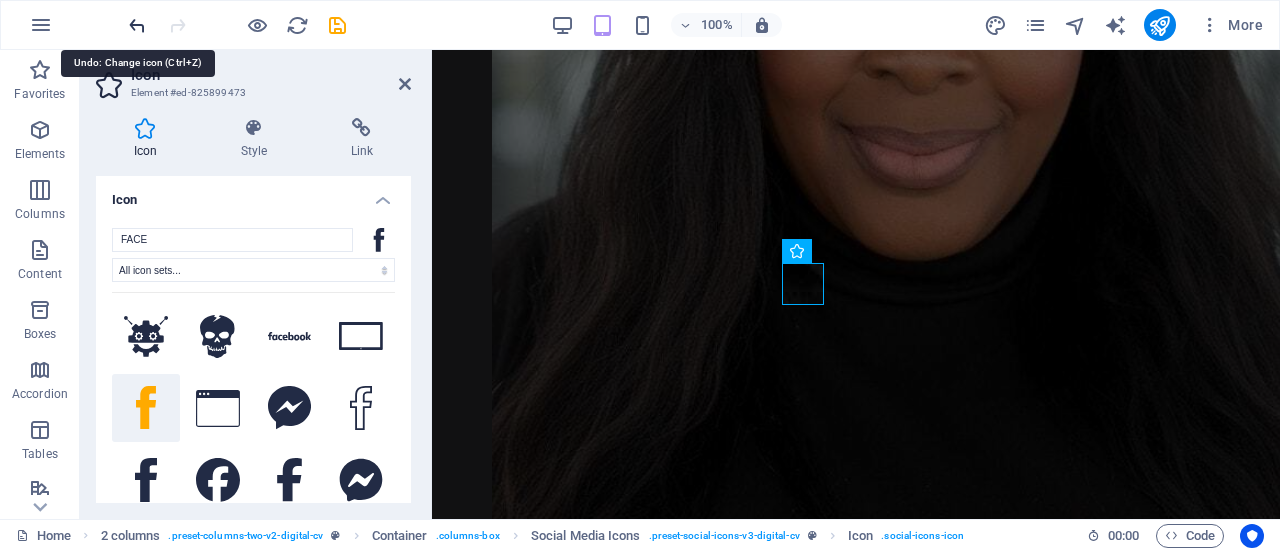 click at bounding box center [137, 25] 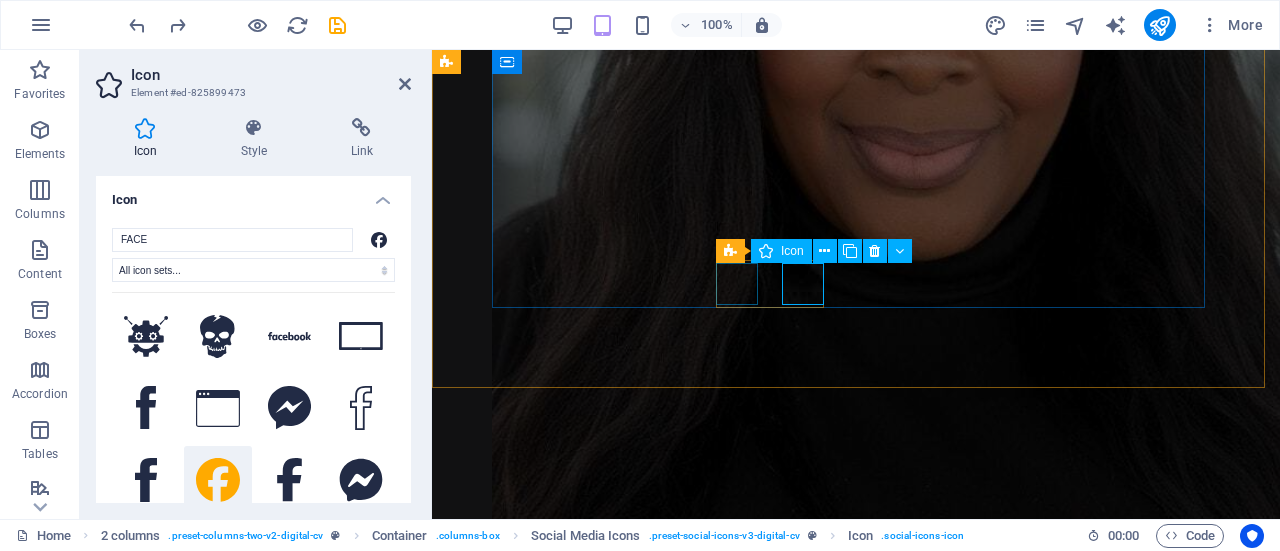 click at bounding box center [856, -520] 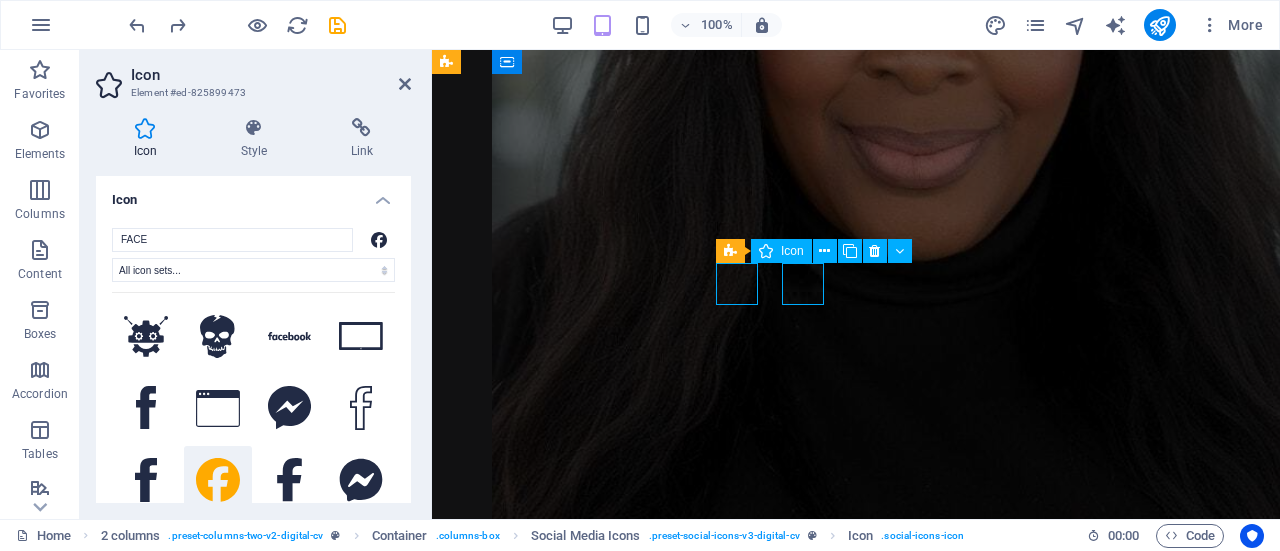 scroll, scrollTop: 570, scrollLeft: 0, axis: vertical 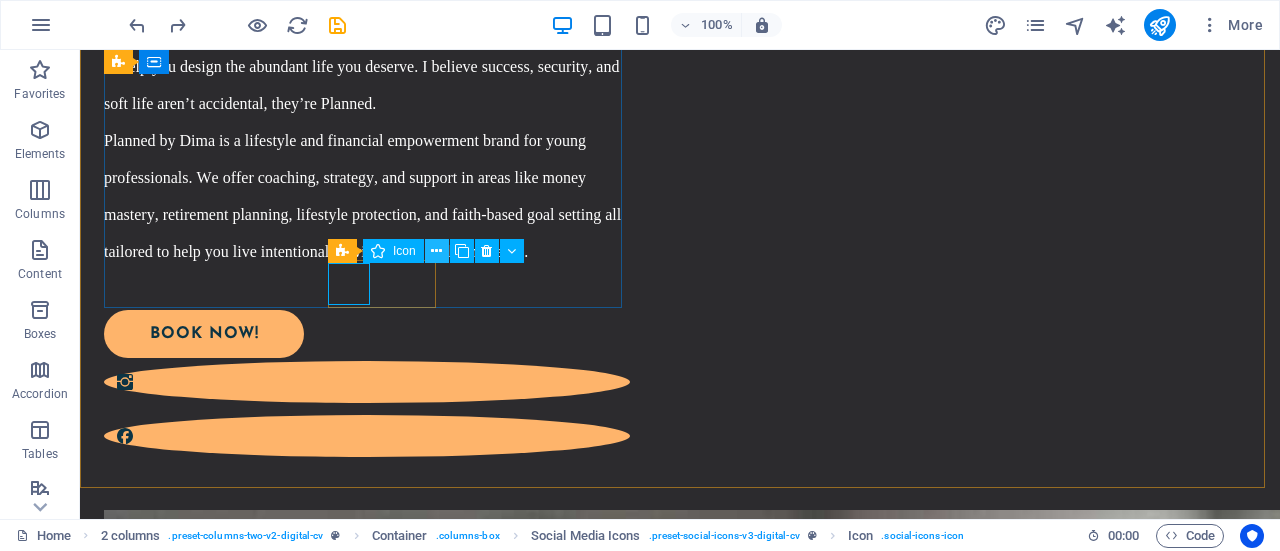 click at bounding box center [436, 251] 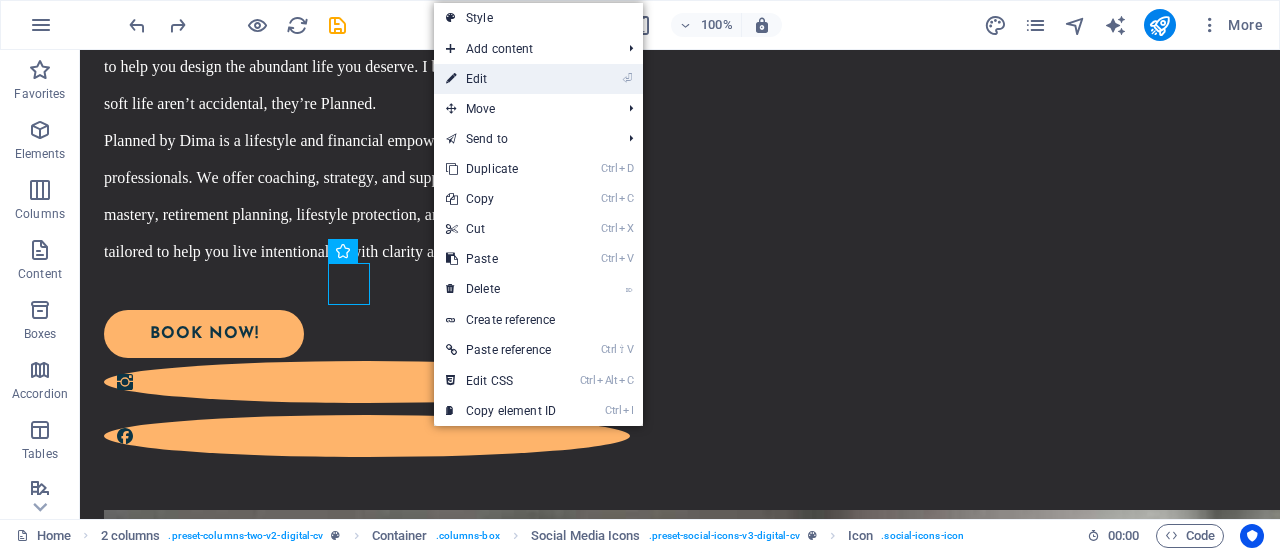 click on "⏎  Edit" at bounding box center [501, 79] 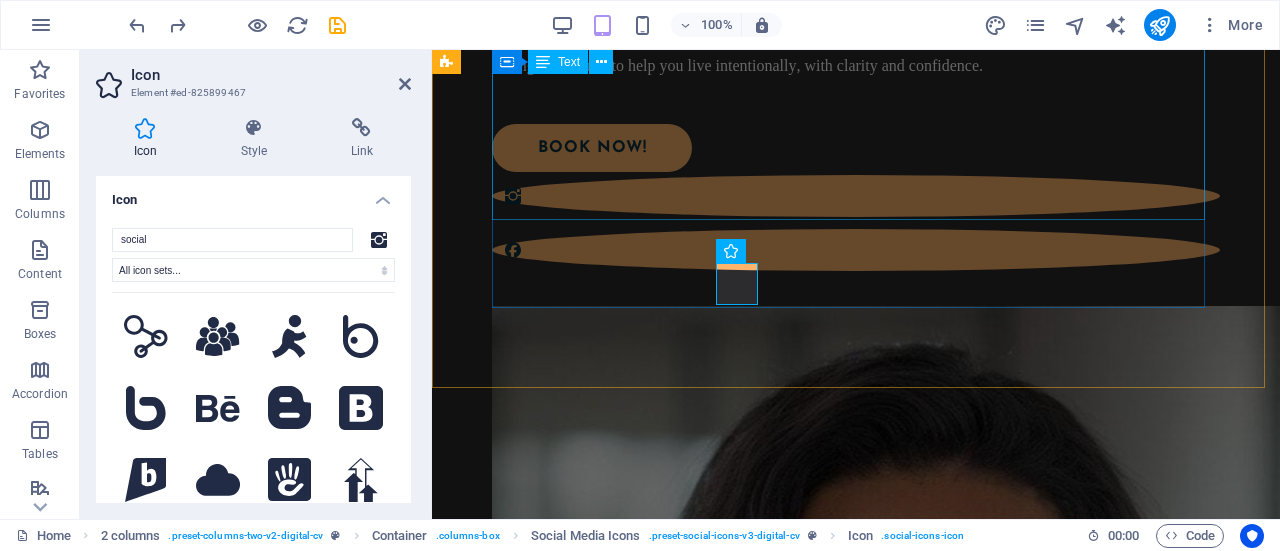 scroll, scrollTop: 1286, scrollLeft: 0, axis: vertical 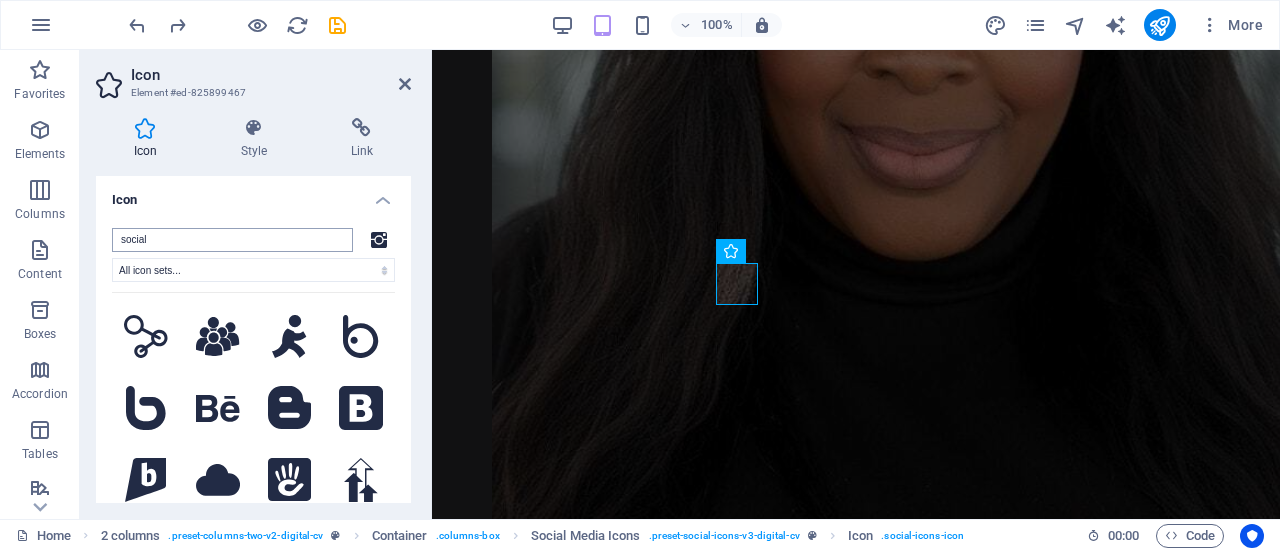 click on "social" at bounding box center (232, 240) 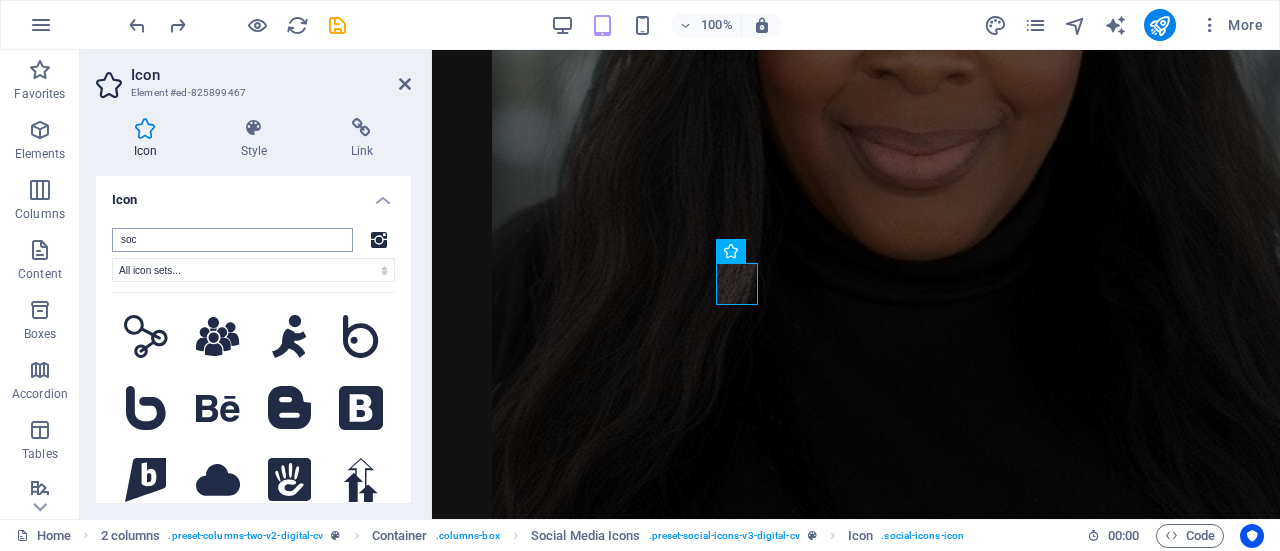 type on "so" 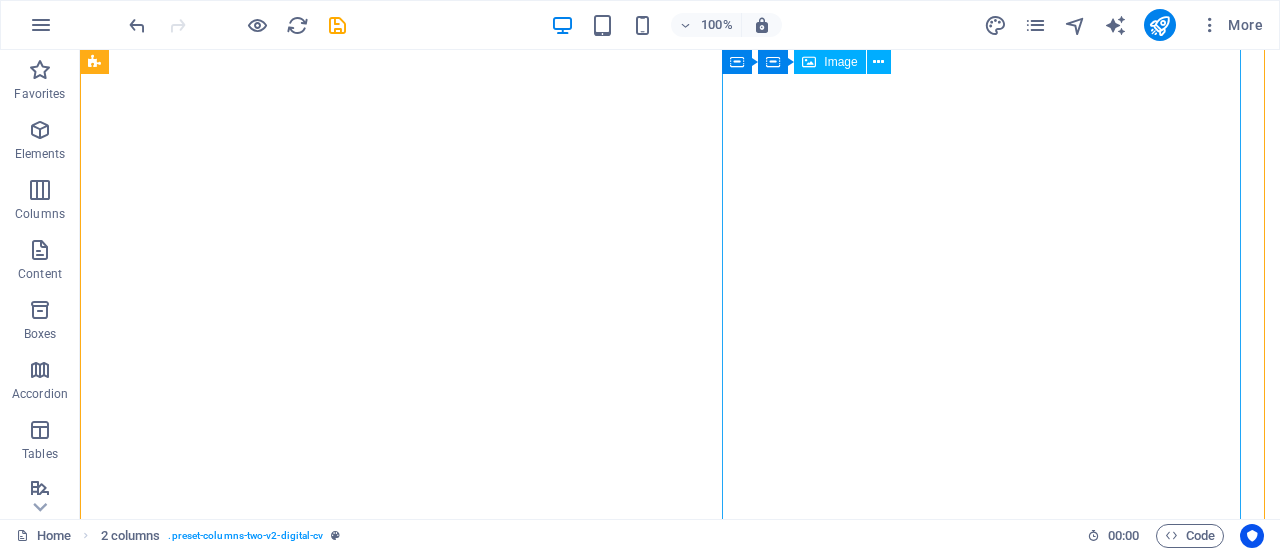 scroll, scrollTop: 0, scrollLeft: 0, axis: both 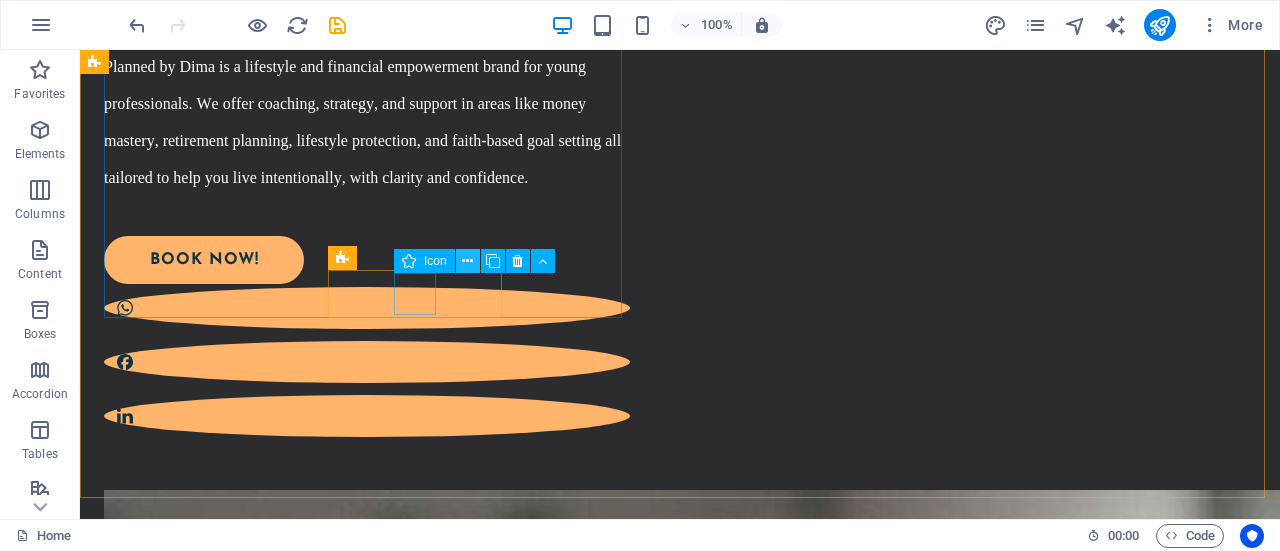 click at bounding box center (467, 261) 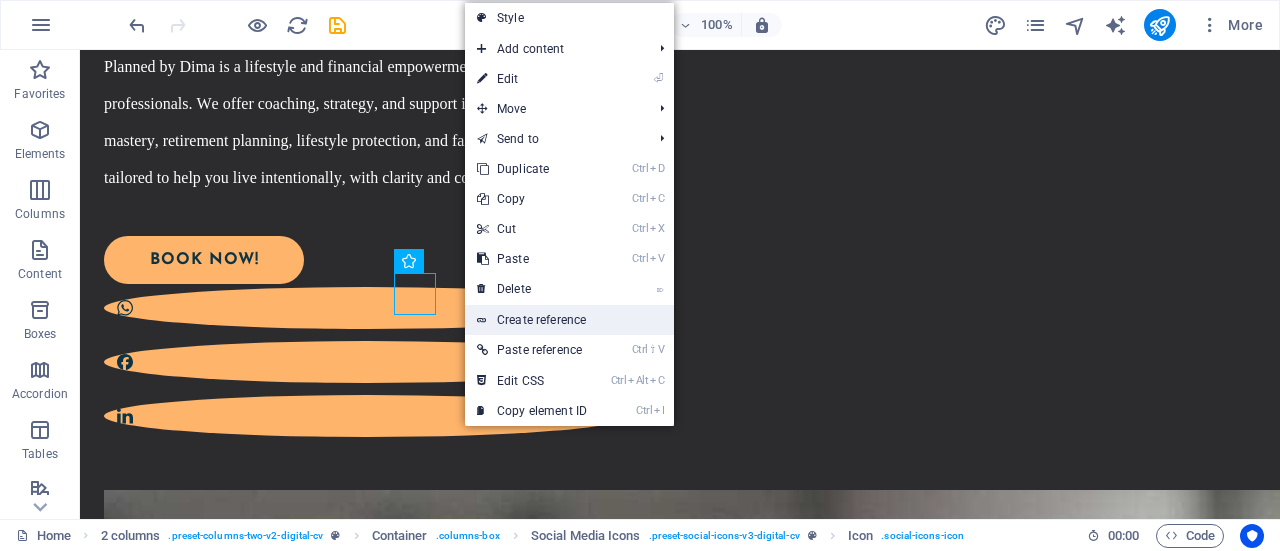 click on "Create reference" at bounding box center [569, 320] 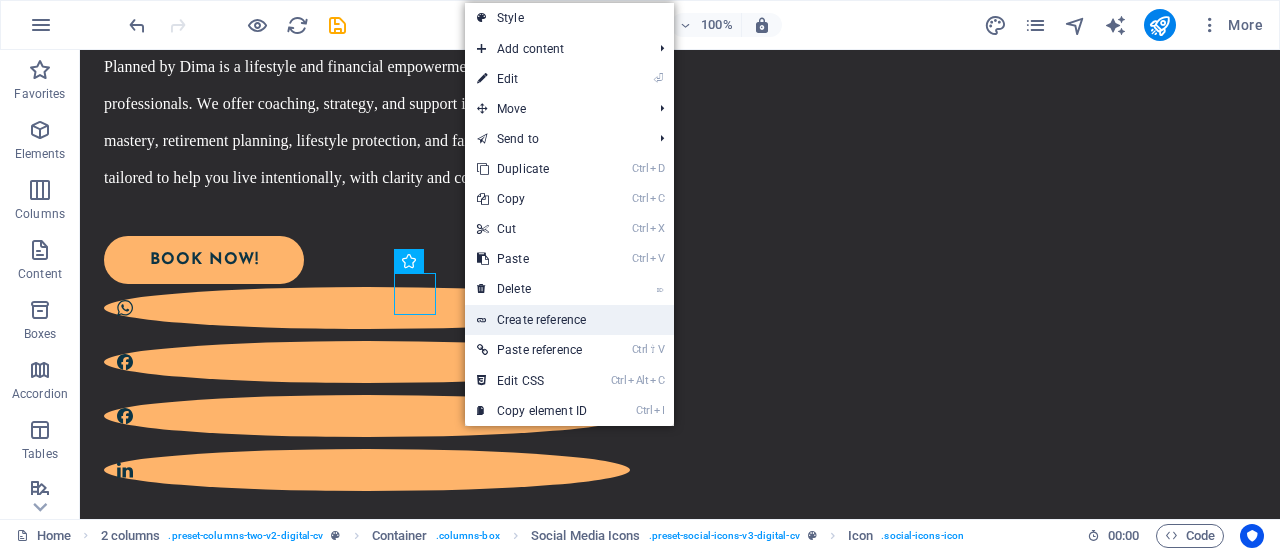 scroll, scrollTop: 1286, scrollLeft: 0, axis: vertical 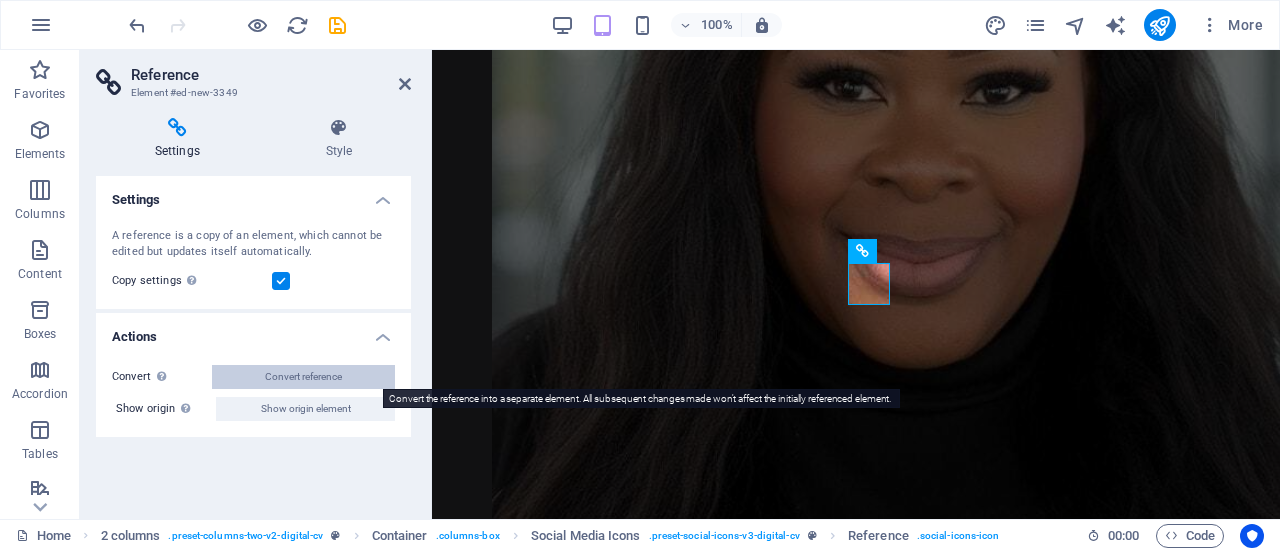 click on "Convert reference" at bounding box center (303, 377) 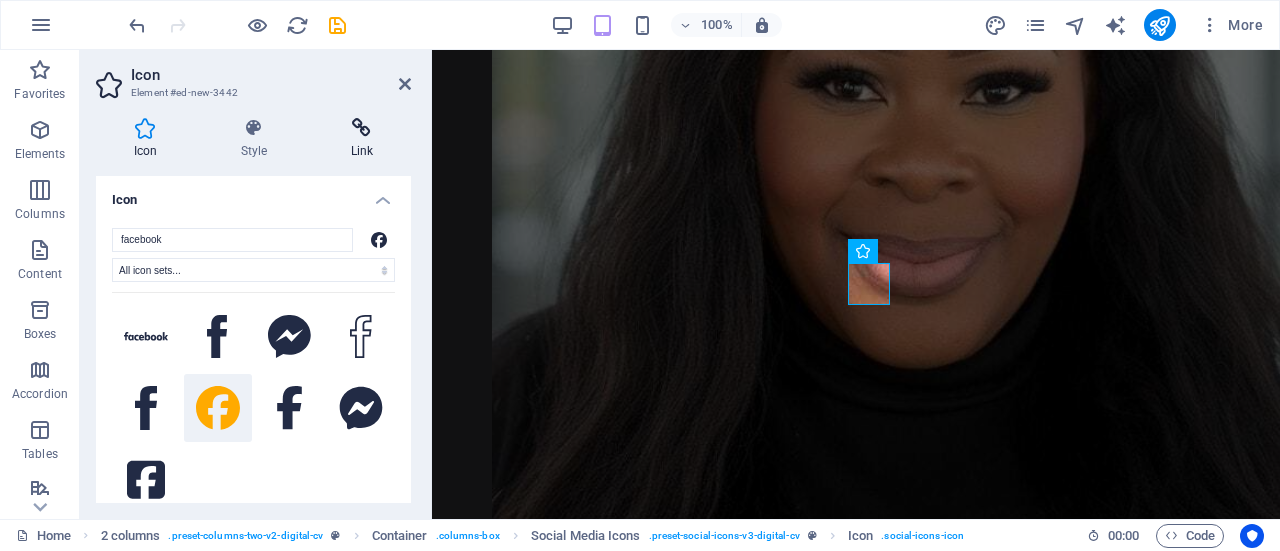 click at bounding box center [362, 128] 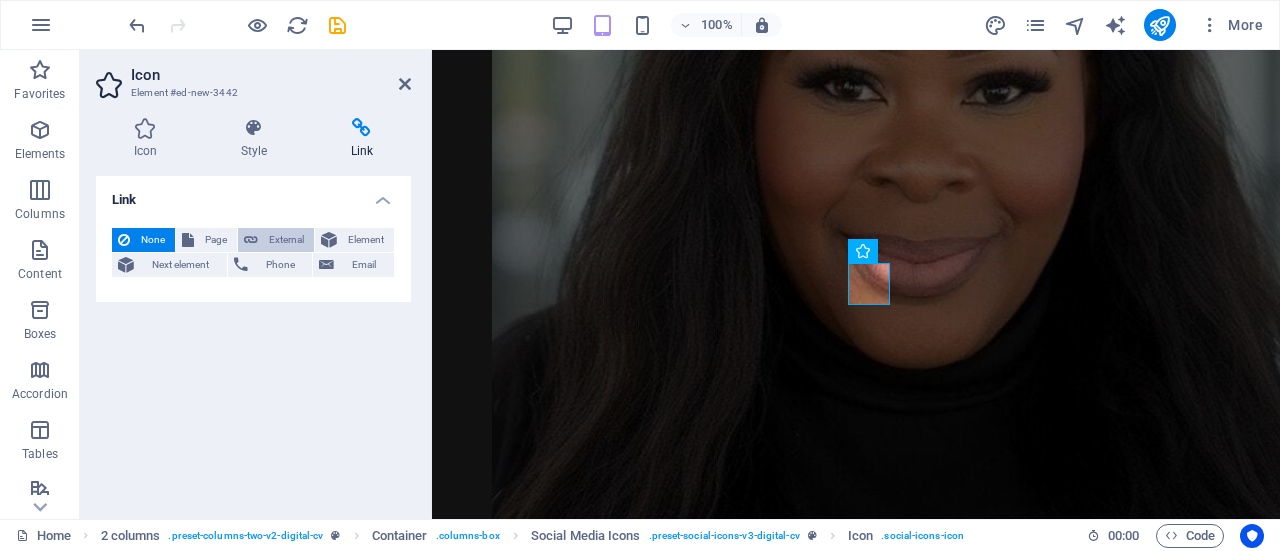 click on "External" at bounding box center (286, 240) 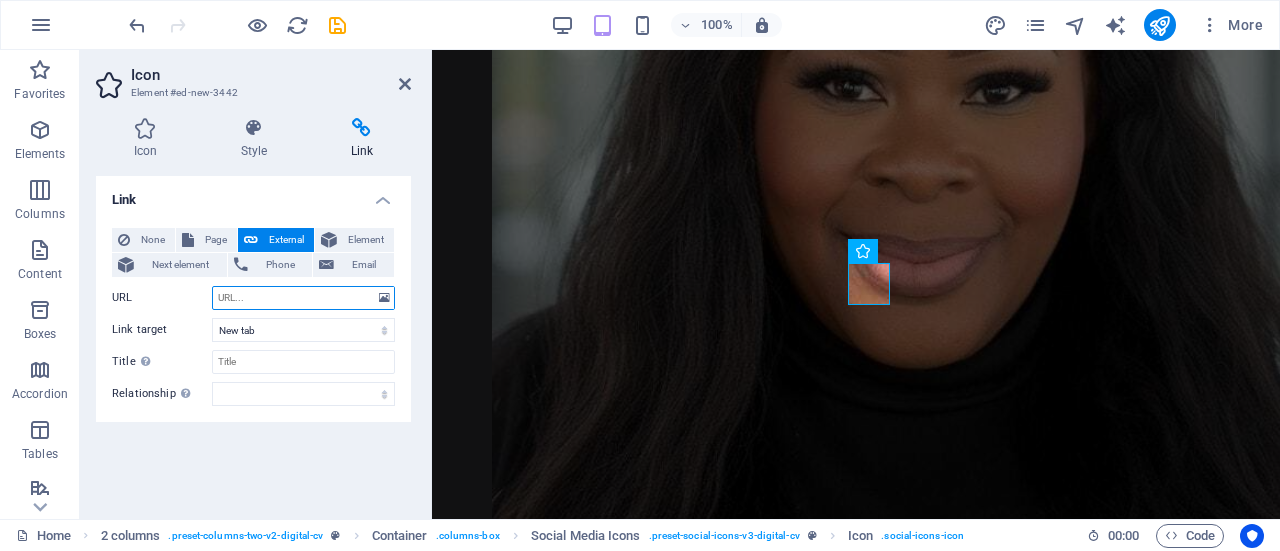 click on "URL" at bounding box center (303, 298) 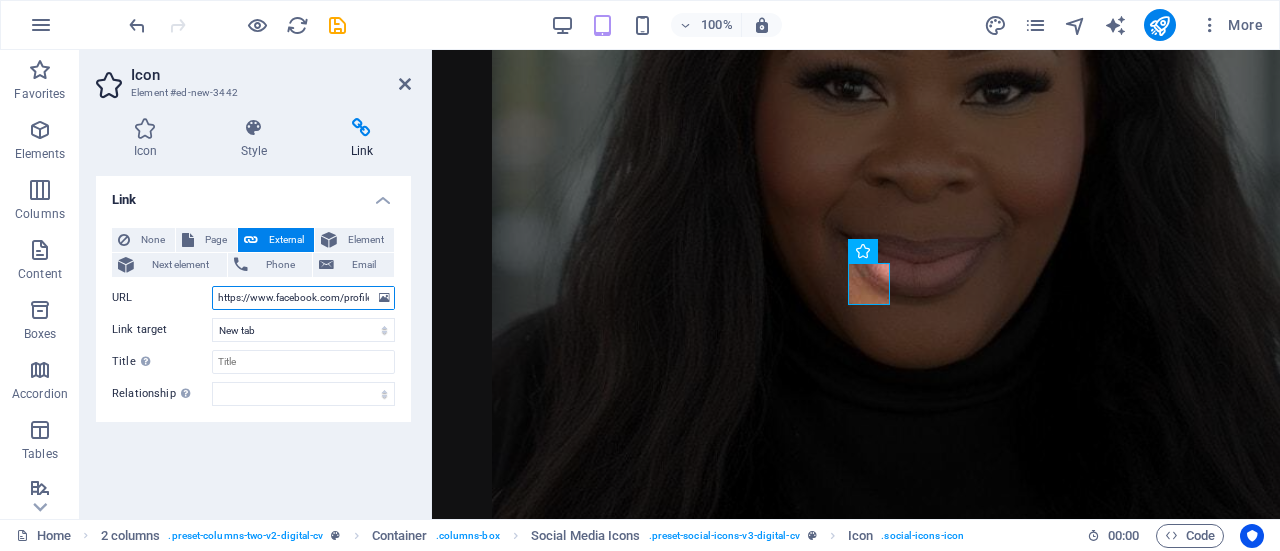 scroll, scrollTop: 0, scrollLeft: 121, axis: horizontal 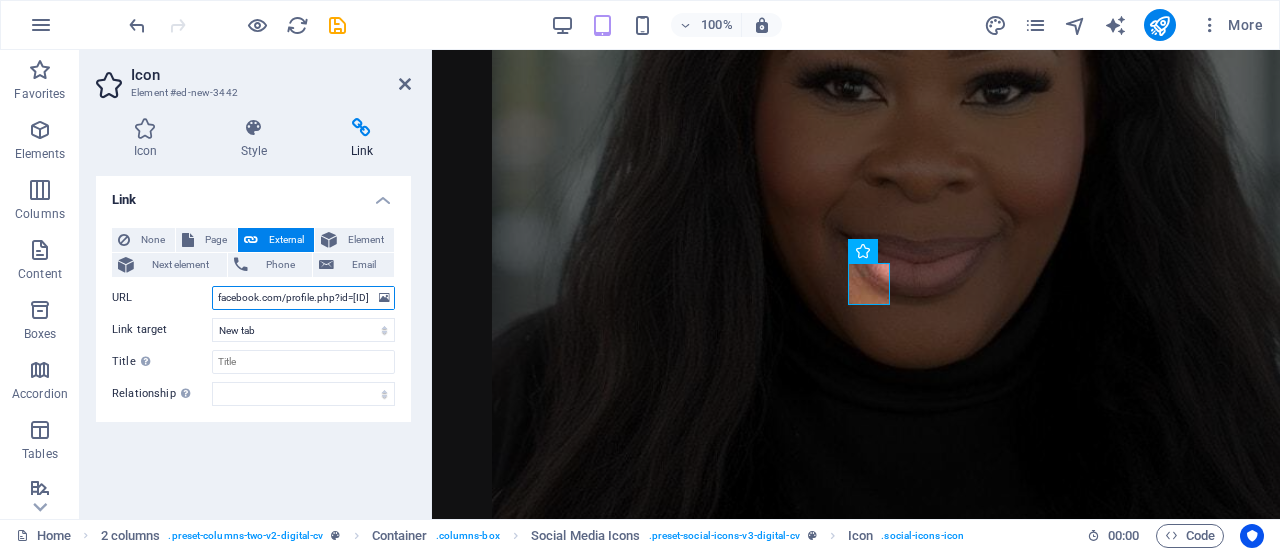 type on "https://www.facebook.com/profile.php?id=[ID]" 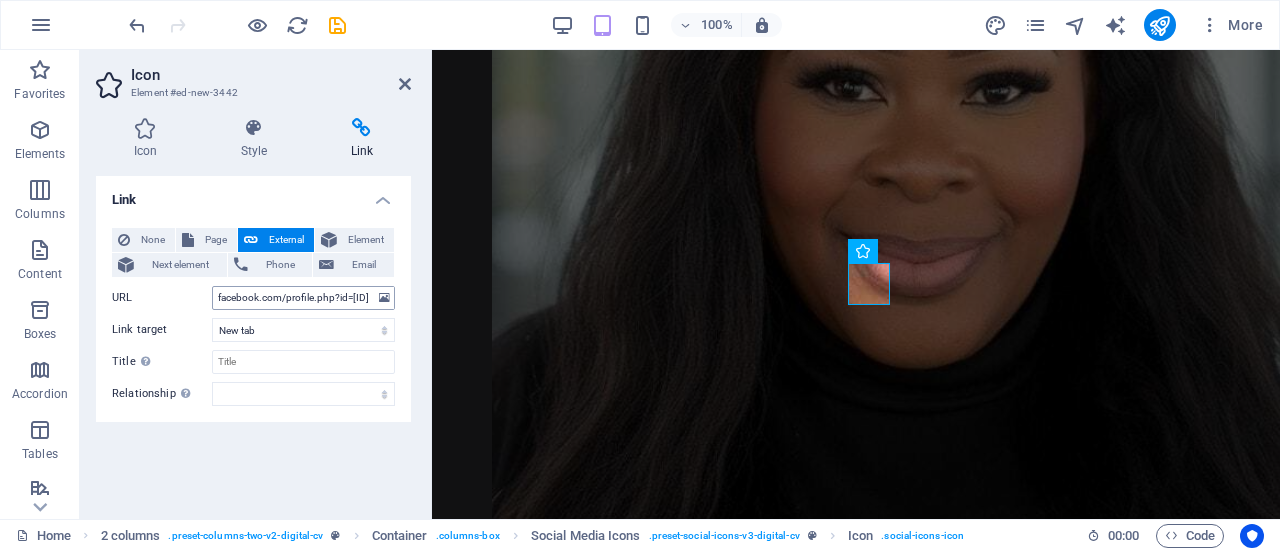 scroll, scrollTop: 0, scrollLeft: 0, axis: both 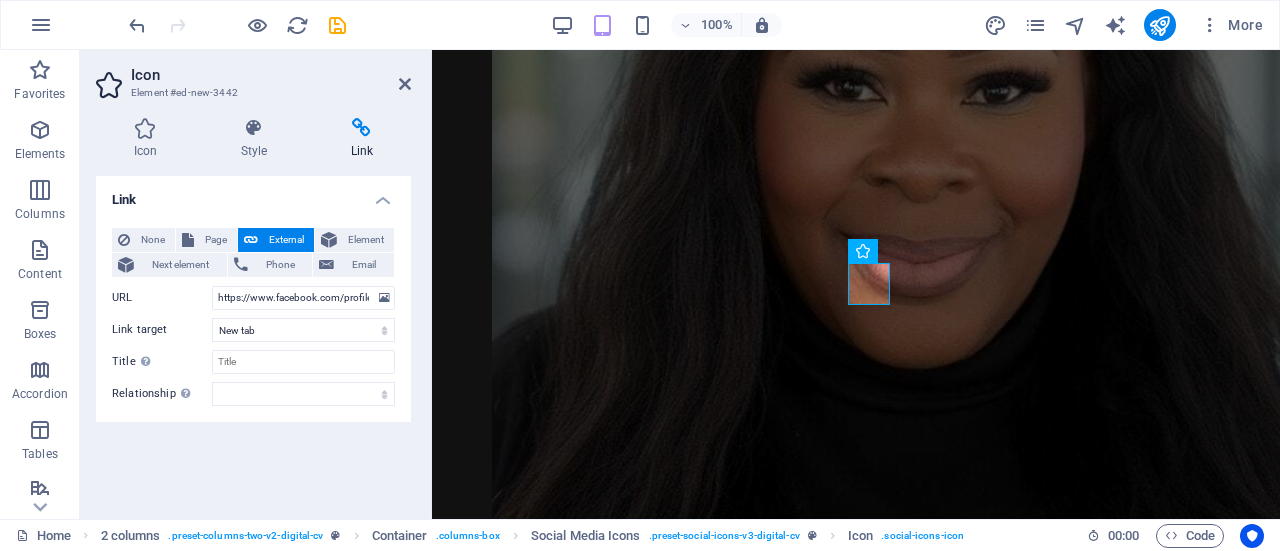 click on "Link None Page External Element Next element Phone Email Page Home Legal Notice Privacy Subpage Test Element
URL https://www.facebook.com/profile.php?id=[ID] Phone Email Link target New tab Same tab Overlay Title Additional link description, should not be the same as the link text. The title is most often shown as a tooltip text when the mouse moves over the element. Leave empty if uncertain. Relationship Sets the  relationship of this link to the link target . For example, the value "nofollow" instructs search engines not to follow the link. Can be left empty. alternate author bookmark external help license next nofollow noreferrer noopener prev search tag" at bounding box center [253, 339] 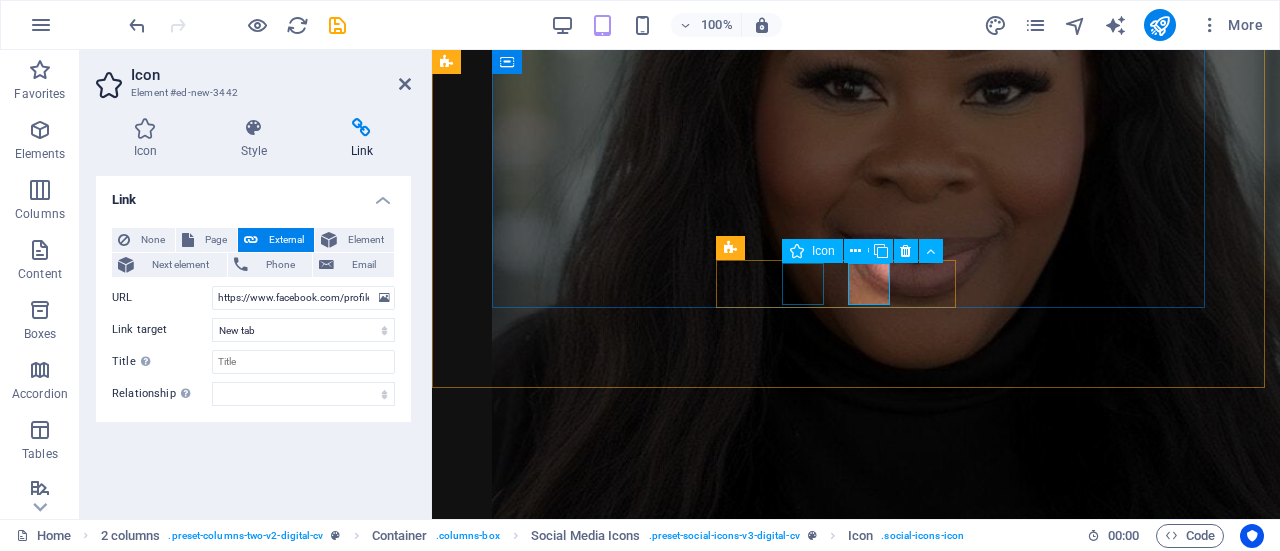 click at bounding box center (856, -466) 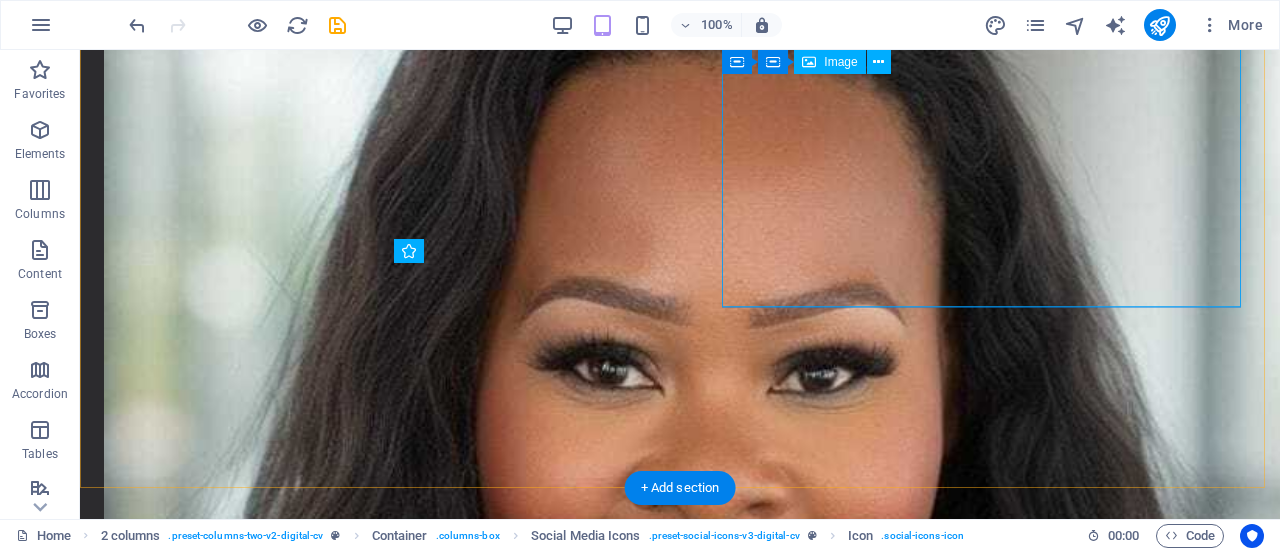 scroll, scrollTop: 570, scrollLeft: 0, axis: vertical 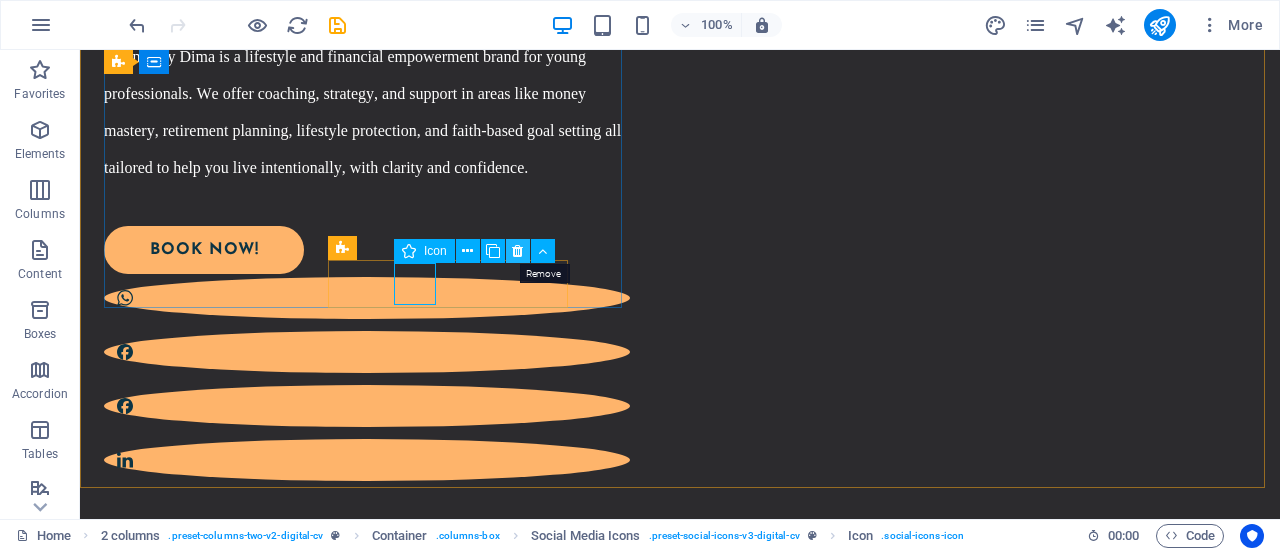 click at bounding box center (517, 251) 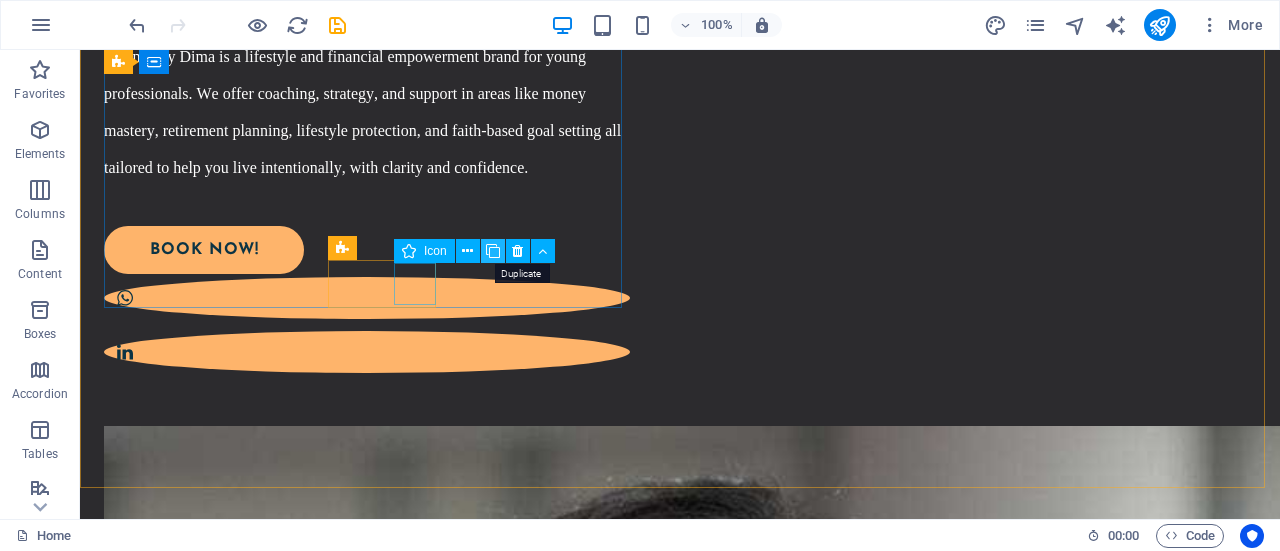 click at bounding box center (493, 251) 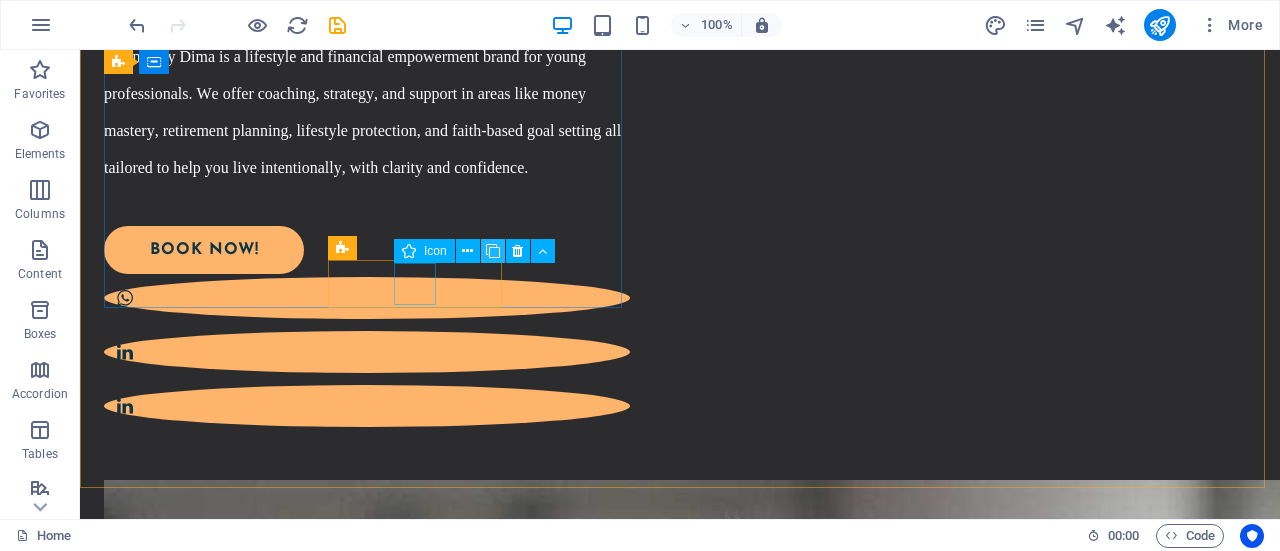 click at bounding box center (493, 251) 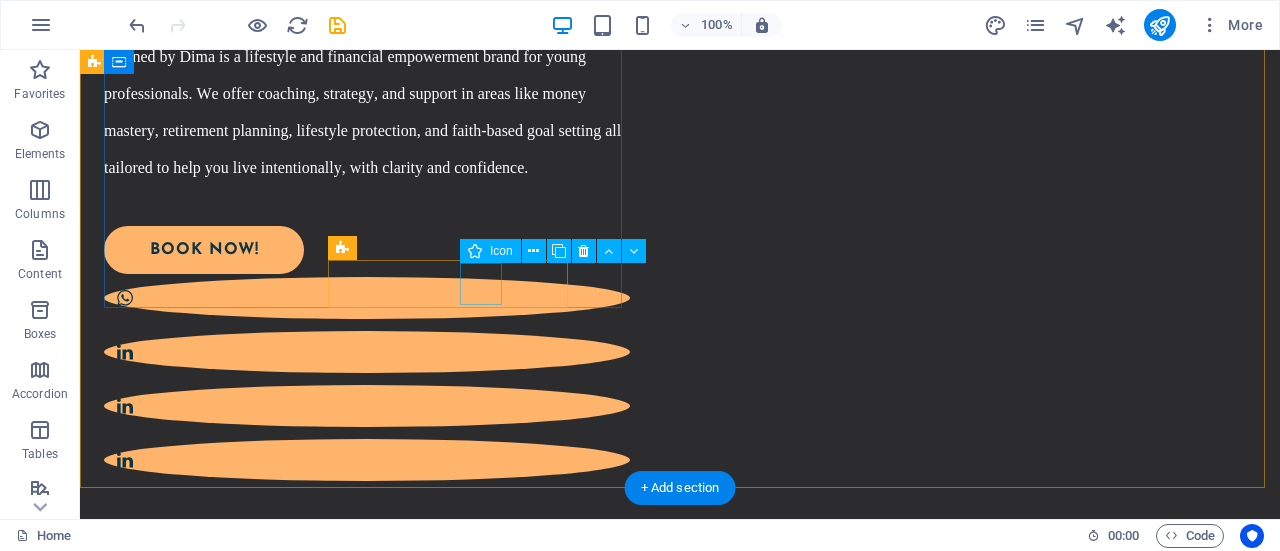 click at bounding box center [367, 406] 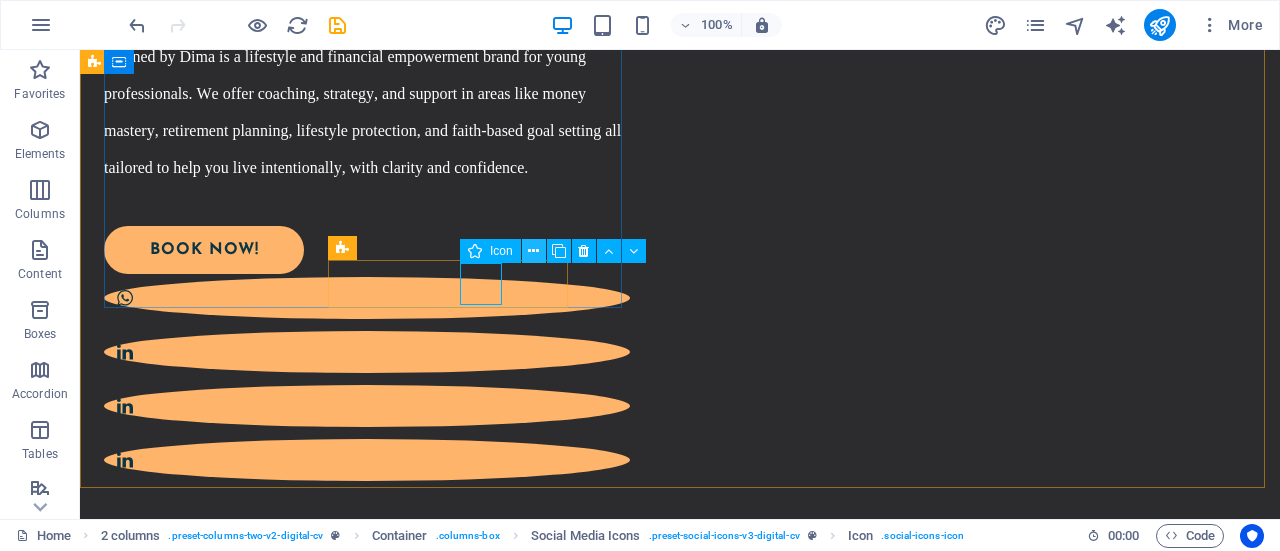 click at bounding box center (533, 251) 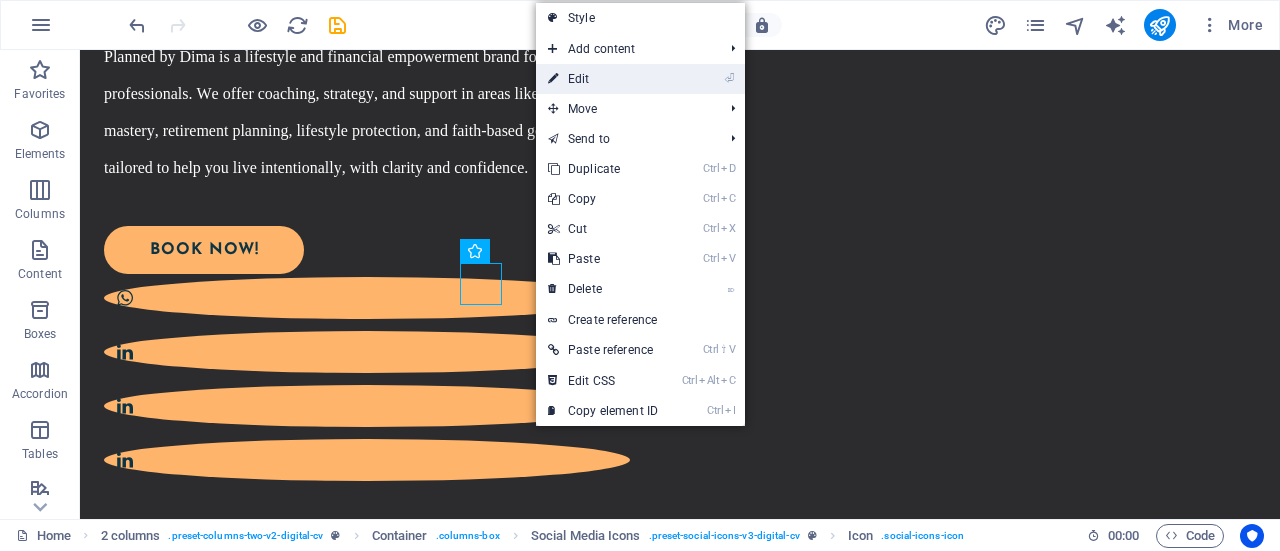 click on "⏎  Edit" at bounding box center (603, 79) 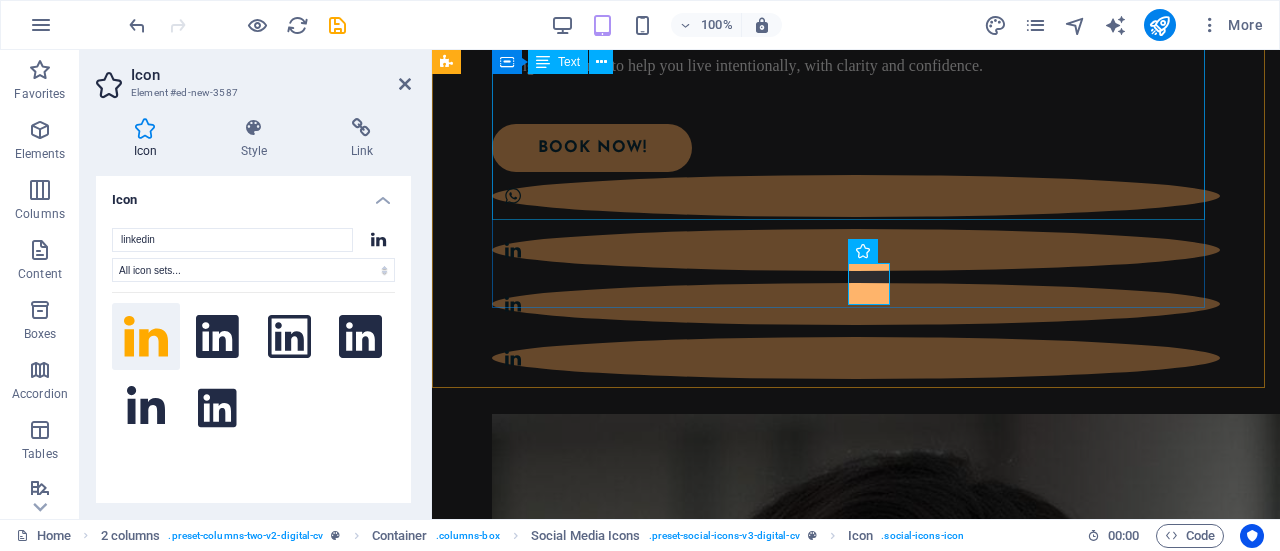 scroll, scrollTop: 1286, scrollLeft: 0, axis: vertical 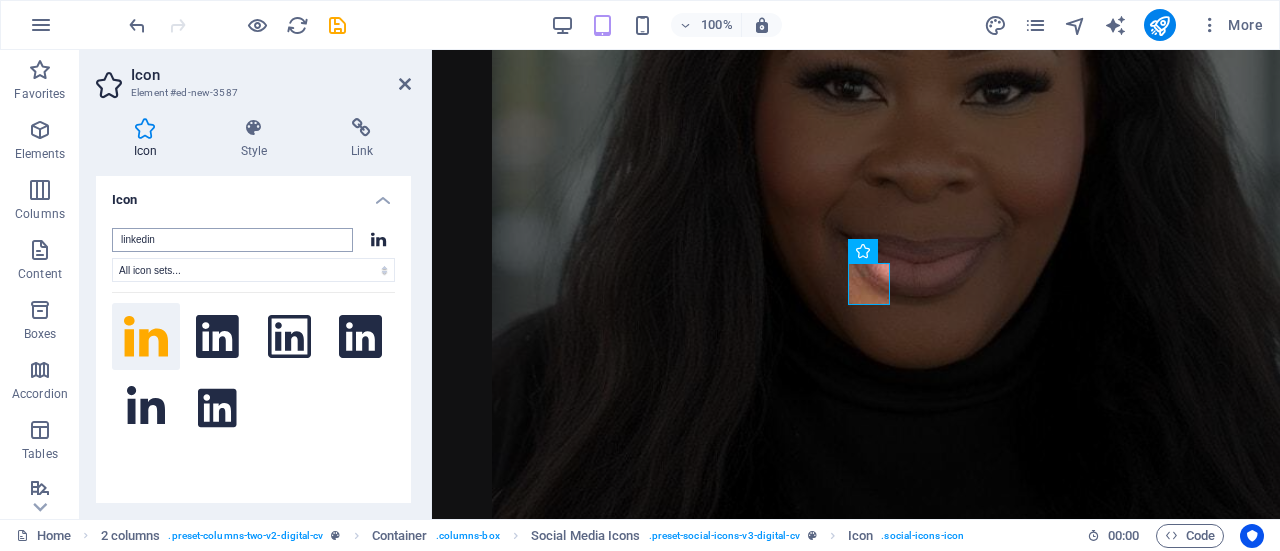 click on "linkedin" at bounding box center [232, 240] 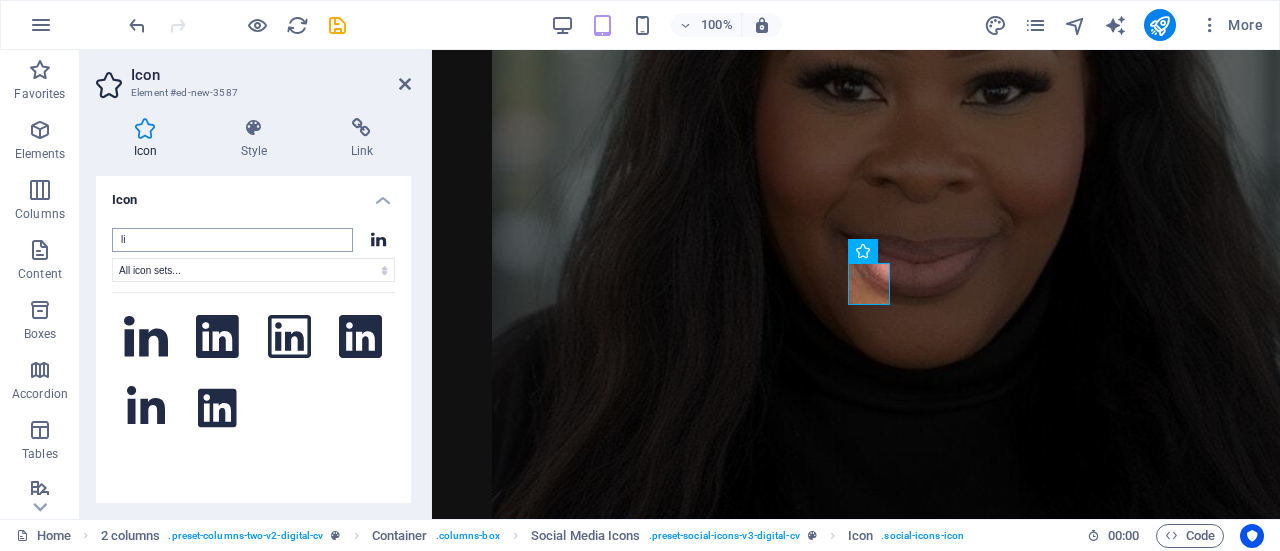 type on "l" 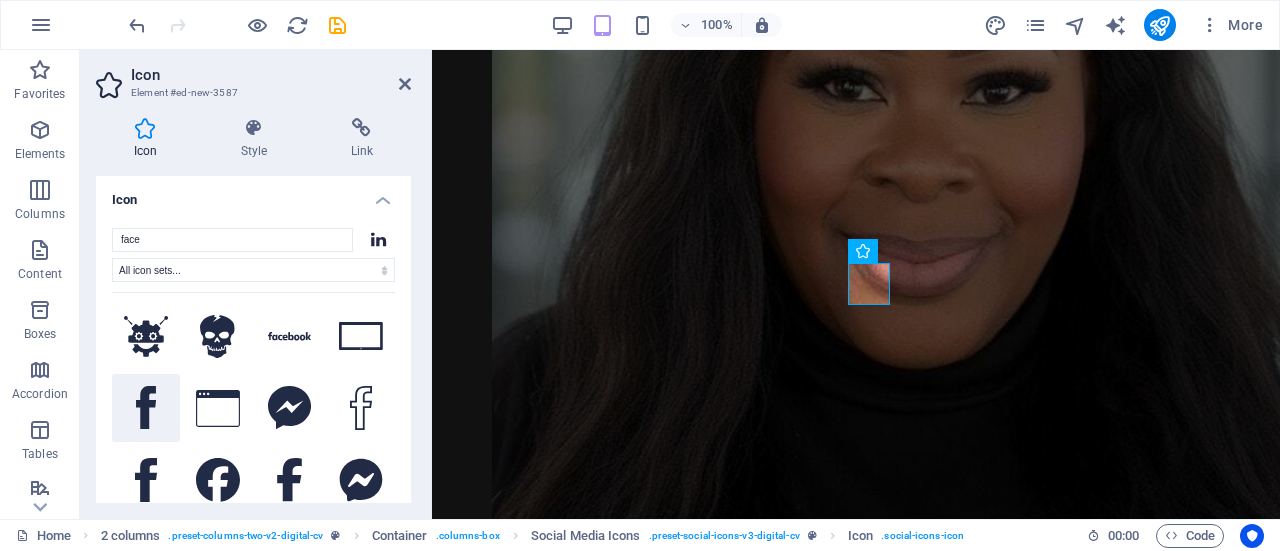type on "face" 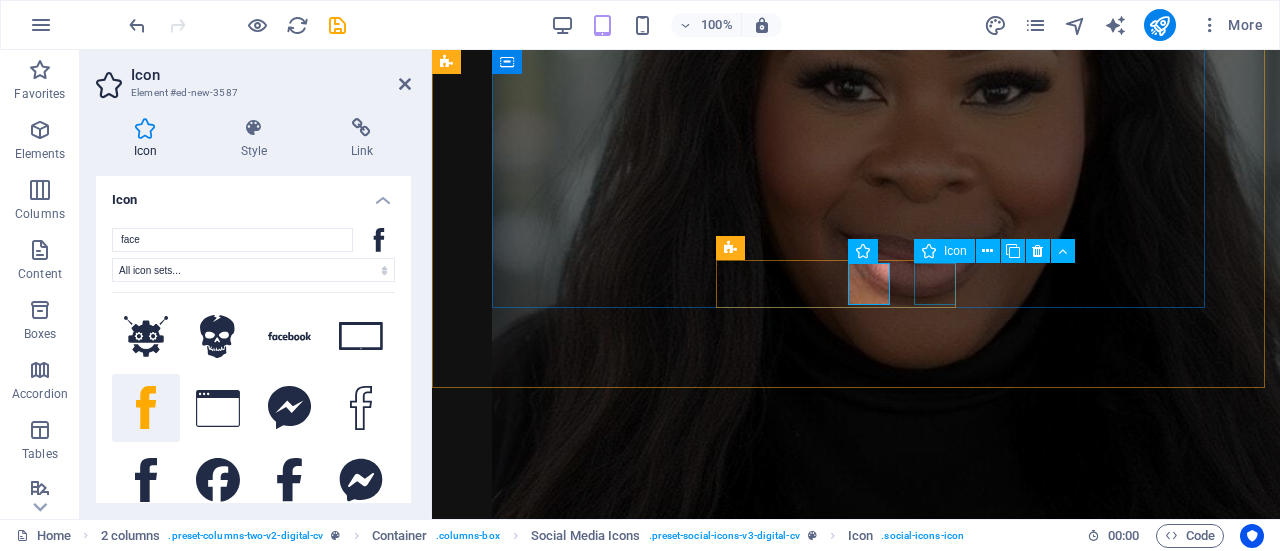 click at bounding box center (856, -358) 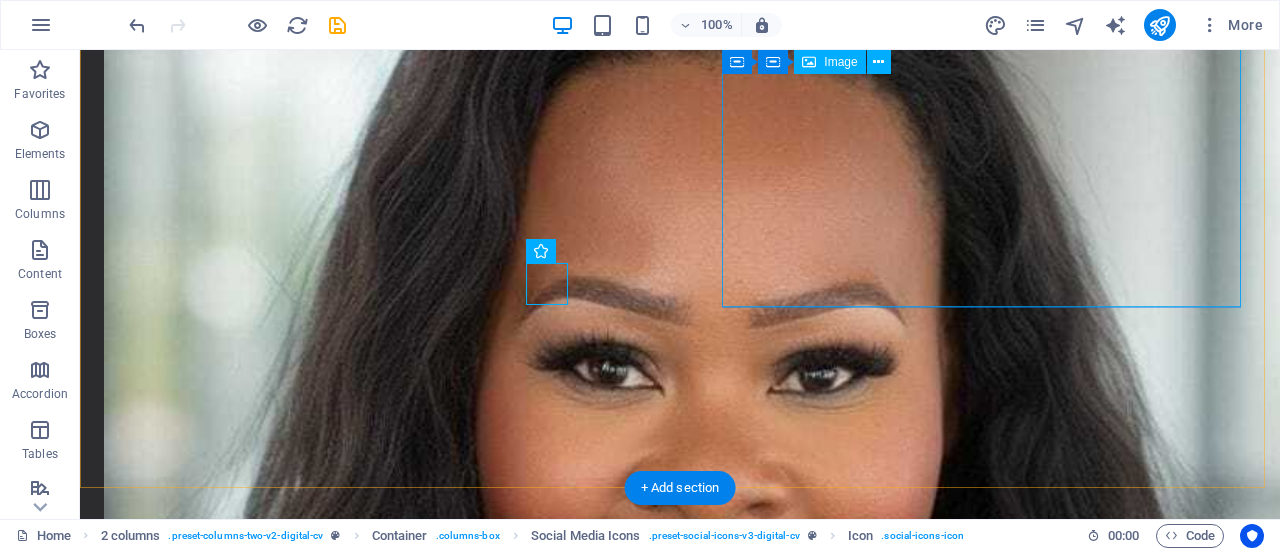 scroll, scrollTop: 570, scrollLeft: 0, axis: vertical 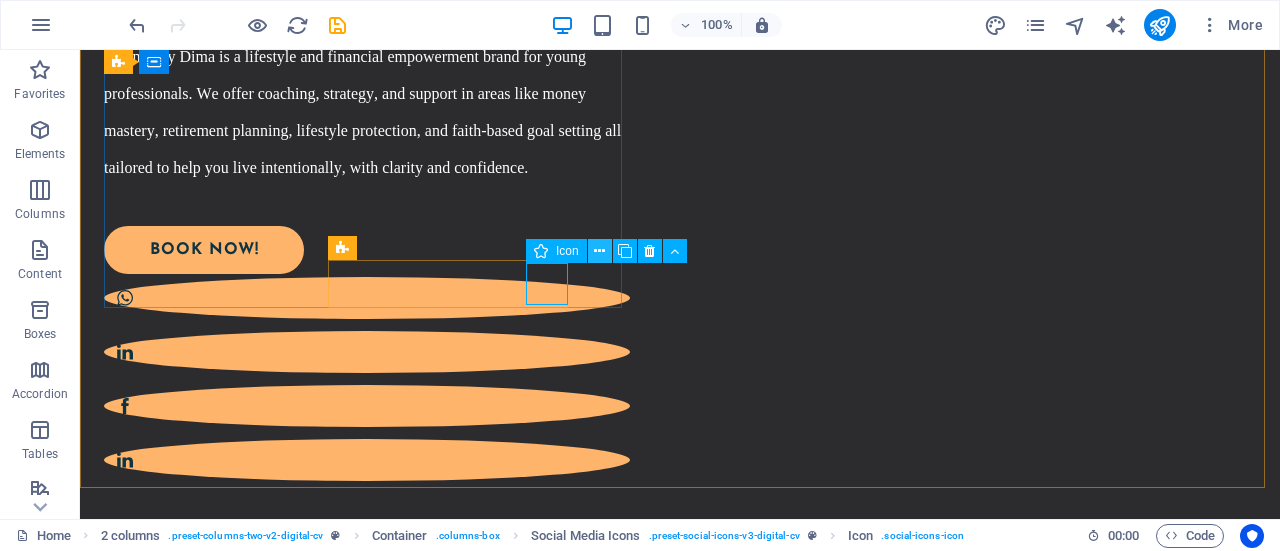 click at bounding box center (599, 251) 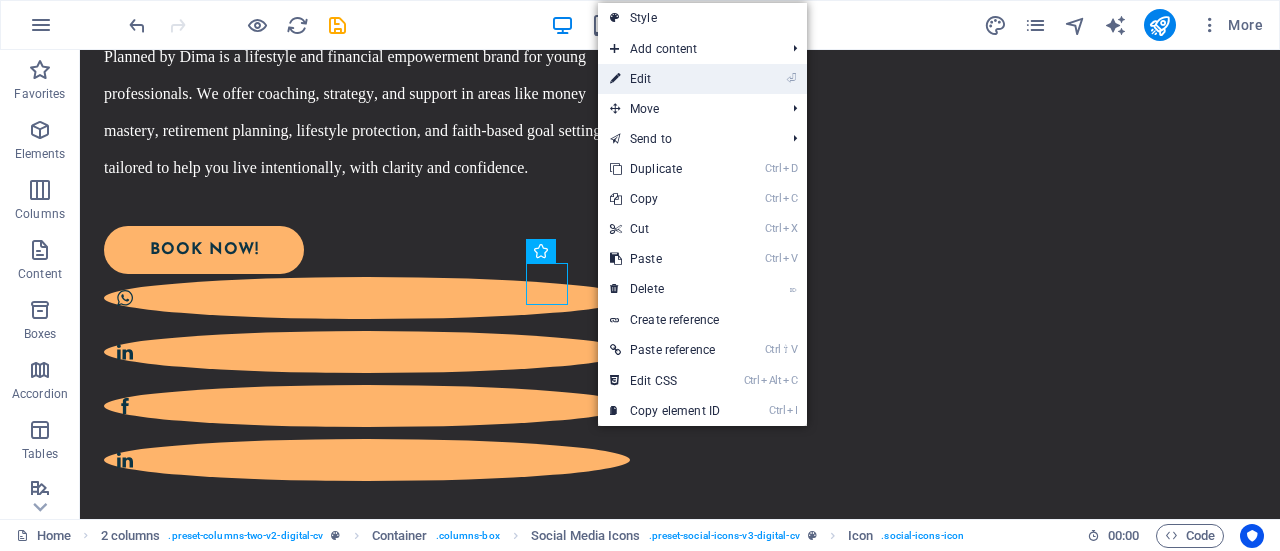 click on "⏎  Edit" at bounding box center (665, 79) 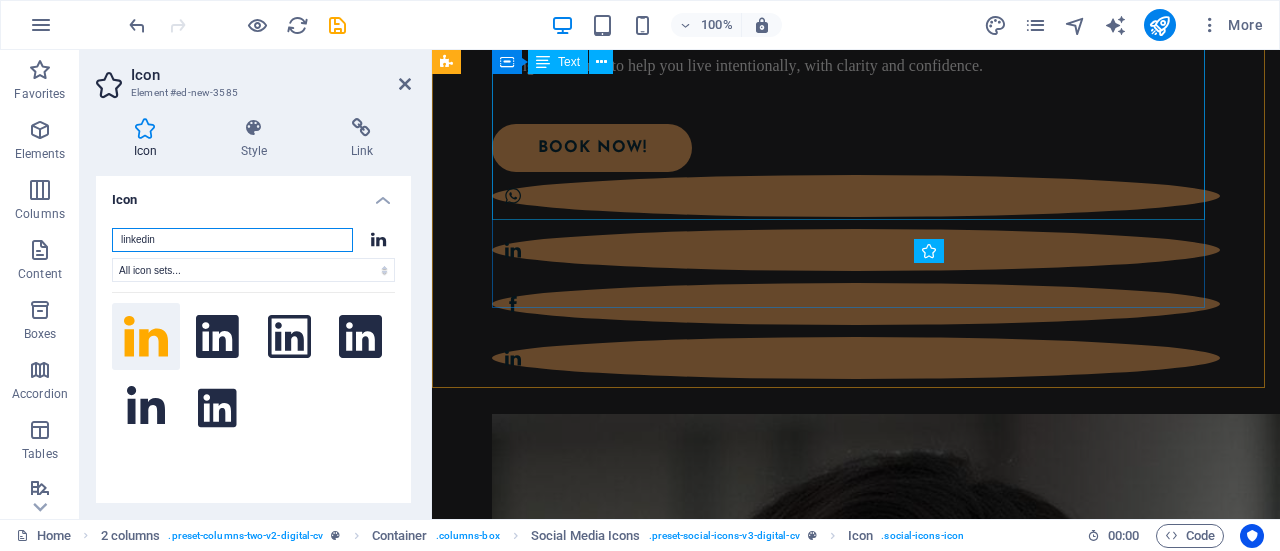 scroll, scrollTop: 1286, scrollLeft: 0, axis: vertical 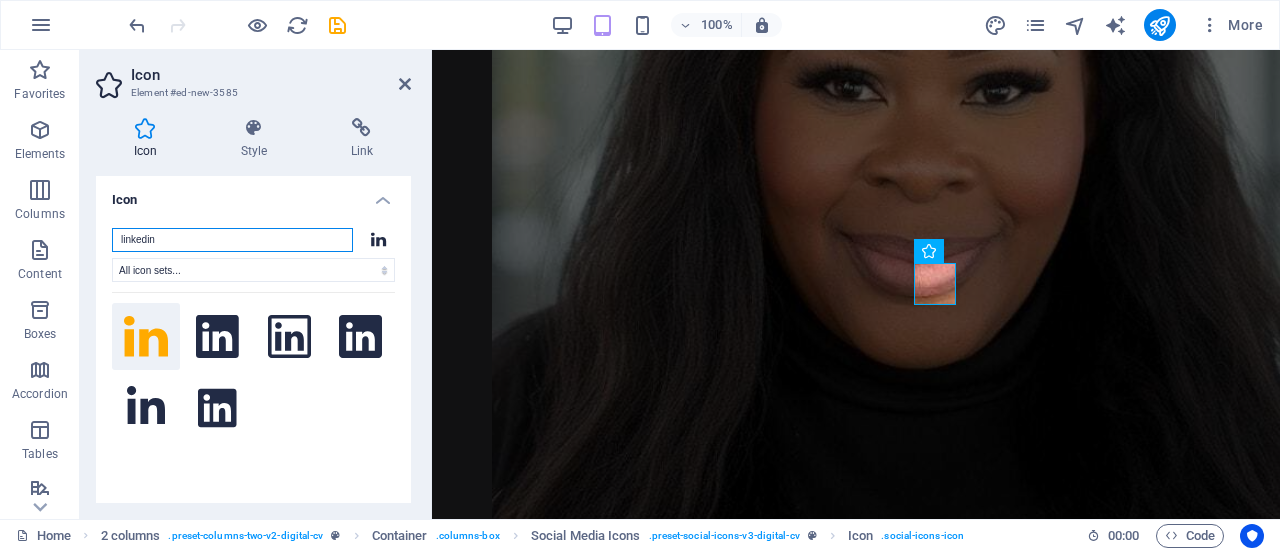 click on "linkedin" at bounding box center [232, 240] 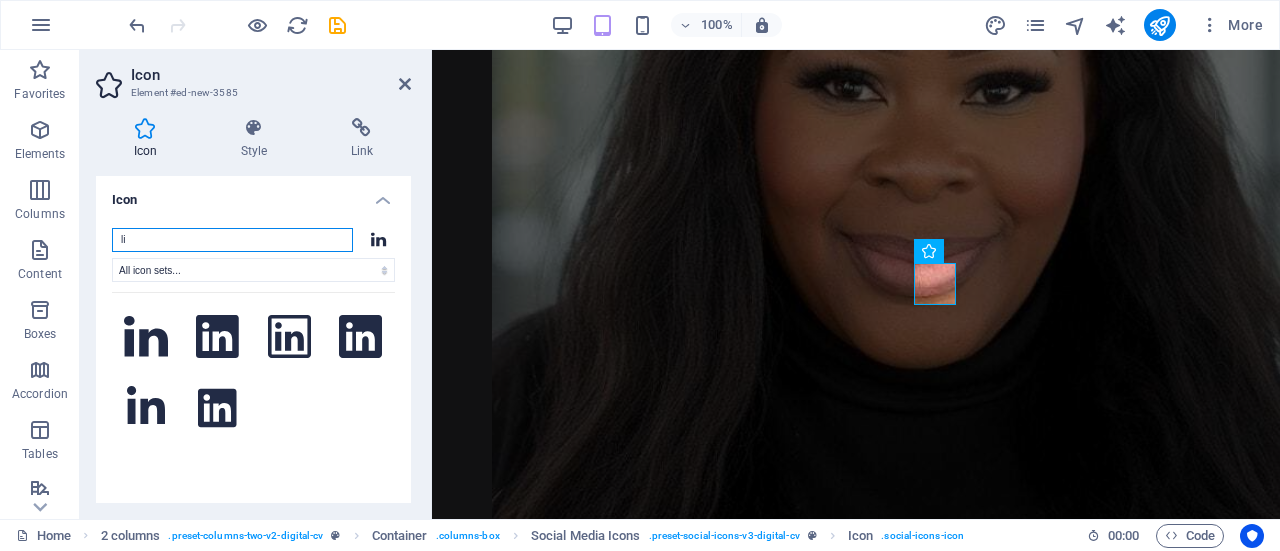 type on "l" 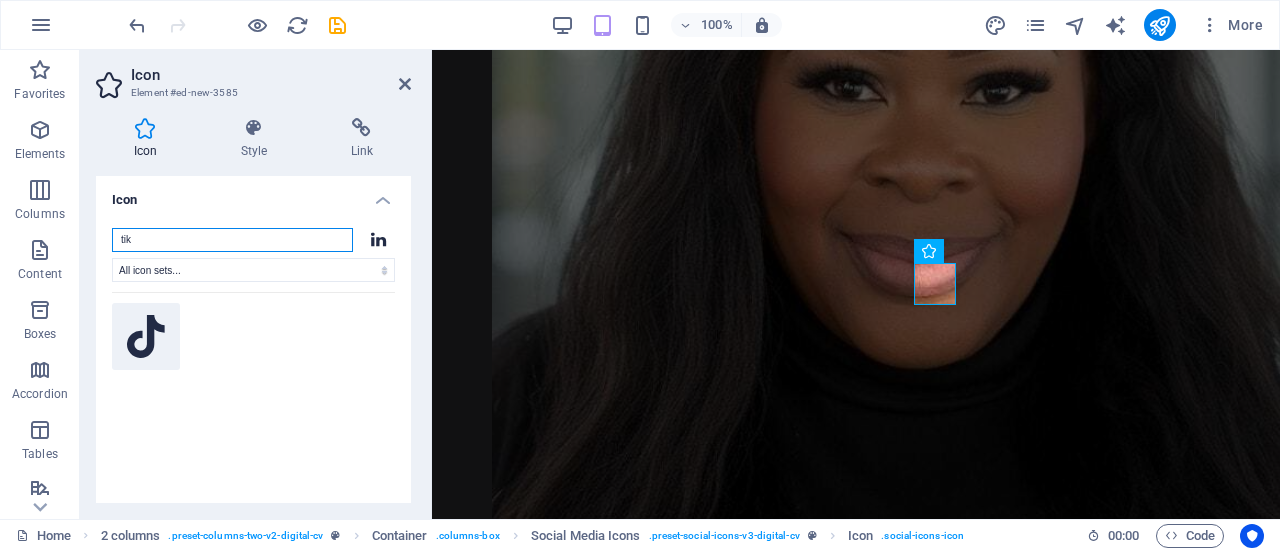 type on "tik" 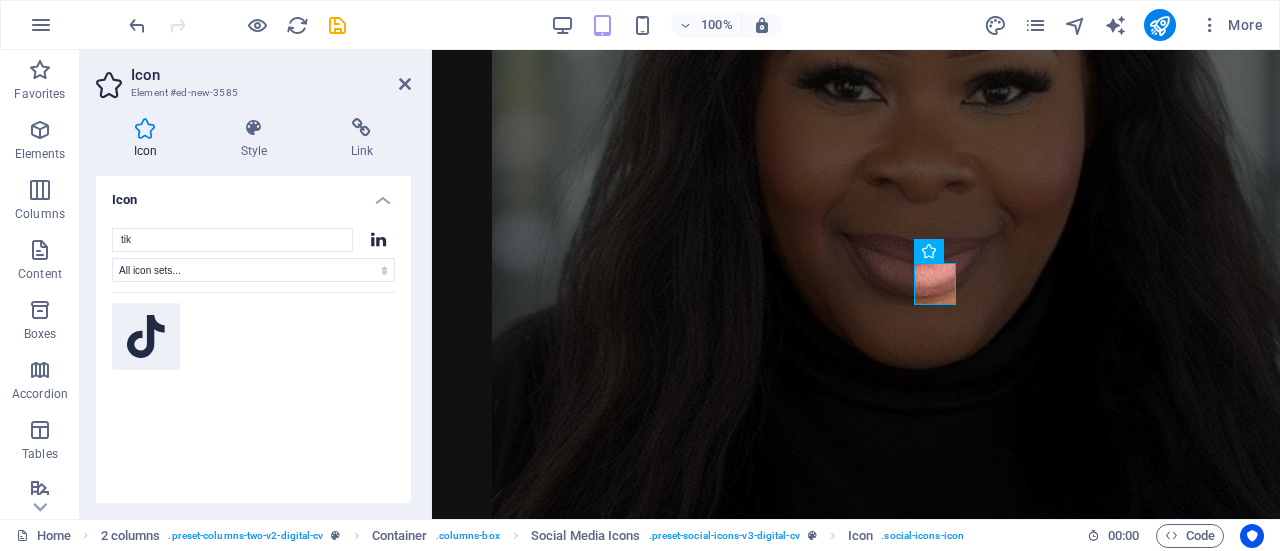 click 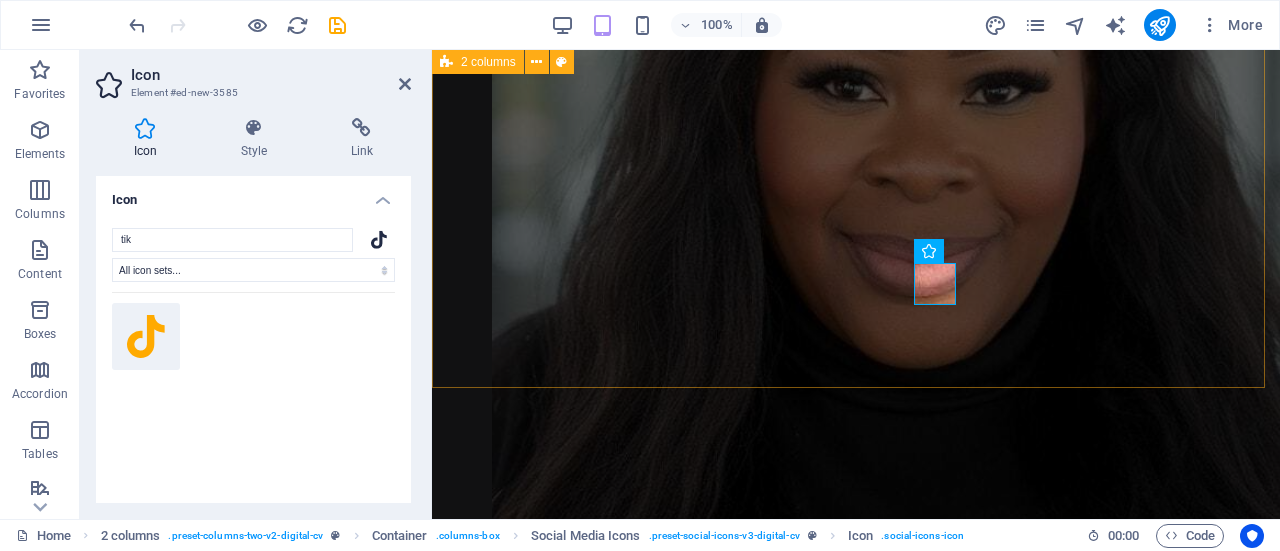 click on "Welcome to Planned by Dima Welcome to Planned by Dima, where faith, finances, and lifestyle come together to help you design the abundant life you deserve. I believe success, security, and soft life aren’t accidental, they’re Planned. Planned by Dima is a lifestyle and financial empowerment brand for young professionals. We offer coaching, strategy, and support in areas like money mastery, retirement planning, lifestyle protection, and faith-based goal setting all tailored to help you live intentionally, with clarity and confidence. bOOK nOW!" at bounding box center (856, -133) 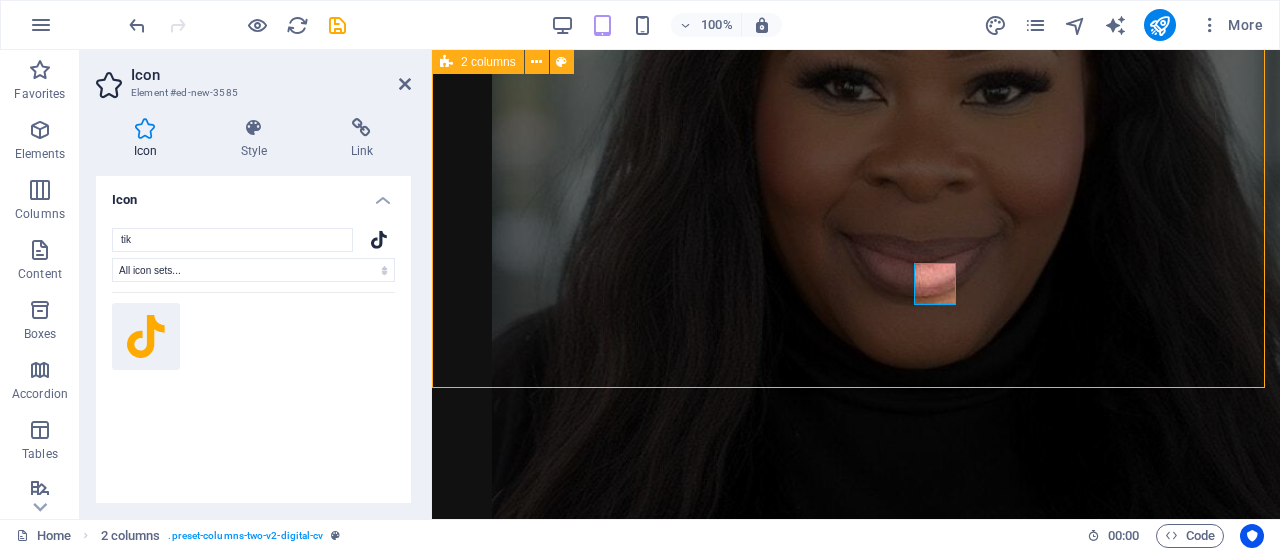 scroll, scrollTop: 354, scrollLeft: 0, axis: vertical 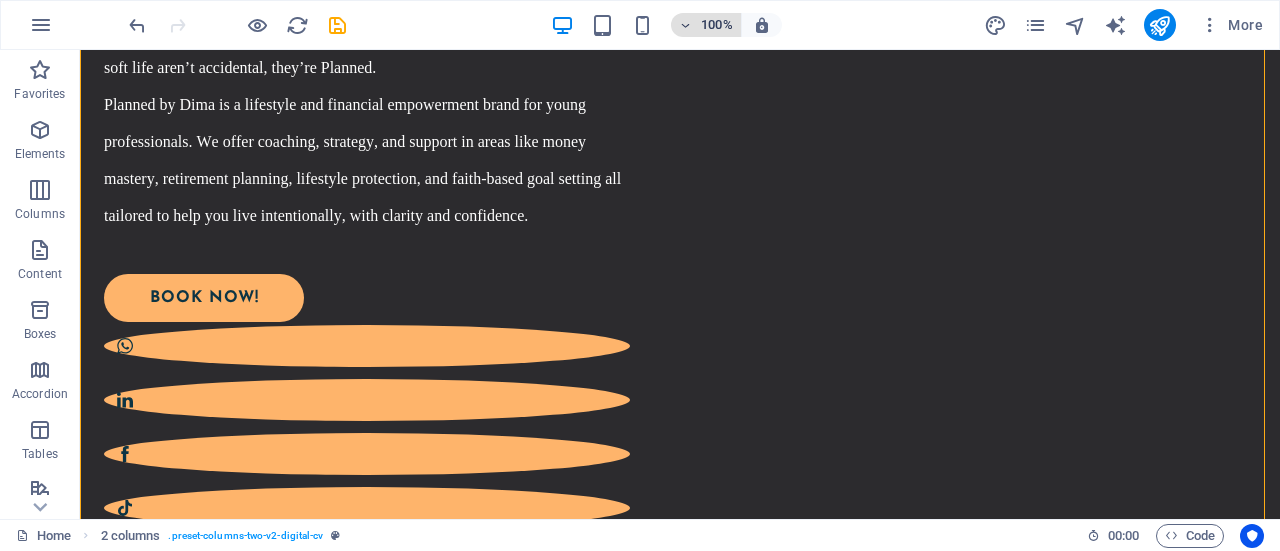 click on "100%" at bounding box center (706, 25) 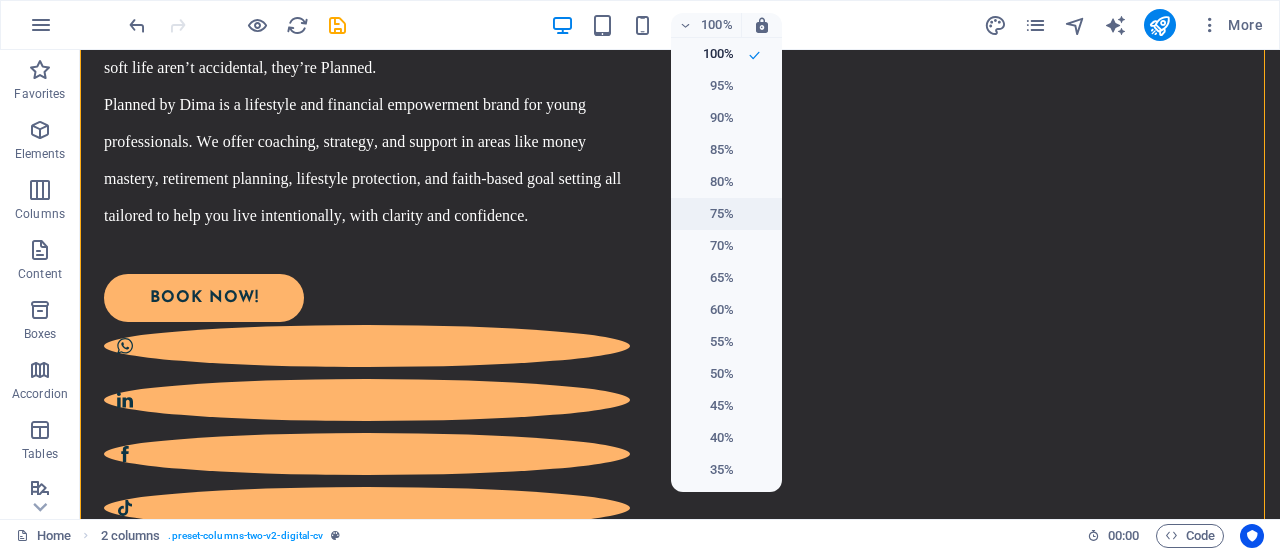 click on "75%" at bounding box center (708, 214) 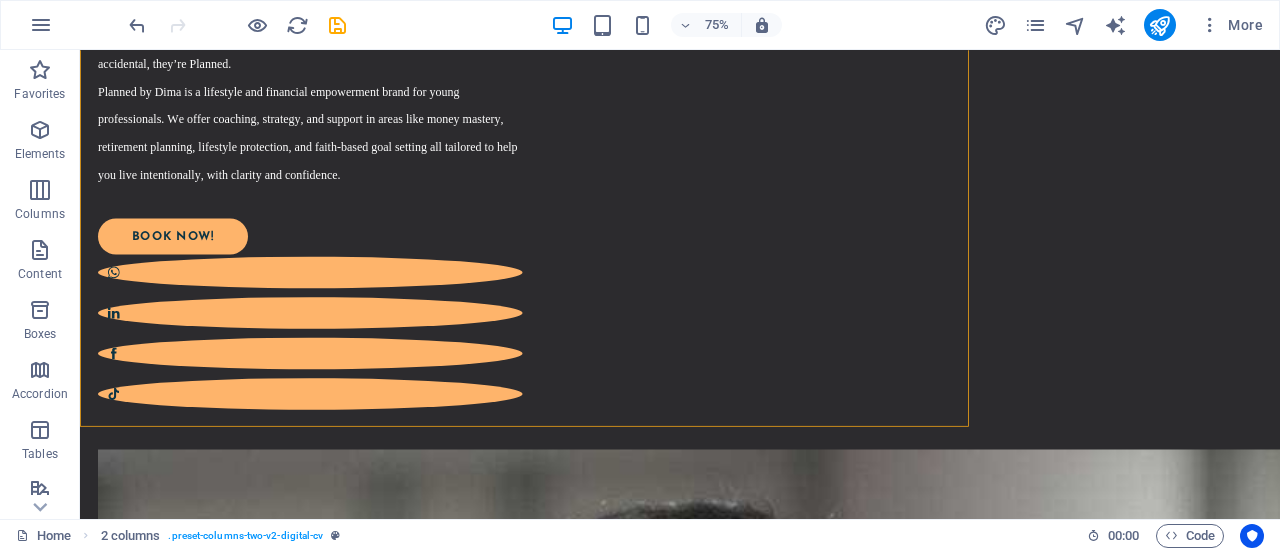 scroll, scrollTop: 507, scrollLeft: 0, axis: vertical 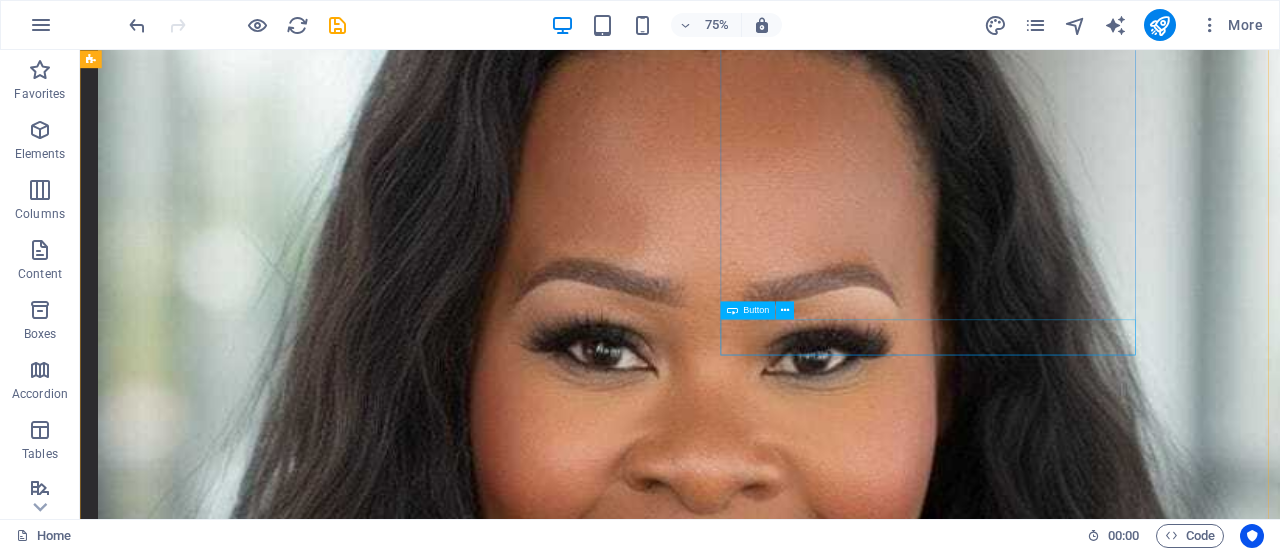 click on "Download CV" at bounding box center (405, 3113) 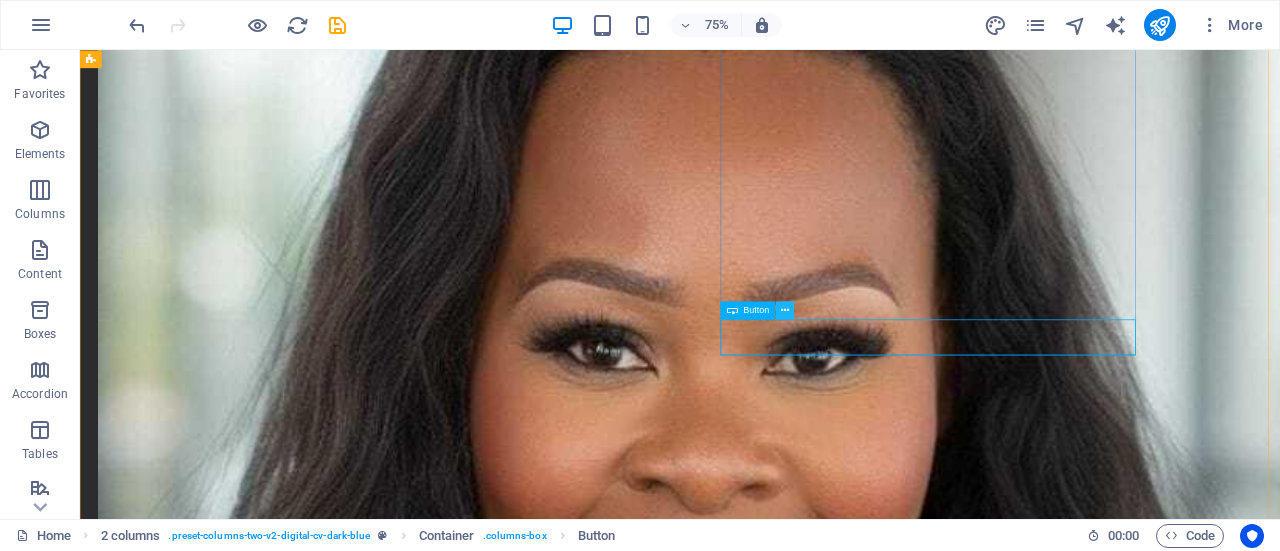click at bounding box center [785, 310] 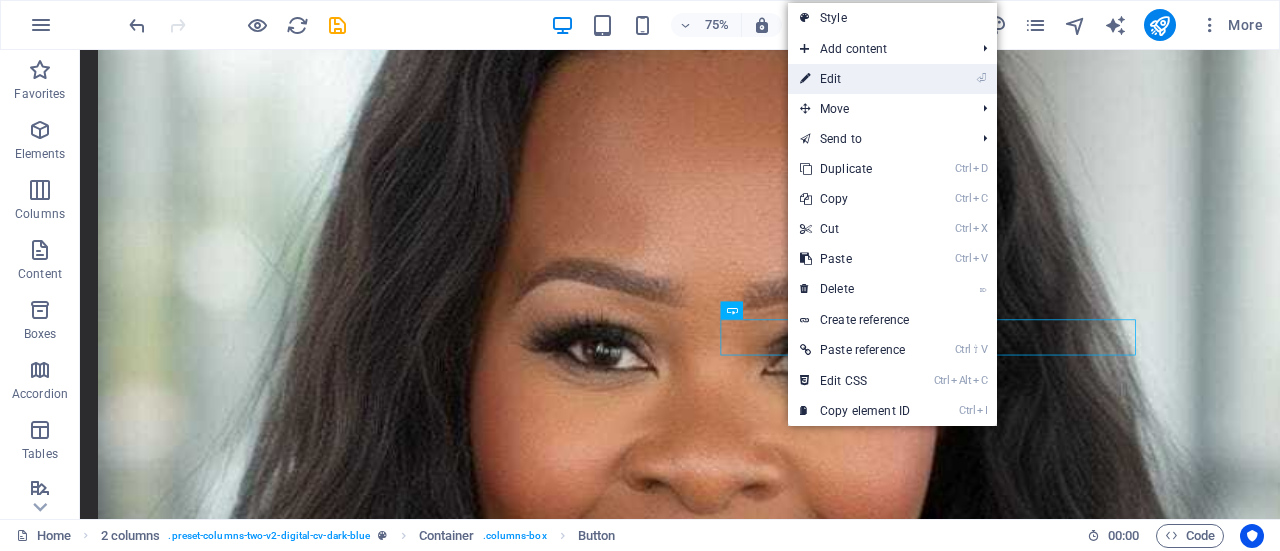 click on "⏎  Edit" at bounding box center (855, 79) 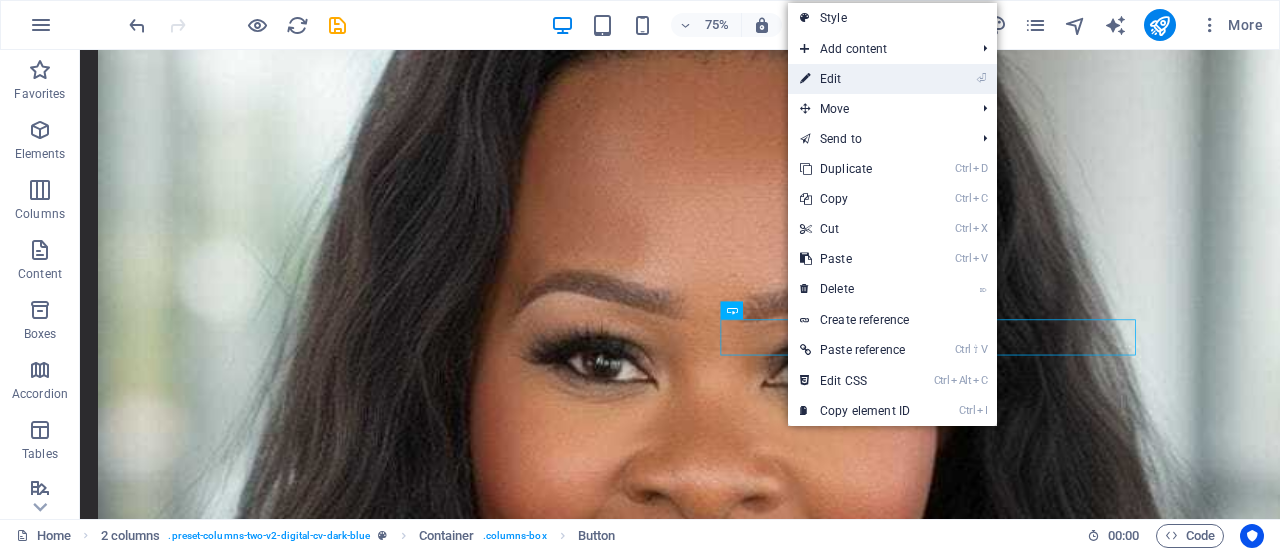 select on "px" 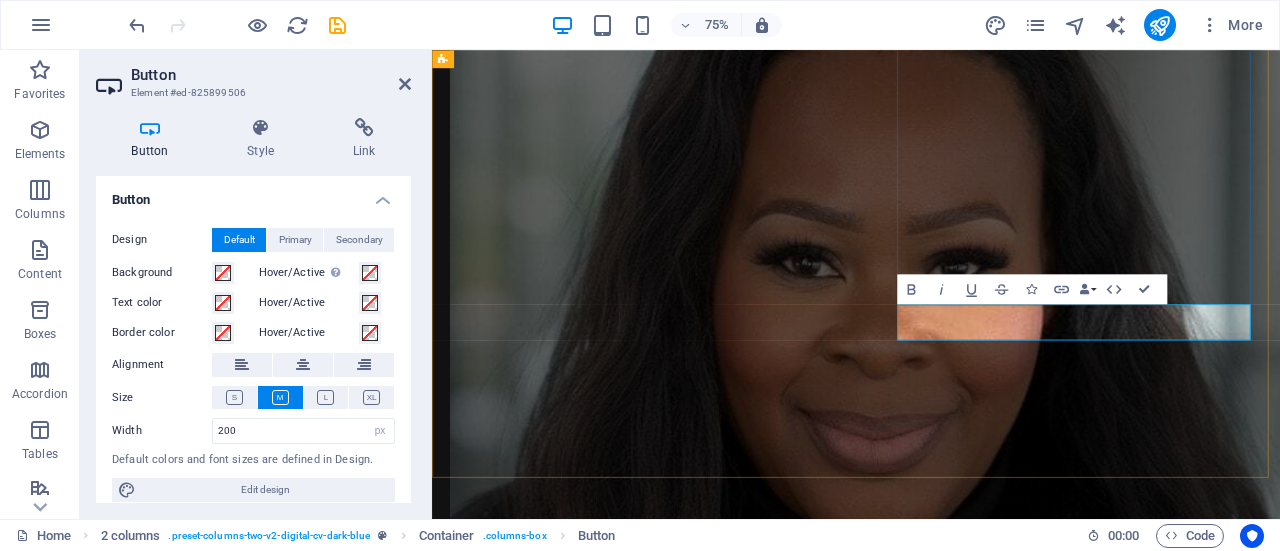 click on "Download CV" at bounding box center [580, 2631] 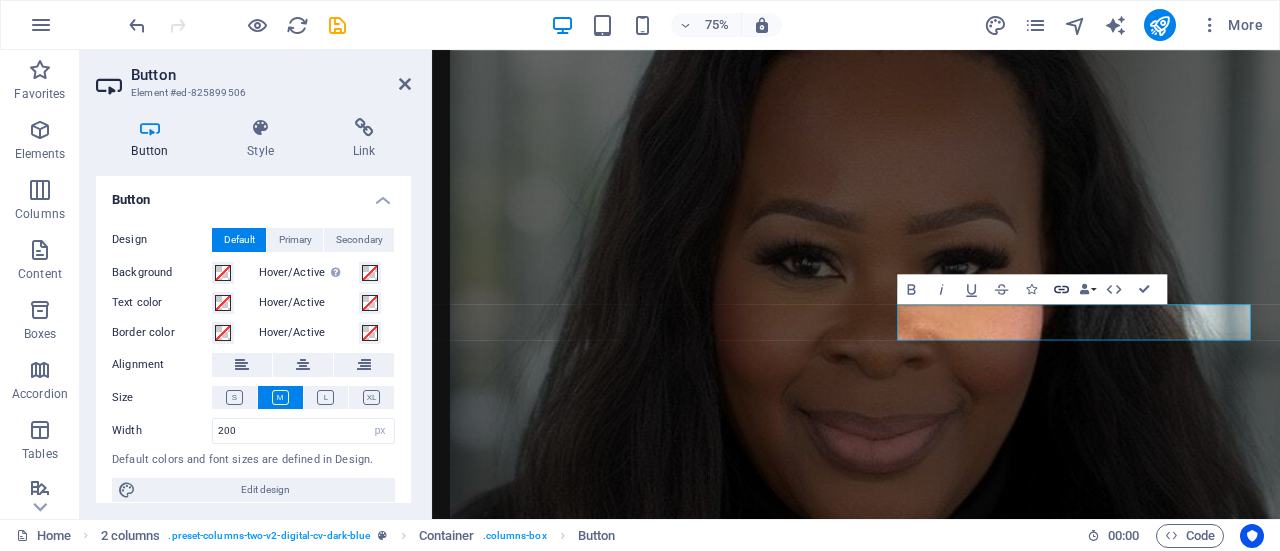 click 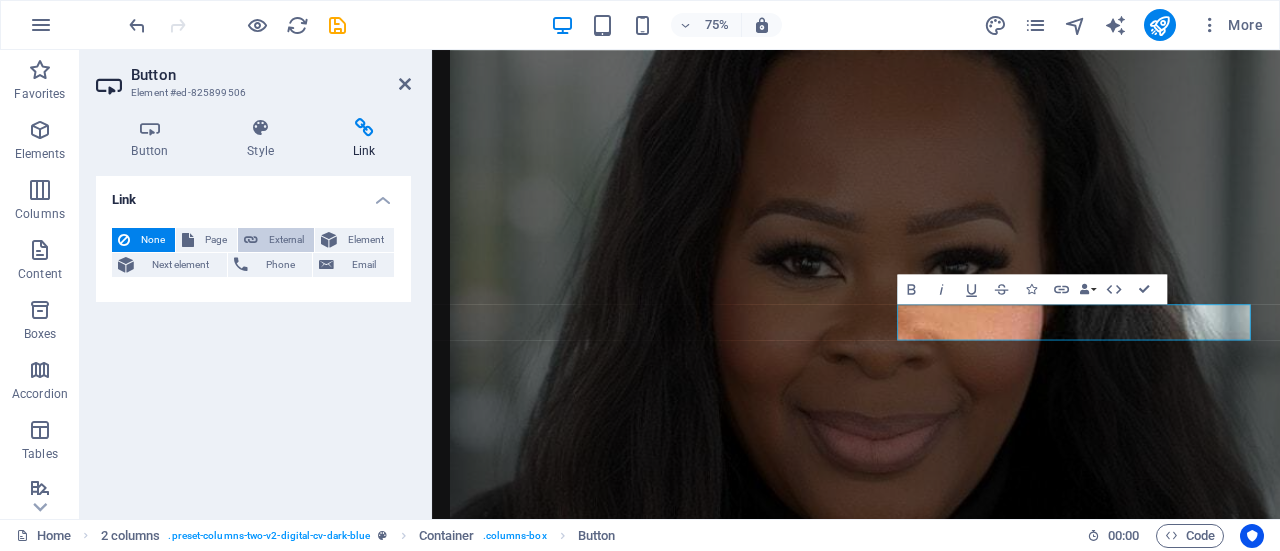click on "External" at bounding box center [286, 240] 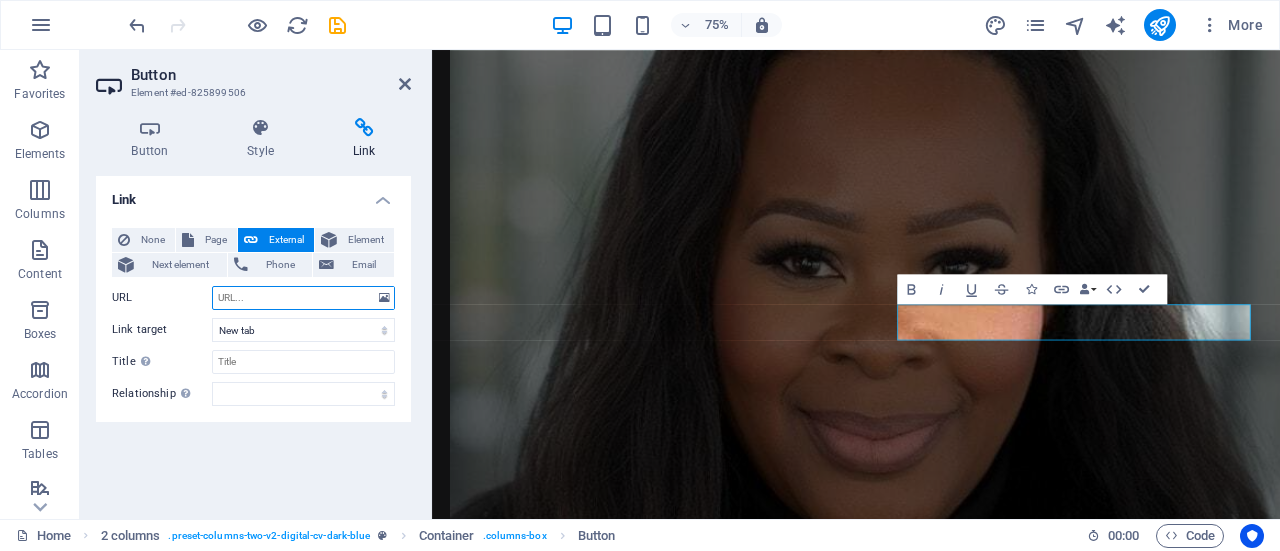 click on "URL" at bounding box center (303, 298) 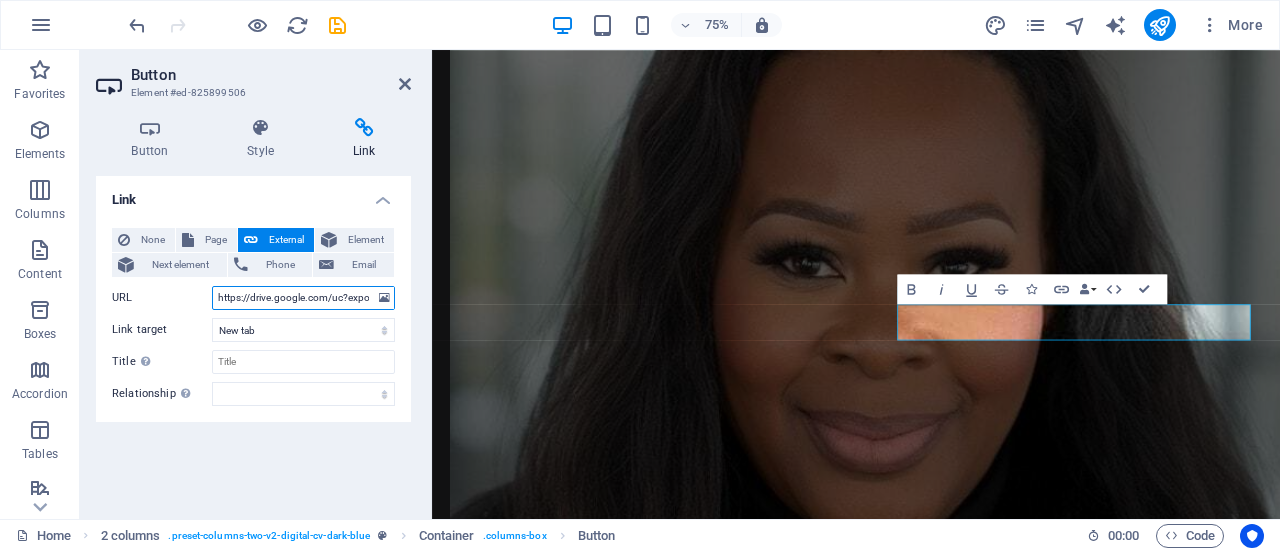 scroll, scrollTop: 0, scrollLeft: 262, axis: horizontal 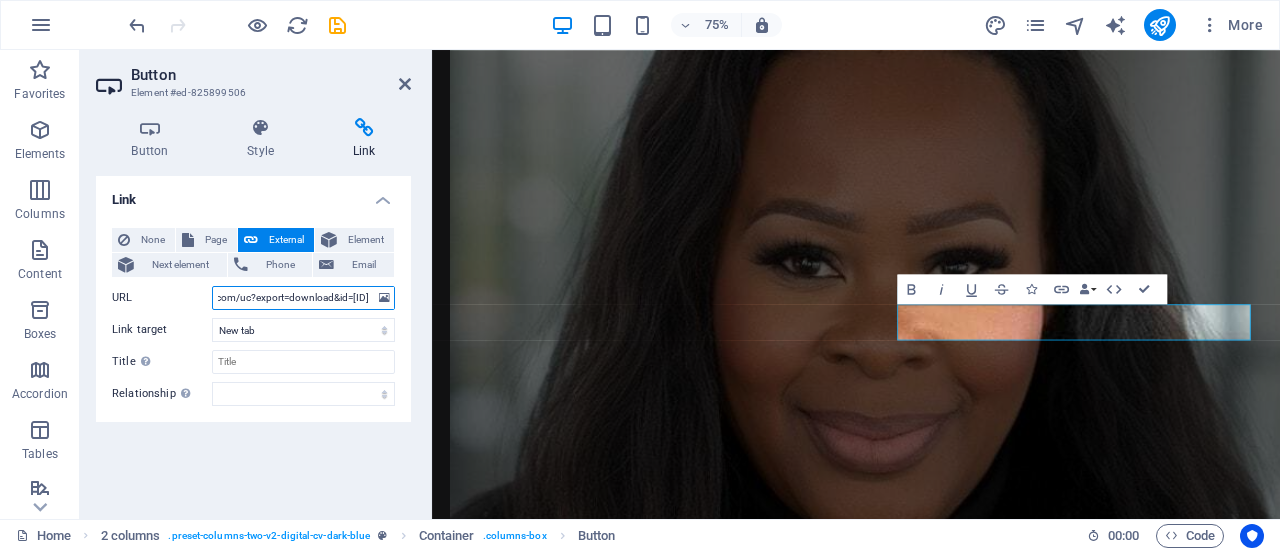 type on "https://drive.google.com/uc?export=download&id=[ID]" 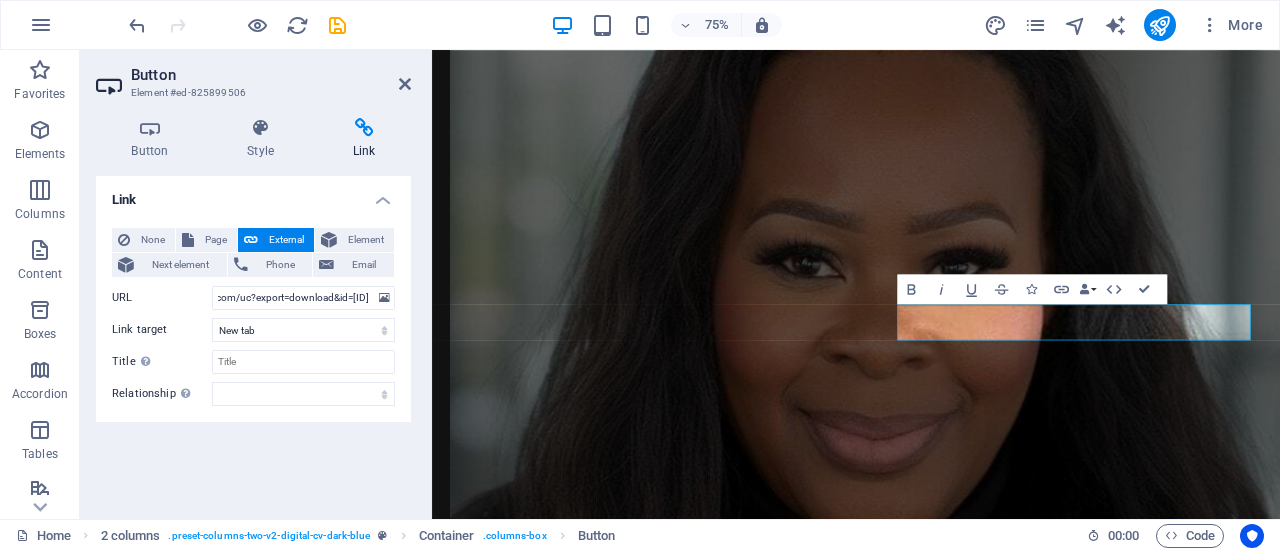 scroll, scrollTop: 0, scrollLeft: 0, axis: both 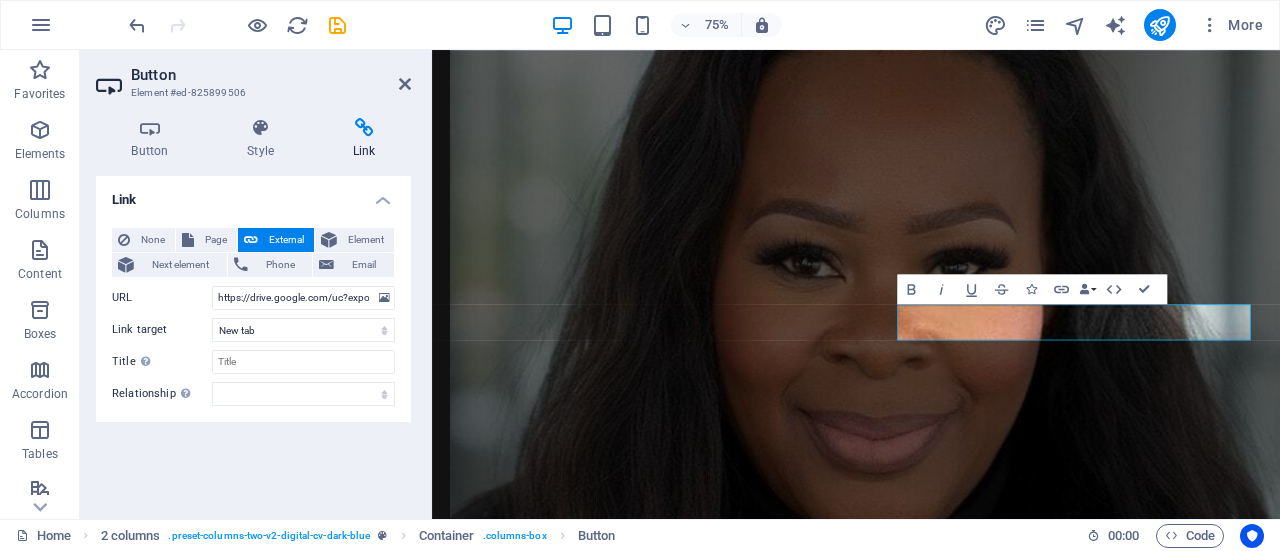 click on "Link None Page External Element Next element Phone Email Page Home Legal Notice Privacy Subpage Test Element
URL https://drive.google.com/uc?export=download&id=[ID] Phone Email Link target New tab Same tab Overlay Title Additional link description, should not be the same as the link text. The title is most often shown as a tooltip text when the mouse moves over the element. Leave empty if uncertain. Relationship Sets the  relationship of this link to the link target . For example, the value "nofollow" instructs search engines not to follow the link. Can be left empty. alternate author bookmark external help license next nofollow noreferrer noopener prev search tag" at bounding box center (253, 339) 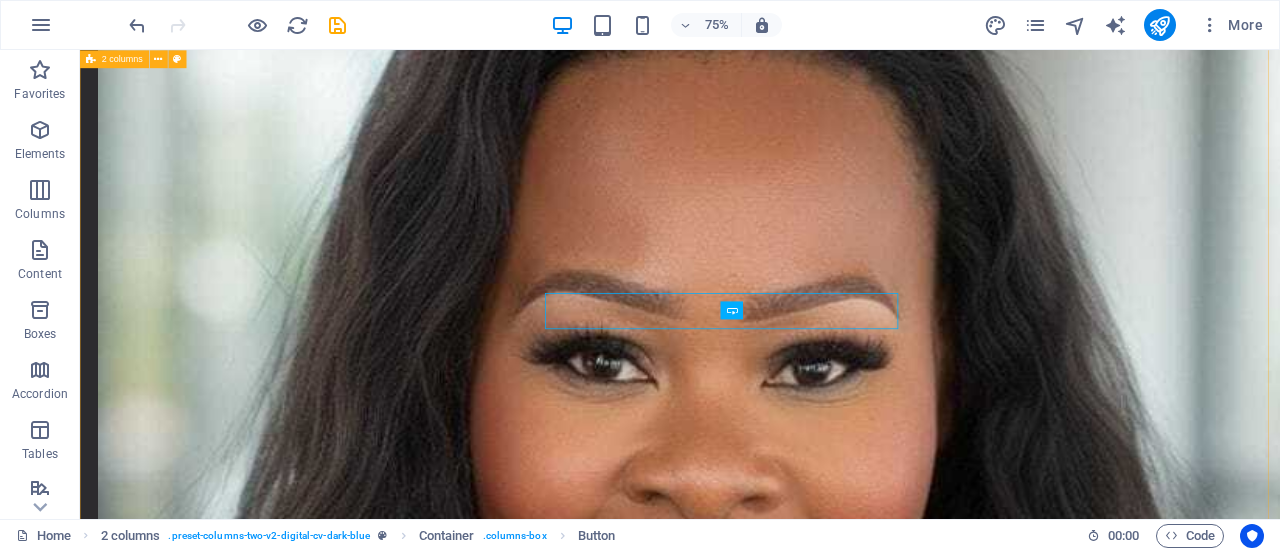 scroll, scrollTop: 1388, scrollLeft: 0, axis: vertical 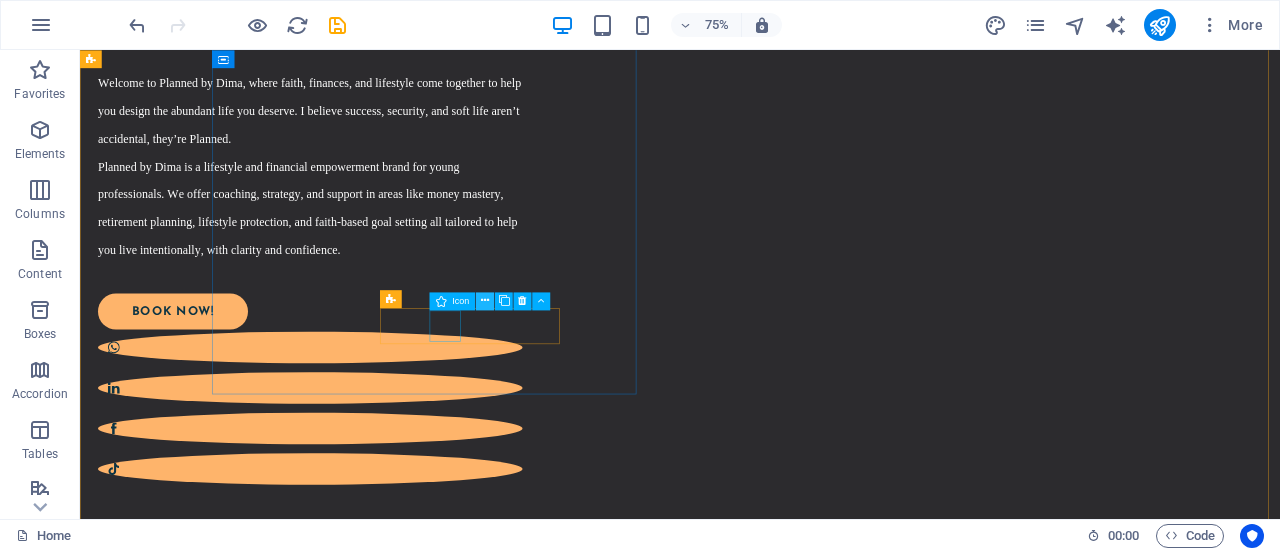 click at bounding box center (485, 301) 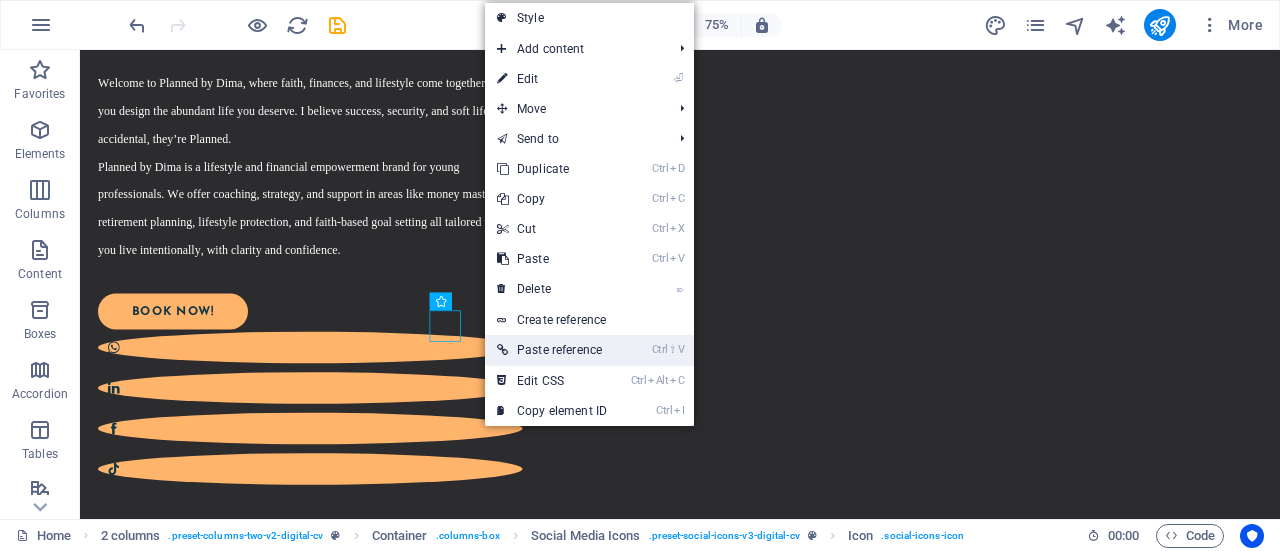 click on "Ctrl ⇧ V  Paste reference" at bounding box center (552, 350) 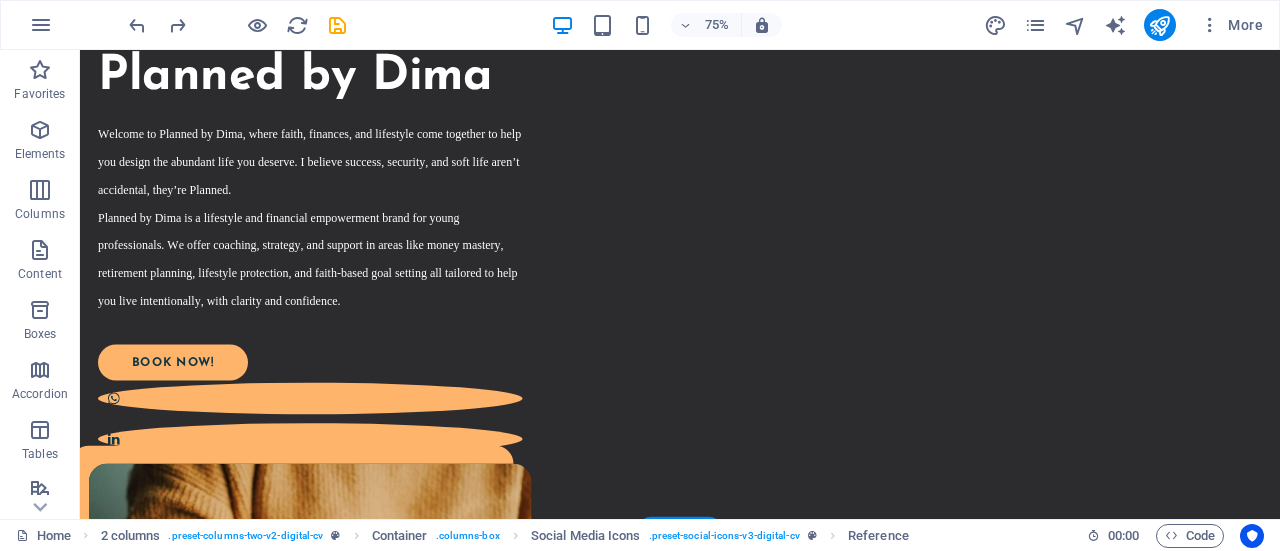 scroll, scrollTop: 422, scrollLeft: 0, axis: vertical 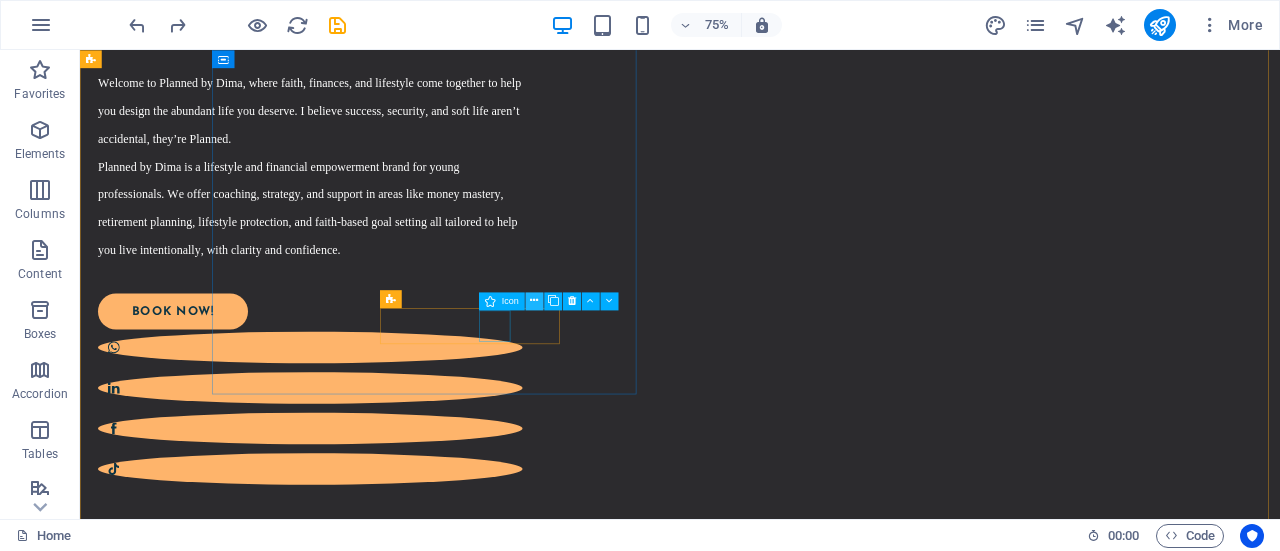 click at bounding box center (534, 301) 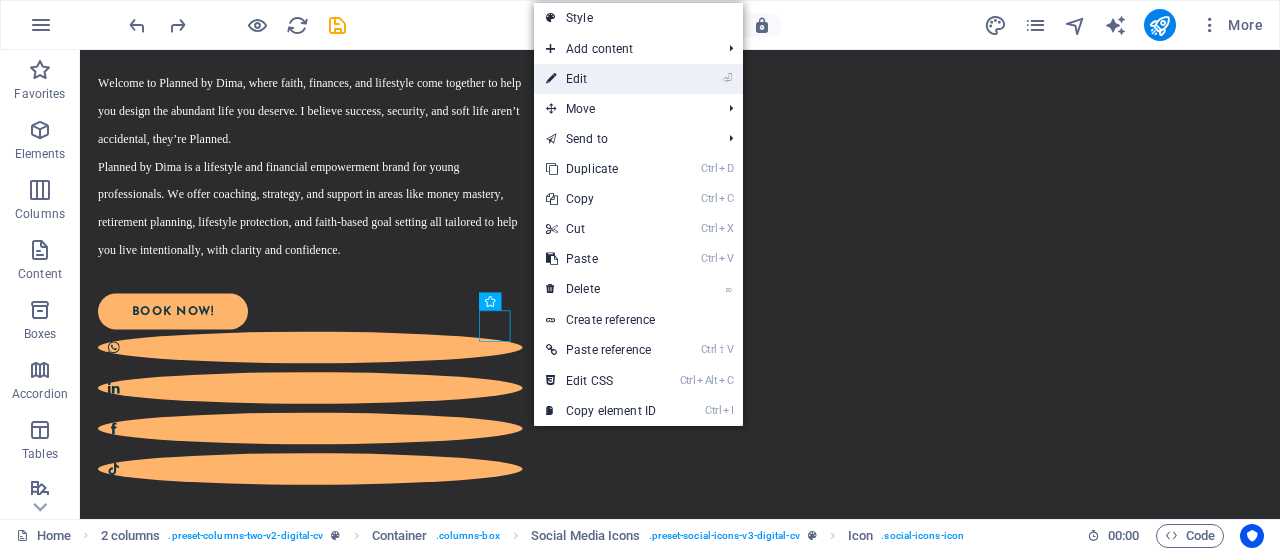 click on "⏎  Edit" at bounding box center [601, 79] 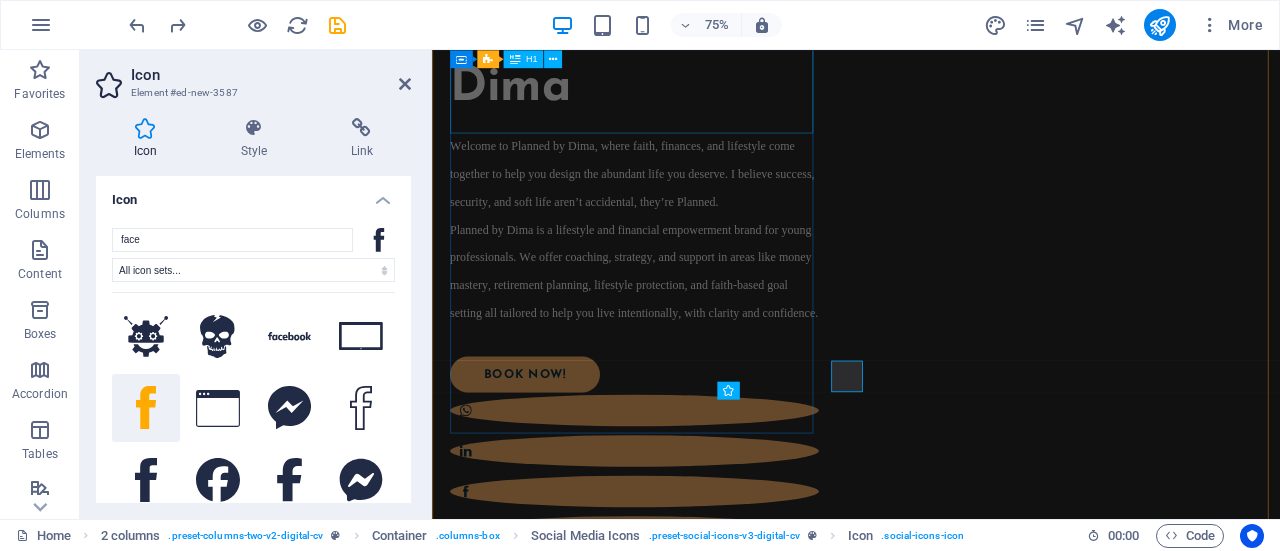 scroll, scrollTop: 354, scrollLeft: 0, axis: vertical 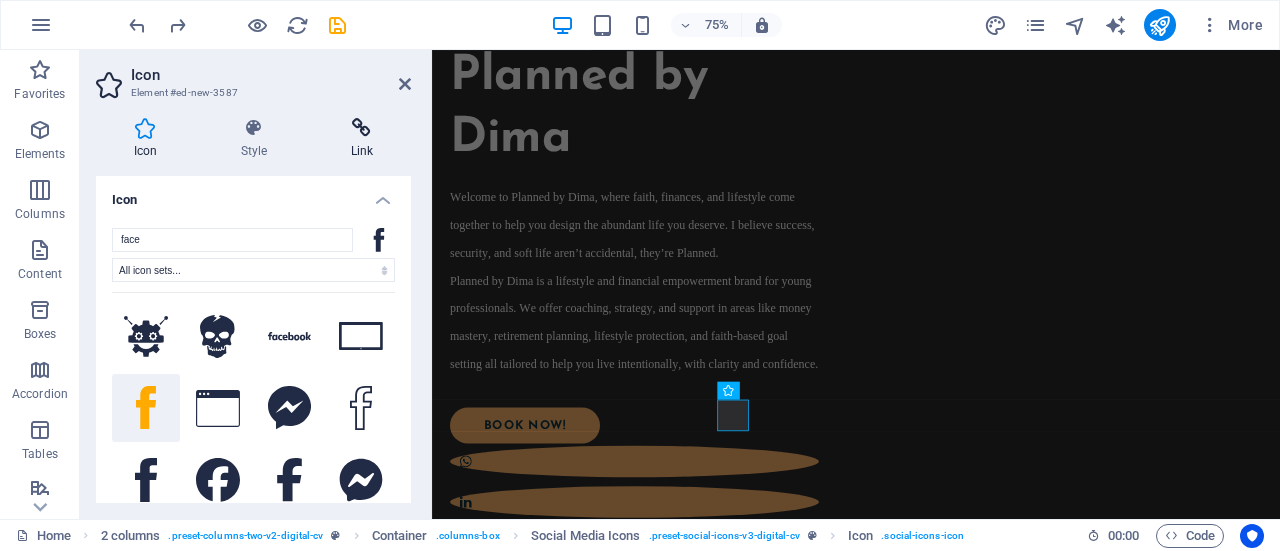 click at bounding box center [362, 128] 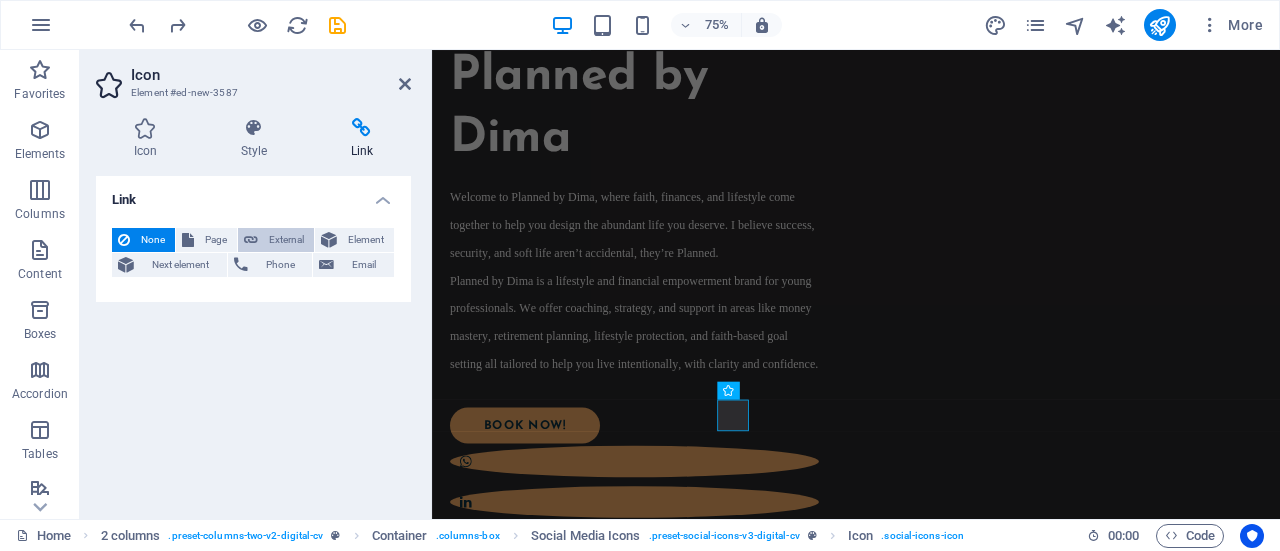 click on "External" at bounding box center (286, 240) 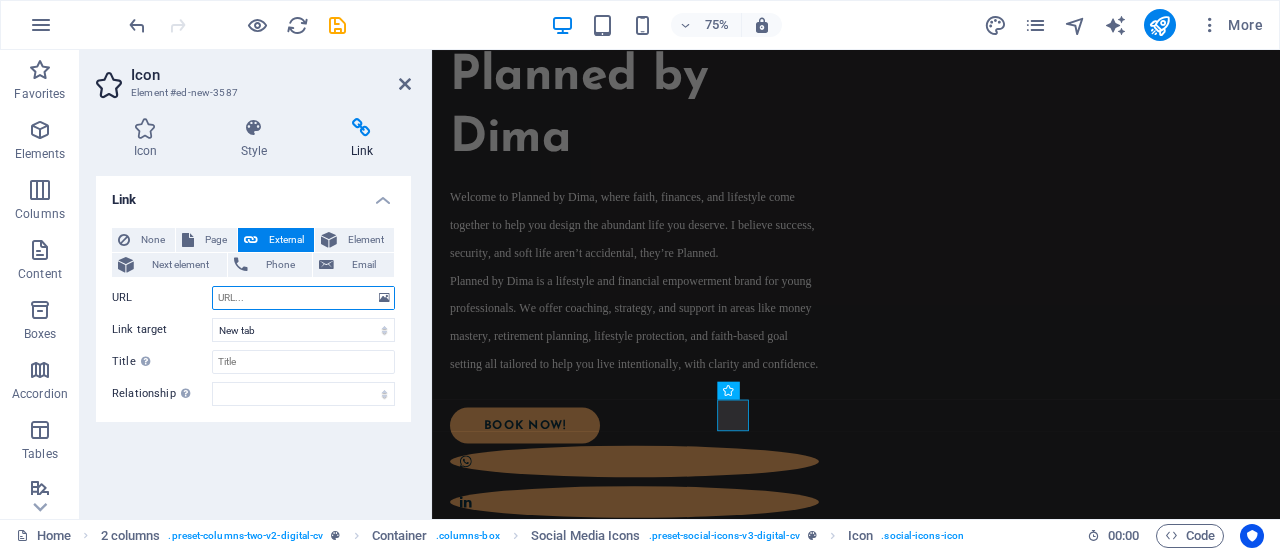 click on "URL" at bounding box center [303, 298] 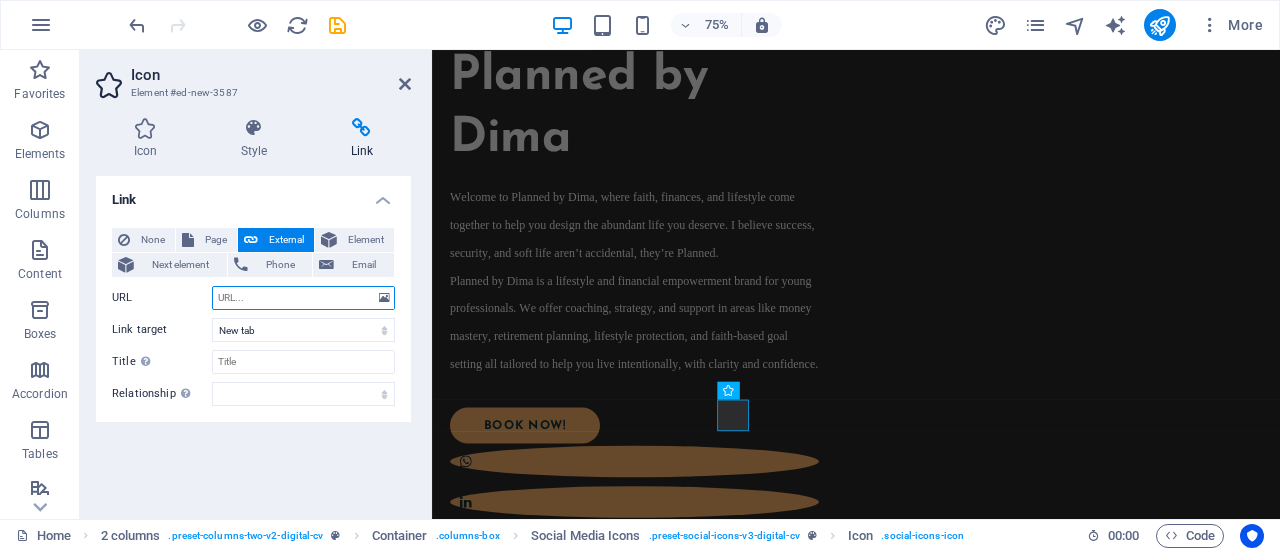 paste on "https://www.facebook.com/profile.php?id=[ID]" 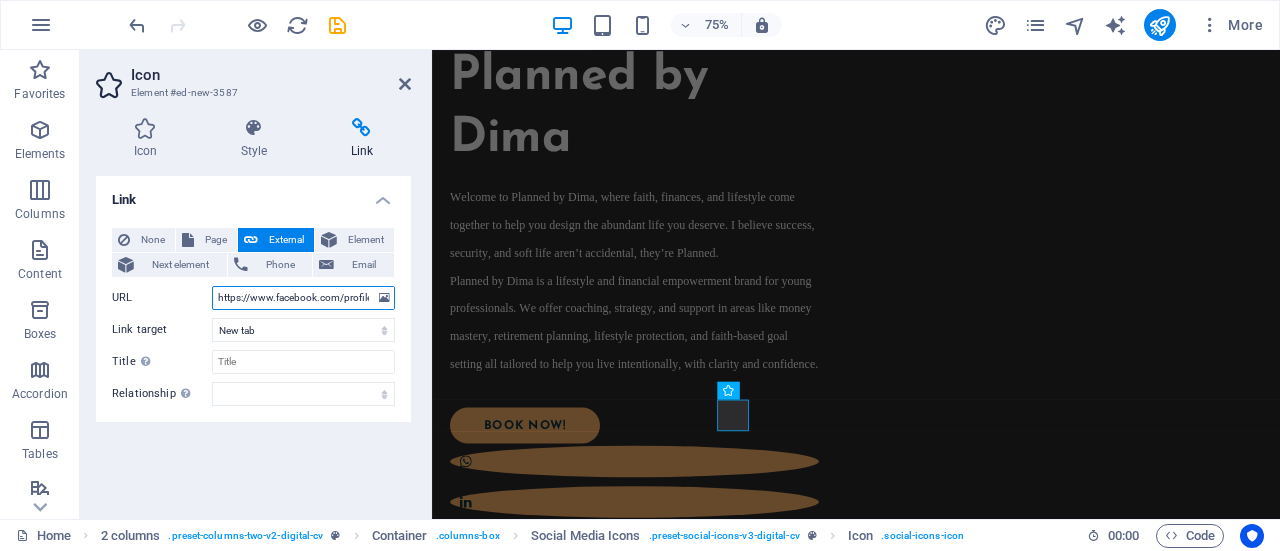 scroll, scrollTop: 0, scrollLeft: 121, axis: horizontal 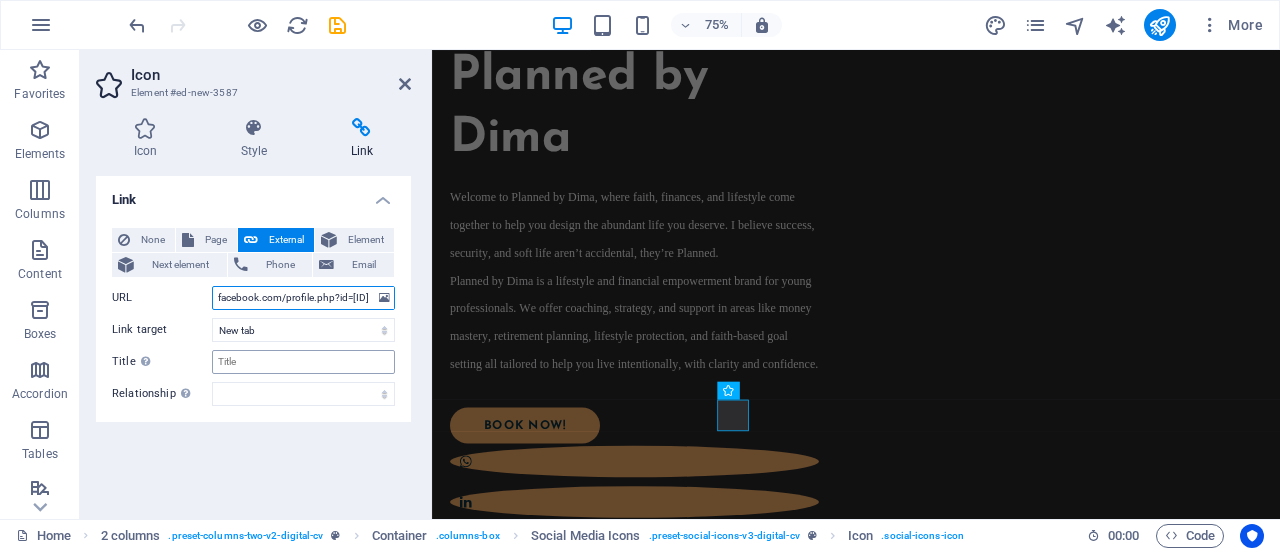 type on "https://www.facebook.com/profile.php?id=[ID]" 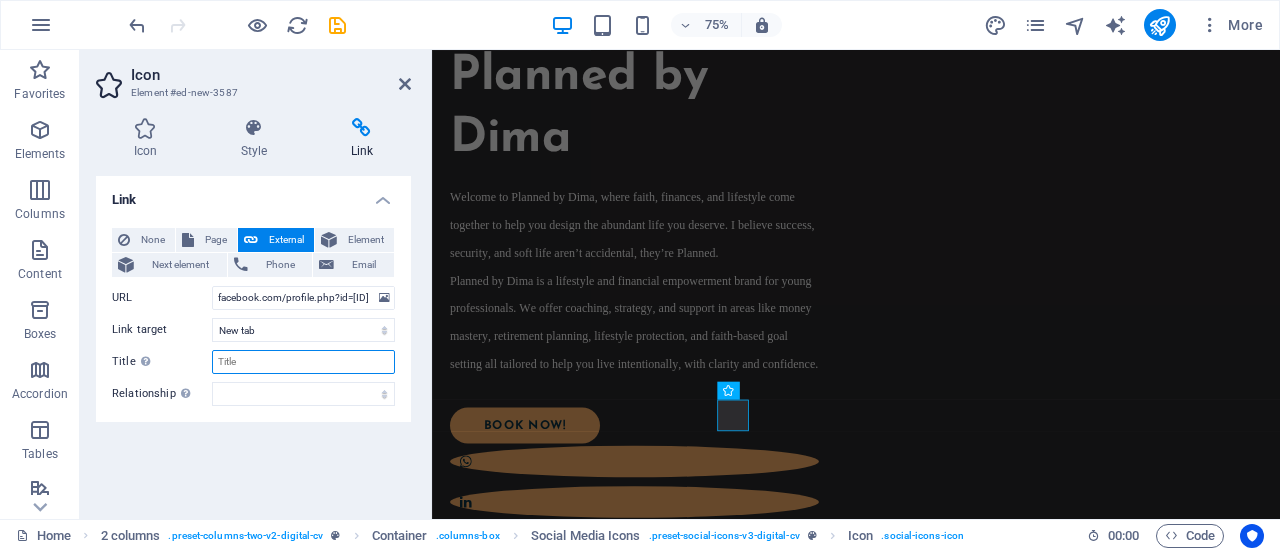 scroll, scrollTop: 0, scrollLeft: 0, axis: both 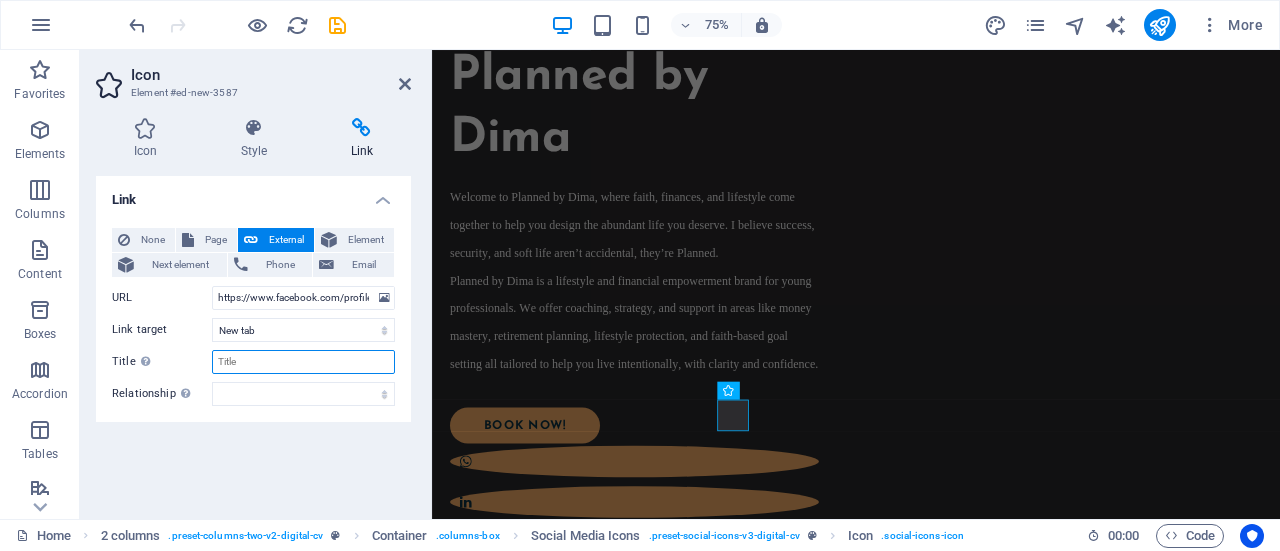 click on "Title Additional link description, should not be the same as the link text. The title is most often shown as a tooltip text when the mouse moves over the element. Leave empty if uncertain." at bounding box center (303, 362) 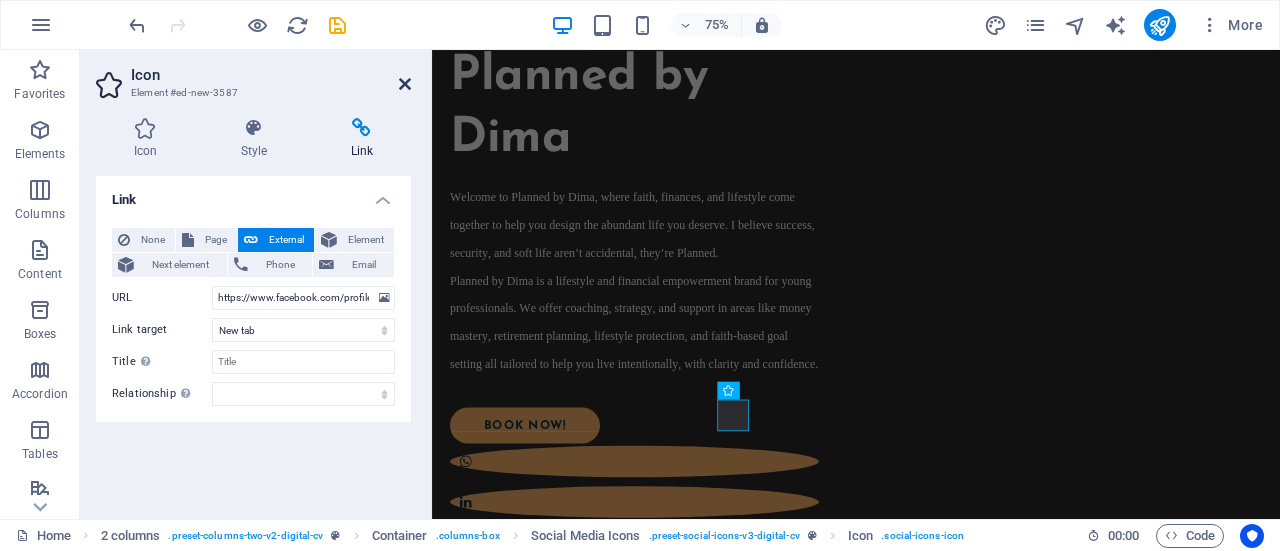 click at bounding box center (405, 84) 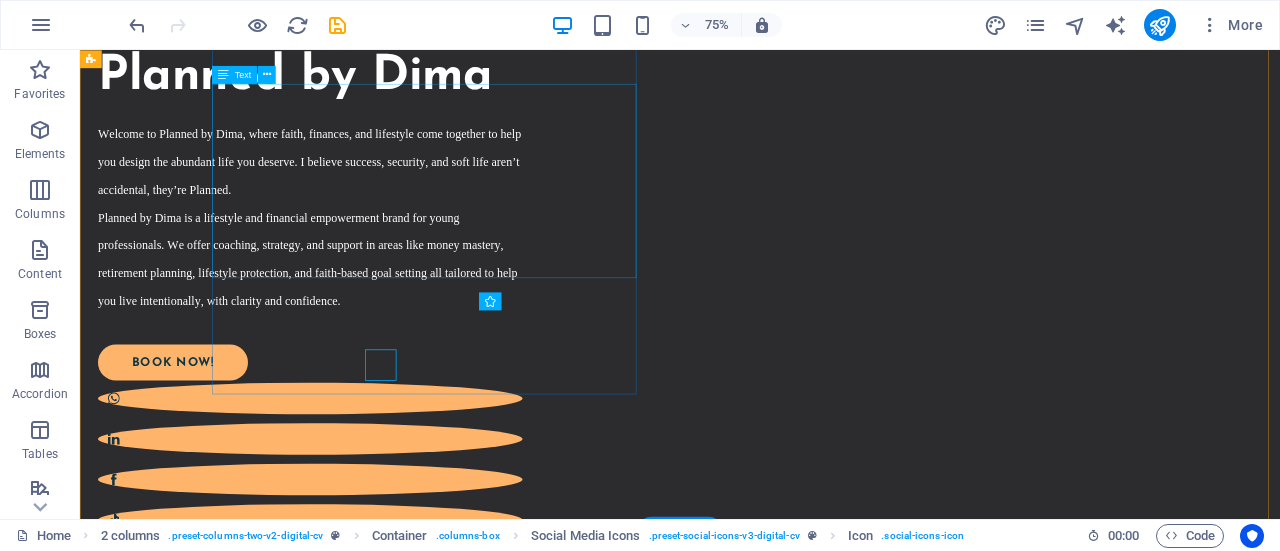 scroll, scrollTop: 422, scrollLeft: 0, axis: vertical 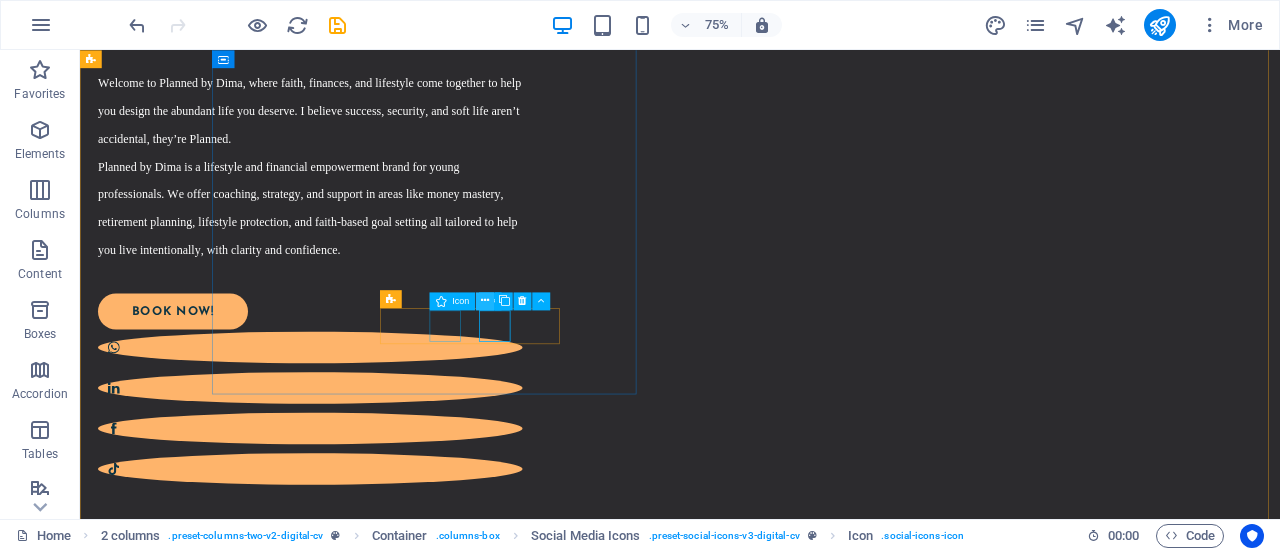 click at bounding box center (485, 301) 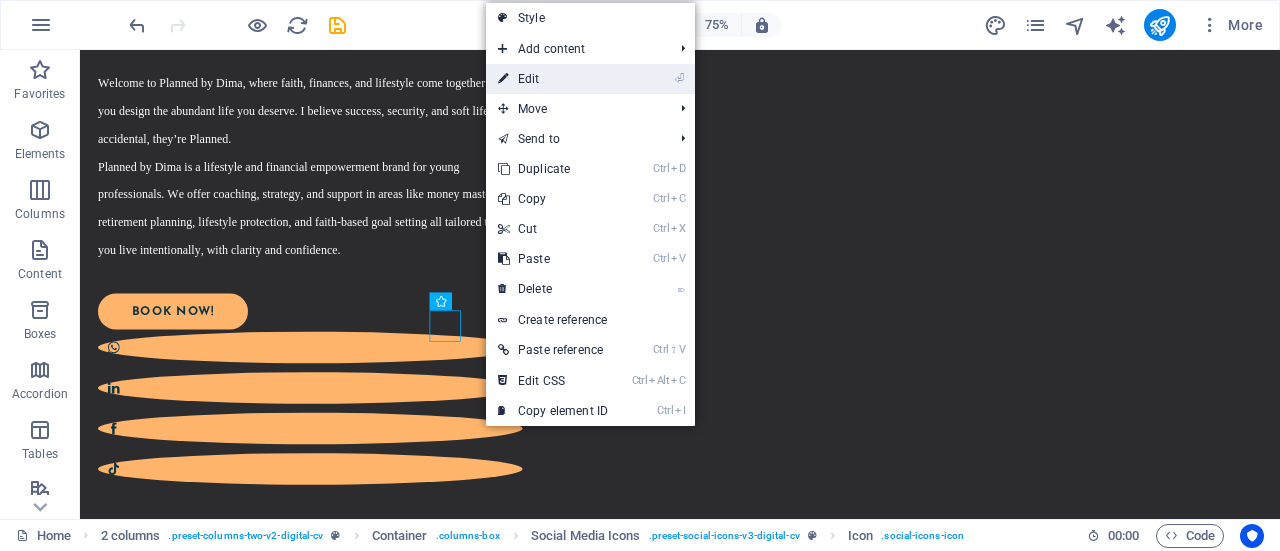 click on "⏎  Edit" at bounding box center [553, 79] 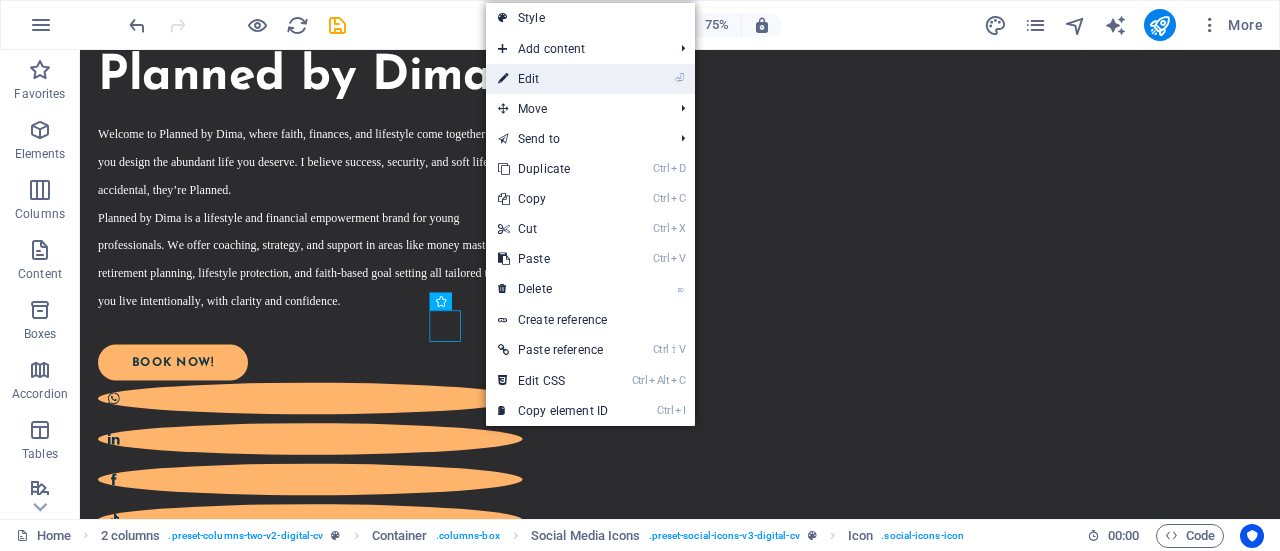 select on "xMidYMid" 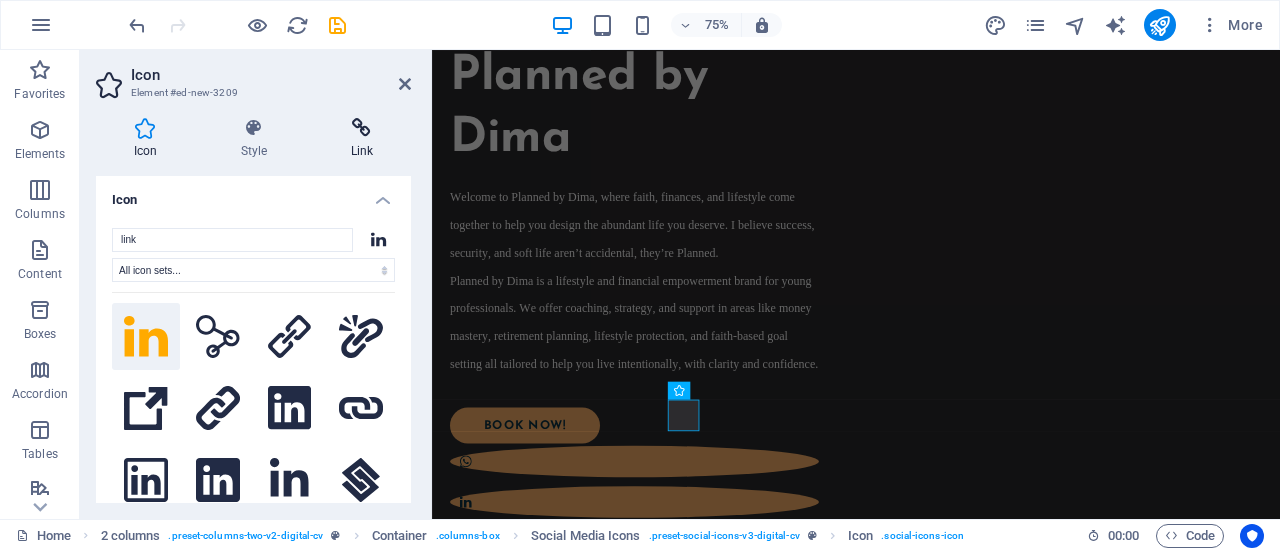 click at bounding box center [362, 128] 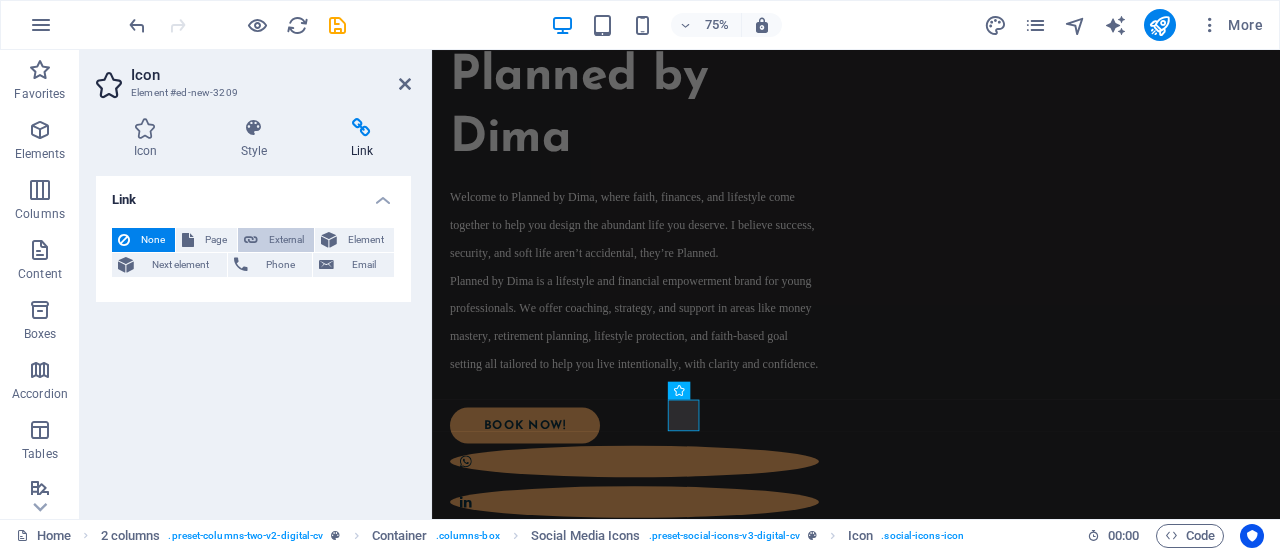 click on "External" at bounding box center (286, 240) 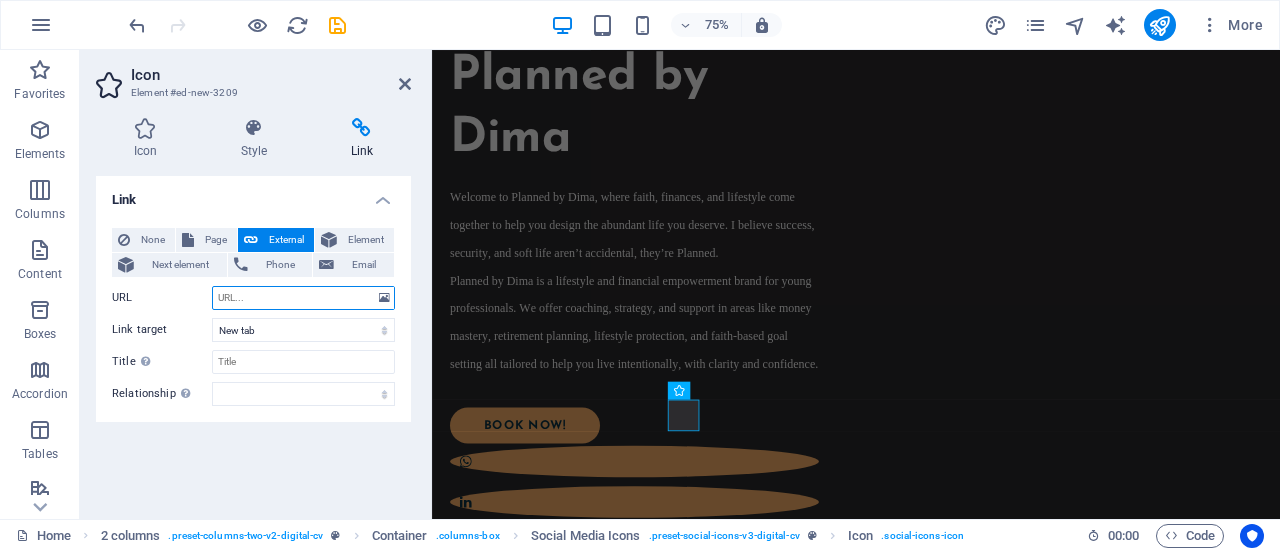 click on "URL" at bounding box center (303, 298) 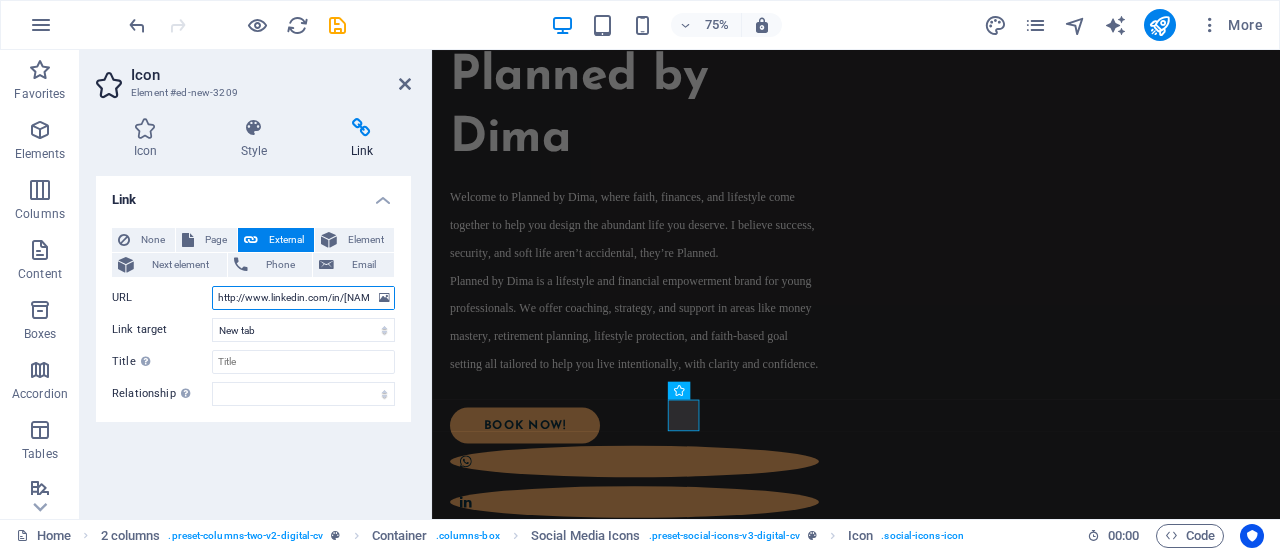 scroll, scrollTop: 0, scrollLeft: 101, axis: horizontal 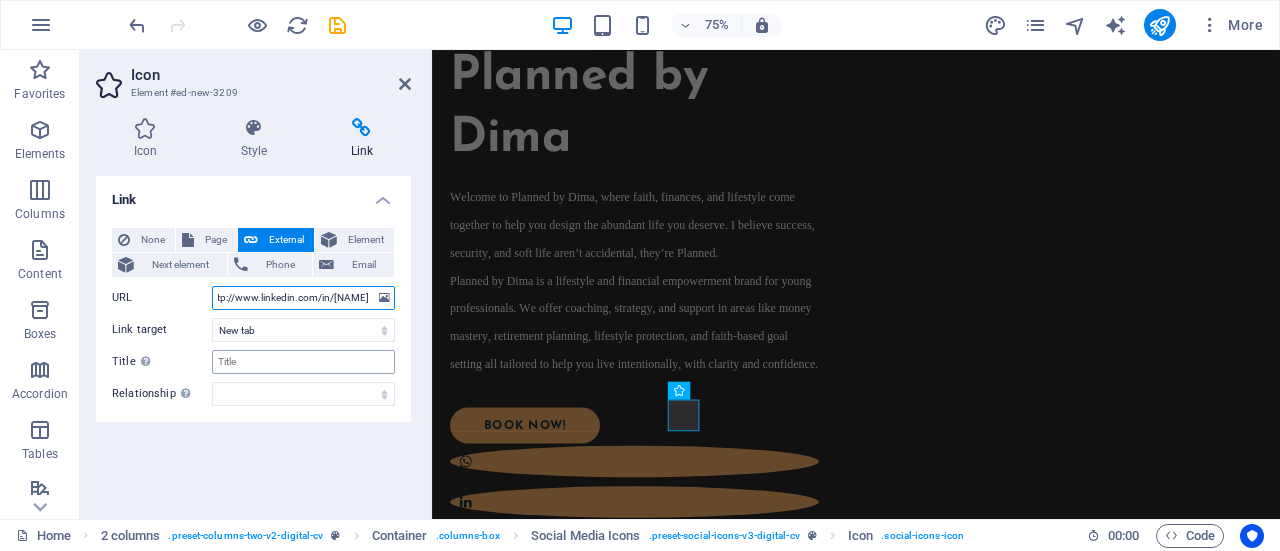 type on "http://www.linkedin.com/in/[NAME]" 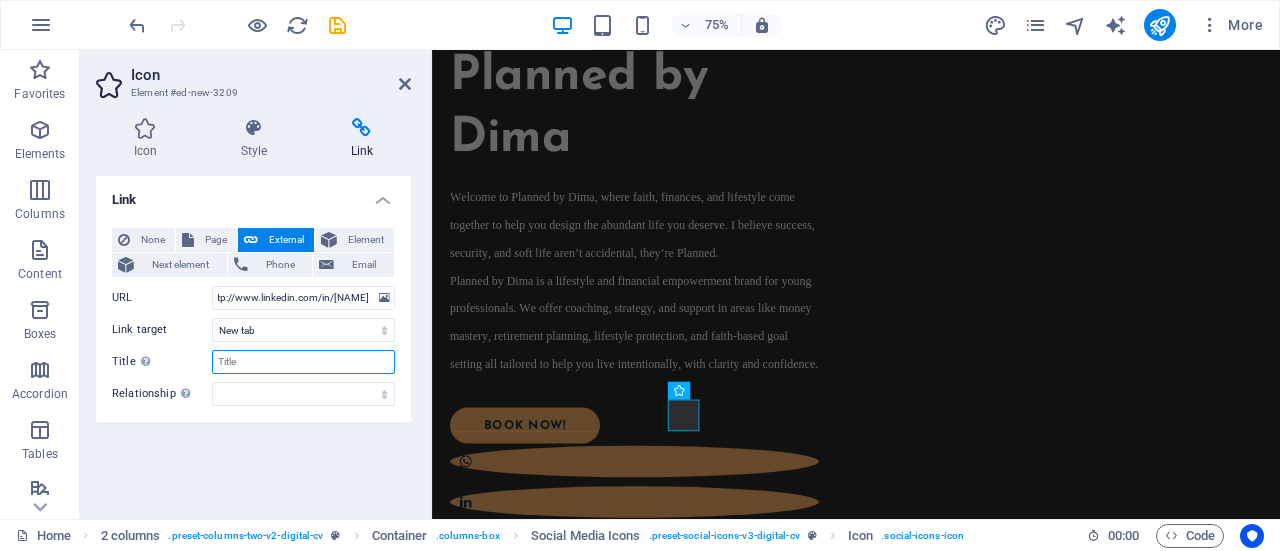 scroll, scrollTop: 0, scrollLeft: 0, axis: both 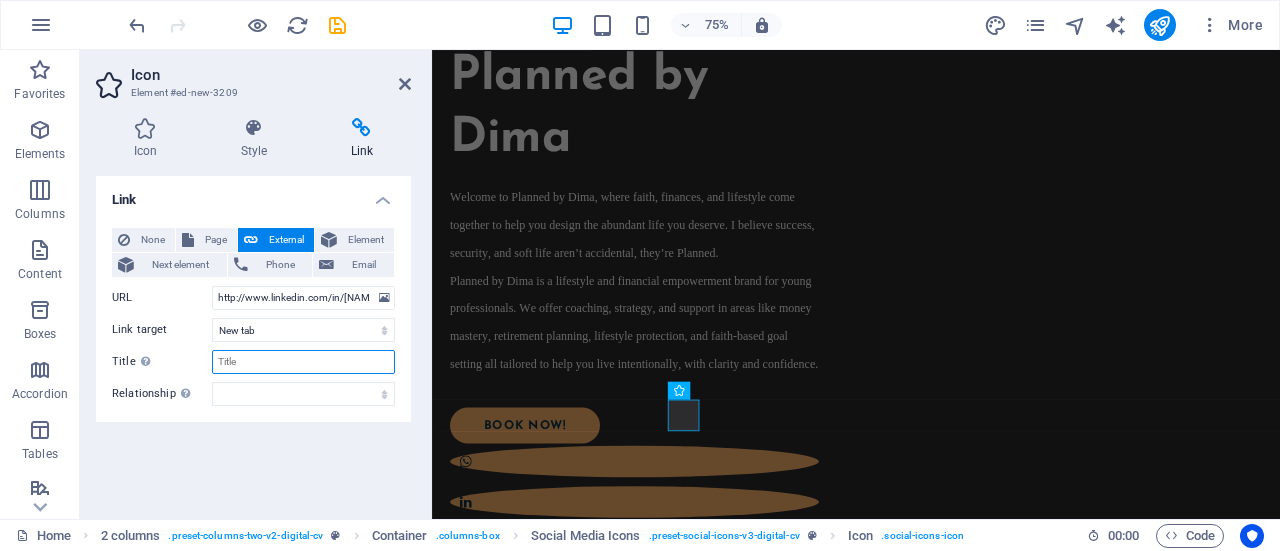 click on "Title Additional link description, should not be the same as the link text. The title is most often shown as a tooltip text when the mouse moves over the element. Leave empty if uncertain." at bounding box center [303, 362] 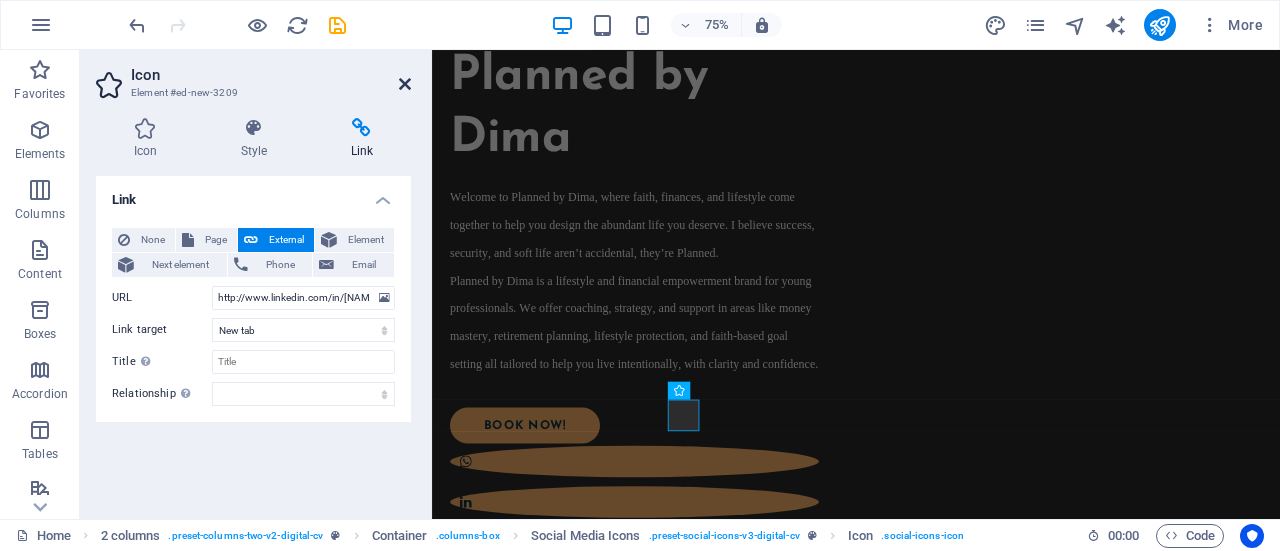 click at bounding box center (405, 84) 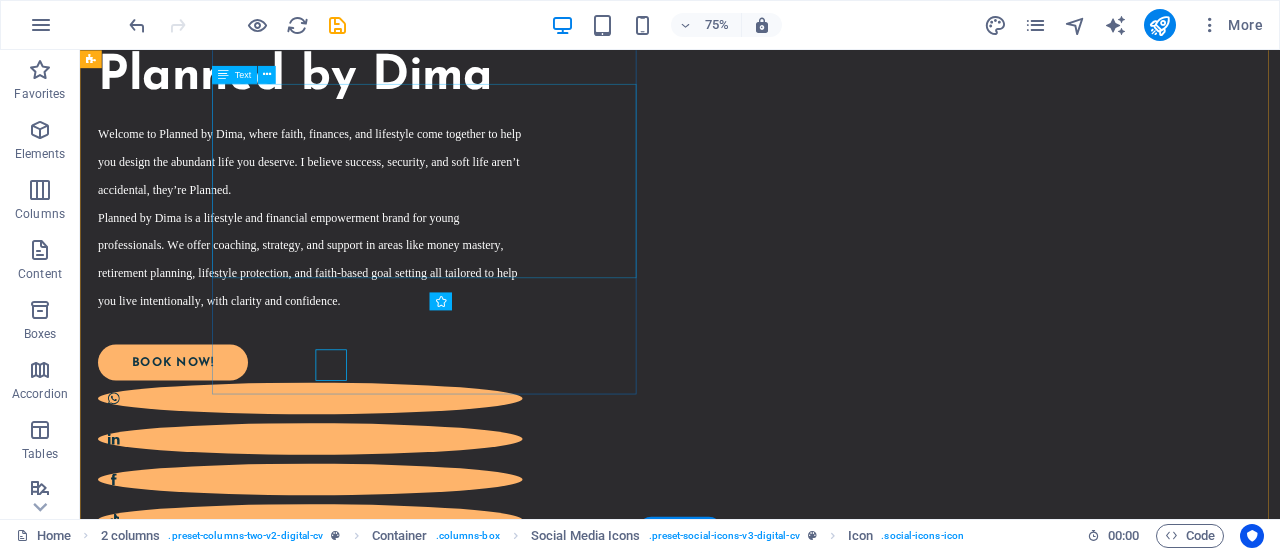 scroll, scrollTop: 422, scrollLeft: 0, axis: vertical 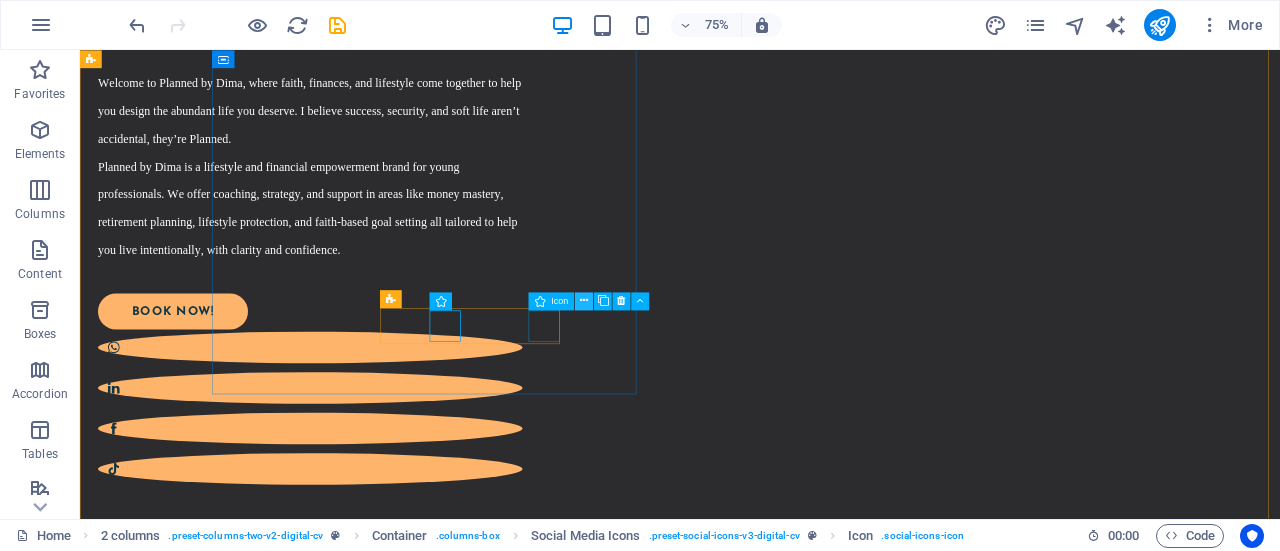 click at bounding box center [584, 301] 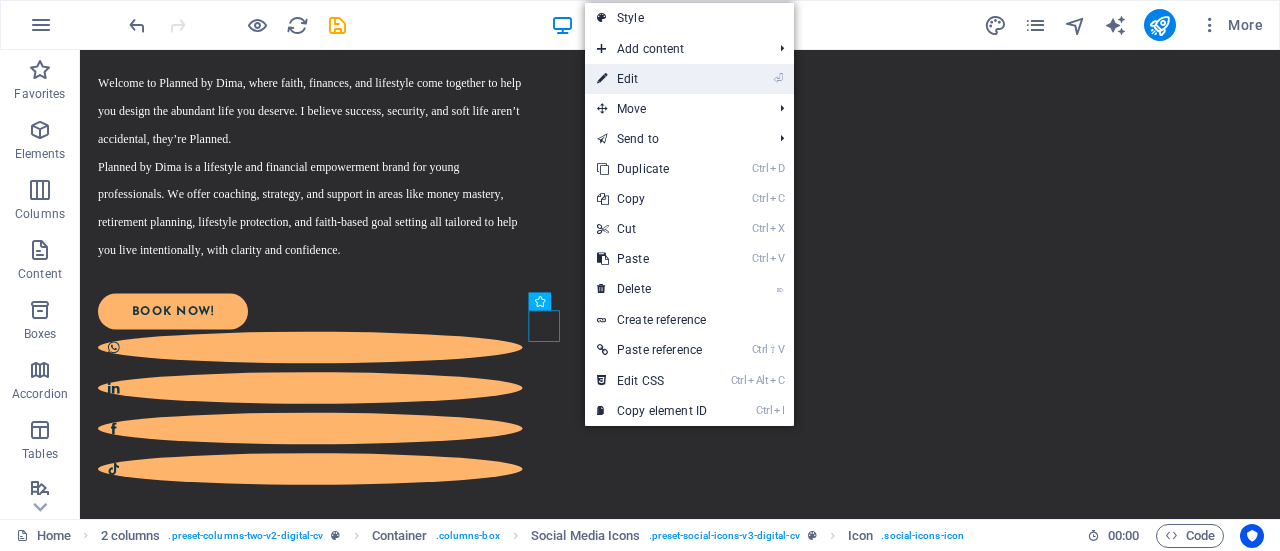 click on "⏎  Edit" at bounding box center (652, 79) 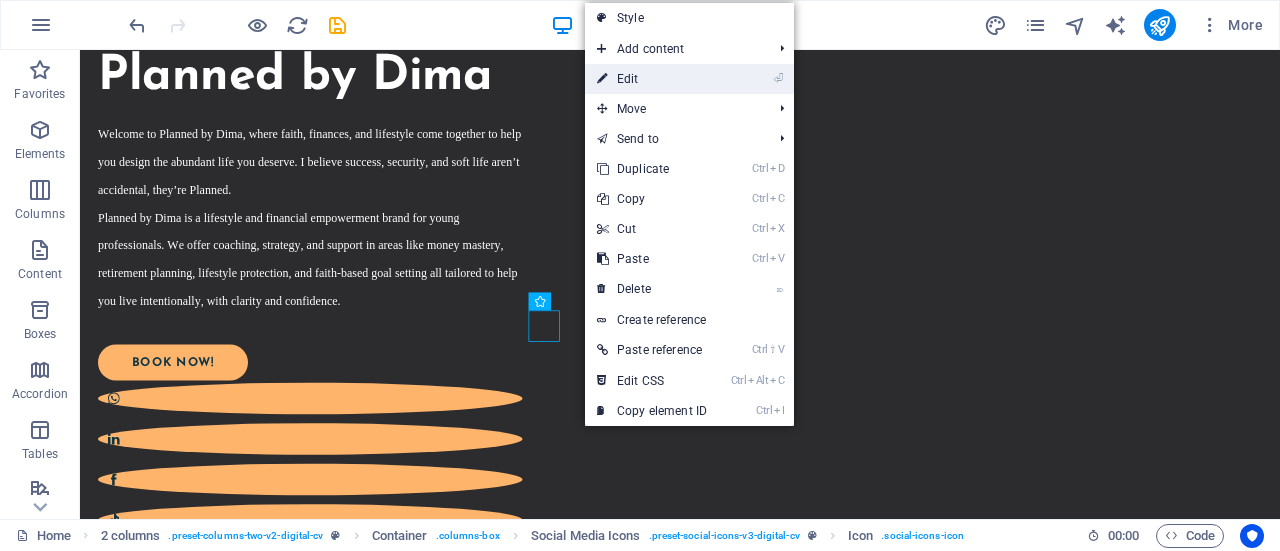 select on "xMidYMid" 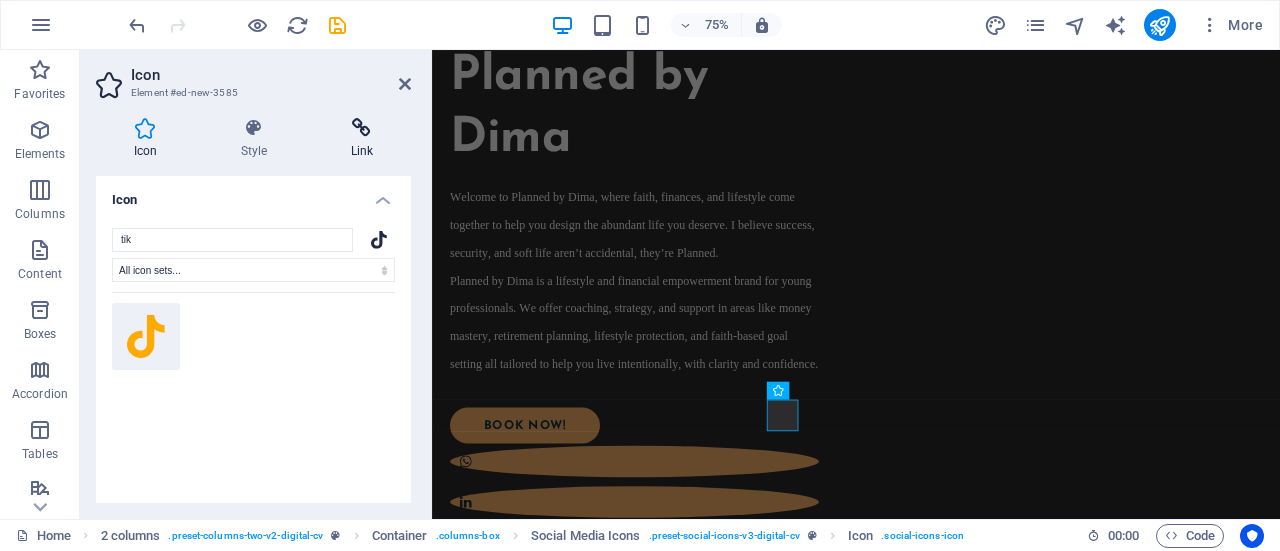 click at bounding box center [362, 128] 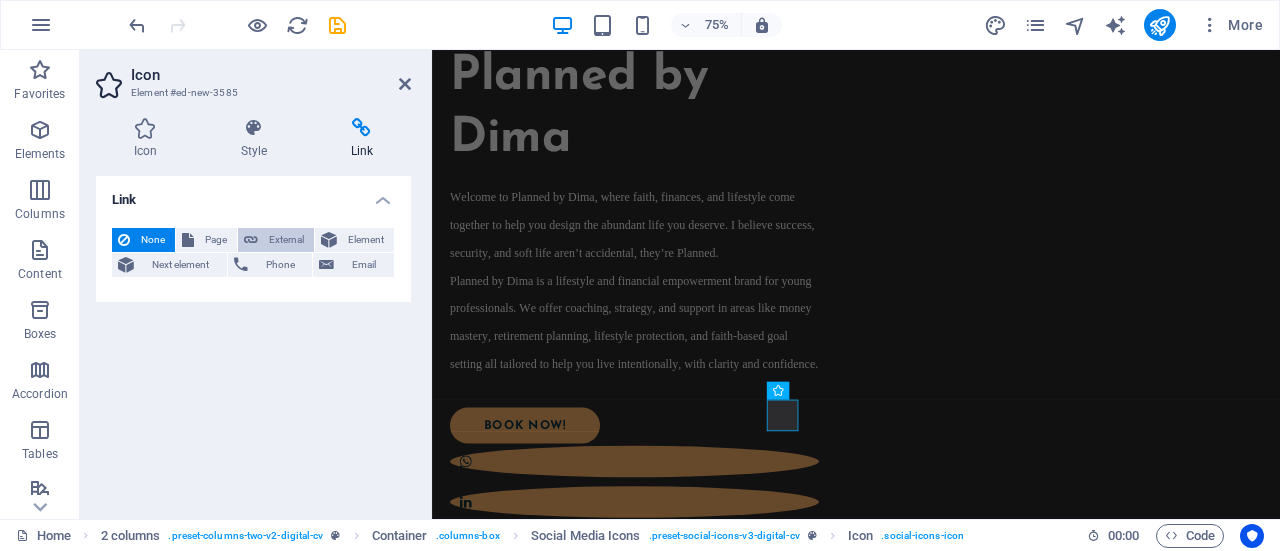click on "External" at bounding box center [286, 240] 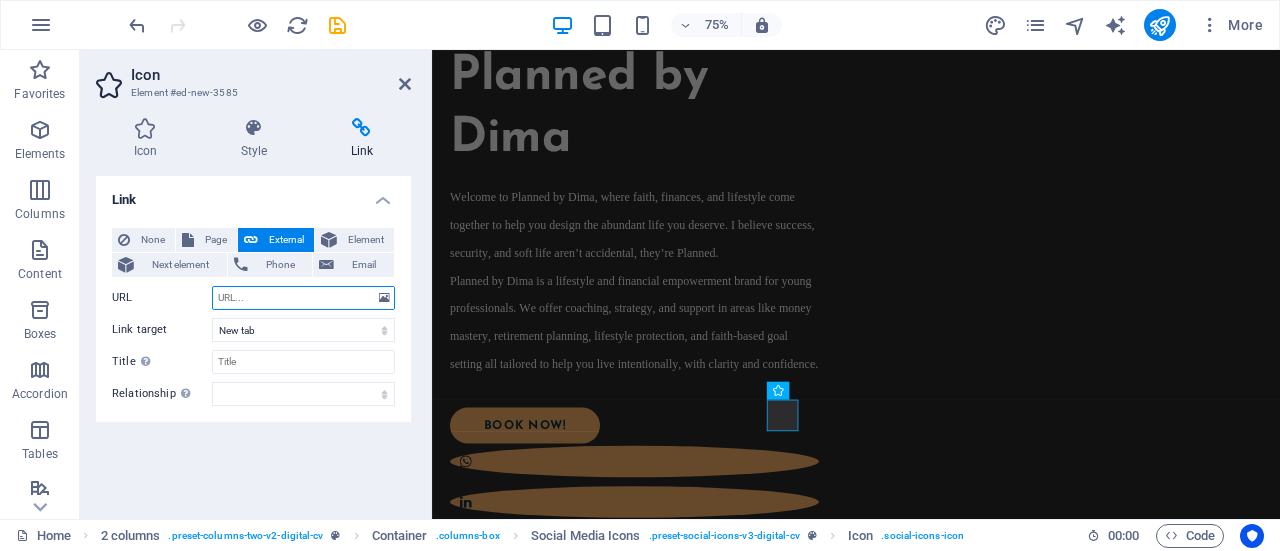 click on "URL" at bounding box center [303, 298] 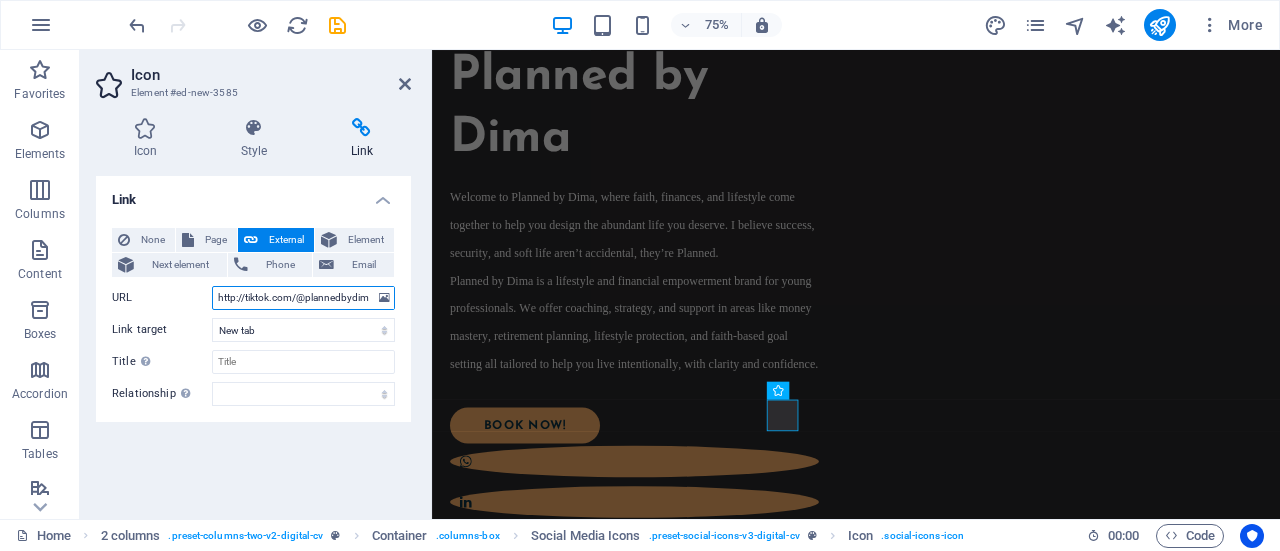 scroll, scrollTop: 0, scrollLeft: 7, axis: horizontal 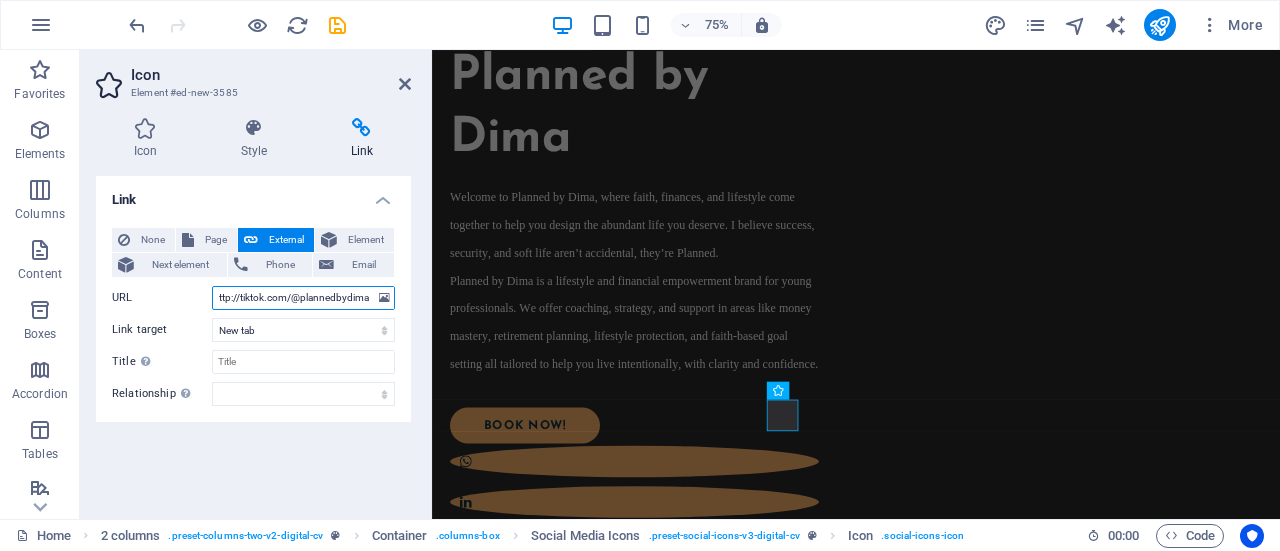 type on "http://tiktok.com/@plannedbydima" 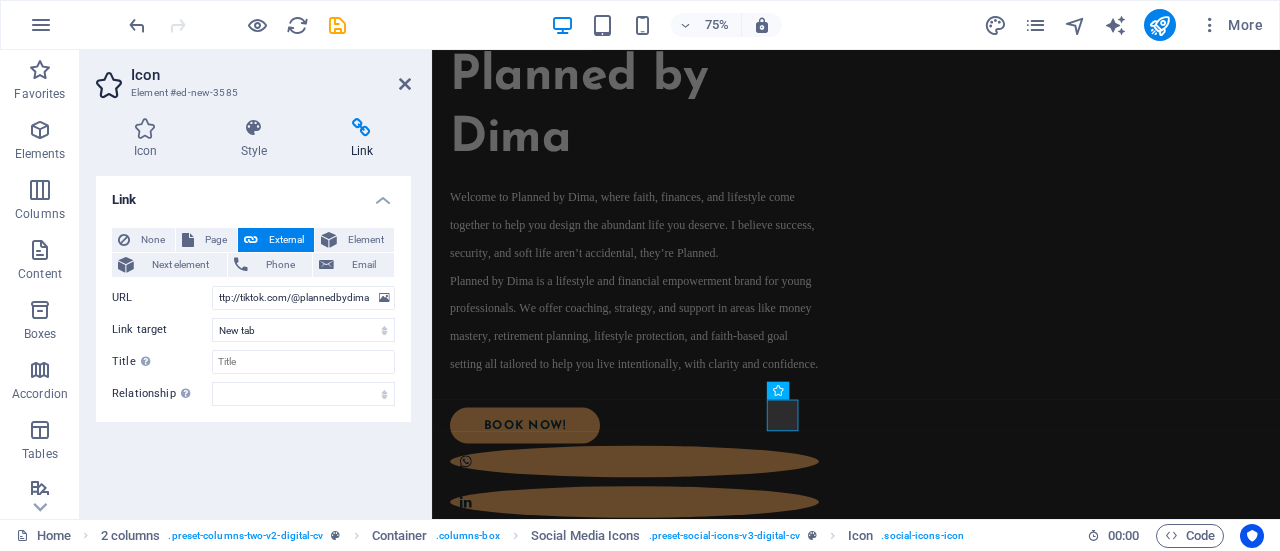 scroll, scrollTop: 0, scrollLeft: 0, axis: both 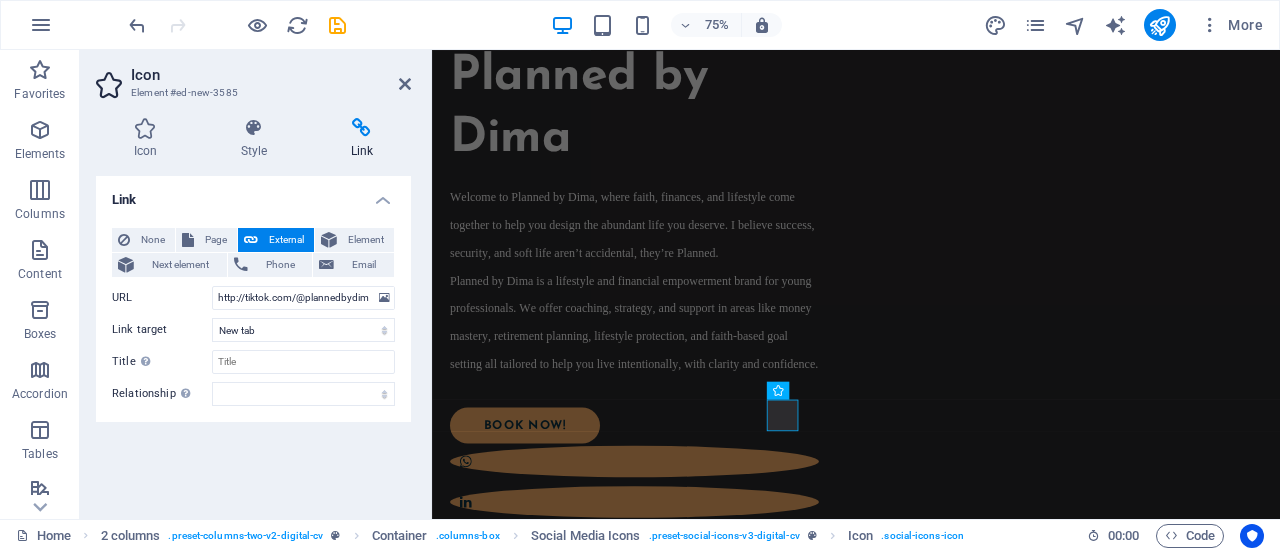 click on "Link None Page External Element Next element Phone Email Page Home Legal Notice Privacy Subpage Test Element
URL http://tiktok.com/@plannedbydima Phone Email Link target New tab Same tab Overlay Title Additional link description, should not be the same as the link text. The title is most often shown as a tooltip text when the mouse moves over the element. Leave empty if uncertain. Relationship Sets the  relationship of this link to the link target . For example, the value "nofollow" instructs search engines not to follow the link. Can be left empty. alternate author bookmark external help license next nofollow noreferrer noopener prev search tag" at bounding box center (253, 339) 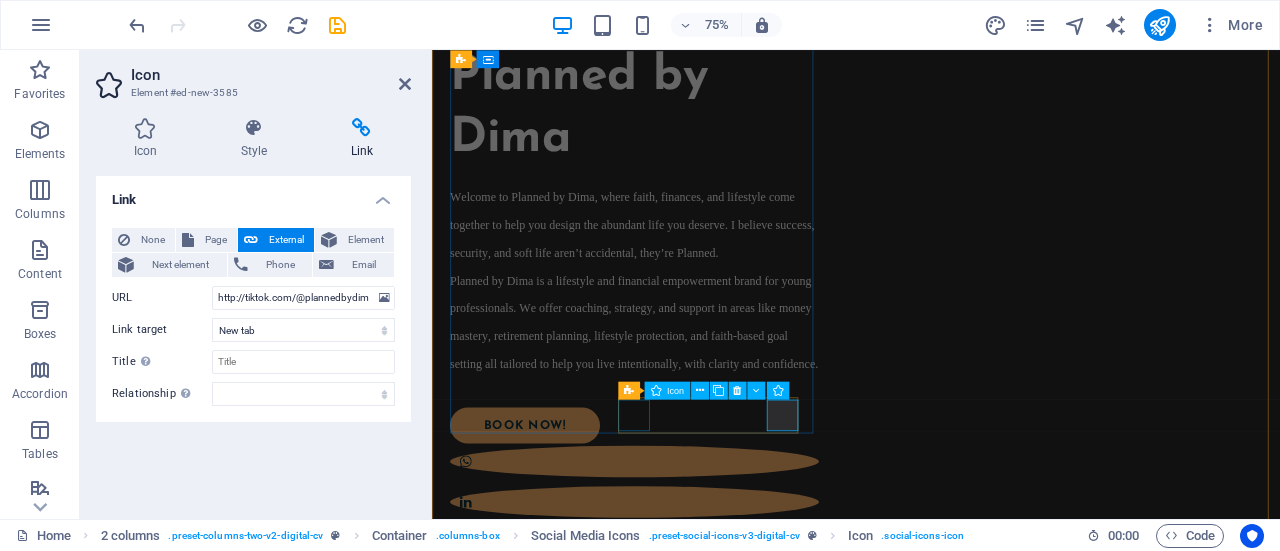 click at bounding box center (702, 598) 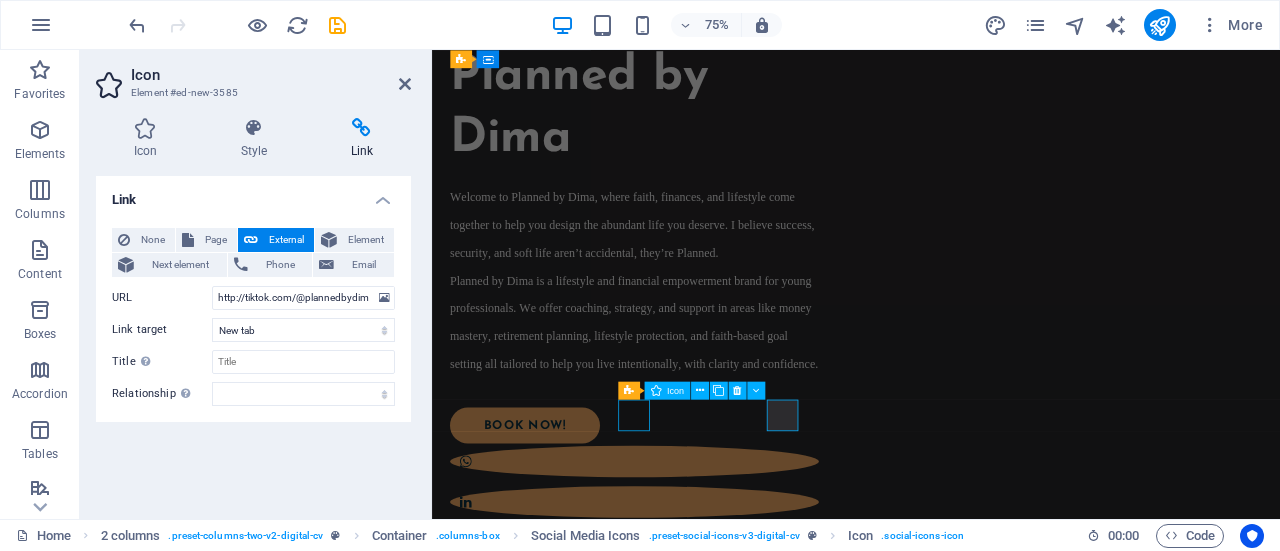 scroll, scrollTop: 422, scrollLeft: 0, axis: vertical 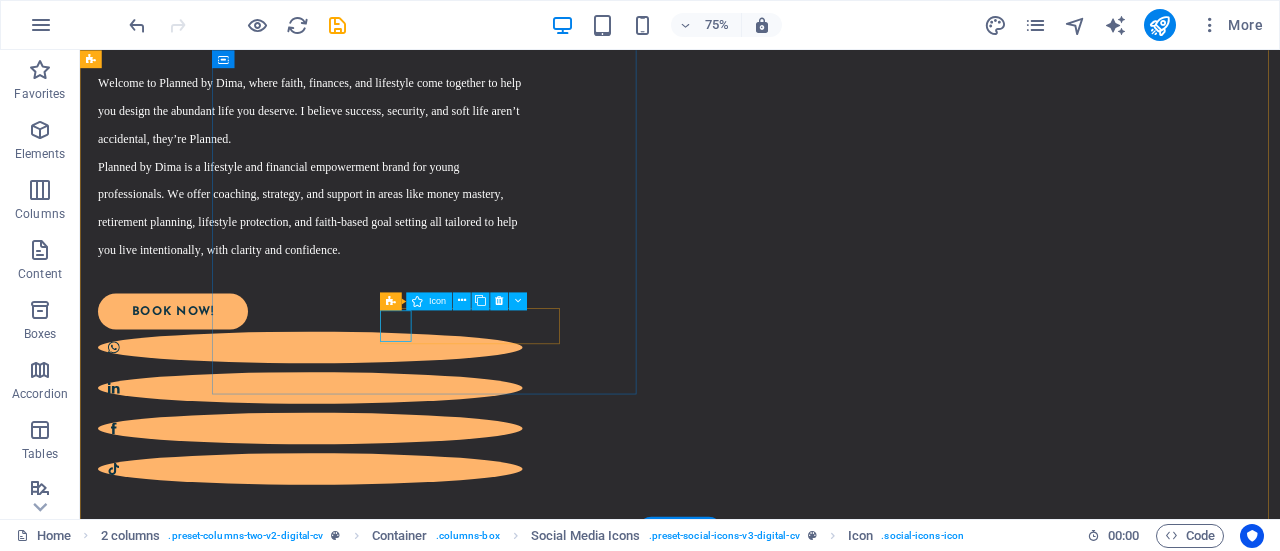 click at bounding box center [387, 446] 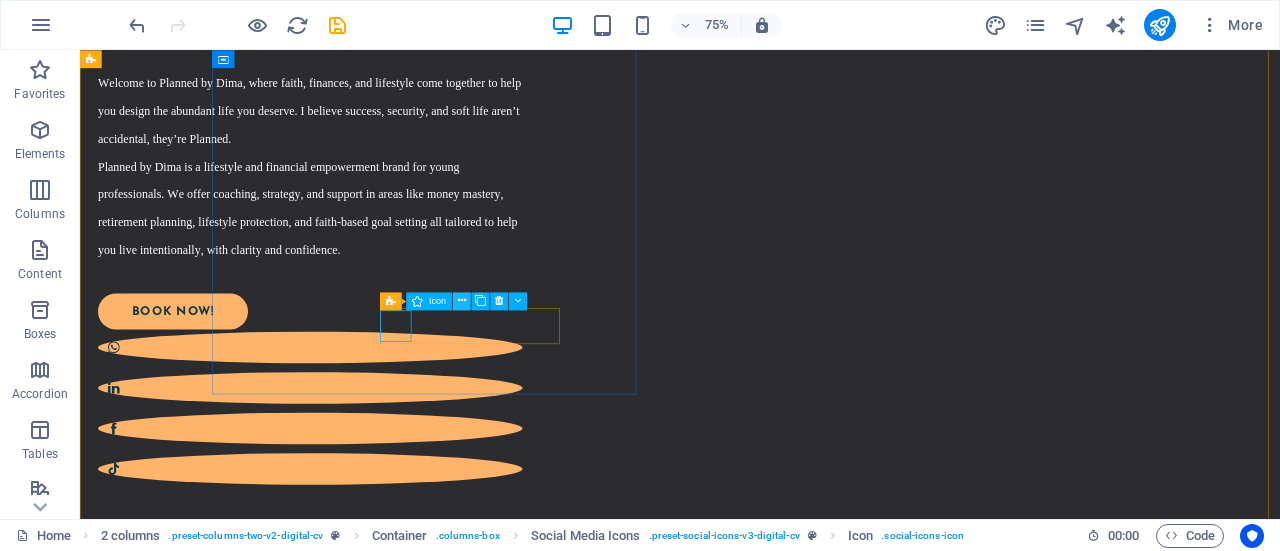 click at bounding box center [462, 301] 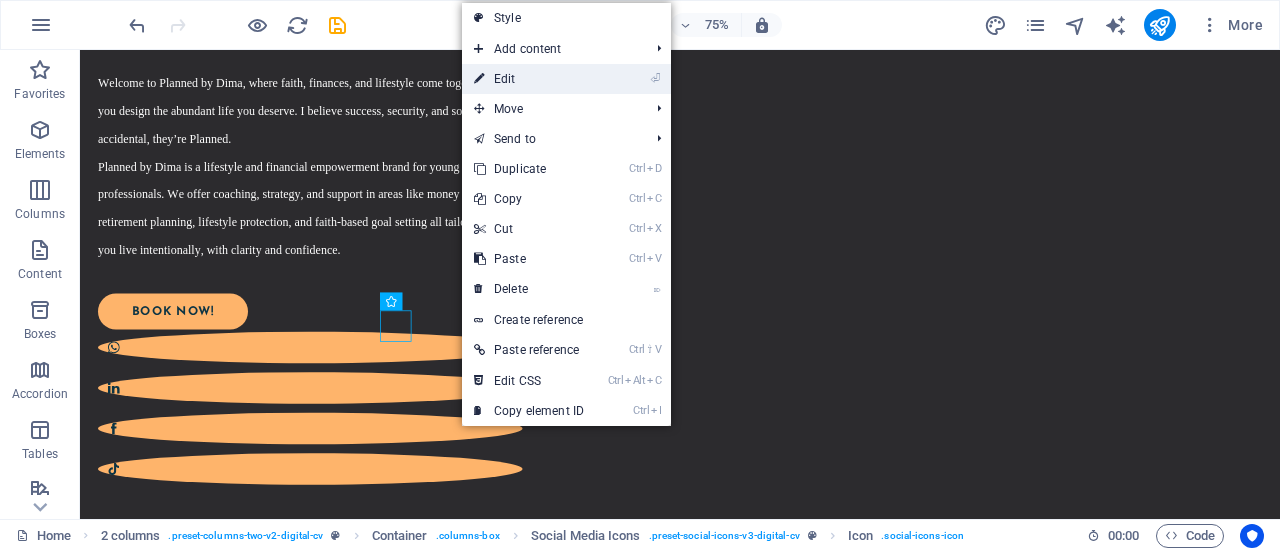 click on "⏎  Edit" at bounding box center (529, 79) 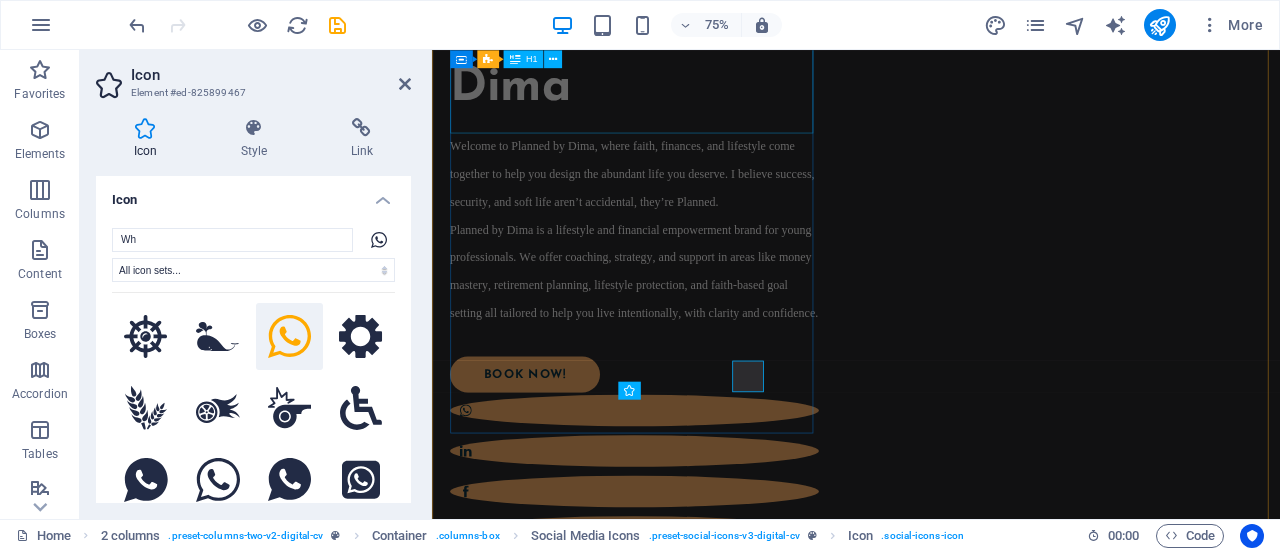 scroll, scrollTop: 354, scrollLeft: 0, axis: vertical 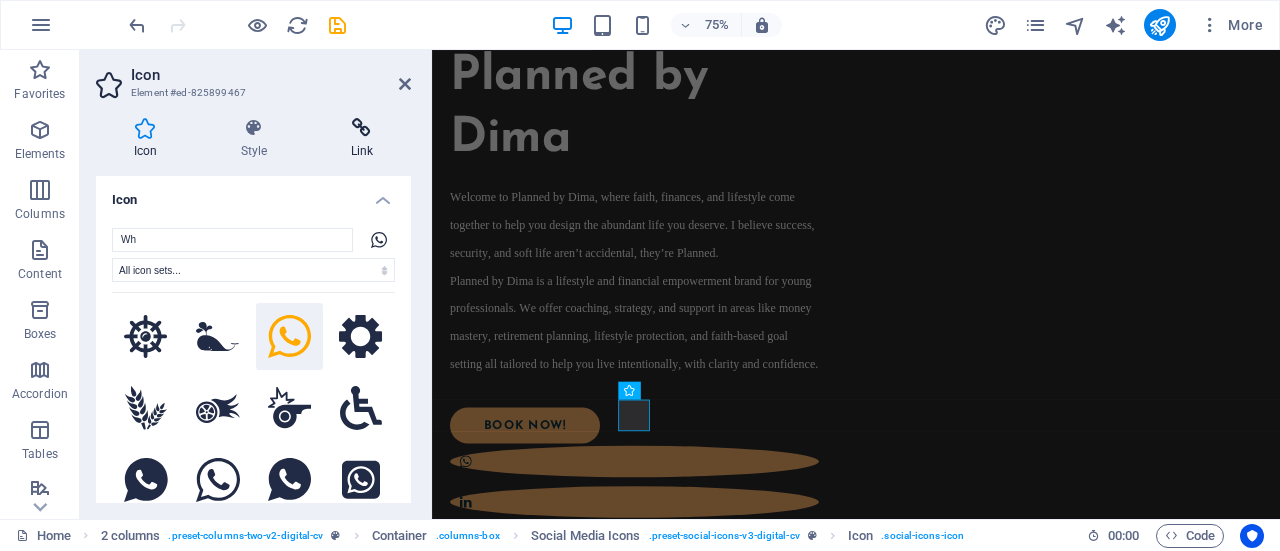 click at bounding box center [362, 128] 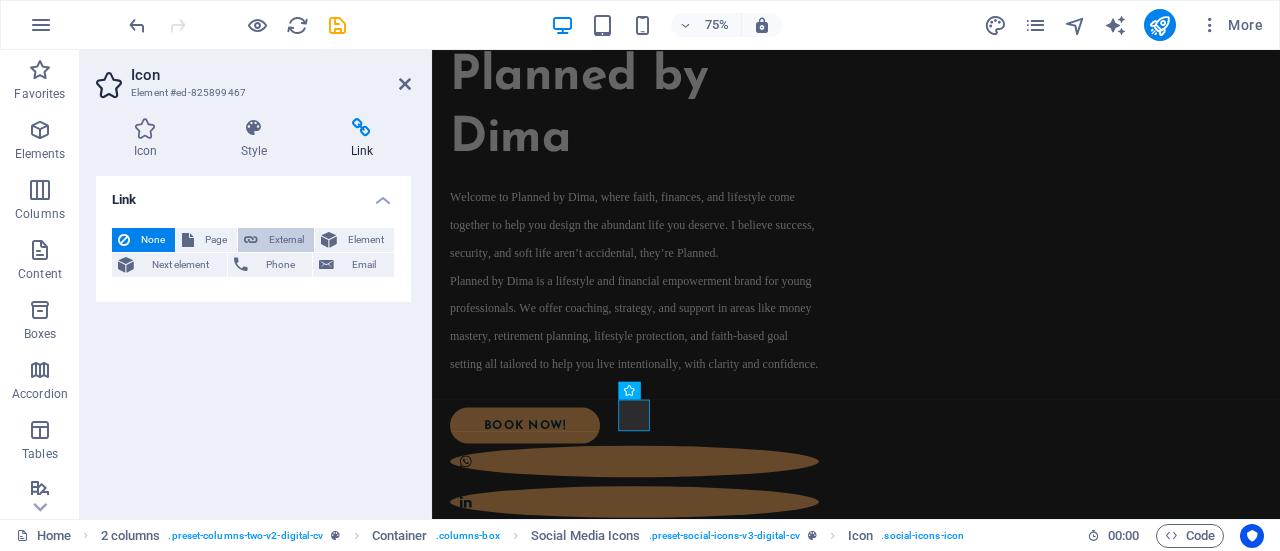 click on "External" at bounding box center (286, 240) 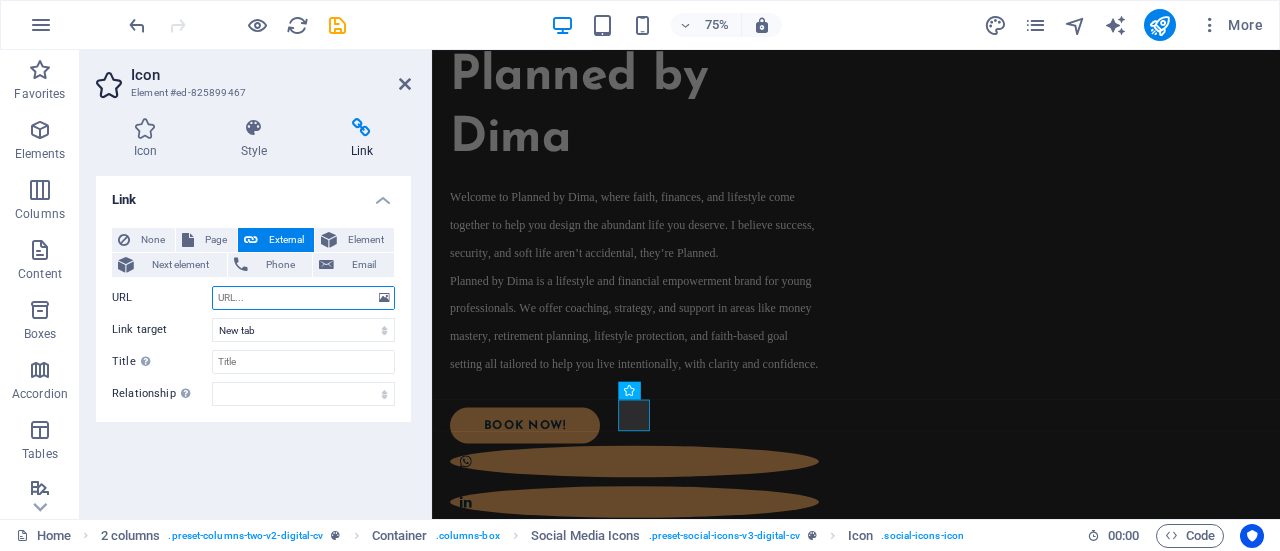 click on "URL" at bounding box center (303, 298) 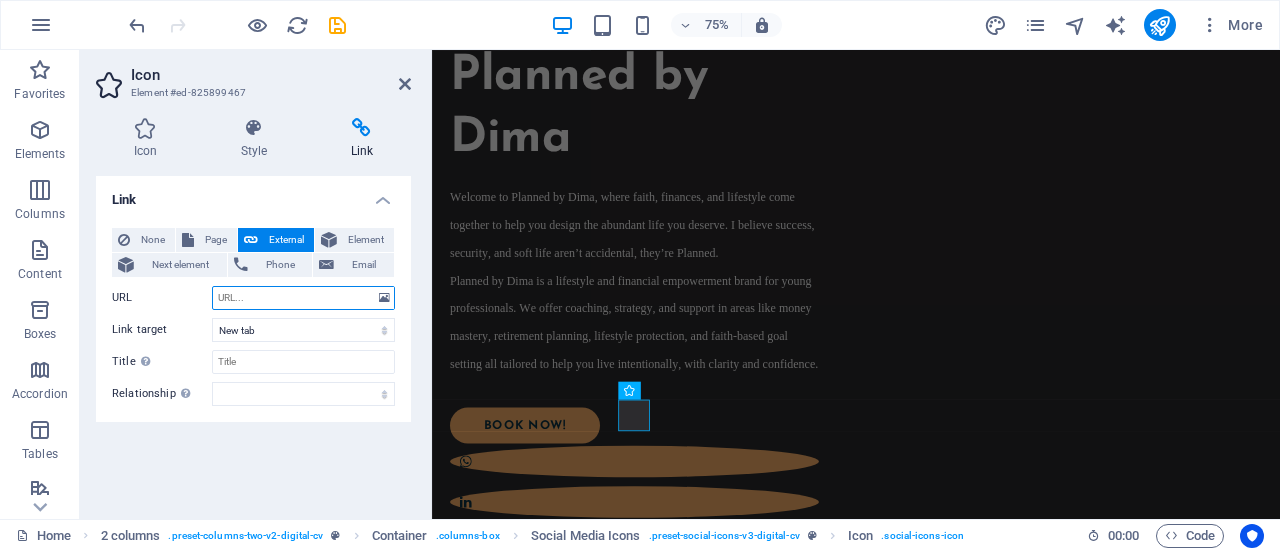 paste on "https://wa.me/[PHONE]" 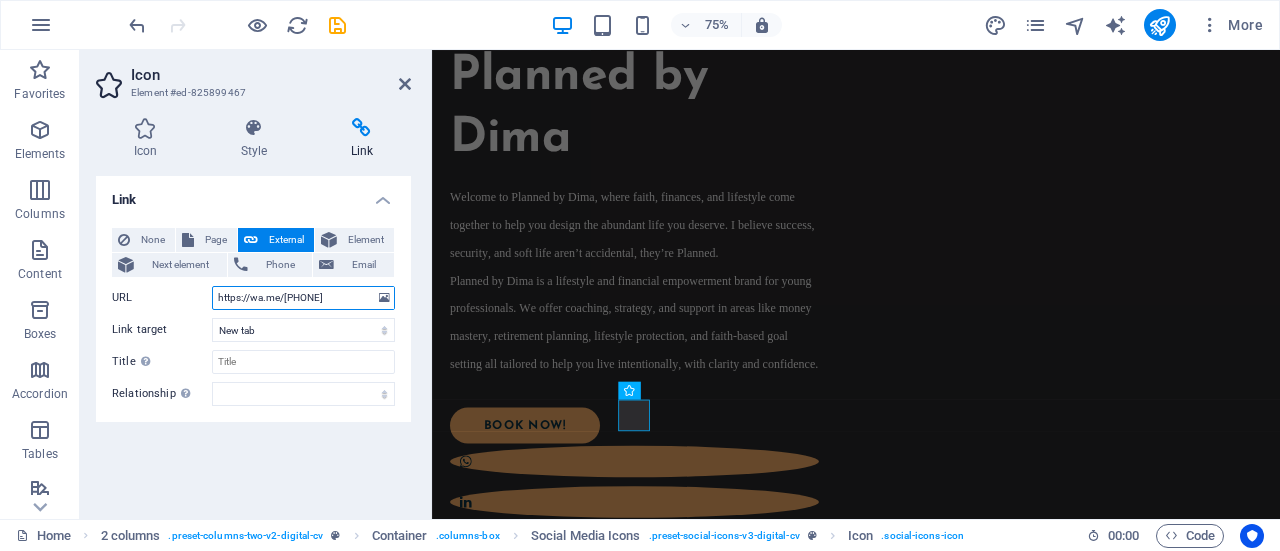 type on "https://wa.me/[PHONE]" 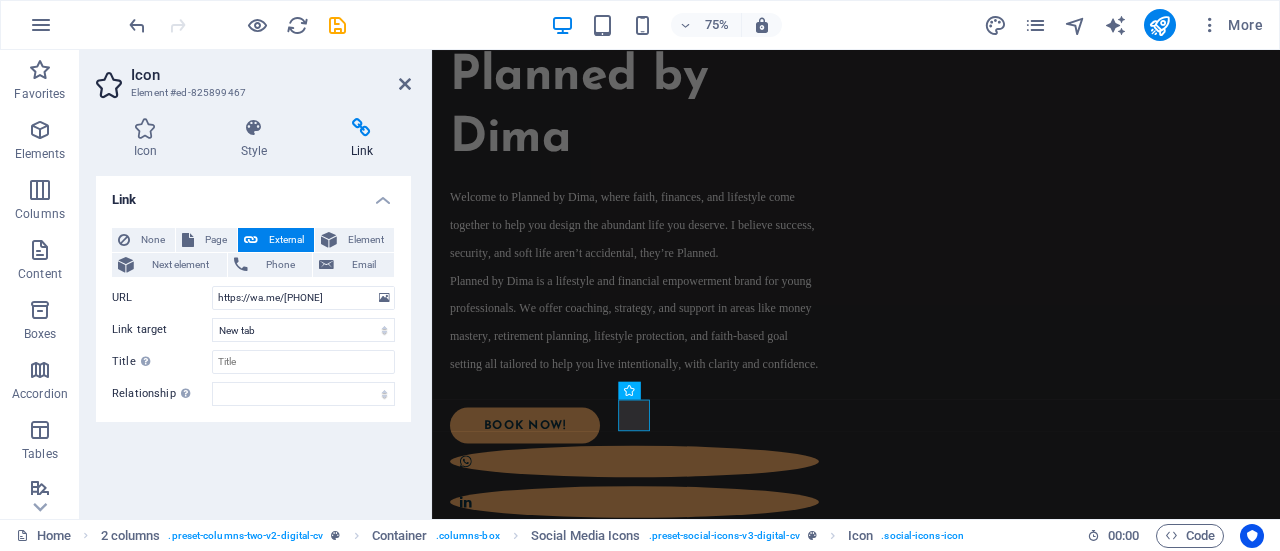 click on "Link None Page External Element Next element Phone Email Page Home Legal Notice Privacy Subpage Test Element
URL https://wa.me/[PHONE] Phone Email Link target New tab Same tab Overlay Title Additional link description, should not be the same as the link text. The title is most often shown as a tooltip text when the mouse moves over the element. Leave empty if uncertain. Relationship Sets the  relationship of this link to the link target . For example, the value "nofollow" instructs search engines not to follow the link. Can be left empty. alternate author bookmark external help license next nofollow noreferrer noopener prev search tag" at bounding box center (253, 339) 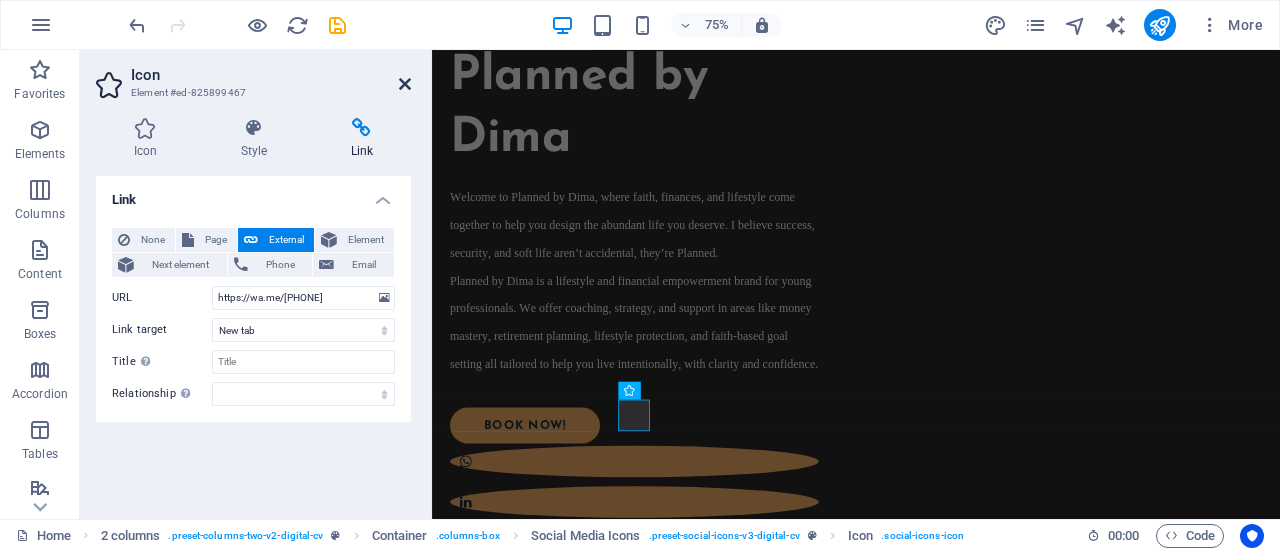 click at bounding box center [405, 84] 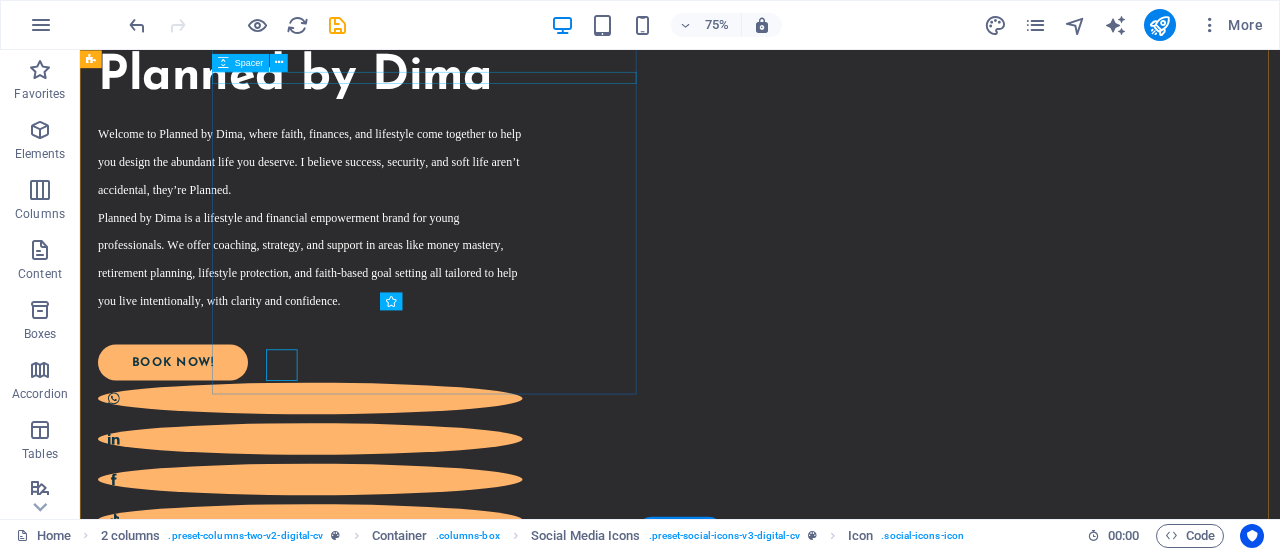 scroll, scrollTop: 422, scrollLeft: 0, axis: vertical 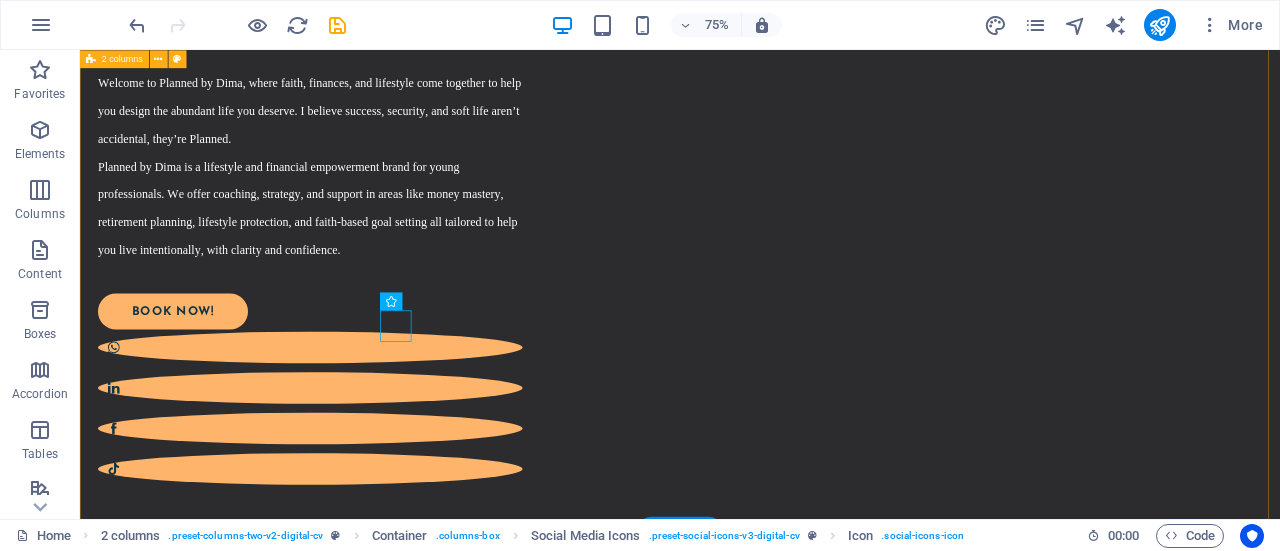 click on "Welcome to Planned by Dima Welcome to Planned by Dima, where faith, finances, and lifestyle come together to help you design the abundant life you deserve. I believe success, security, and soft life aren’t accidental, they’re Planned. Planned by Dima is a lifestyle and financial empowerment brand for young professionals. We offer coaching, strategy, and support in areas like money mastery, retirement planning, lifestyle protection, and faith-based goal setting all tailored to help you live intentionally, with clarity and confidence. bOOK nOW!" at bounding box center [880, 1293] 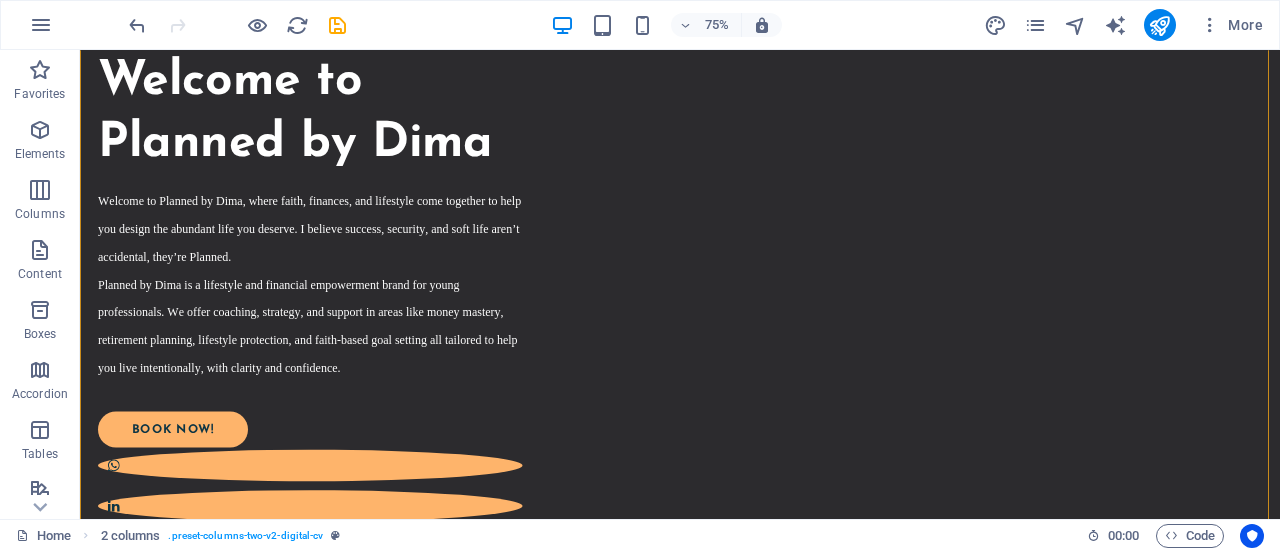 scroll, scrollTop: 316, scrollLeft: 0, axis: vertical 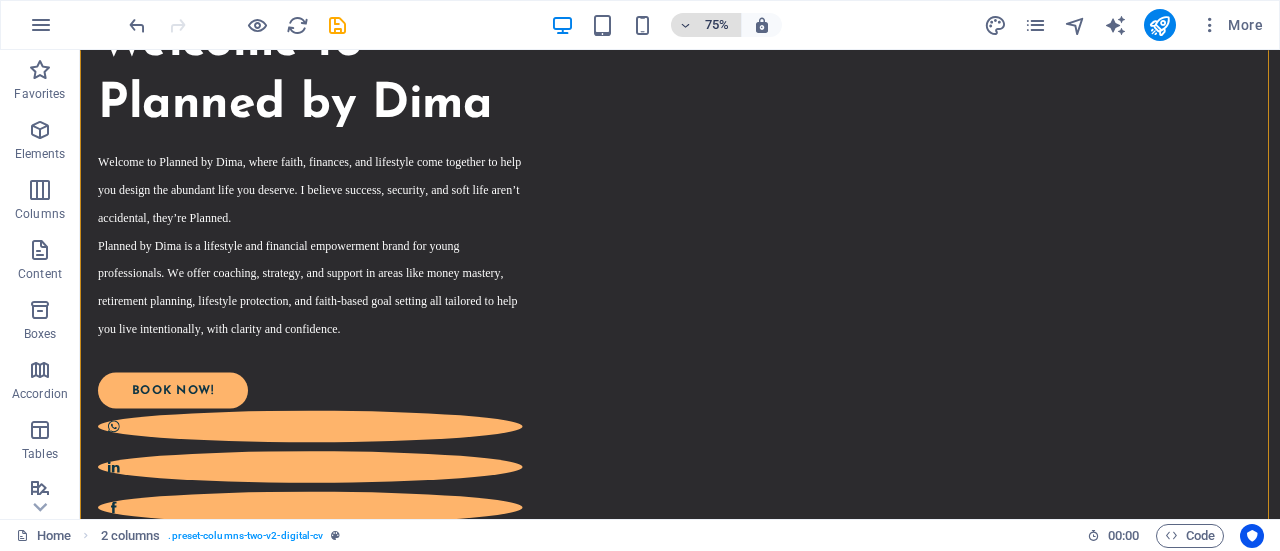 click on "75%" at bounding box center [717, 25] 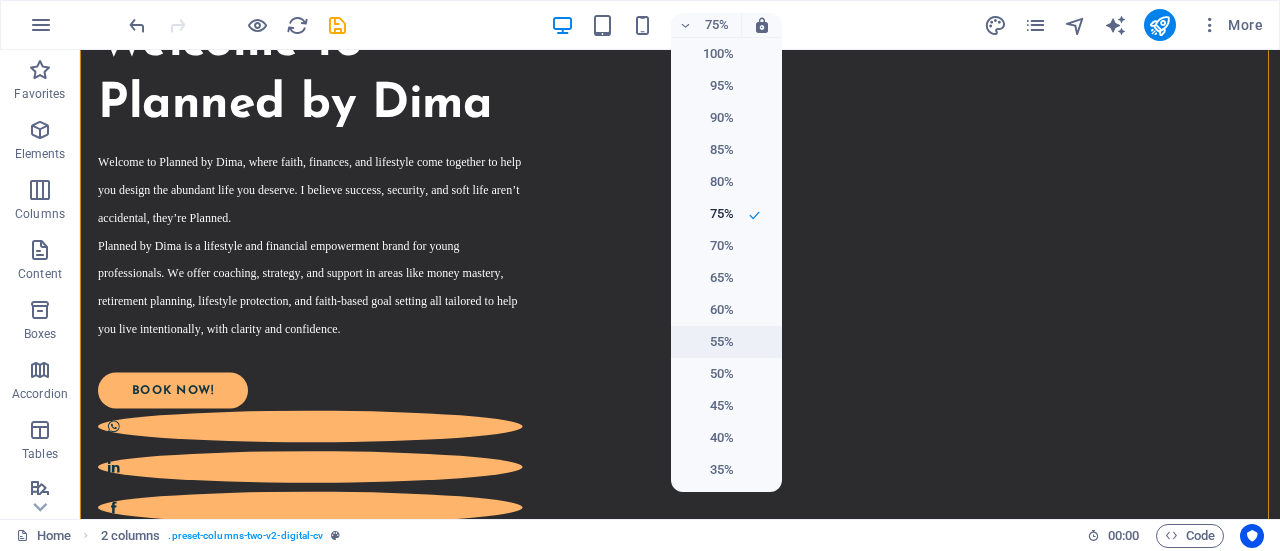 click on "55%" at bounding box center (708, 342) 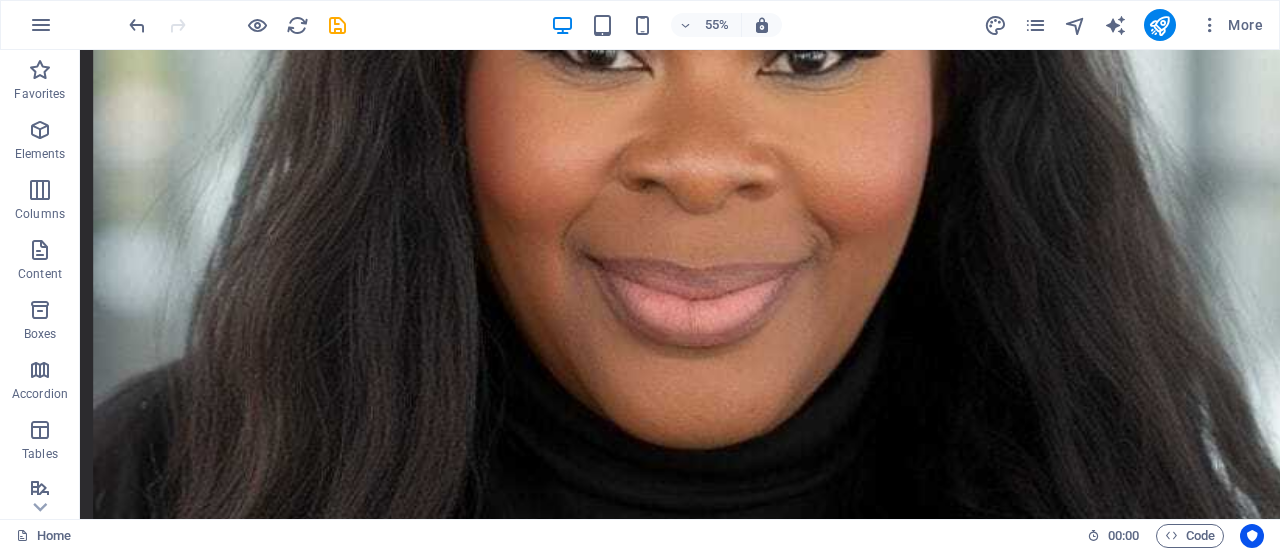 scroll, scrollTop: 2062, scrollLeft: 0, axis: vertical 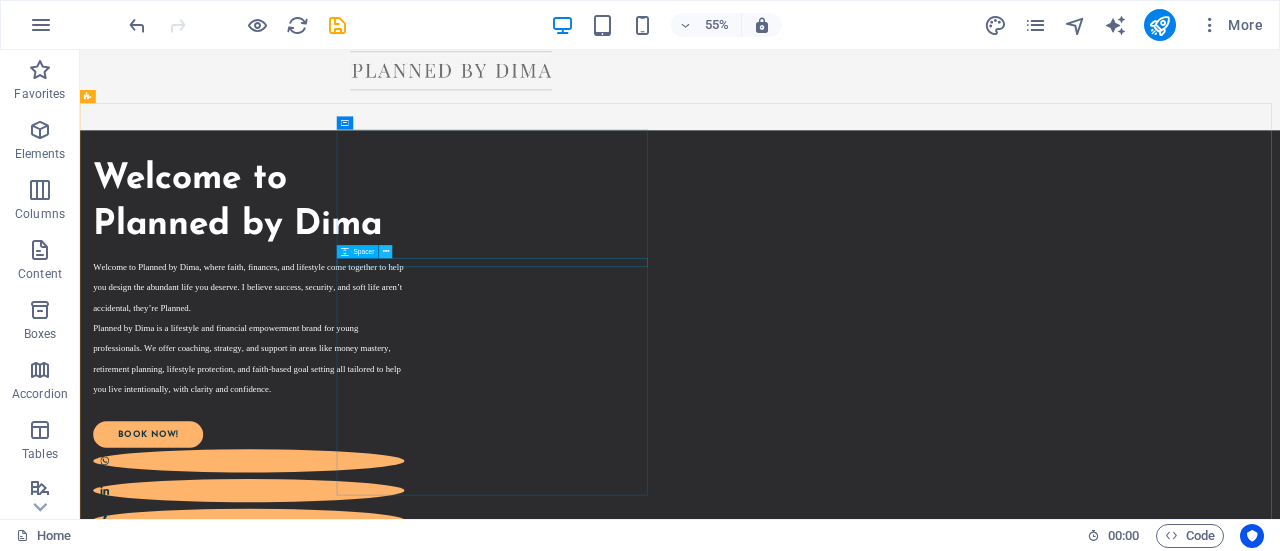 click at bounding box center (386, 252) 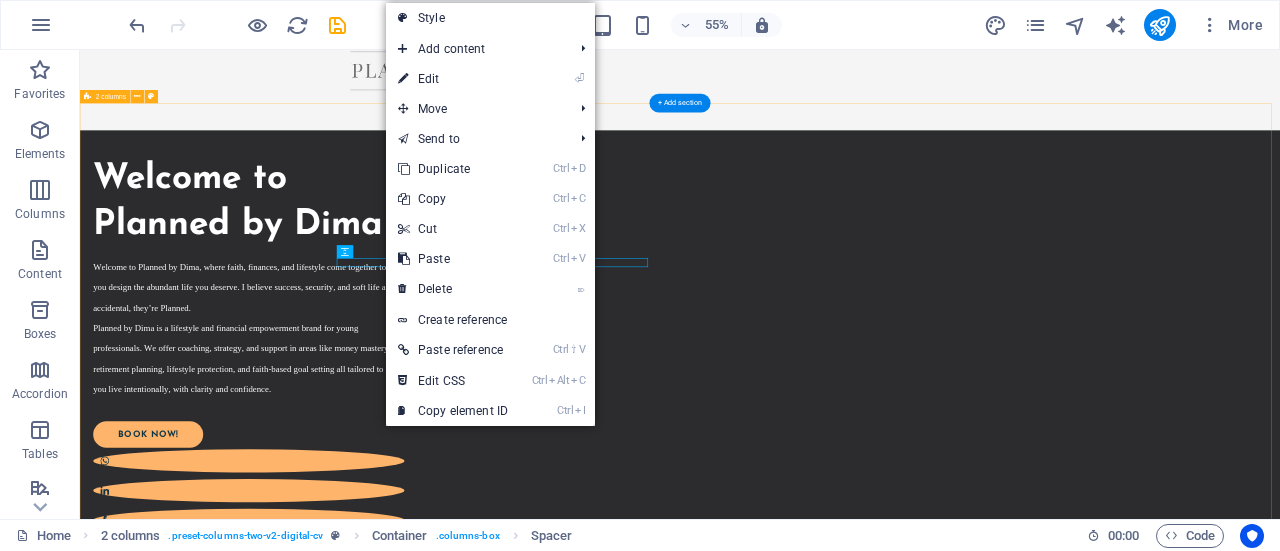 click on "Welcome to Planned by Dima Welcome to Planned by Dima, where faith, finances, and lifestyle come together to help you design the abundant life you deserve. I believe success, security, and soft life aren’t accidental, they’re Planned. Planned by Dima is a lifestyle and financial empowerment brand for young professionals. We offer coaching, strategy, and support in areas like money mastery, retirement planning, lifestyle protection, and faith-based goal setting all tailored to help you live intentionally, with clarity and confidence. bOOK nOW!" at bounding box center (1171, 1986) 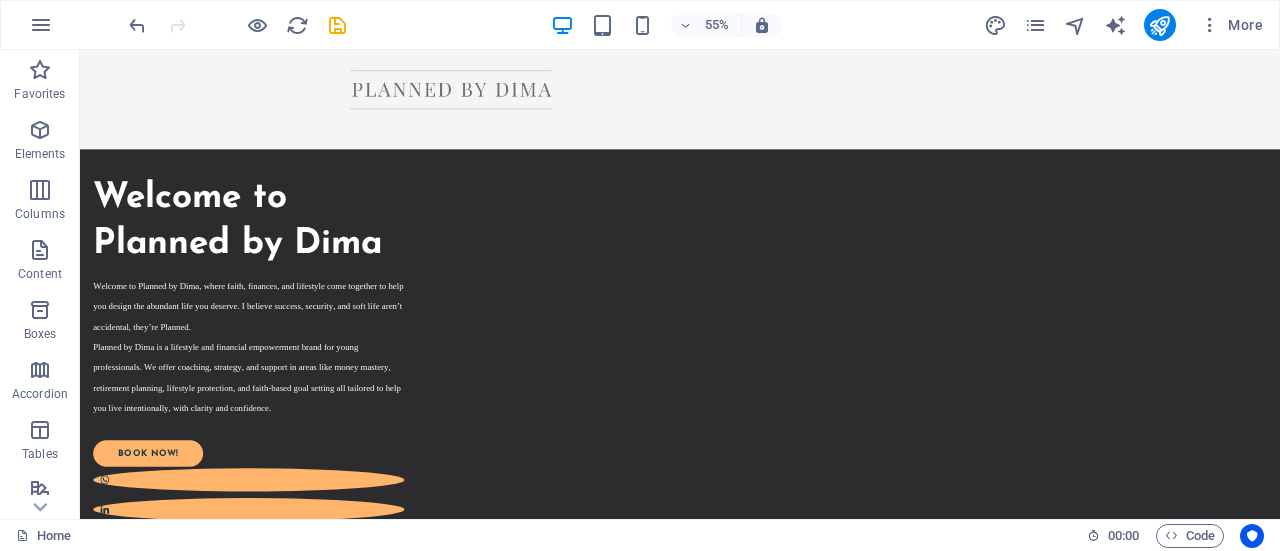 scroll, scrollTop: 0, scrollLeft: 0, axis: both 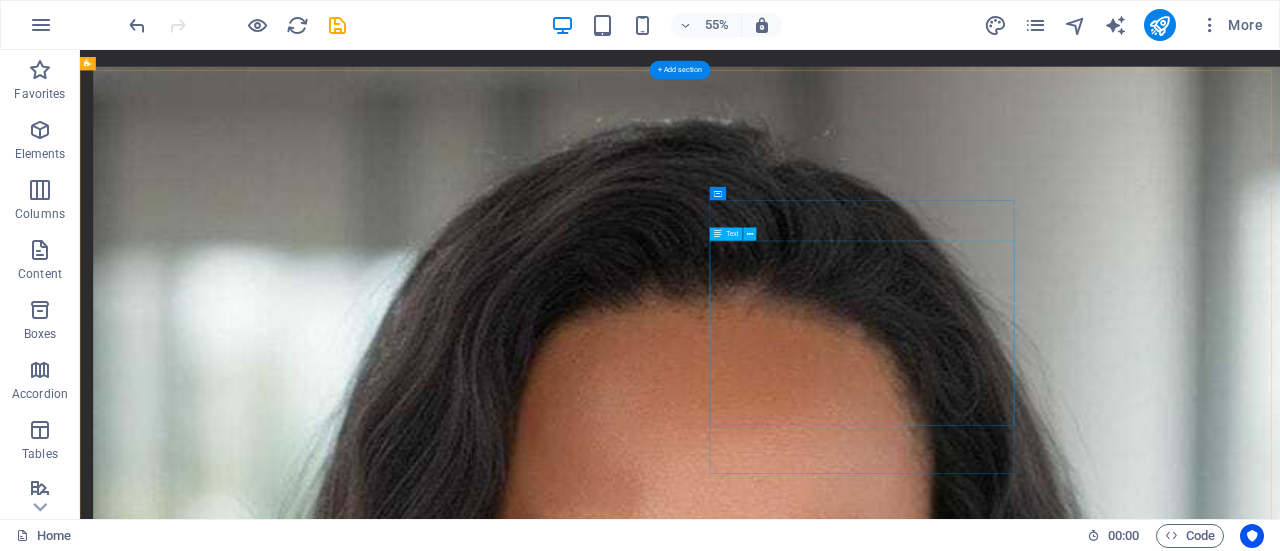 click on "Lorem ipsum dolor sit amet, consectetur adipiscing elit, sed do eiusmod tempor incididunt ut labore et dolore magna aliqua. Ut enim ad minim veniam, quis nostrud exercitation ullamco laboris nisi ut aliquip ex ea commodo consequat. Lorem ipsum dolor sit amet, consectetur adipiscing elit, sed do eiusmod tempor incididunt ut labore et dolore magna aliqua. Ut enim ad minim veniam, quis nostrud exercitation ullamco laboris nisi ut aliquip ex ea commodo consequat. Lorem ipsum dolor sit amet, consectetur adipiscing elit, sed do eiusmod tempor incididunt ut labore et dolore magna aliqua. Ut enim ad minim veniam, quis nostrud exercitation ullamco laboris nisi ut aliquip ex ea commodo consequat." at bounding box center [405, 3929] 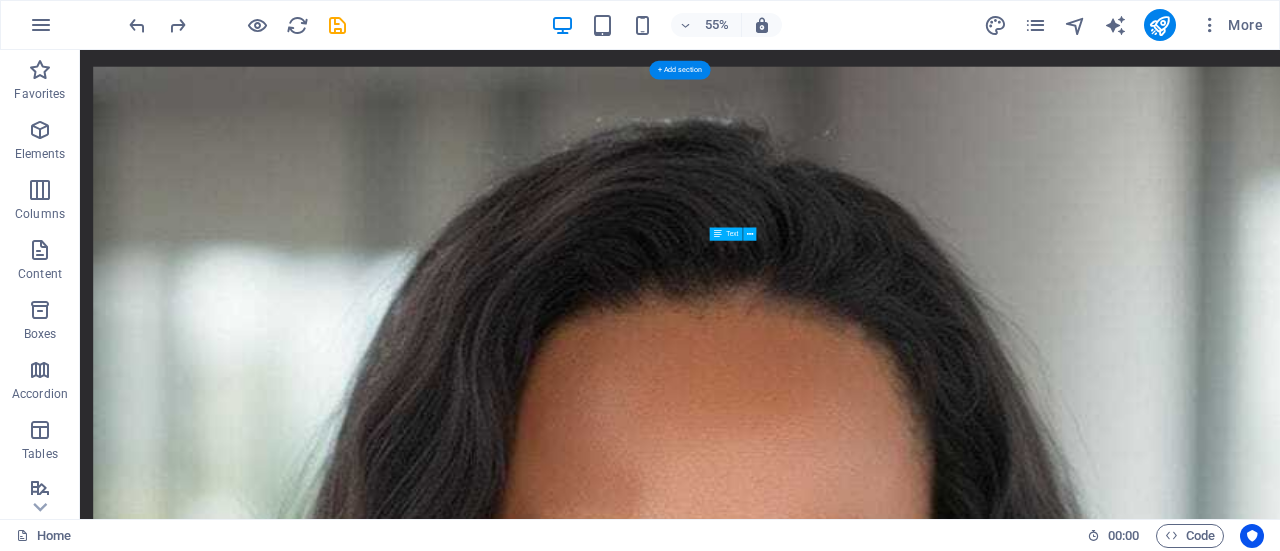 click on "Lorem ipsum dolor sit amet, consectetur adipiscing elit, sed do eiusmod tempor incididunt ut labore et dolore magna aliqua. Ut enim ad minim veniam, quis nostrud exercitation ullamco laboris nisi ut aliquip ex ea commodo consequat. Lorem ipsum dolor sit amet, consectetur adipiscing elit, sed do eiusmod tempor incididunt ut labore et dolore magna aliqua. Ut enim ad minim veniam, quis nostrud exercitation ullamco laboris nisi ut aliquip ex ea commodo consequat. Lorem ipsum dolor sit amet, consectetur adipiscing elit, sed do eiusmod tempor incididunt ut labore et dolore magna aliqua. Ut enim ad minim veniam, quis nostrud exercitation ullamco laboris nisi ut aliquip ex ea commodo consequat." at bounding box center [405, 3929] 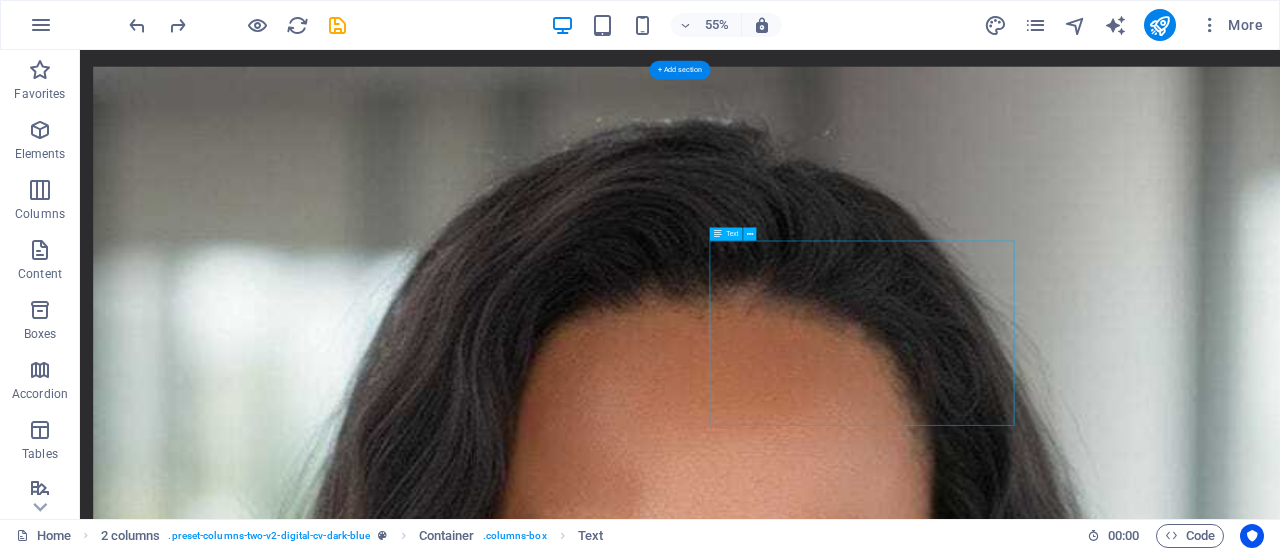 click on "Lorem ipsum dolor sit amet, consectetur adipiscing elit, sed do eiusmod tempor incididunt ut labore et dolore magna aliqua. Ut enim ad minim veniam, quis nostrud exercitation ullamco laboris nisi ut aliquip ex ea commodo consequat. Lorem ipsum dolor sit amet, consectetur adipiscing elit, sed do eiusmod tempor incididunt ut labore et dolore magna aliqua. Ut enim ad minim veniam, quis nostrud exercitation ullamco laboris nisi ut aliquip ex ea commodo consequat. Lorem ipsum dolor sit amet, consectetur adipiscing elit, sed do eiusmod tempor incididunt ut labore et dolore magna aliqua. Ut enim ad minim veniam, quis nostrud exercitation ullamco laboris nisi ut aliquip ex ea commodo consequat." at bounding box center (405, 3929) 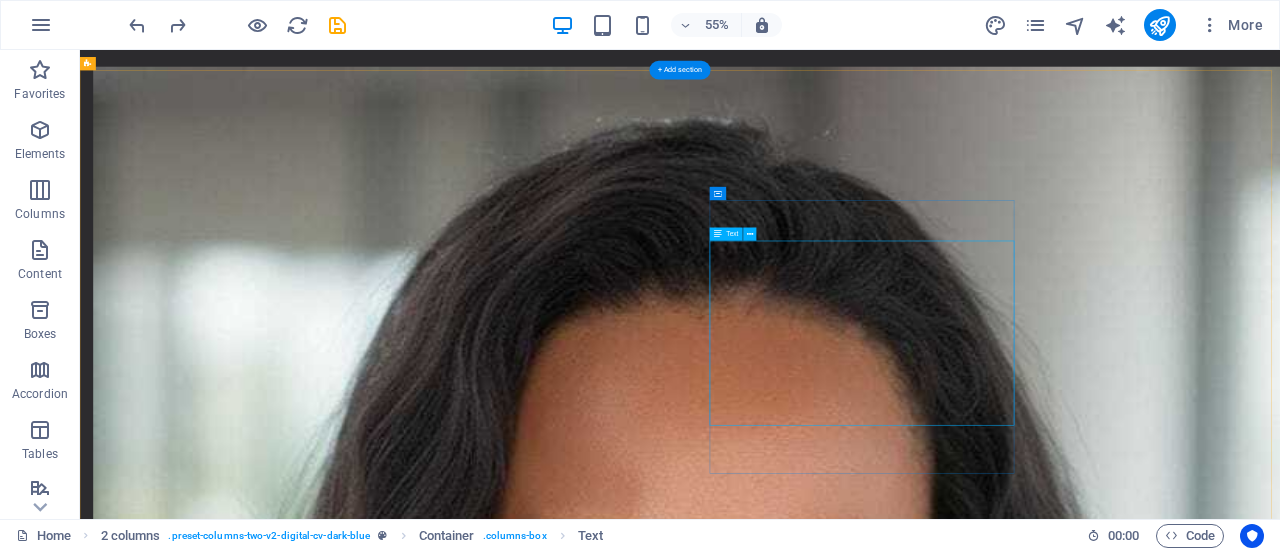 click on "Lorem ipsum dolor sit amet, consectetur adipiscing elit, sed do eiusmod tempor incididunt ut labore et dolore magna aliqua. Ut enim ad minim veniam, quis nostrud exercitation ullamco laboris nisi ut aliquip ex ea commodo consequat. Lorem ipsum dolor sit amet, consectetur adipiscing elit, sed do eiusmod tempor incididunt ut labore et dolore magna aliqua. Ut enim ad minim veniam, quis nostrud exercitation ullamco laboris nisi ut aliquip ex ea commodo consequat. Lorem ipsum dolor sit amet, consectetur adipiscing elit, sed do eiusmod tempor incididunt ut labore et dolore magna aliqua. Ut enim ad minim veniam, quis nostrud exercitation ullamco laboris nisi ut aliquip ex ea commodo consequat." at bounding box center [405, 3929] 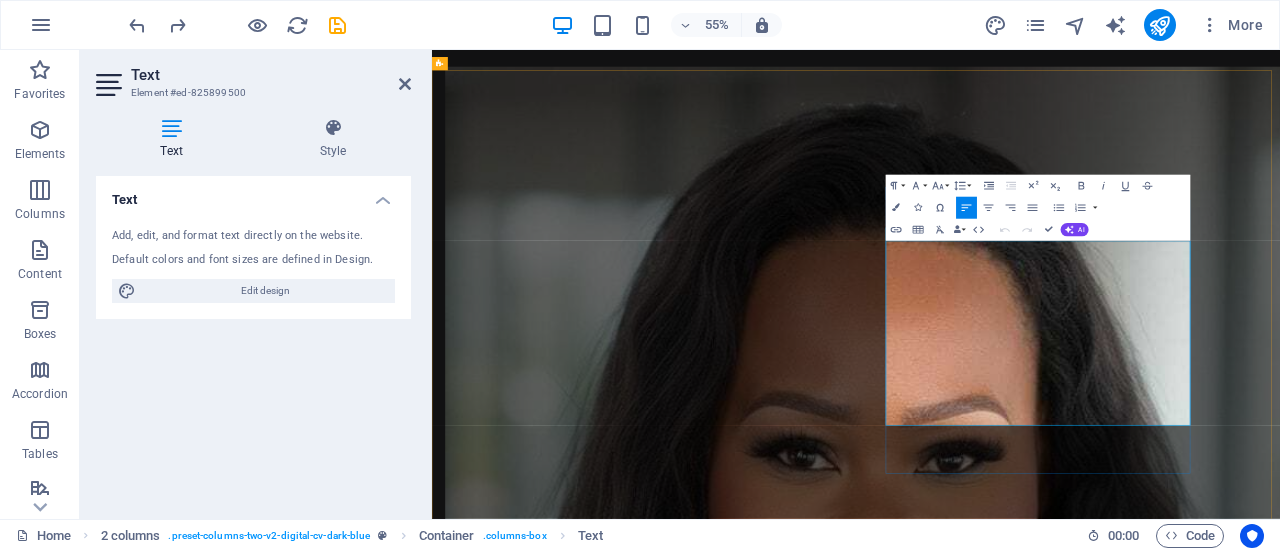 scroll, scrollTop: 988, scrollLeft: 0, axis: vertical 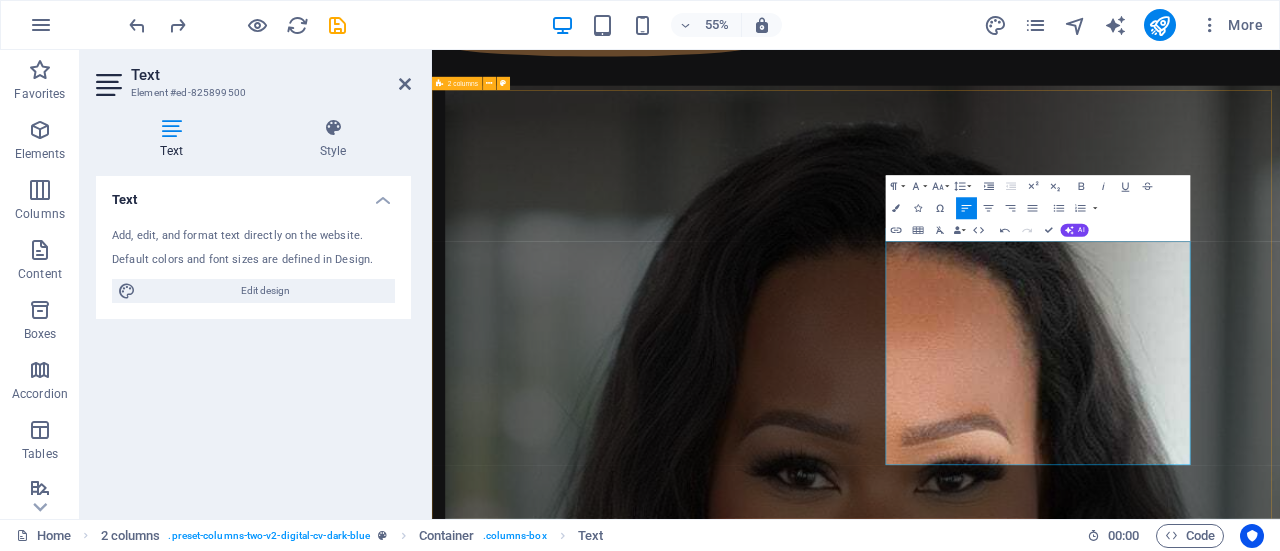 click on "A little bit of my story I've seen firsthand how overwhelming money can feel, especially when you’re ambitious, building your life, and navigating adulthood. With over a decade in financial planning and a heart for helping young professionals succeed, I created Planned by Dima, a space where your faith, your finances, and your lifestyle are all part of the plan. - Practical, real-talk financial coaching - Lifestyle-aligned: Because budgeting shouldn’t cancel your fun. - Faith-rooted guidance and inspiration - No overwhelm,    just clear, actionable steps True abundance starts with intentional living, and I’m here to guide you every step of the way. Download" at bounding box center [1203, 2914] 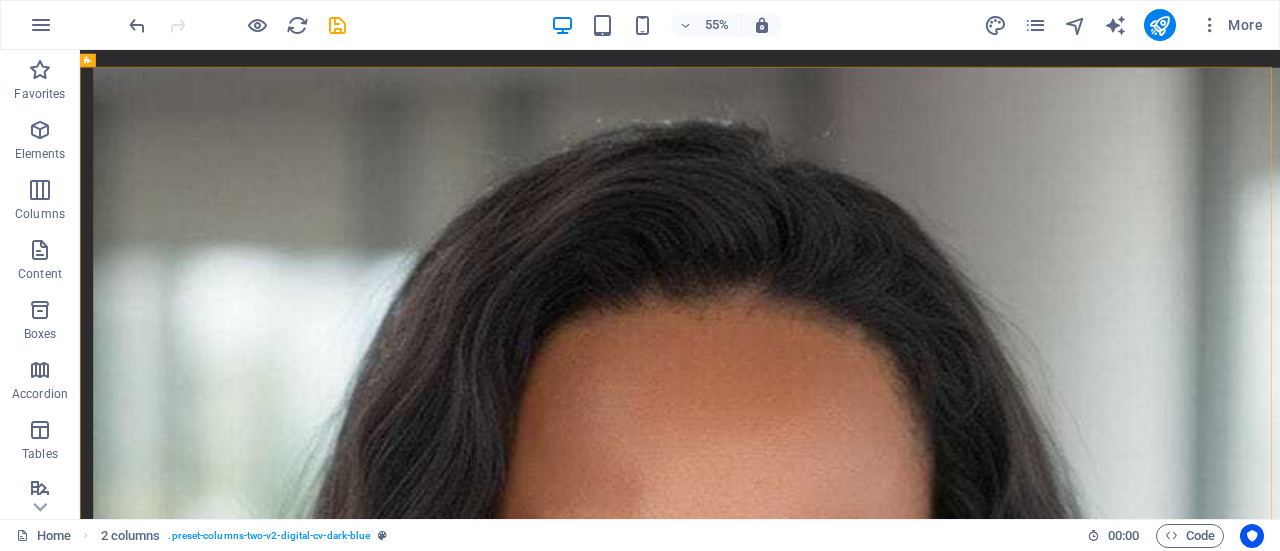 scroll, scrollTop: 994, scrollLeft: 0, axis: vertical 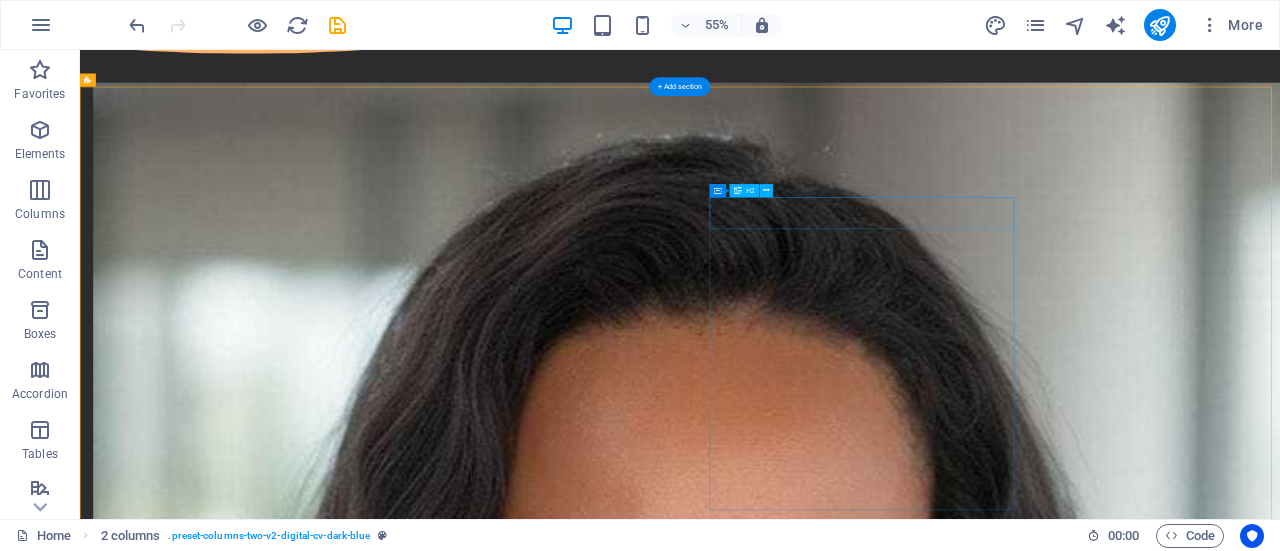 click on "A little bit of my story" at bounding box center [405, 3746] 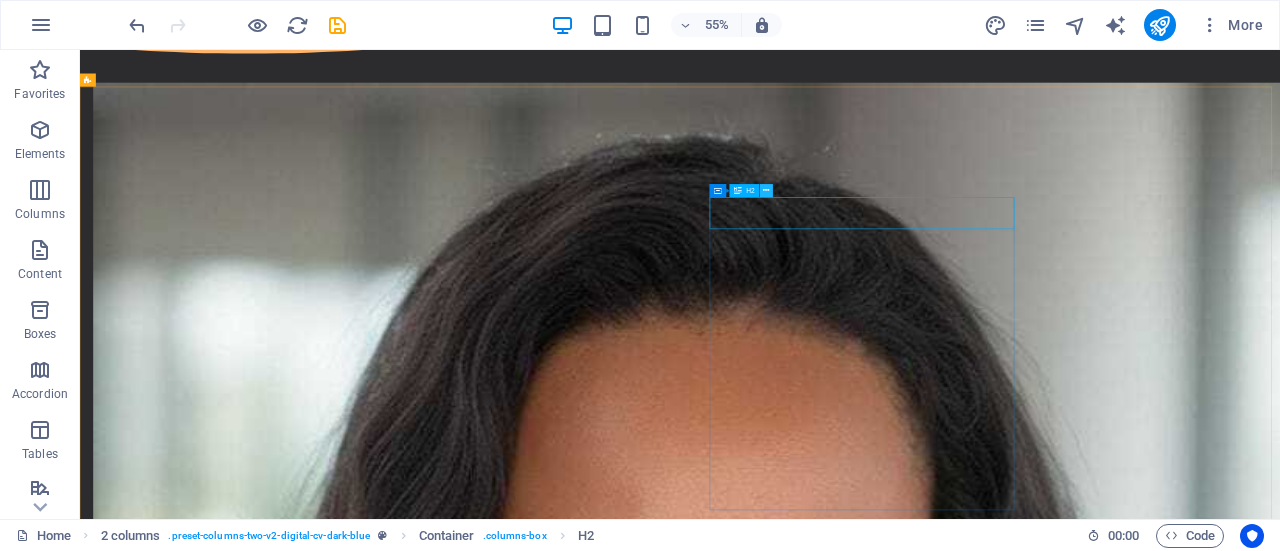 click at bounding box center (766, 191) 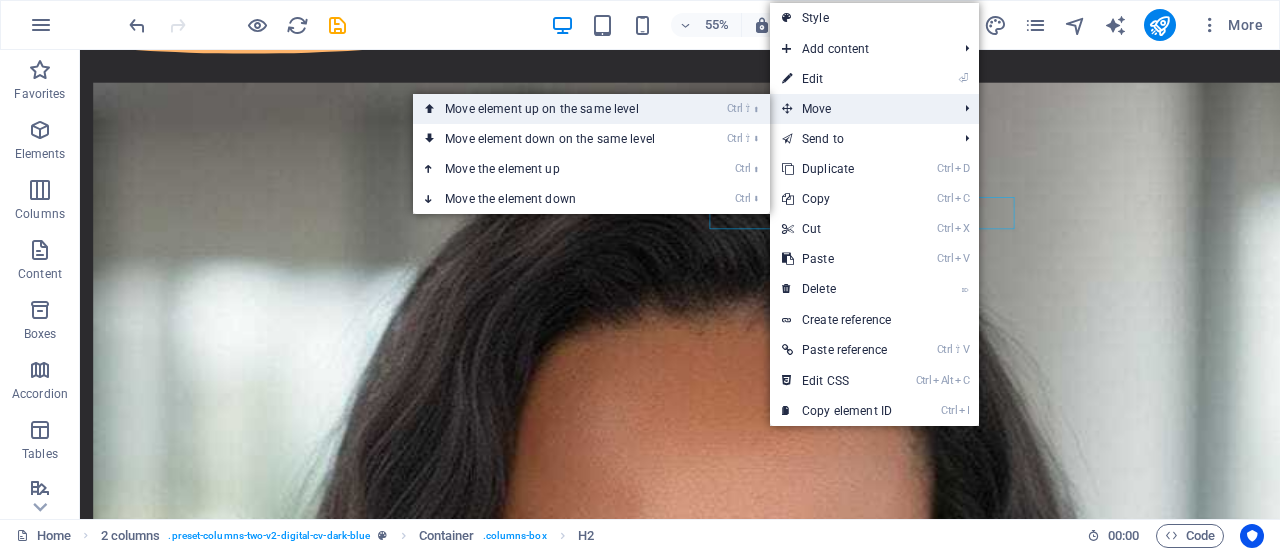 click on "Ctrl ⇧ ⬆  Move element up on the same level" at bounding box center (554, 109) 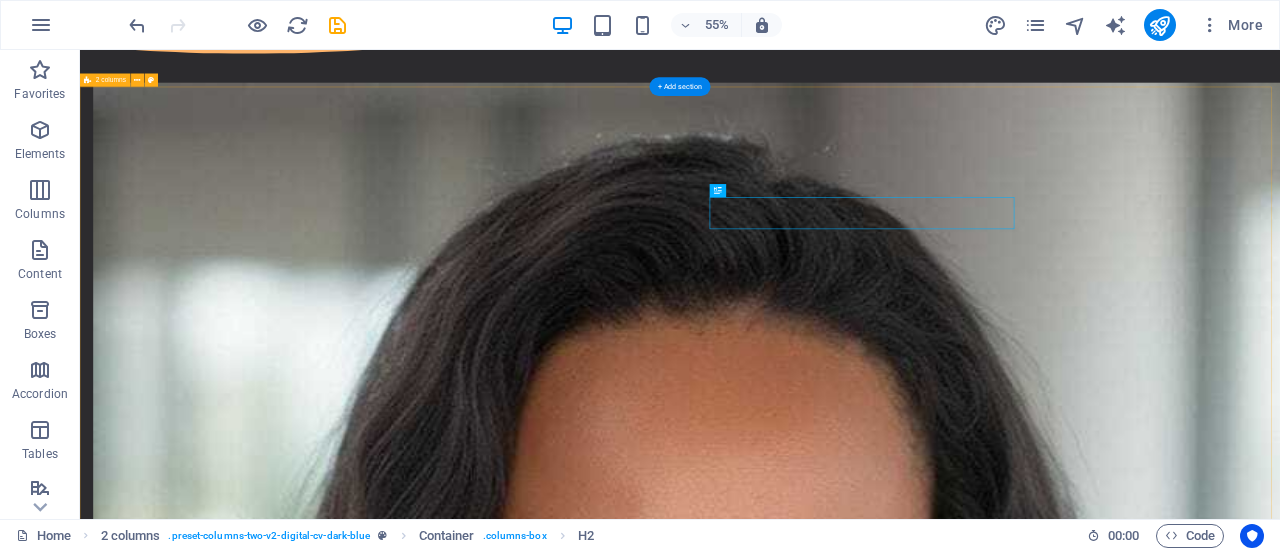 click on "A little bit of my story I've seen firsthand how overwhelming money can feel, especially when you’re ambitious, building your life, and navigating adulthood. With over a decade in financial planning and a heart for helping young professionals succeed, I created Planned by Dima, a space where your faith, your finances, and your lifestyle are all part of the plan. - Practical, real-talk financial coaching - Lifestyle-aligned: Because budgeting shouldn’t cancel your fun. - Faith-rooted guidance and inspiration - No overwhelm,    just clear, actionable steps True abundance starts with intentional living, and I’m here to guide you every step of the way. Download" at bounding box center (1171, 3659) 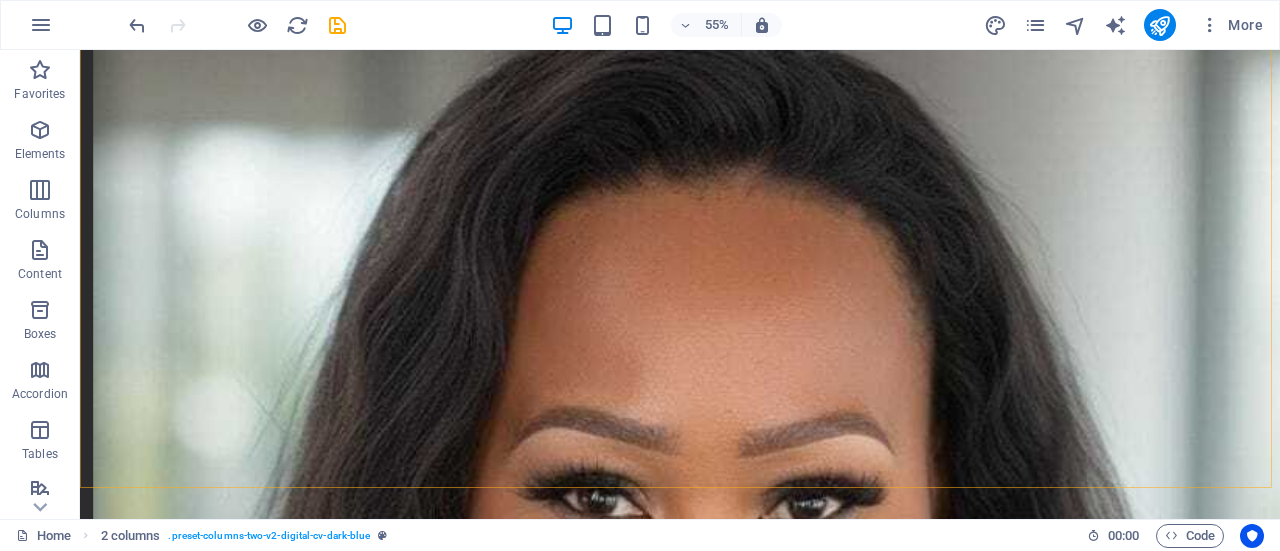scroll, scrollTop: 1207, scrollLeft: 0, axis: vertical 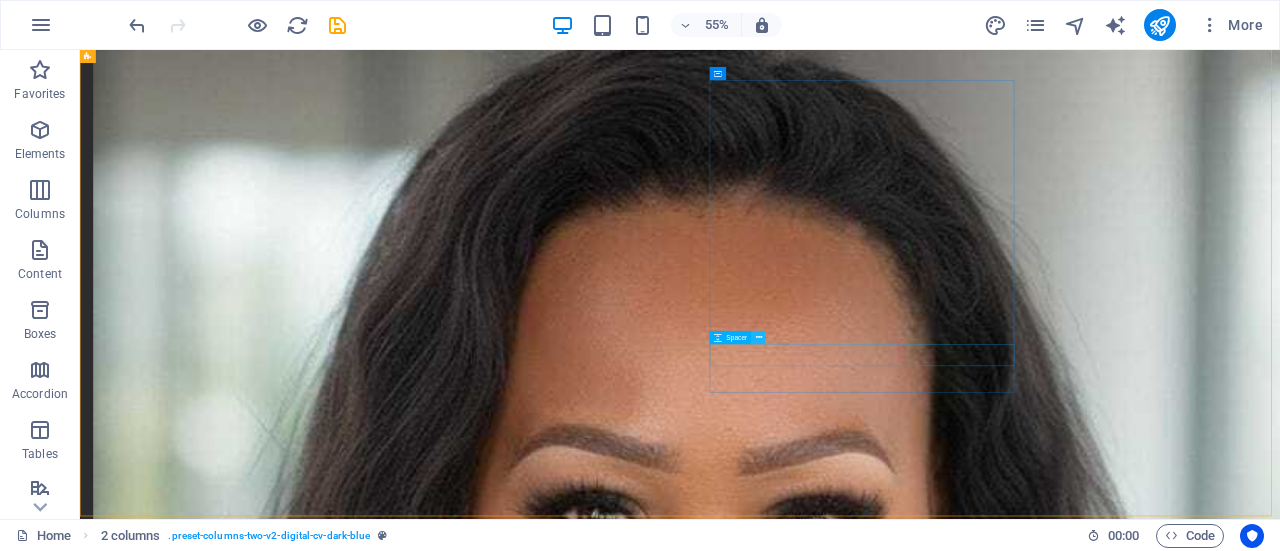 click at bounding box center [759, 338] 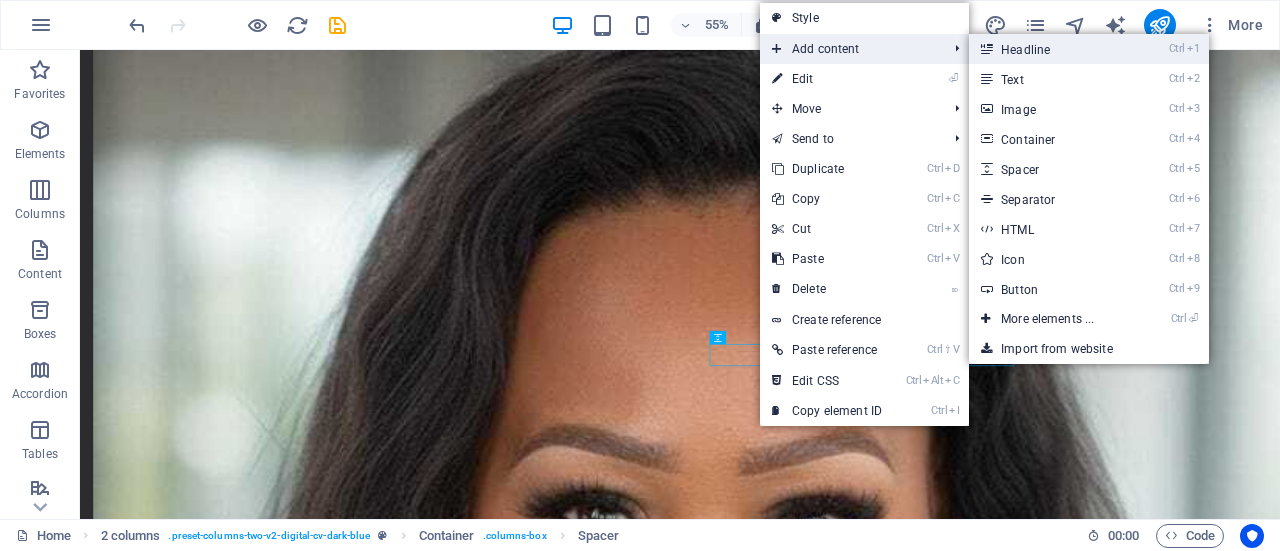 click on "Ctrl 1  Headline" at bounding box center [1051, 49] 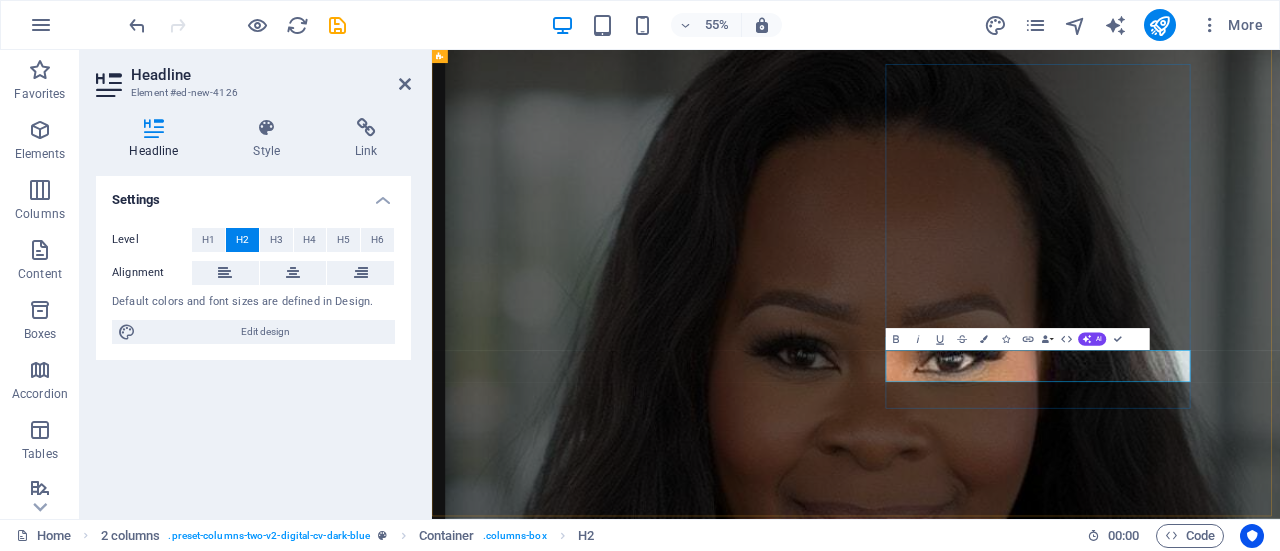 click on "New headline" at bounding box center [757, 3302] 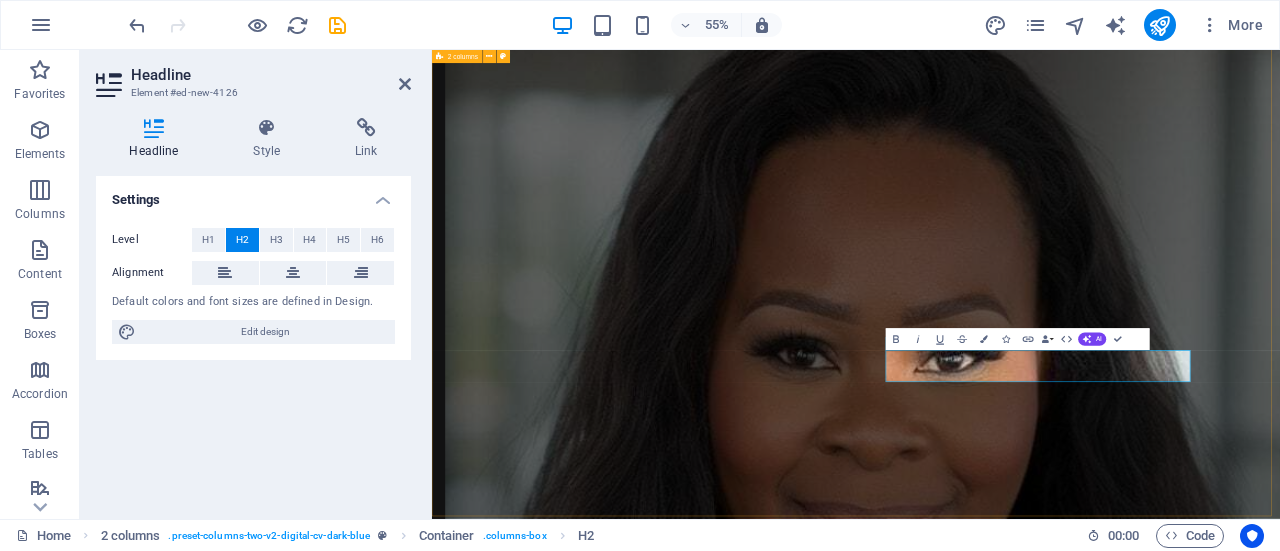 click on "A little bit of my story I've seen firsthand how overwhelming money can feel, especially when you’re ambitious, building your life, and navigating adulthood. With over a decade in financial planning and a heart for helping young professionals succeed, I created Planned by Dima, a space where your faith, your finances, and your lifestyle are all part of the plan. - Practical, real-talk financial coaching - Lifestyle-aligned: Because budgeting shouldn’t cancel your fun. - Faith-rooted guidance and inspiration - No overwhelm,    just clear, actionable steps True abundance starts with intentional living, and I’m here to guide you every step of the way. Free gift  Download" at bounding box center (1203, 2724) 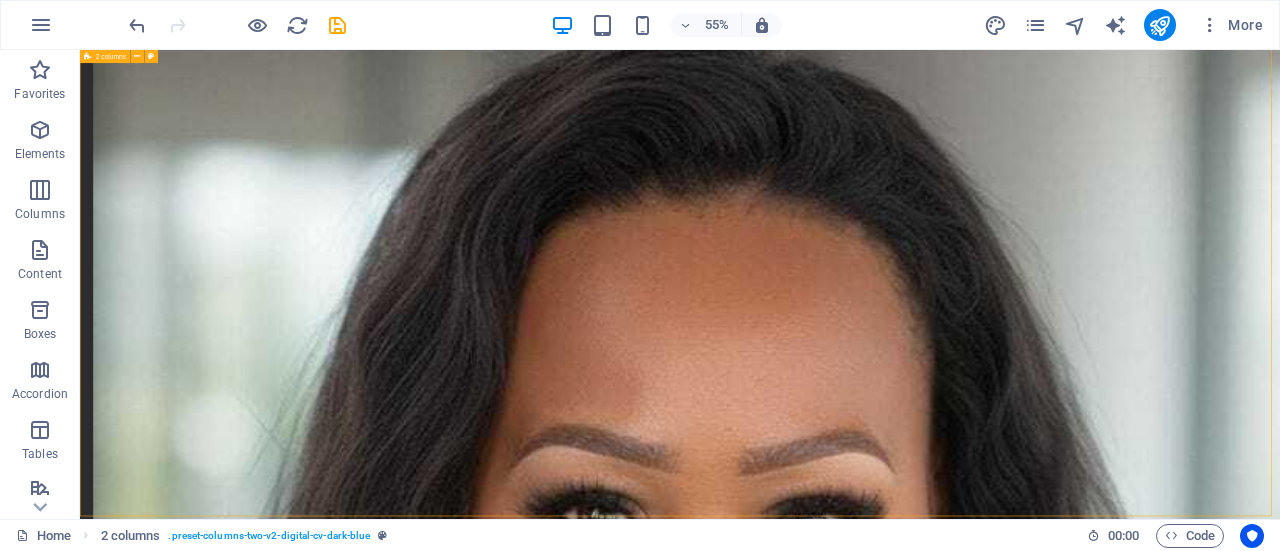 click on "A little bit of my story I've seen firsthand how overwhelming money can feel, especially when you’re ambitious, building your life, and navigating adulthood. With over a decade in financial planning and a heart for helping young professionals succeed, I created Planned by Dima, a space where your faith, your finances, and your lifestyle are all part of the plan. - Practical, real-talk financial coaching - Lifestyle-aligned: Because budgeting shouldn’t cancel your fun. - Faith-rooted guidance and inspiration - No overwhelm,    just clear, actionable steps True abundance starts with intentional living, and I’m here to guide you every step of the way. Free gift  Download" at bounding box center [1171, 3475] 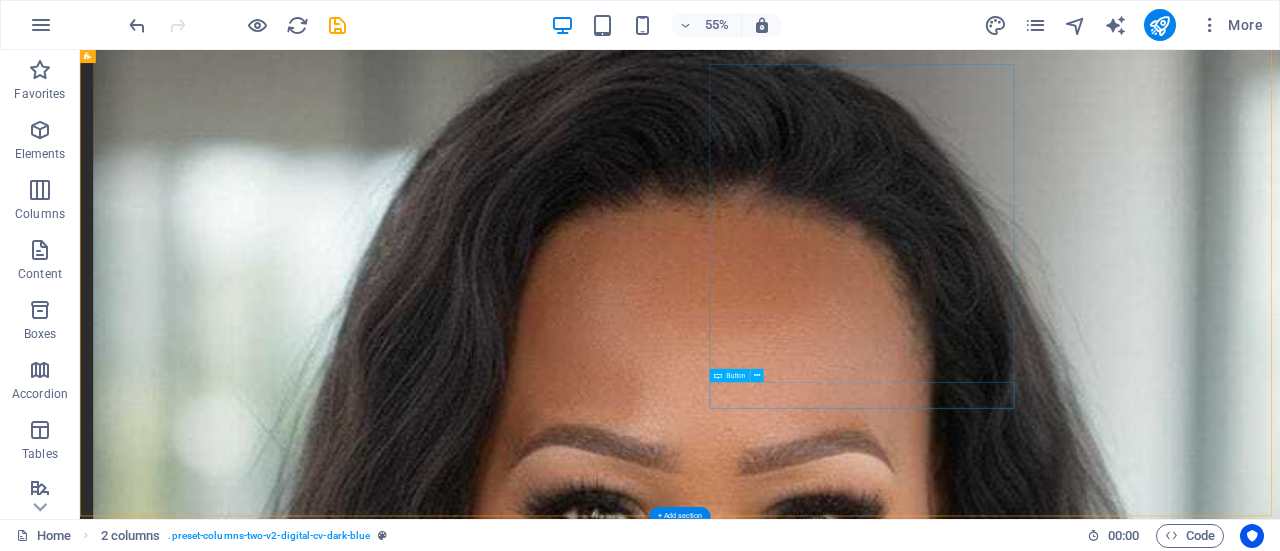 click on "Download" at bounding box center [405, 4107] 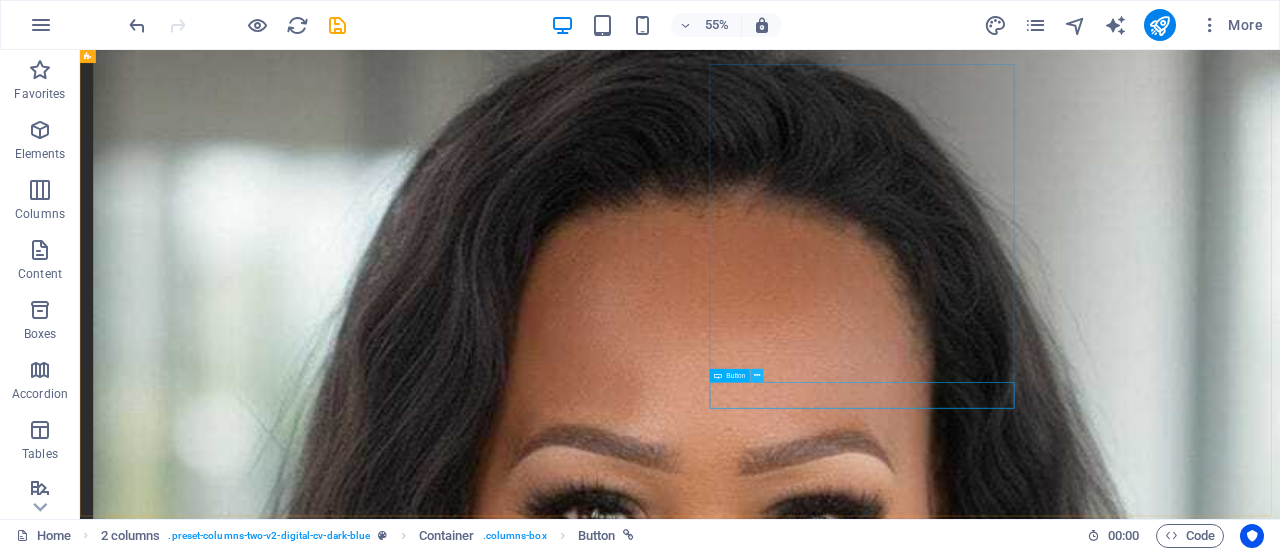 click at bounding box center [757, 376] 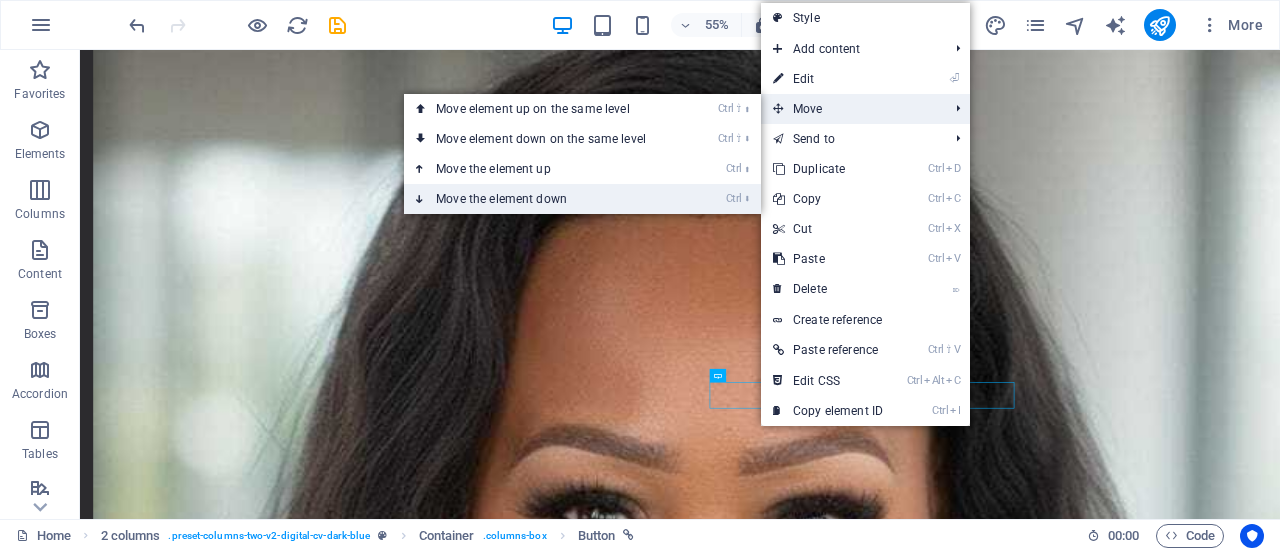 click on "Ctrl ⬇  Move the element down" at bounding box center (545, 199) 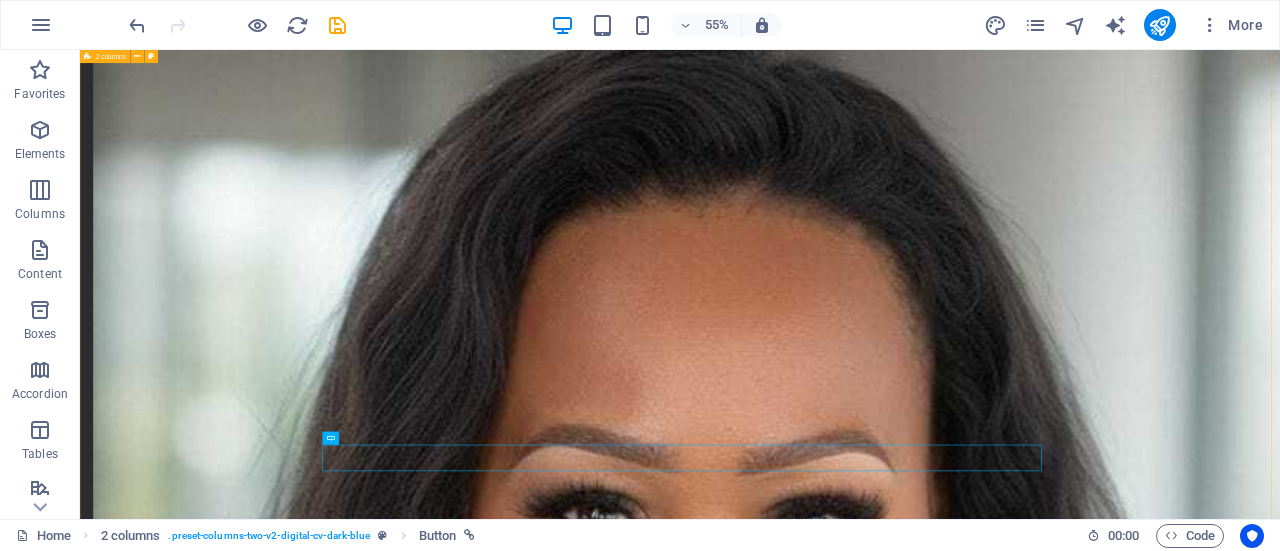 click on "A little bit of my story I've seen firsthand how overwhelming money can feel, especially when you’re ambitious, building your life, and navigating adulthood. With over a decade in financial planning and a heart for helping young professionals succeed, I created Planned by Dima, a space where your faith, your finances, and your lifestyle are all part of the plan. - Practical, real-talk financial coaching - Lifestyle-aligned: Because budgeting shouldn’t cancel your fun. - Faith-rooted guidance and inspiration - No overwhelm,    just clear, actionable steps True abundance starts with intentional living, and I’m here to guide you every step of the way. Free gift  Download" at bounding box center [1171, 3475] 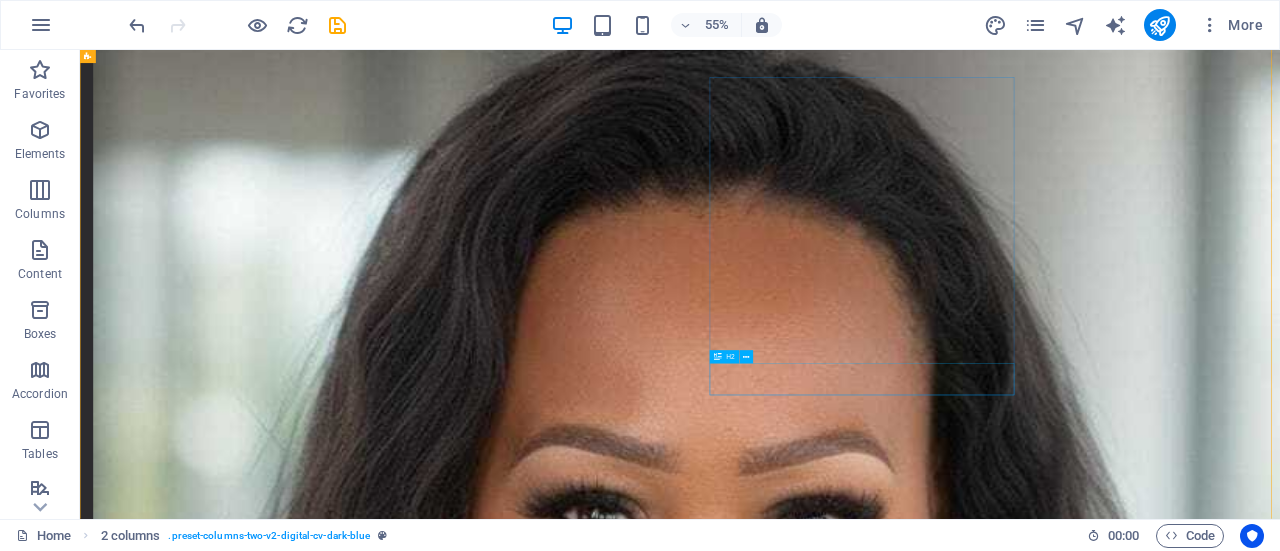 click on "Free gift" at bounding box center (405, 4054) 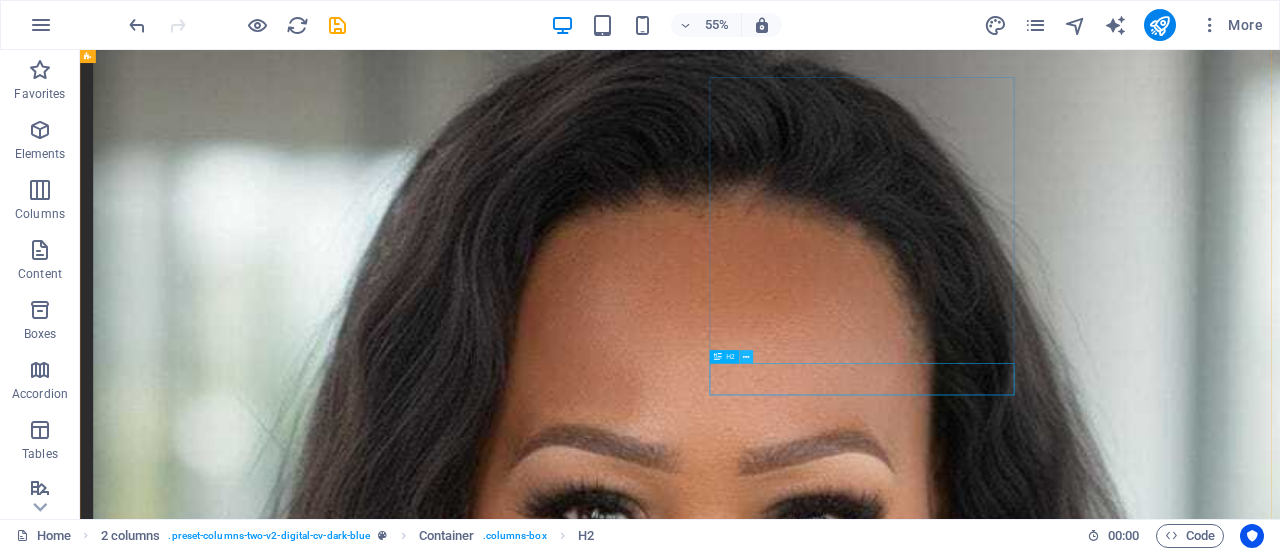 click at bounding box center [746, 357] 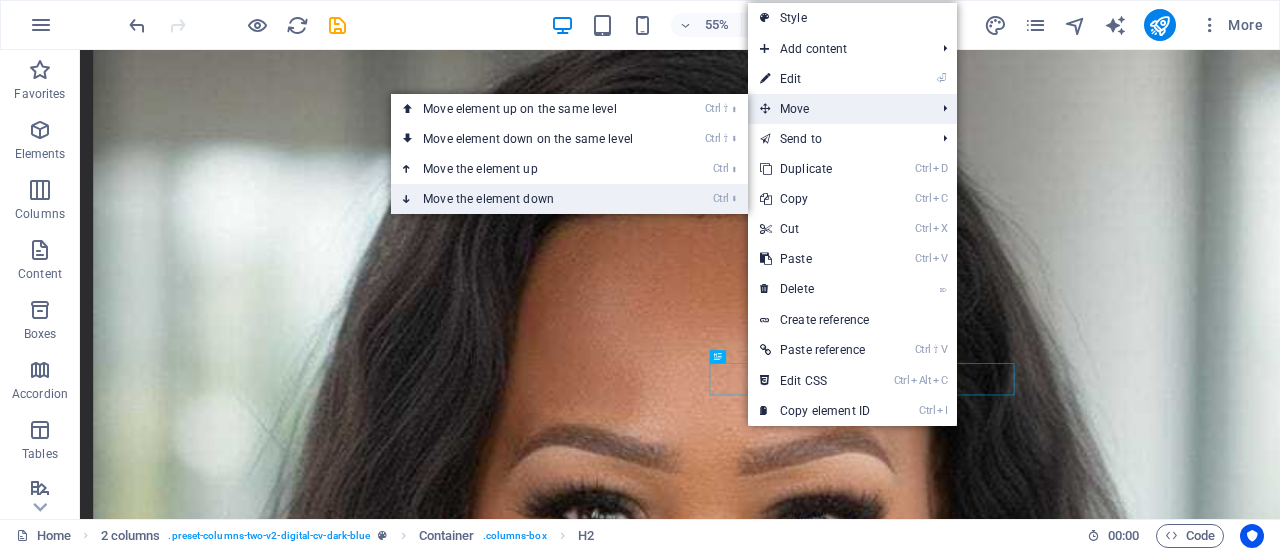 click on "Ctrl ⬇  Move the element down" at bounding box center [532, 199] 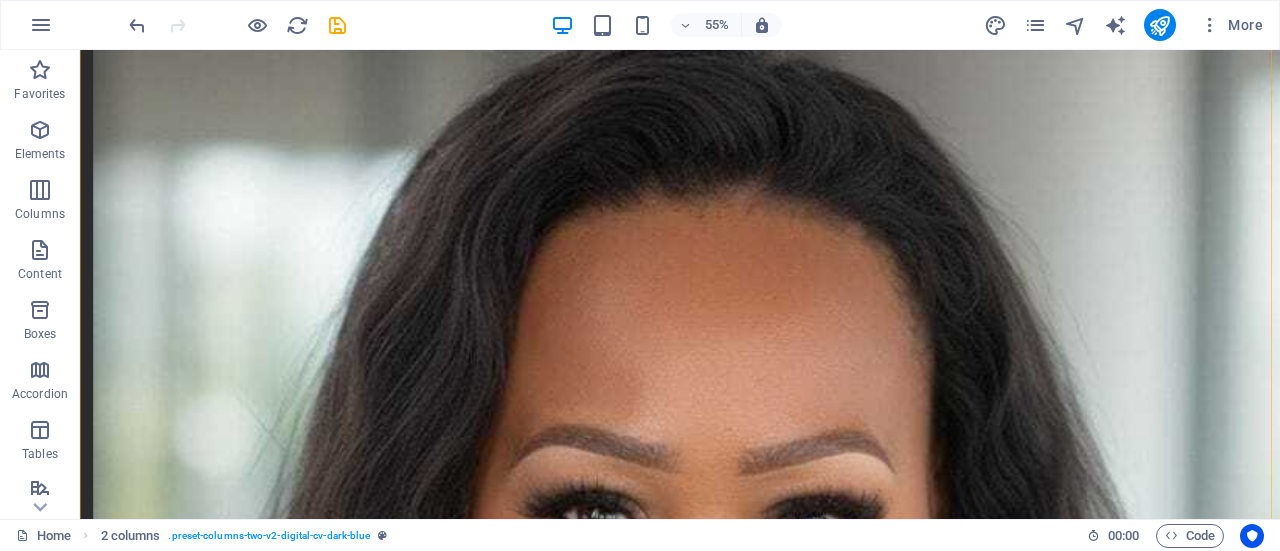 drag, startPoint x: 2239, startPoint y: 351, endPoint x: 2250, endPoint y: 432, distance: 81.7435 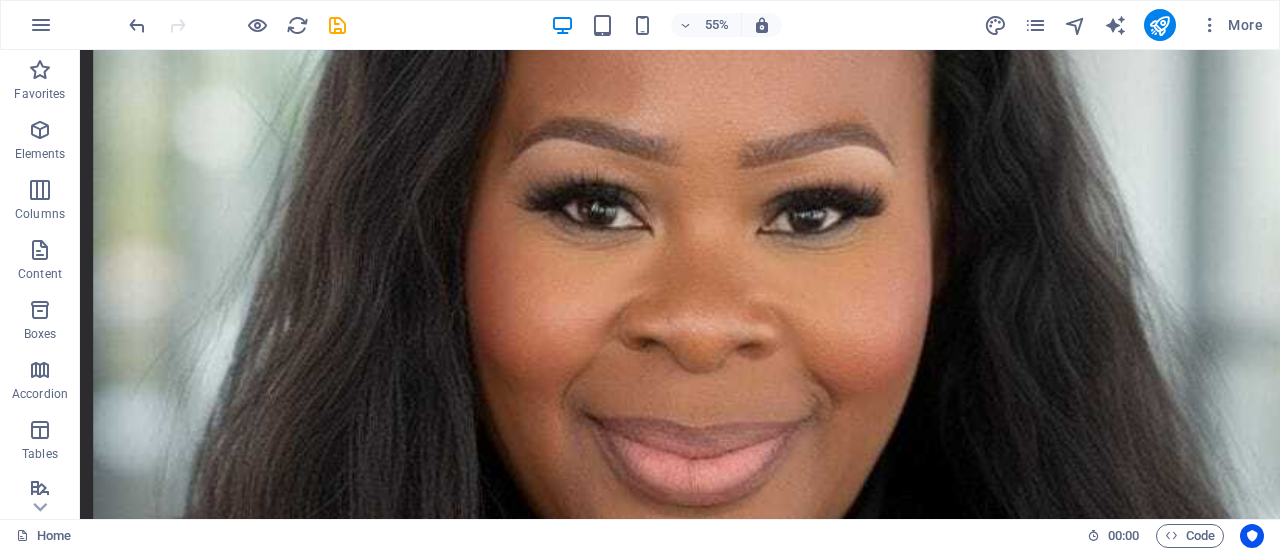 scroll, scrollTop: 1722, scrollLeft: 0, axis: vertical 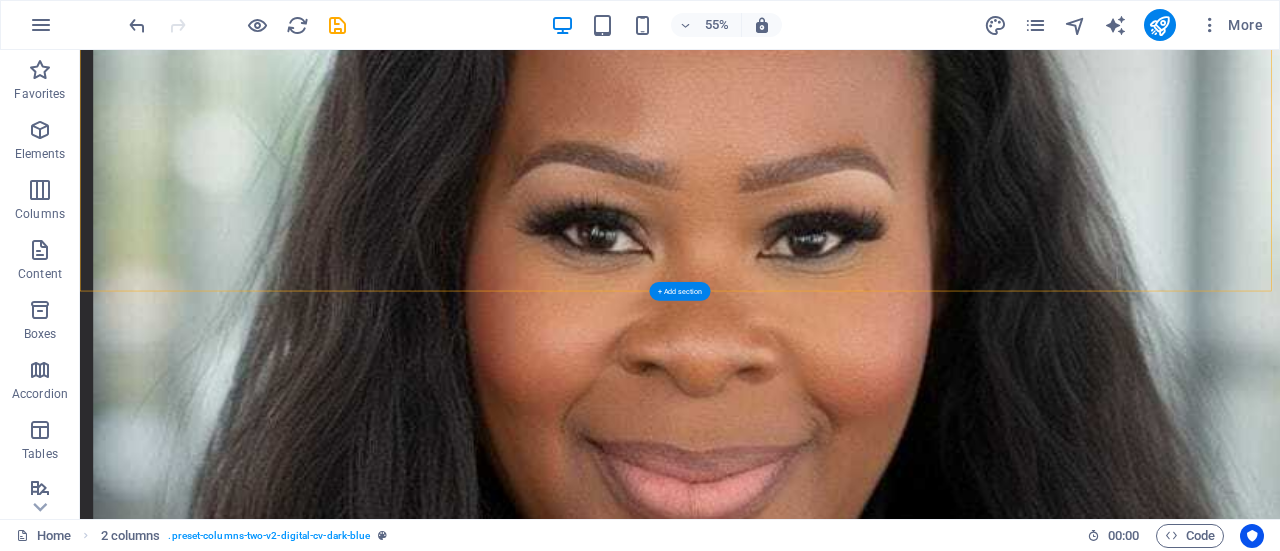 click on "A little bit of my story I've seen firsthand how overwhelming money can feel, especially when you’re ambitious, building your life, and navigating adulthood. With over a decade in financial planning and a heart for helping young professionals succeed, I created Planned by Dima, a space where your faith, your finances, and your lifestyle are all part of the plan. - Practical, real-talk financial coaching - Lifestyle-aligned: Because budgeting shouldn’t cancel your fun. - Faith-rooted guidance and inspiration - No overwhelm,    just clear, actionable steps True abundance starts with intentional living, and I’m here to guide you every step of the way. Free gift  Download" at bounding box center [1171, 2960] 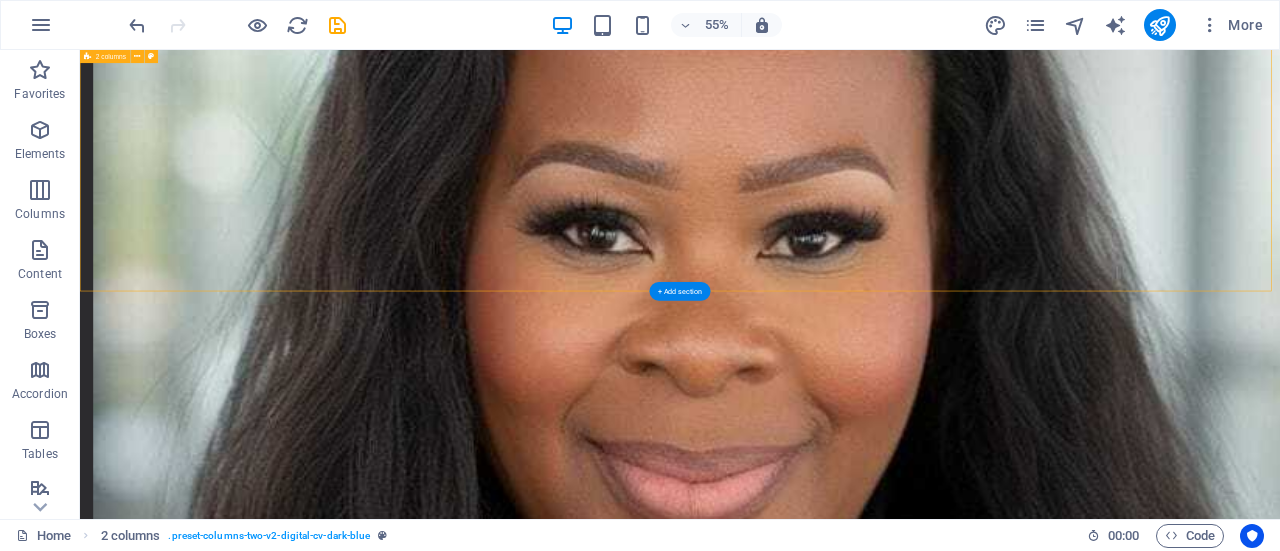 click on "A little bit of my story I've seen firsthand how overwhelming money can feel, especially when you’re ambitious, building your life, and navigating adulthood. With over a decade in financial planning and a heart for helping young professionals succeed, I created Planned by Dima, a space where your faith, your finances, and your lifestyle are all part of the plan. - Practical, real-talk financial coaching - Lifestyle-aligned: Because budgeting shouldn’t cancel your fun. - Faith-rooted guidance and inspiration - No overwhelm,    just clear, actionable steps True abundance starts with intentional living, and I’m here to guide you every step of the way. Free gift  Download" at bounding box center [1171, 2960] 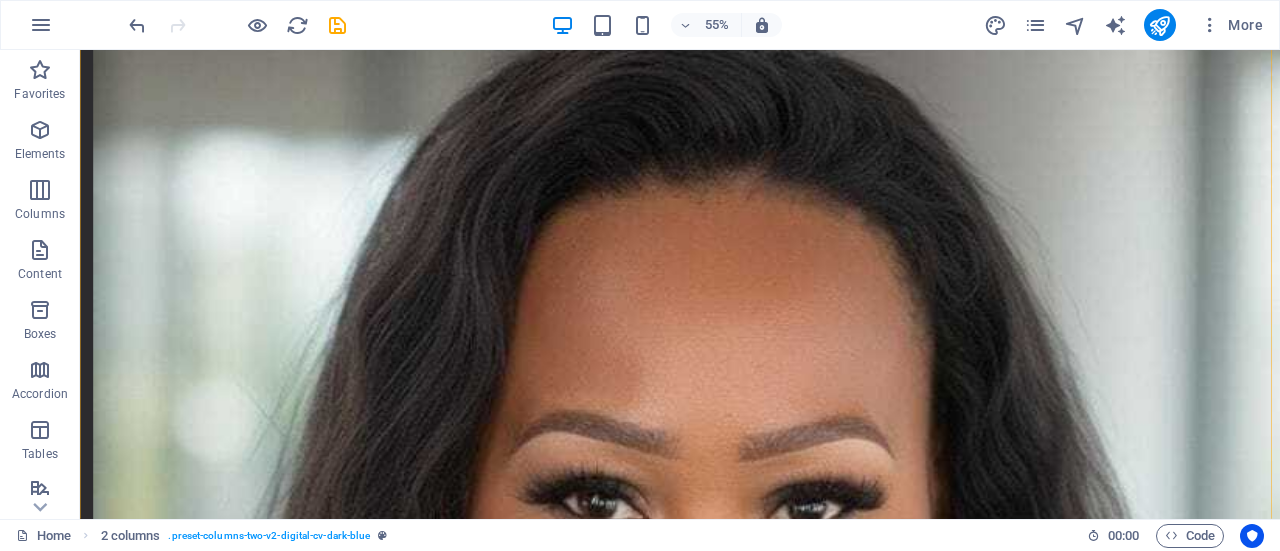 scroll, scrollTop: 1225, scrollLeft: 0, axis: vertical 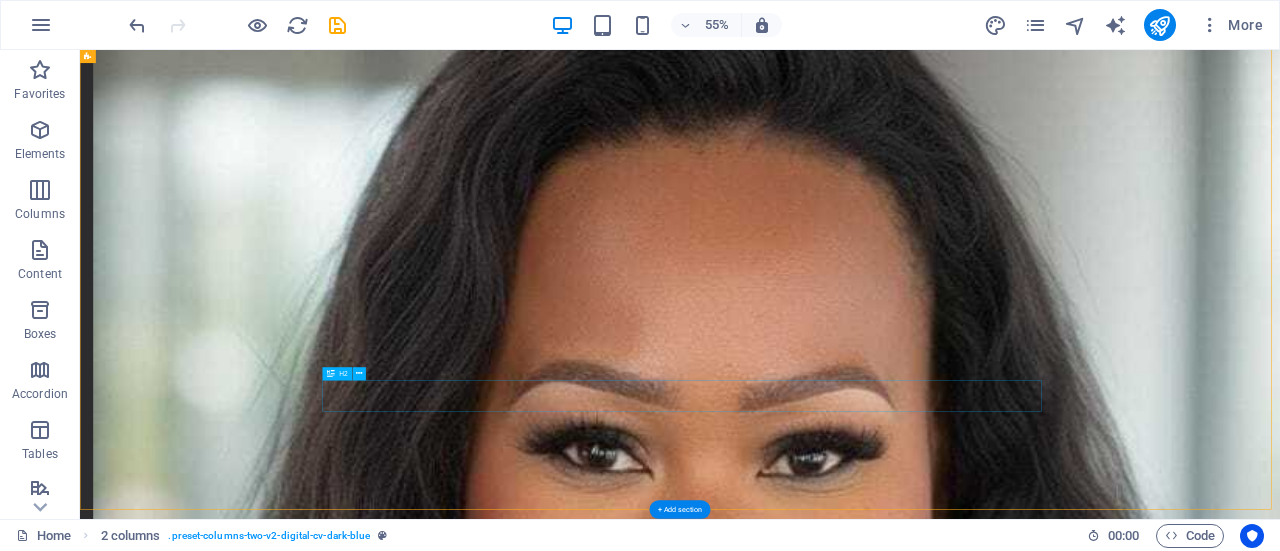 click on "Free gift" at bounding box center (732, 3987) 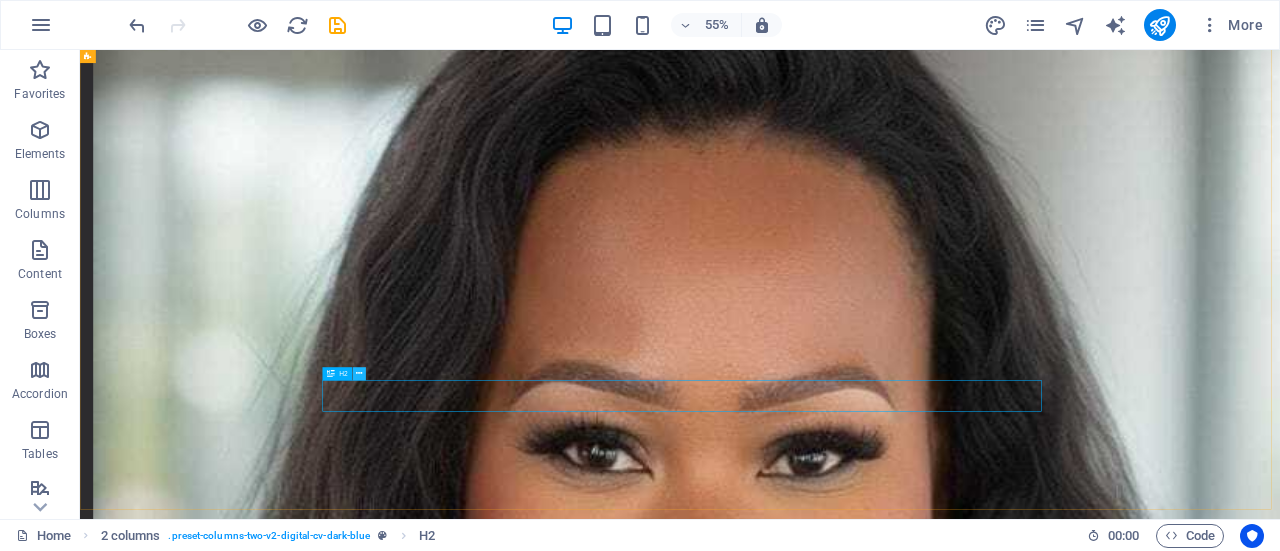 click at bounding box center (359, 373) 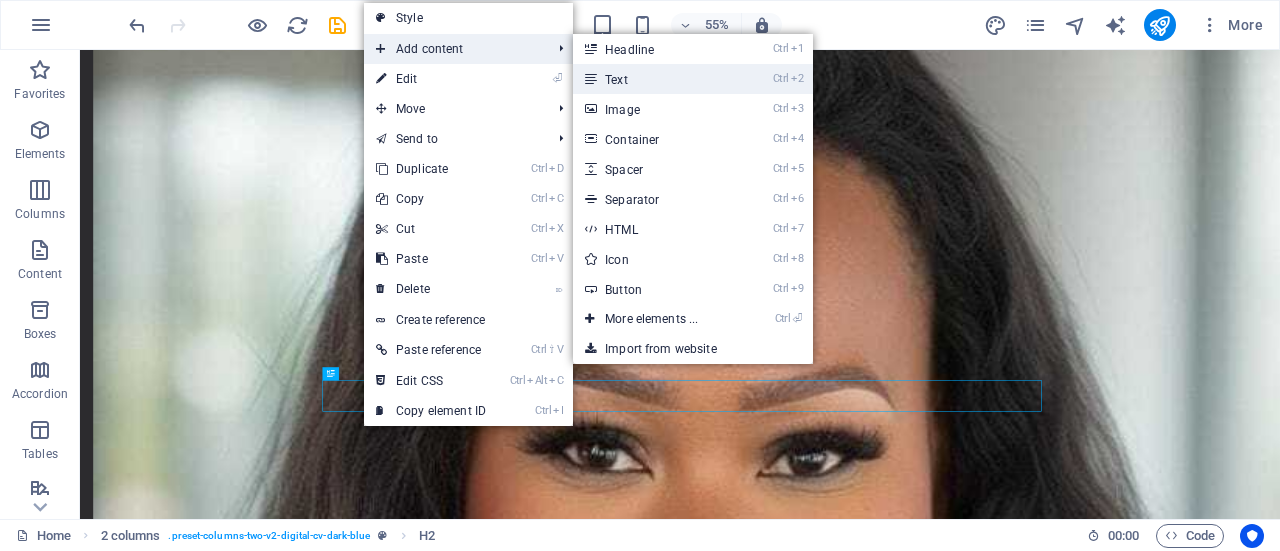 click on "Ctrl 2  Text" at bounding box center (655, 79) 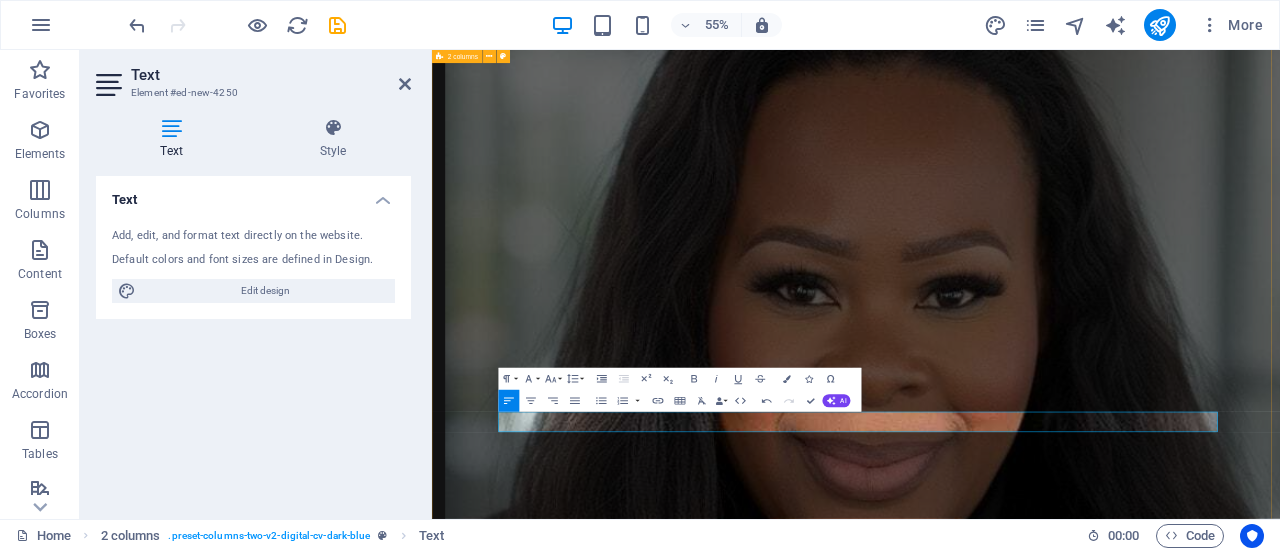 click on "A little bit of my story I've seen firsthand how overwhelming money can feel, especially when you’re ambitious, building your life, and navigating adulthood. With over a decade in financial planning and a heart for helping young professionals succeed, I created Planned by Dima, a space where your faith, your finances, and your lifestyle are all part of the plan. - Practical, real-talk financial coaching - Lifestyle-aligned: Because budgeting shouldn’t cancel your fun. - Faith-rooted guidance and inspiration - No overwhelm,    just clear, actionable steps True abundance starts with intentional living, and I’m here to guide you every step of the way. Free gift  Start living abundantly today. Download your free Abundant Life Starter Kit: with journal prompts, mindset tools, and a budgeting checklist to help you start designing your best life. Download" at bounding box center [1203, 2625] 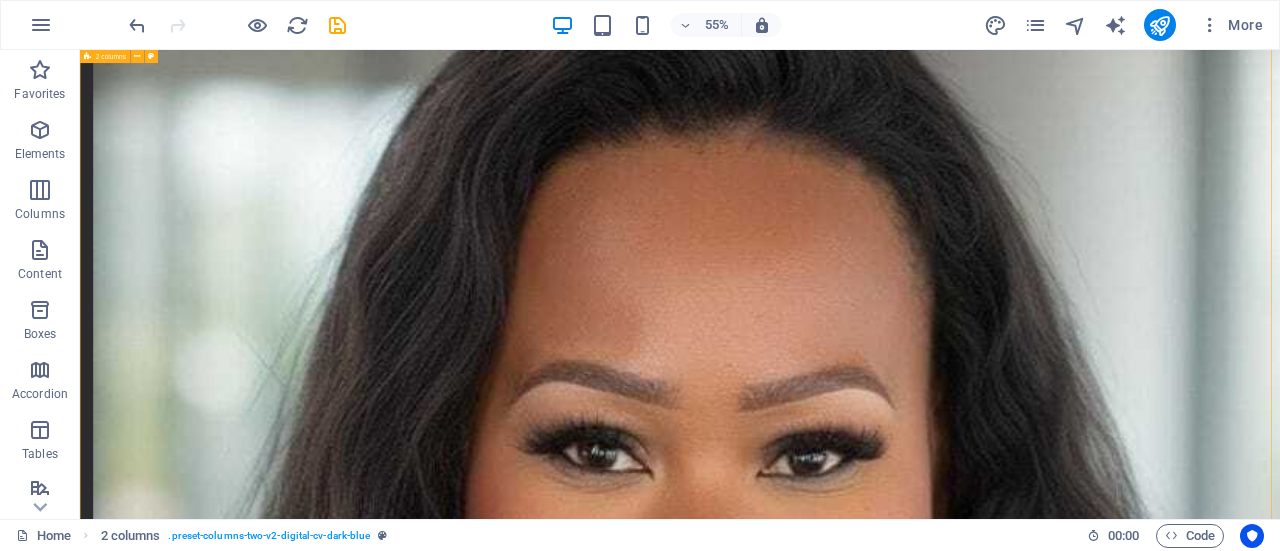 click on "A little bit of my story I've seen firsthand how overwhelming money can feel, especially when you’re ambitious, building your life, and navigating adulthood. With over a decade in financial planning and a heart for helping young professionals succeed, I created Planned by Dima, a space where your faith, your finances, and your lifestyle are all part of the plan. - Practical, real-talk financial coaching - Lifestyle-aligned: Because budgeting shouldn’t cancel your fun. - Faith-rooted guidance and inspiration - No overwhelm,    just clear, actionable steps True abundance starts with intentional living, and I’m here to guide you every step of the way. Free gift  Start living abundantly today. Download your free Abundant Life Starter Kit: with journal prompts, mindset tools, and a budgeting checklist to help you start designing your best life. Download" at bounding box center [1171, 3376] 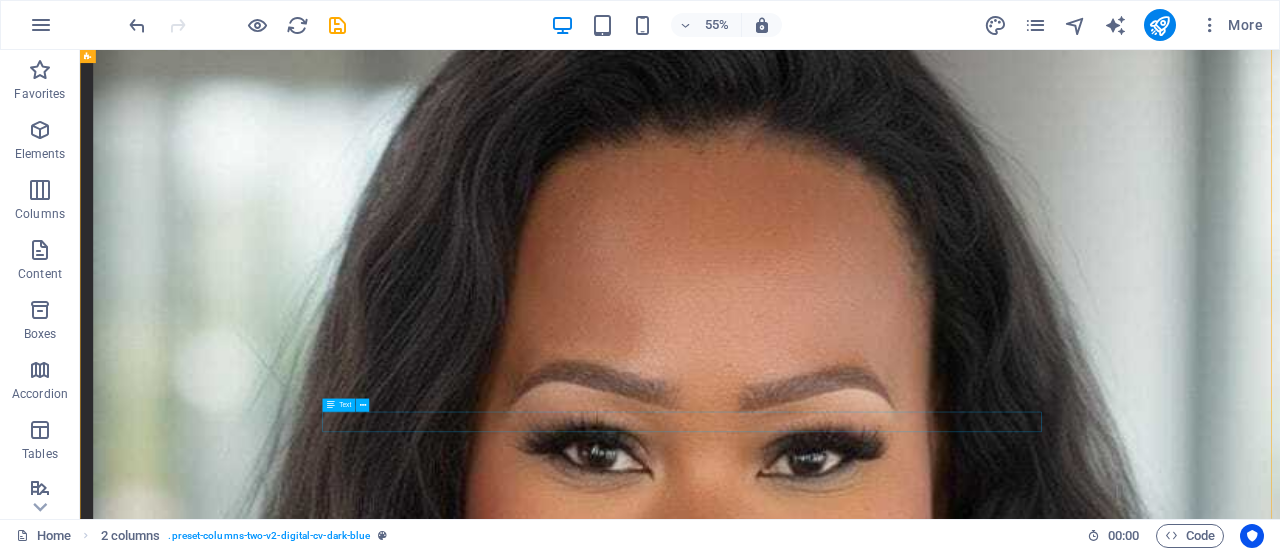click on "Start living abundantly today. Download your free Abundant Life Starter Kit: with journal prompts, mindset tools, and a budgeting checklist to help you start designing your best life." at bounding box center [732, 4034] 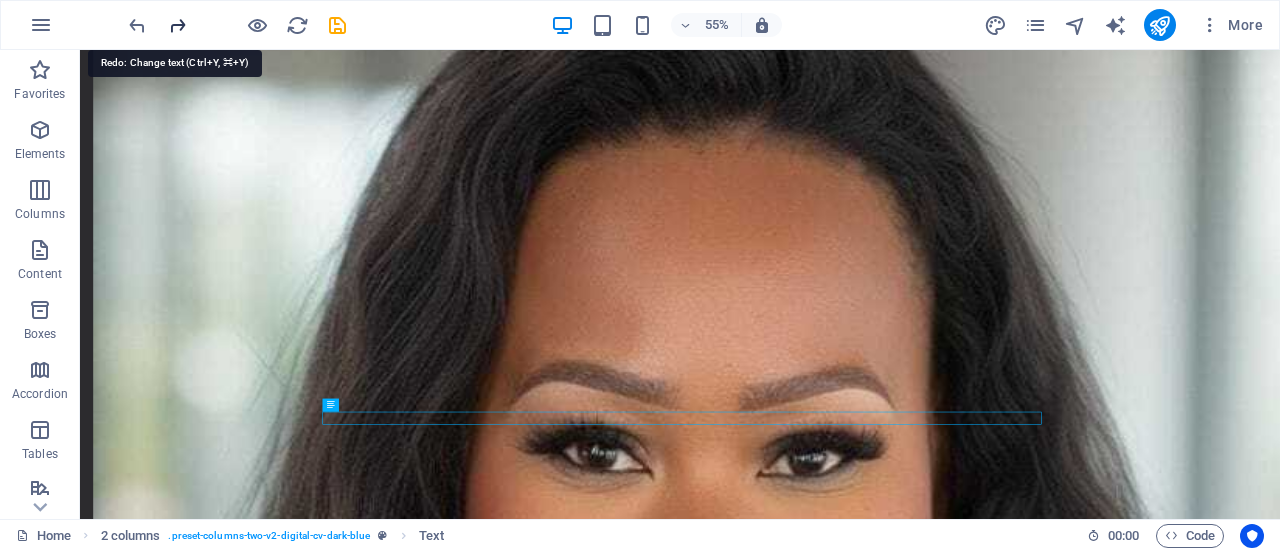 click at bounding box center [177, 25] 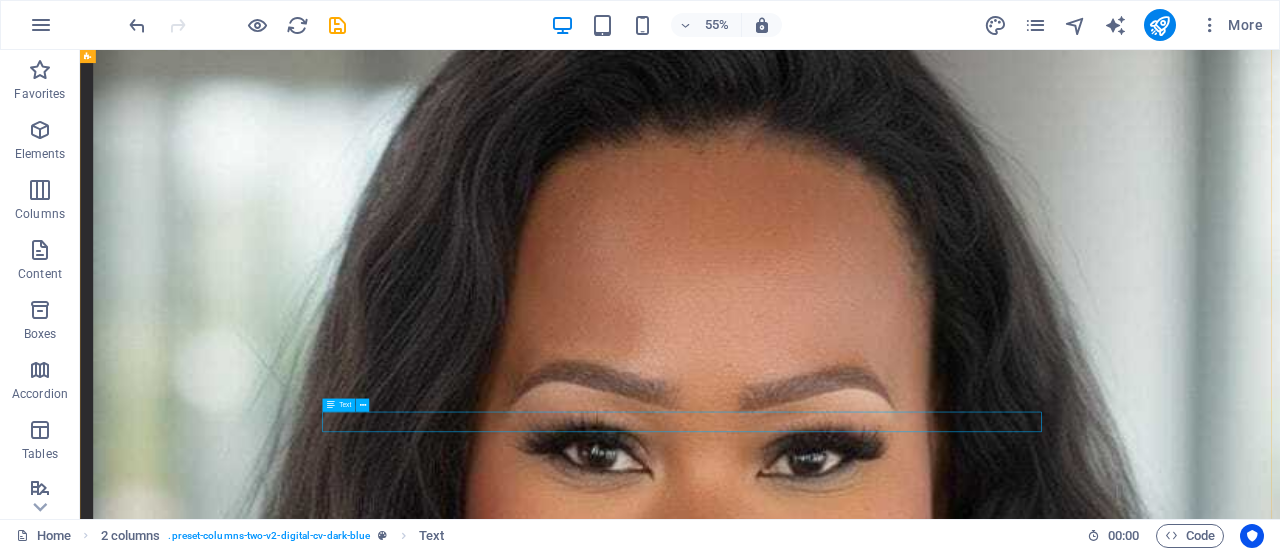 click on "Start living abundantly today. Download your free Abundant Life Starter Kit: with journal prompts, mindset tools, and a budgeting checklist to help you start designing your best life." at bounding box center (732, 4034) 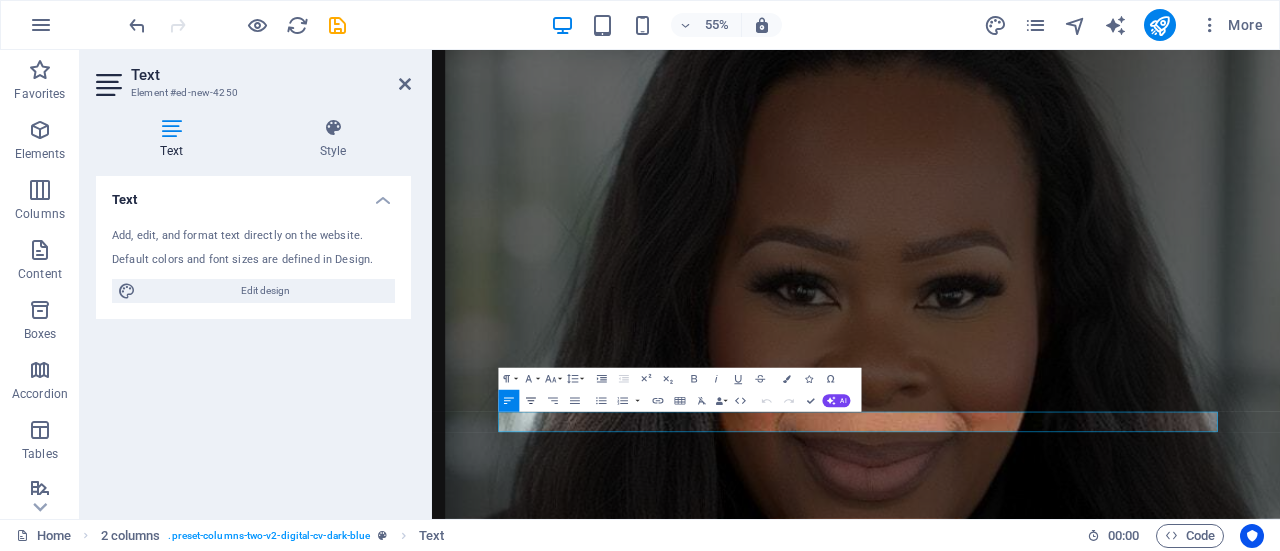 click 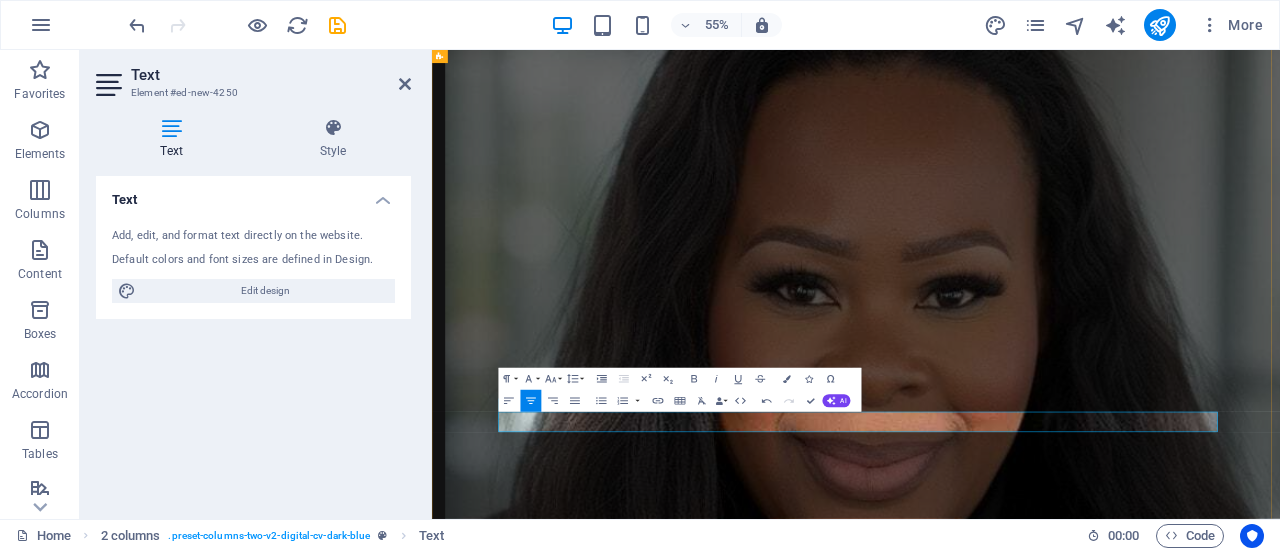 click on "Start living abundantly today. Download your free Abundant Life Starter Kit: with journal prompts, mindset tools, and a budgeting checklist to help you start designing your best life." at bounding box center [1084, 3282] 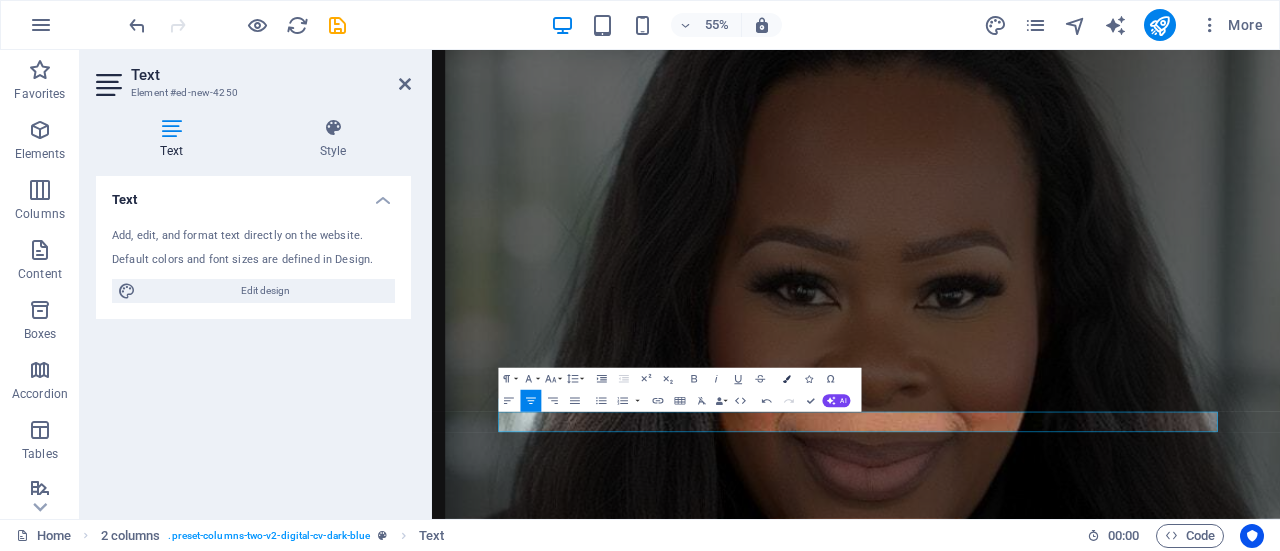 click at bounding box center [787, 379] 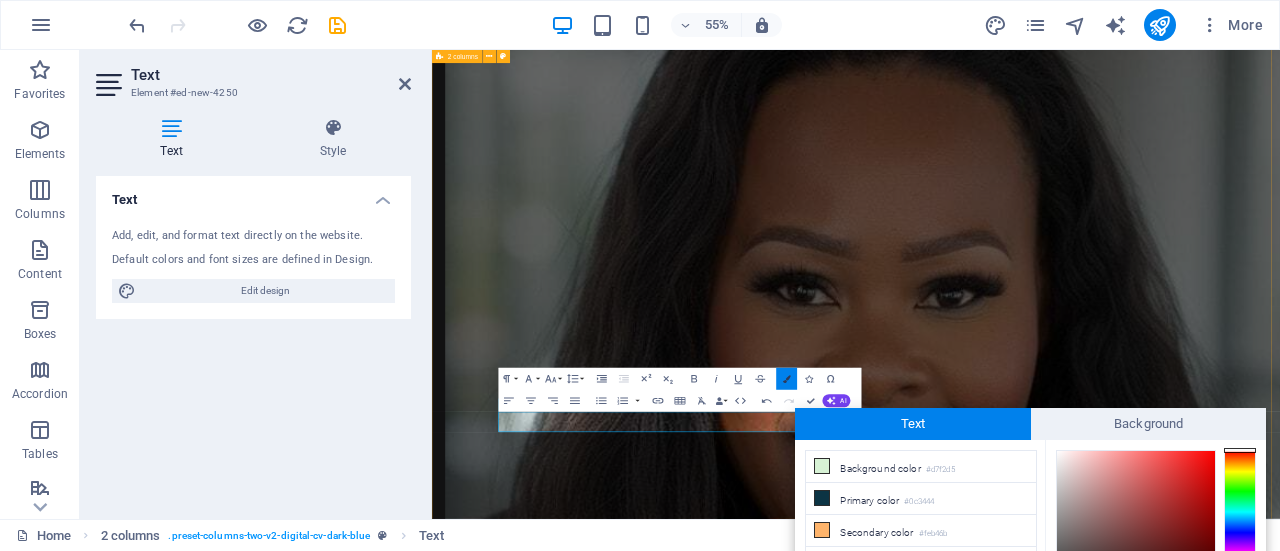 scroll, scrollTop: 136, scrollLeft: 0, axis: vertical 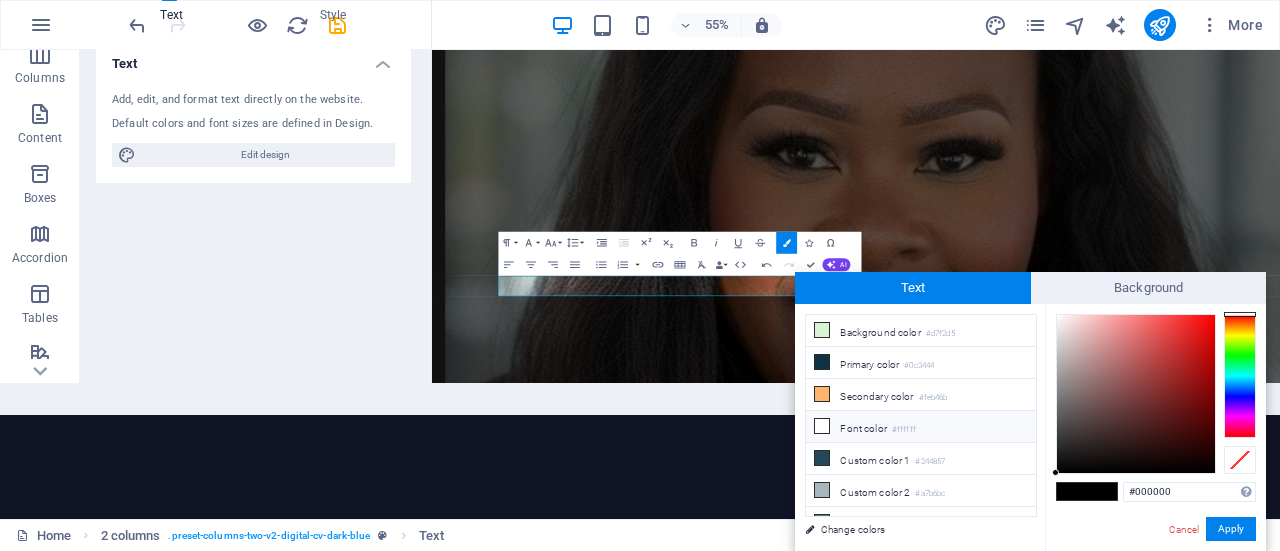click on "Font color
#ffffff" at bounding box center [921, 427] 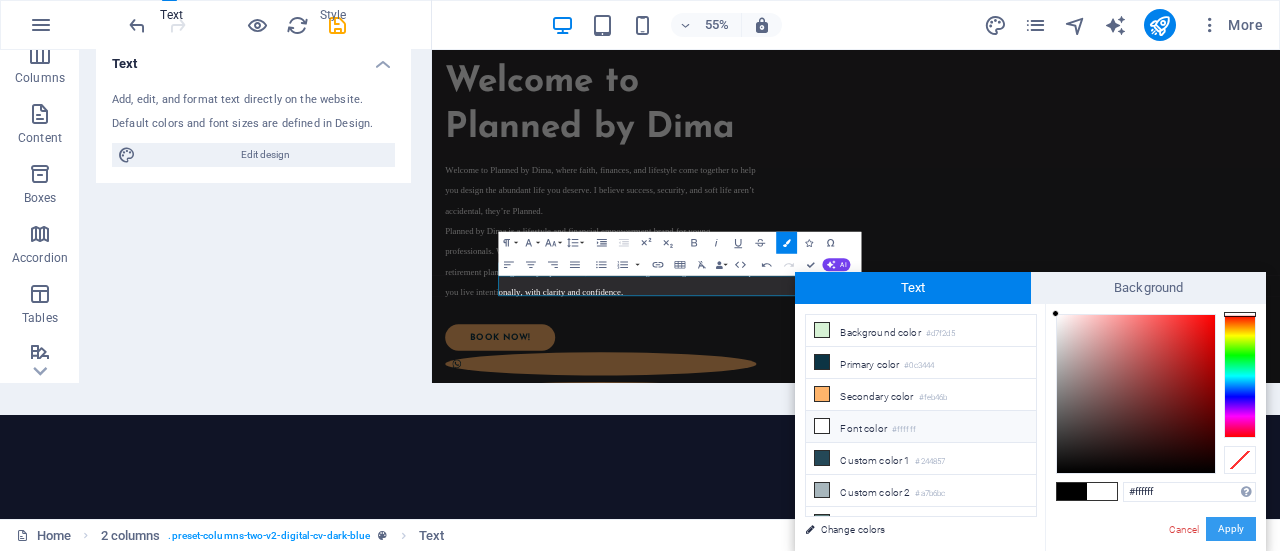 scroll, scrollTop: 136, scrollLeft: 0, axis: vertical 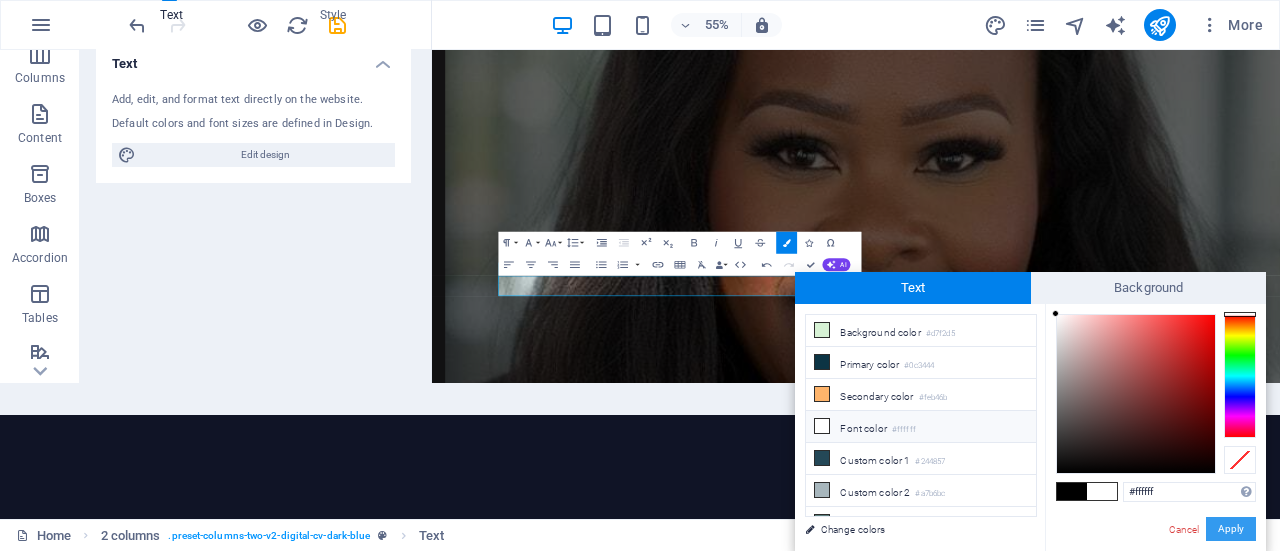 click on "Apply" at bounding box center [1231, 529] 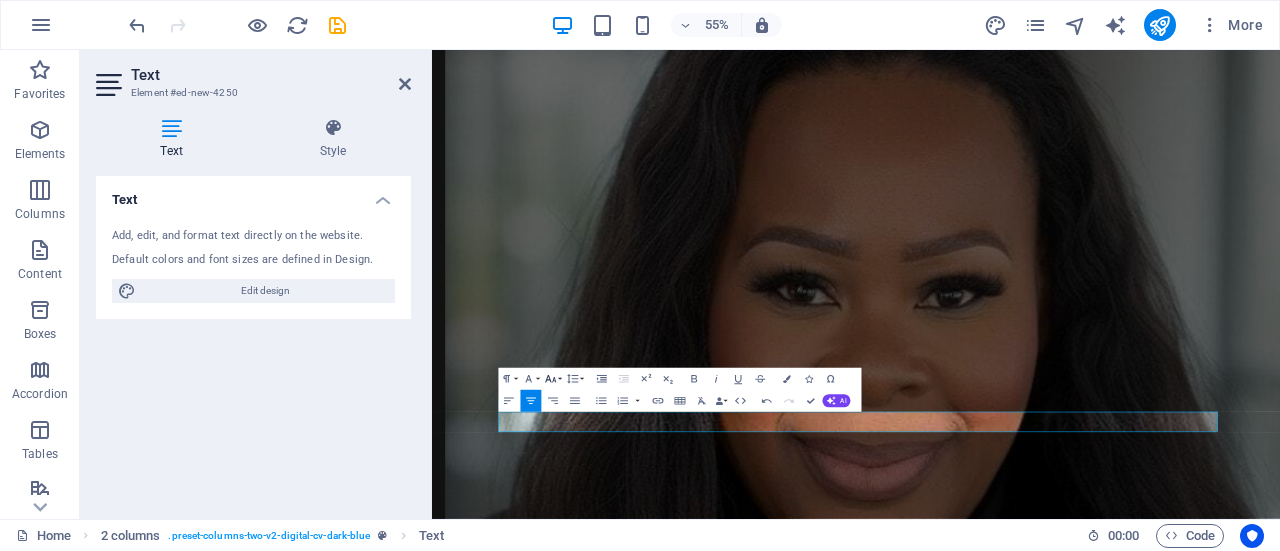 click on "Font Size" at bounding box center (553, 379) 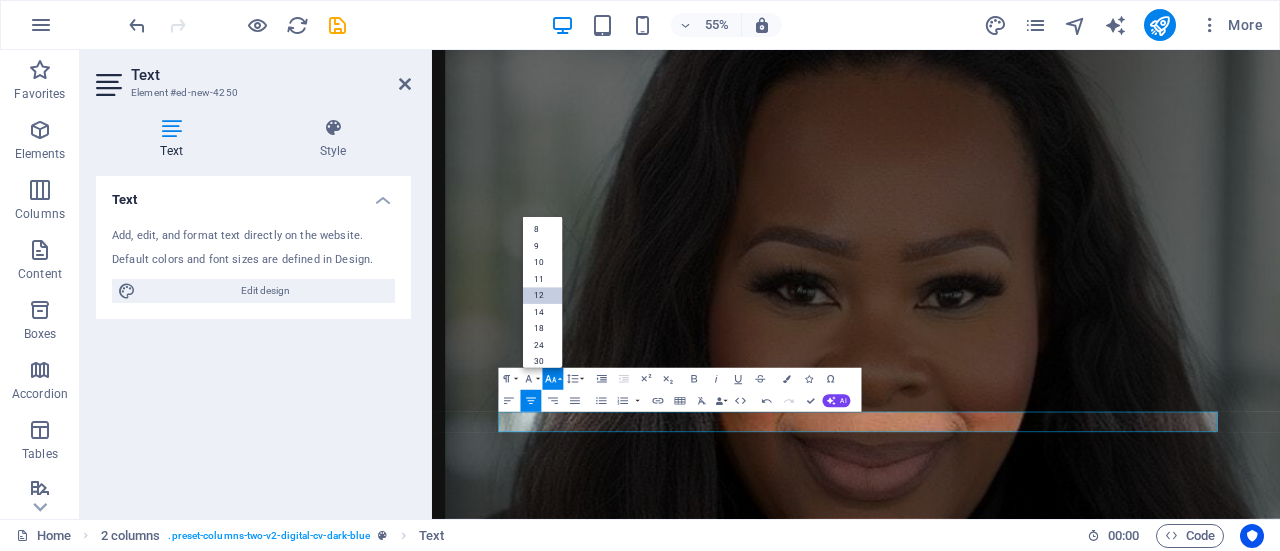click on "12" at bounding box center (543, 295) 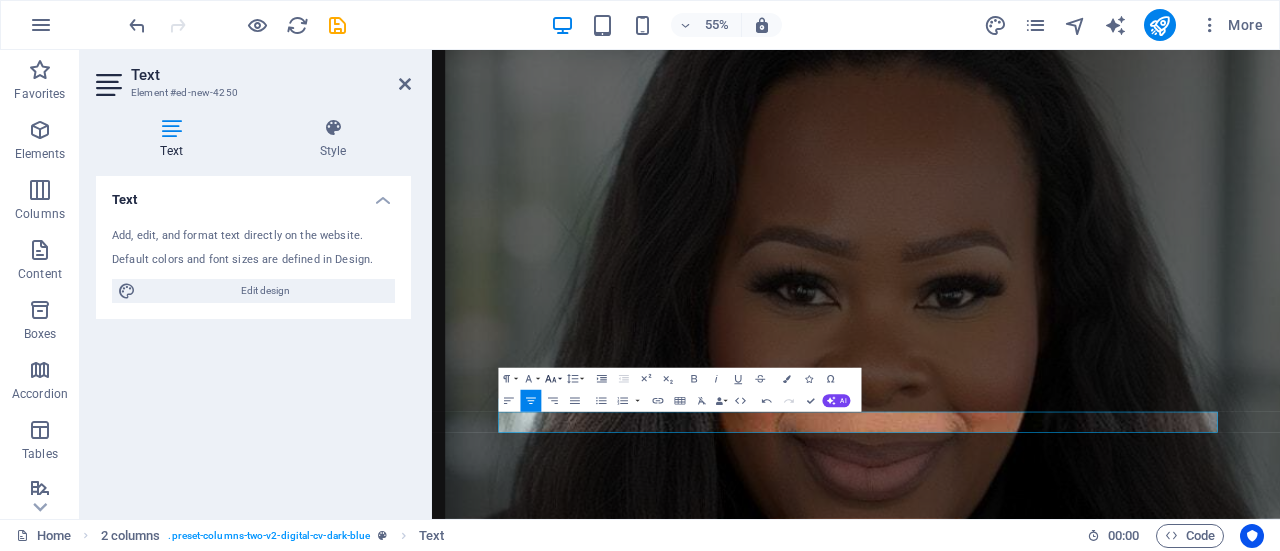 click on "Font Size" at bounding box center (553, 379) 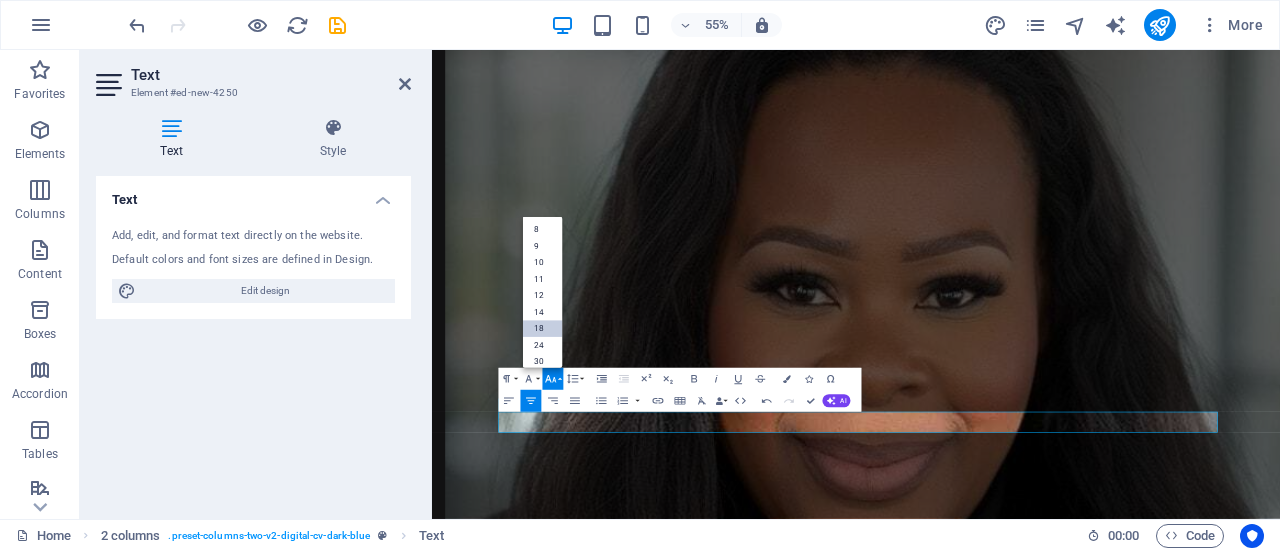 click on "18" at bounding box center (543, 328) 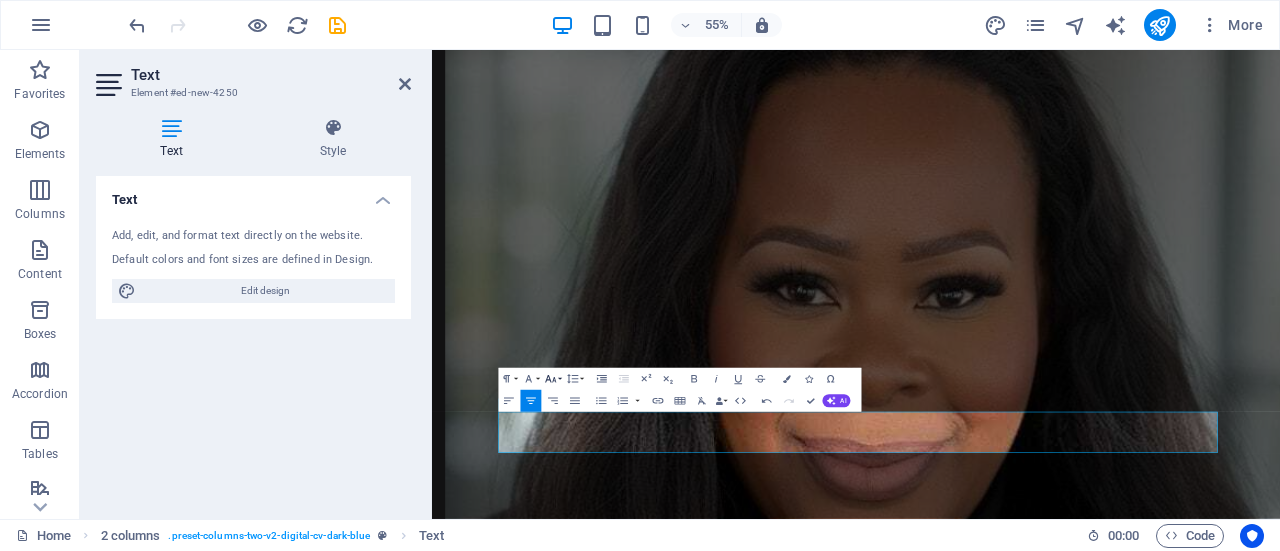 click on "Font Size" at bounding box center [553, 379] 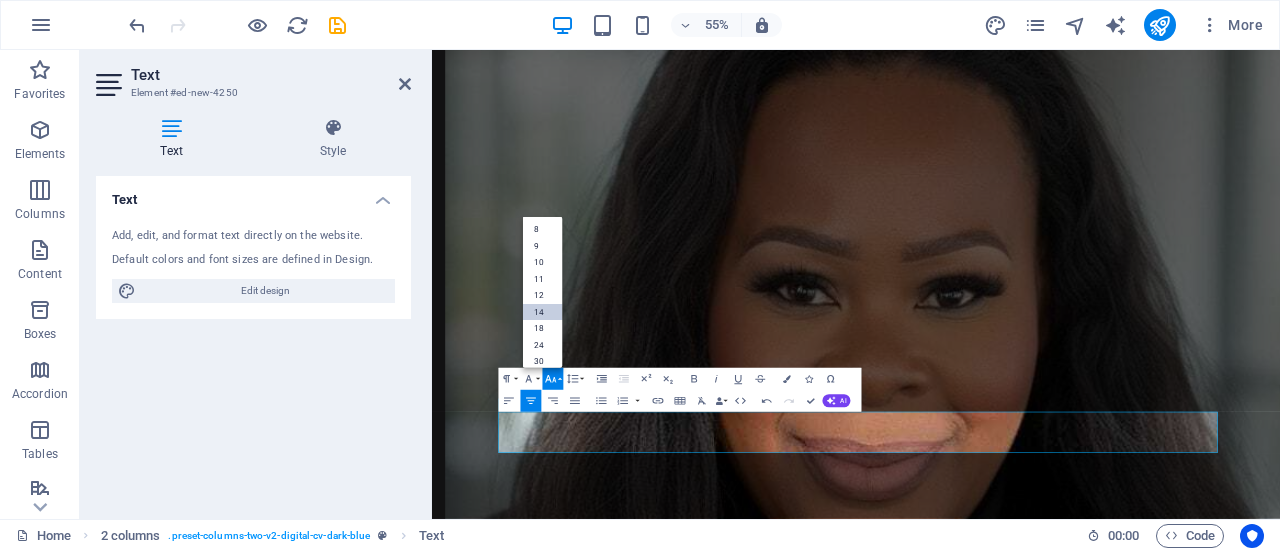 click on "14" at bounding box center [543, 312] 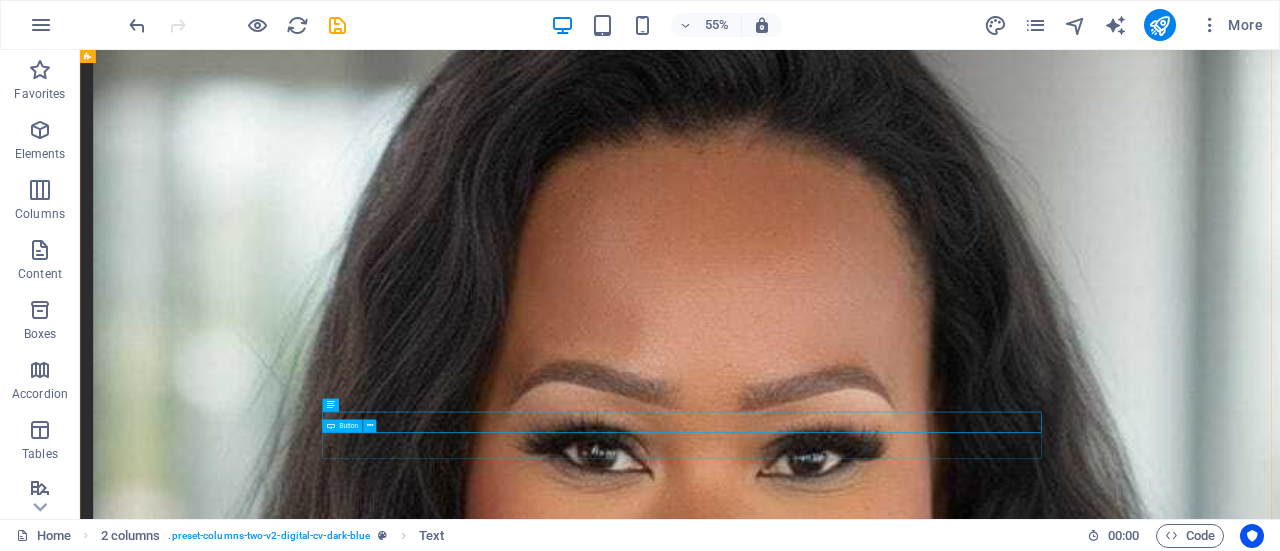 click on "Download" at bounding box center (732, 4078) 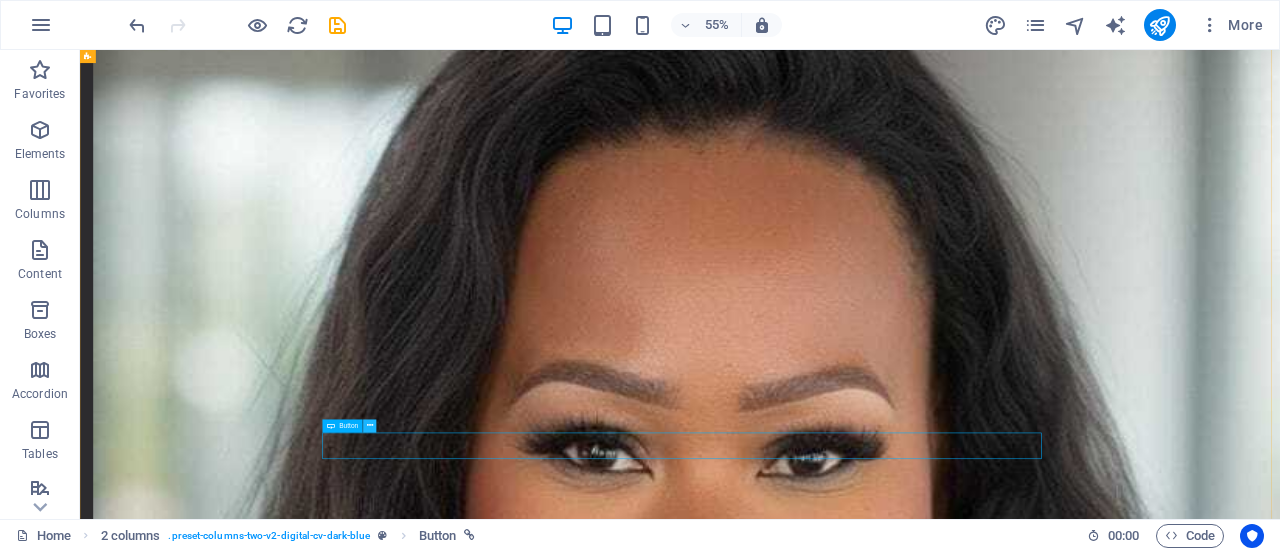 click at bounding box center [370, 426] 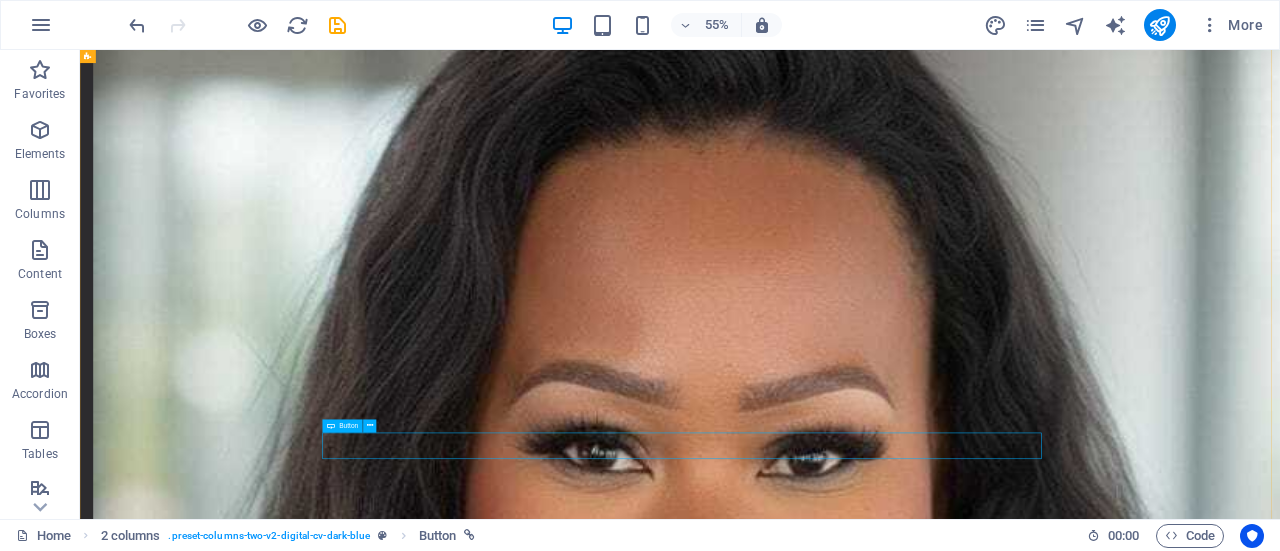 click on "Download" at bounding box center (732, 4078) 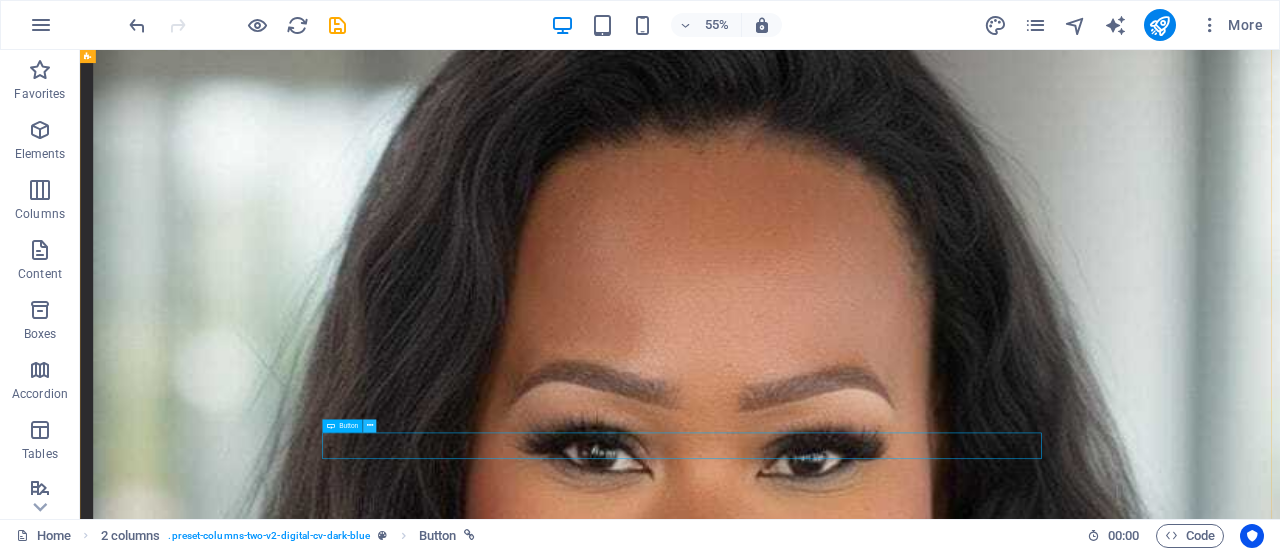 click at bounding box center (369, 425) 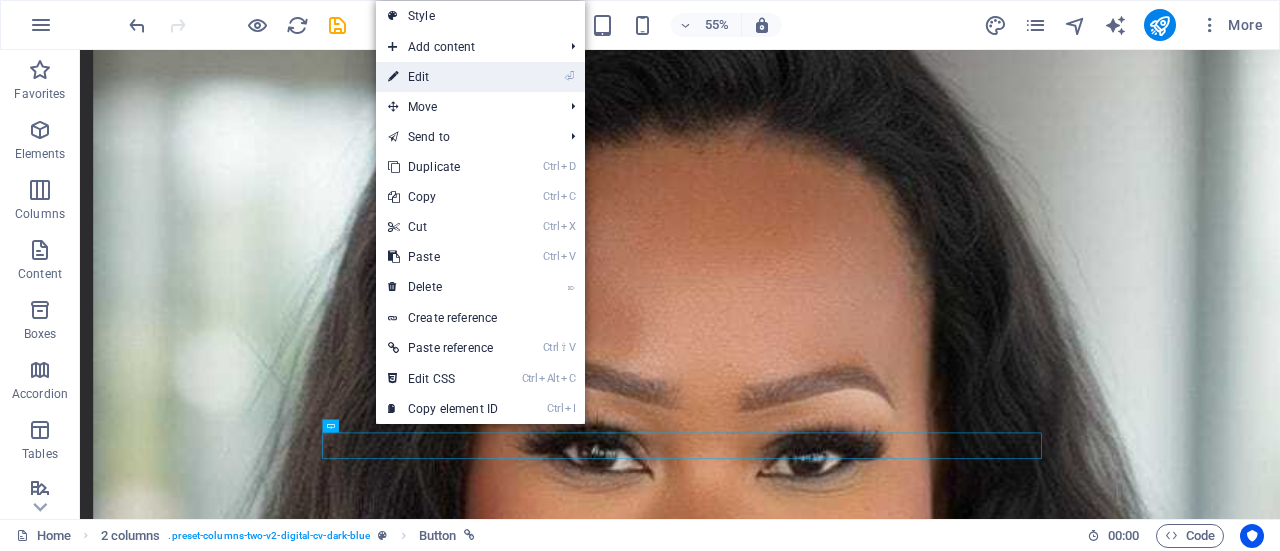 click on "⏎  Edit" at bounding box center (443, 77) 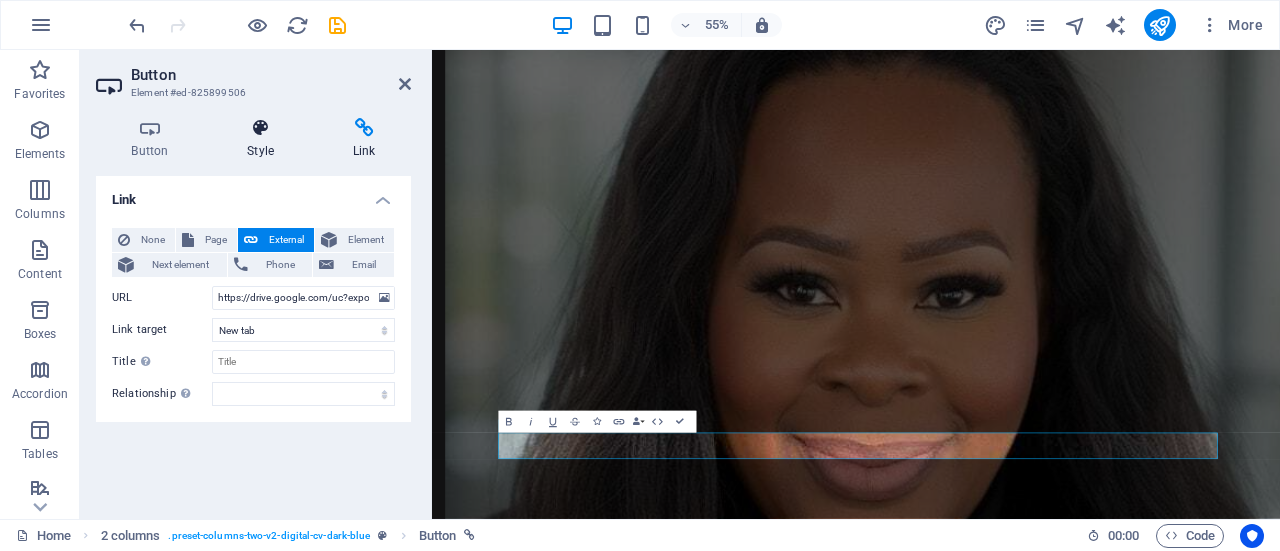 click on "Style" at bounding box center (265, 139) 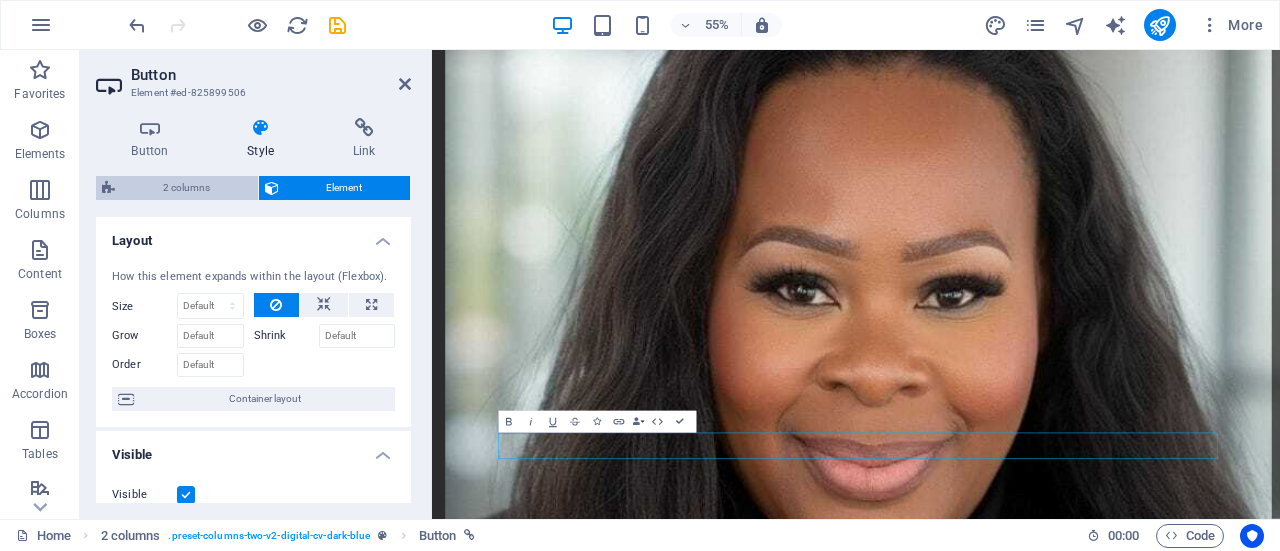 click on "2 columns" at bounding box center (186, 188) 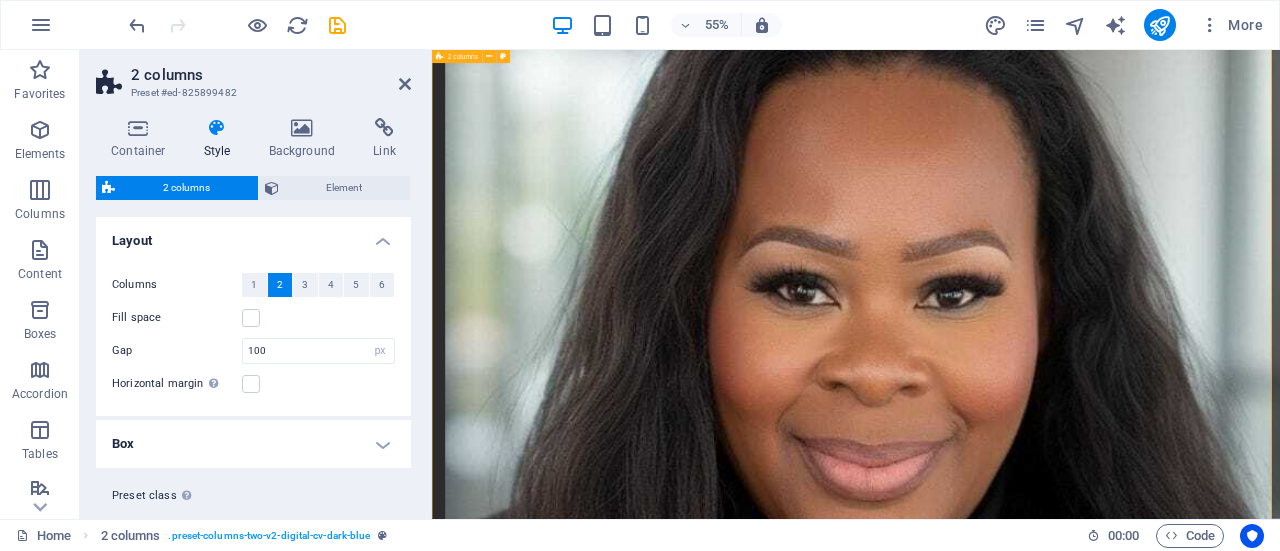 click on "A little bit of my story I've seen firsthand how overwhelming money can feel, especially when you’re ambitious, building your life, and navigating adulthood. With over a decade in financial planning and a heart for helping young professionals succeed, I created Planned by Dima, a space where your faith, your finances, and your lifestyle are all part of the plan. - Practical, real-talk financial coaching - Lifestyle-aligned: Because budgeting shouldn’t cancel your fun. - Faith-rooted guidance and inspiration - No overwhelm,    just clear, actionable steps True abundance starts with intentional living, and I’m here to guide you every step of the way. Free gift  Start living abundantly today. Download your free Abundant Life Starter Kit: with journal prompts, mindset tools, and a budgeting checklist to help you start designing your best life. Download" at bounding box center [1203, 2626] 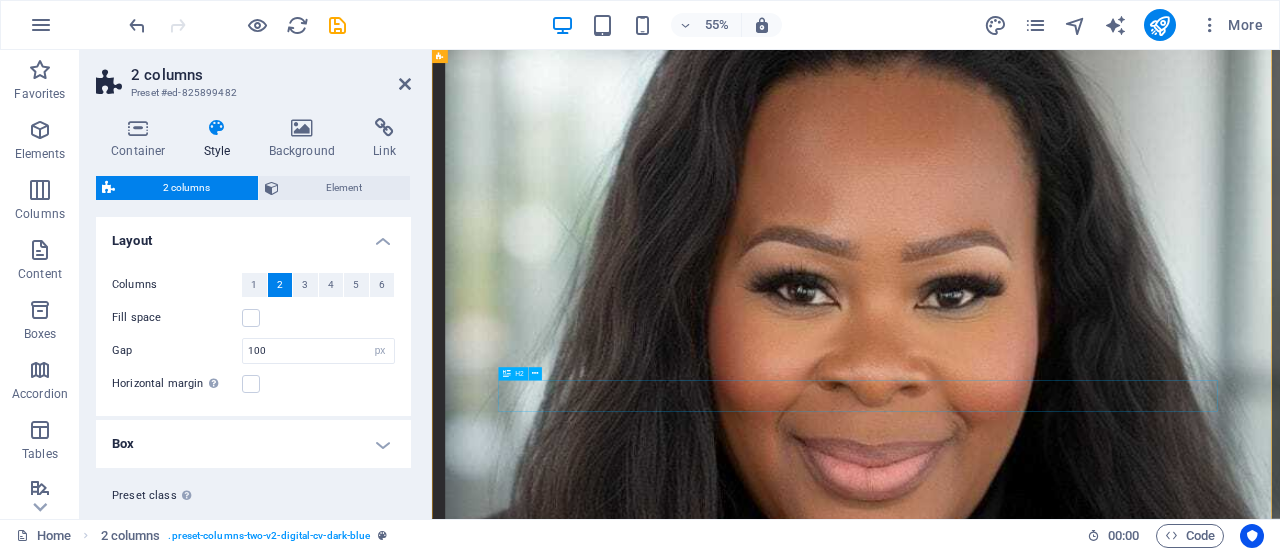 click on "Free gift" at bounding box center [1084, 3235] 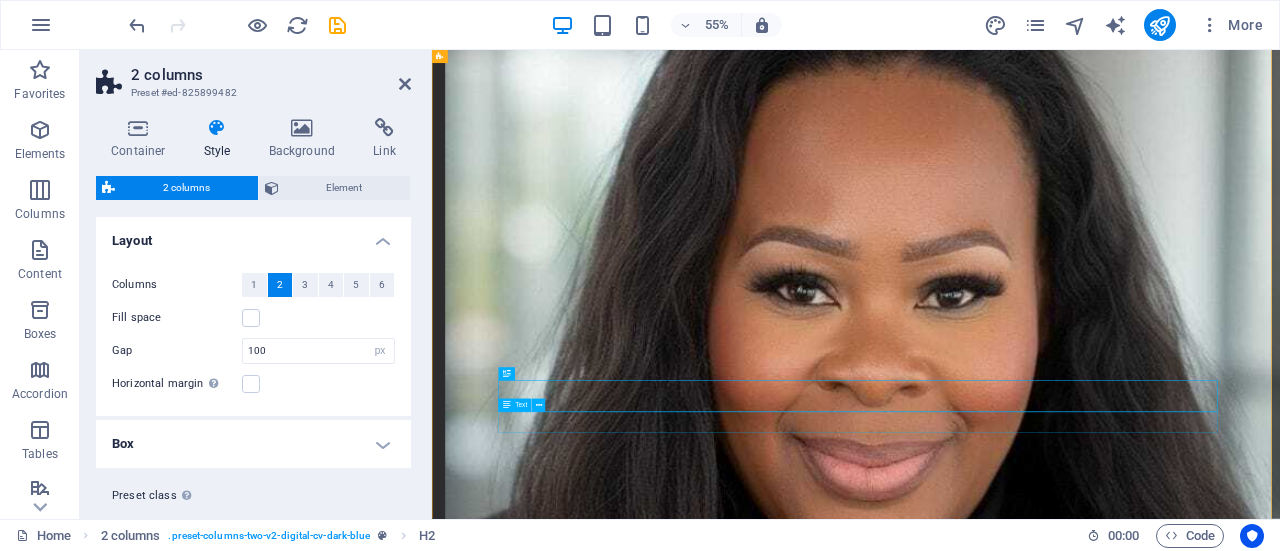 click on "Start living abundantly today. Download your free Abundant Life Starter Kit: with journal prompts, mindset tools, and a budgeting checklist to help you start designing your best life." at bounding box center [1084, 3283] 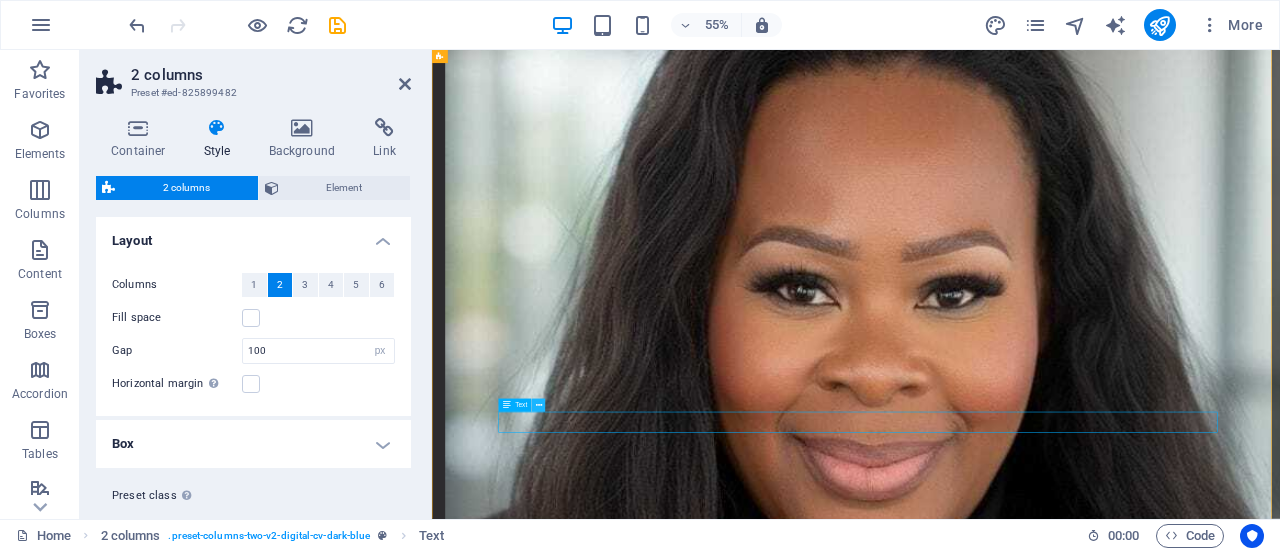 click at bounding box center (539, 406) 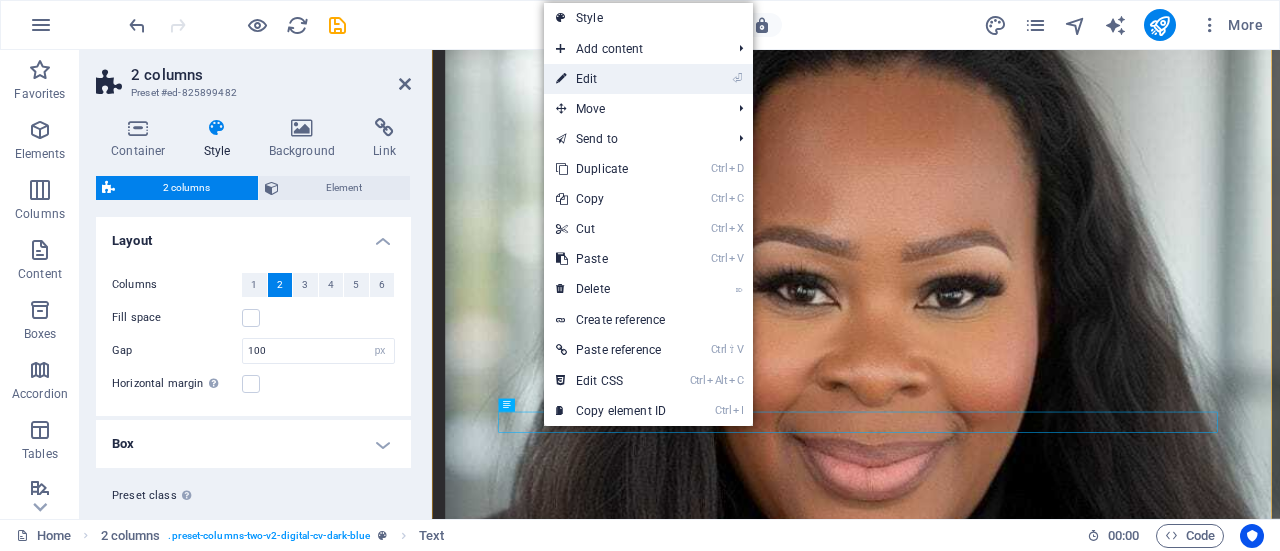 click on "⏎  Edit" at bounding box center (611, 79) 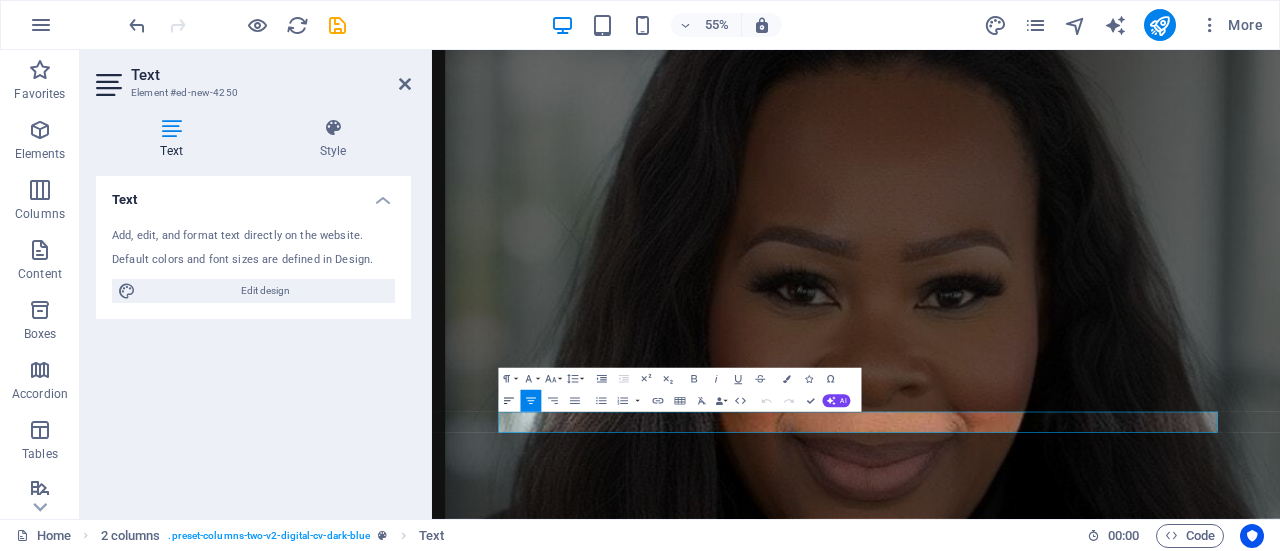 click 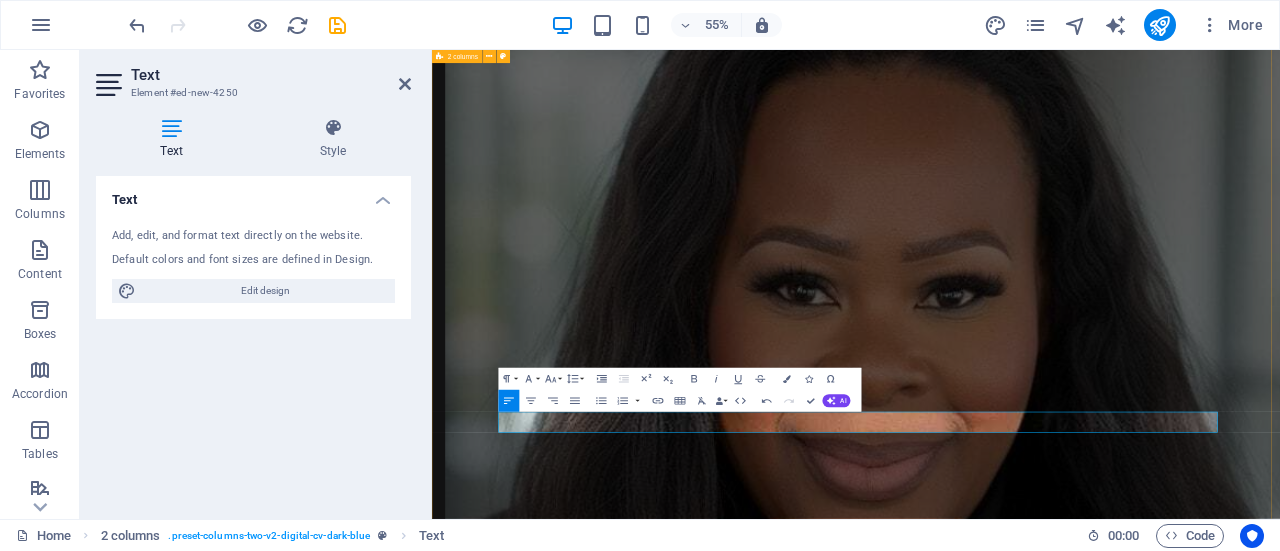 click on "A little bit of my story I've seen firsthand how overwhelming money can feel, especially when you’re ambitious, building your life, and navigating adulthood. With over a decade in financial planning and a heart for helping young professionals succeed, I created Planned by Dima, a space where your faith, your finances, and your lifestyle are all part of the plan. - Practical, real-talk financial coaching - Lifestyle-aligned: Because budgeting shouldn’t cancel your fun. - Faith-rooted guidance and inspiration - No overwhelm,    just clear, actionable steps True abundance starts with intentional living, and I’m here to guide you every step of the way. Free gift  Start living abundantly today. Download your free Abundant Life Starter Kit: with journal prompts, mindset tools, and a budgeting checklist to help you start designing your best life. Download" at bounding box center [1203, 2626] 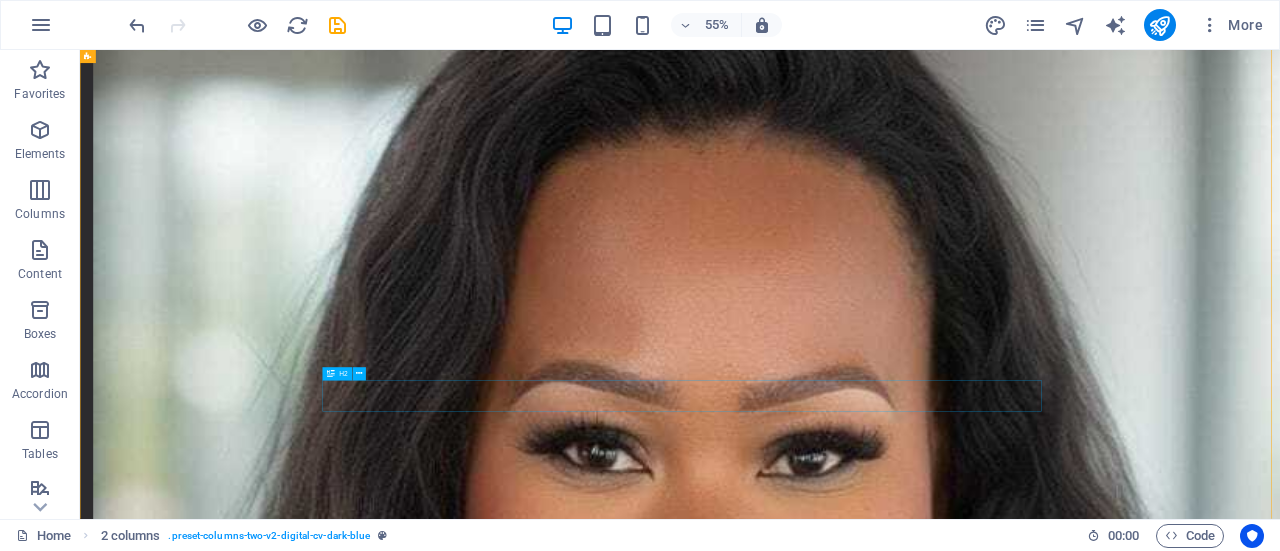 click on "Free gift" at bounding box center (732, 3987) 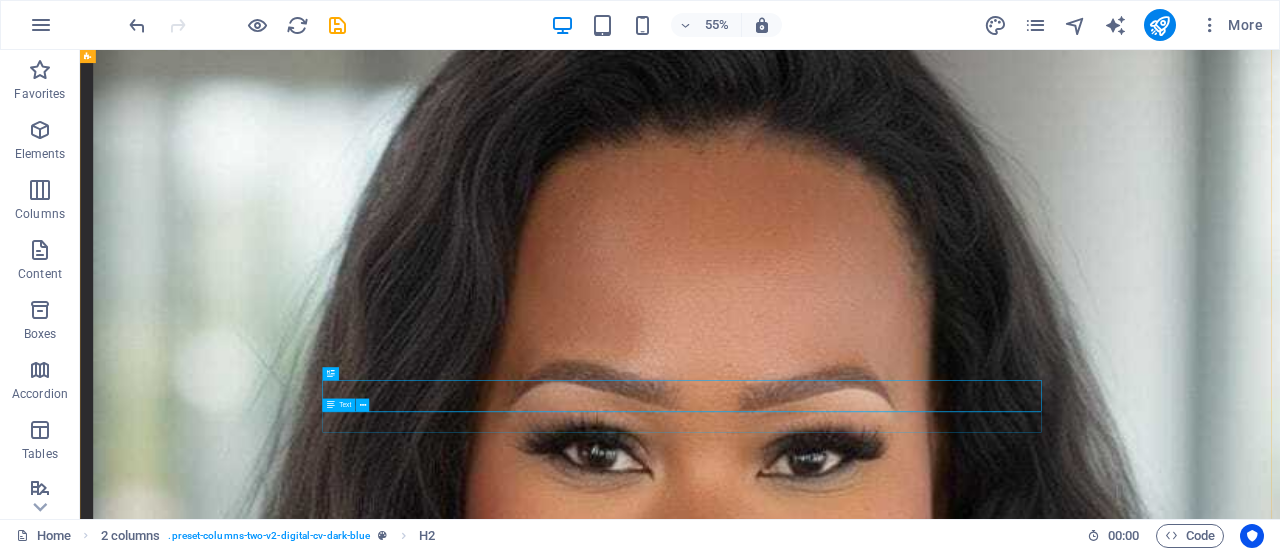 click on "Start living abundantly today. Download your free Abundant Life Starter Kit: with journal prompts, mindset tools, and a budgeting checklist to help you start designing your best life." at bounding box center [732, 4035] 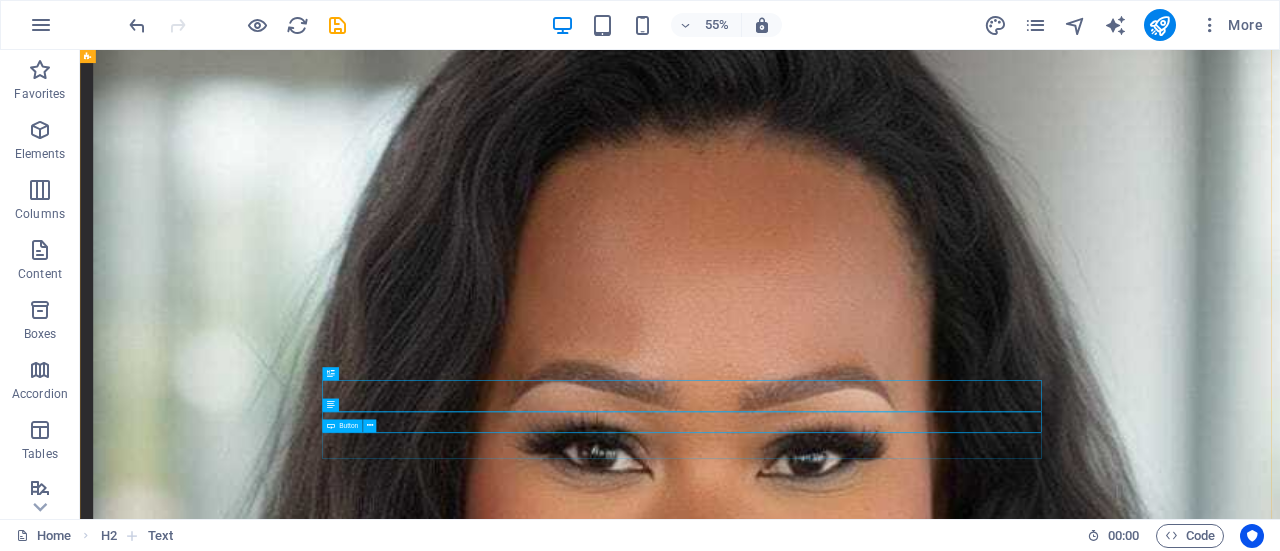 click on "Download" at bounding box center (732, 4078) 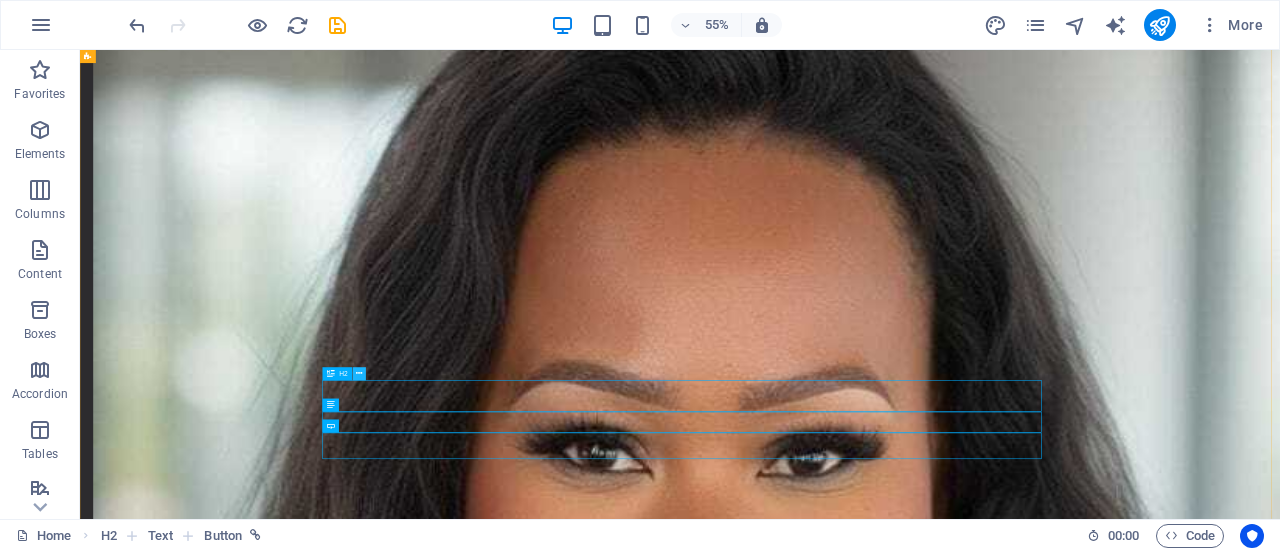 click at bounding box center (359, 373) 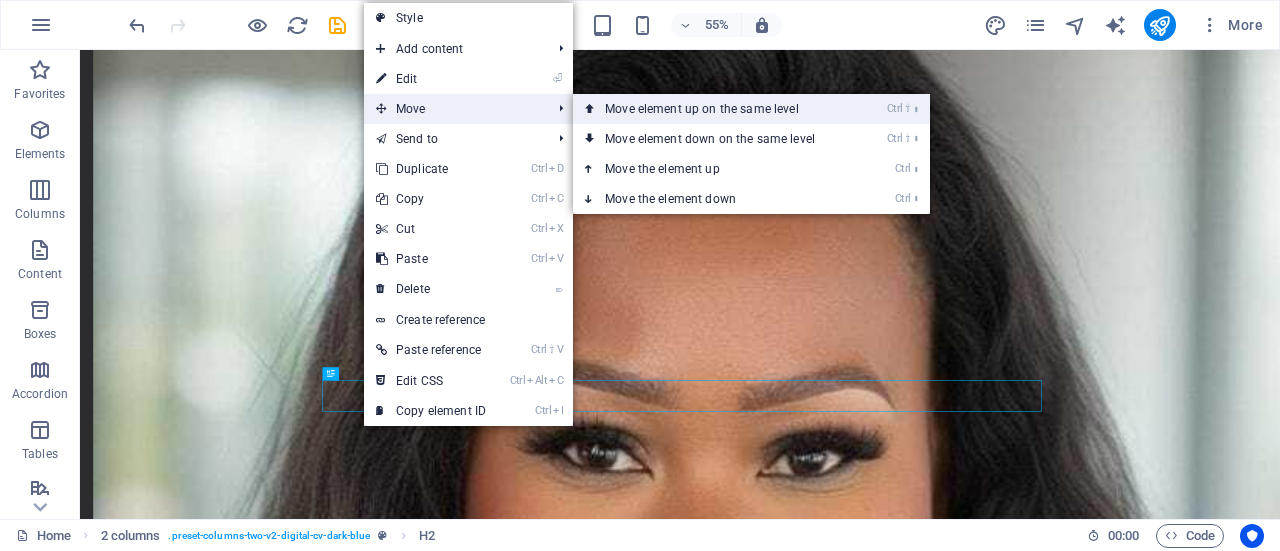 click on "Ctrl ⇧ ⬆  Move element up on the same level" at bounding box center [714, 109] 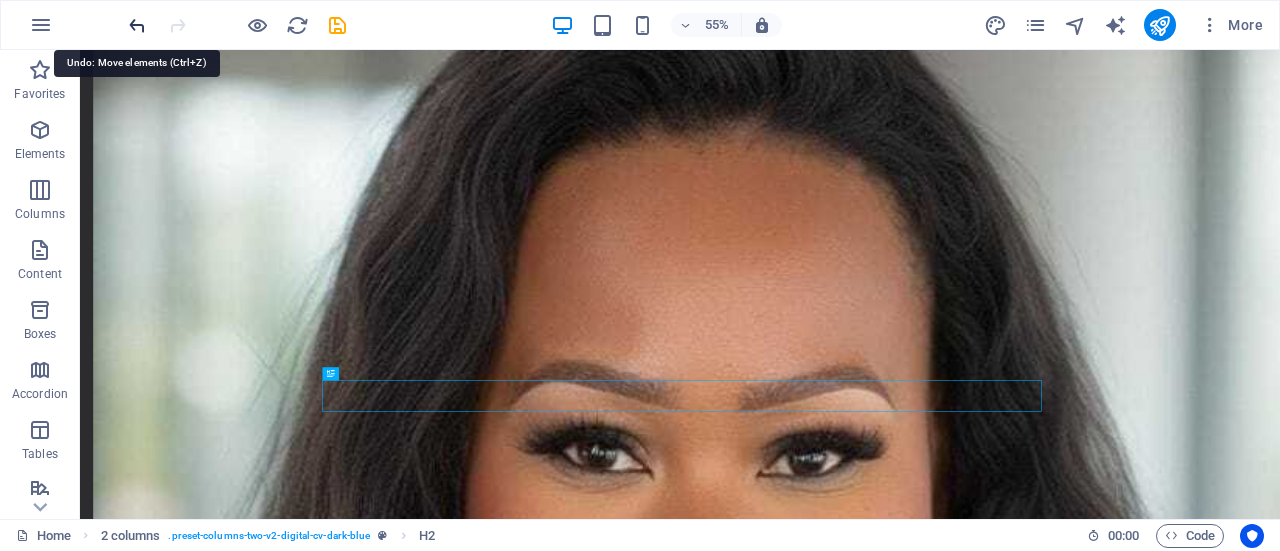 click at bounding box center (137, 25) 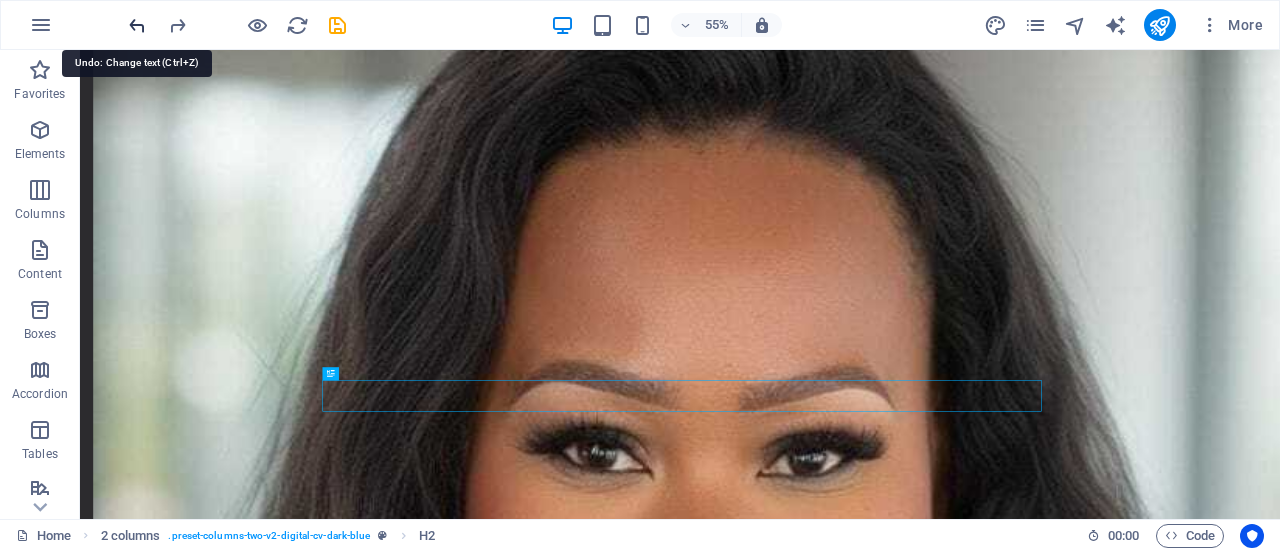 click at bounding box center (137, 25) 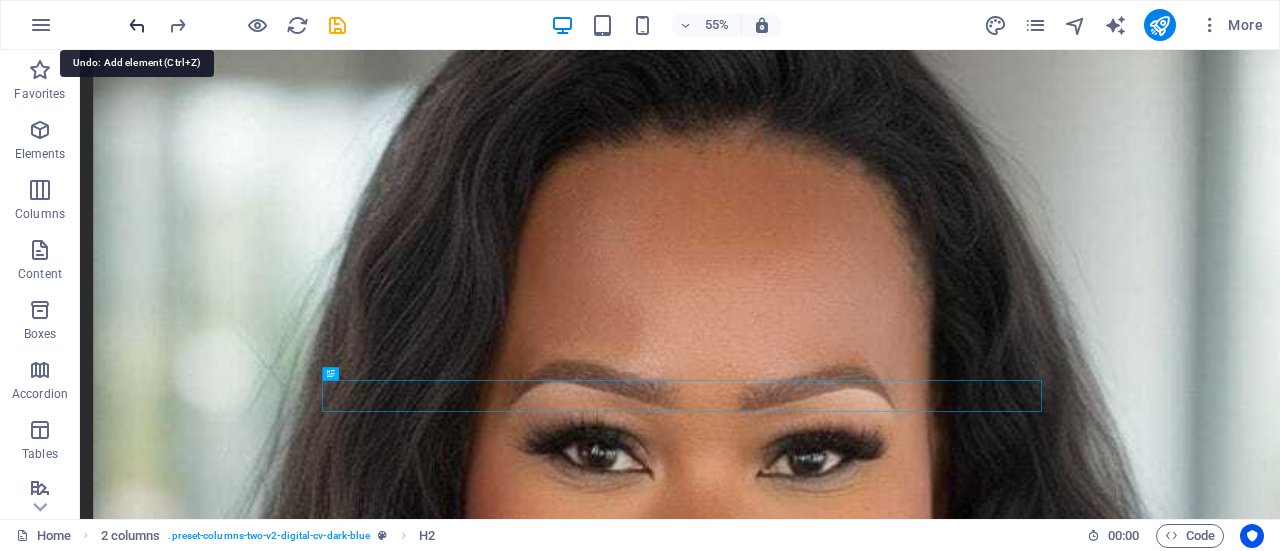 click at bounding box center [137, 25] 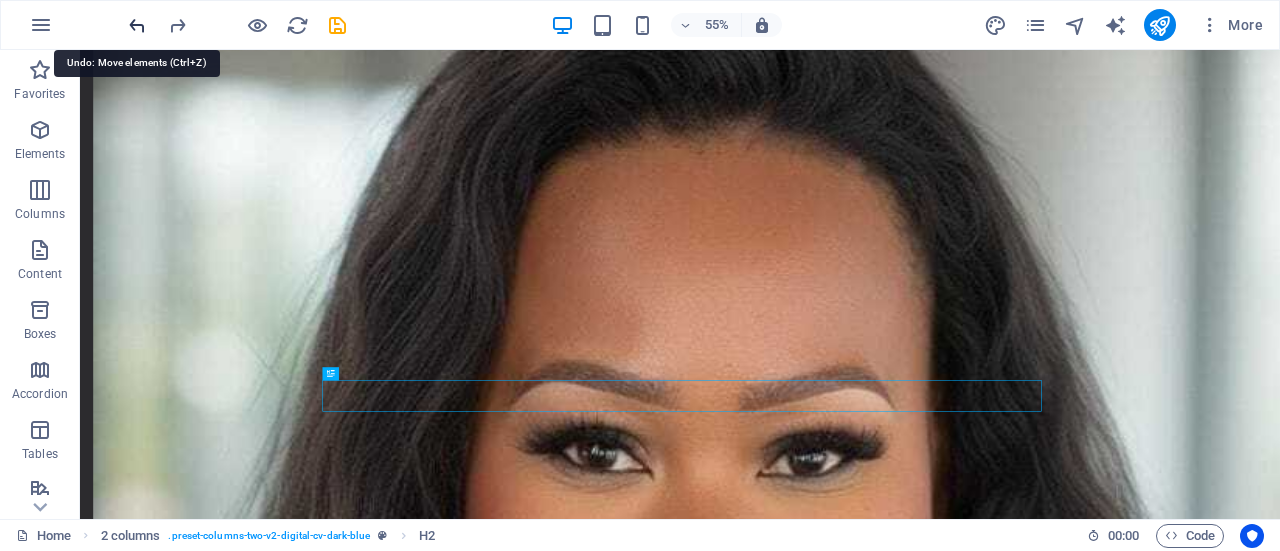 click at bounding box center [137, 25] 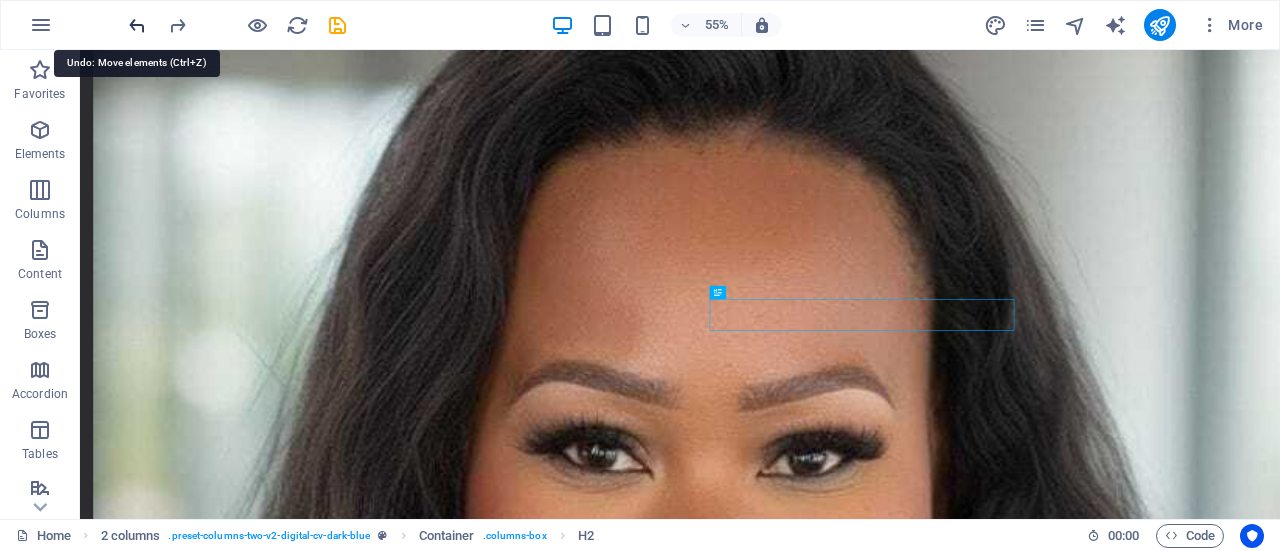 click at bounding box center [137, 25] 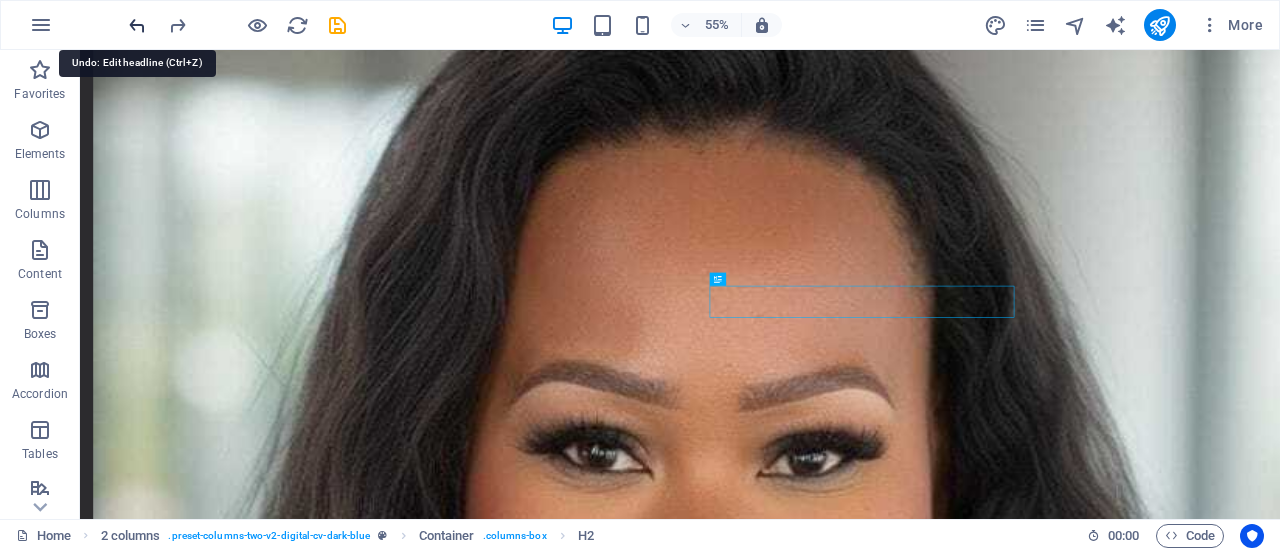 click at bounding box center (137, 25) 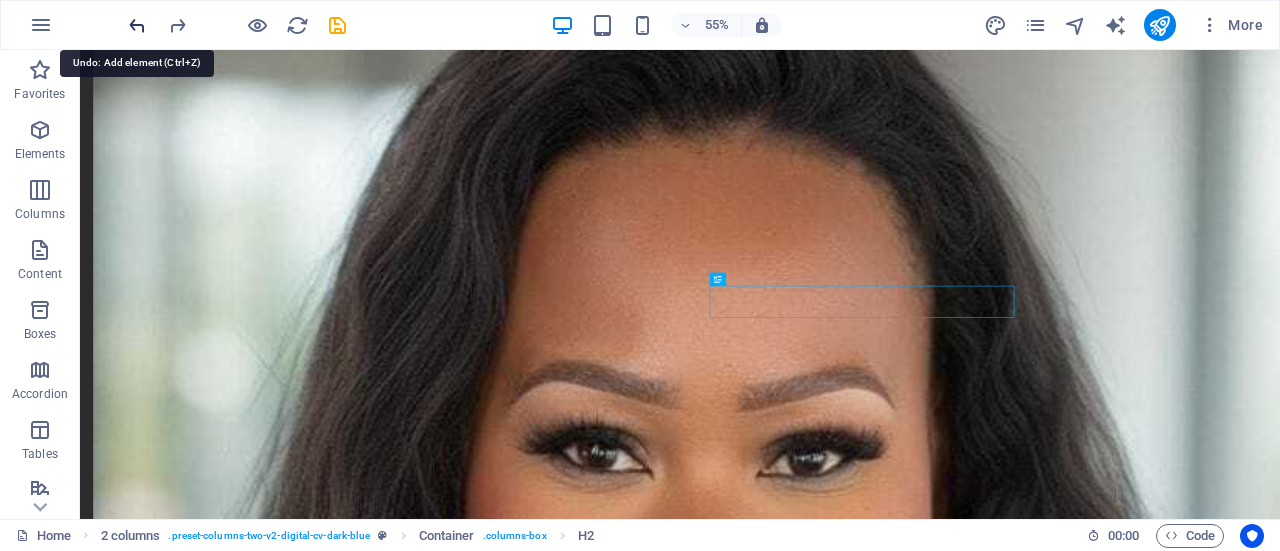 click at bounding box center [137, 25] 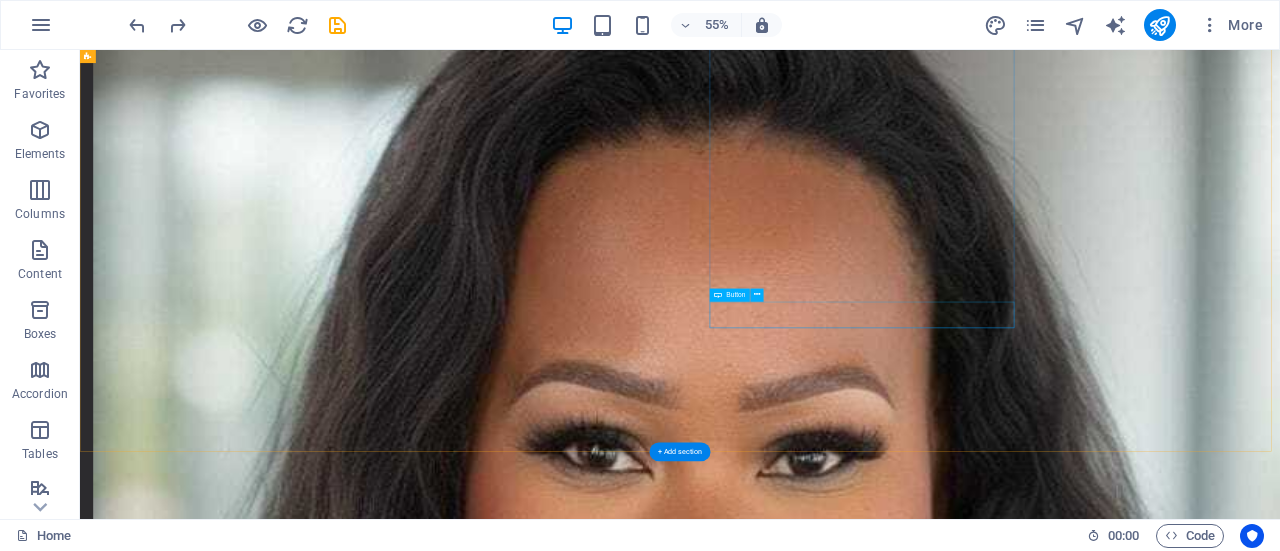 click on "Download" at bounding box center (405, 3932) 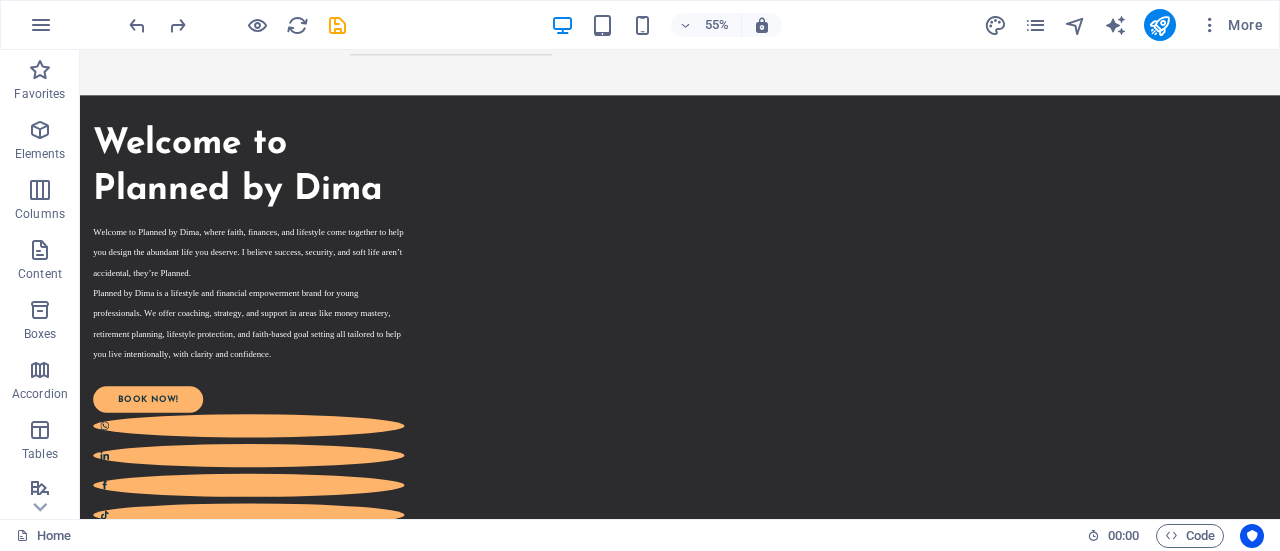 scroll, scrollTop: 126, scrollLeft: 0, axis: vertical 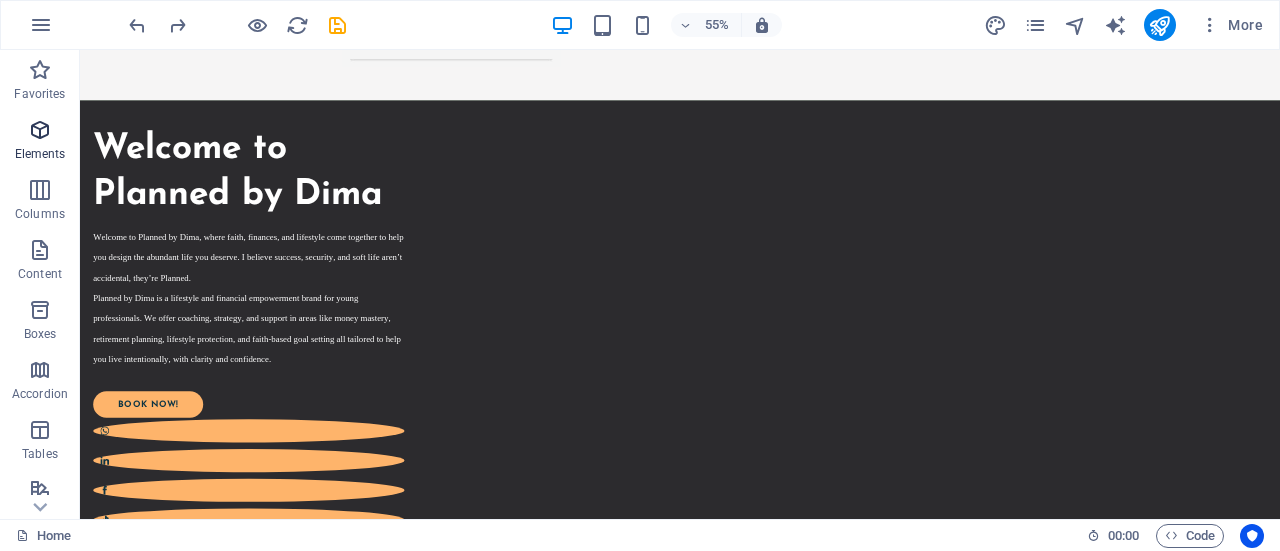 click at bounding box center [40, 130] 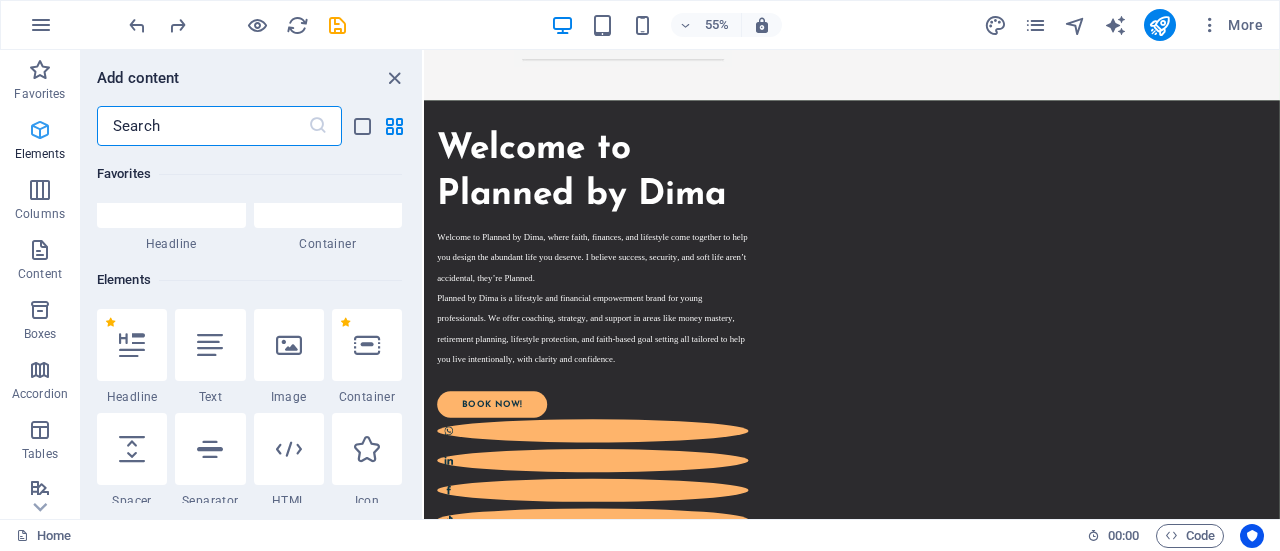 scroll, scrollTop: 213, scrollLeft: 0, axis: vertical 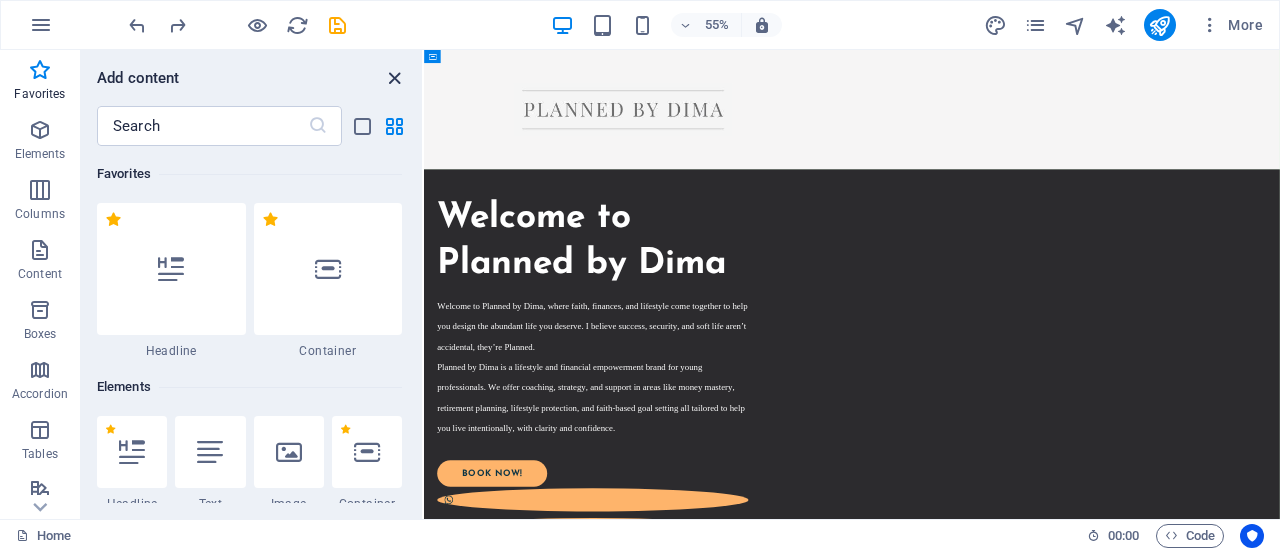 click at bounding box center (394, 78) 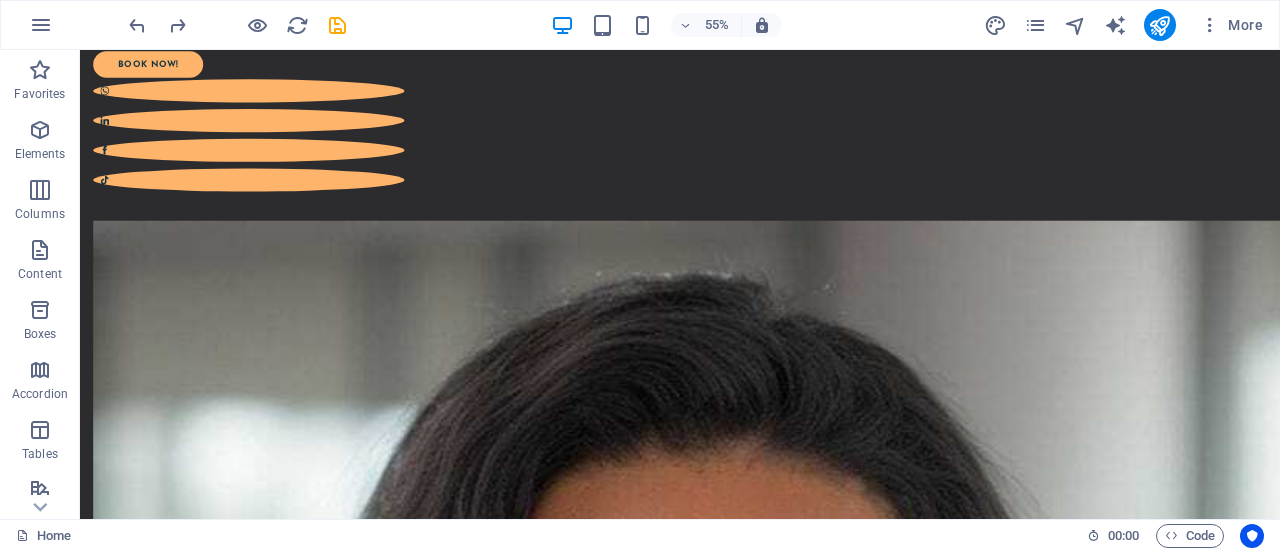 scroll, scrollTop: 0, scrollLeft: 0, axis: both 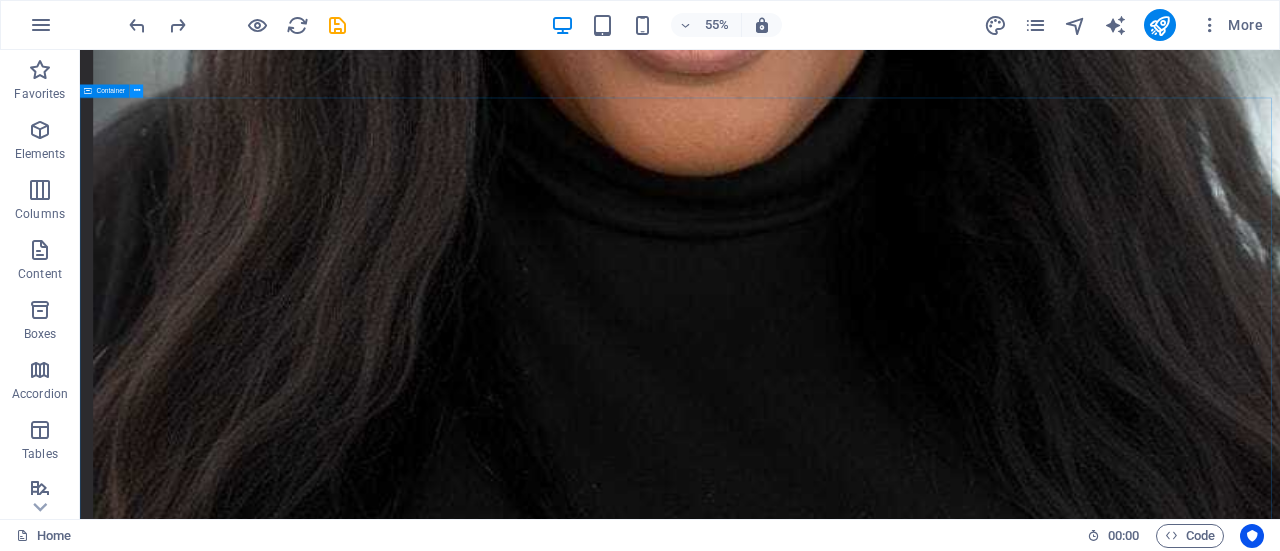 click at bounding box center (137, 91) 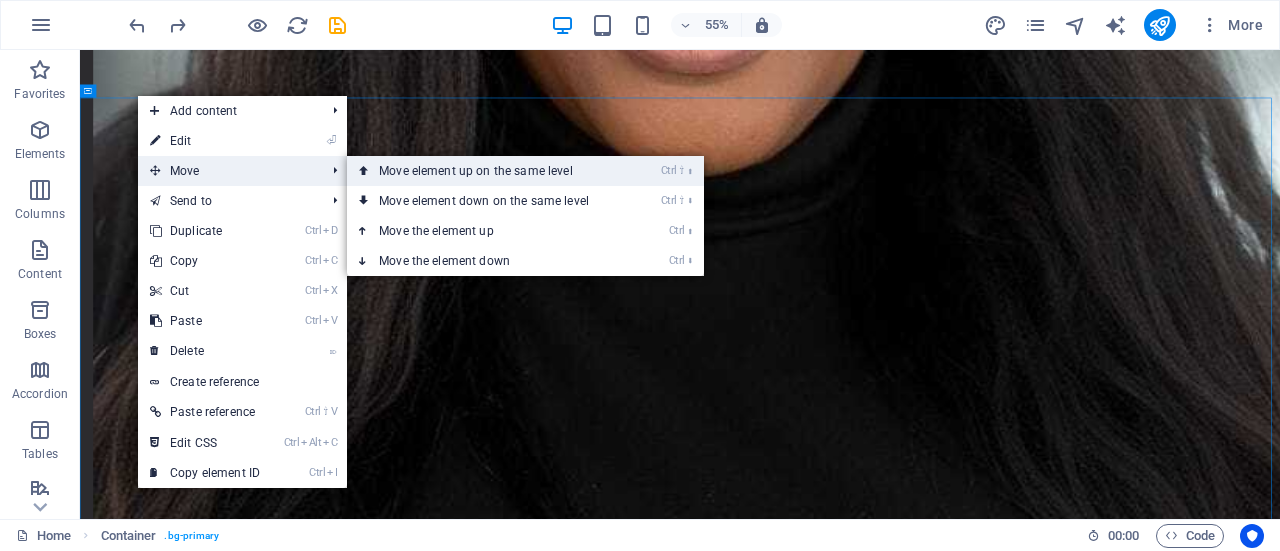 click on "Ctrl ⇧ ⬆  Move element up on the same level" at bounding box center [488, 171] 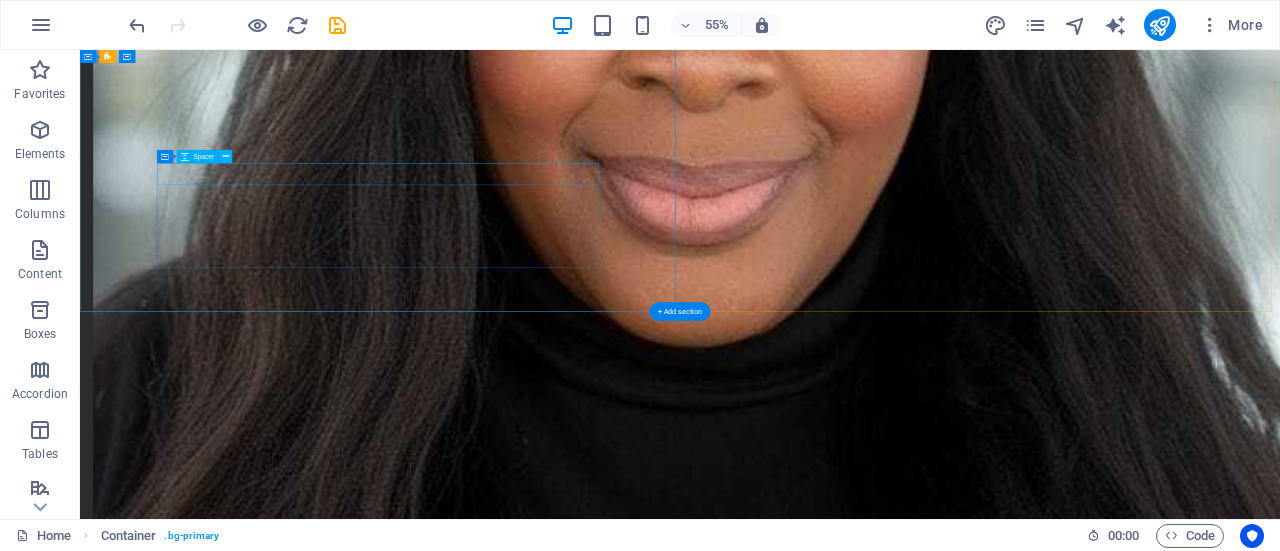 scroll, scrollTop: 2132, scrollLeft: 0, axis: vertical 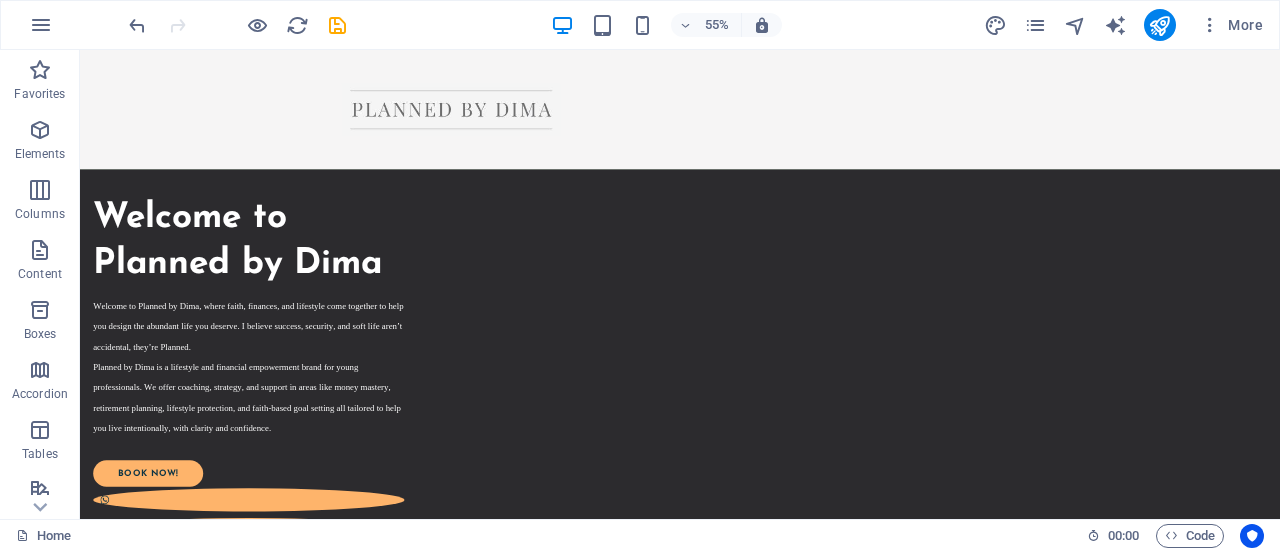 drag, startPoint x: 2252, startPoint y: 500, endPoint x: 1344, endPoint y: 54, distance: 1011.62244 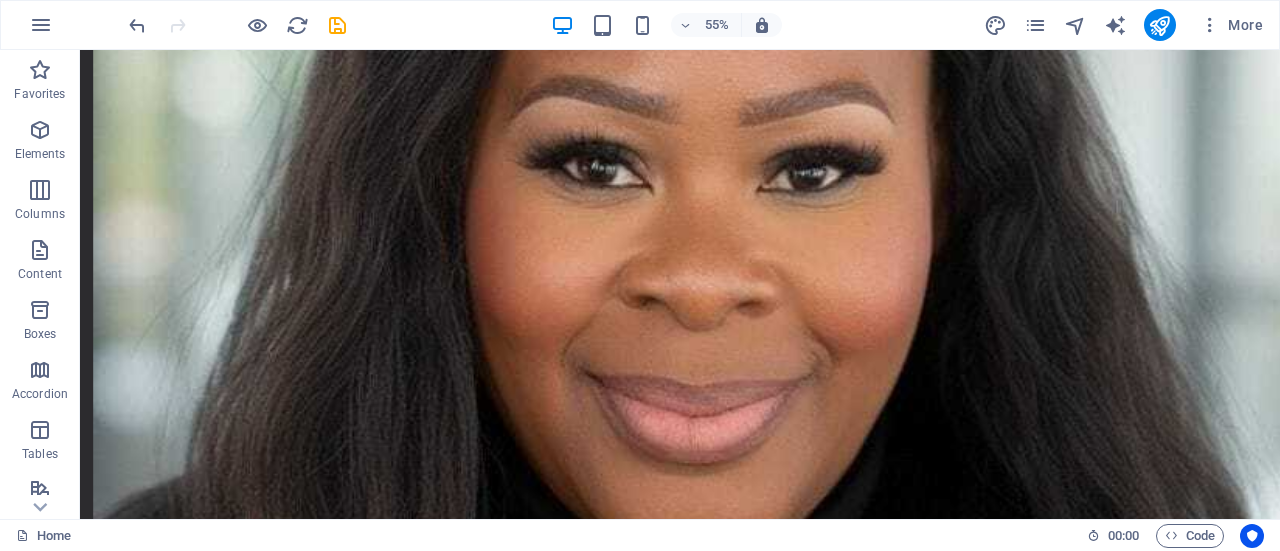 scroll, scrollTop: 1821, scrollLeft: 0, axis: vertical 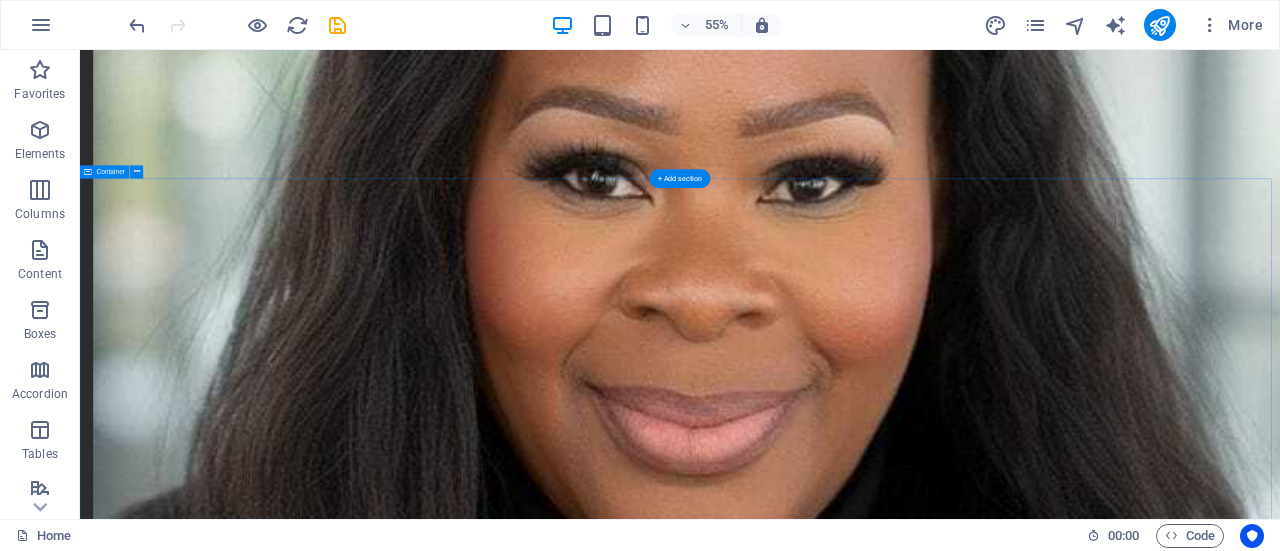click on "How can I help Lorem ipsum dolor sit amet, consectetur adipiscing elit, sed do eiusmod tempor incididunt ut labore et dolore magna aliqua. Copywriting Lorem ipsum dolor sit amet, consectetur adipiscing elit, sed do eiusmod tempor incididunt ut labore et dolore magna aliqua. Marketing Lorem ipsum dolor sit amet, consectetur adipiscing elit, sed do eiusmod tempor incididunt ut labore et dolore magna aliqua. Social Media Lorem ipsum dolor sit amet, consectetur adipiscing elit, sed do eiusmod tempor incididunt ut labore et dolore magna aliqua." at bounding box center (1171, 4625) 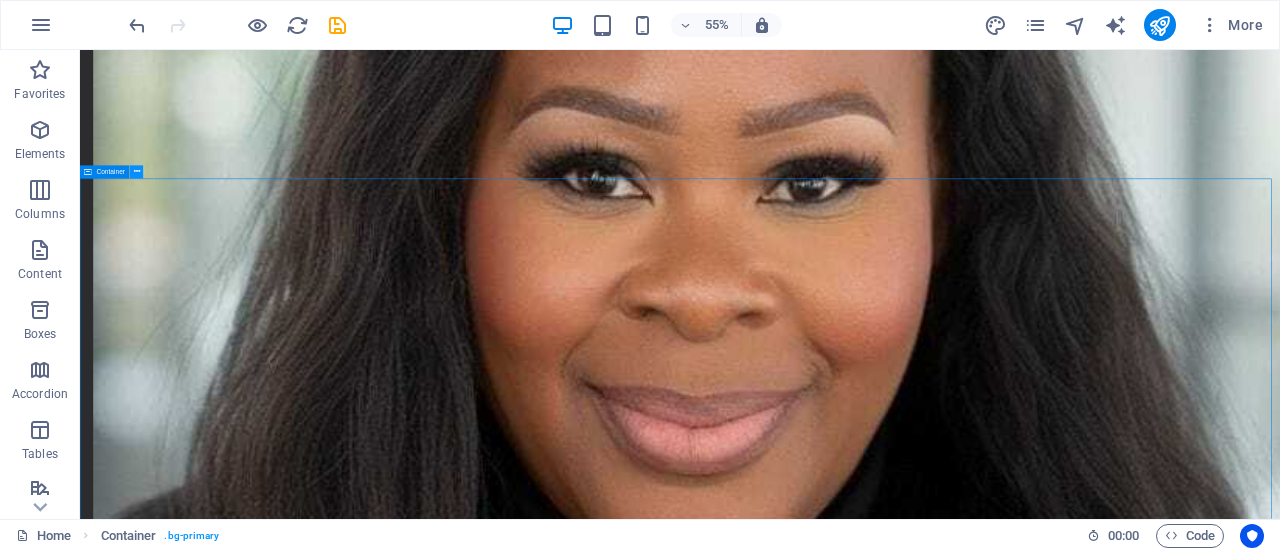 click at bounding box center [137, 172] 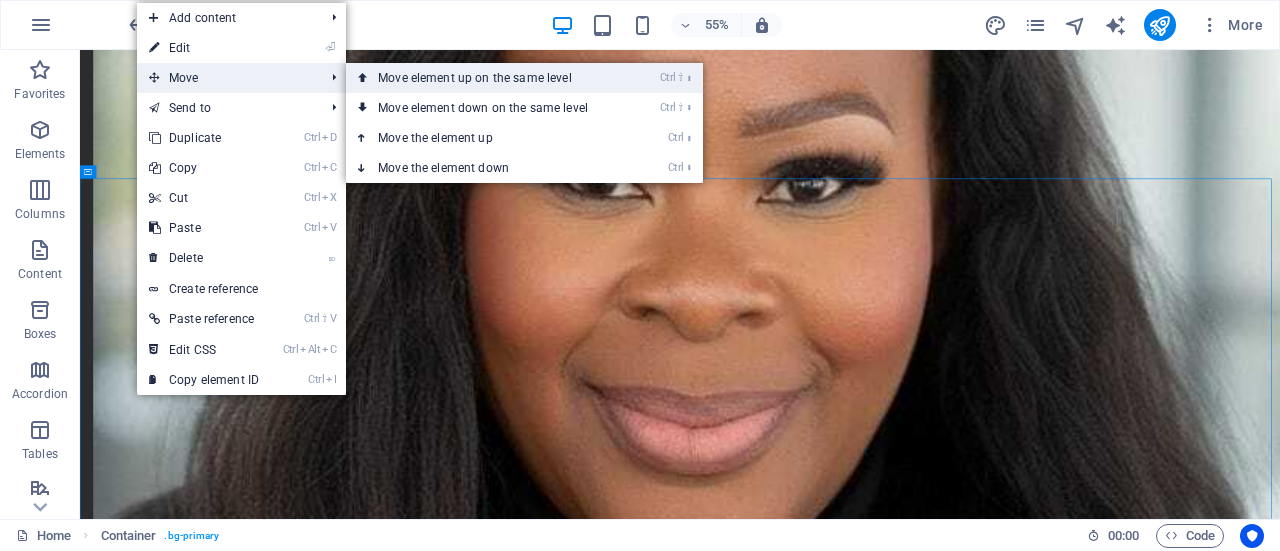 click on "Ctrl ⇧ ⬆  Move element up on the same level" at bounding box center (487, 78) 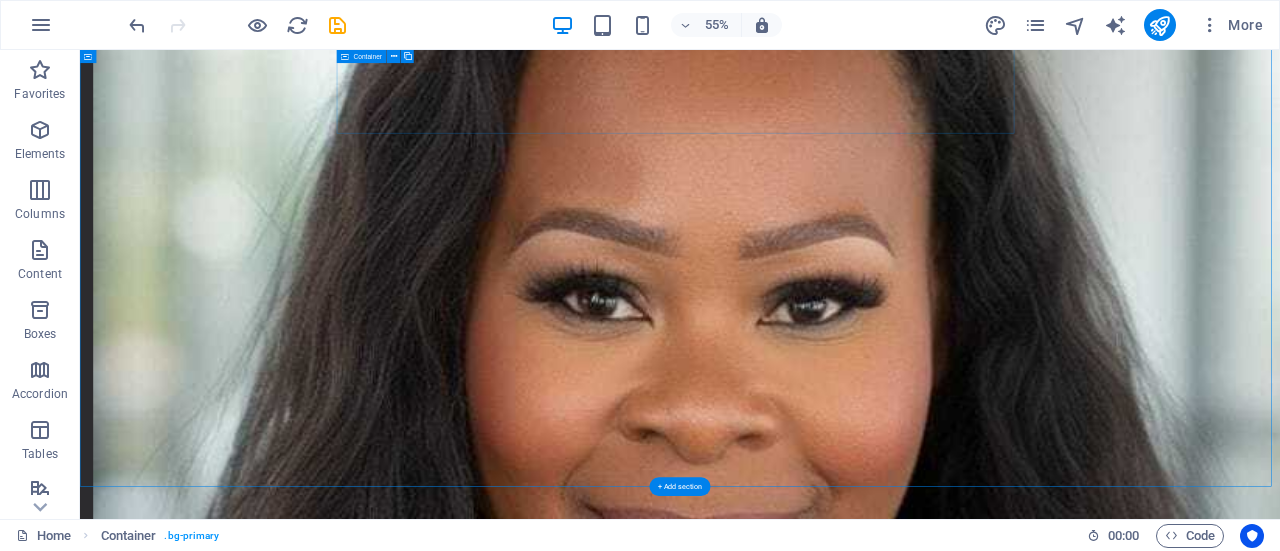 scroll, scrollTop: 1138, scrollLeft: 0, axis: vertical 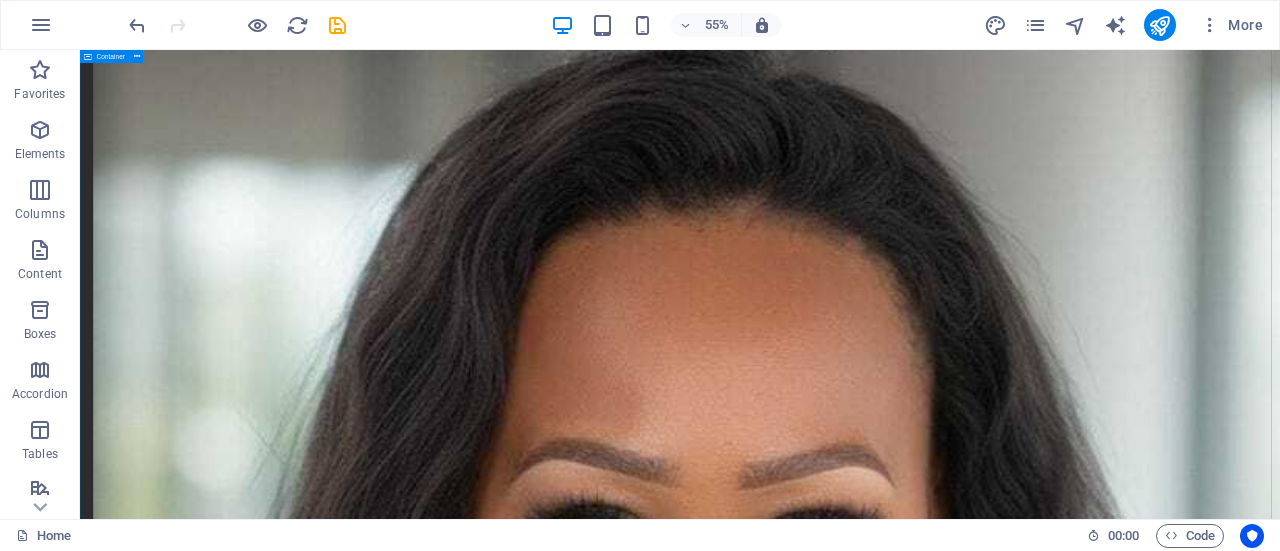 click on "How can I help Lorem ipsum dolor sit amet, consectetur adipiscing elit, sed do eiusmod tempor incididunt ut labore et dolore magna aliqua. Copywriting Lorem ipsum dolor sit amet, consectetur adipiscing elit, sed do eiusmod tempor incididunt ut labore et dolore magna aliqua. Marketing Lorem ipsum dolor sit amet, consectetur adipiscing elit, sed do eiusmod tempor incididunt ut labore et dolore magna aliqua. Social Media Lorem ipsum dolor sit amet, consectetur adipiscing elit, sed do eiusmod tempor incididunt ut labore et dolore magna aliqua." at bounding box center [1171, 3651] 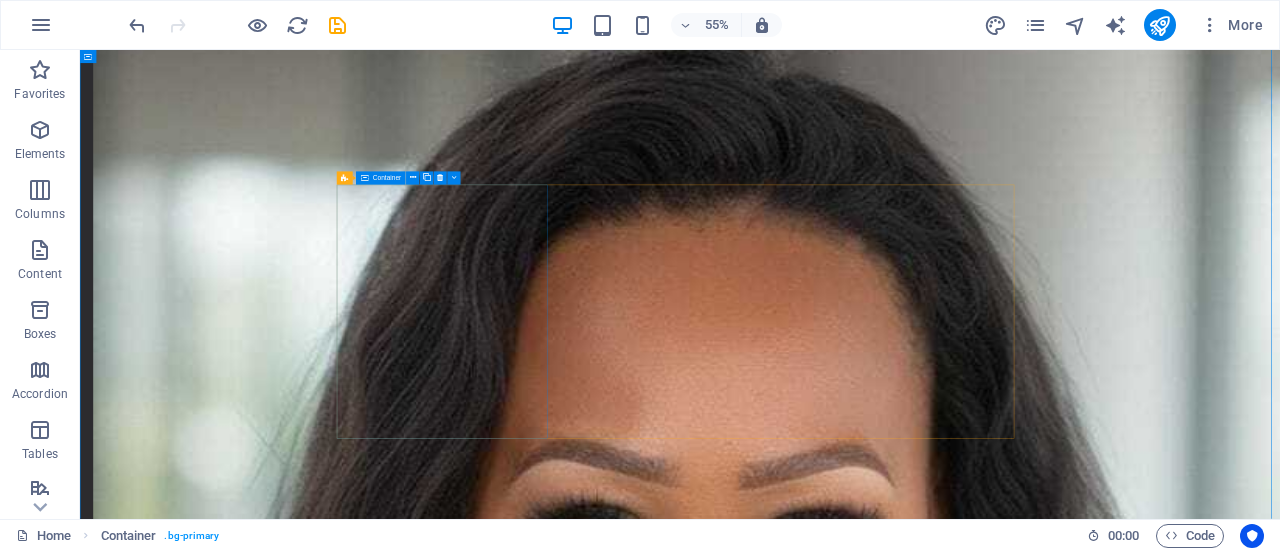 click on "Copywriting Lorem ipsum dolor sit amet, consectetur adipiscing elit, sed do eiusmod tempor incididunt ut labore et dolore magna aliqua." at bounding box center (747, 3262) 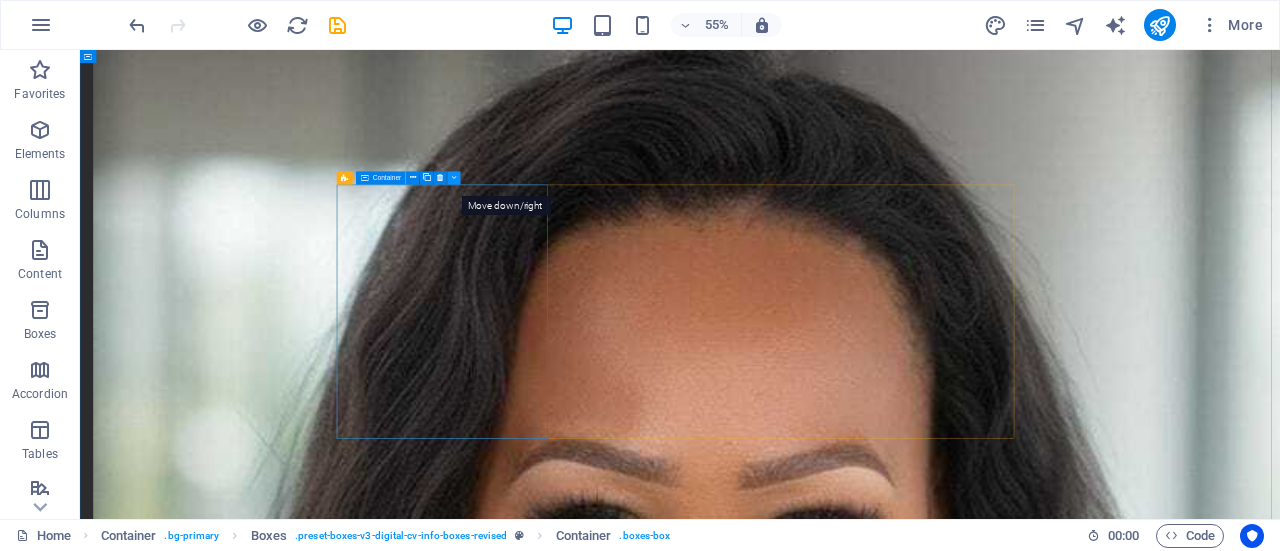 click at bounding box center [454, 178] 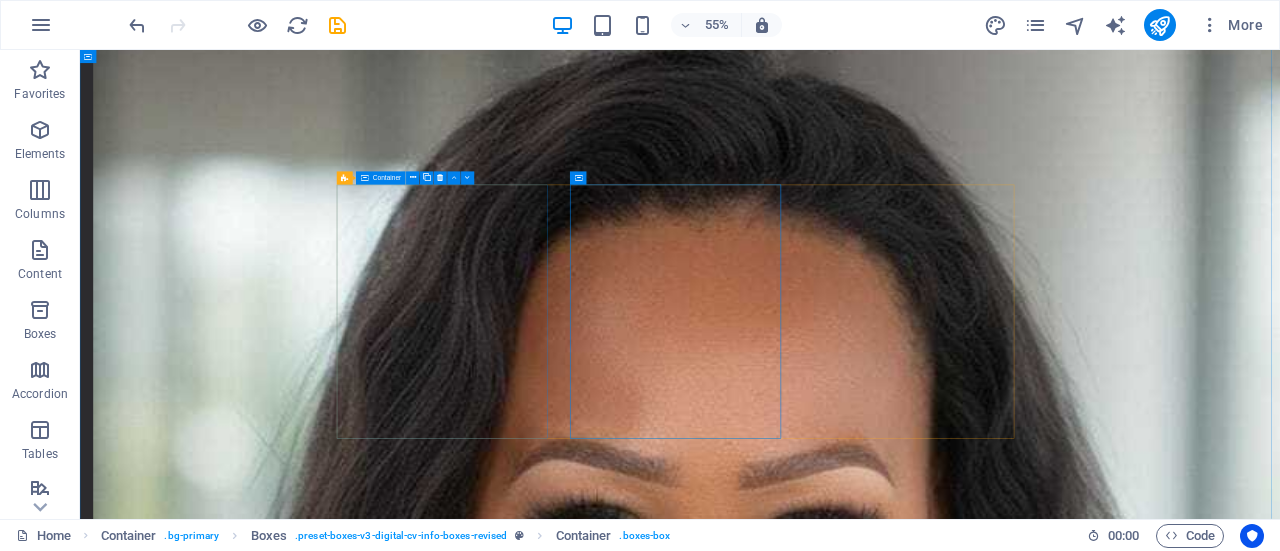 click on "Marketing Lorem ipsum dolor sit amet, consectetur adipiscing elit, sed do eiusmod tempor incididunt ut labore et dolore magna aliqua." at bounding box center [747, 3262] 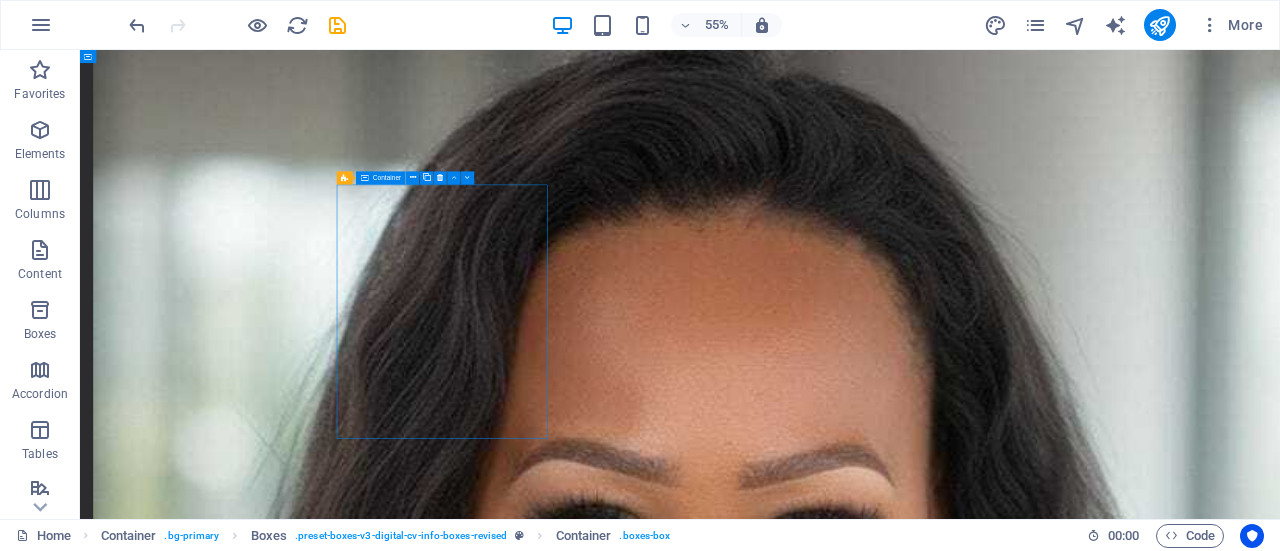 click on "Marketing Lorem ipsum dolor sit amet, consectetur adipiscing elit, sed do eiusmod tempor incididunt ut labore et dolore magna aliqua." at bounding box center [747, 3262] 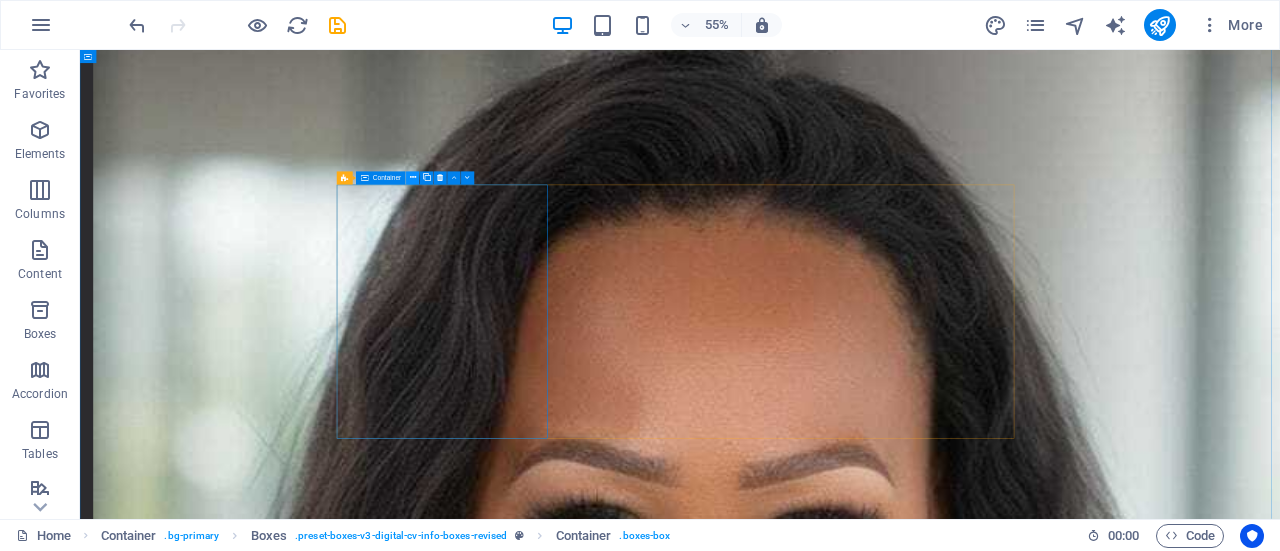click at bounding box center [413, 178] 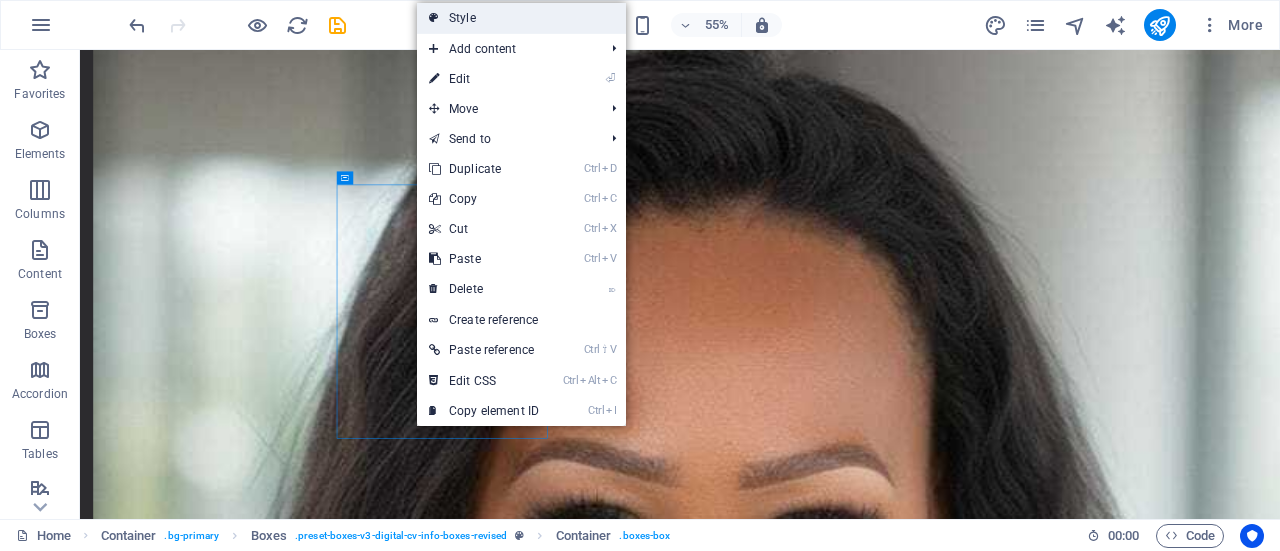 click on "Style" at bounding box center [521, 18] 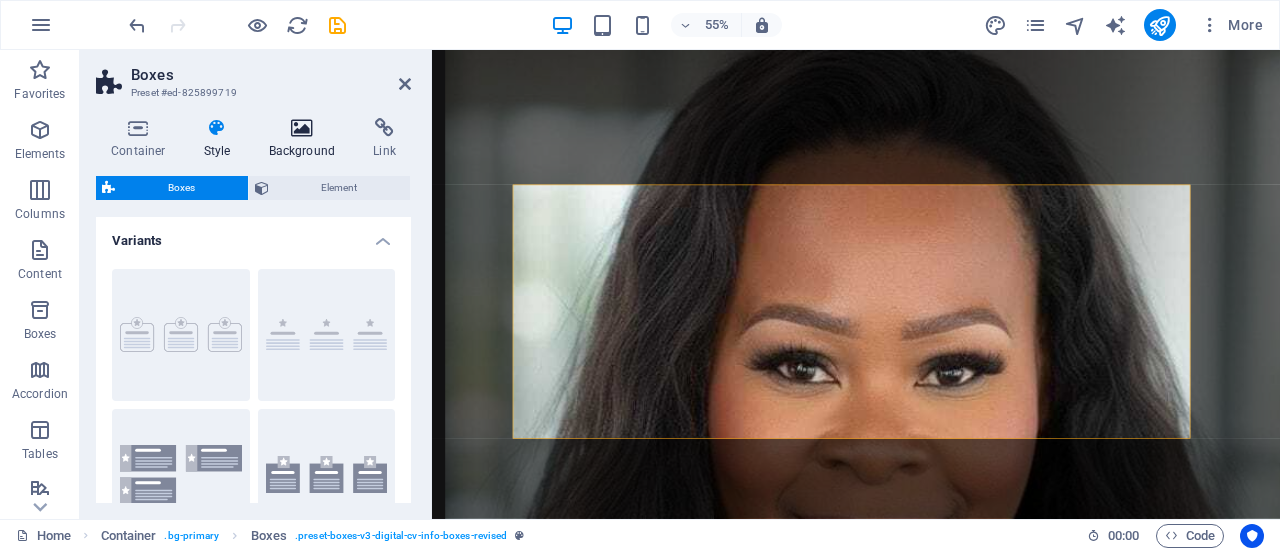 click at bounding box center (302, 128) 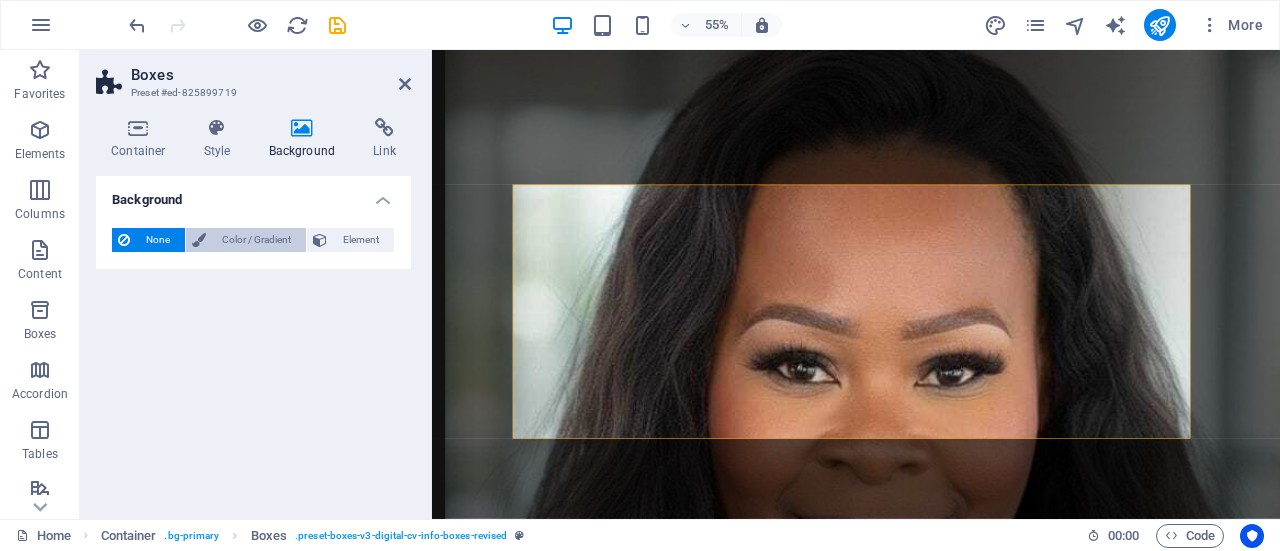 click on "Color / Gradient" at bounding box center [256, 240] 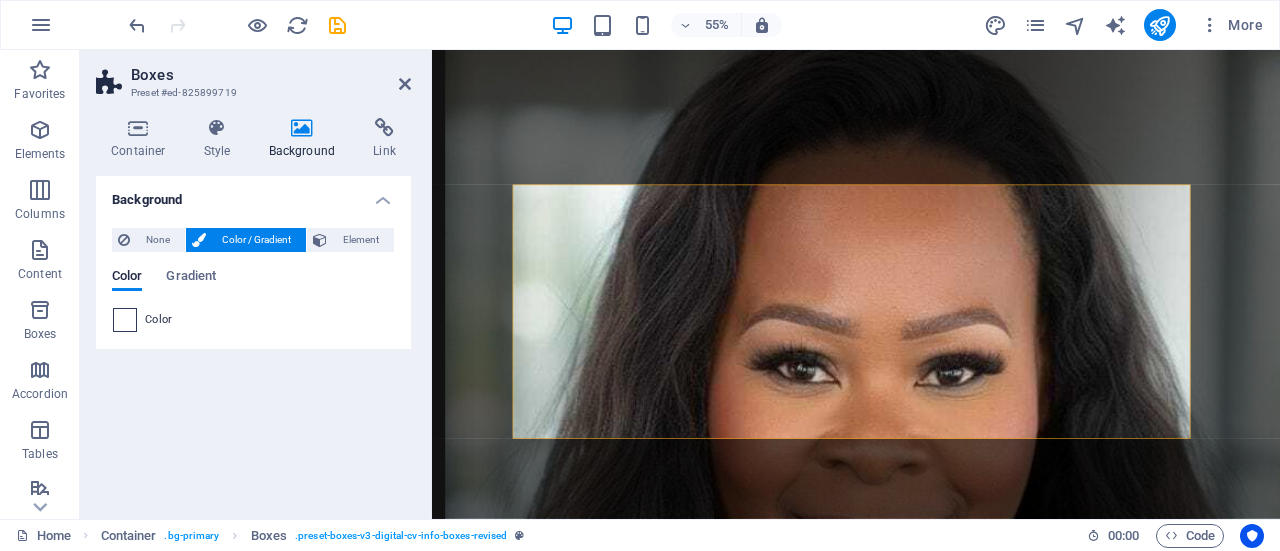 click at bounding box center (125, 320) 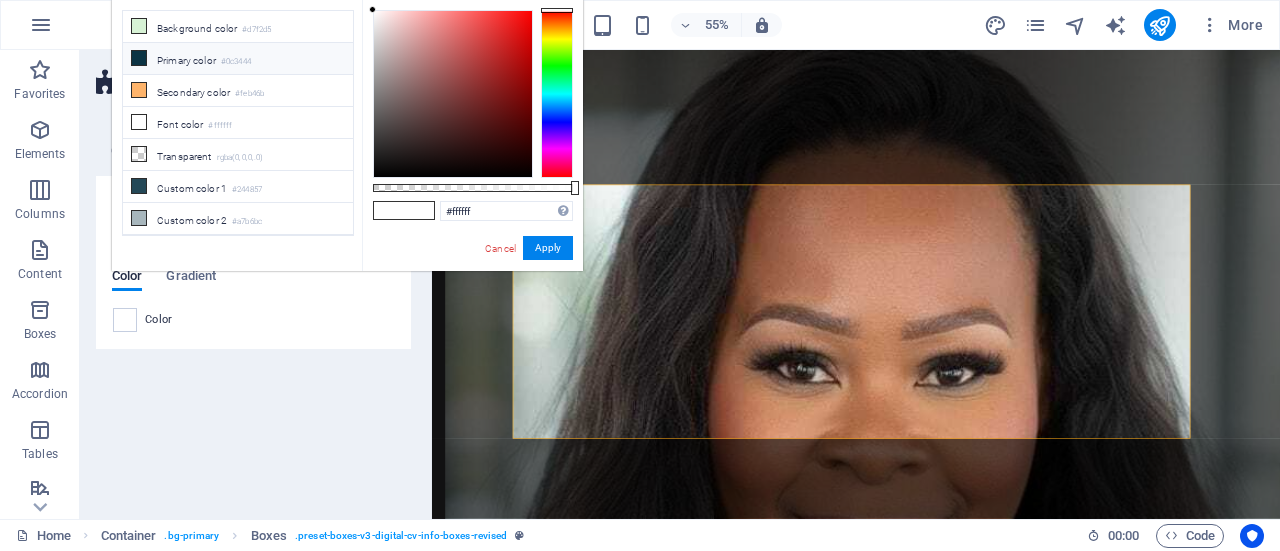 click on "#0c3444" at bounding box center [236, 62] 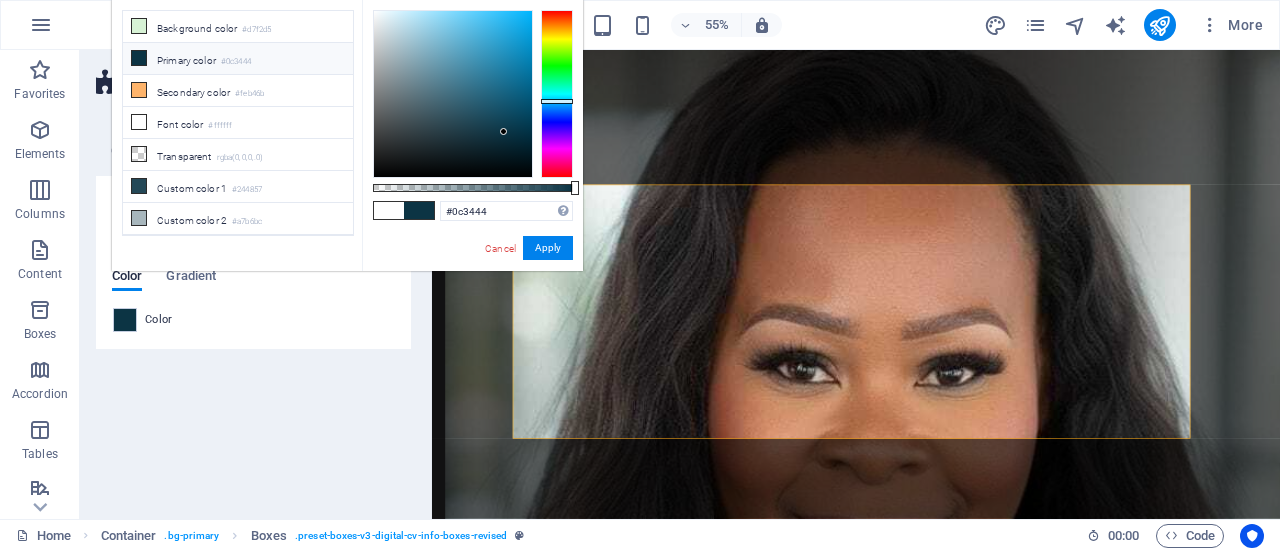 scroll, scrollTop: 50, scrollLeft: 0, axis: vertical 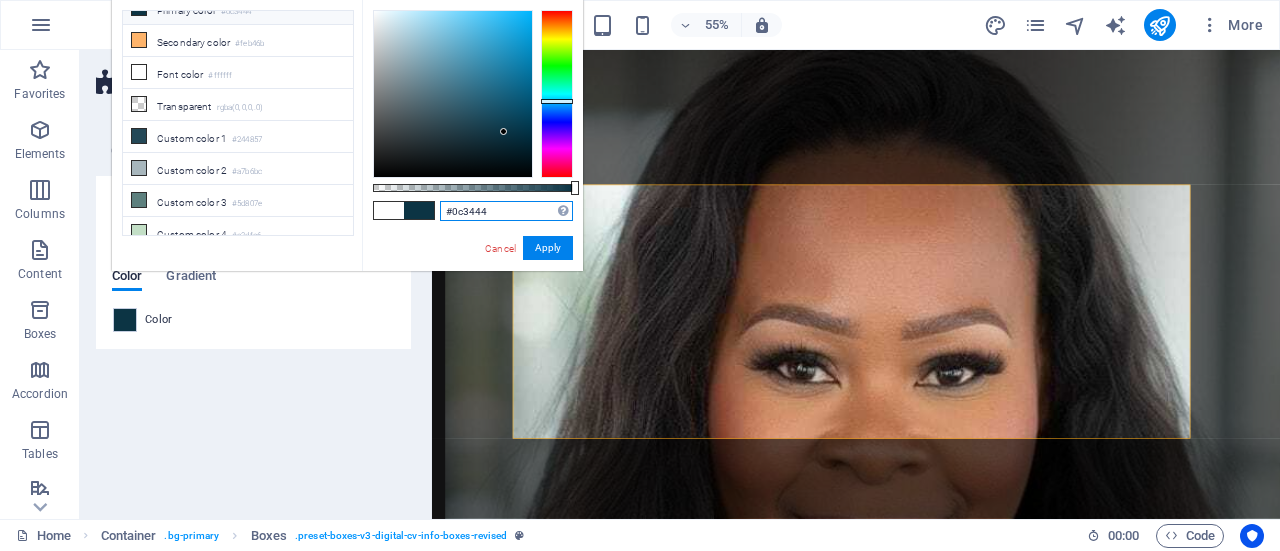 click on "#0c3444" at bounding box center [506, 211] 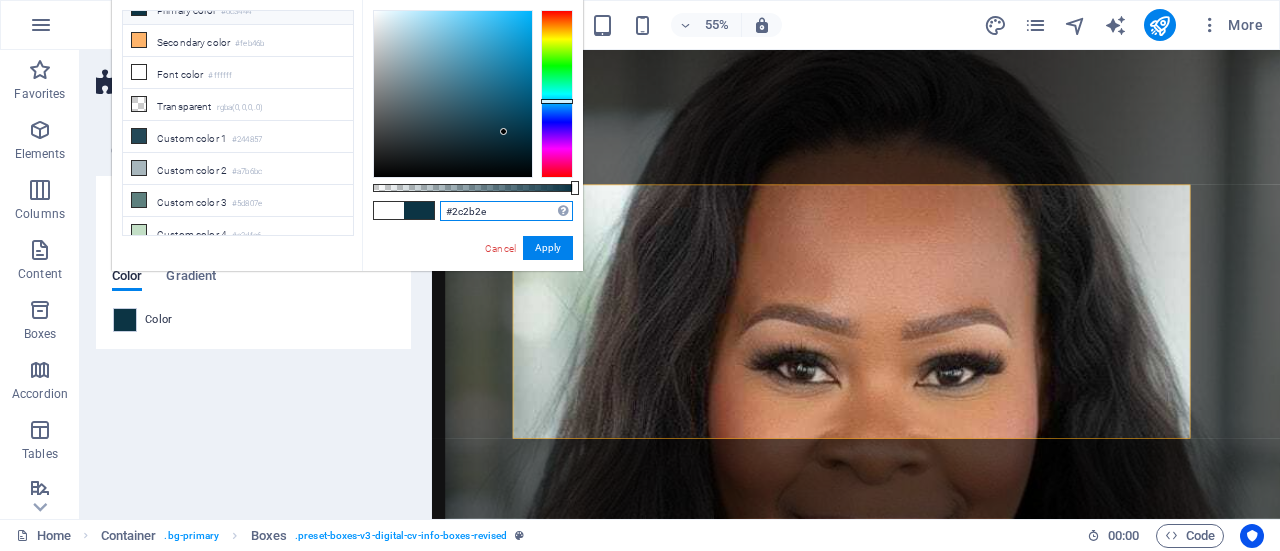 type on "#2c2b2e" 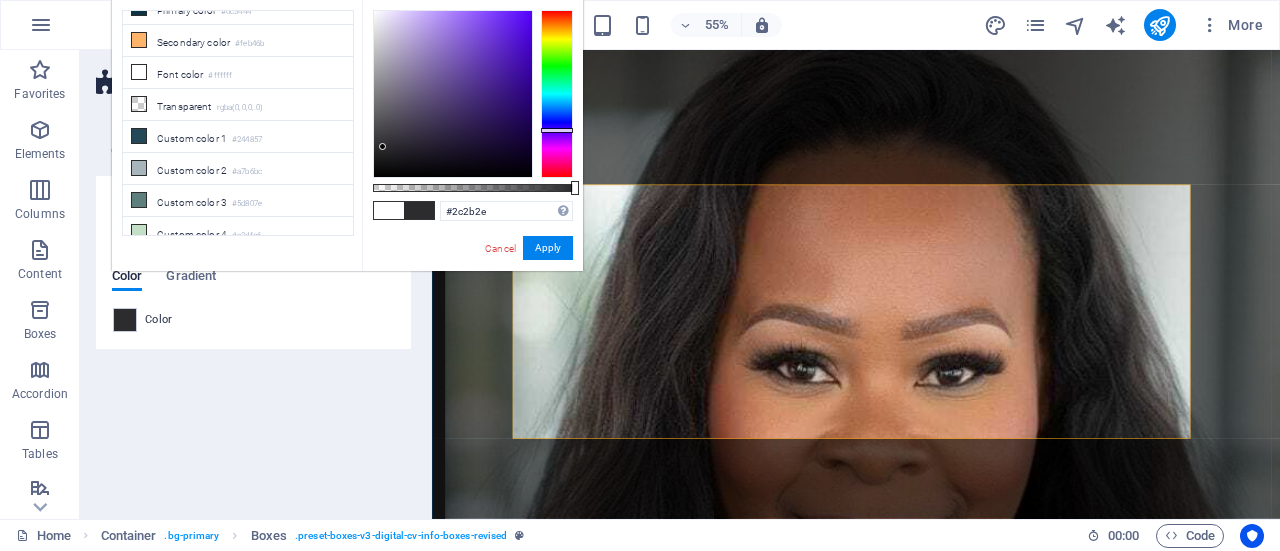 click on "How can I help Lorem ipsum dolor sit amet, consectetur adipiscing elit, sed do eiusmod tempor incididunt ut labore et dolore magna aliqua. Marketing Lorem ipsum dolor sit amet, consectetur adipiscing elit, sed do eiusmod tempor incididunt ut labore et dolore magna aliqua. Copywriting Lorem ipsum dolor sit amet, consectetur adipiscing elit, sed do eiusmod tempor incididunt ut labore et dolore magna aliqua. Social Media Lorem ipsum dolor sit amet, consectetur adipiscing elit, sed do eiusmod tempor incididunt ut labore et dolore magna aliqua." at bounding box center (1203, 2900) 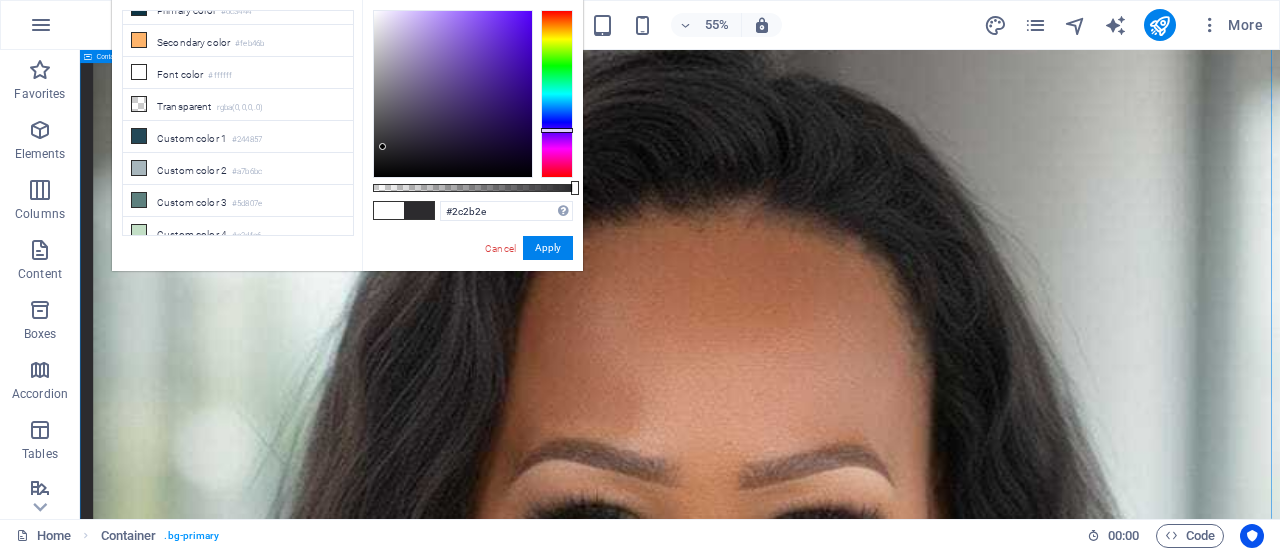 click on "How can I help Lorem ipsum dolor sit amet, consectetur adipiscing elit, sed do eiusmod tempor incididunt ut labore et dolore magna aliqua. Marketing Lorem ipsum dolor sit amet, consectetur adipiscing elit, sed do eiusmod tempor incididunt ut labore et dolore magna aliqua. Copywriting Lorem ipsum dolor sit amet, consectetur adipiscing elit, sed do eiusmod tempor incididunt ut labore et dolore magna aliqua. Social Media Lorem ipsum dolor sit amet, consectetur adipiscing elit, sed do eiusmod tempor incididunt ut labore et dolore magna aliqua." at bounding box center [1171, 3651] 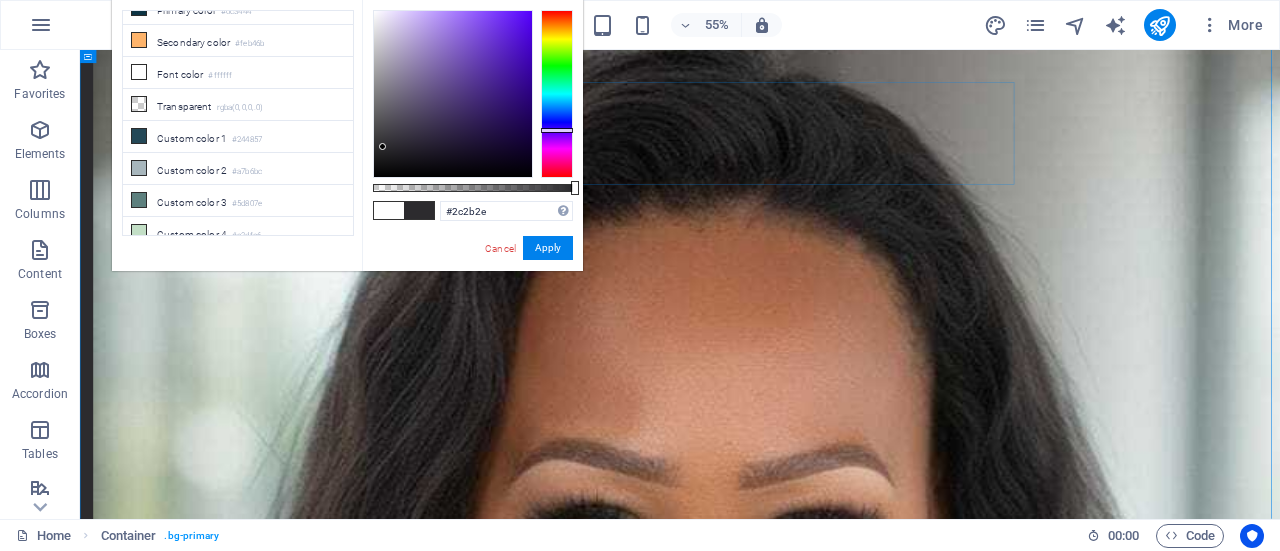 click on "How can I help Lorem ipsum dolor sit amet, consectetur adipiscing elit, sed do eiusmod tempor incididunt ut labore et dolore magna aliqua." at bounding box center [1171, 2938] 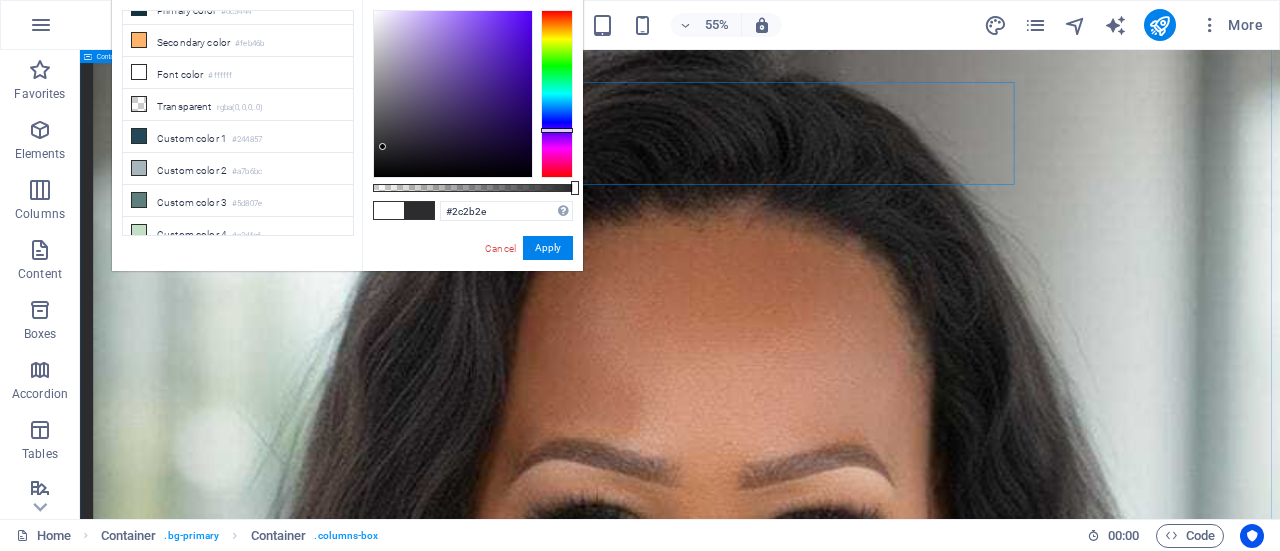 click on "How can I help Lorem ipsum dolor sit amet, consectetur adipiscing elit, sed do eiusmod tempor incididunt ut labore et dolore magna aliqua. Marketing Lorem ipsum dolor sit amet, consectetur adipiscing elit, sed do eiusmod tempor incididunt ut labore et dolore magna aliqua. Copywriting Lorem ipsum dolor sit amet, consectetur adipiscing elit, sed do eiusmod tempor incididunt ut labore et dolore magna aliqua. Social Media Lorem ipsum dolor sit amet, consectetur adipiscing elit, sed do eiusmod tempor incididunt ut labore et dolore magna aliqua." at bounding box center [1171, 3651] 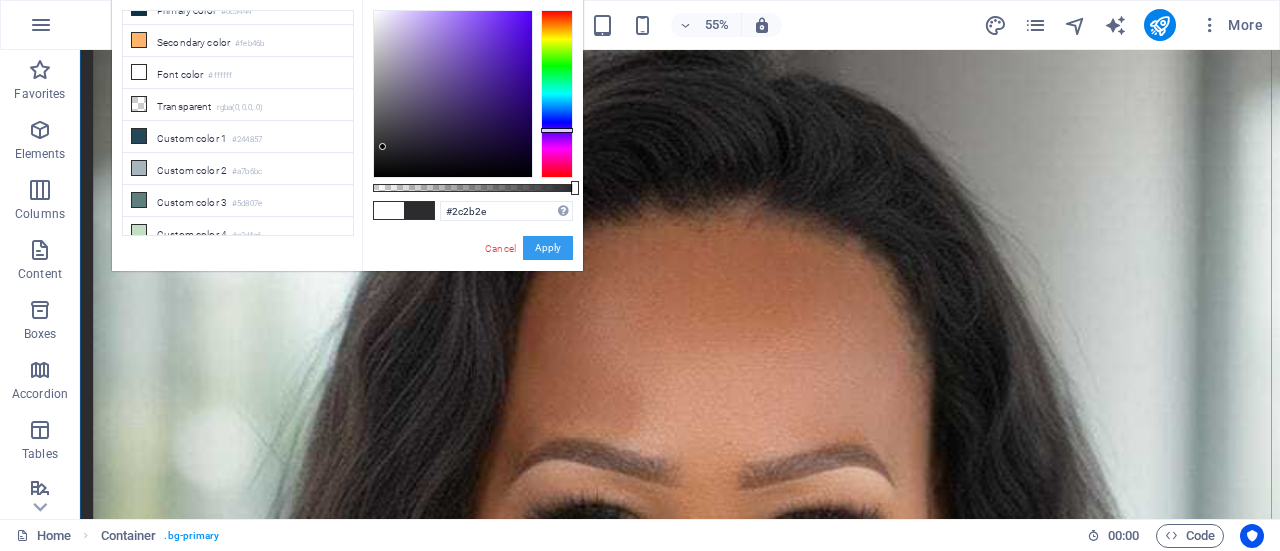 click on "Apply" at bounding box center (548, 248) 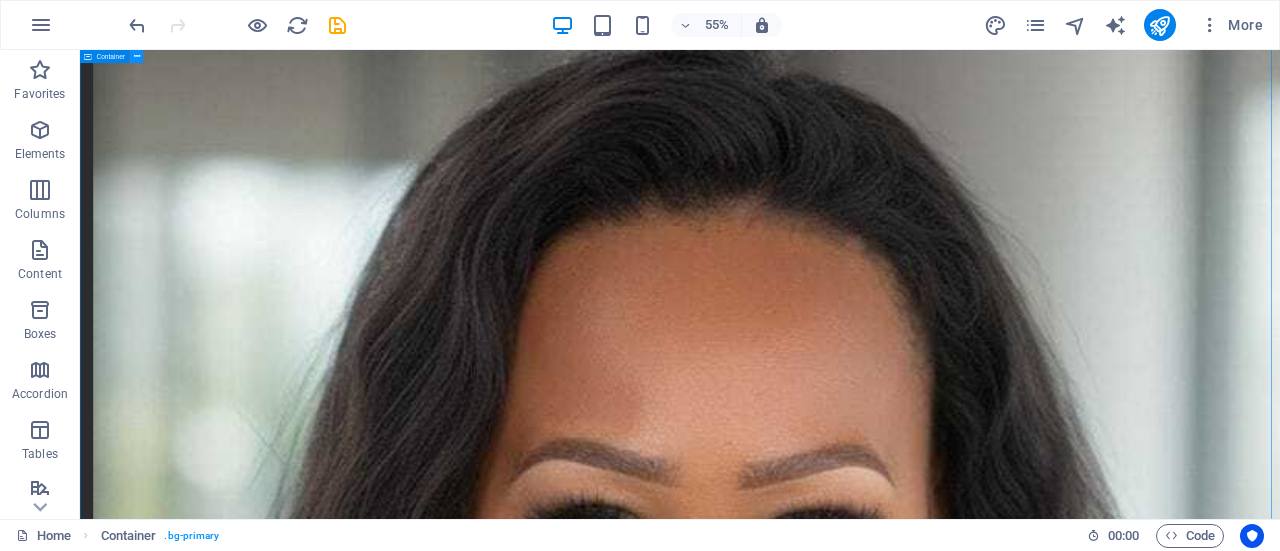 click at bounding box center [137, 57] 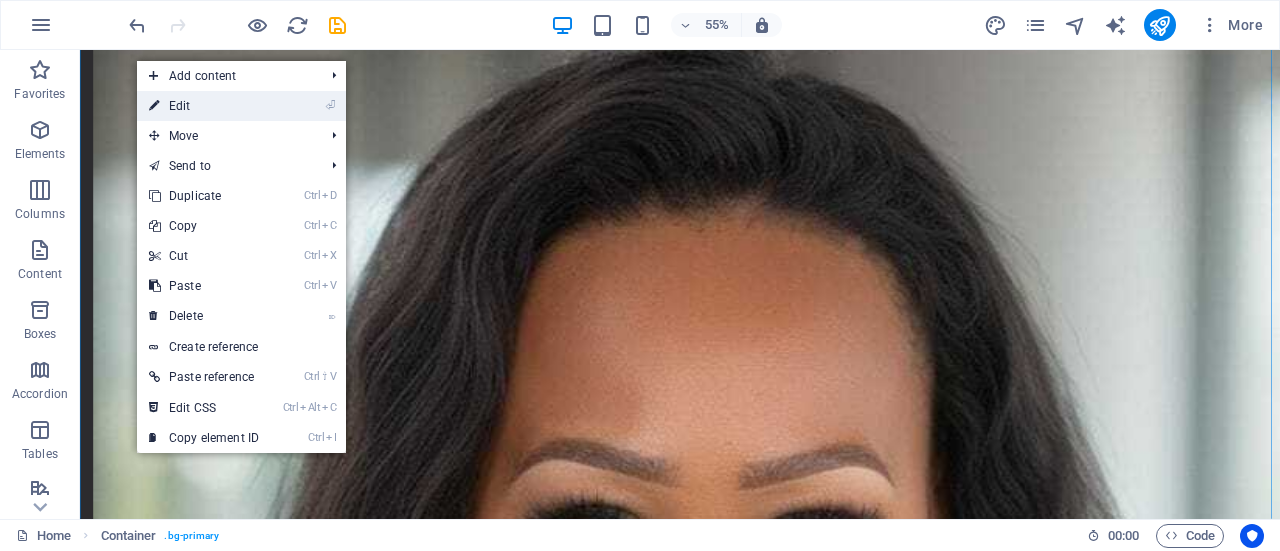 click on "⏎  Edit" at bounding box center (204, 106) 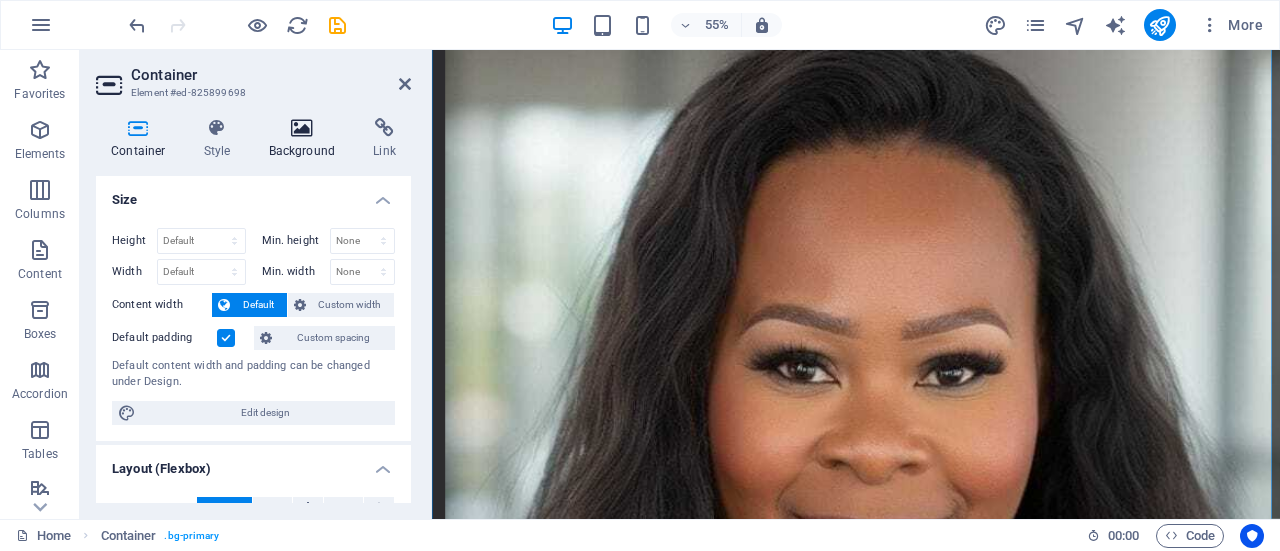 click at bounding box center (302, 128) 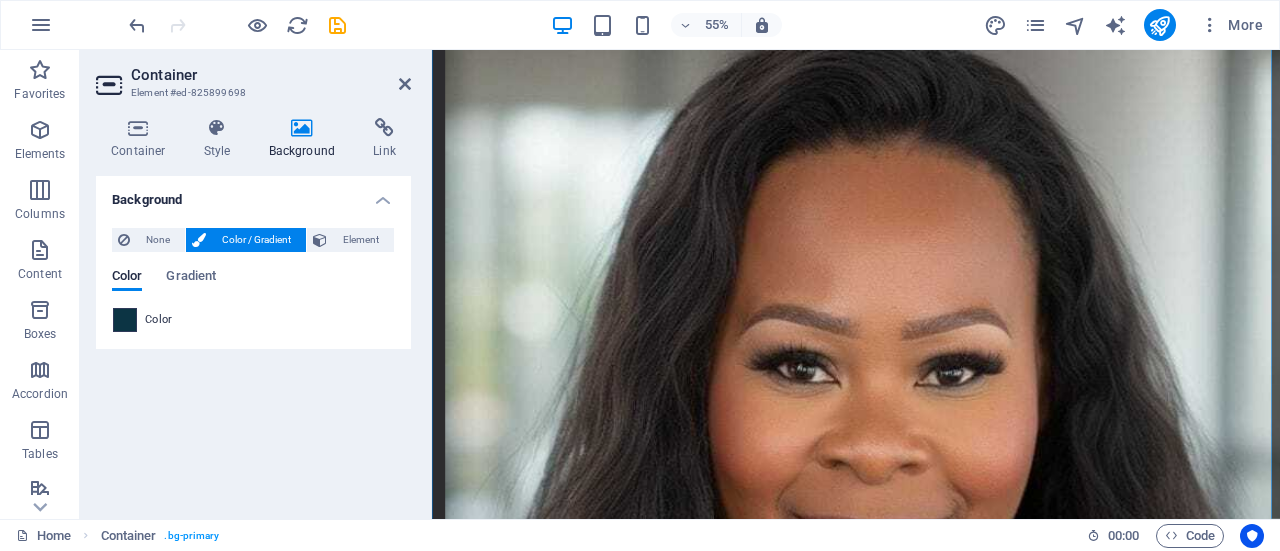 click at bounding box center [125, 320] 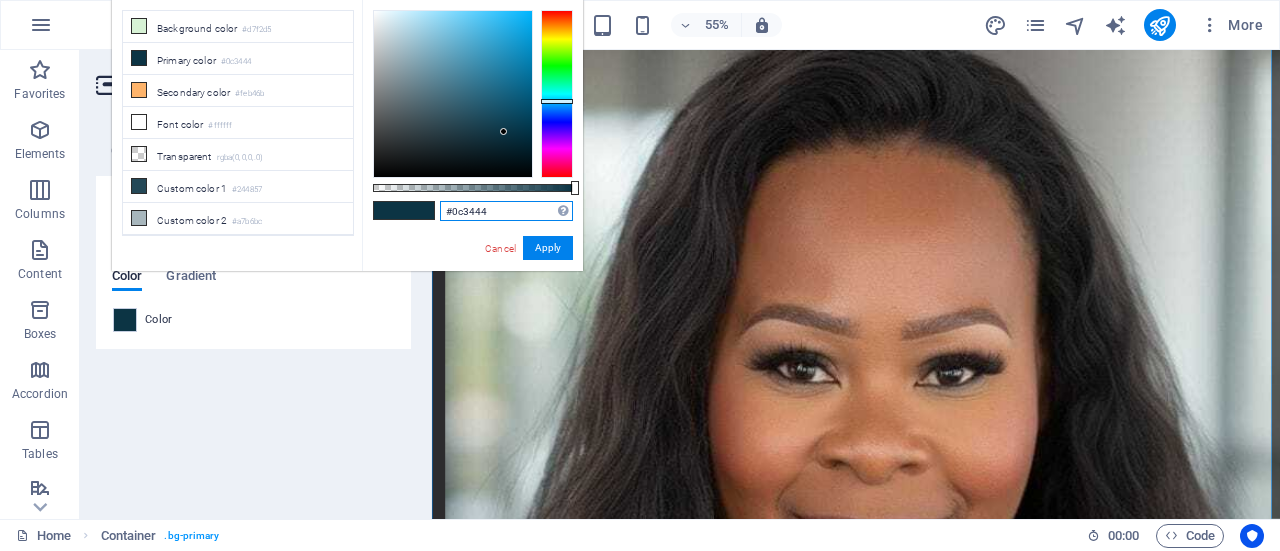 click on "#0c3444" at bounding box center (506, 211) 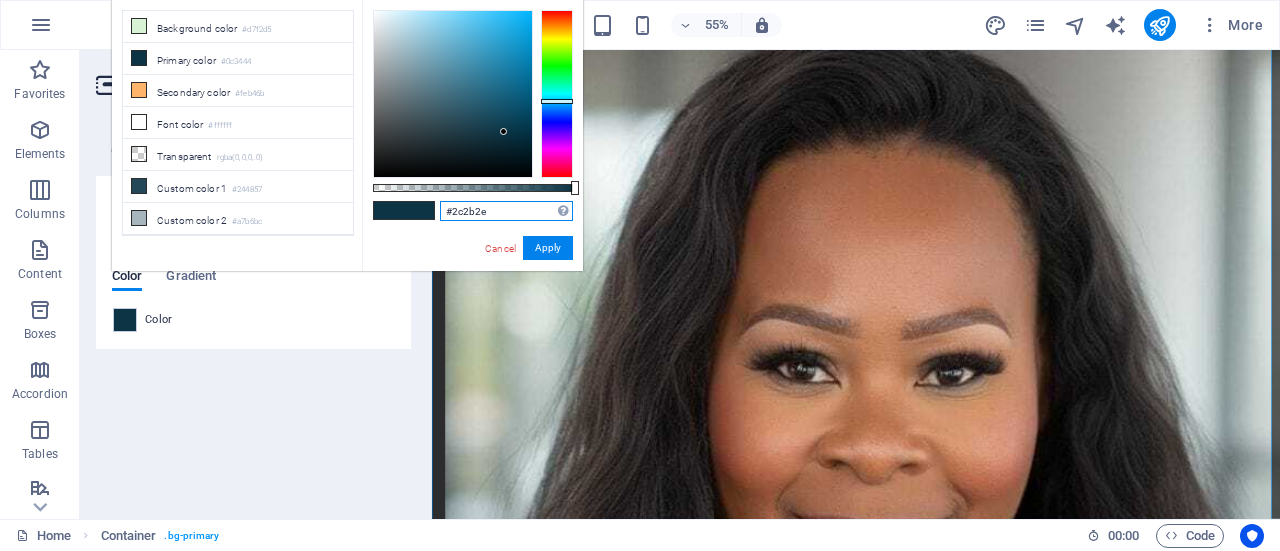 type on "#2c2b2e" 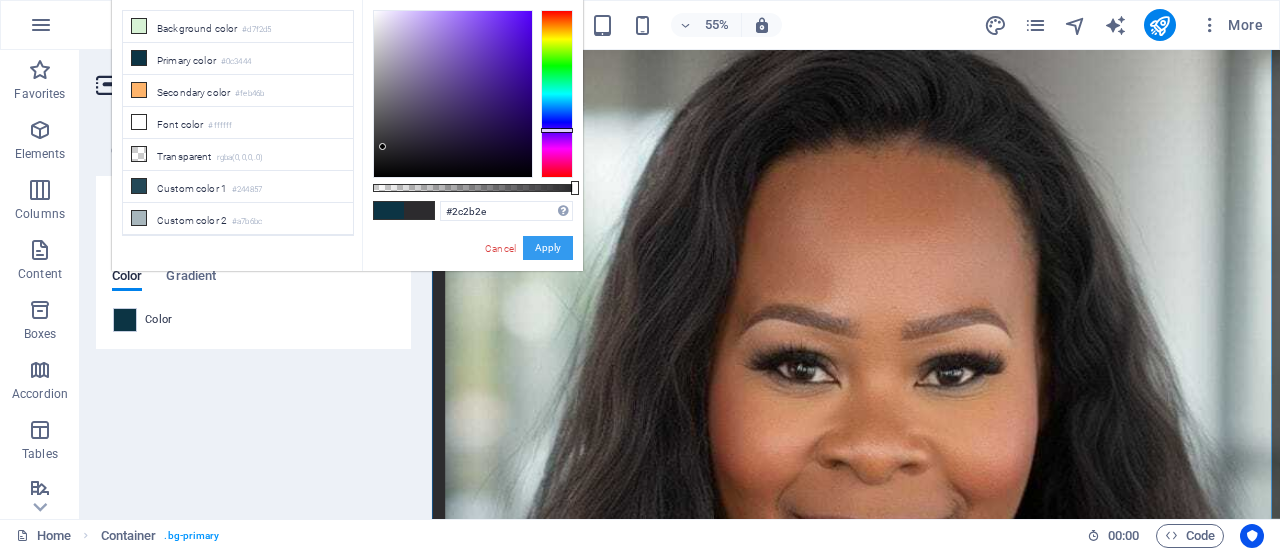 click on "Apply" at bounding box center [548, 248] 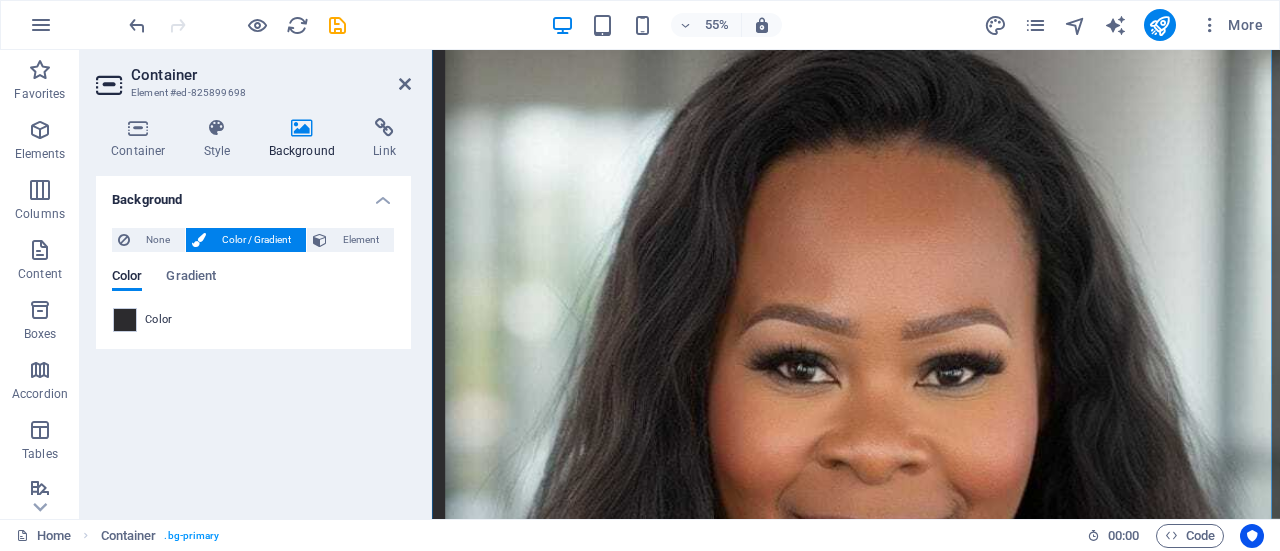 click on "Container Style Background Link Size Height Default px rem % vh vw Min. height None px rem % vh vw Width Default px rem % em vh vw Min. width None px rem % vh vw Content width Default Custom width Width Default px rem % em vh vw Min. width None px rem % vh vw Default padding Custom spacing Default content width and padding can be changed under Design. Edit design Layout (Flexbox) Alignment Determines the flex direction. Default Main axis Determine how elements should behave along the main axis inside this container (justify content). Default Side axis Control the vertical direction of the element inside of the container (align items). Default Wrap Default On Off Fill Controls the distances and direction of elements on the y-axis across several lines (align content). Default Accessibility ARIA helps assistive technologies (like screen readers) to understand the role, state, and behavior of web elements Role The ARIA role defines the purpose of an element.  None Alert Article Banner Comment Fan" at bounding box center (253, 310) 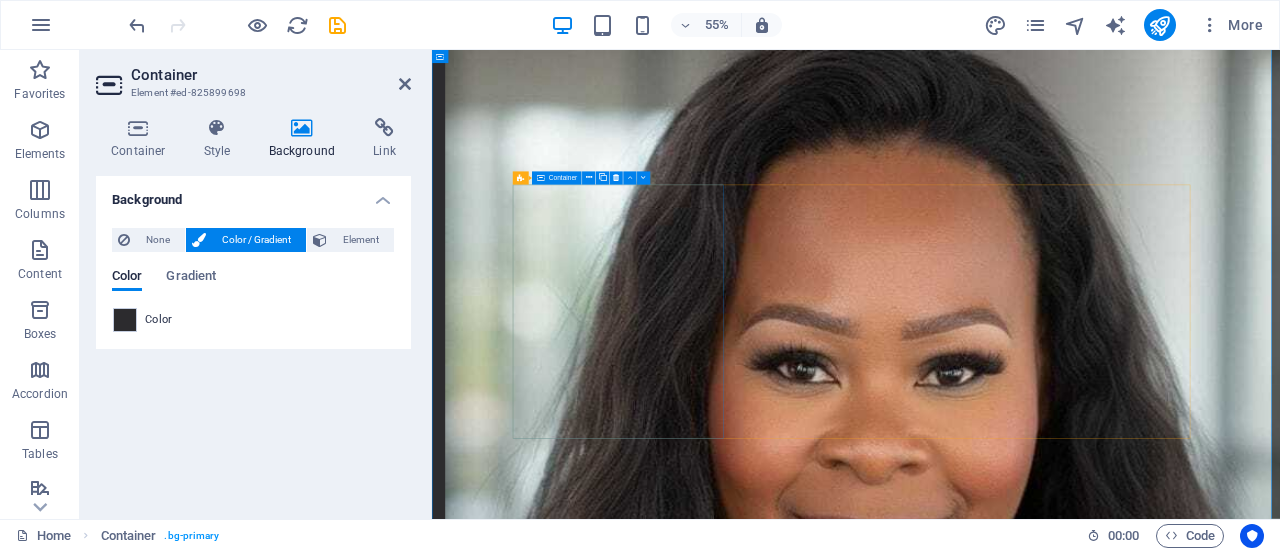 click on "Marketing Lorem ipsum dolor sit amet, consectetur adipiscing elit, sed do eiusmod tempor incididunt ut labore et dolore magna aliqua." at bounding box center (779, 2510) 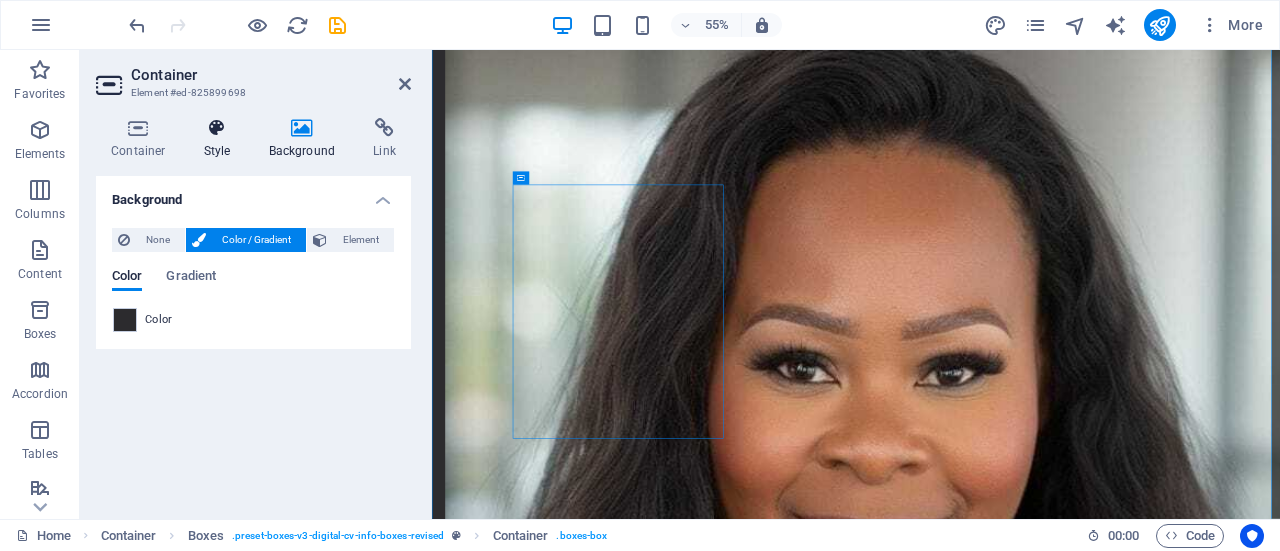 click at bounding box center (217, 128) 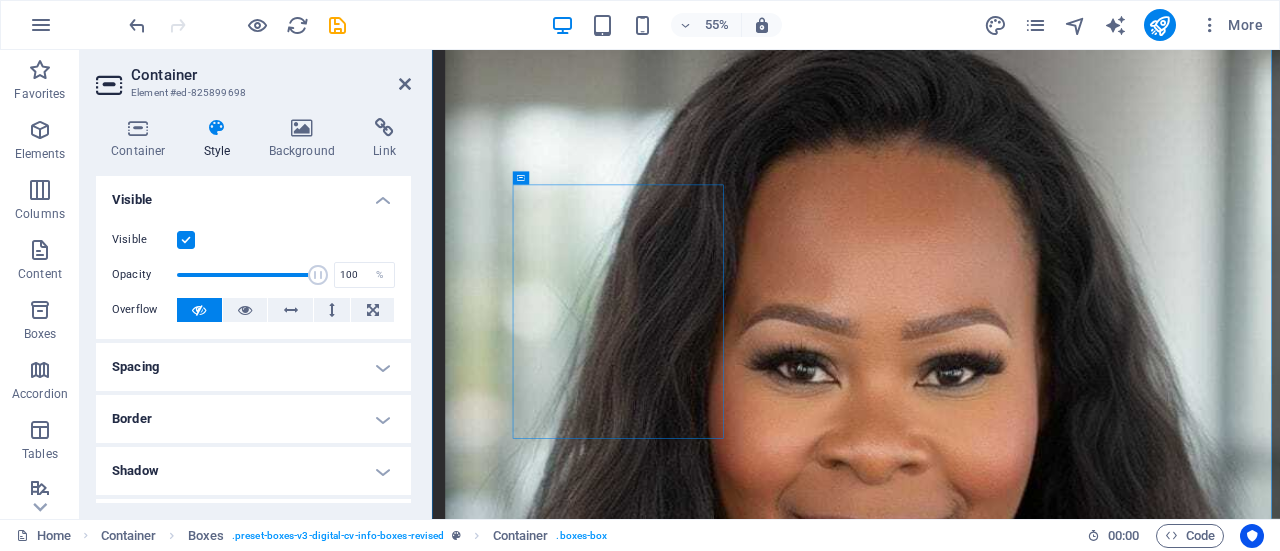 drag, startPoint x: 406, startPoint y: 303, endPoint x: 410, endPoint y: 333, distance: 30.265491 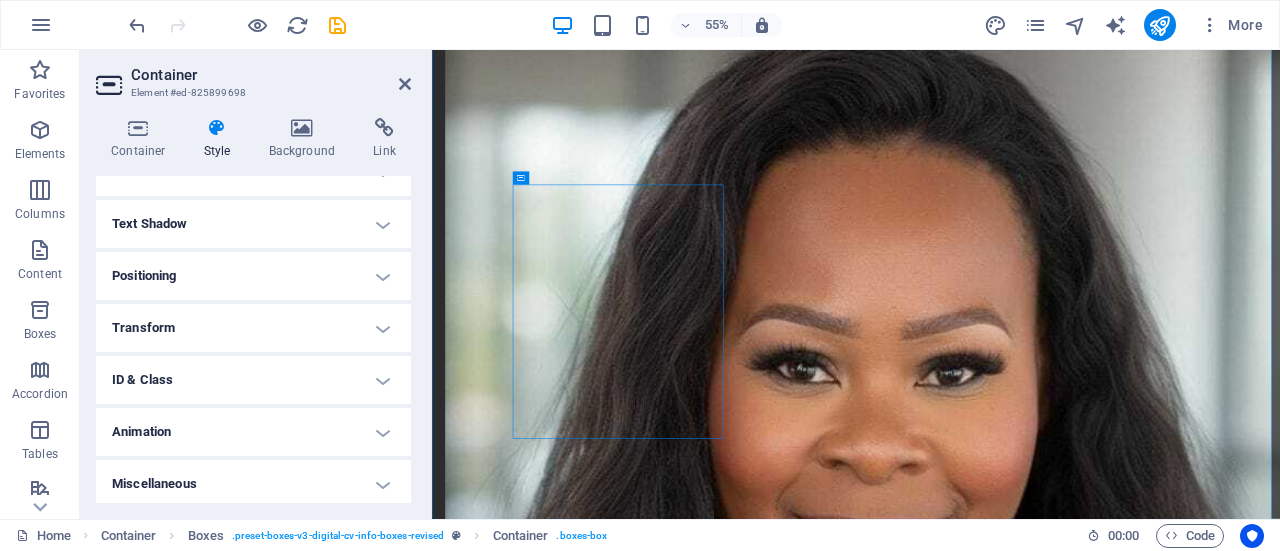 scroll, scrollTop: 382, scrollLeft: 0, axis: vertical 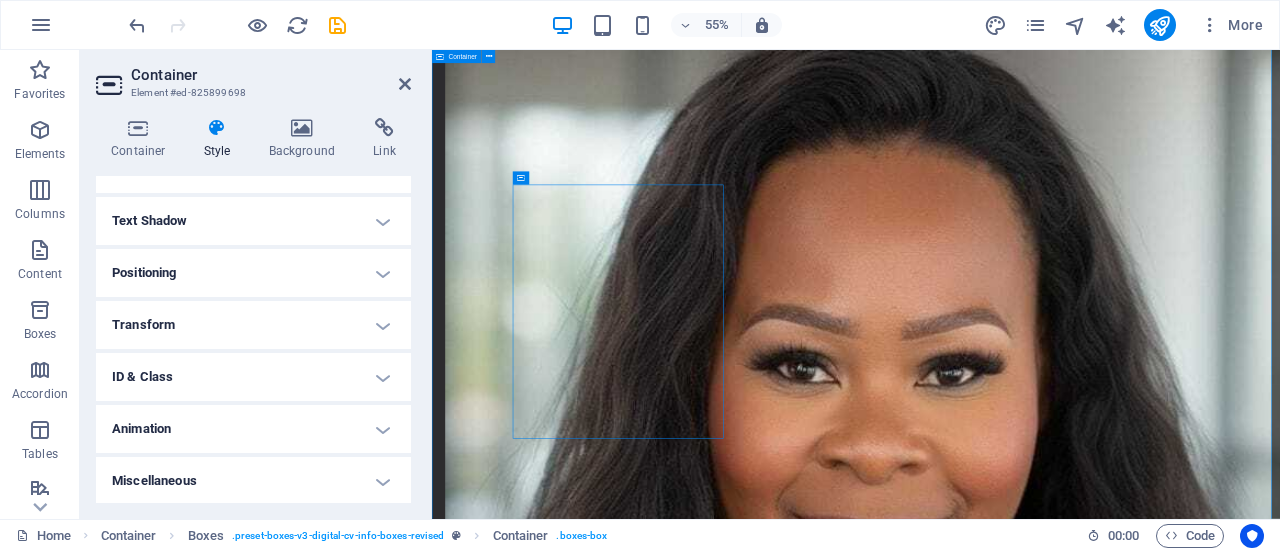 click on "How can I help Lorem ipsum dolor sit amet, consectetur adipiscing elit, sed do eiusmod tempor incididunt ut labore et dolore magna aliqua. Marketing Lorem ipsum dolor sit amet, consectetur adipiscing elit, sed do eiusmod tempor incididunt ut labore et dolore magna aliqua. Copywriting Lorem ipsum dolor sit amet, consectetur adipiscing elit, sed do eiusmod tempor incididunt ut labore et dolore magna aliqua. Social Media Lorem ipsum dolor sit amet, consectetur adipiscing elit, sed do eiusmod tempor incididunt ut labore et dolore magna aliqua." at bounding box center (1203, 2900) 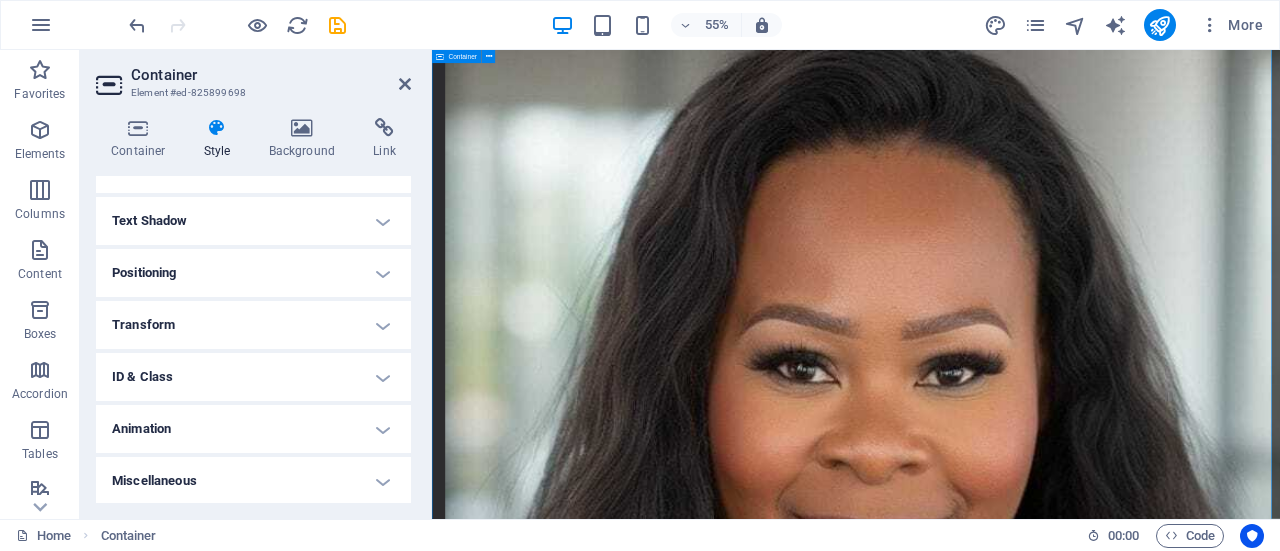 click on "How can I help Lorem ipsum dolor sit amet, consectetur adipiscing elit, sed do eiusmod tempor incididunt ut labore et dolore magna aliqua. Marketing Lorem ipsum dolor sit amet, consectetur adipiscing elit, sed do eiusmod tempor incididunt ut labore et dolore magna aliqua. Copywriting Lorem ipsum dolor sit amet, consectetur adipiscing elit, sed do eiusmod tempor incididunt ut labore et dolore magna aliqua. Social Media Lorem ipsum dolor sit amet, consectetur adipiscing elit, sed do eiusmod tempor incididunt ut labore et dolore magna aliqua." at bounding box center (1203, 2900) 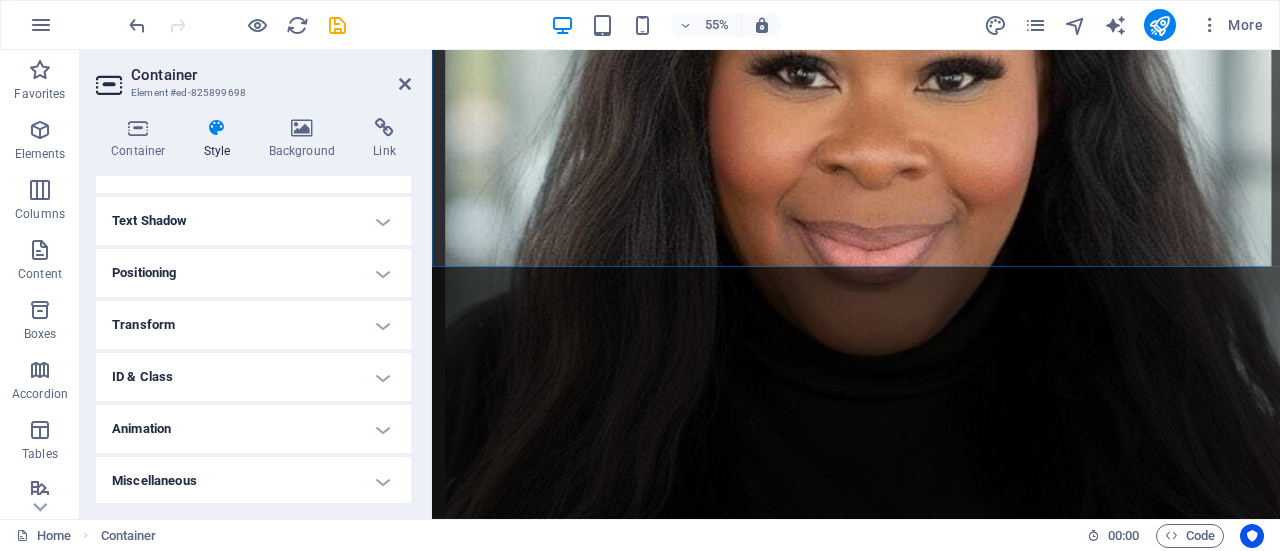 scroll, scrollTop: 1653, scrollLeft: 0, axis: vertical 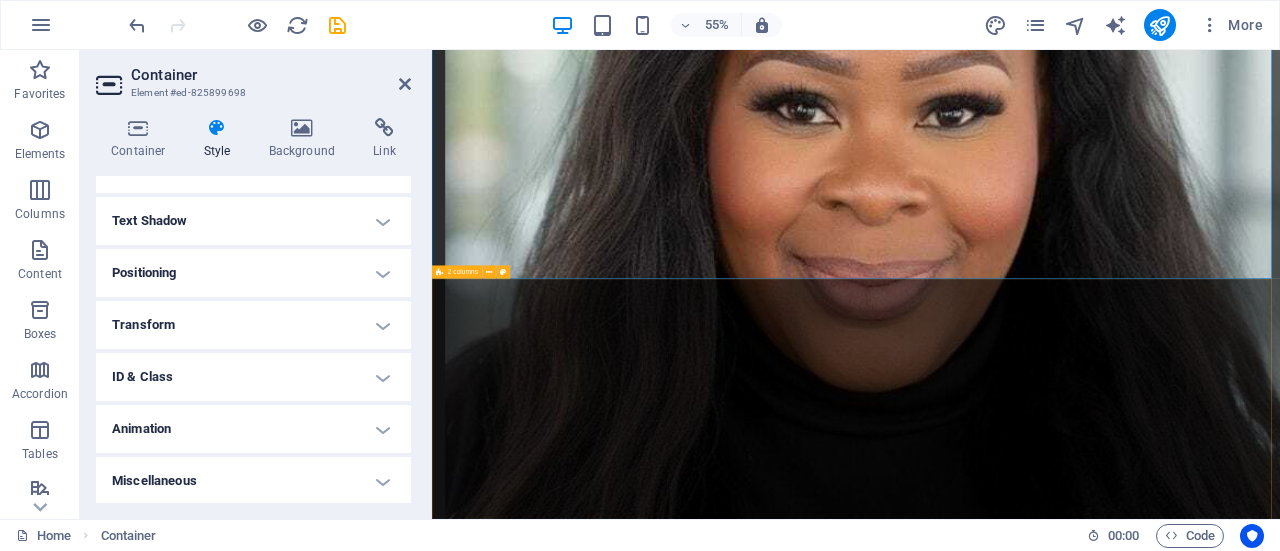 click on "A little bit of my story I've seen firsthand how overwhelming money can feel, especially when you’re ambitious, building your life, and navigating adulthood. With over a decade in financial planning and a heart for helping young professionals succeed, I created Planned by Dima, a space where your faith, your finances, and your lifestyle are all part of the plan. - Practical, real-talk financial coaching - Lifestyle-aligned: Because budgeting shouldn’t cancel your fun. - Faith-rooted guidance and inspiration - No overwhelm,    just clear, actionable steps True abundance starts with intentional living, and I’m here to guide you every step of the way. Download" at bounding box center (1203, 4221) 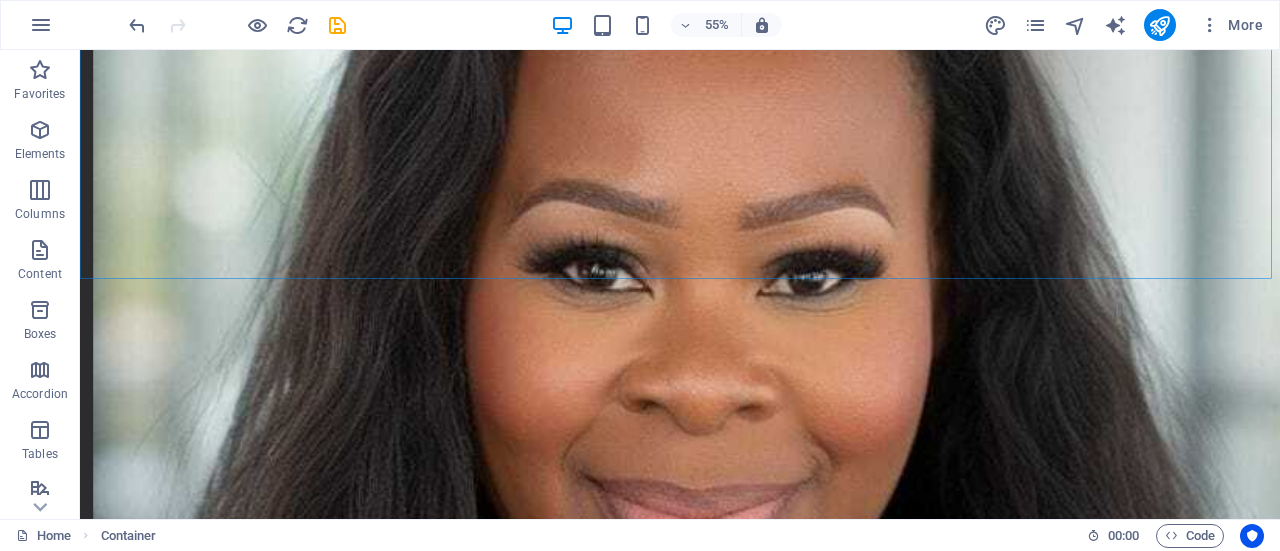 drag, startPoint x: 2244, startPoint y: 409, endPoint x: 2255, endPoint y: 125, distance: 284.21295 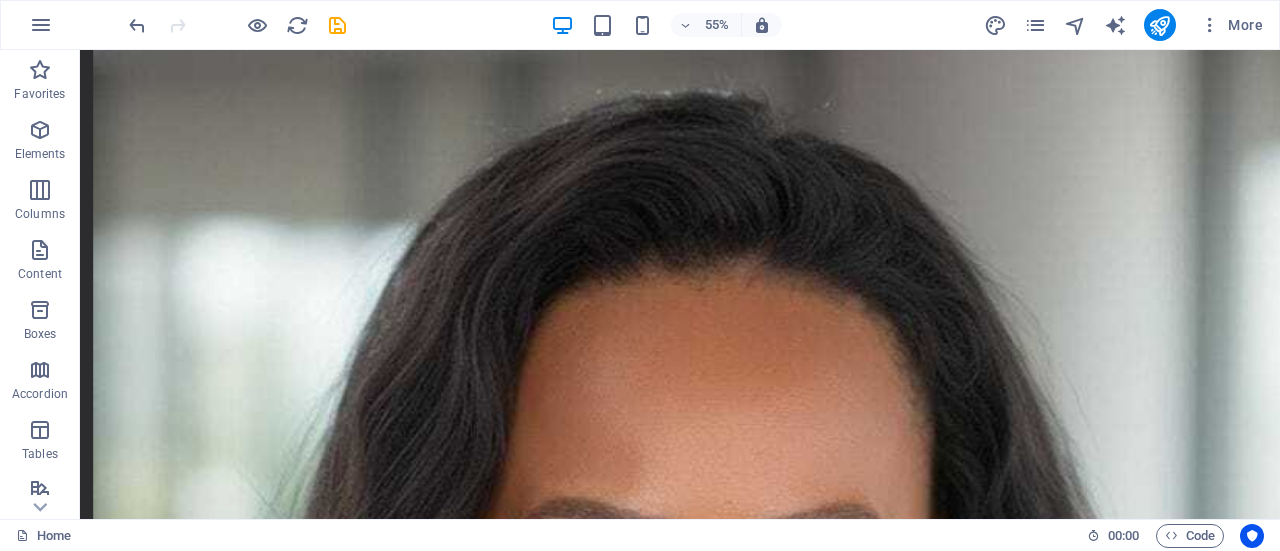 scroll, scrollTop: 1110, scrollLeft: 0, axis: vertical 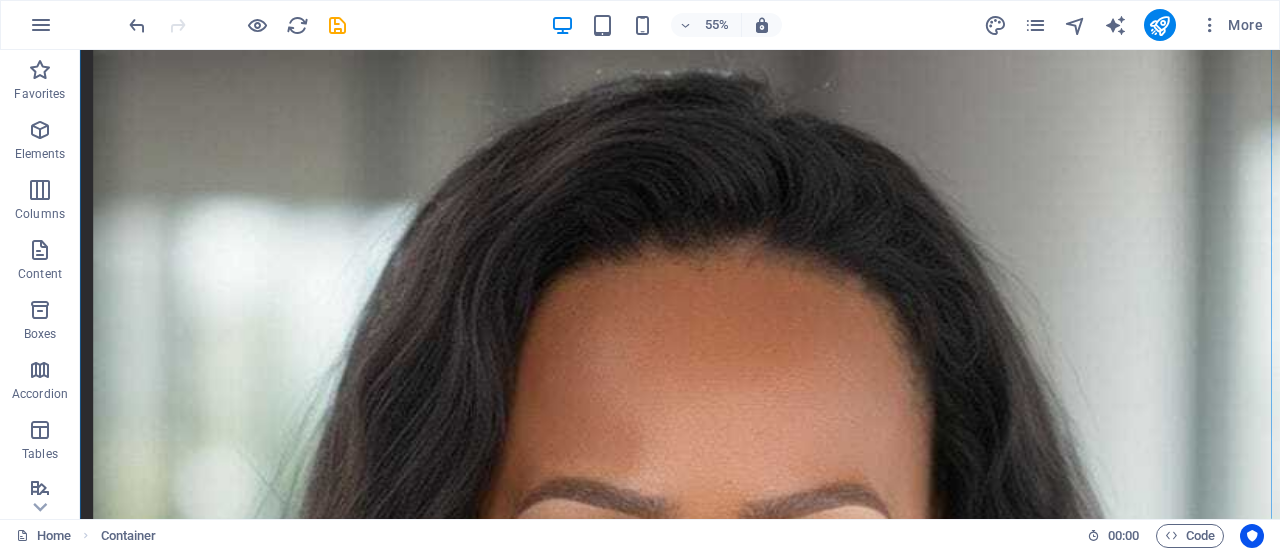 click on "Social Media Lorem ipsum dolor sit amet, consectetur adipiscing elit, sed do eiusmod tempor incididunt ut labore et dolore magna aliqua." at bounding box center (747, 4299) 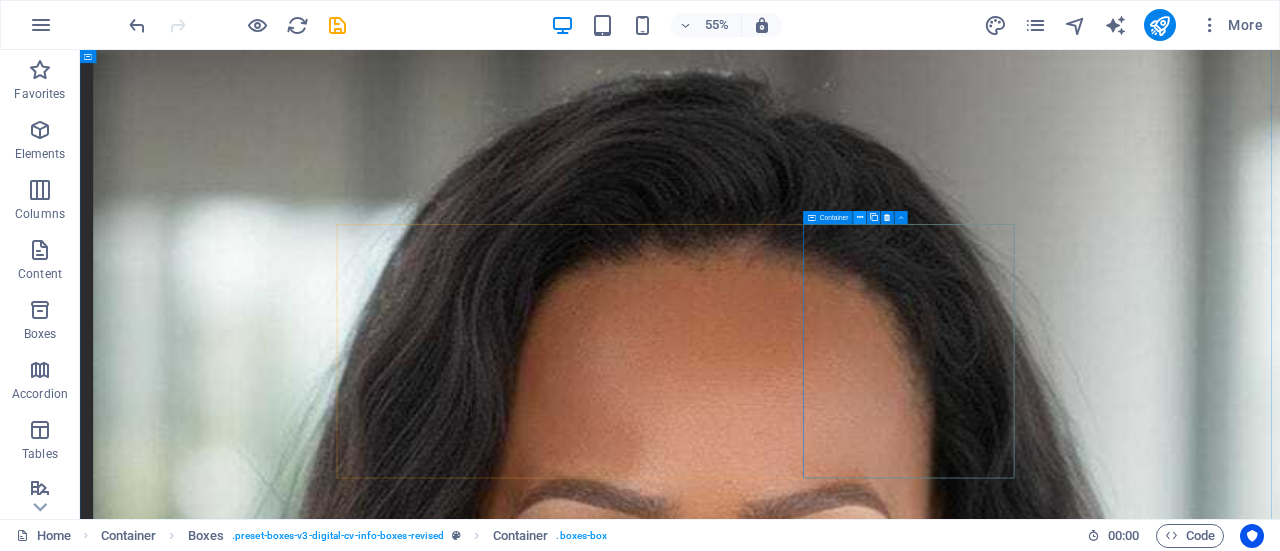 click at bounding box center (860, 218) 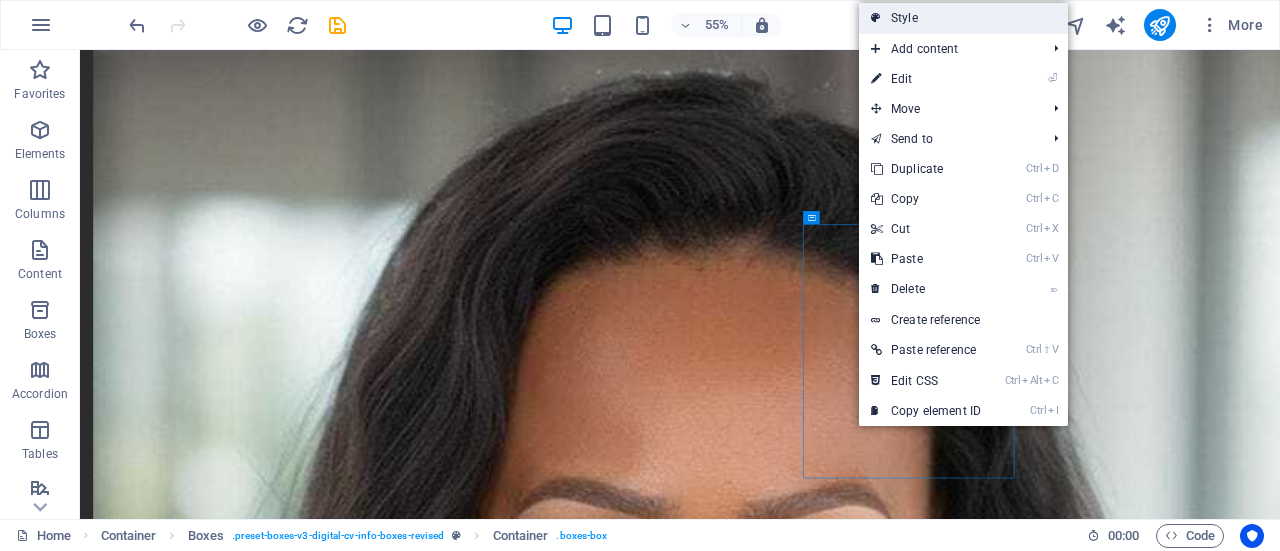 click on "Style" at bounding box center (963, 18) 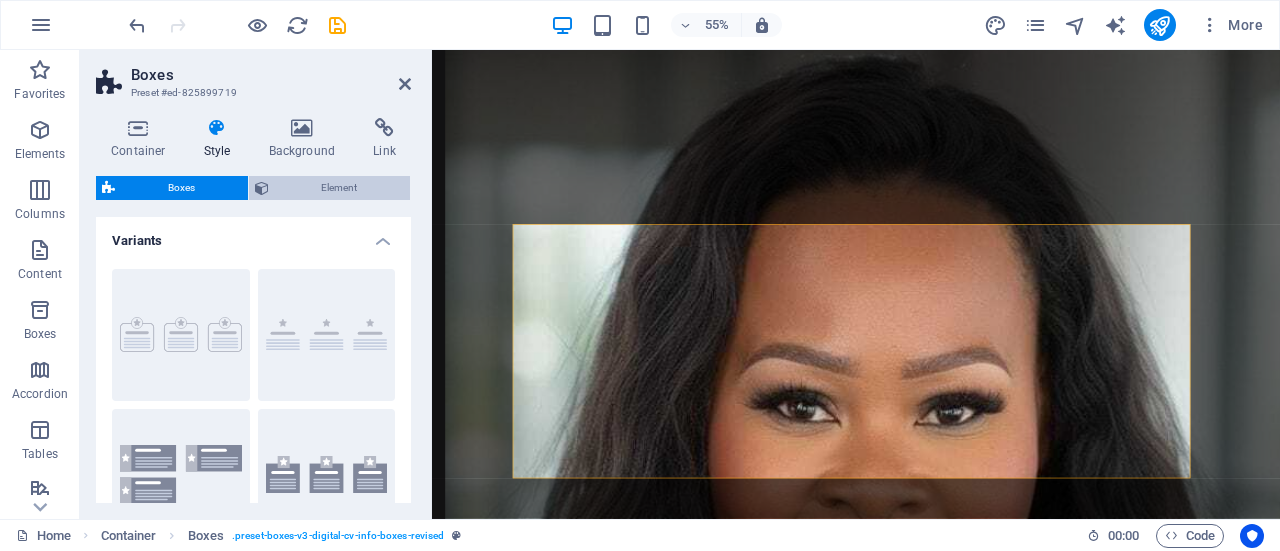 click on "Element" at bounding box center (340, 188) 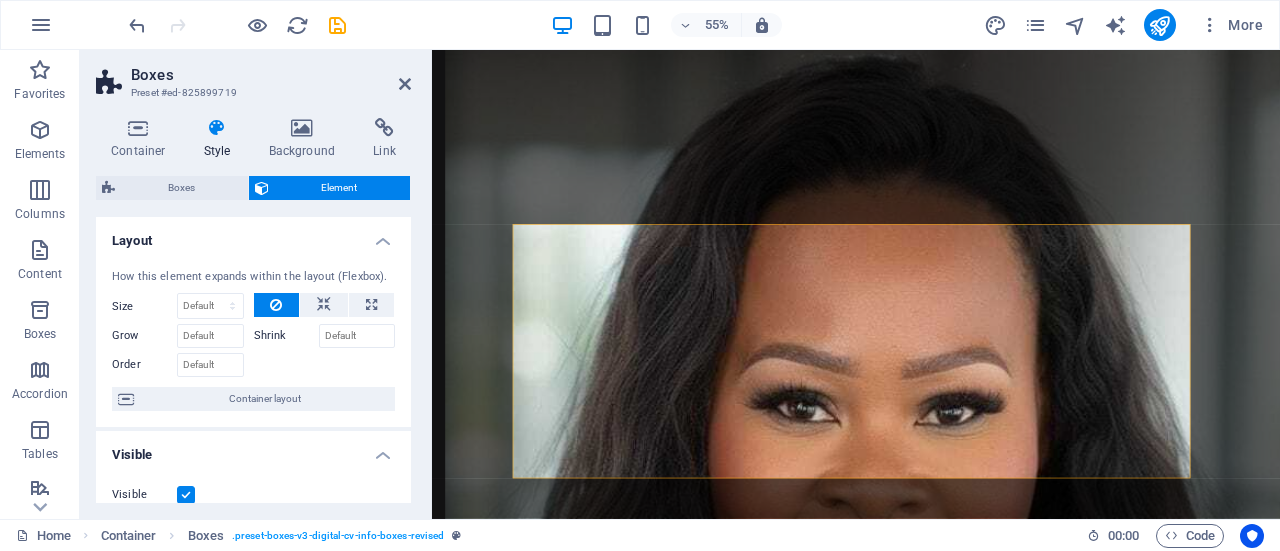click on "Style" at bounding box center [221, 139] 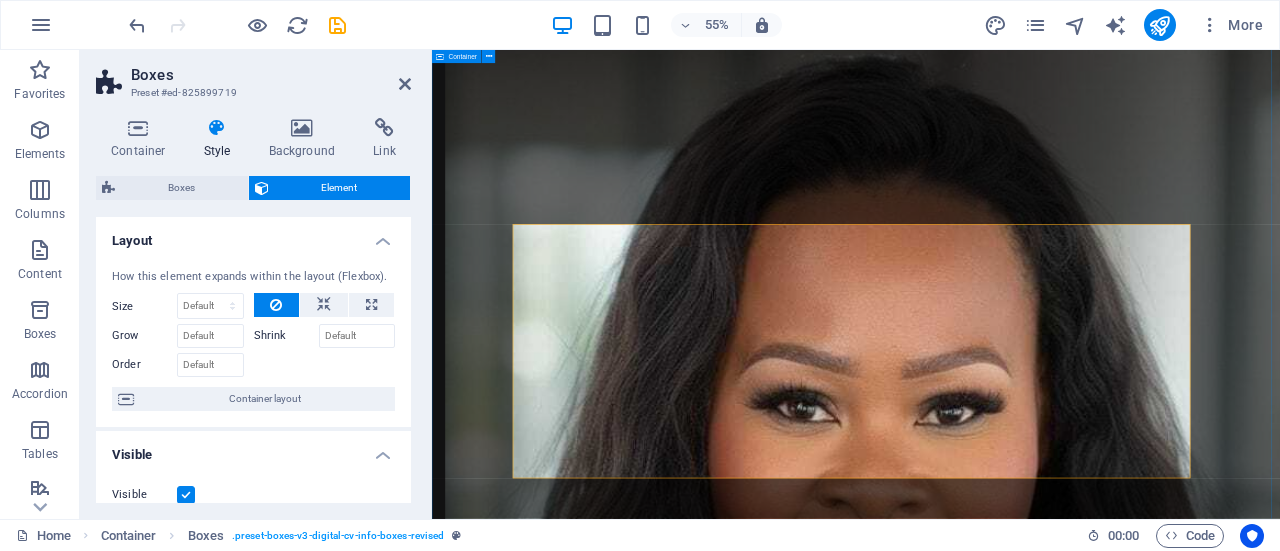 click on "How can I help Lorem ipsum dolor sit amet, consectetur adipiscing elit, sed do eiusmod tempor incididunt ut labore et dolore magna aliqua. Marketing Lorem ipsum dolor sit amet, consectetur adipiscing elit, sed do eiusmod tempor incididunt ut labore et dolore magna aliqua. Copywriting Lorem ipsum dolor sit amet, consectetur adipiscing elit, sed do eiusmod tempor incididunt ut labore et dolore magna aliqua. Social Media Lorem ipsum dolor sit amet, consectetur adipiscing elit, sed do eiusmod tempor incididunt ut labore et dolore magna aliqua." at bounding box center [1203, 2972] 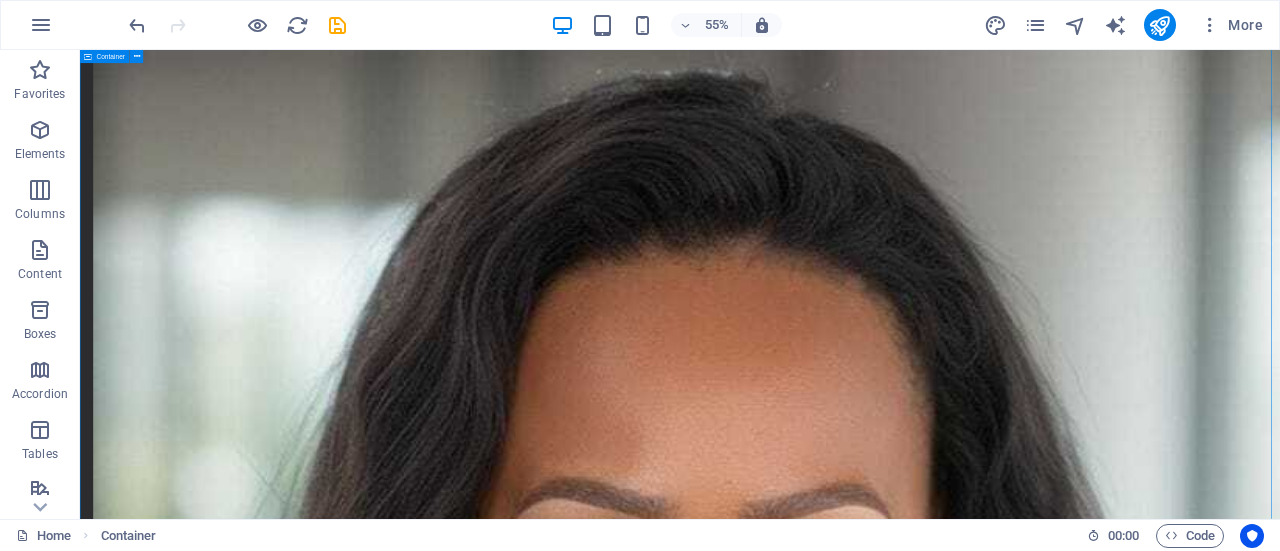 click on "How can I help Lorem ipsum dolor sit amet, consectetur adipiscing elit, sed do eiusmod tempor incididunt ut labore et dolore magna aliqua. Marketing Lorem ipsum dolor sit amet, consectetur adipiscing elit, sed do eiusmod tempor incididunt ut labore et dolore magna aliqua. Copywriting Lorem ipsum dolor sit amet, consectetur adipiscing elit, sed do eiusmod tempor incididunt ut labore et dolore magna aliqua. Social Media Lorem ipsum dolor sit amet, consectetur adipiscing elit, sed do eiusmod tempor incididunt ut labore et dolore magna aliqua." at bounding box center [1171, 3723] 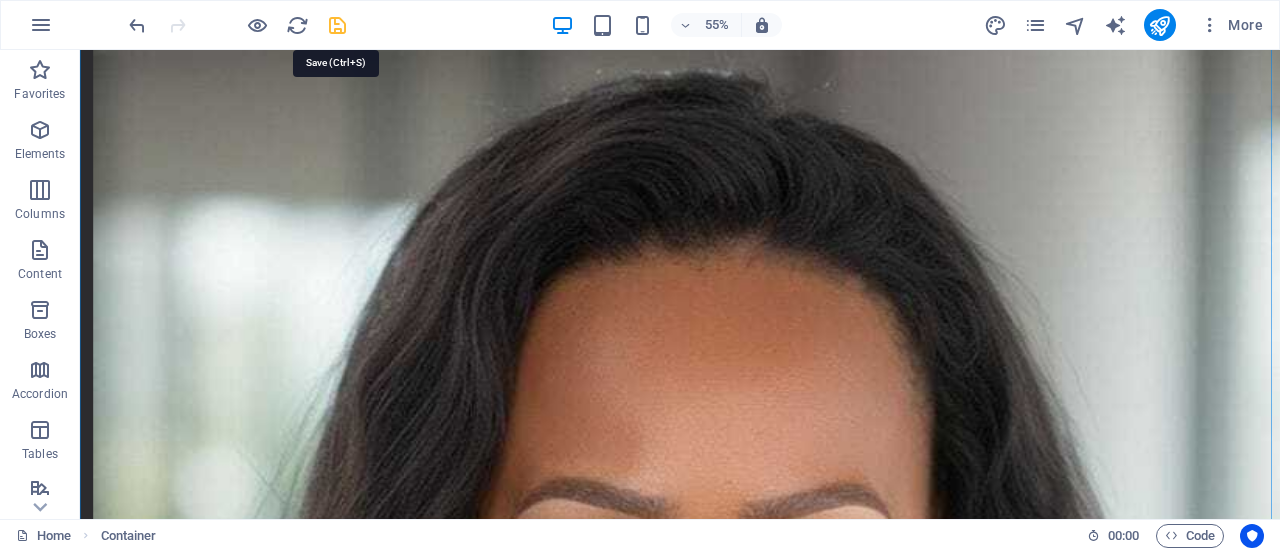 click at bounding box center (337, 25) 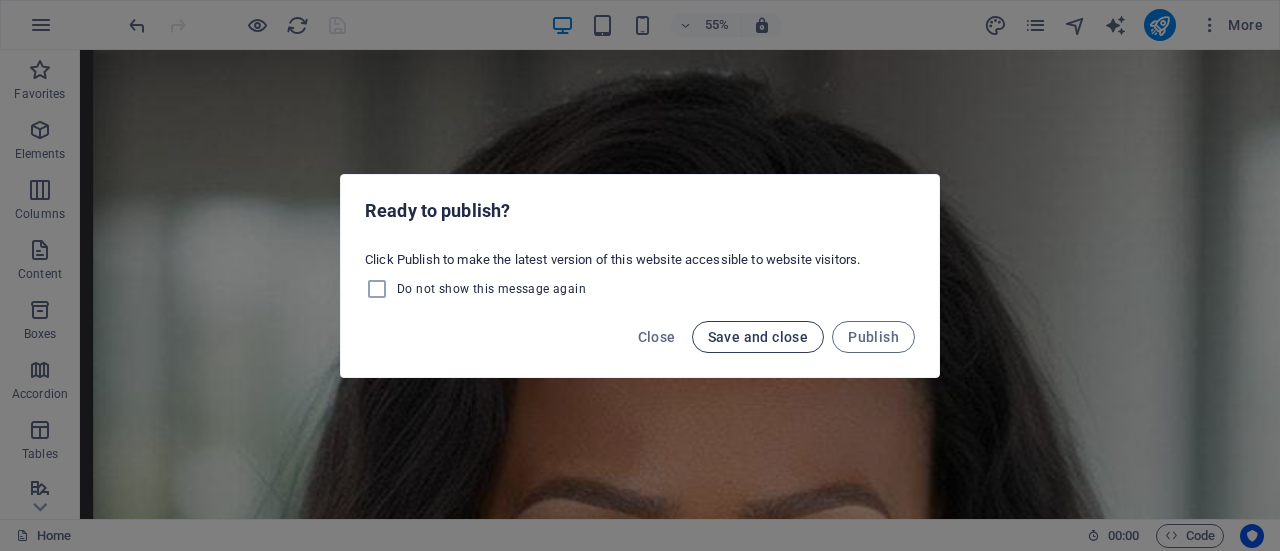 click on "Save and close" at bounding box center (758, 337) 